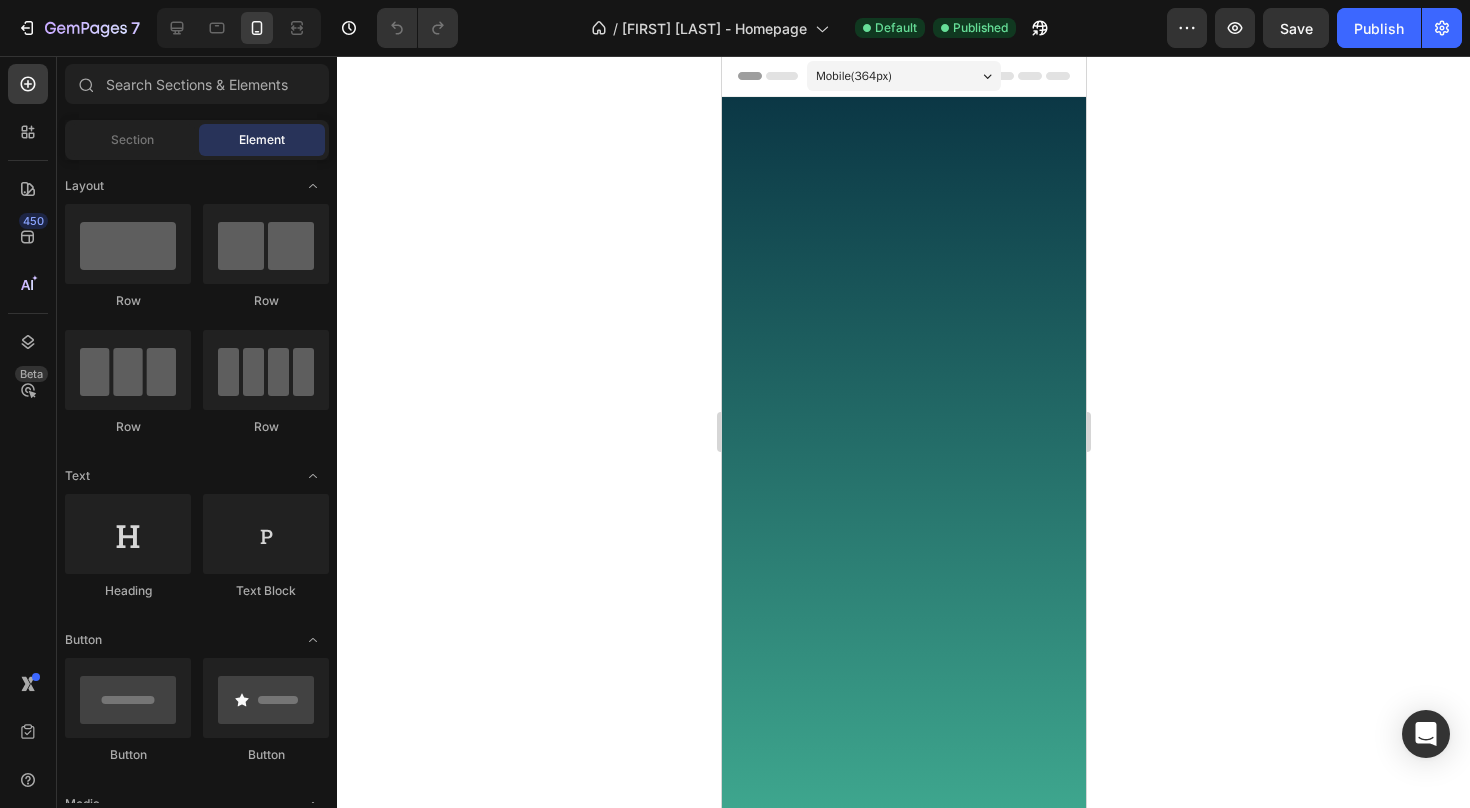 scroll, scrollTop: 934, scrollLeft: 0, axis: vertical 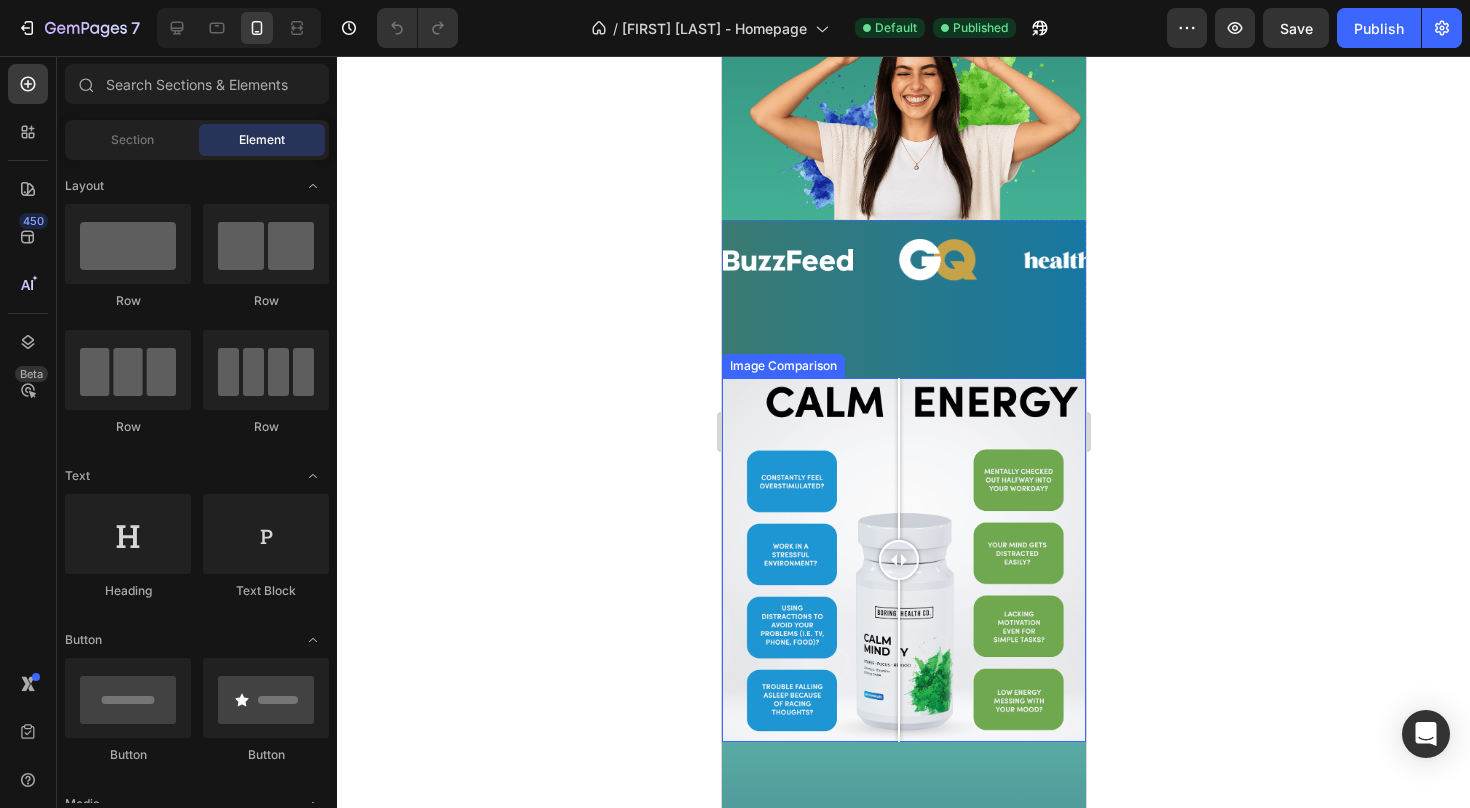 drag, startPoint x: 911, startPoint y: 555, endPoint x: 898, endPoint y: 495, distance: 61.39218 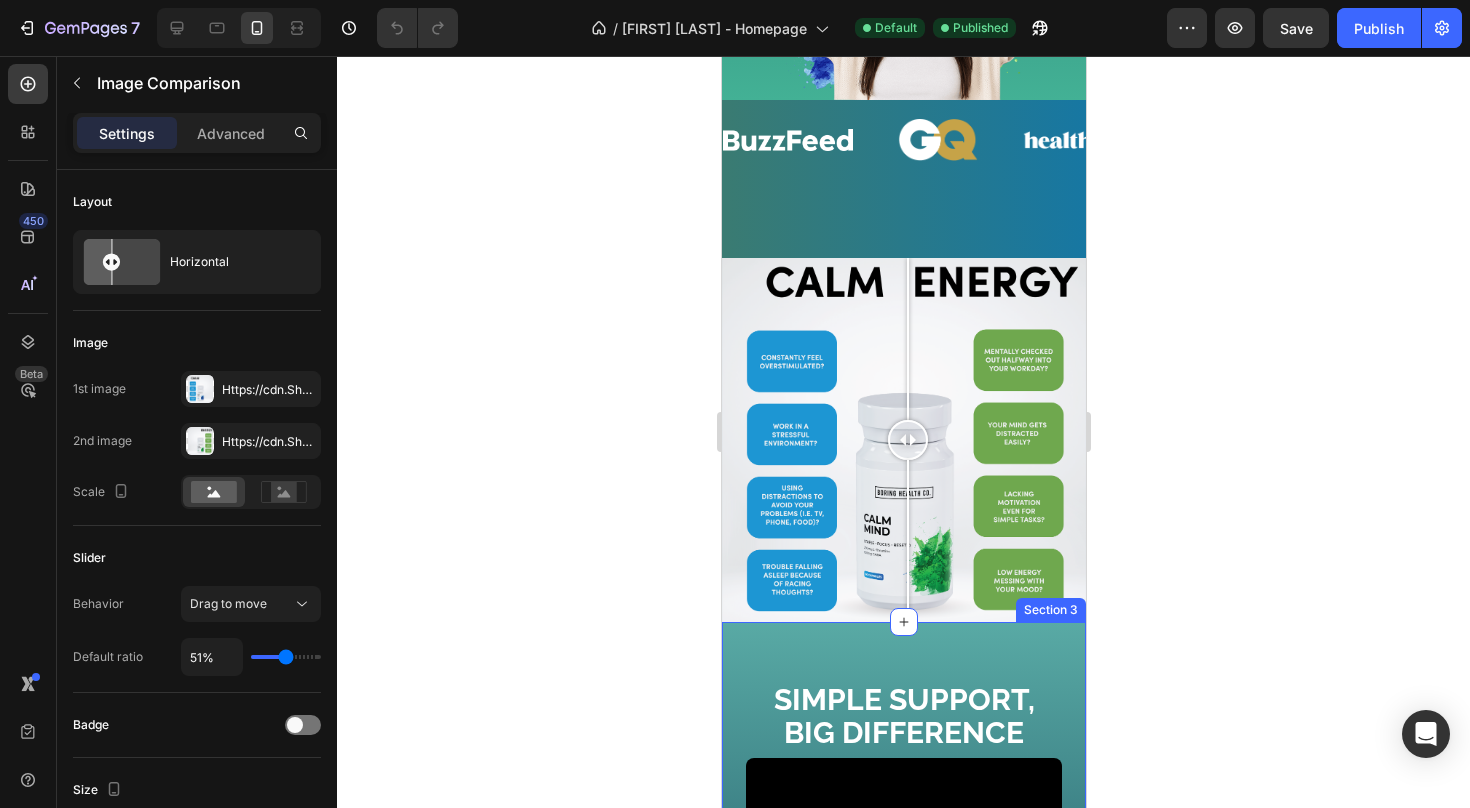 scroll, scrollTop: 774, scrollLeft: 0, axis: vertical 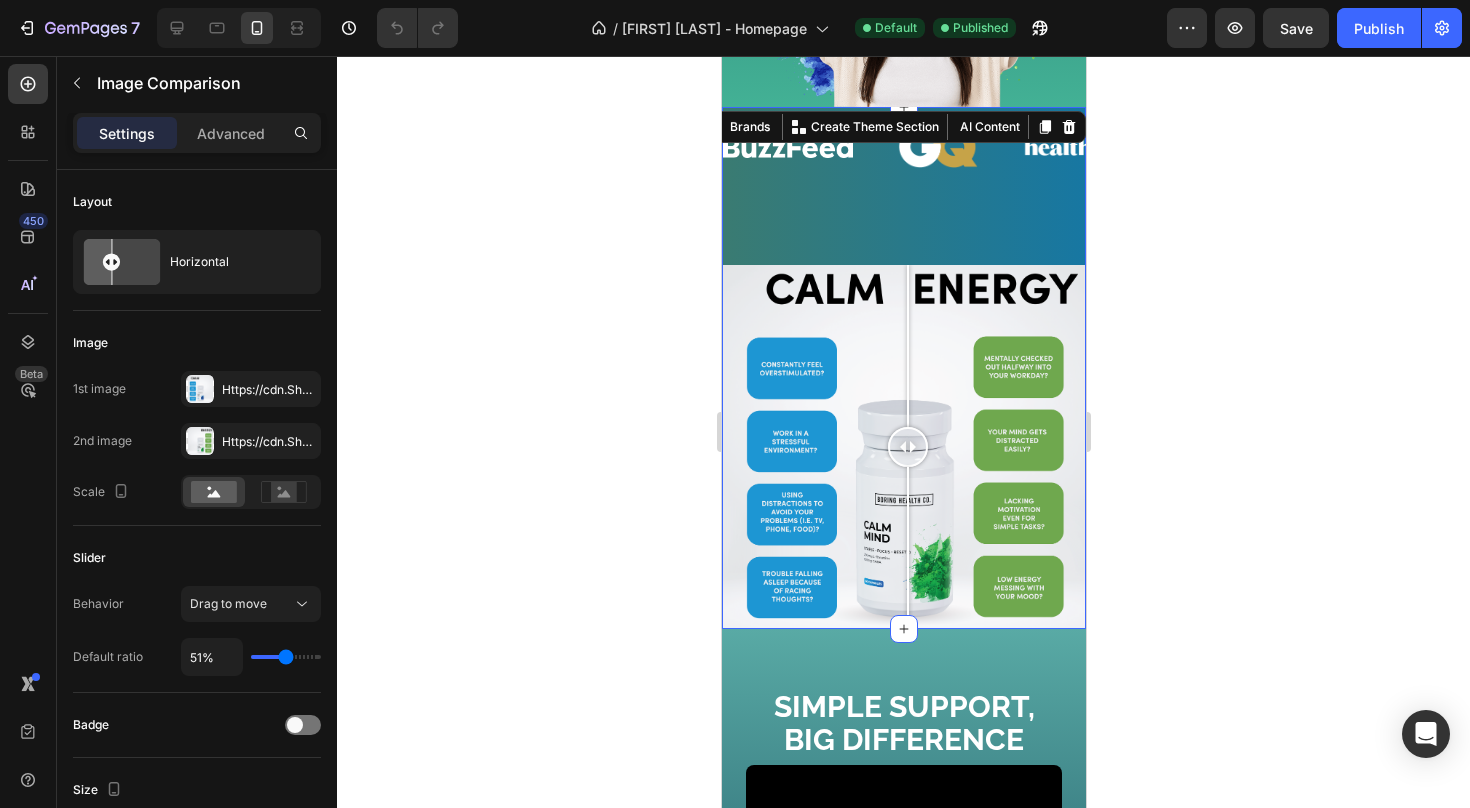click on "Image Image Image Image Image Image Image Image Image Image Marquee Image Comparison" at bounding box center (903, 368) 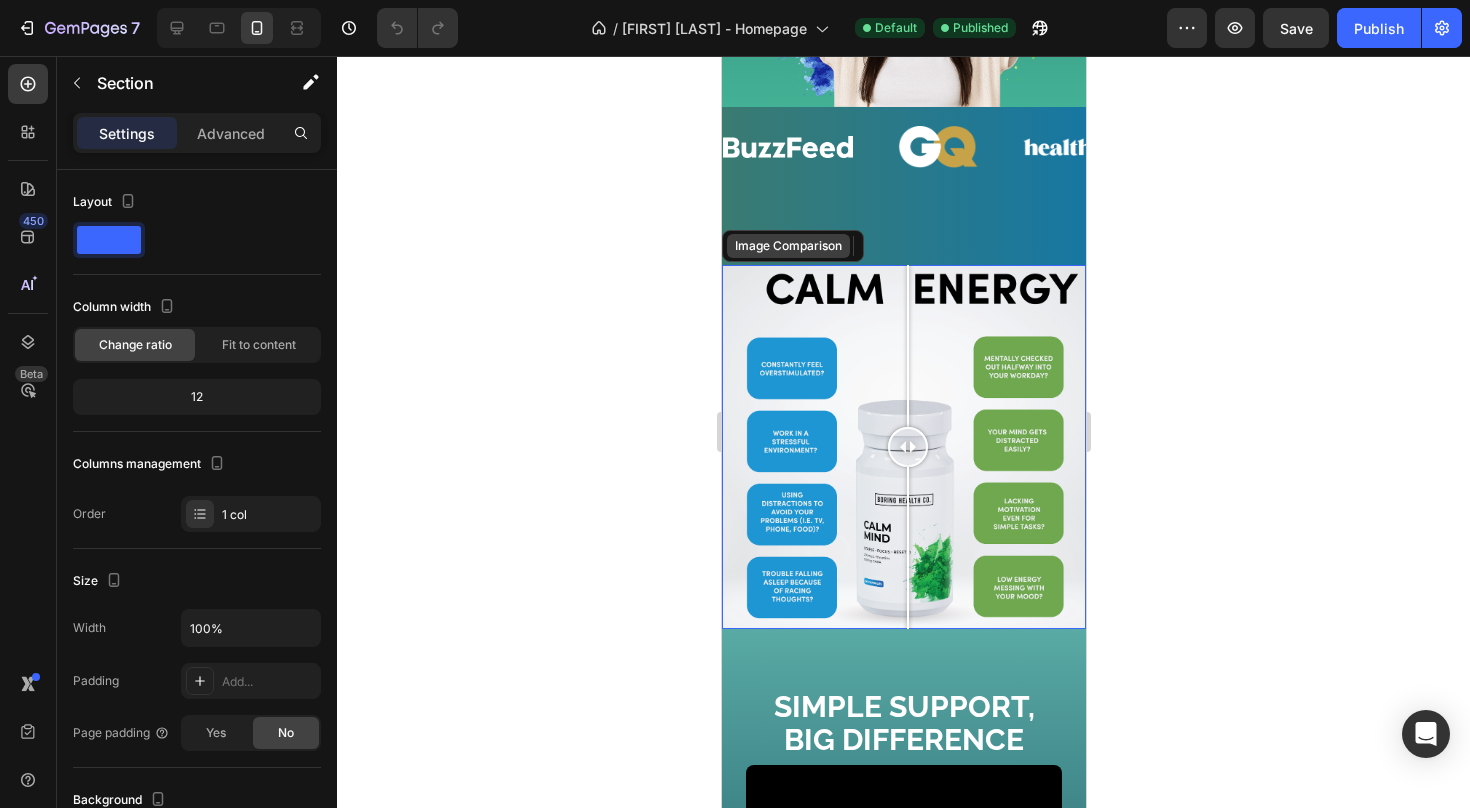 click on "Image Comparison" at bounding box center [787, 246] 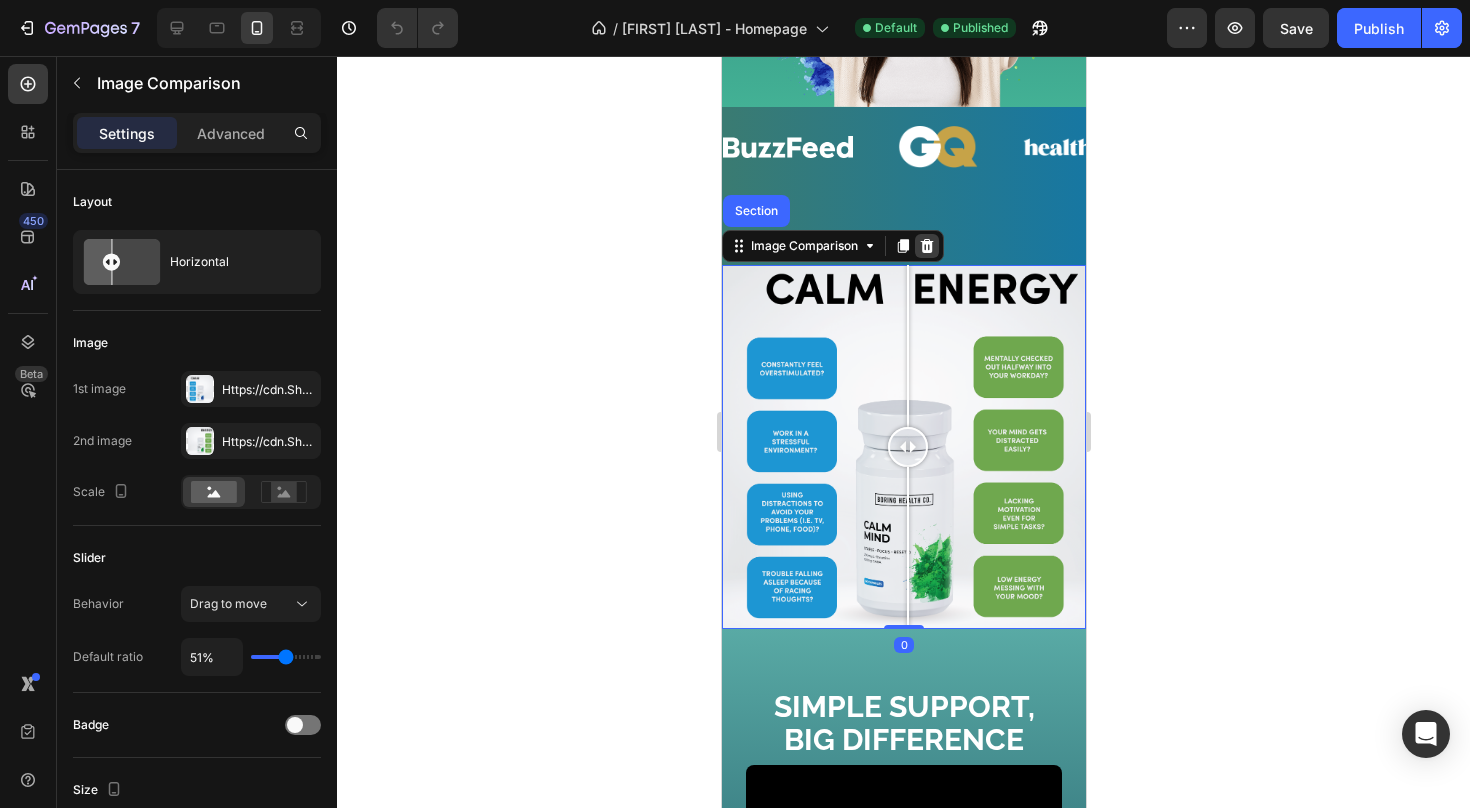 click 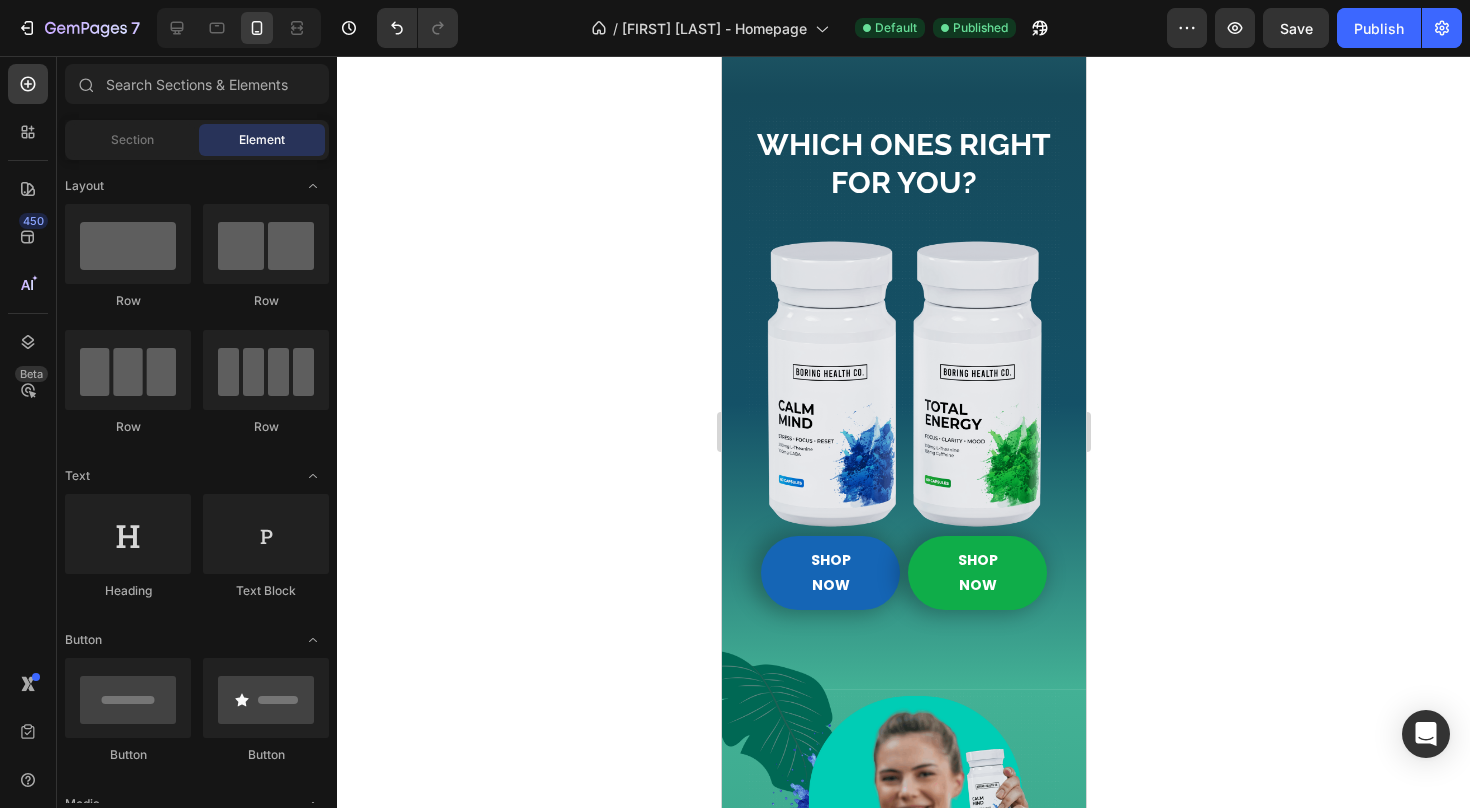 scroll, scrollTop: 1346, scrollLeft: 0, axis: vertical 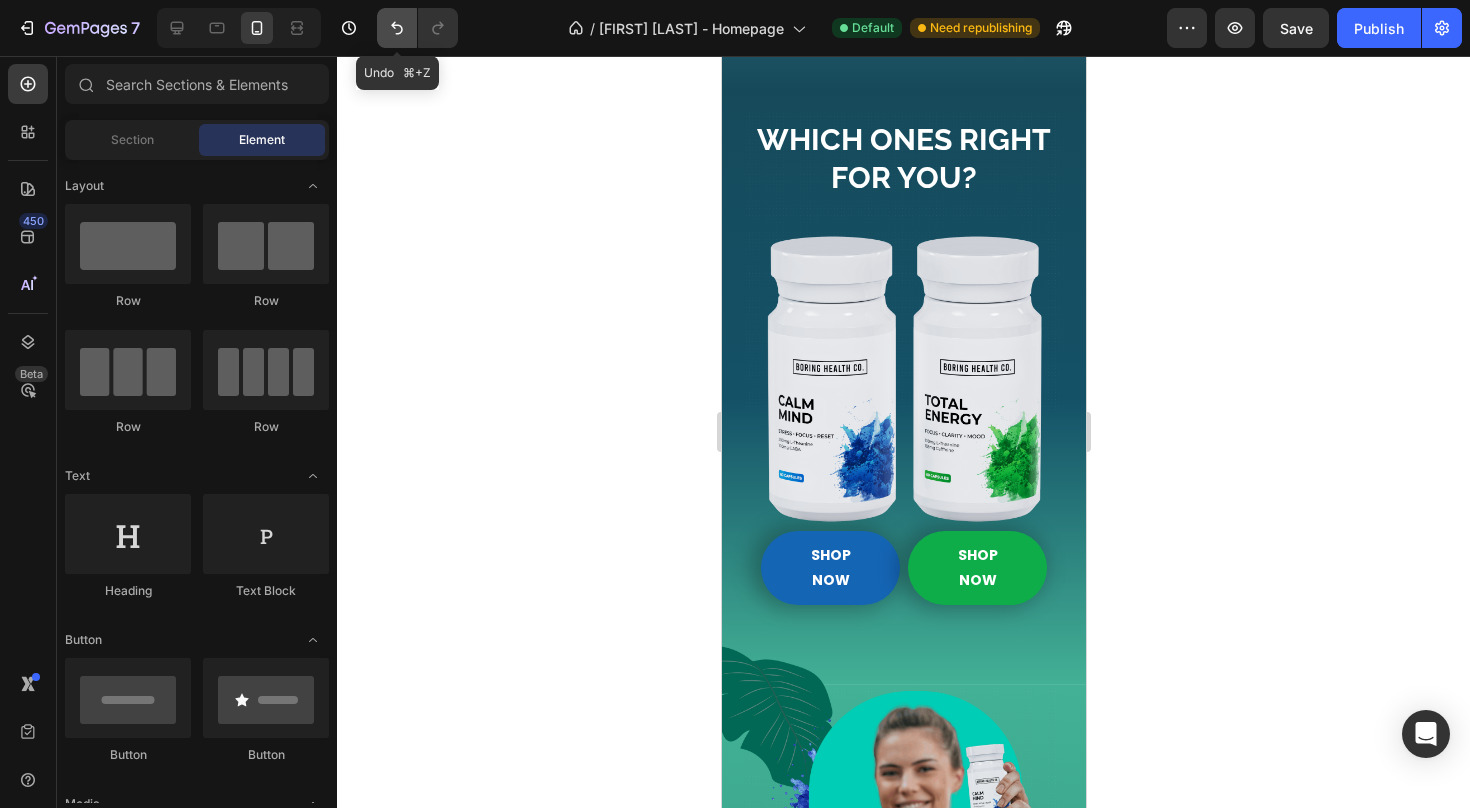 click 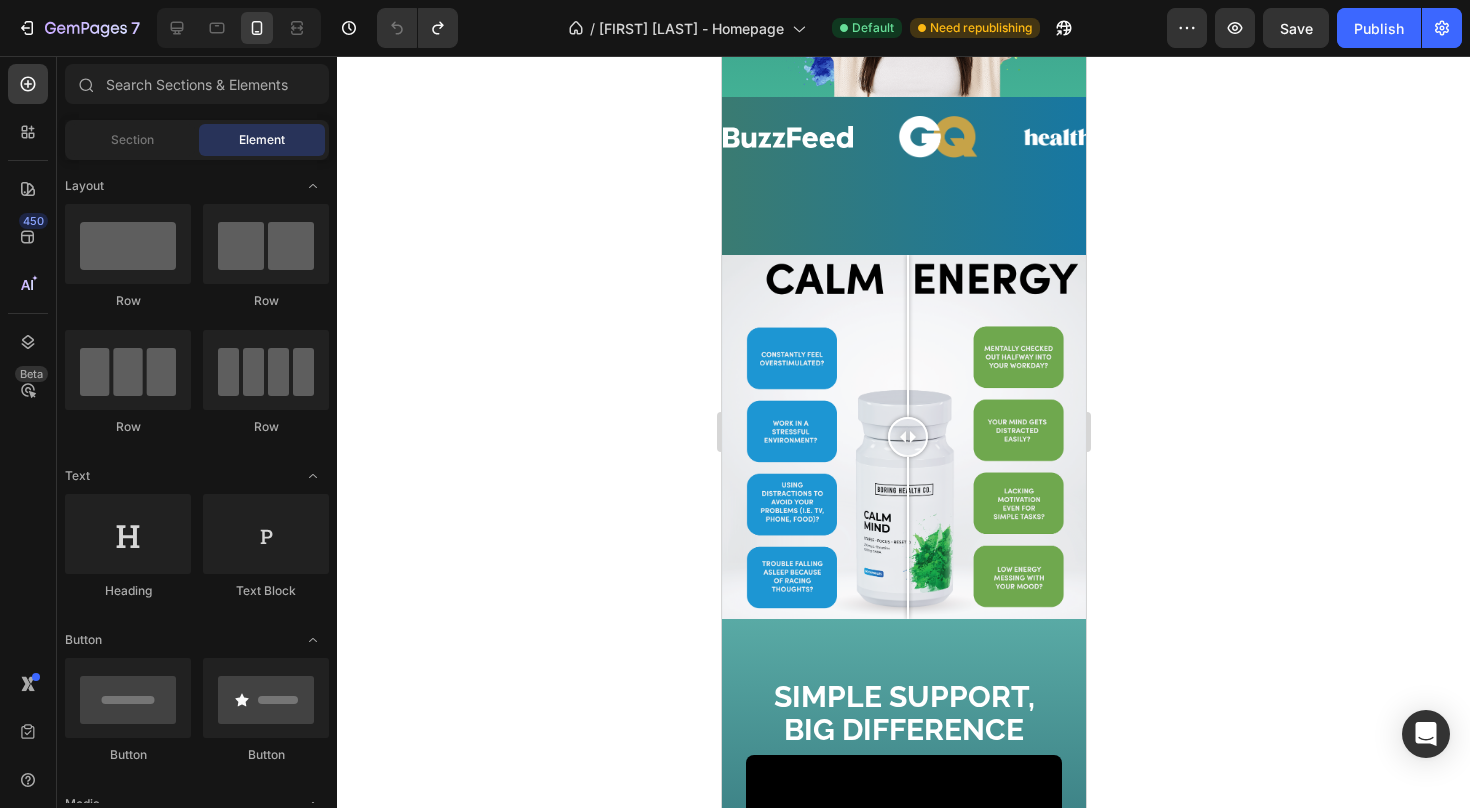 scroll, scrollTop: 778, scrollLeft: 0, axis: vertical 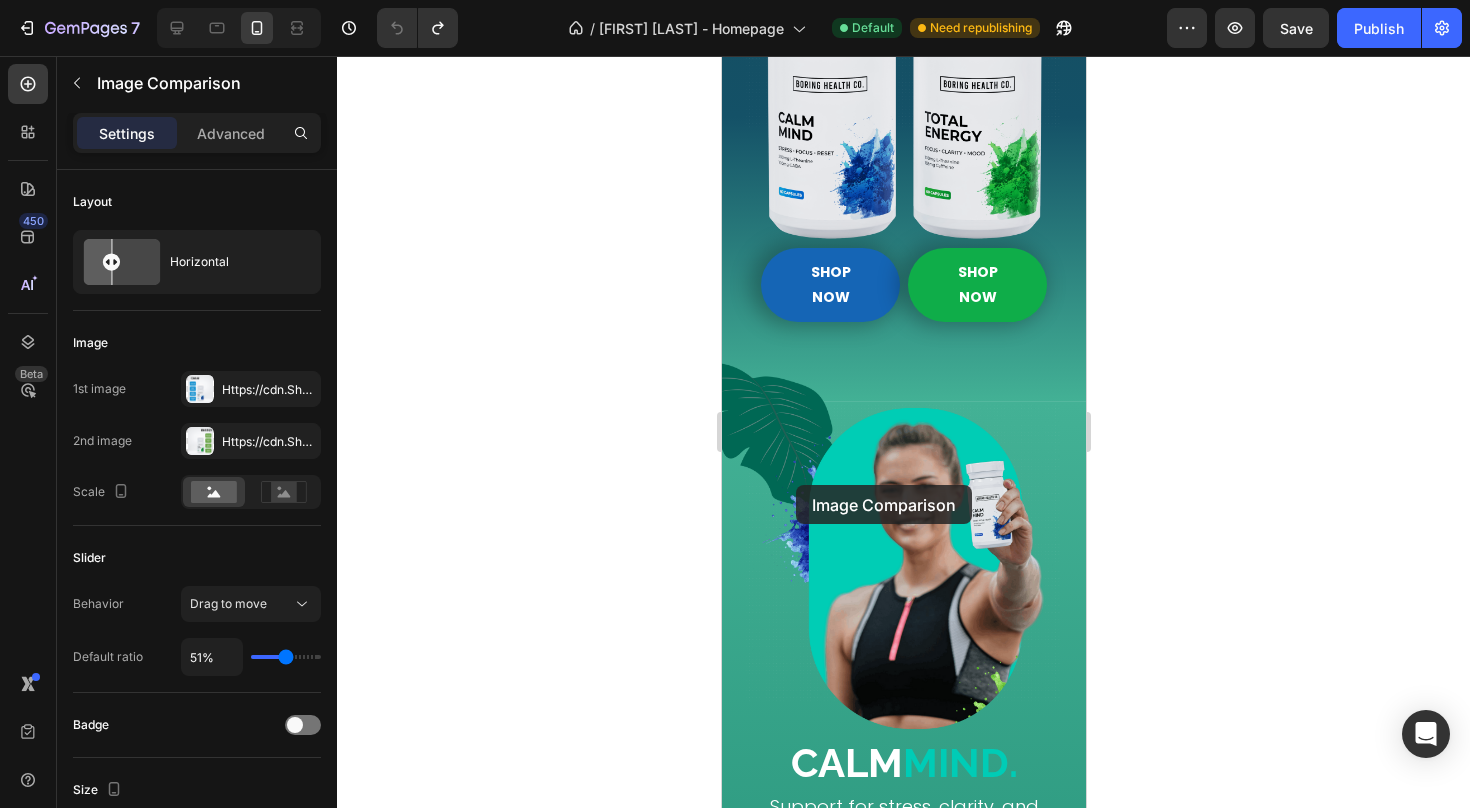 drag, startPoint x: 797, startPoint y: 249, endPoint x: 795, endPoint y: 485, distance: 236.00847 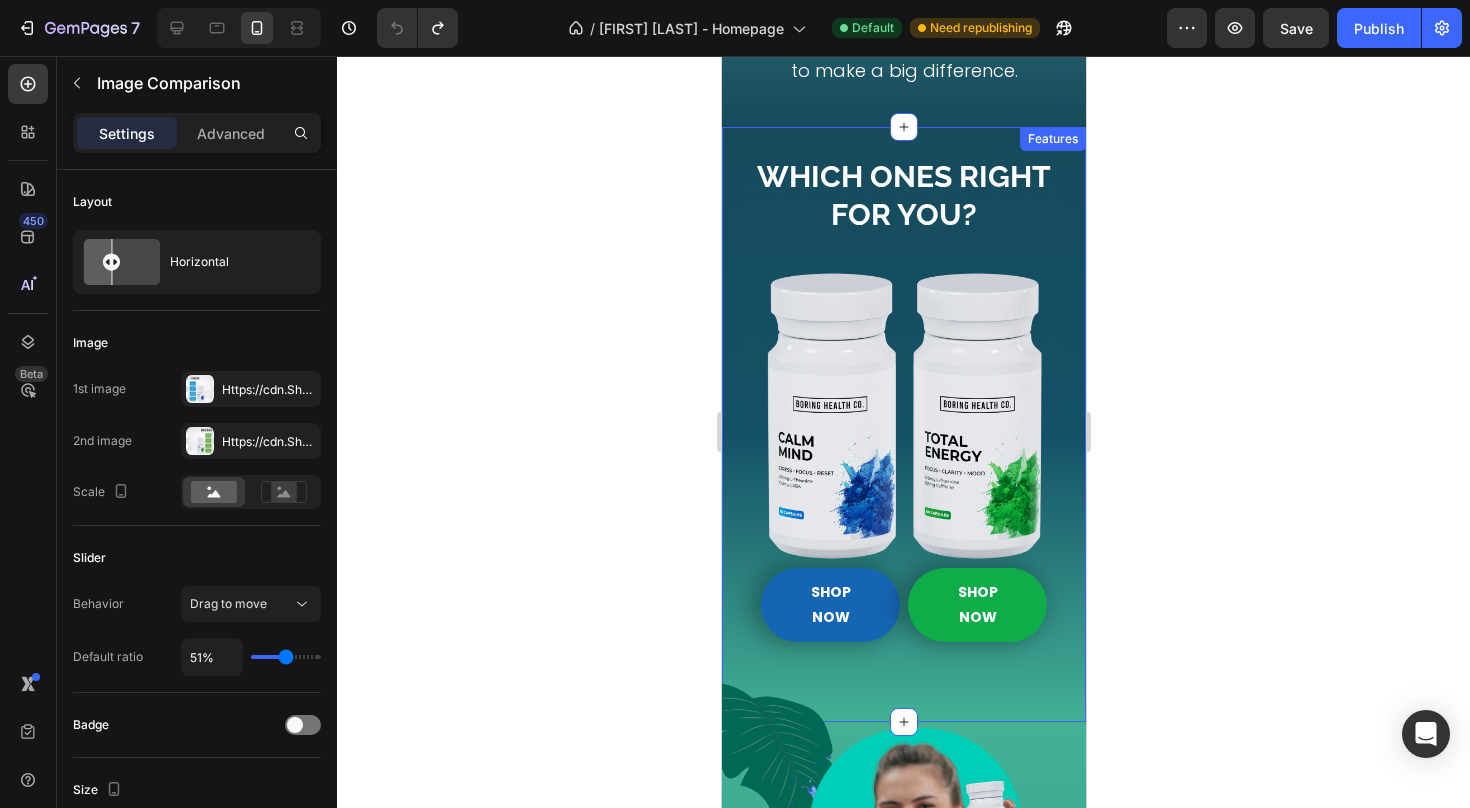 scroll, scrollTop: 1746, scrollLeft: 0, axis: vertical 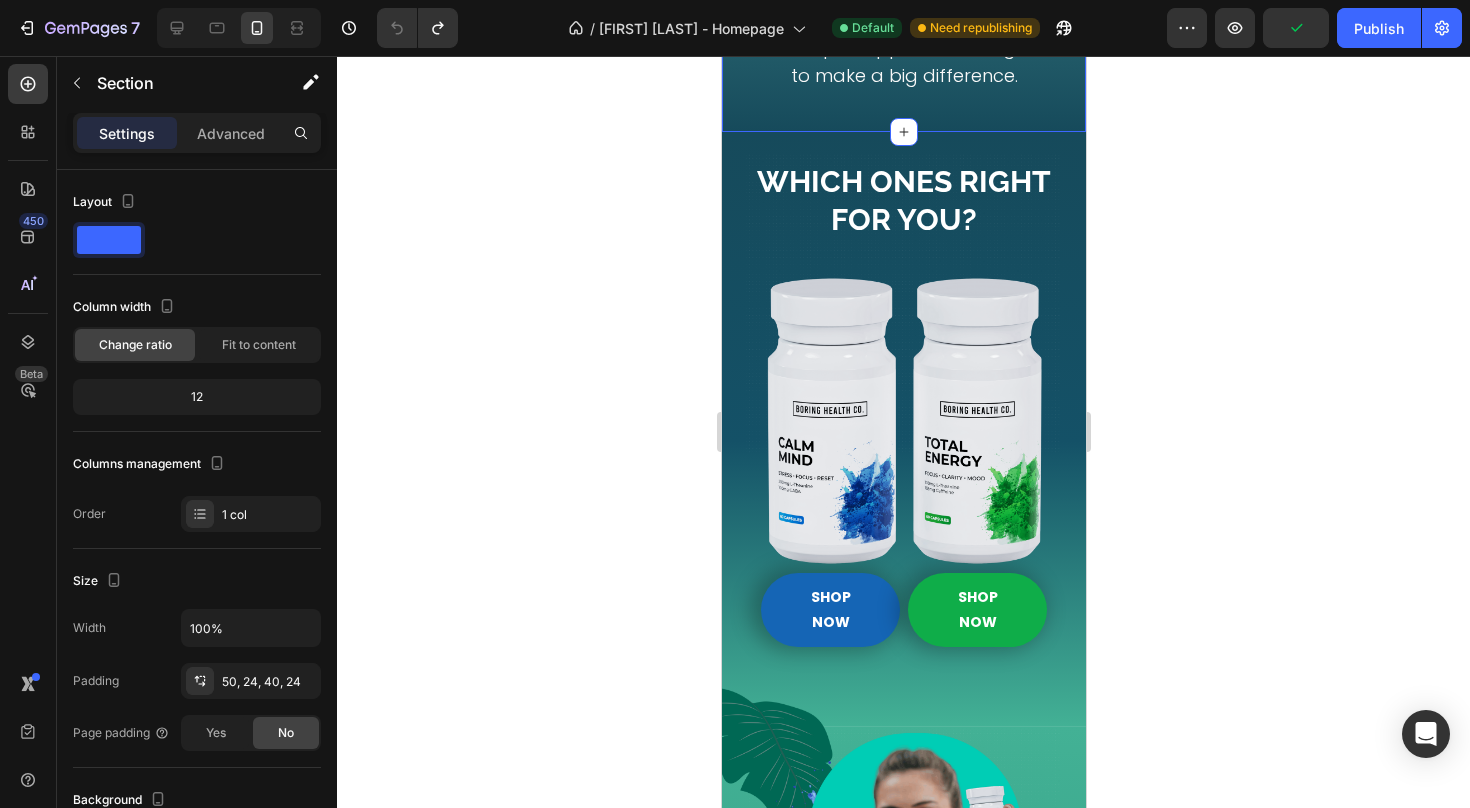 click on "Simple Support, Big Difference Heading Video When you feel better, everything’s easier — that’s what we’re here for. Simple supplments designed to make a big difference. Text Block Section 3" at bounding box center [903, -106] 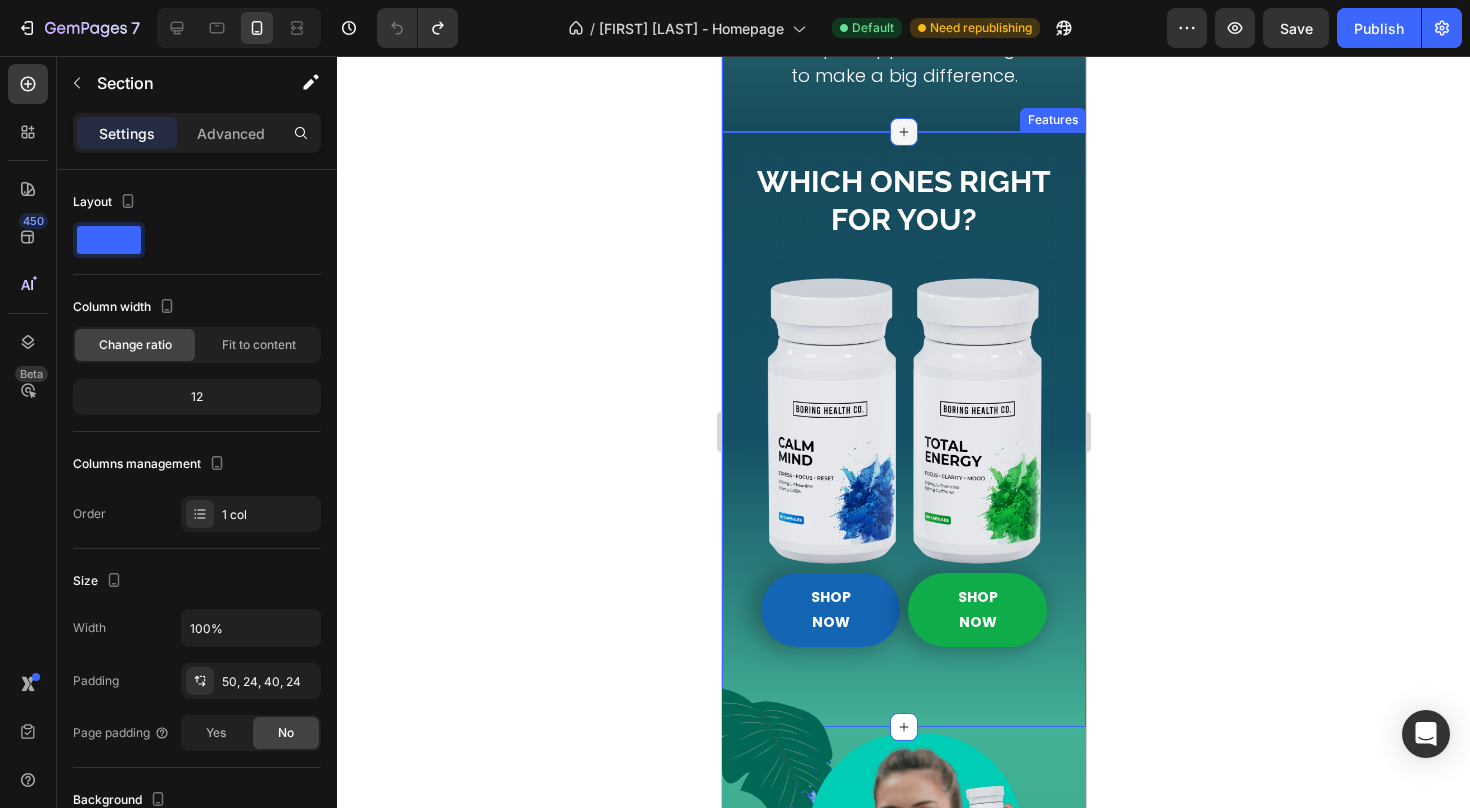 click at bounding box center (903, 132) 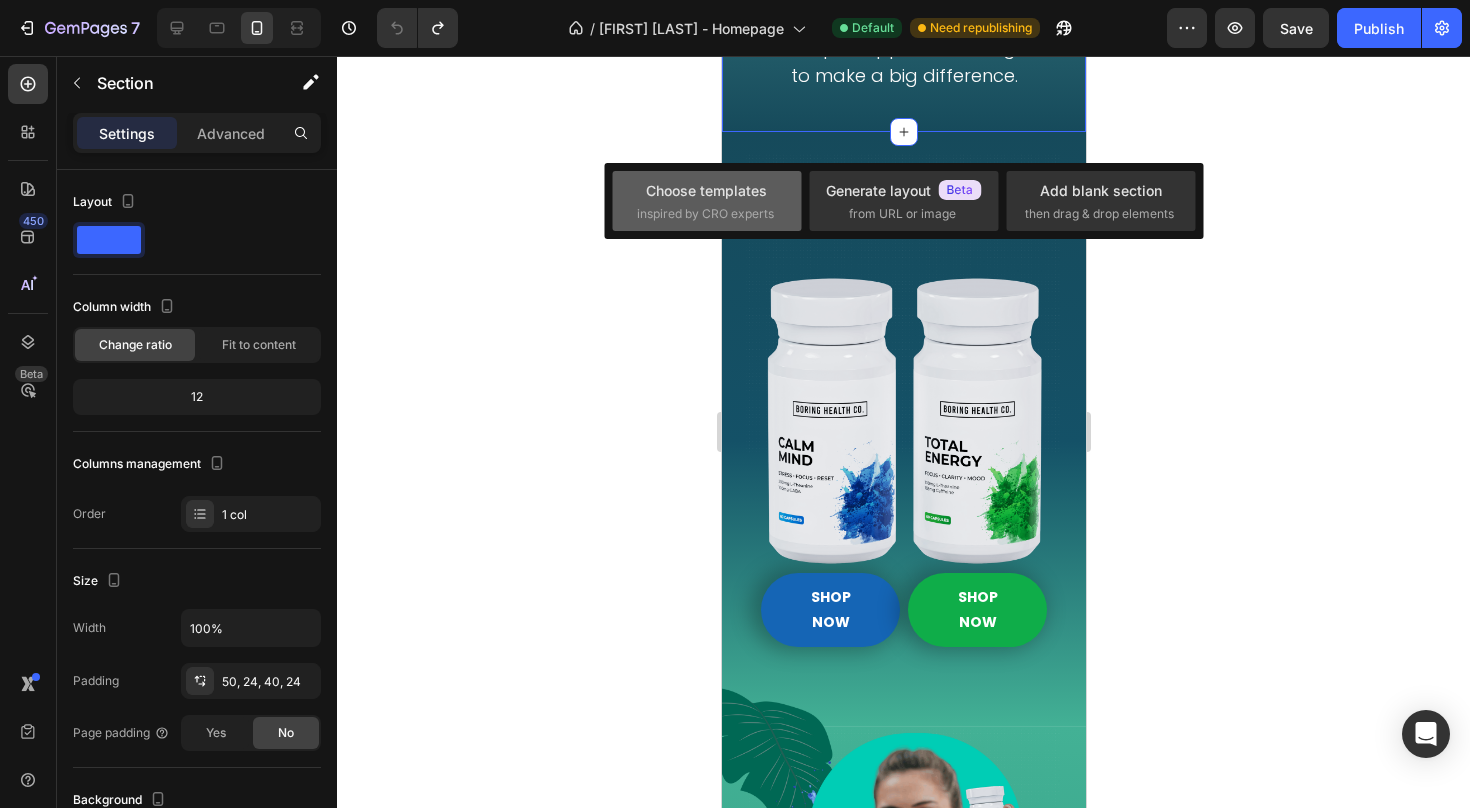 click on "Choose templates" at bounding box center (706, 190) 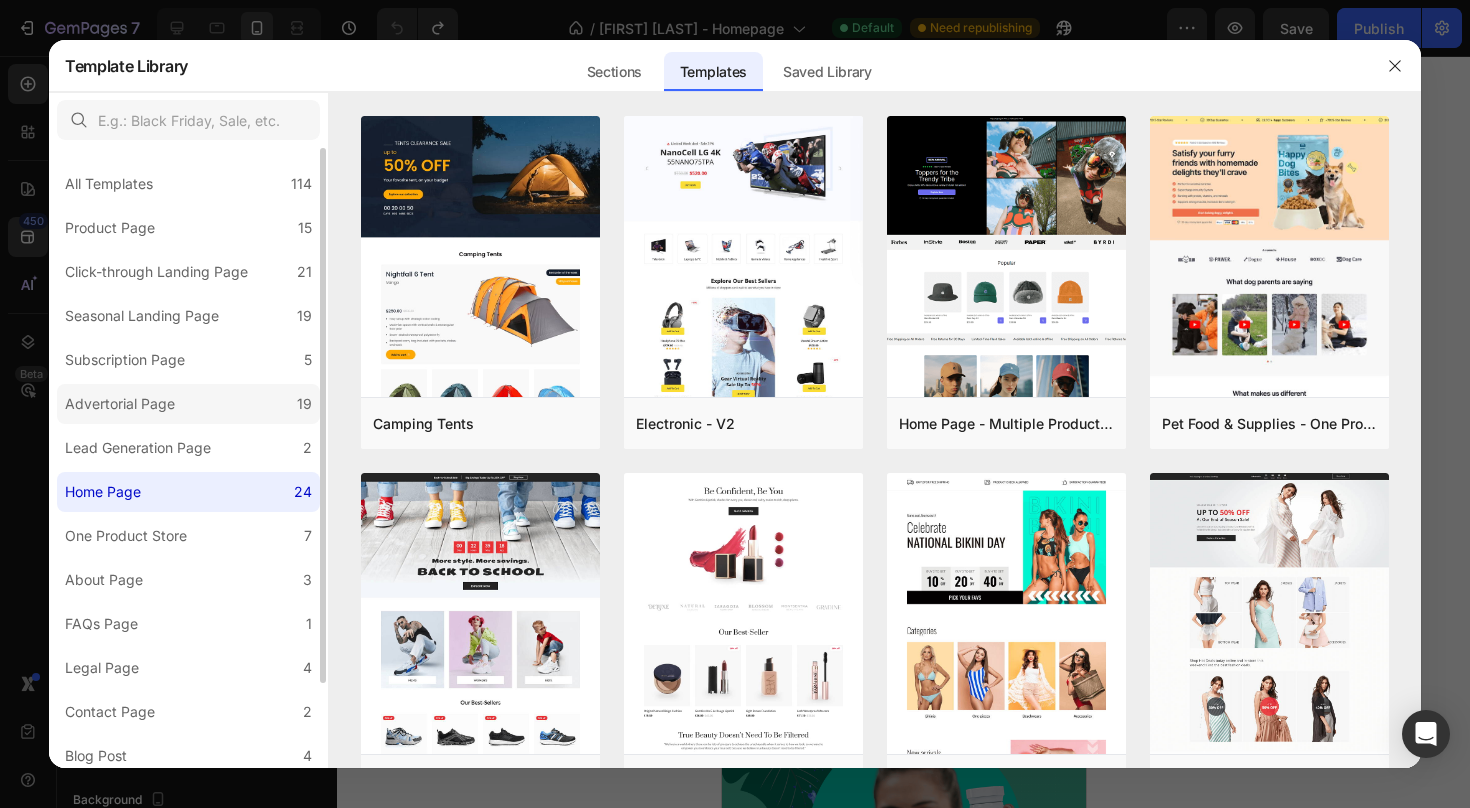 scroll, scrollTop: 97, scrollLeft: 0, axis: vertical 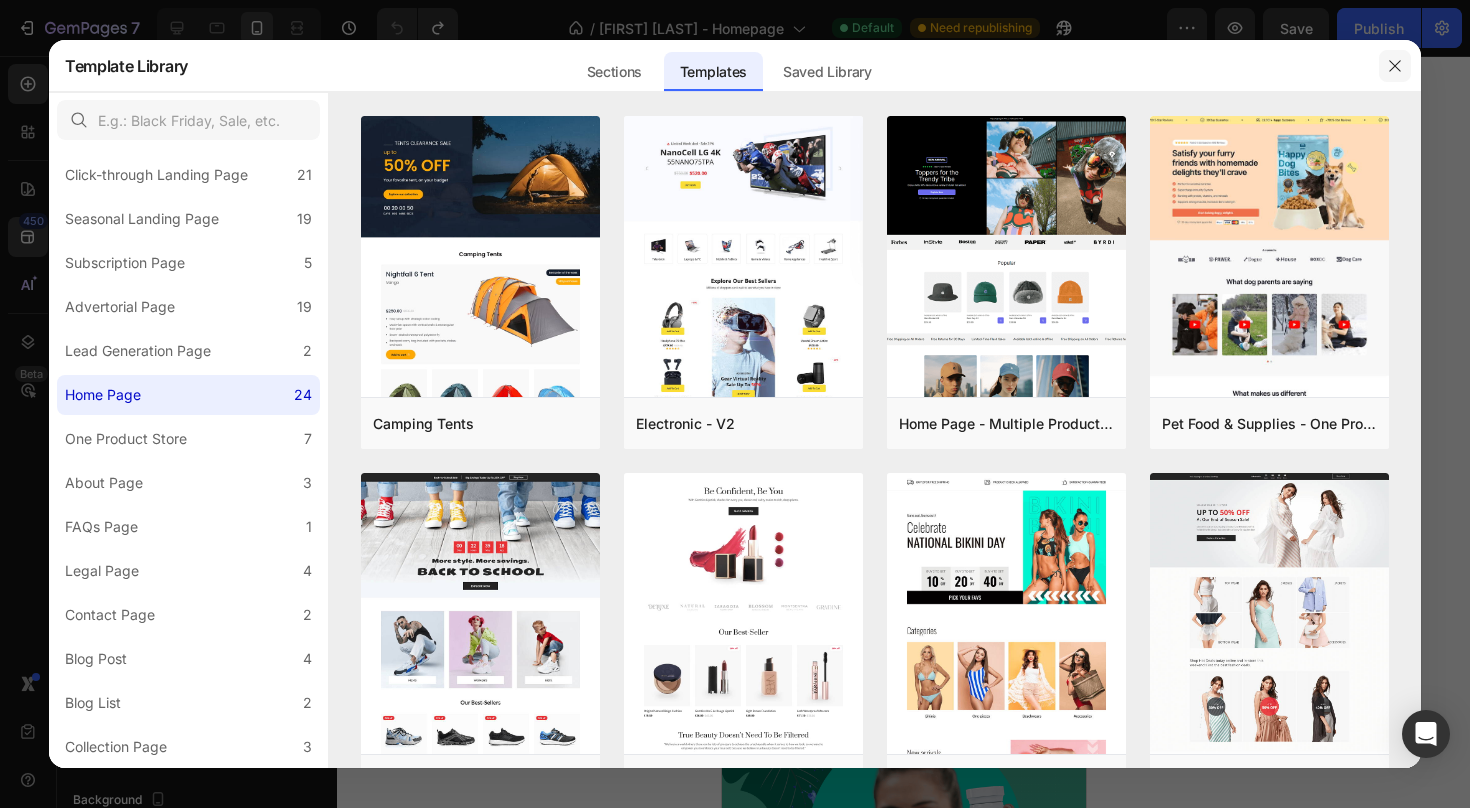 click 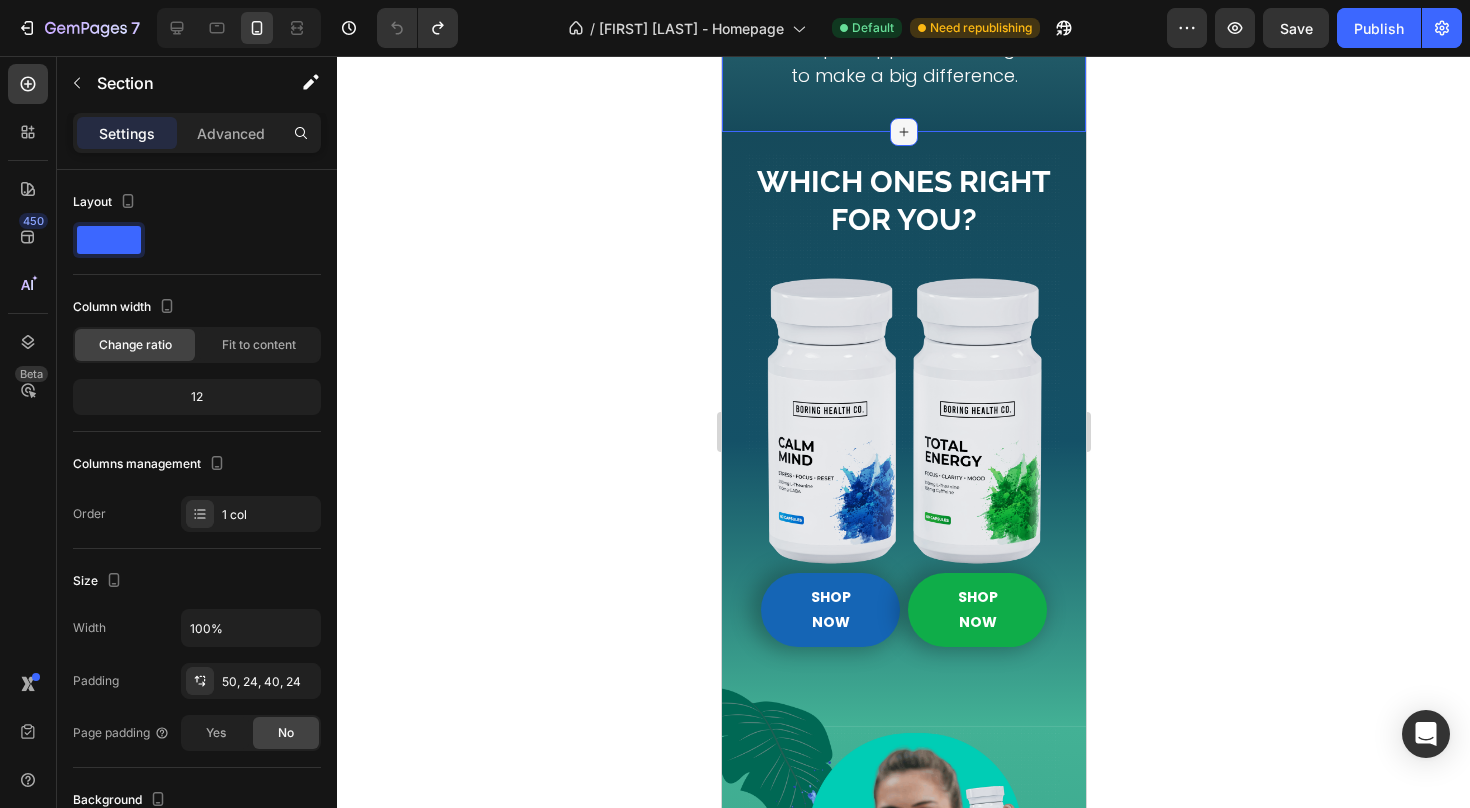 click 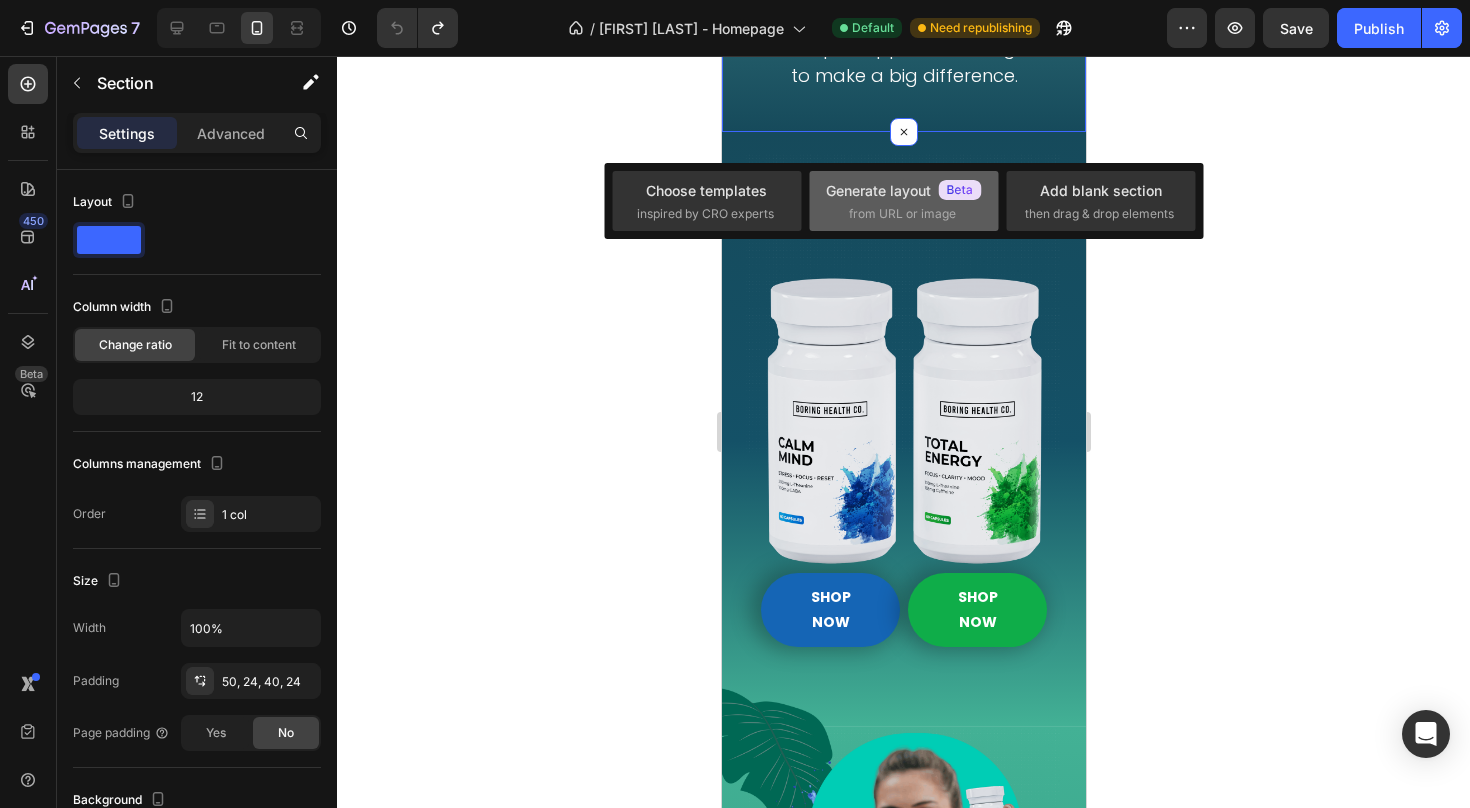 click on "from URL or image" at bounding box center [902, 214] 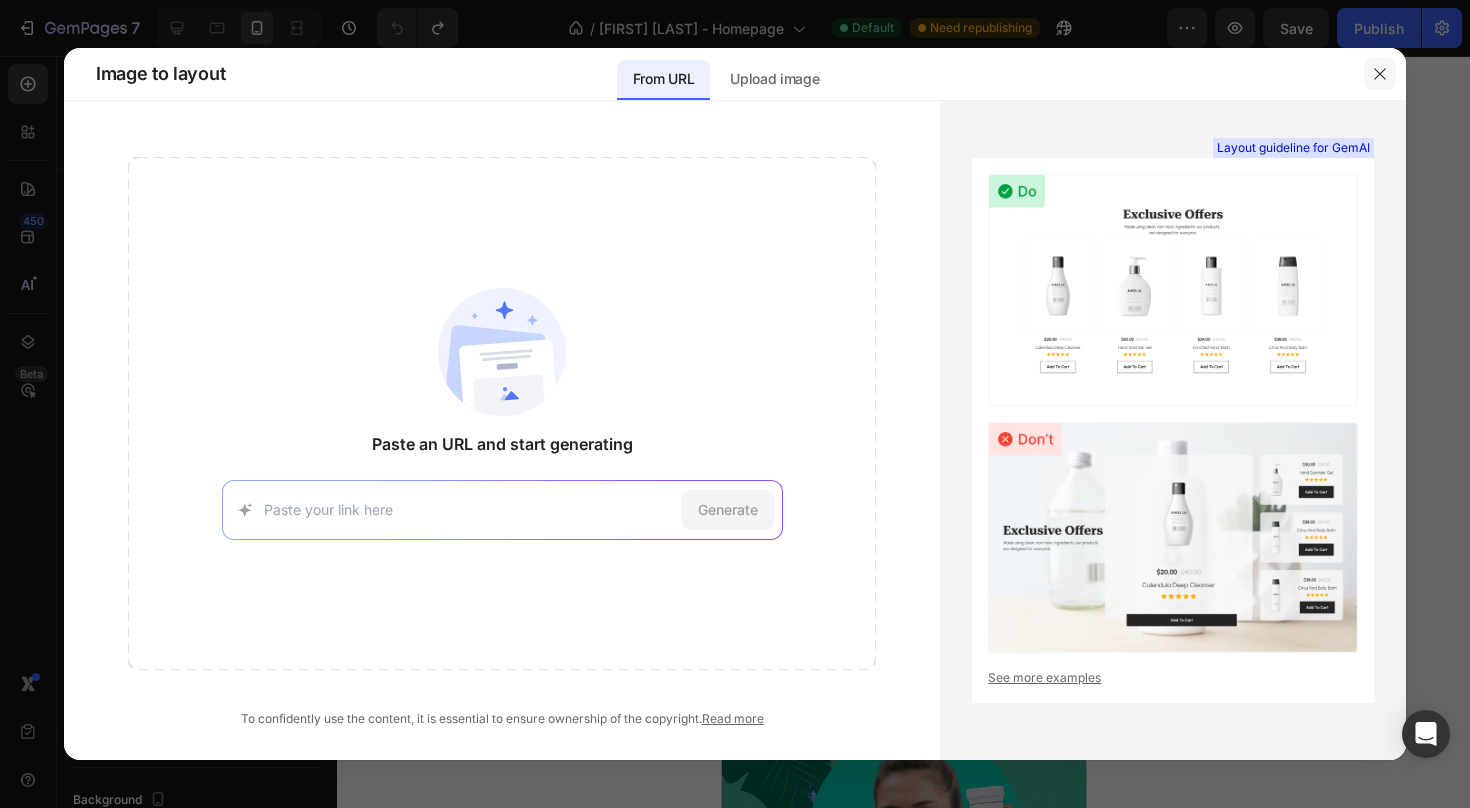 click at bounding box center [1380, 74] 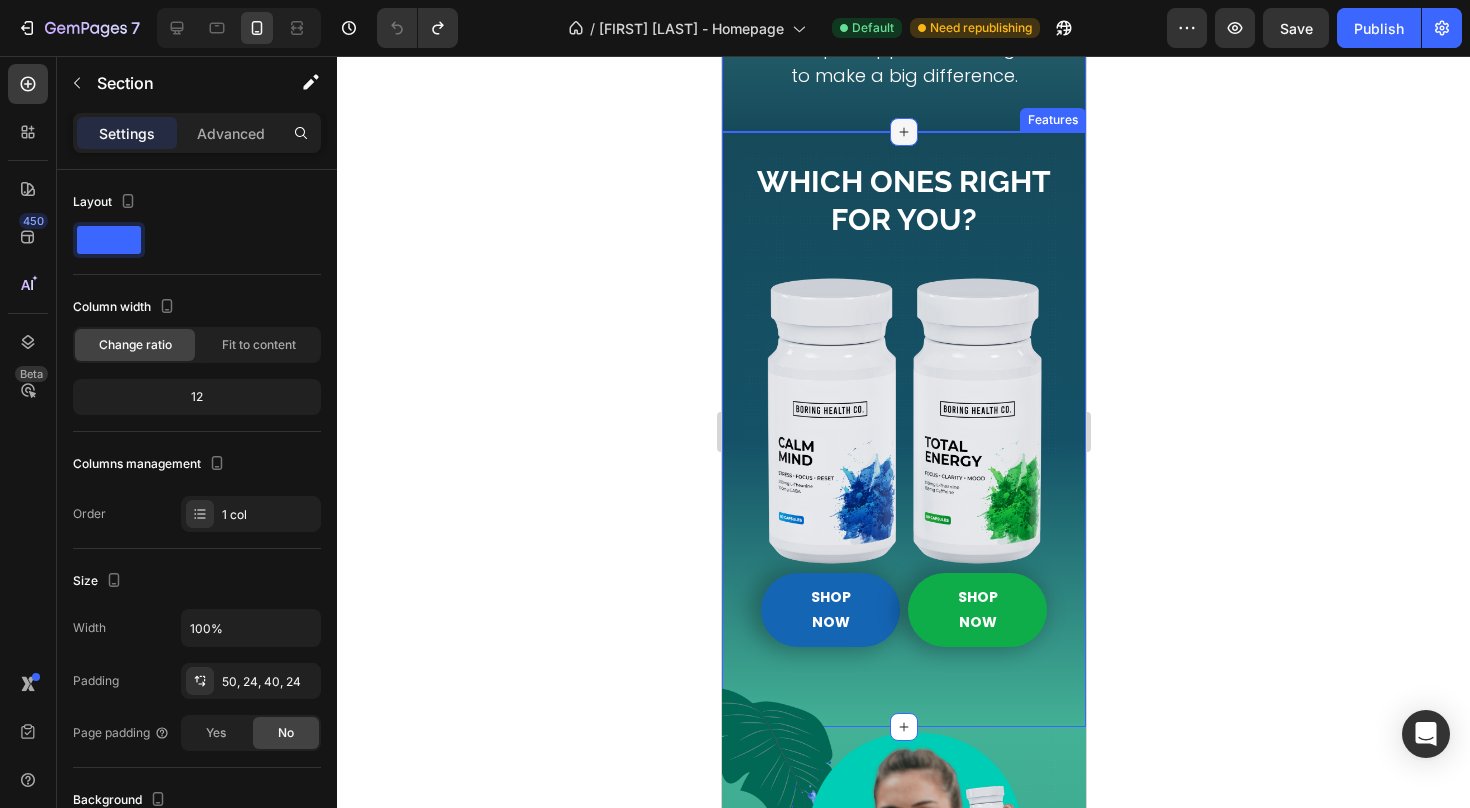 click at bounding box center (903, 132) 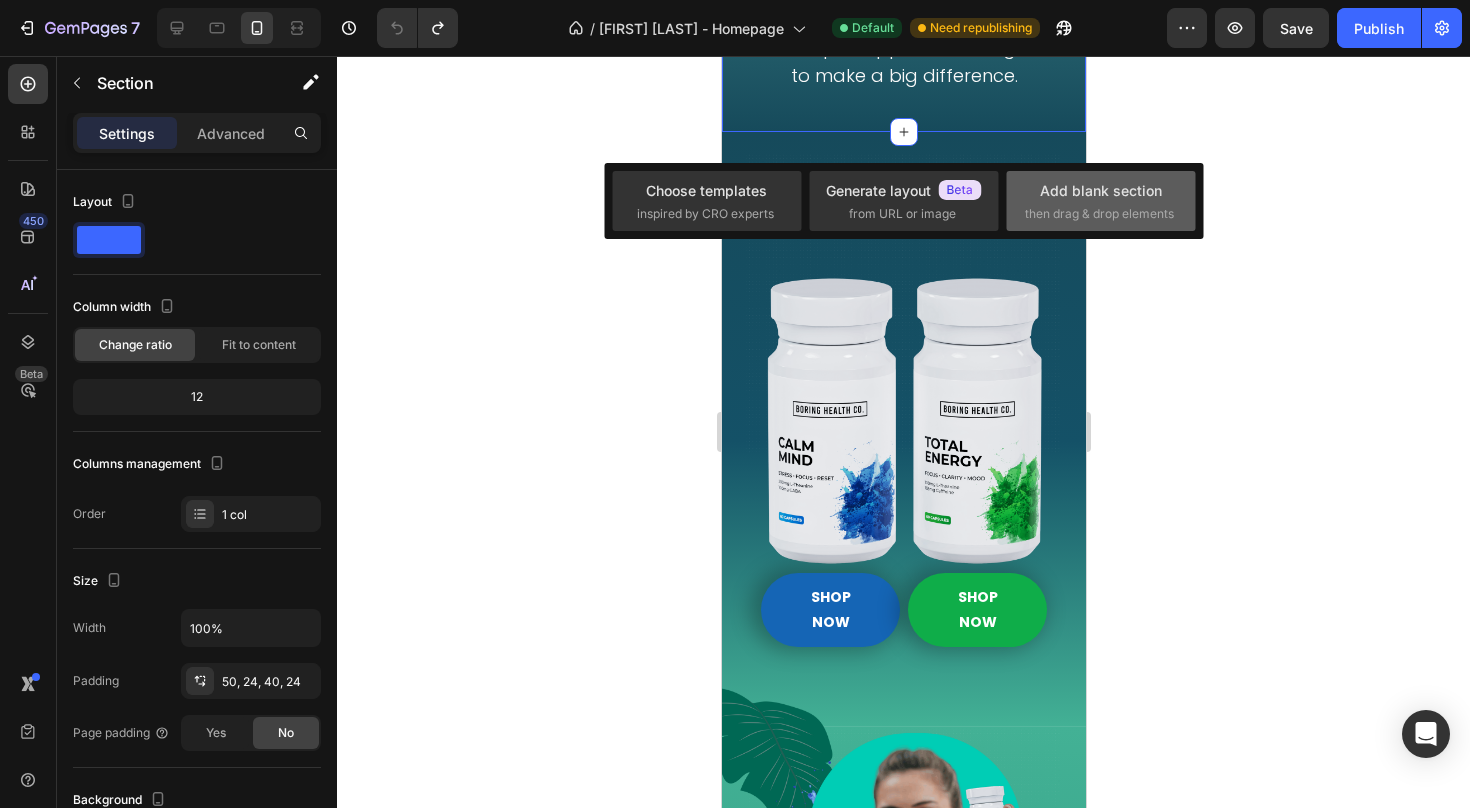 click on "then drag & drop elements" at bounding box center [1099, 214] 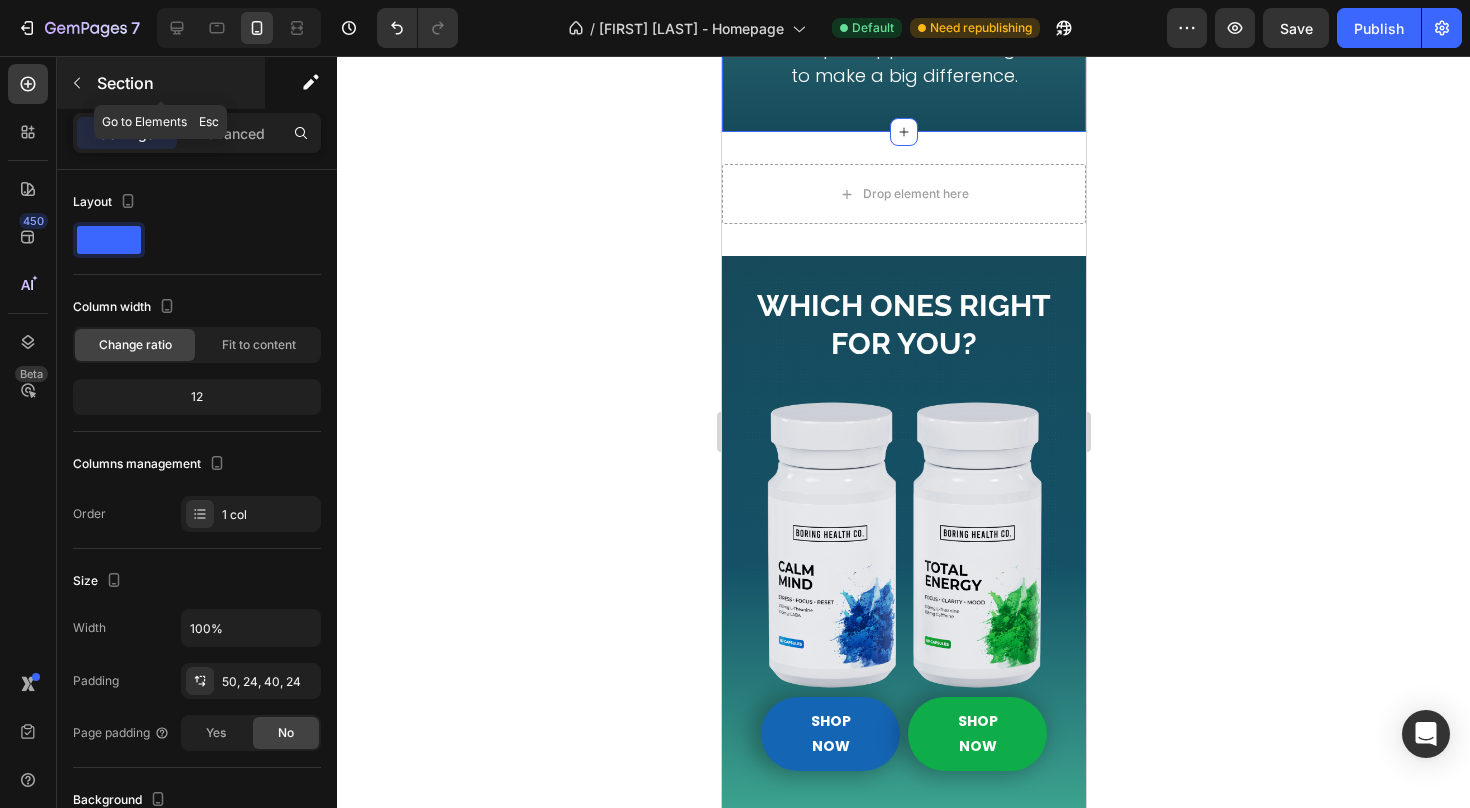 click 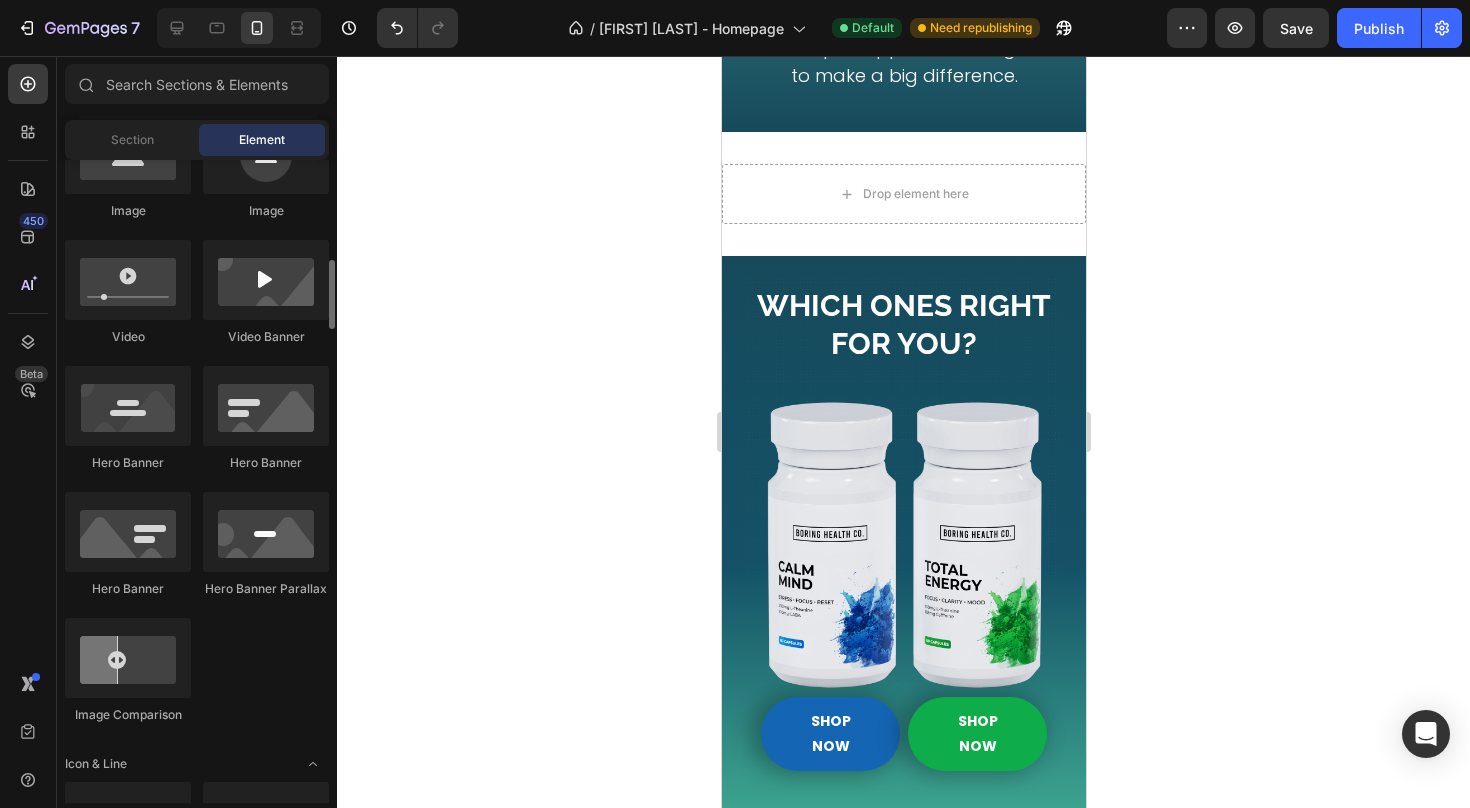 scroll, scrollTop: 758, scrollLeft: 0, axis: vertical 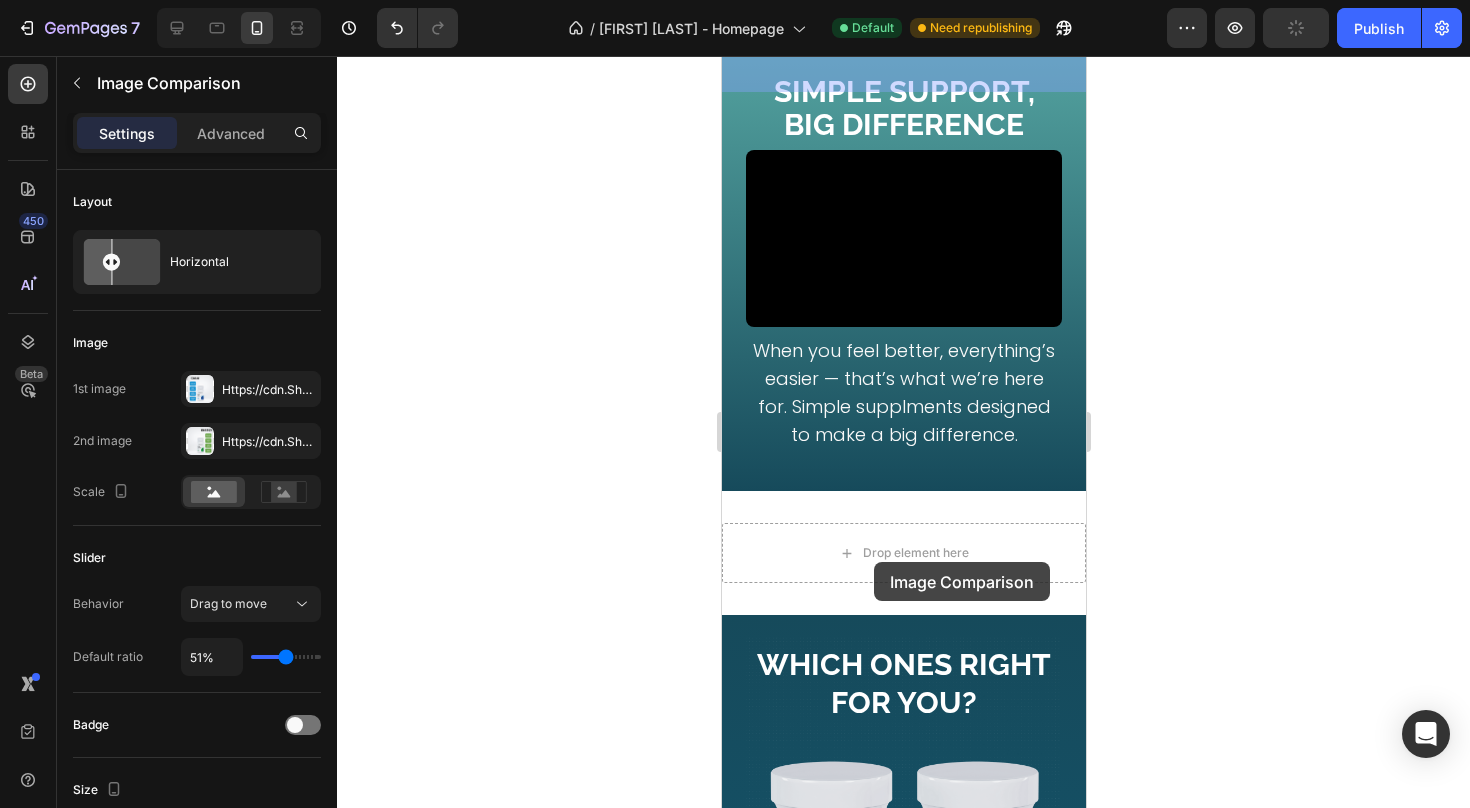 drag, startPoint x: 796, startPoint y: 382, endPoint x: 873, endPoint y: 561, distance: 194.85892 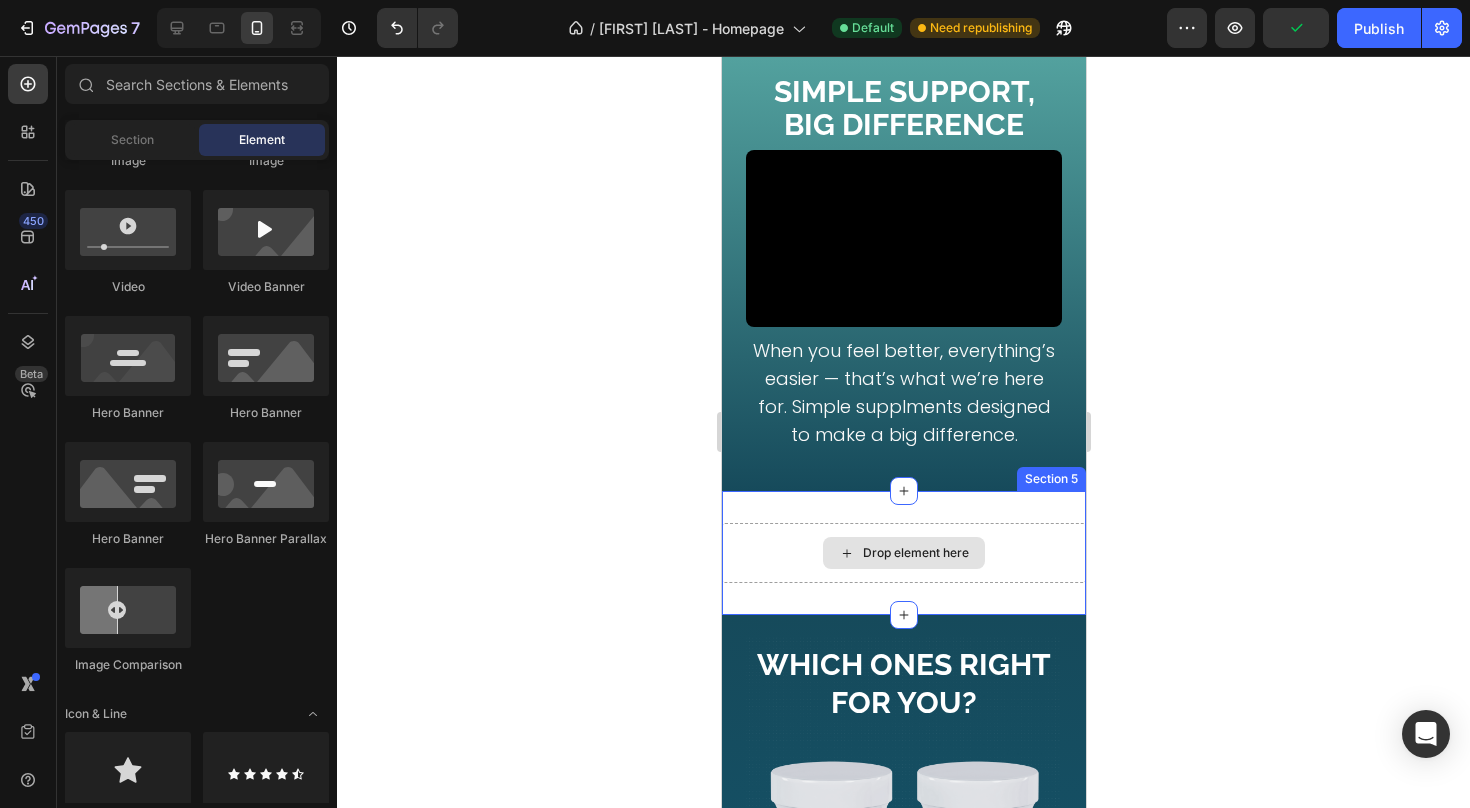 click on "Drop element here" at bounding box center [903, 553] 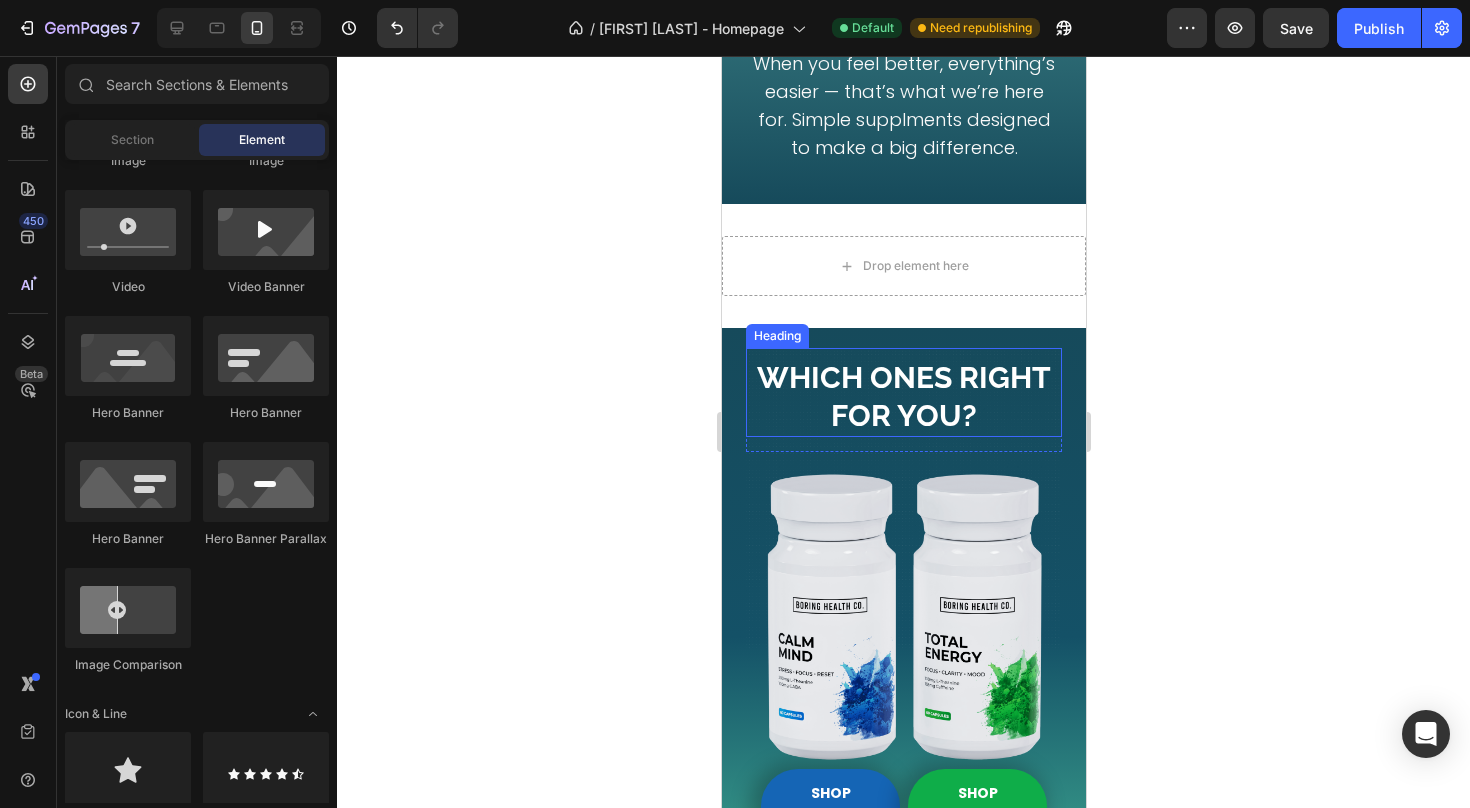 scroll, scrollTop: 1304, scrollLeft: 0, axis: vertical 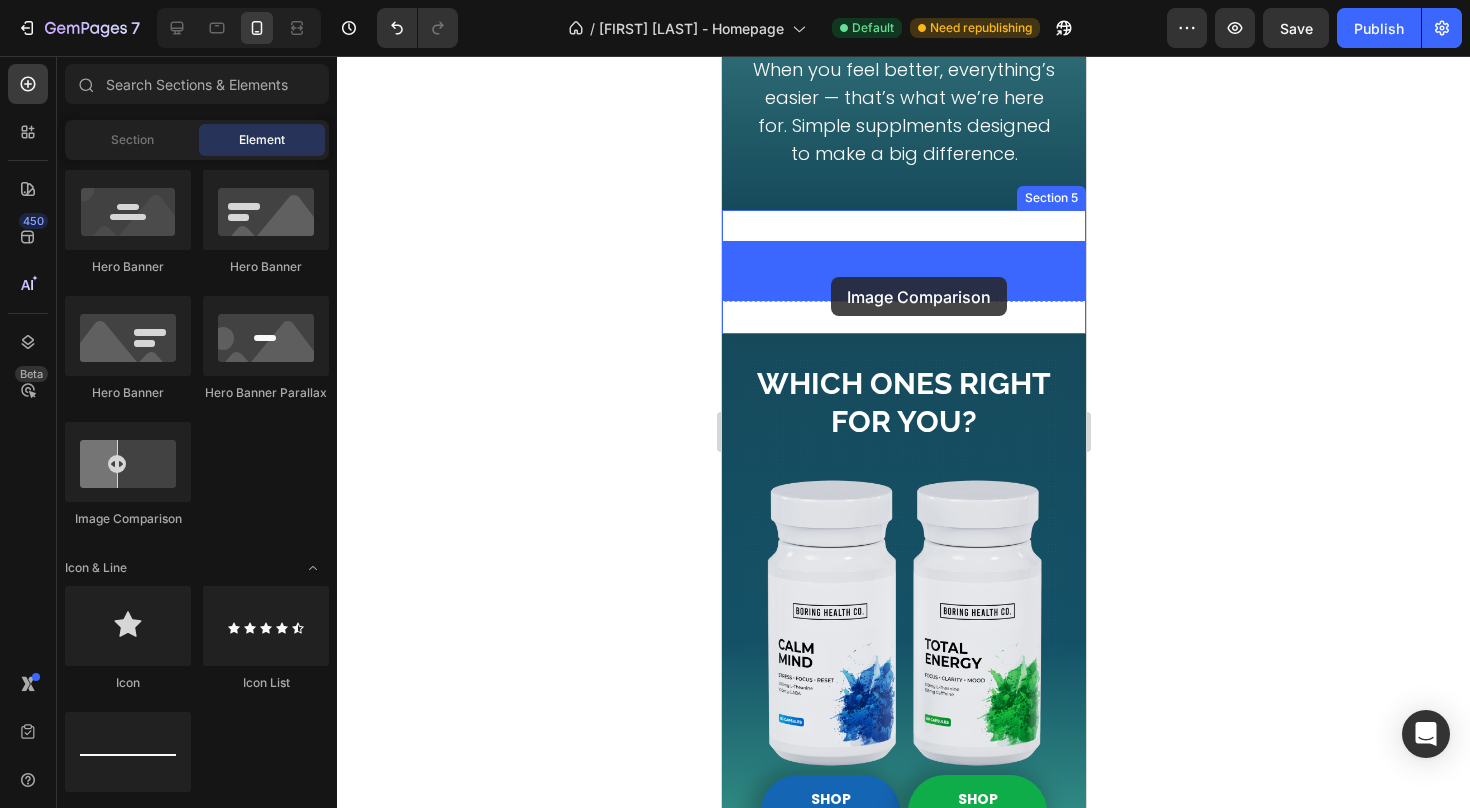 drag, startPoint x: 825, startPoint y: 536, endPoint x: 830, endPoint y: 277, distance: 259.04825 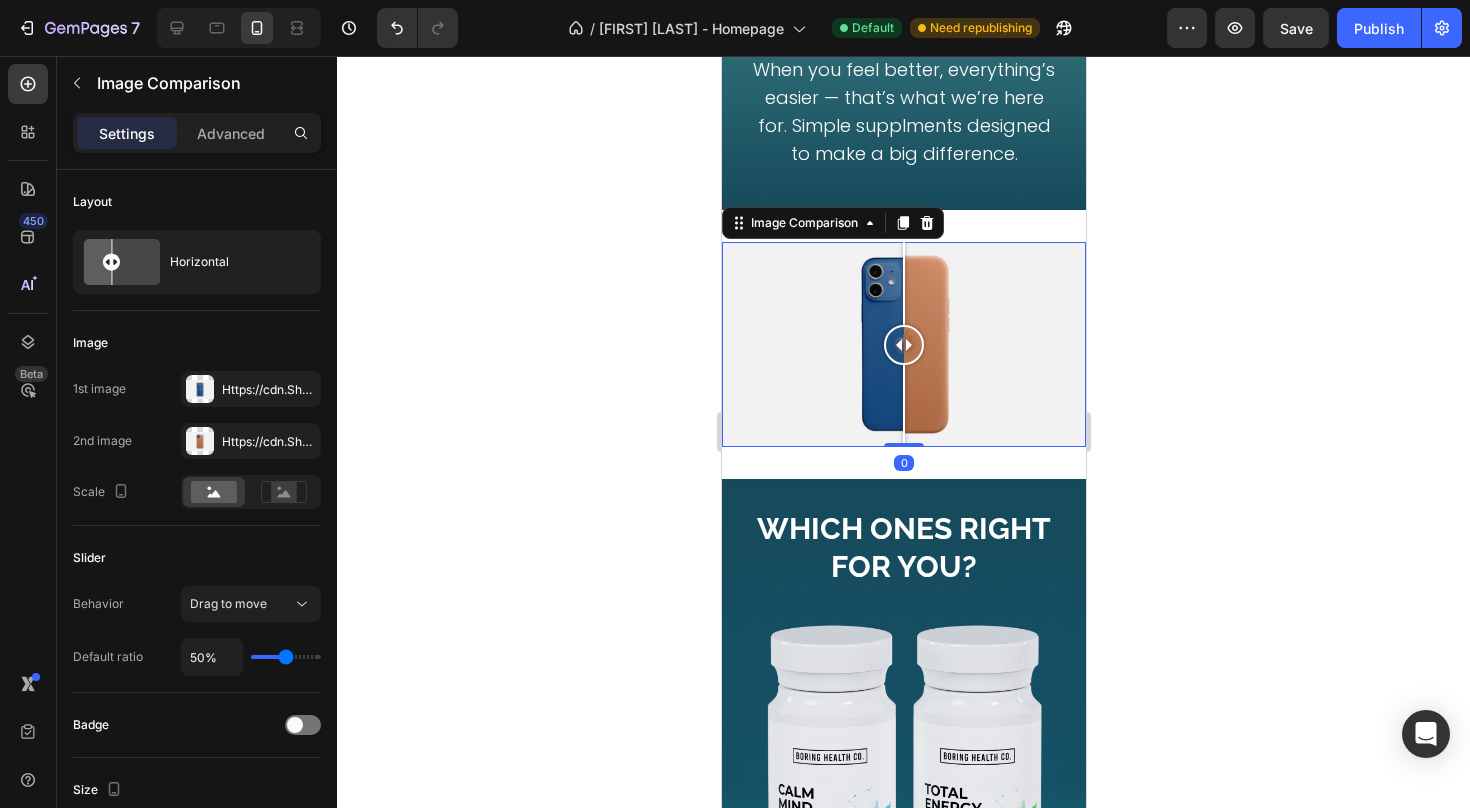 click 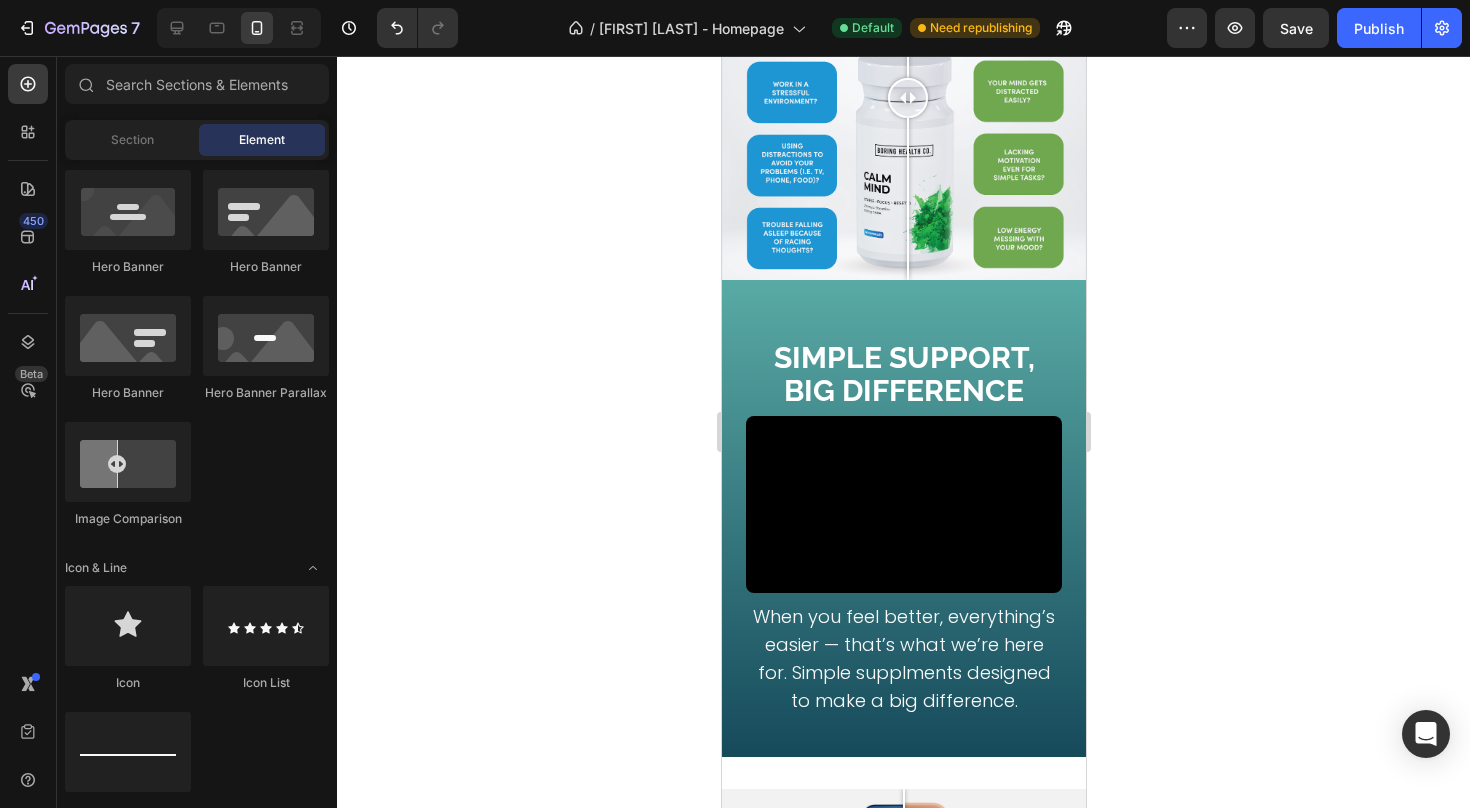 scroll, scrollTop: 784, scrollLeft: 0, axis: vertical 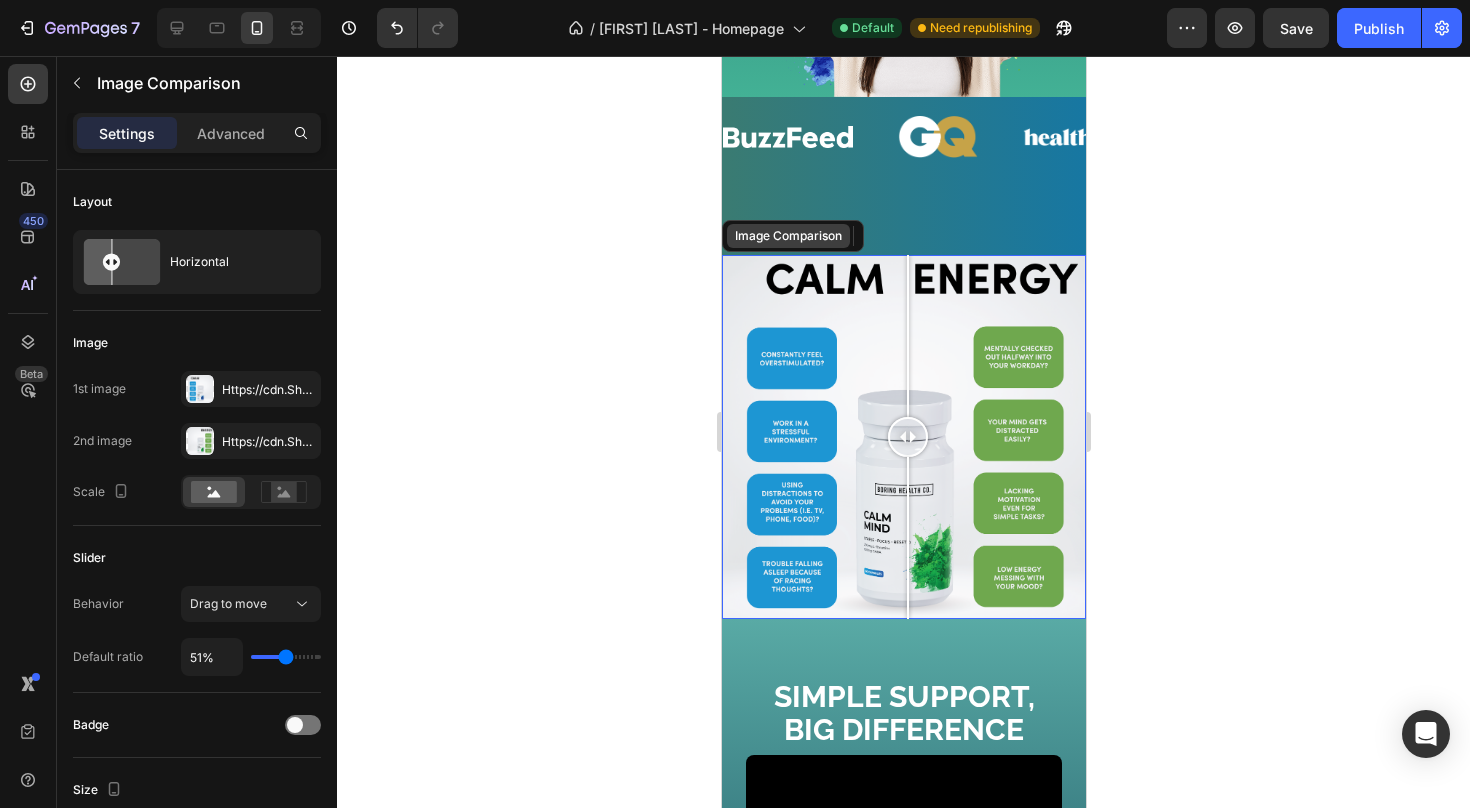 click on "Image Comparison" at bounding box center (787, 236) 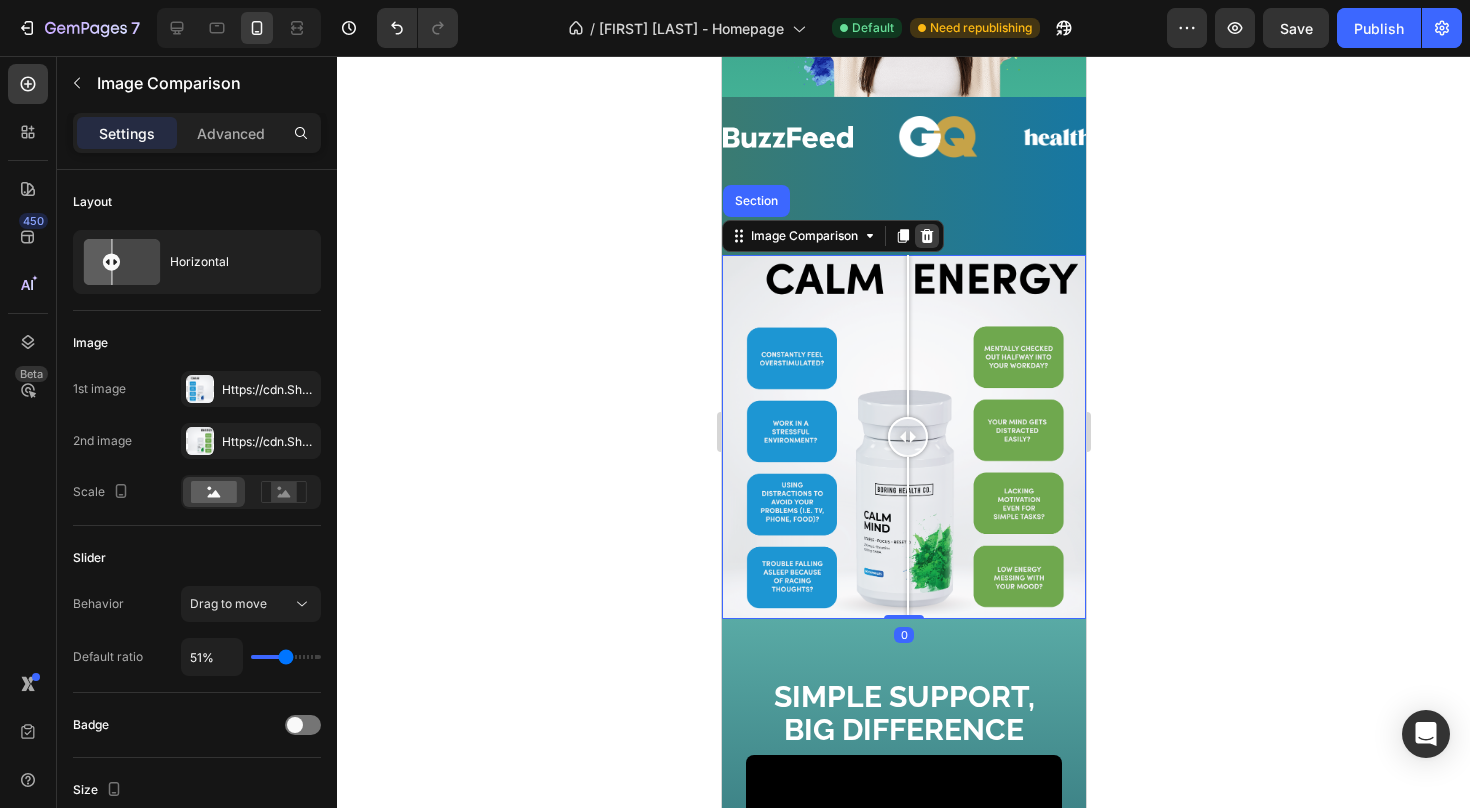 click 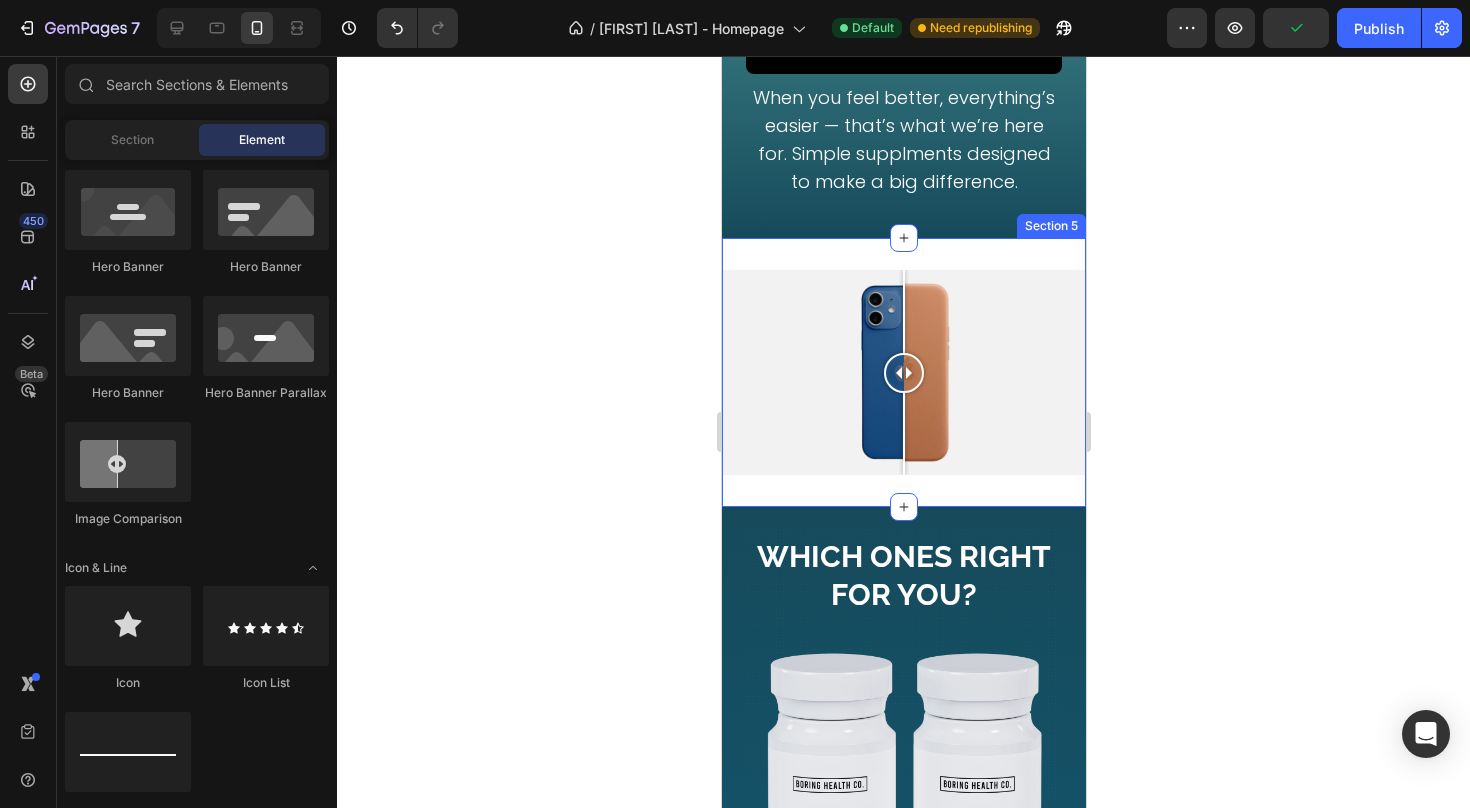 scroll, scrollTop: 1239, scrollLeft: 0, axis: vertical 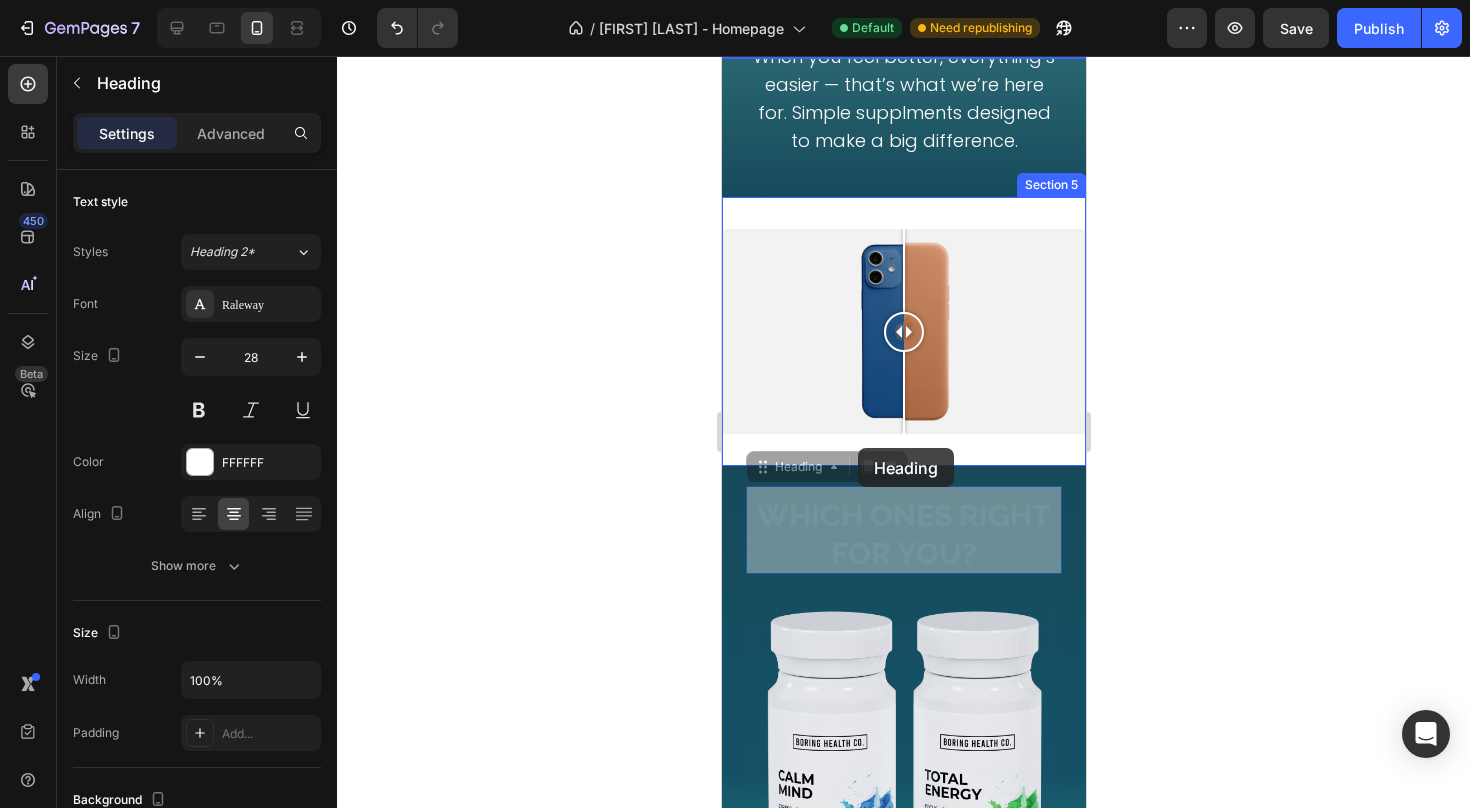 drag, startPoint x: 797, startPoint y: 479, endPoint x: 857, endPoint y: 448, distance: 67.53518 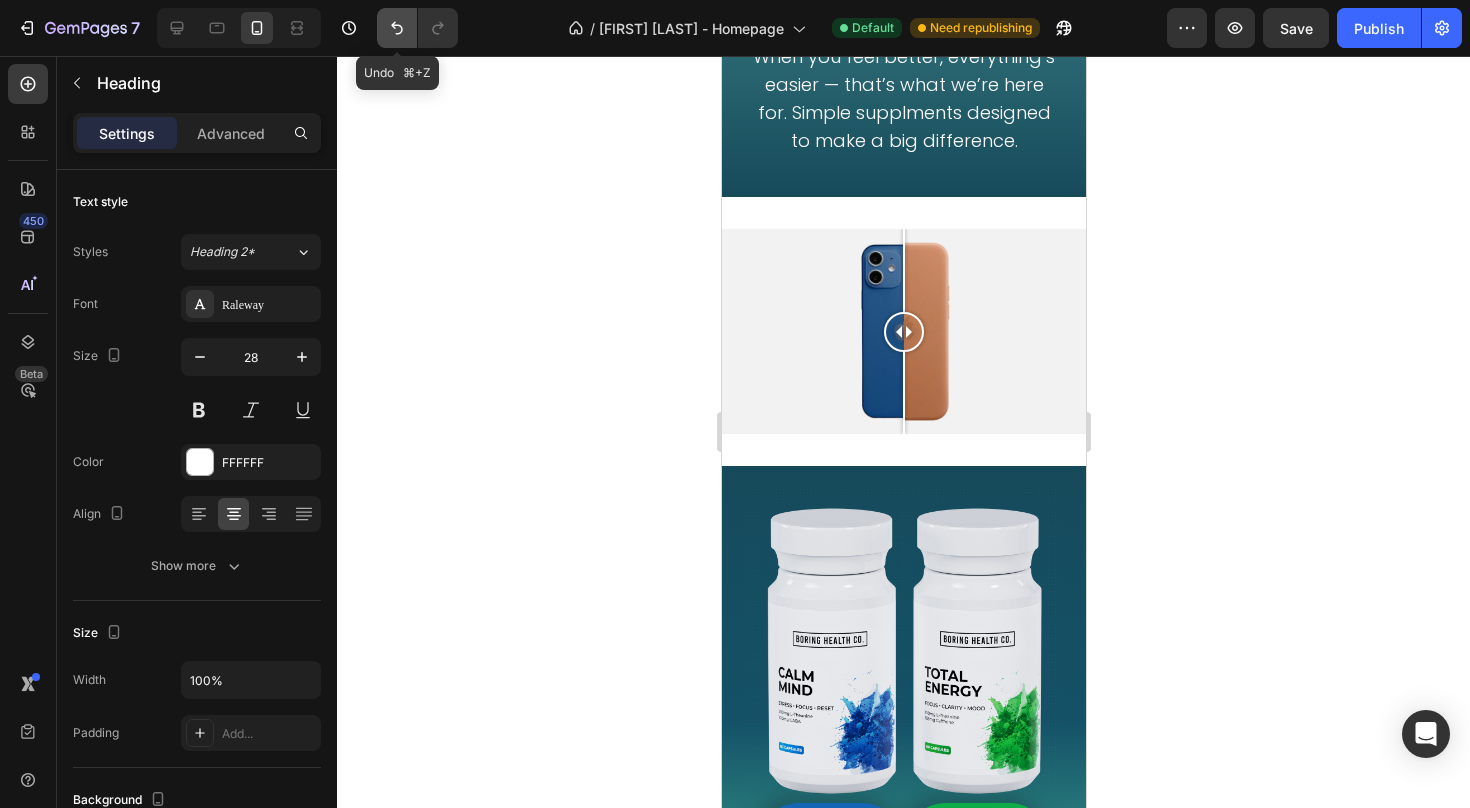 click 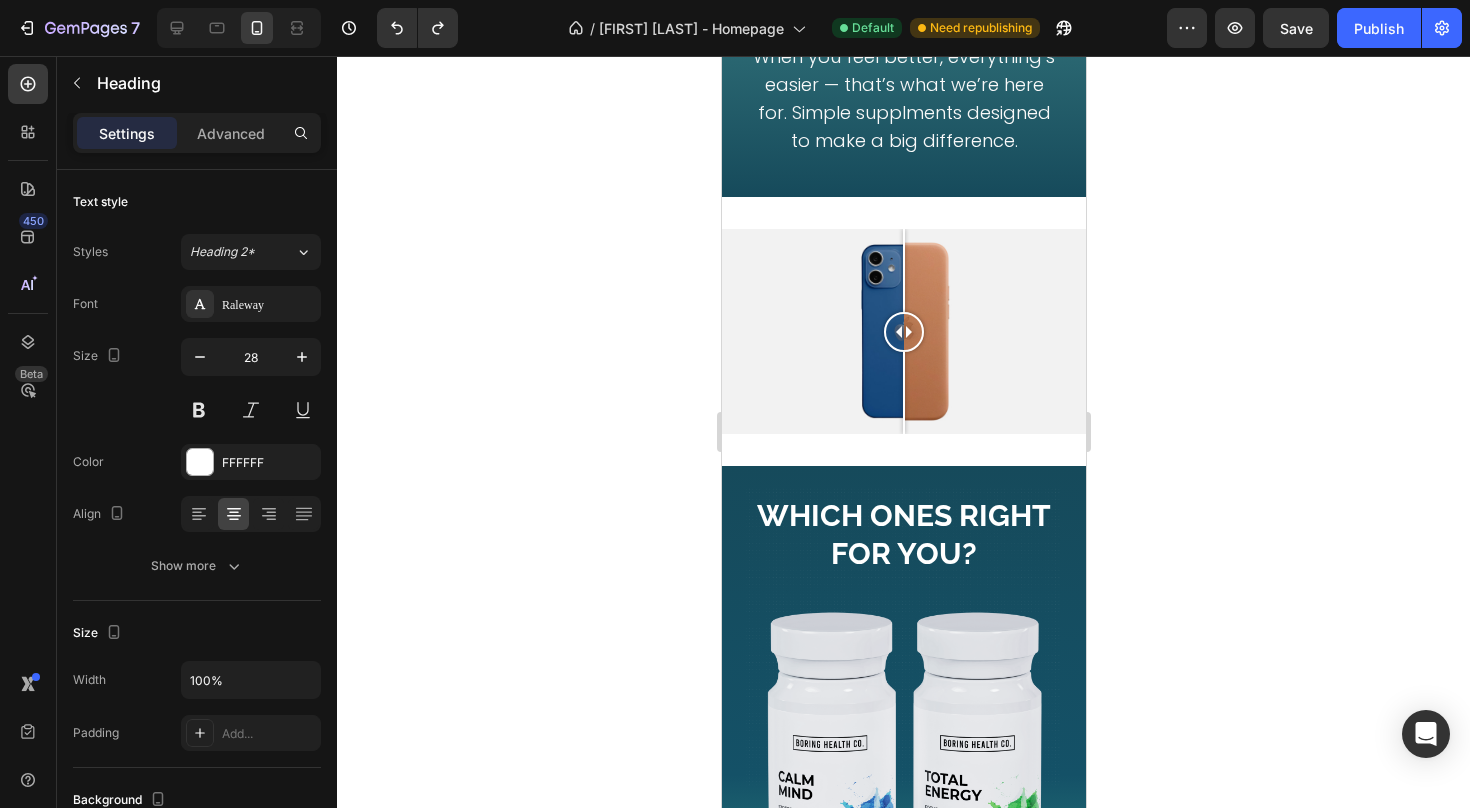 click on "Which Ones right for you?" at bounding box center (903, 535) 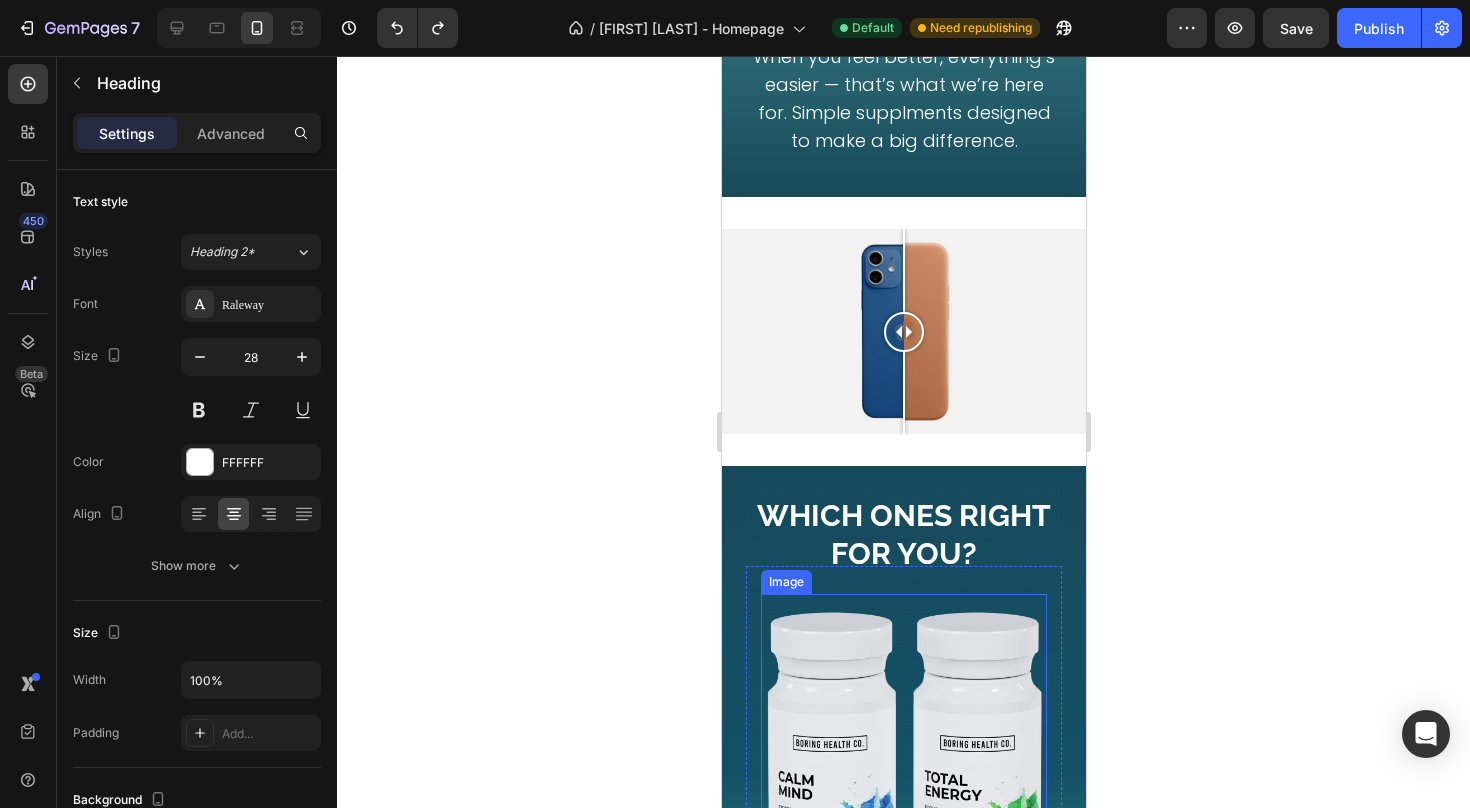 click at bounding box center (903, 755) 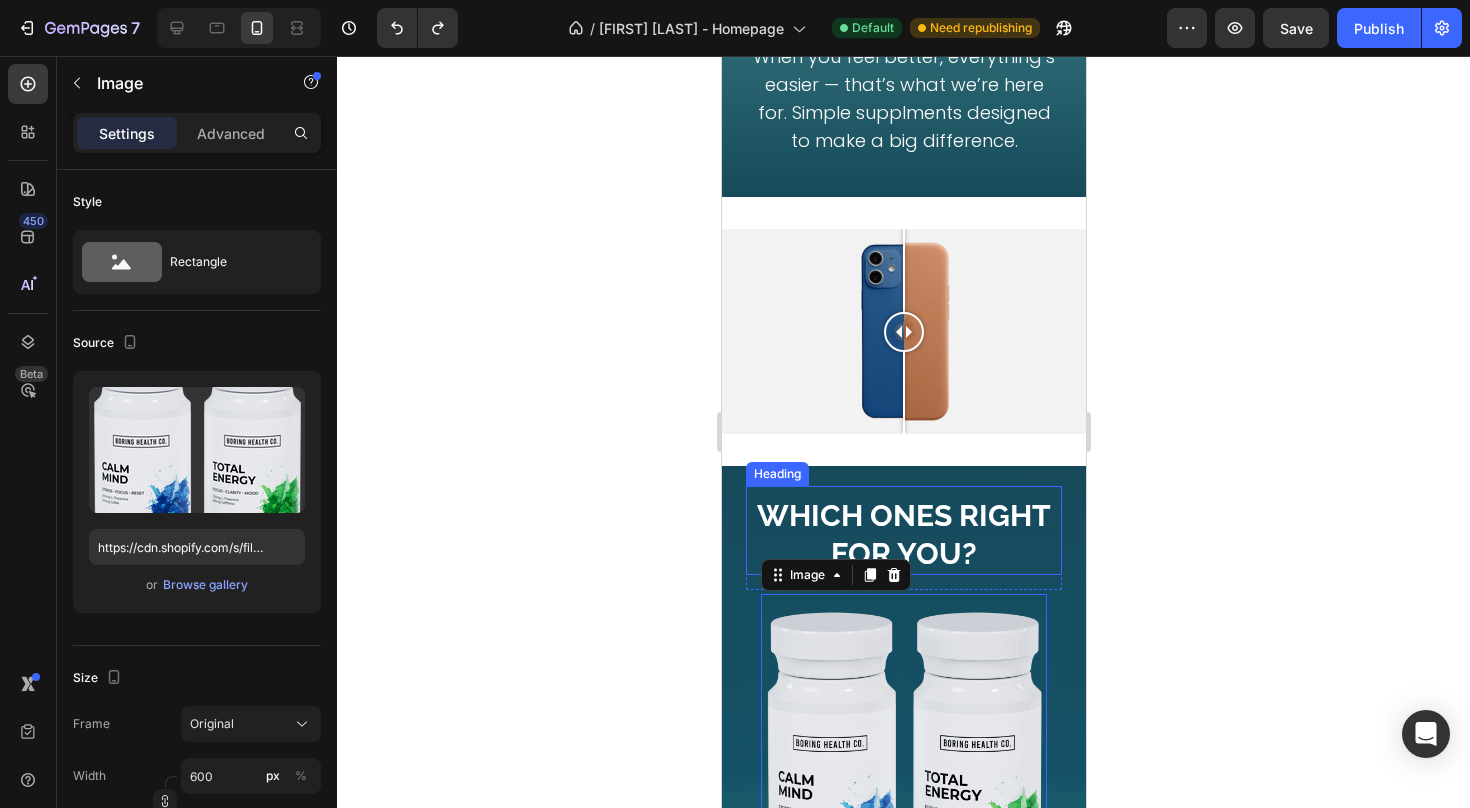 click on "⁠⁠⁠⁠⁠⁠⁠ Which Ones right for you?" at bounding box center (903, 535) 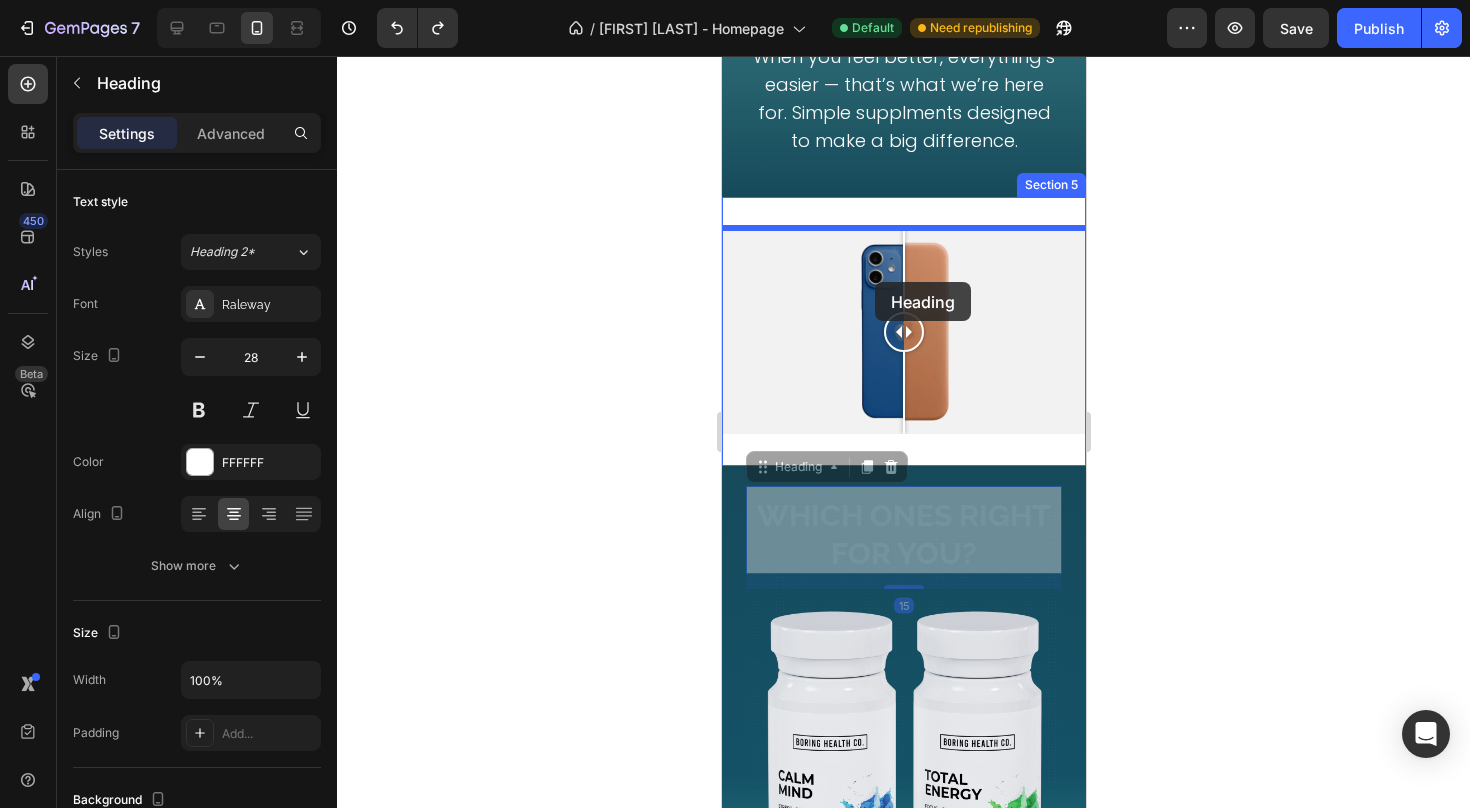 drag, startPoint x: 760, startPoint y: 471, endPoint x: 874, endPoint y: 282, distance: 220.71928 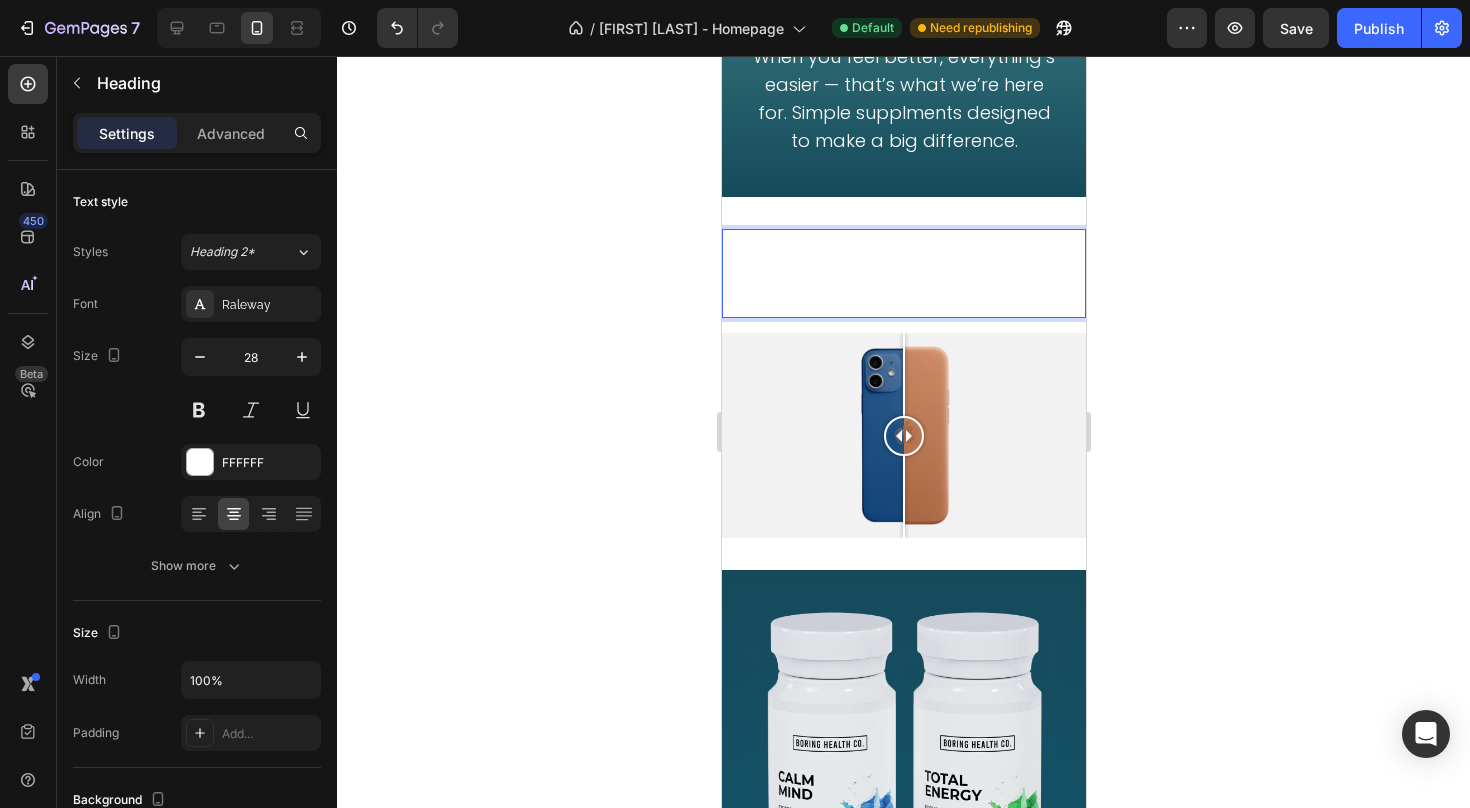 click on "Which Ones right for you?" at bounding box center (903, 278) 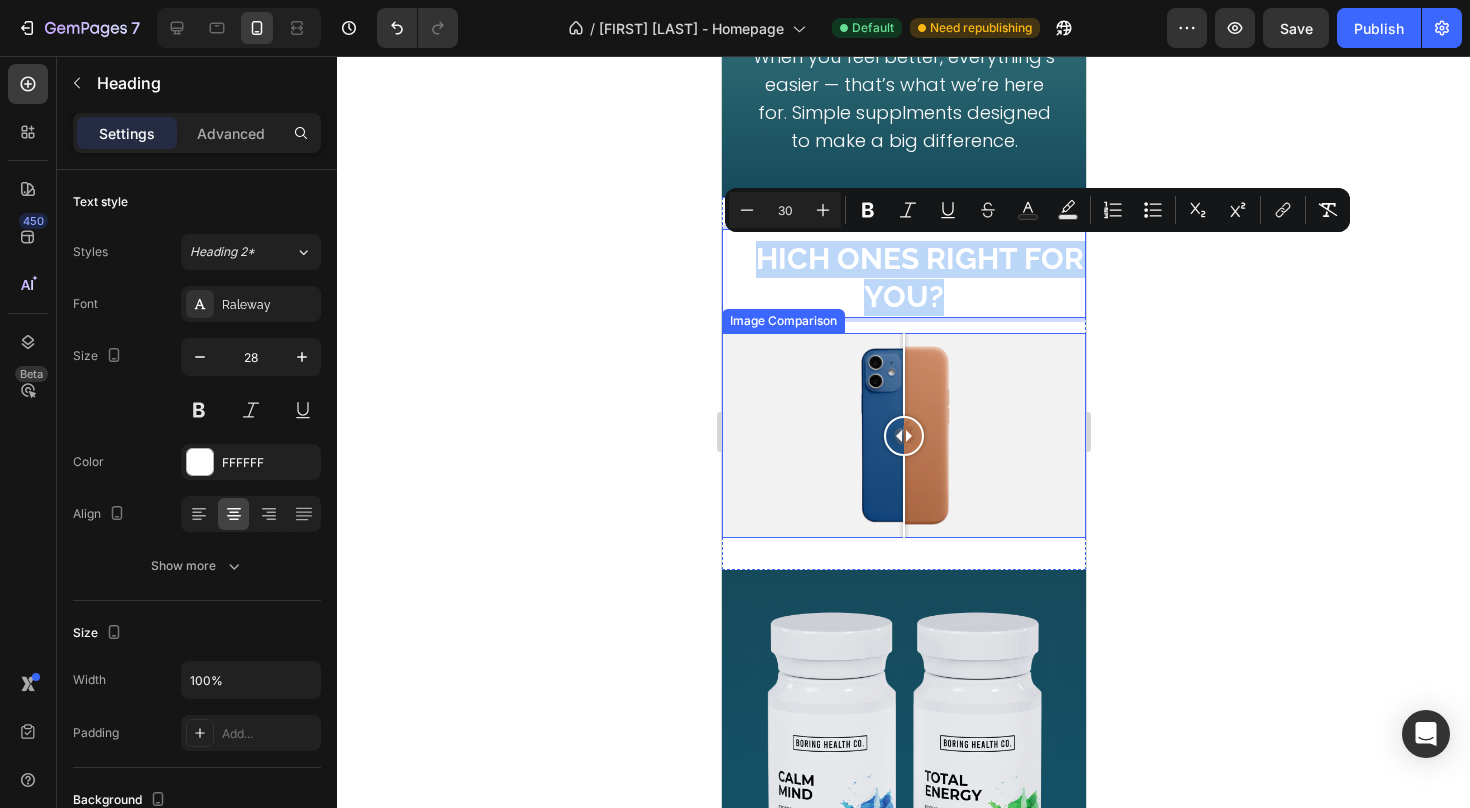 drag, startPoint x: 745, startPoint y: 249, endPoint x: 1018, endPoint y: 335, distance: 286.22543 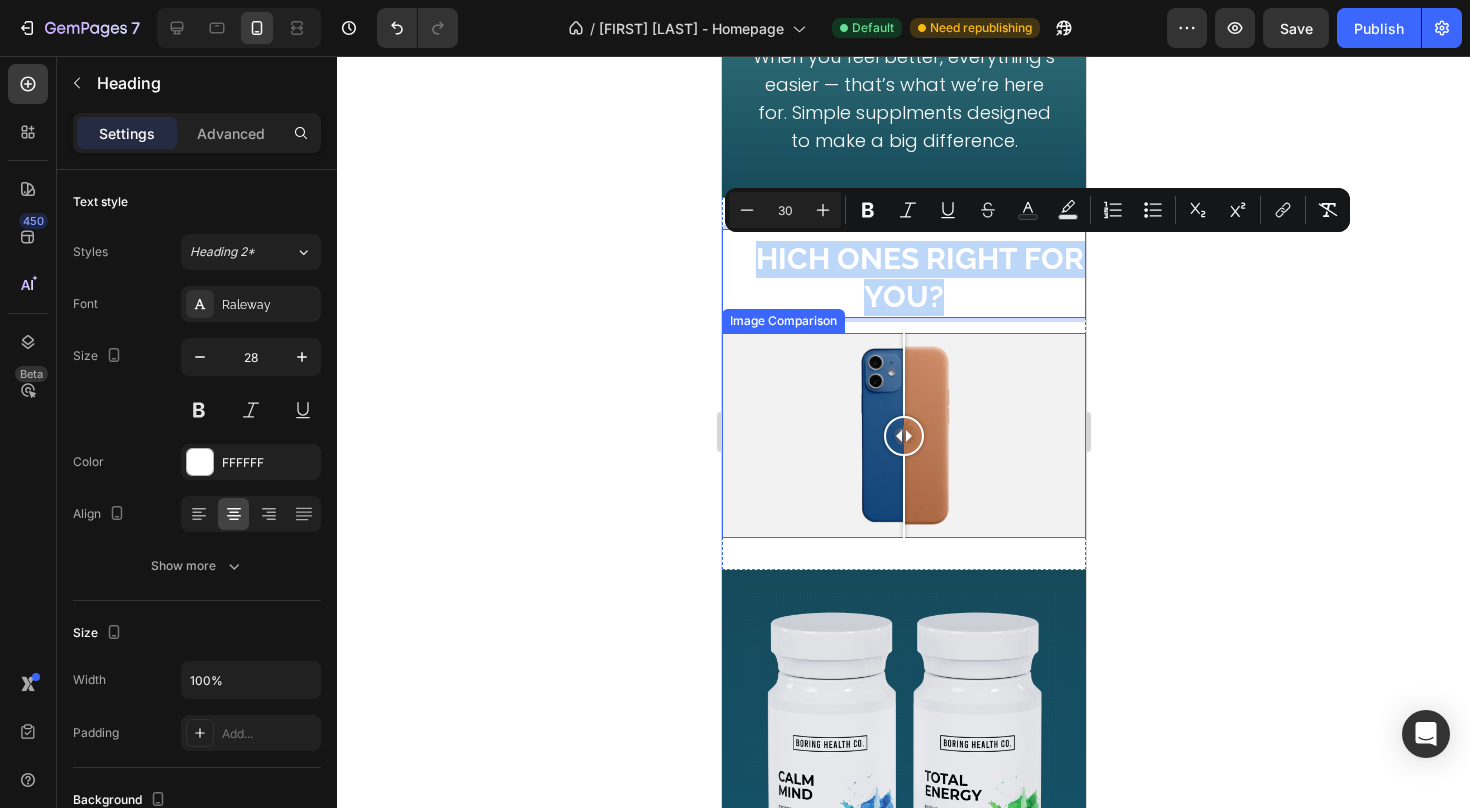 click on "Which Ones right for you? Heading   15 Image Comparison" at bounding box center (903, 383) 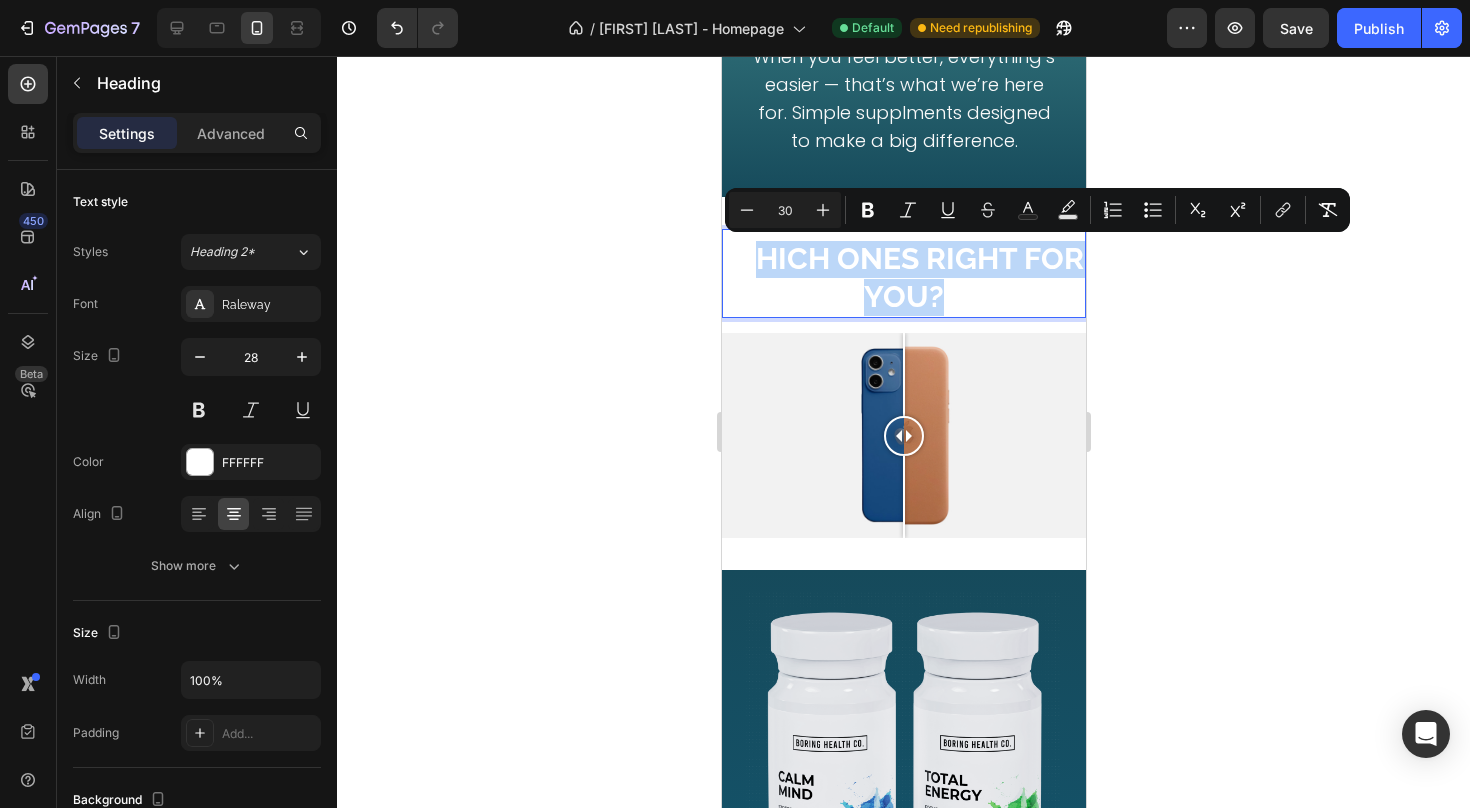 click on "Which Ones right for you?" at bounding box center (903, 278) 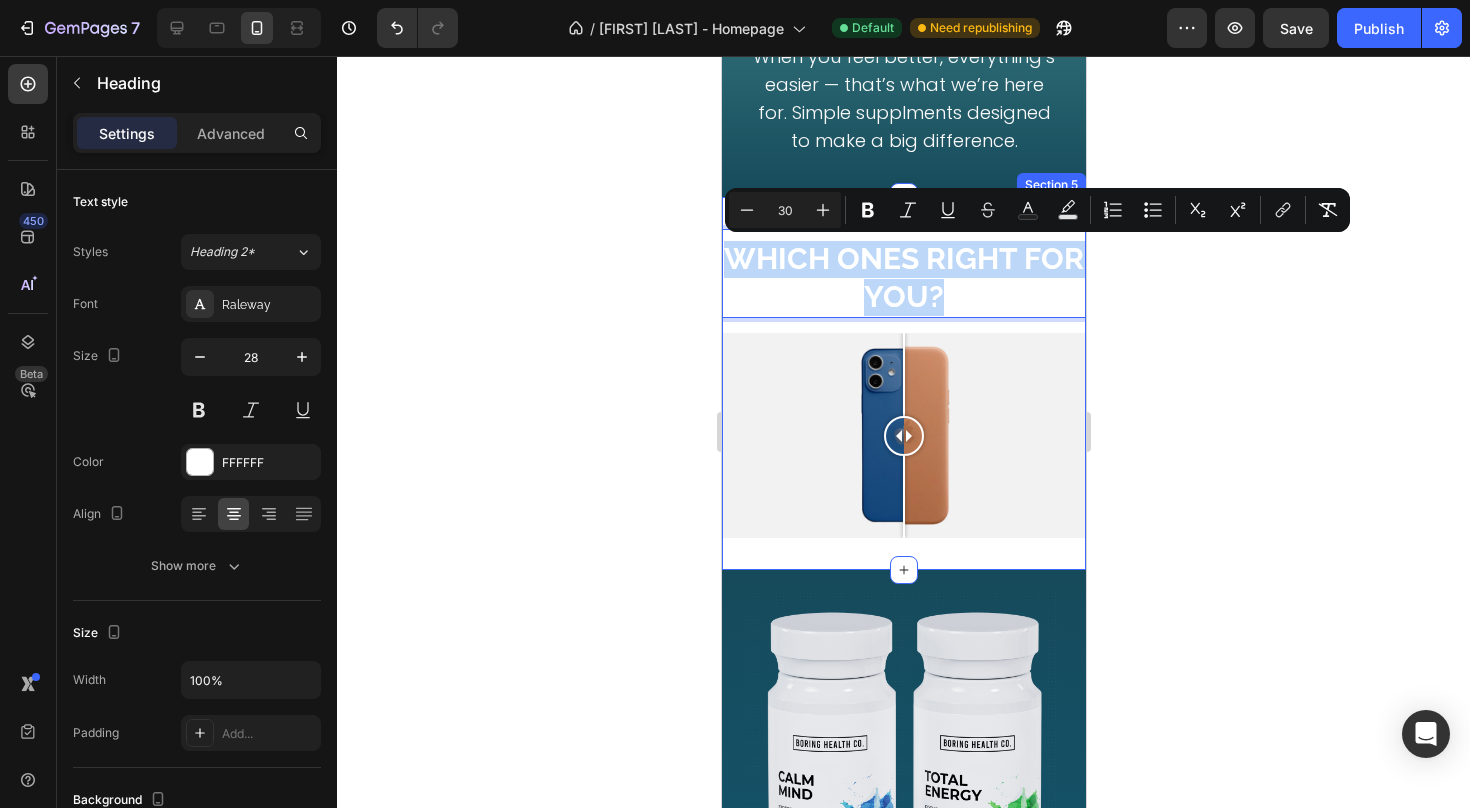 drag, startPoint x: 953, startPoint y: 294, endPoint x: 723, endPoint y: 220, distance: 241.61125 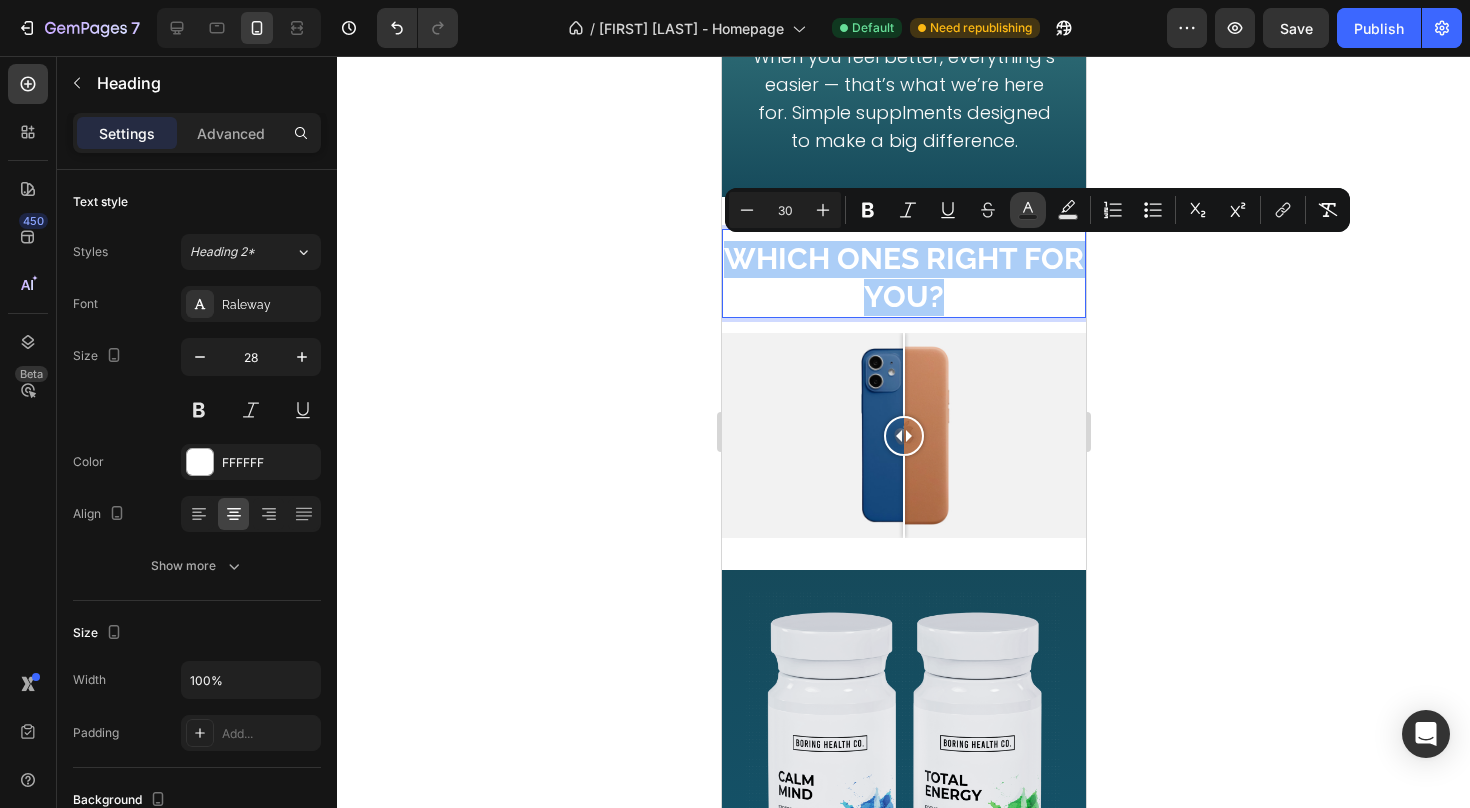 click 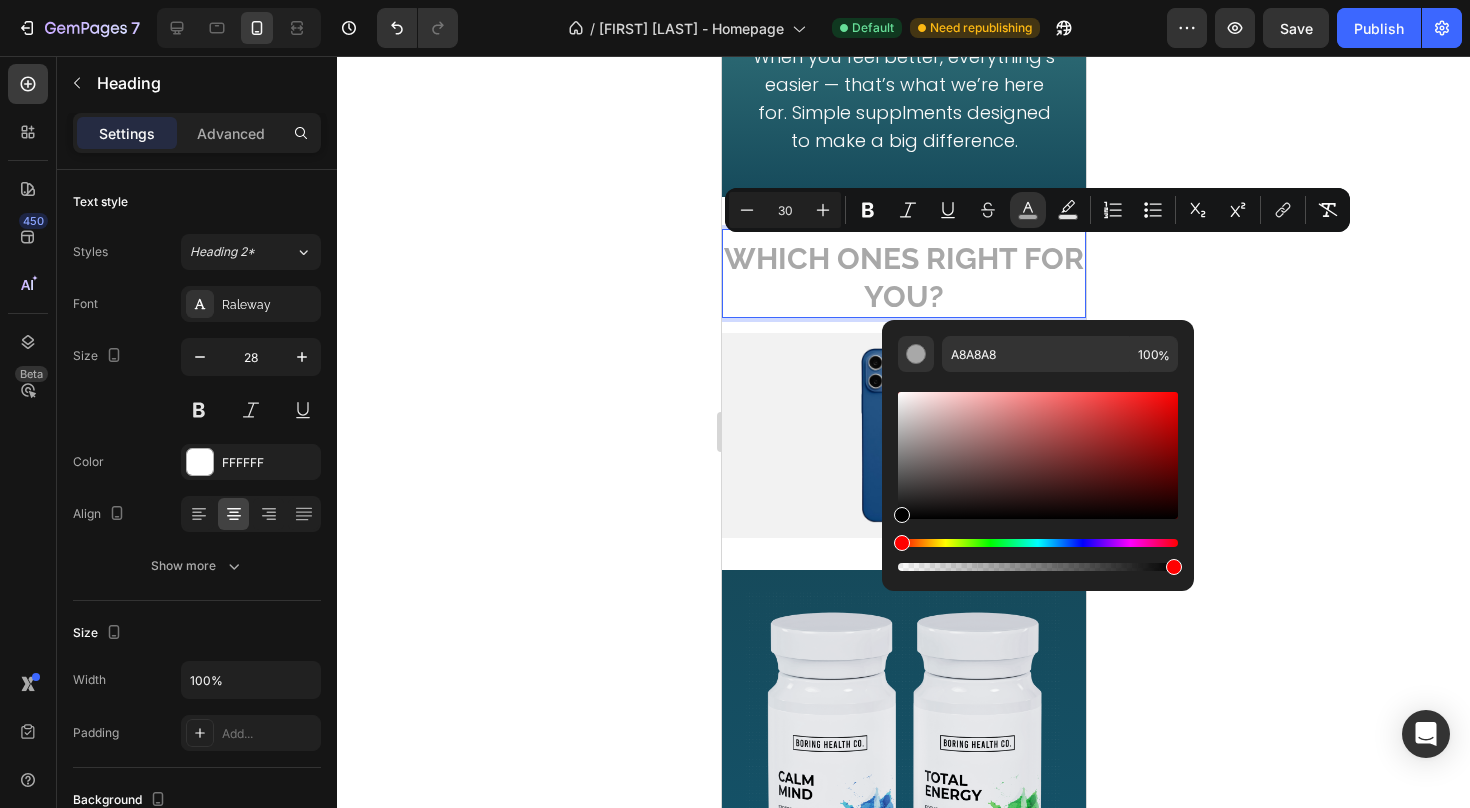 drag, startPoint x: 904, startPoint y: 396, endPoint x: 890, endPoint y: 539, distance: 143.68369 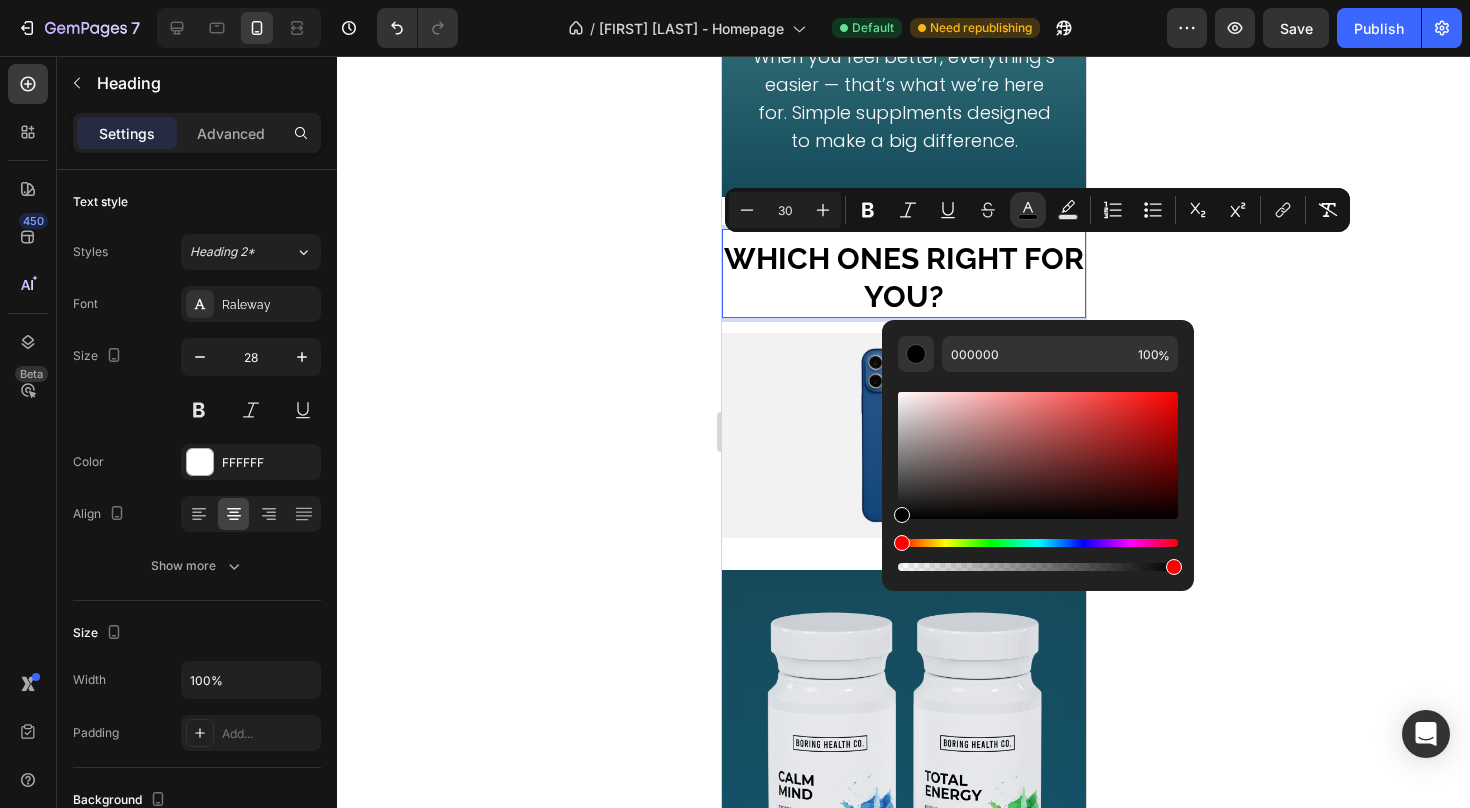 click 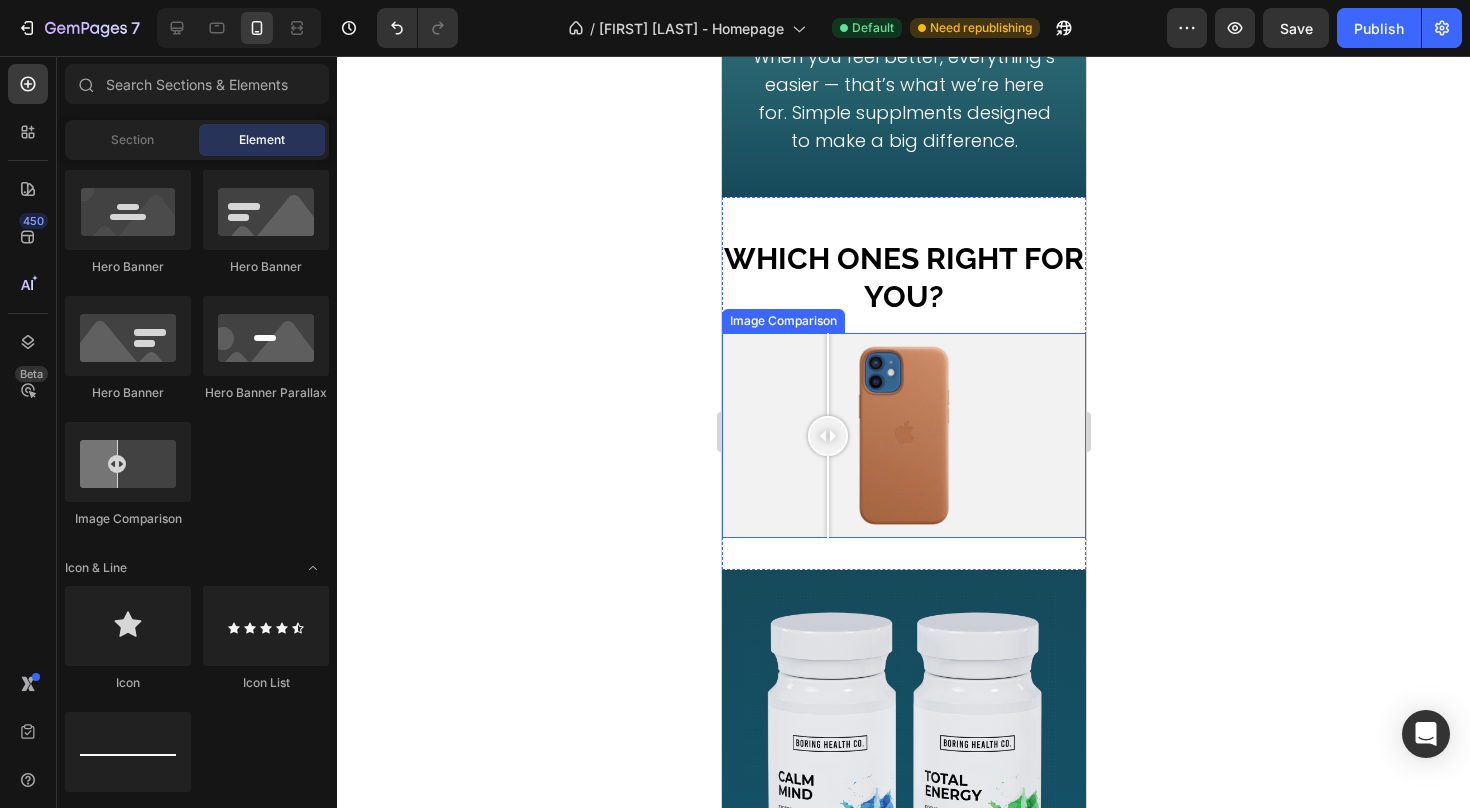 click at bounding box center [903, 435] 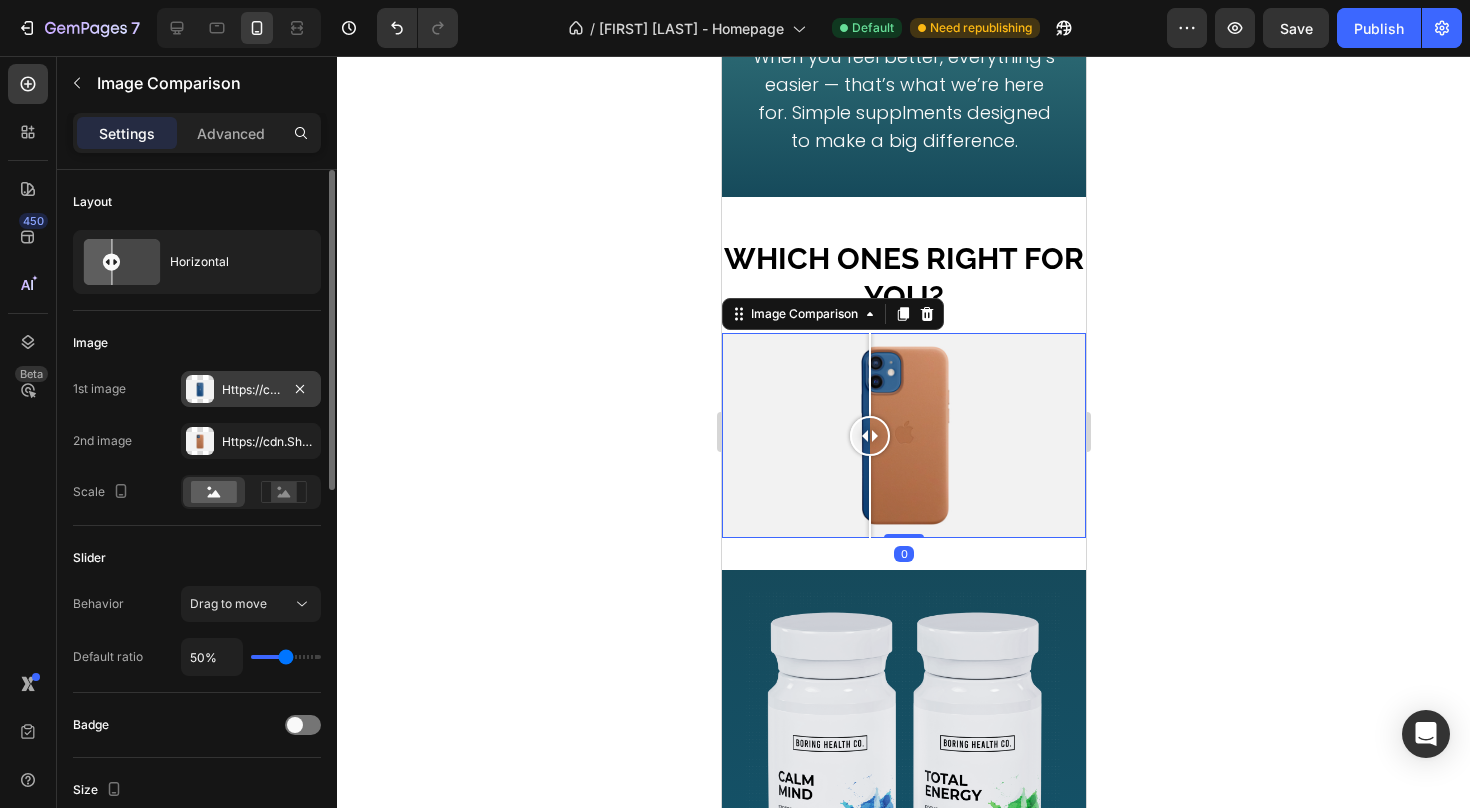 click at bounding box center [200, 389] 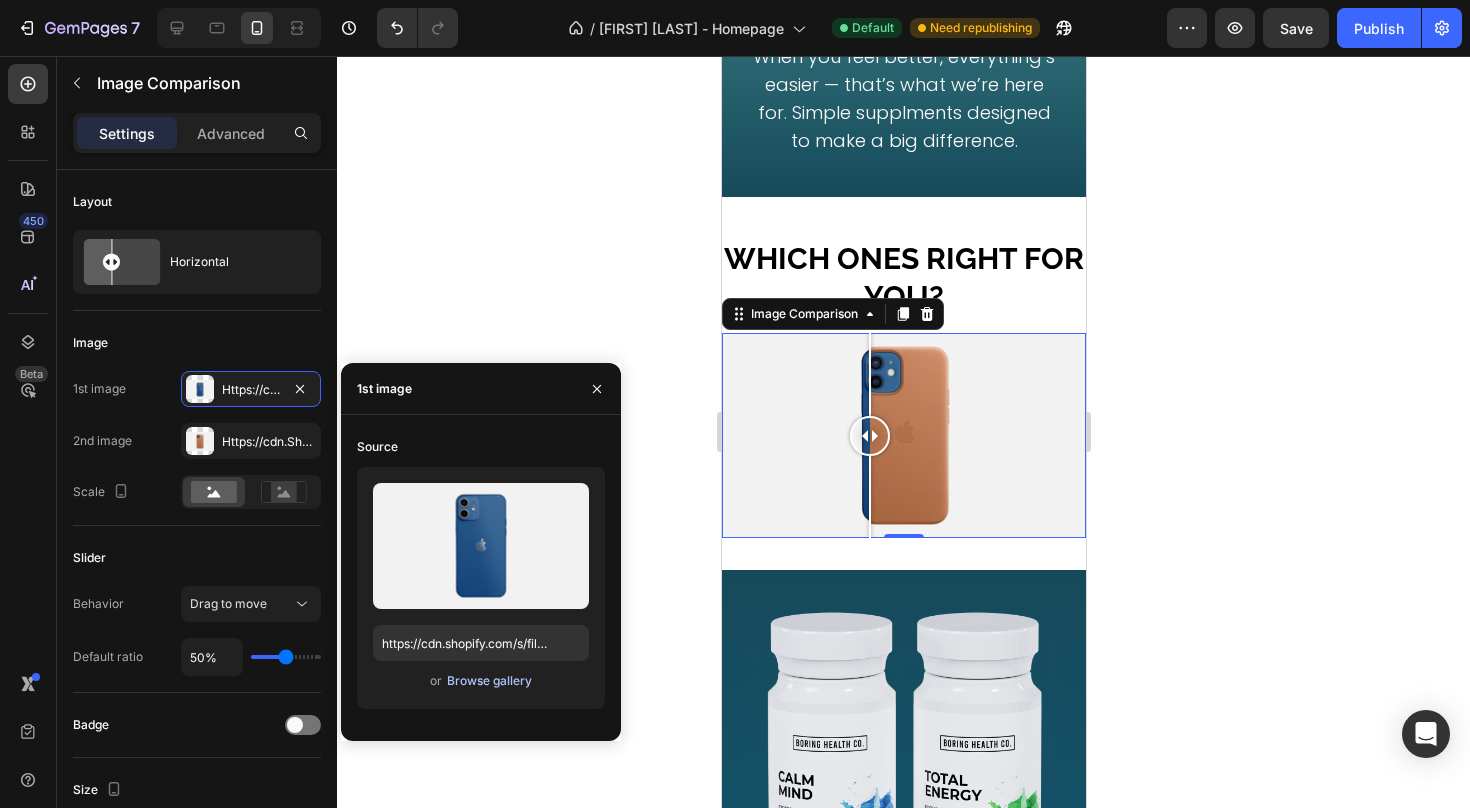click on "Browse gallery" at bounding box center [489, 681] 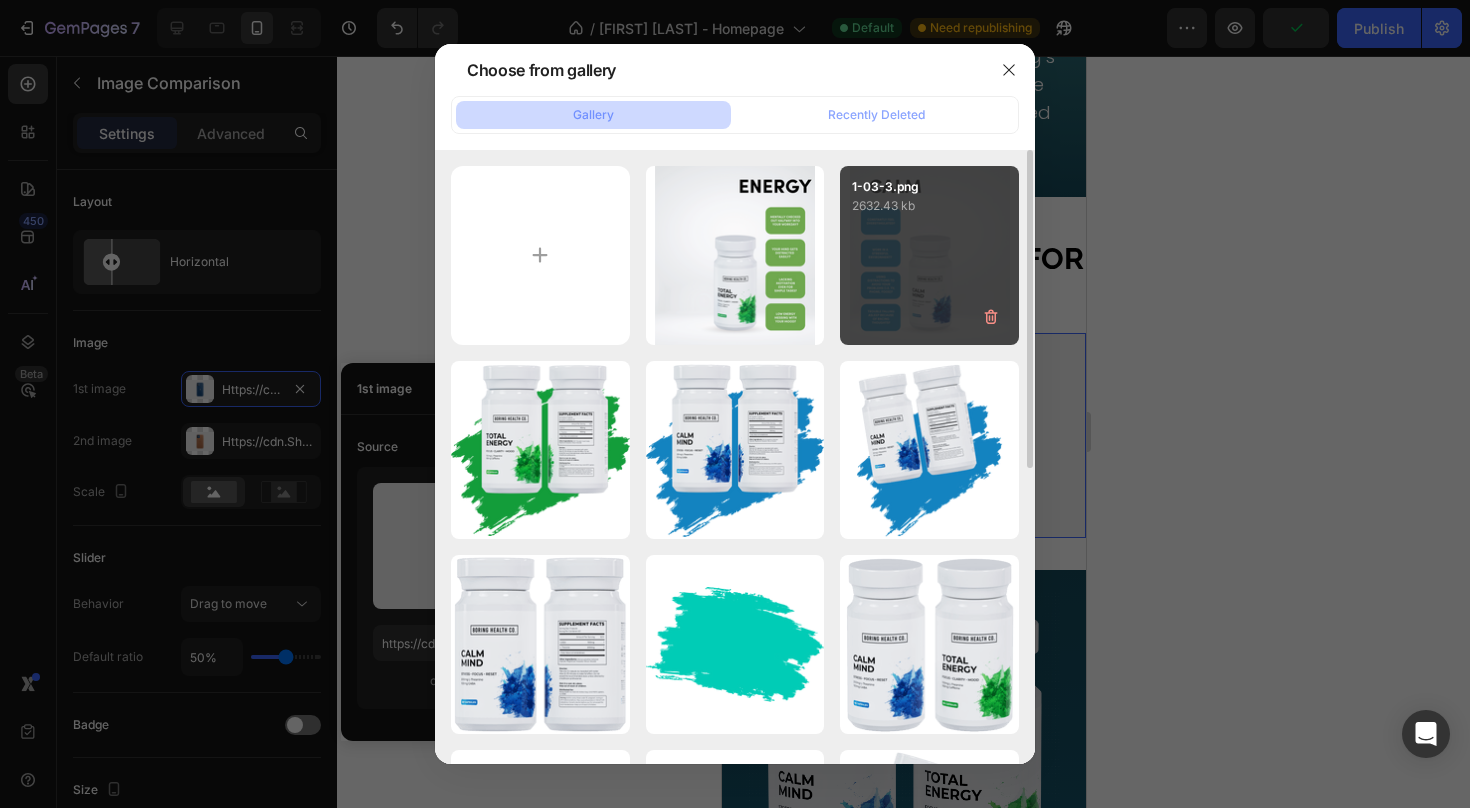 click on "1-03-3.png 2632.43 kb" at bounding box center (929, 255) 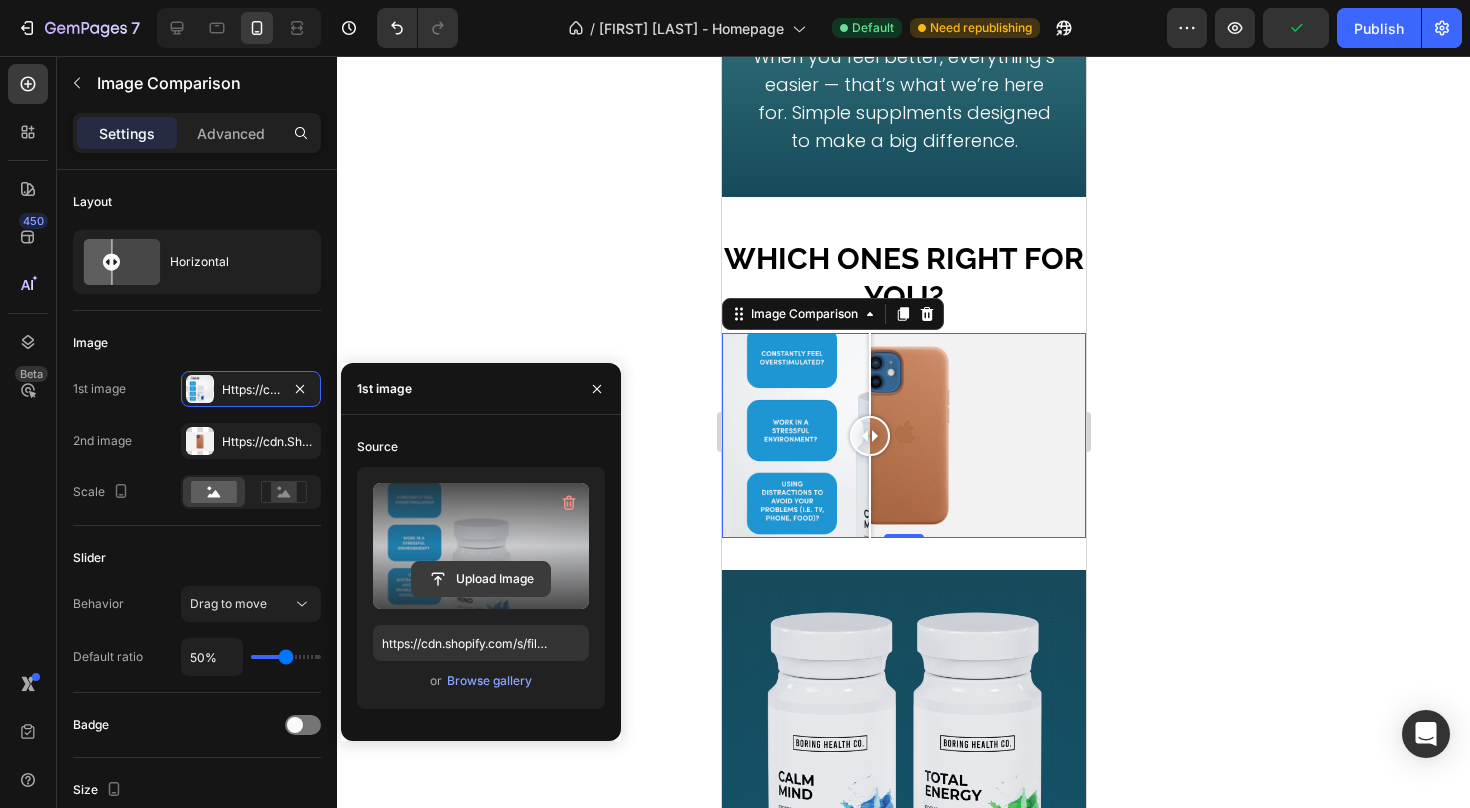 click 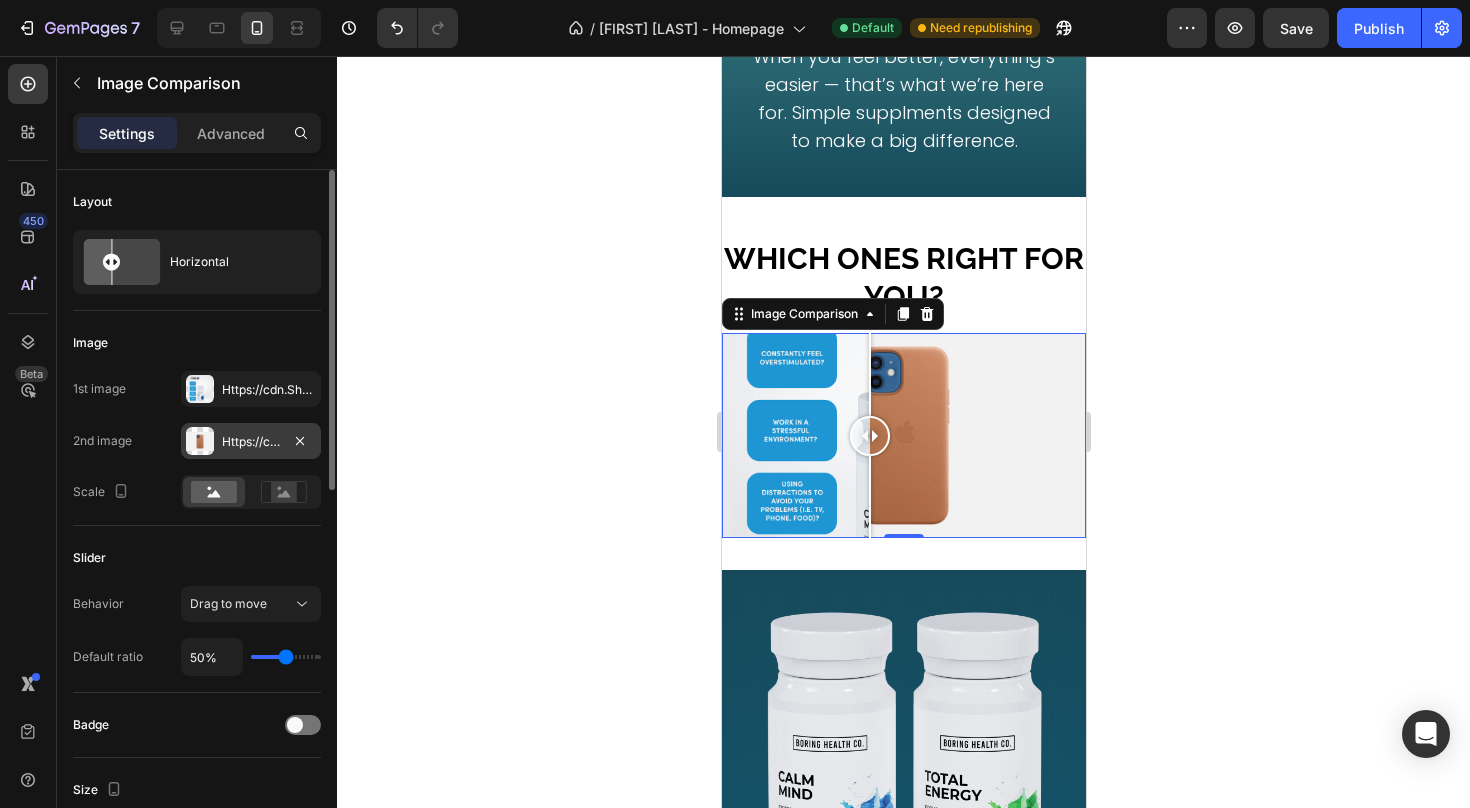 click at bounding box center (200, 441) 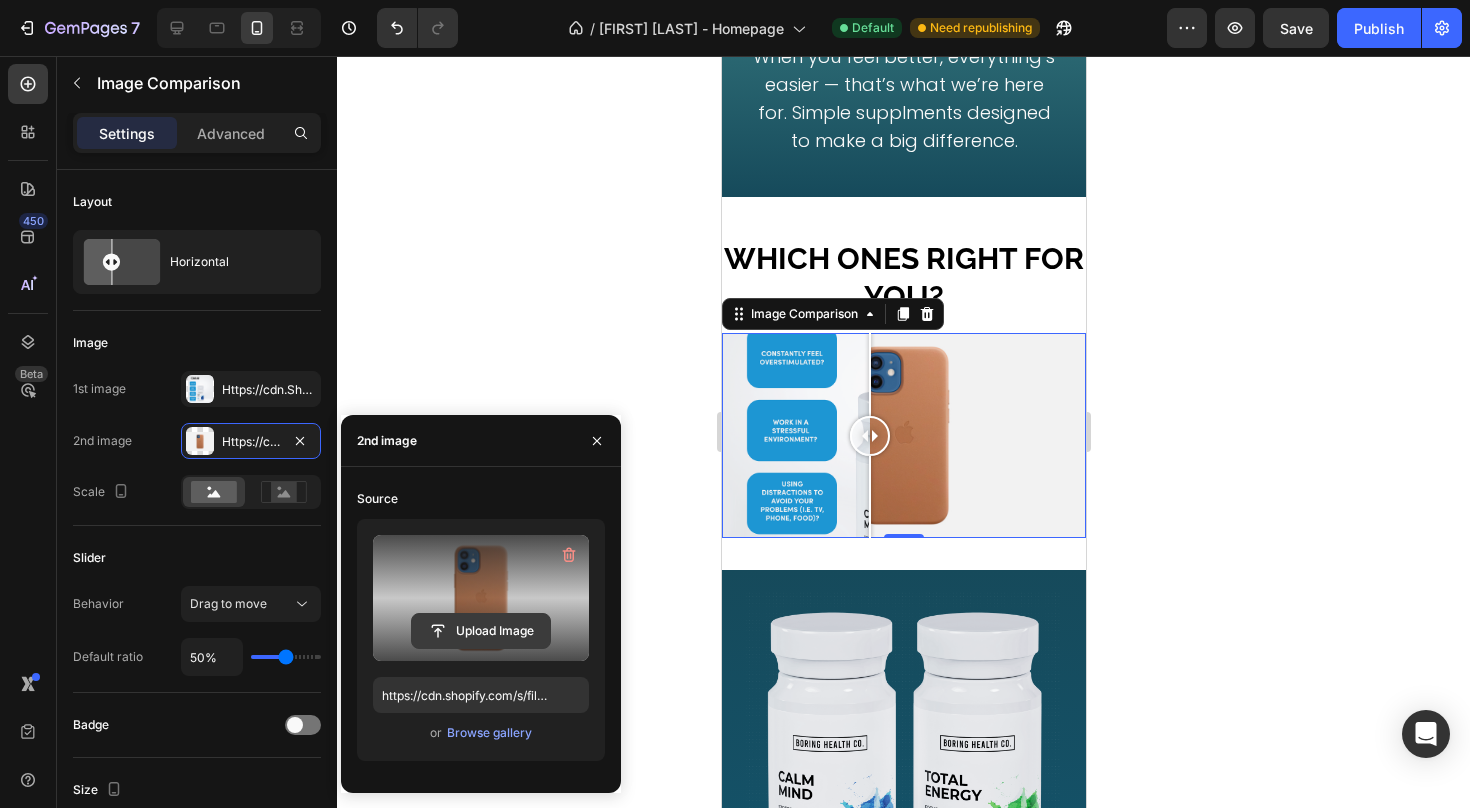 click 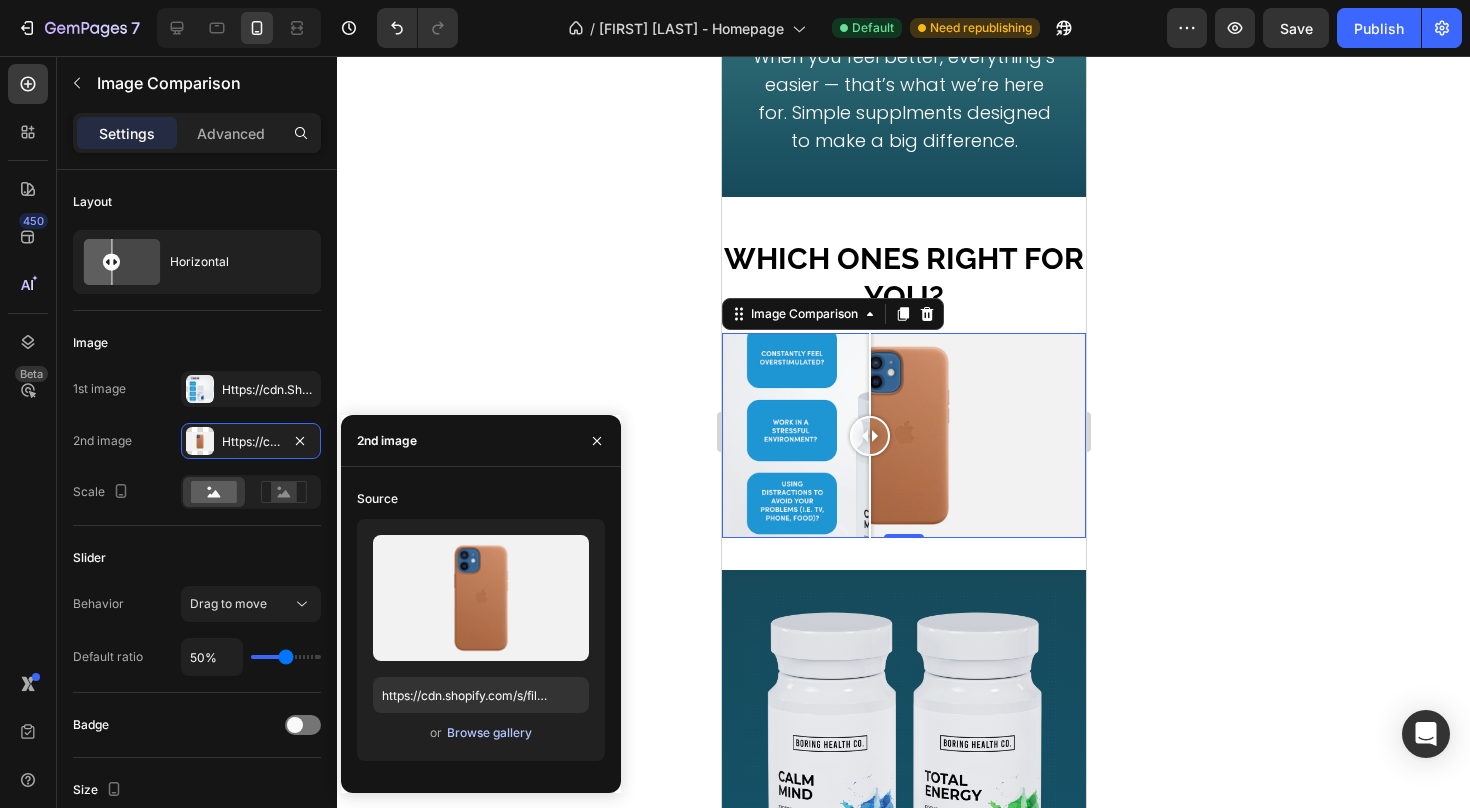 click on "Browse gallery" at bounding box center (489, 733) 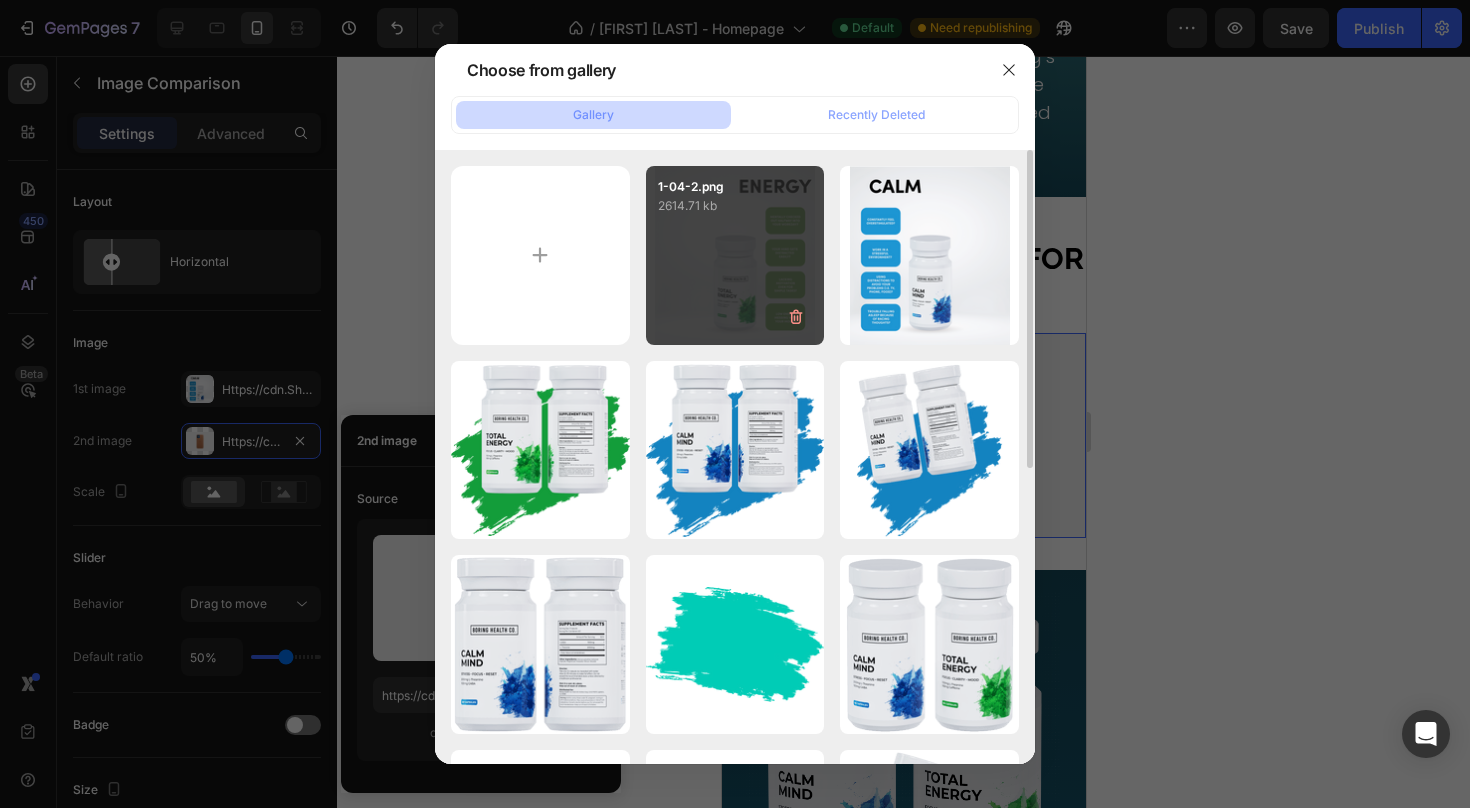 click on "1-04-2.png 2614.71 kb" at bounding box center [735, 255] 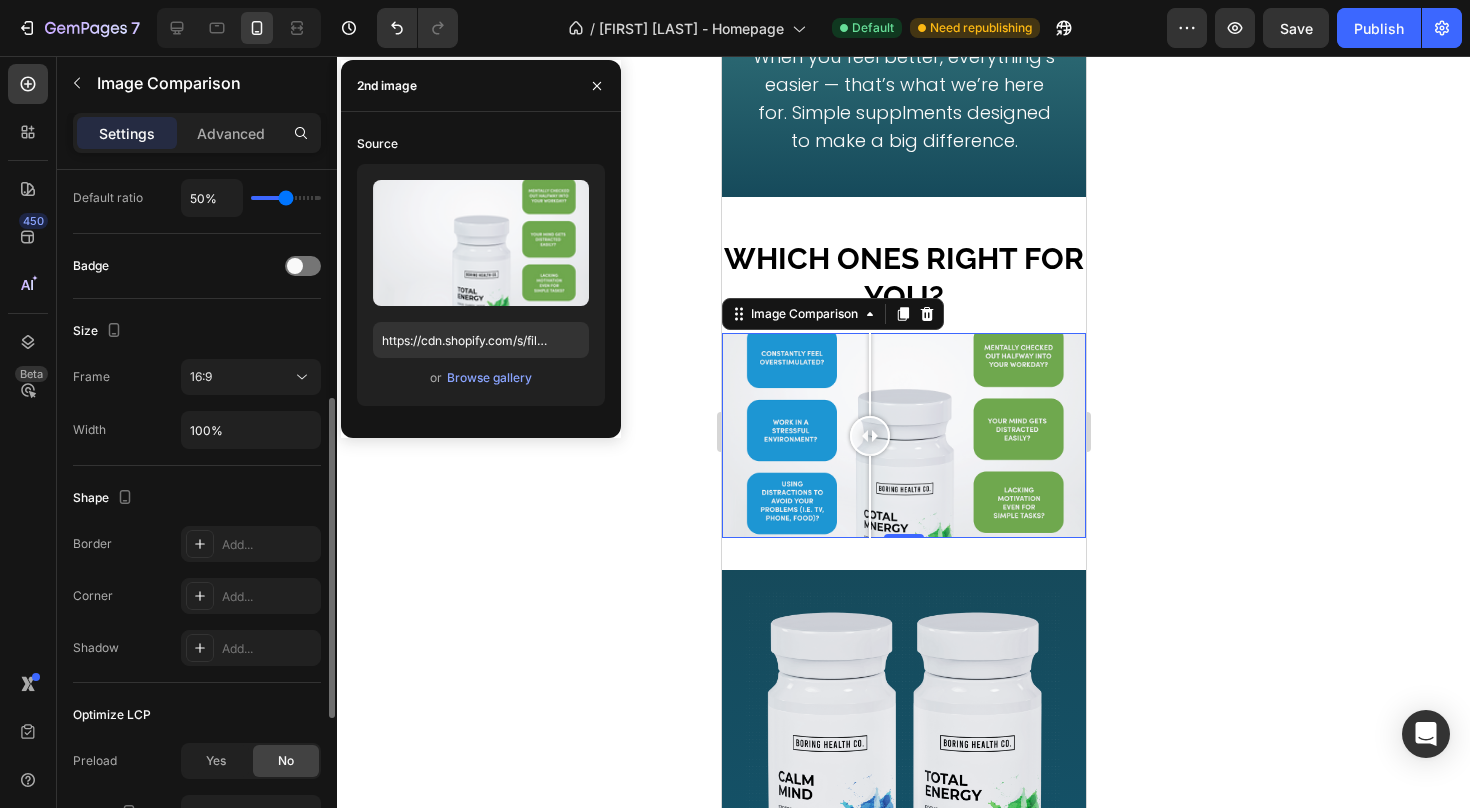 scroll, scrollTop: 483, scrollLeft: 0, axis: vertical 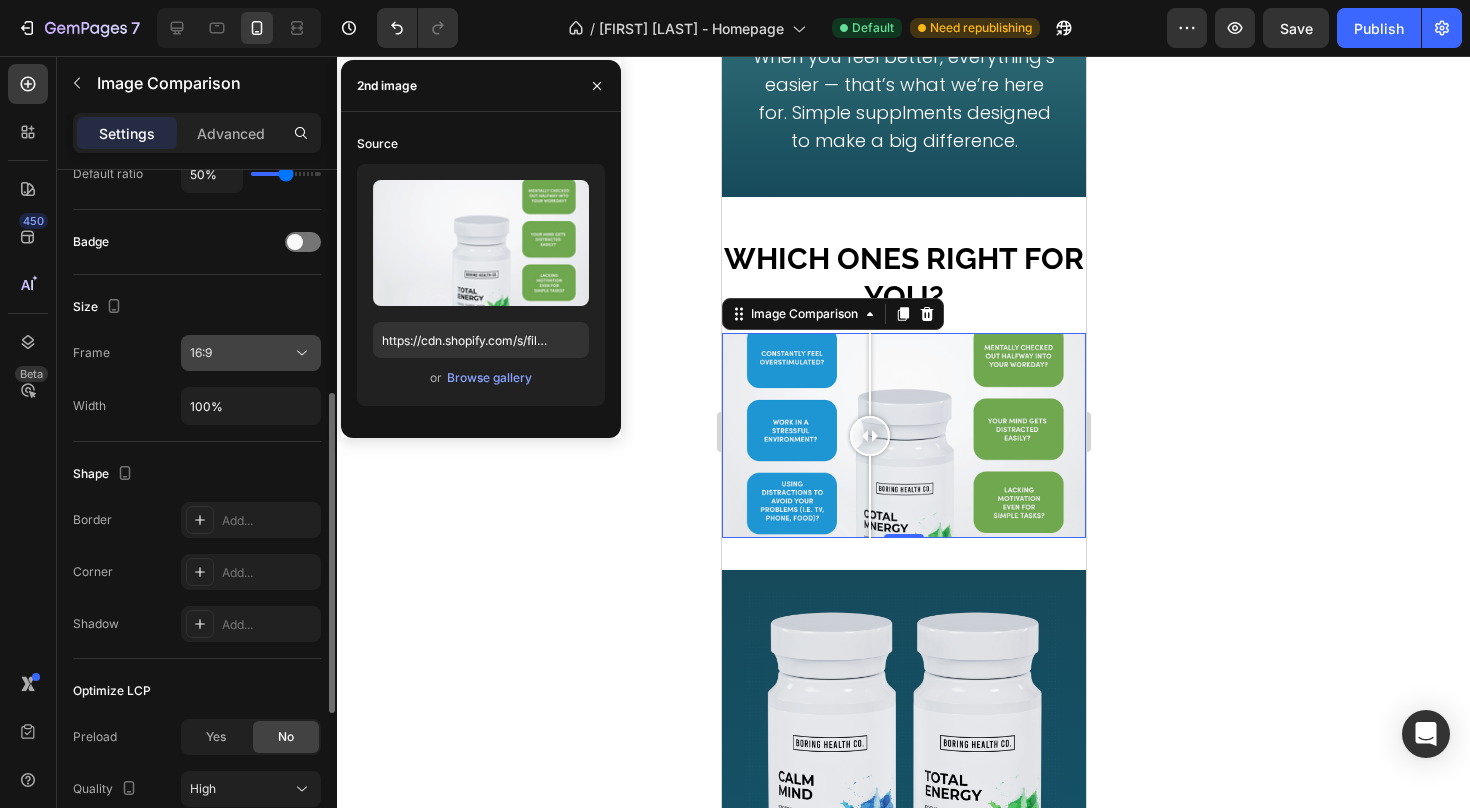 click on "16:9" 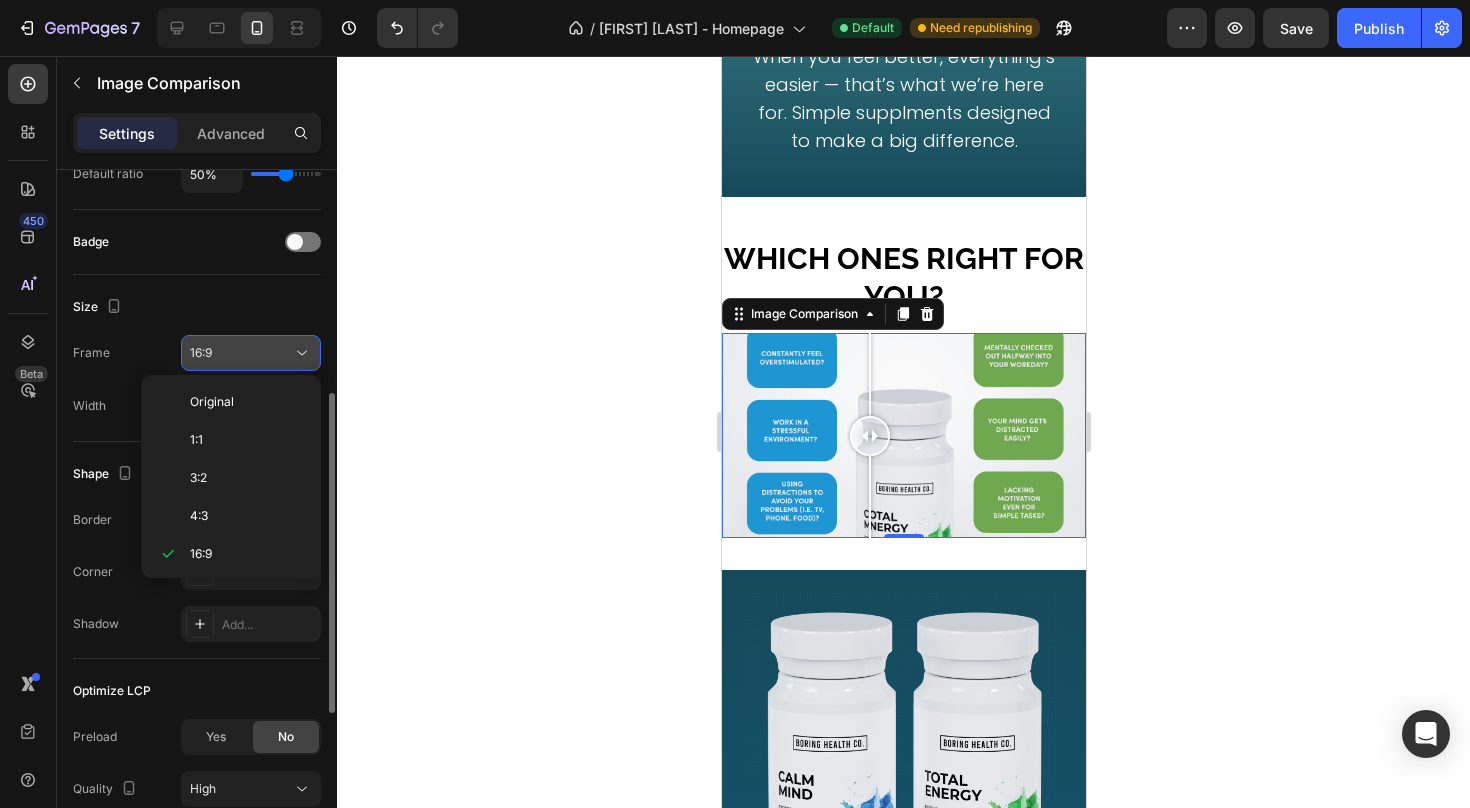 scroll, scrollTop: 36, scrollLeft: 0, axis: vertical 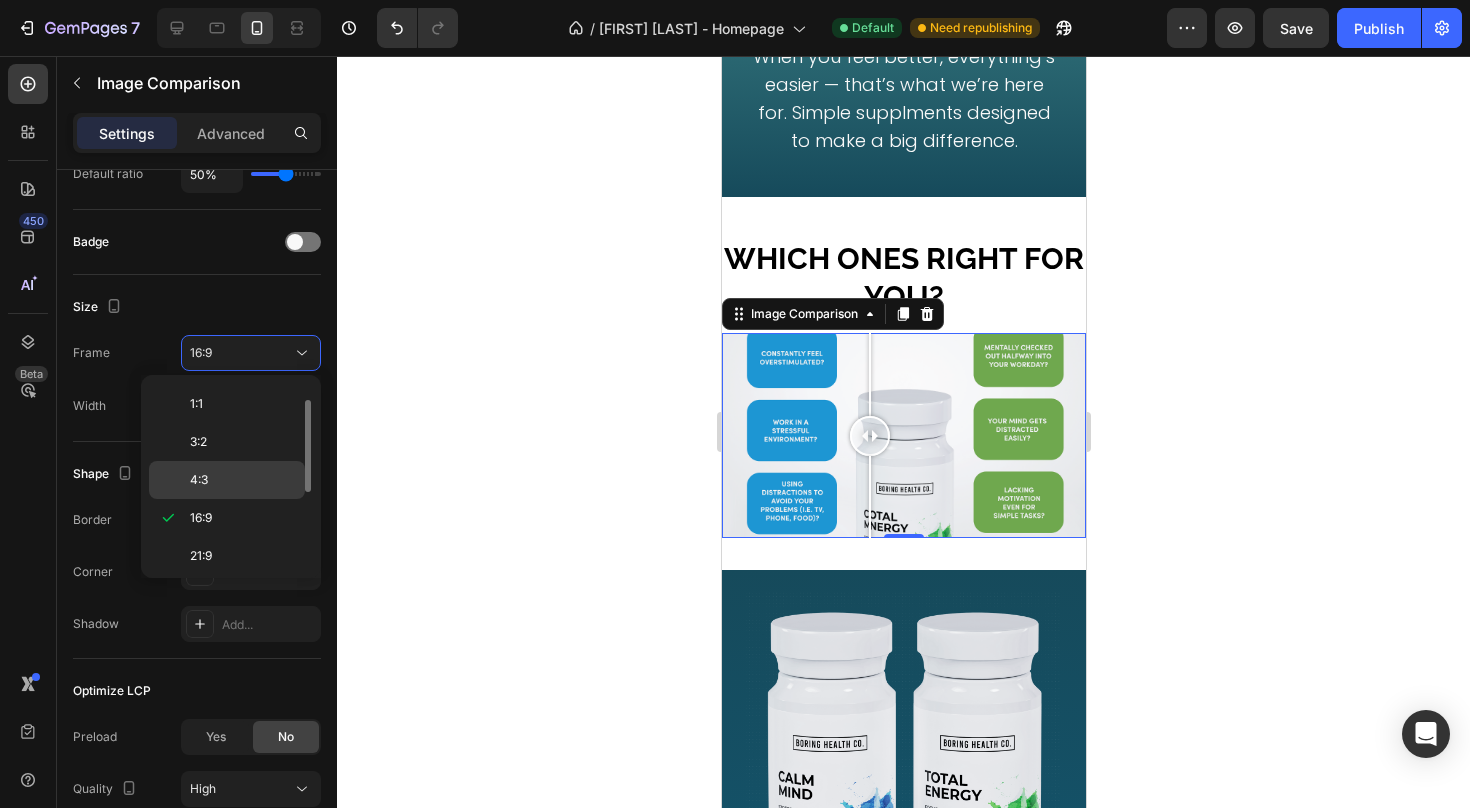 click on "4:3" at bounding box center (199, 480) 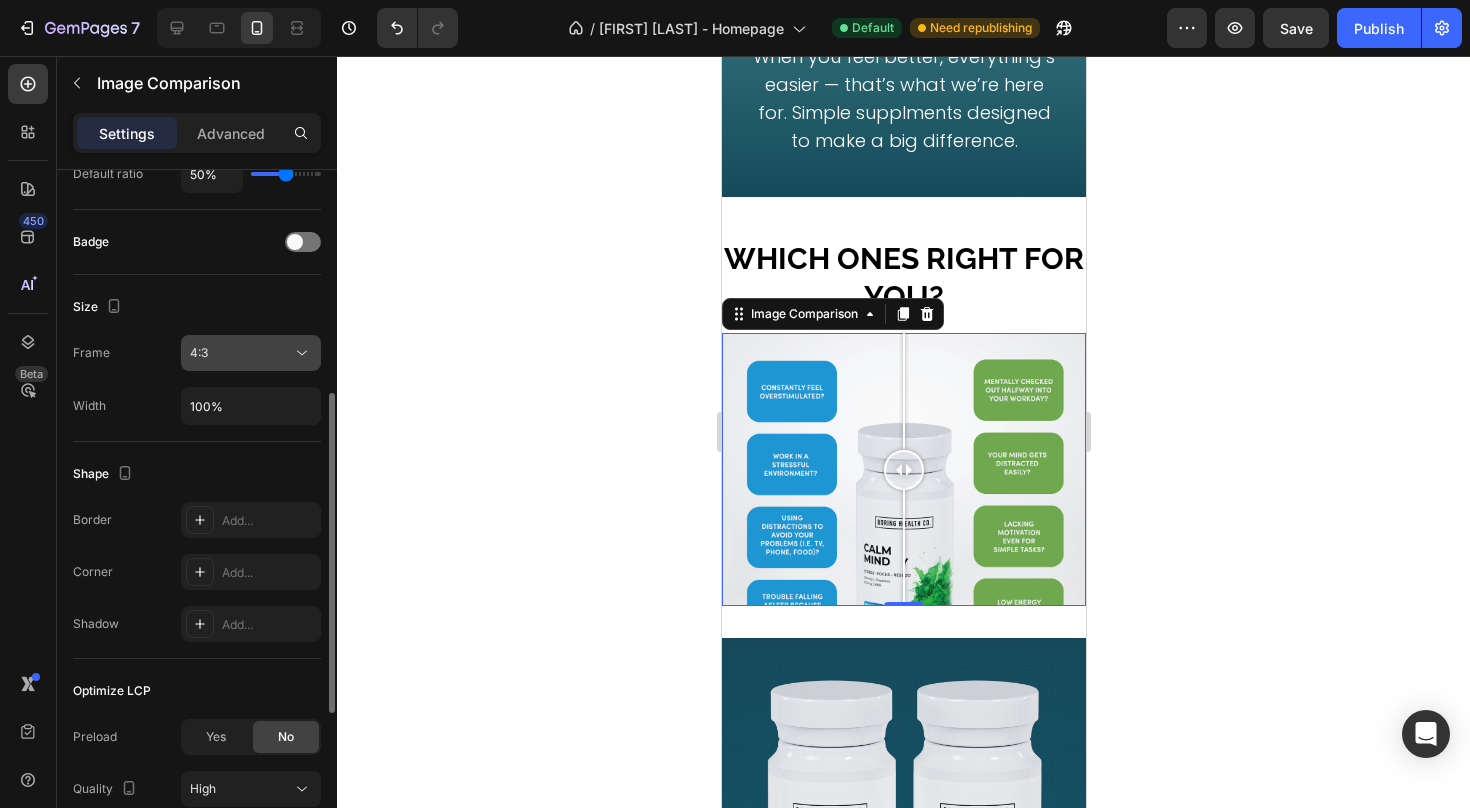 click on "4:3" at bounding box center [241, 353] 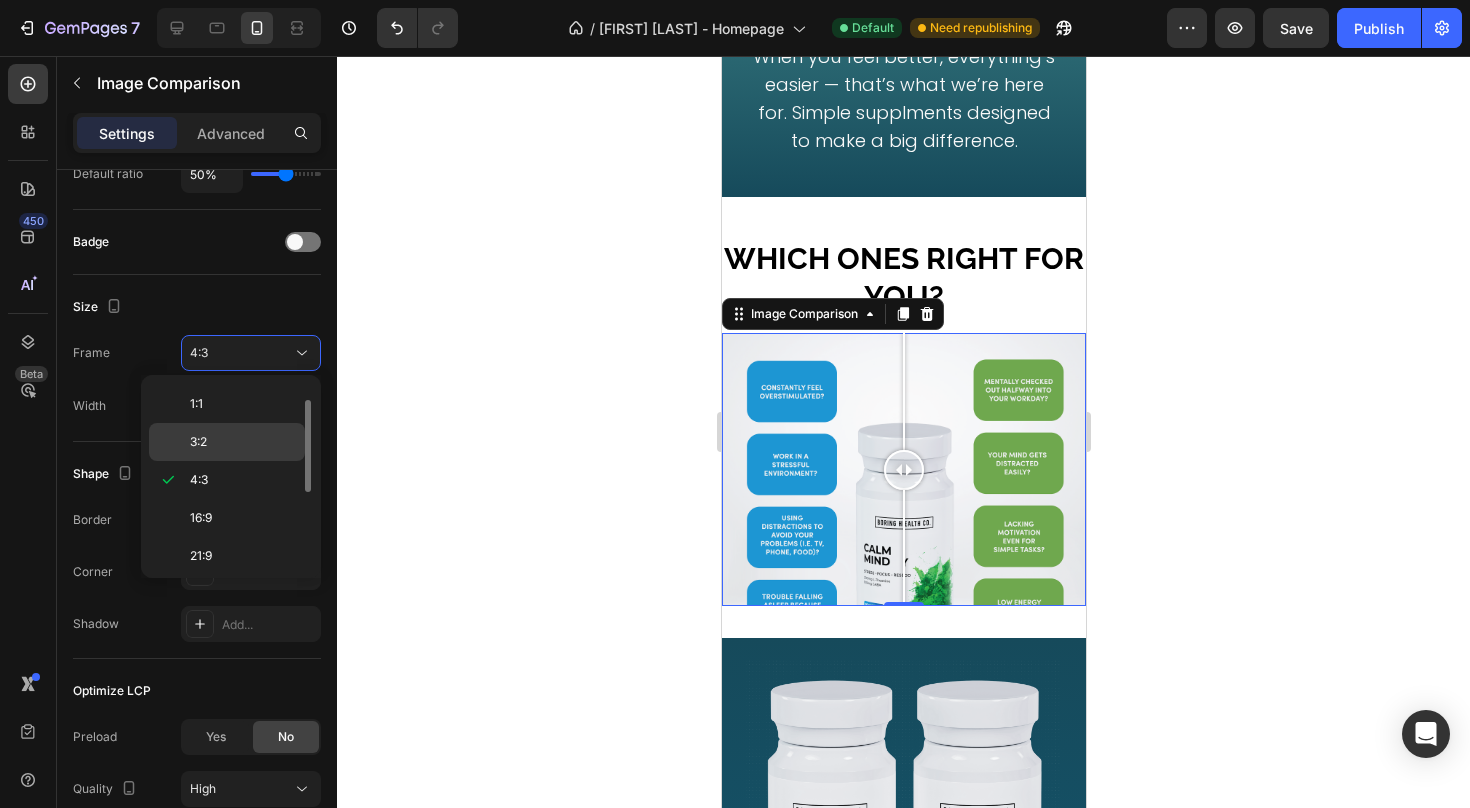 click on "3:2" at bounding box center [243, 442] 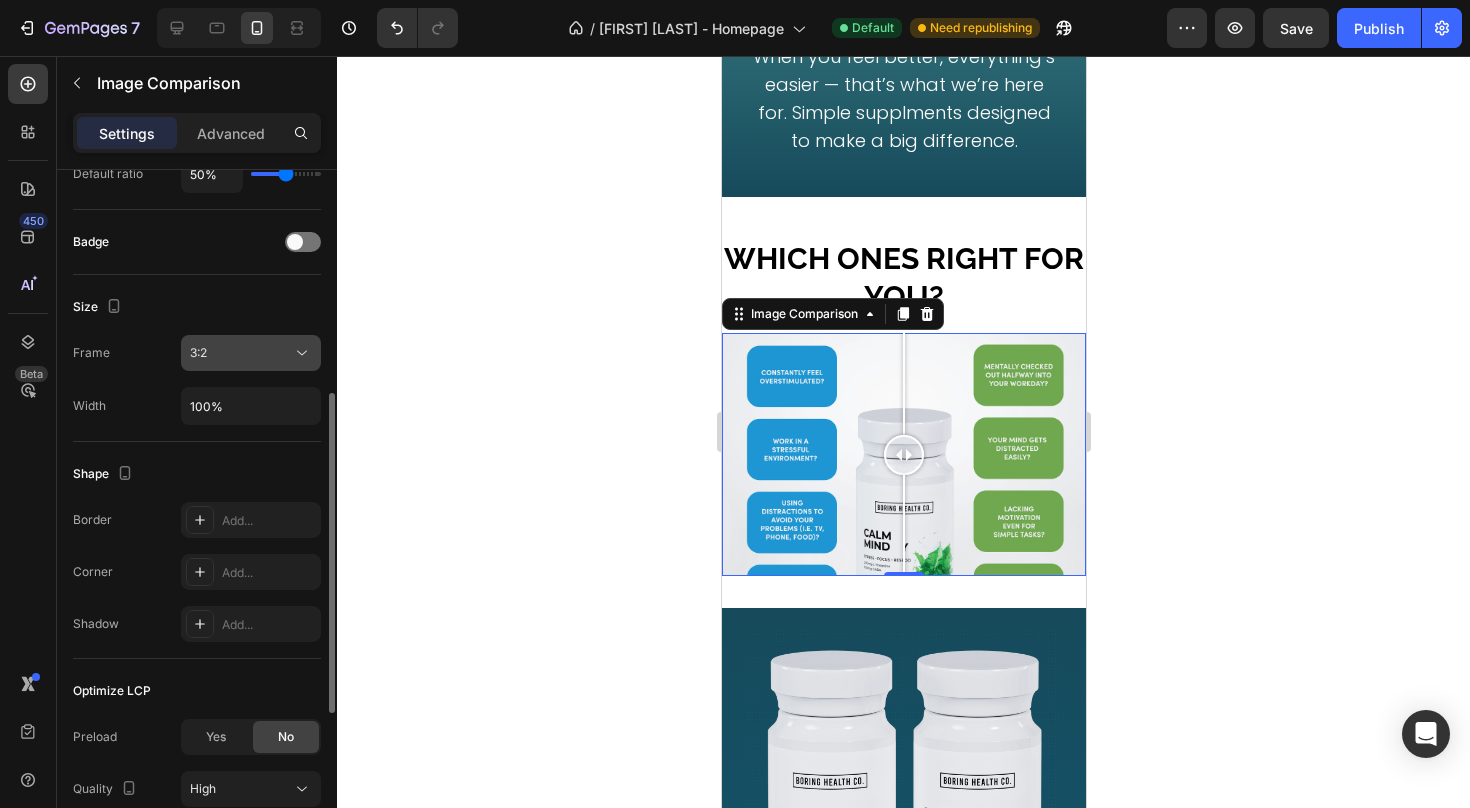 click on "3:2" at bounding box center (241, 353) 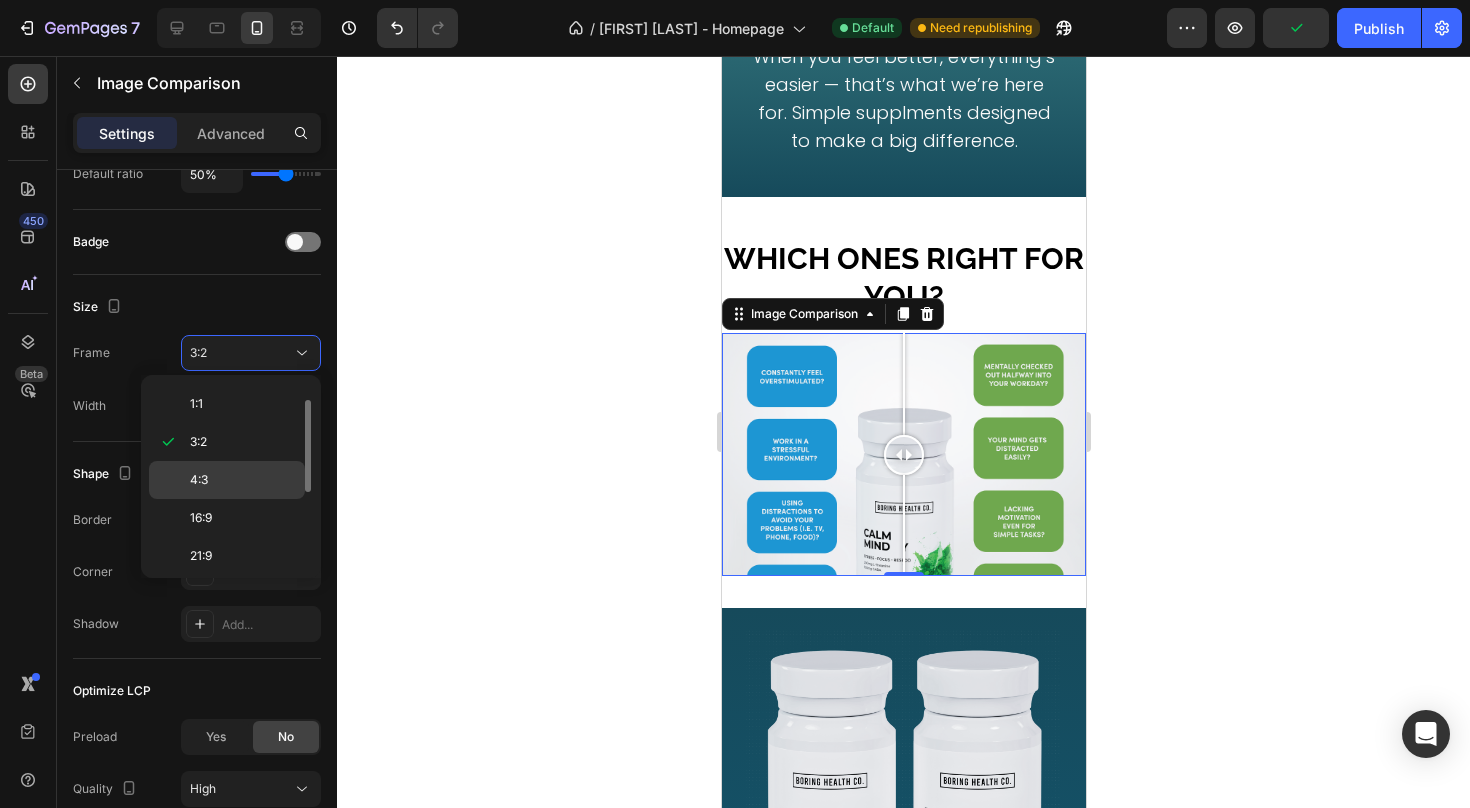 click on "4:3" at bounding box center [243, 480] 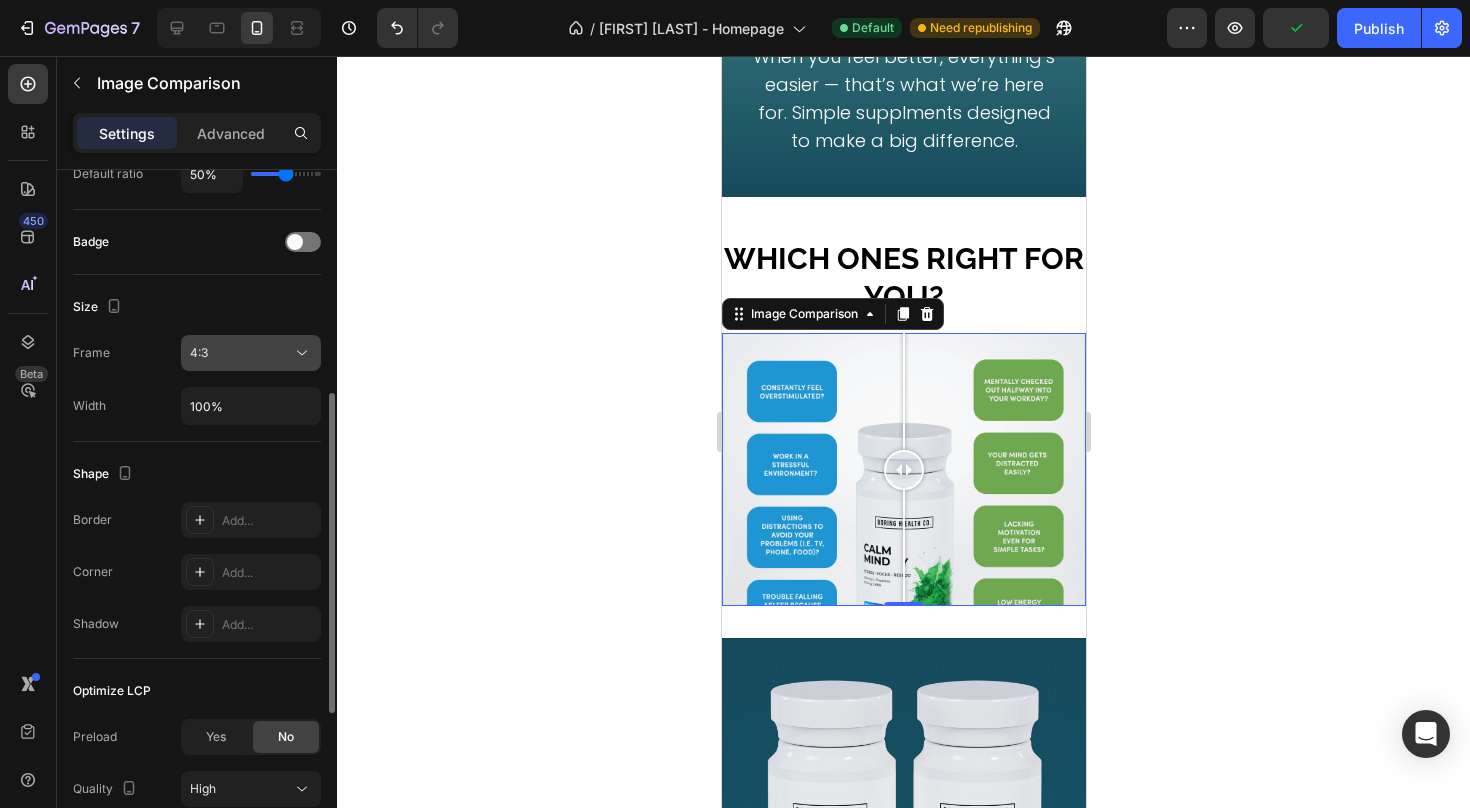 click on "4:3" at bounding box center (241, 353) 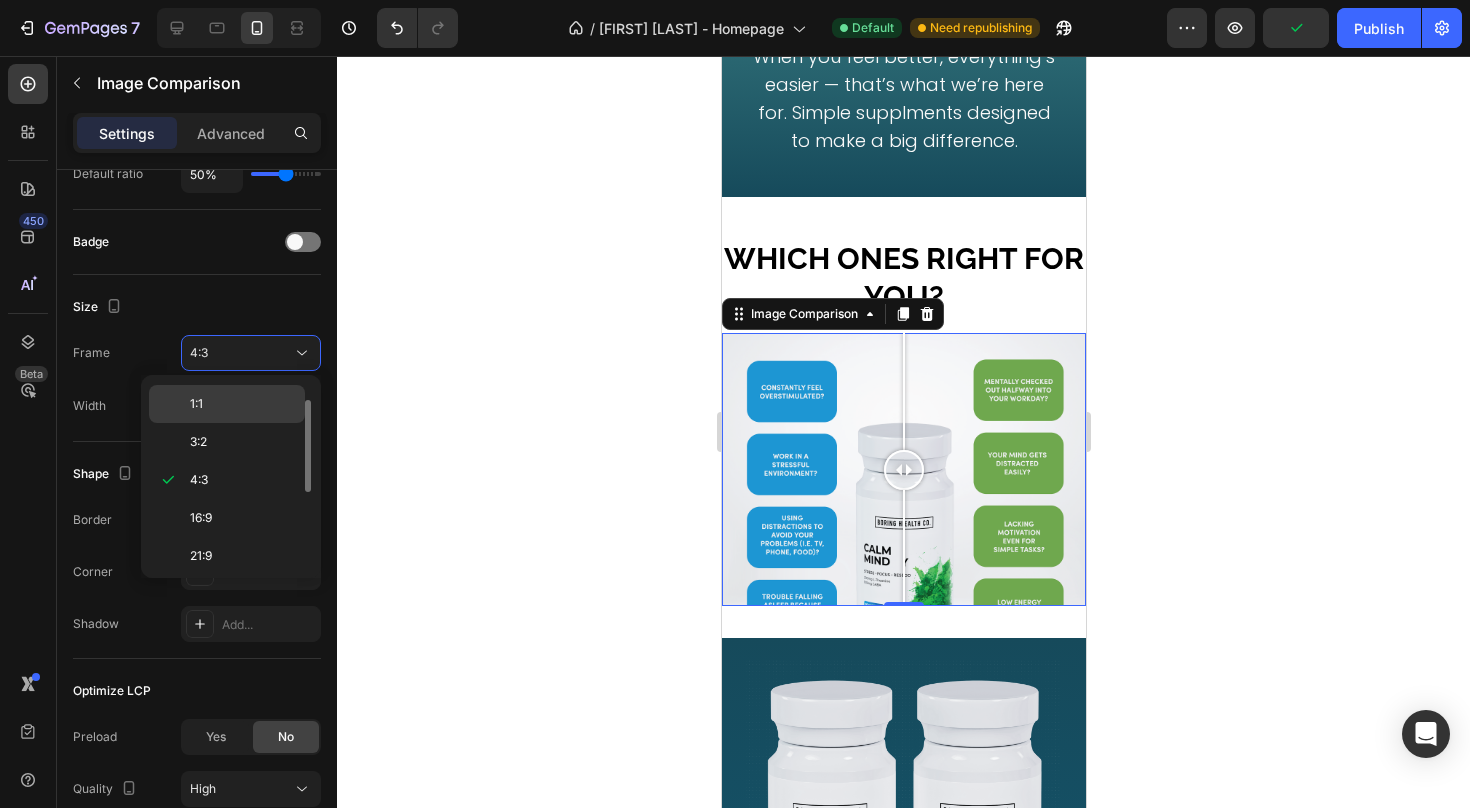 click on "1:1" at bounding box center (243, 404) 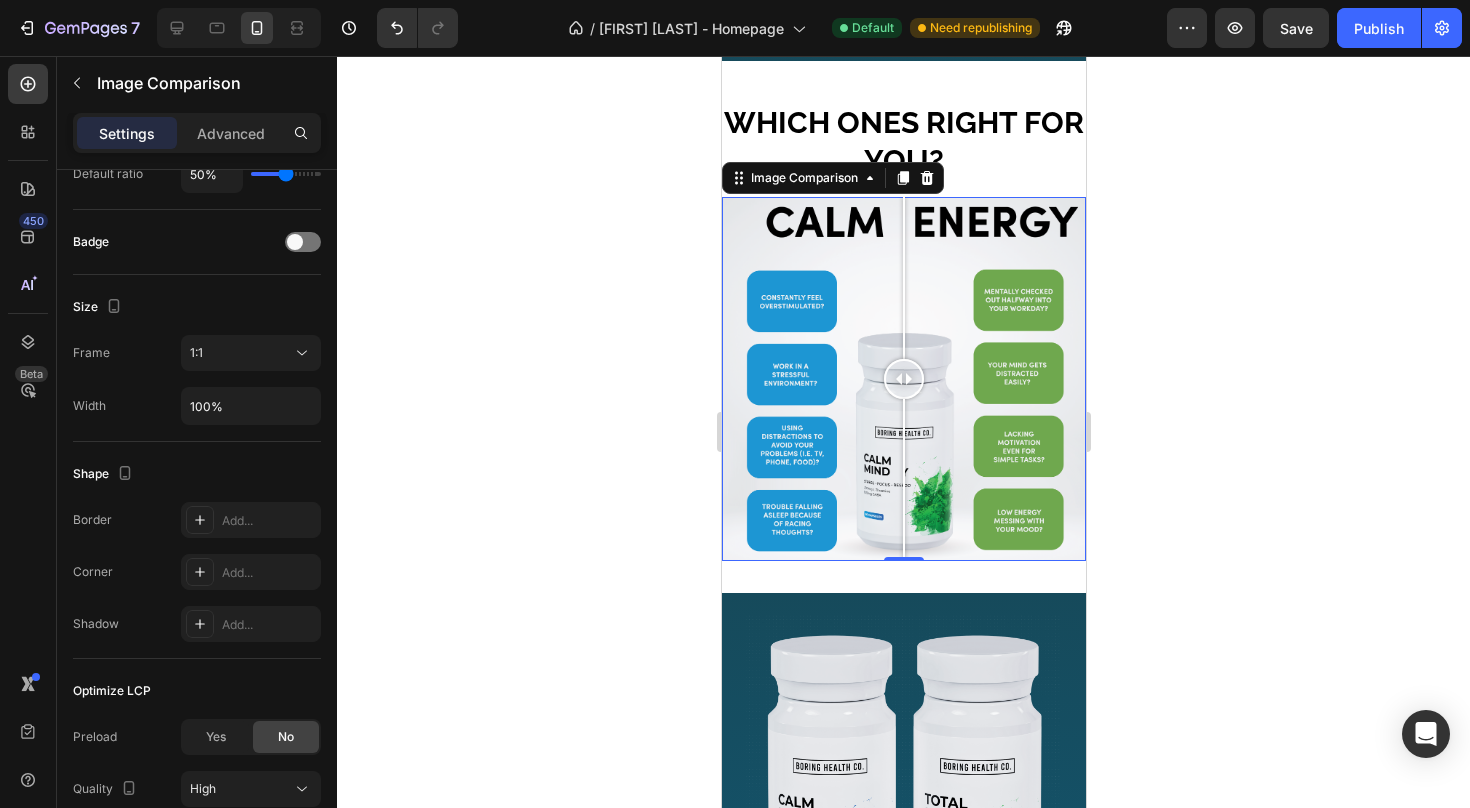 scroll, scrollTop: 1380, scrollLeft: 0, axis: vertical 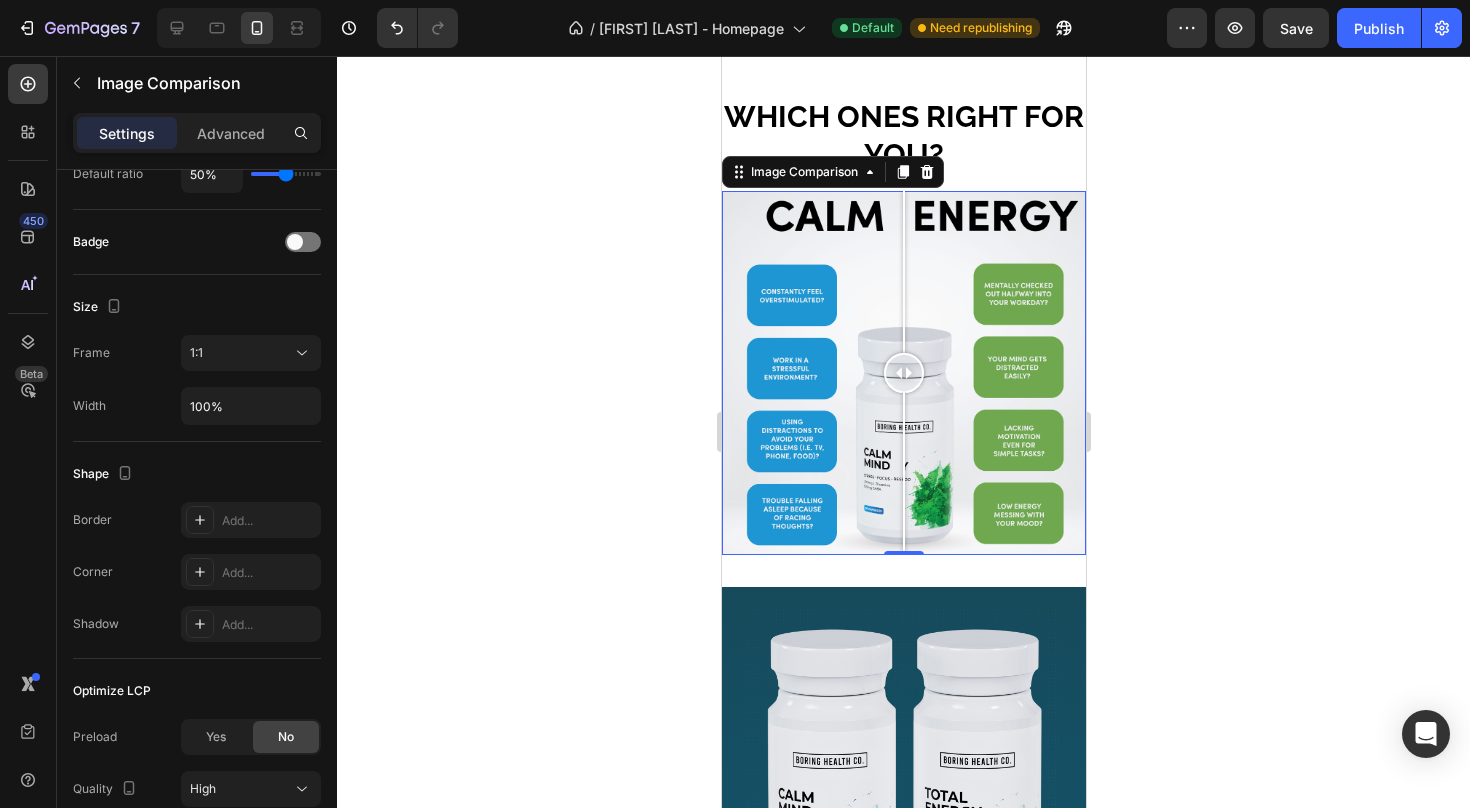 click 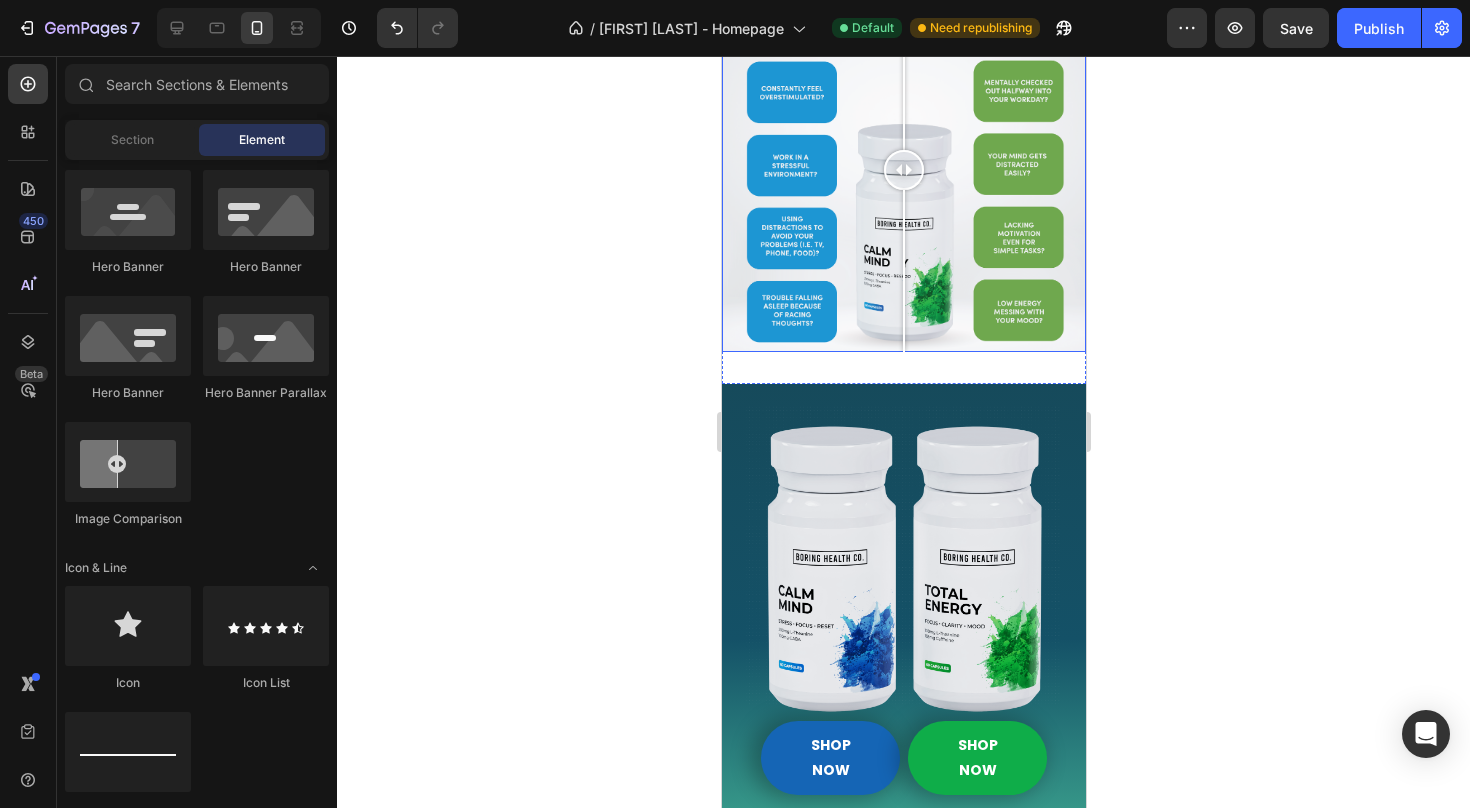 scroll, scrollTop: 1687, scrollLeft: 0, axis: vertical 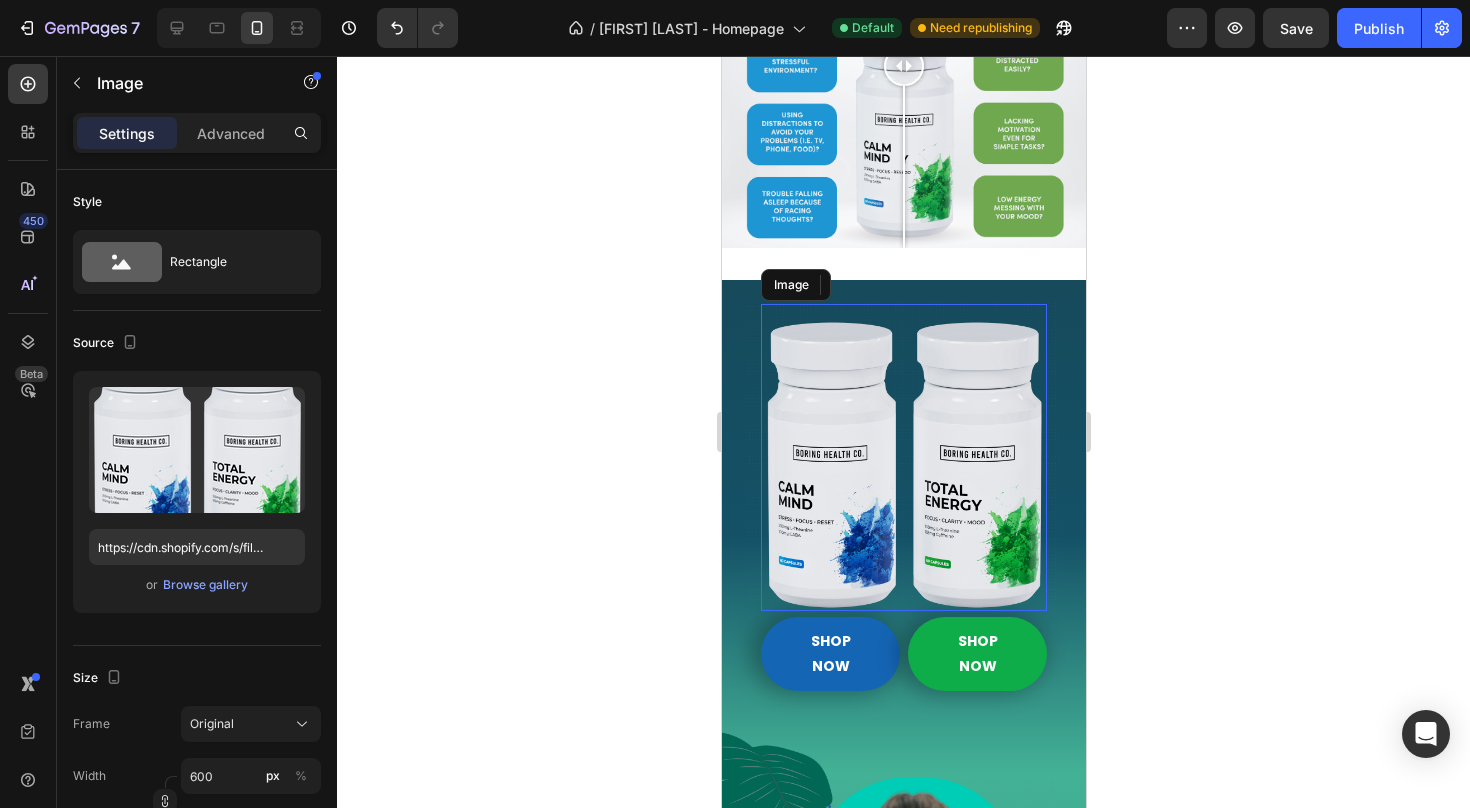 click at bounding box center (903, 465) 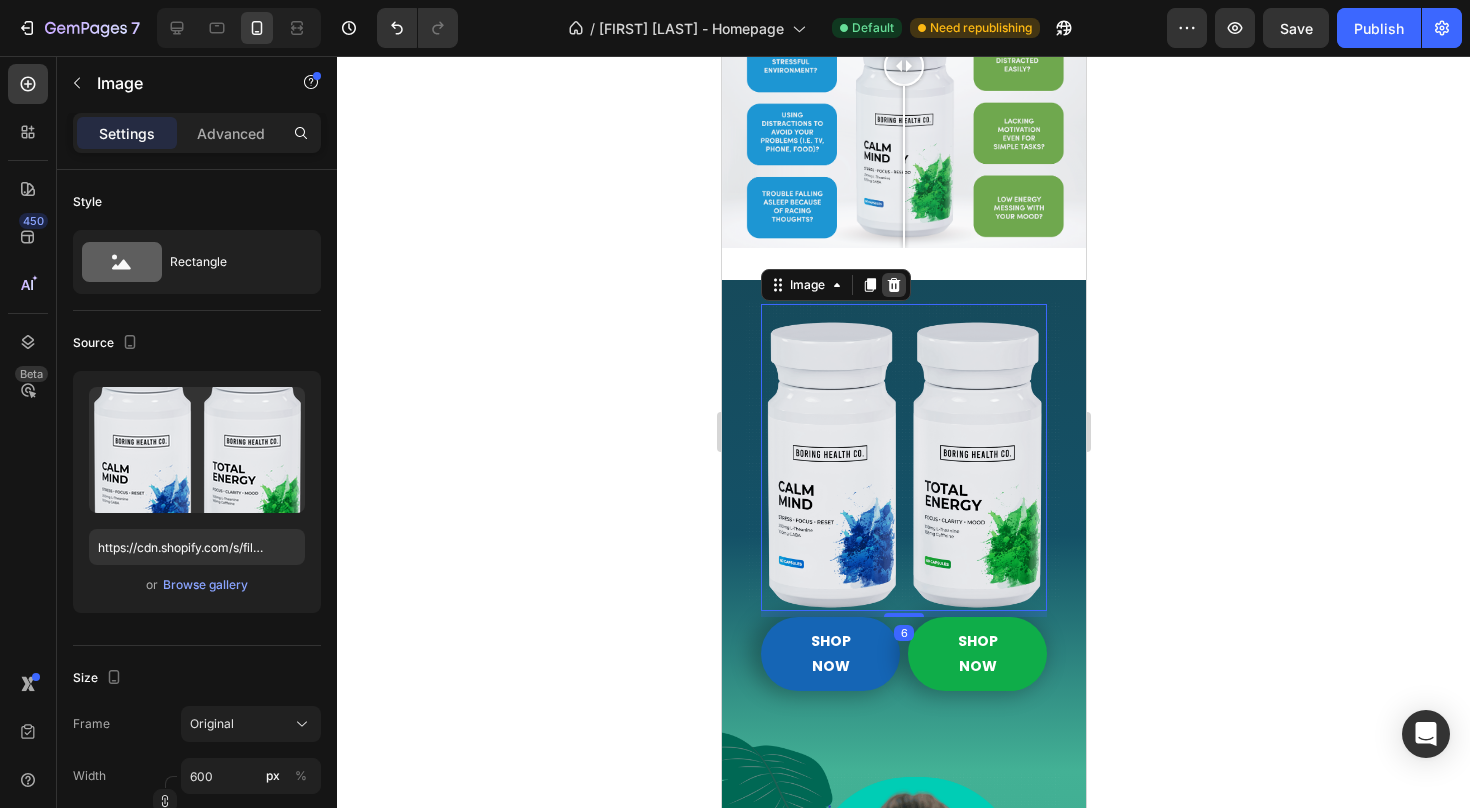 click 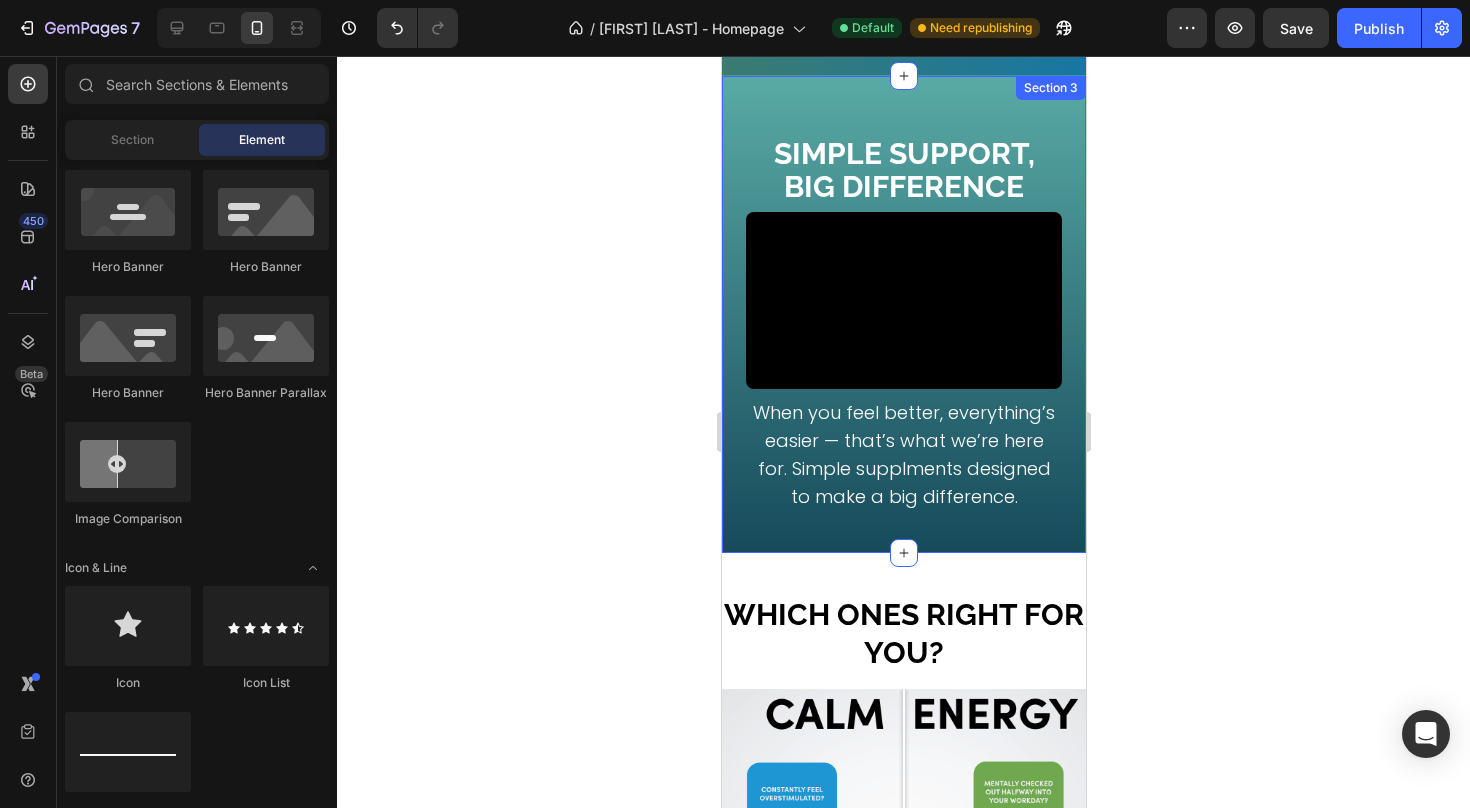 scroll, scrollTop: 885, scrollLeft: 0, axis: vertical 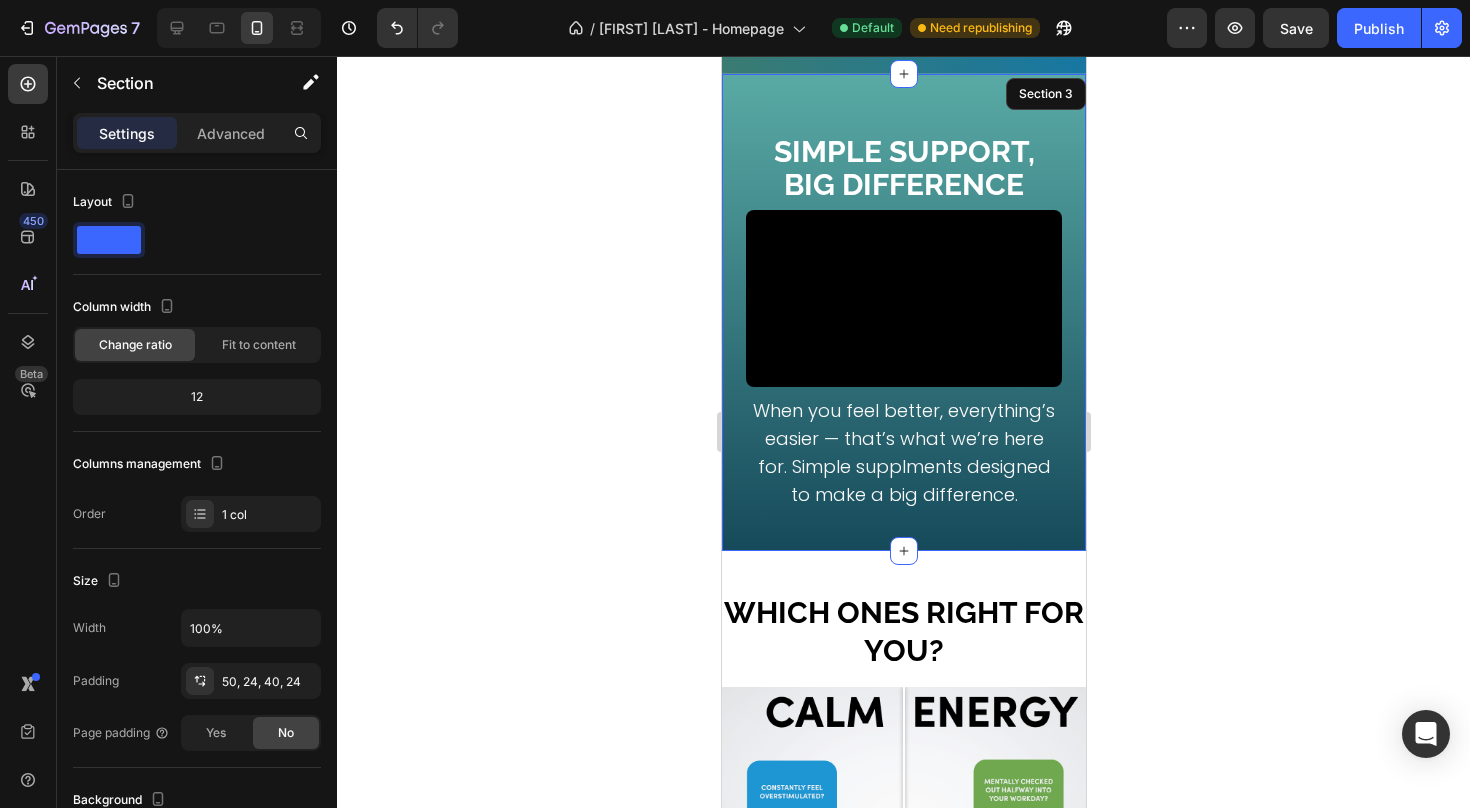 click on "Simple Support, Big Difference Heading Video When you feel better, everything’s easier — that’s what we’re here for. Simple supplments designed to make a big difference. Text Block Section 3" at bounding box center (903, 313) 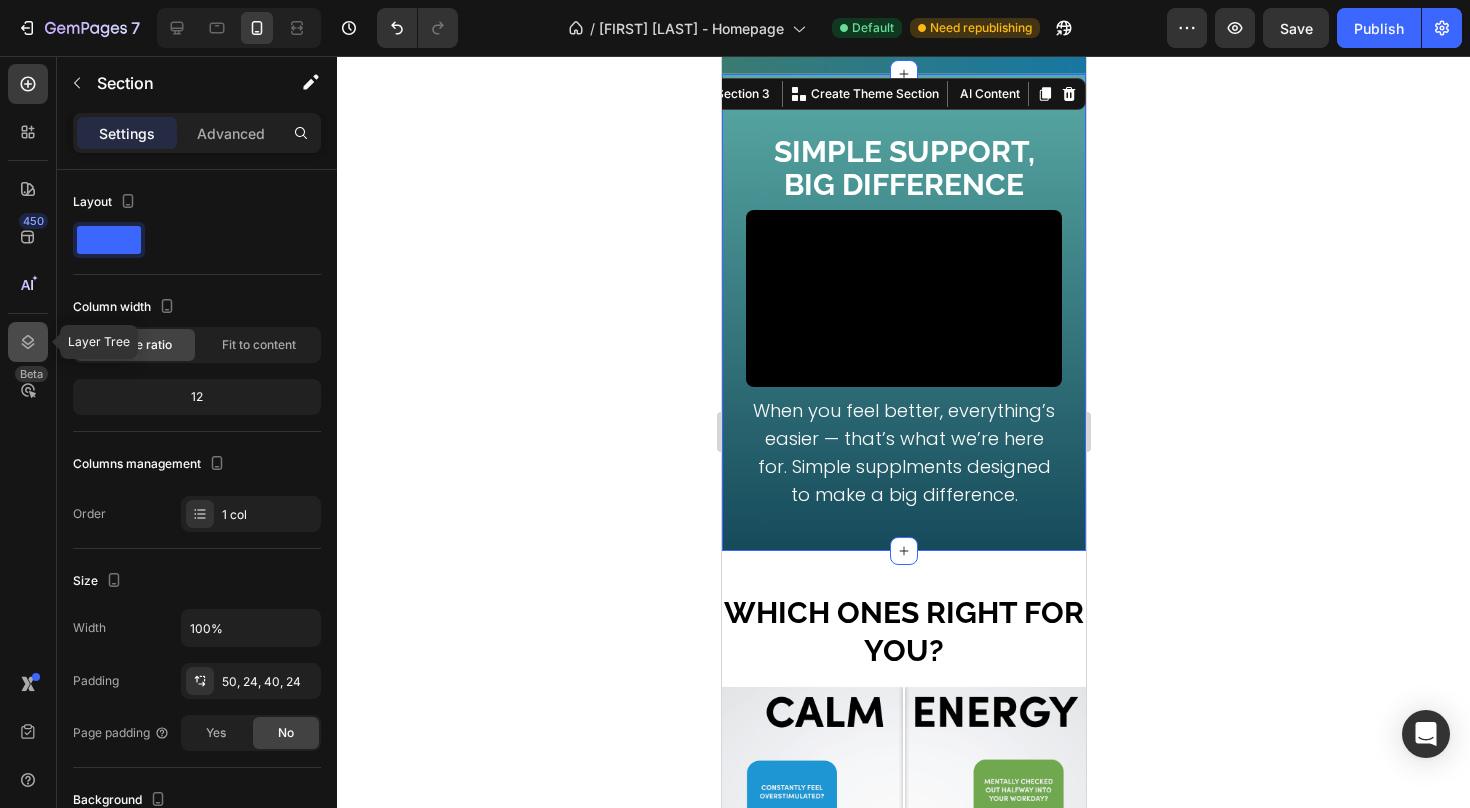 click 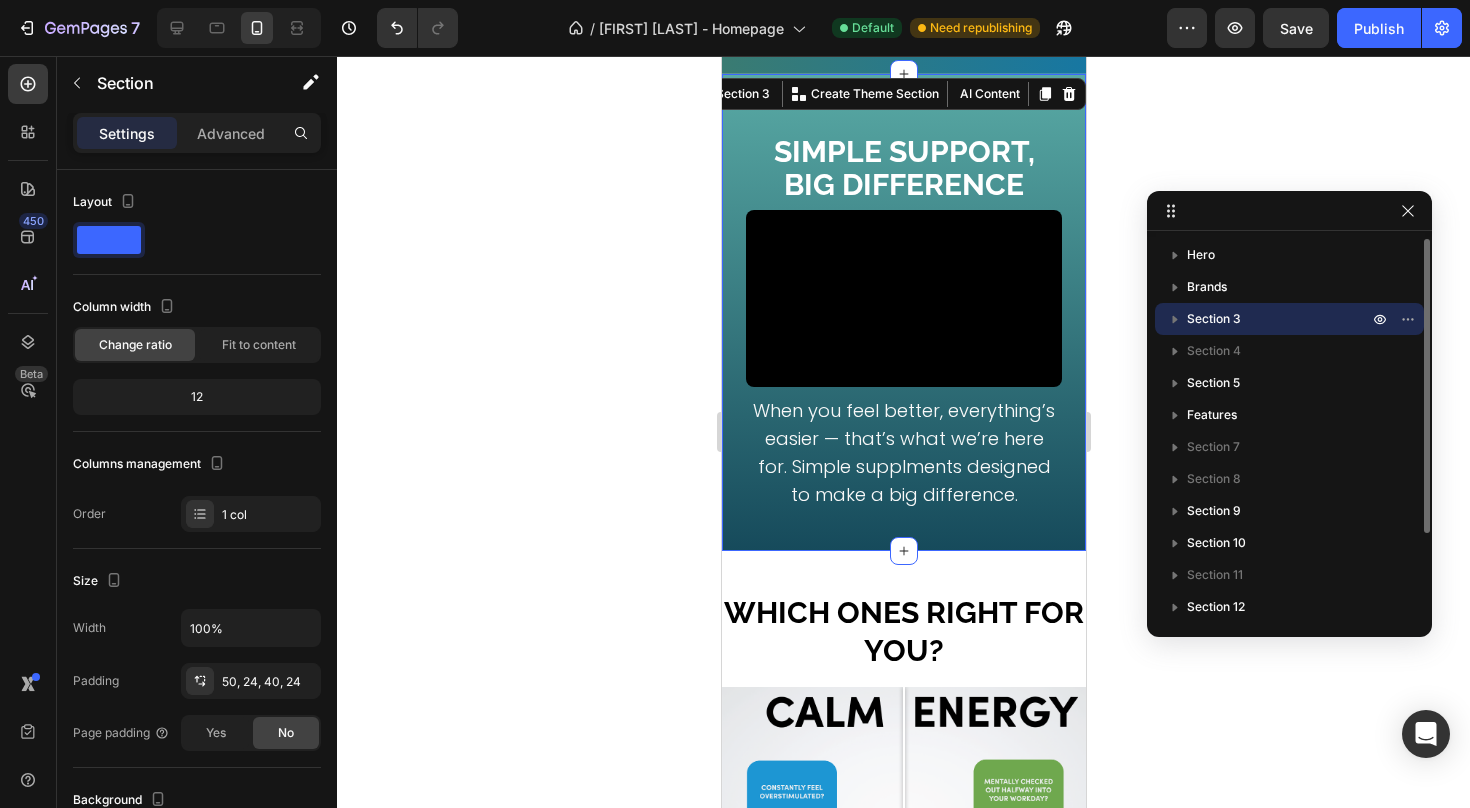 click on "Section 3" at bounding box center (1279, 319) 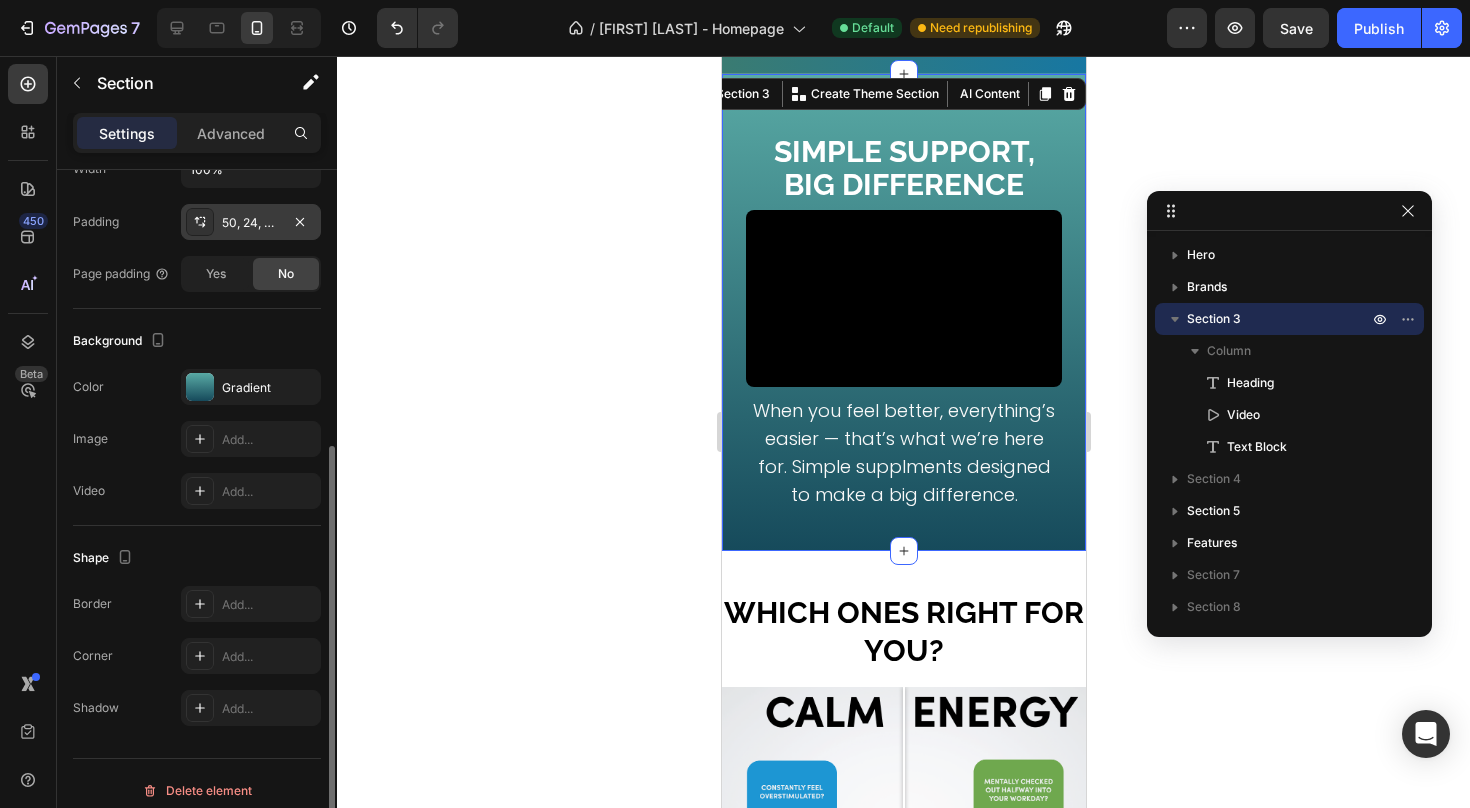 scroll, scrollTop: 473, scrollLeft: 0, axis: vertical 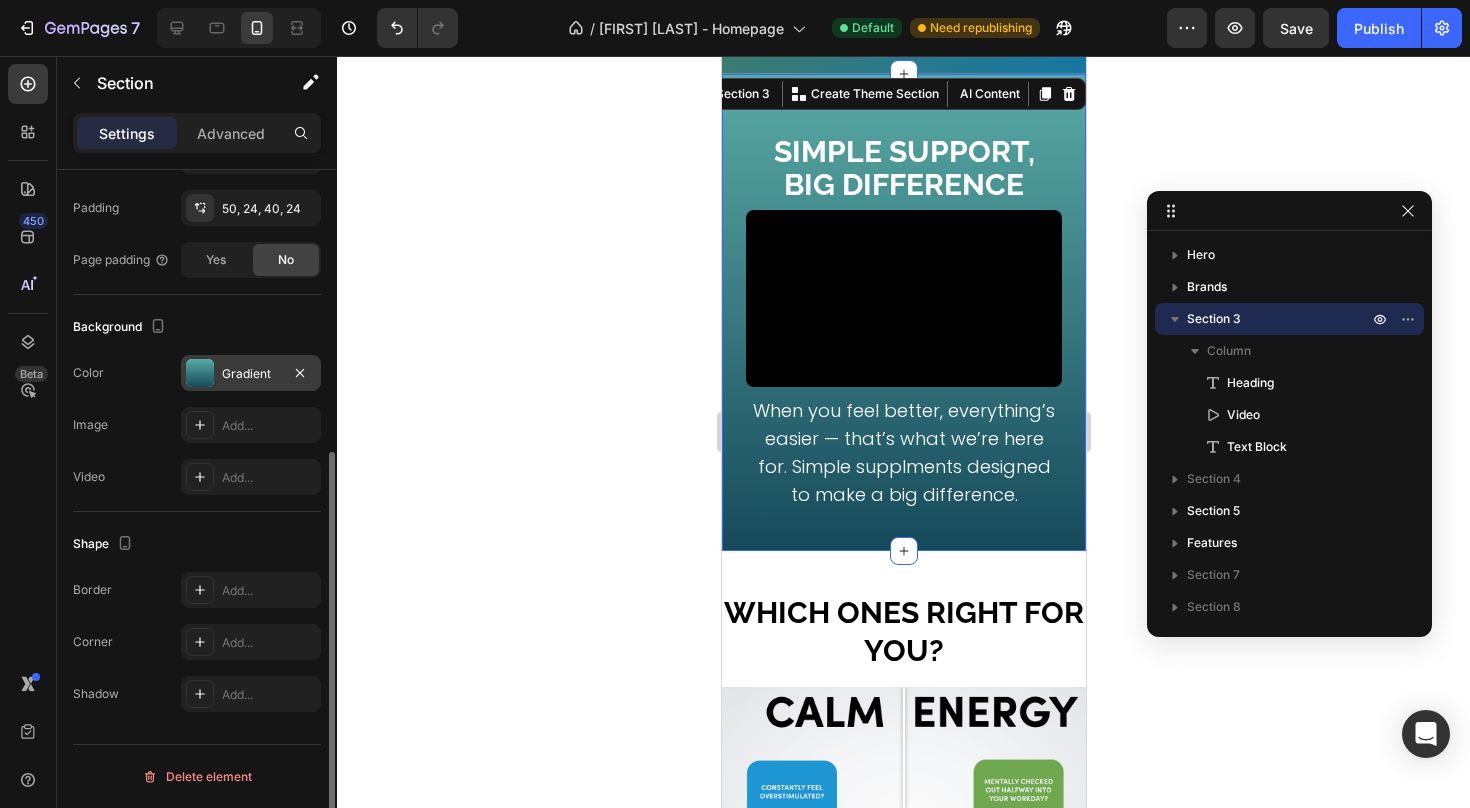 click on "Gradient" at bounding box center [251, 374] 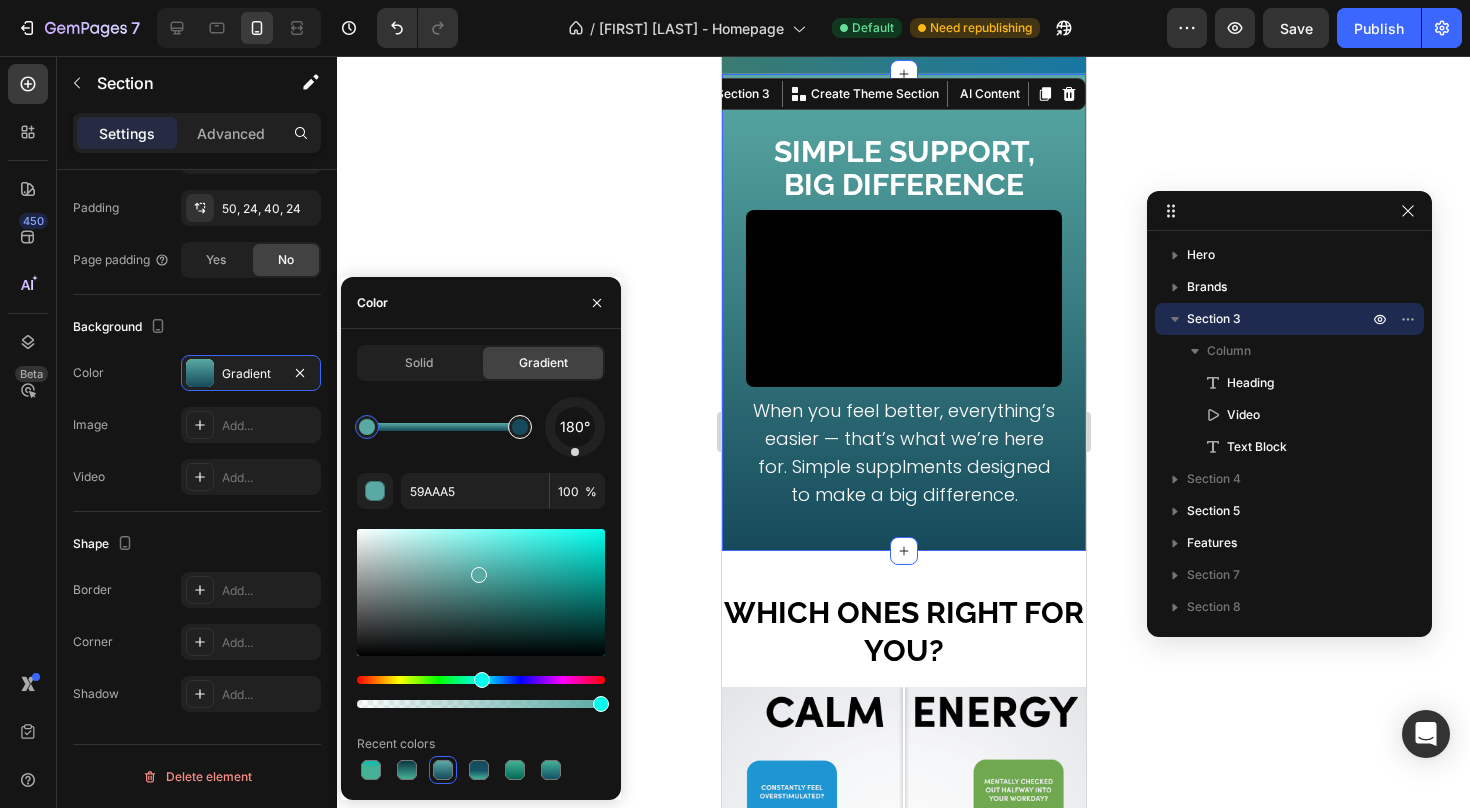 type on "164A5B" 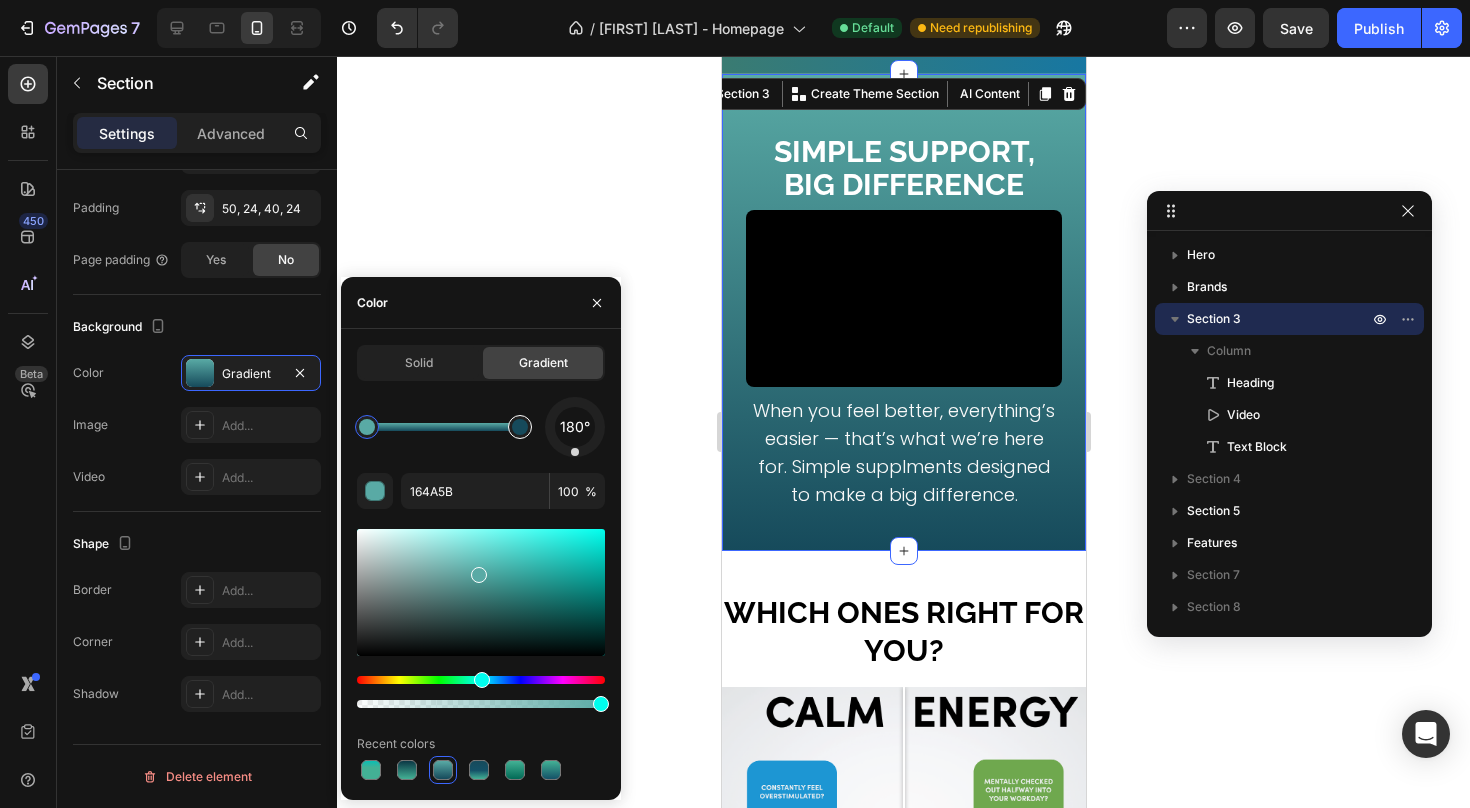 click at bounding box center [520, 427] 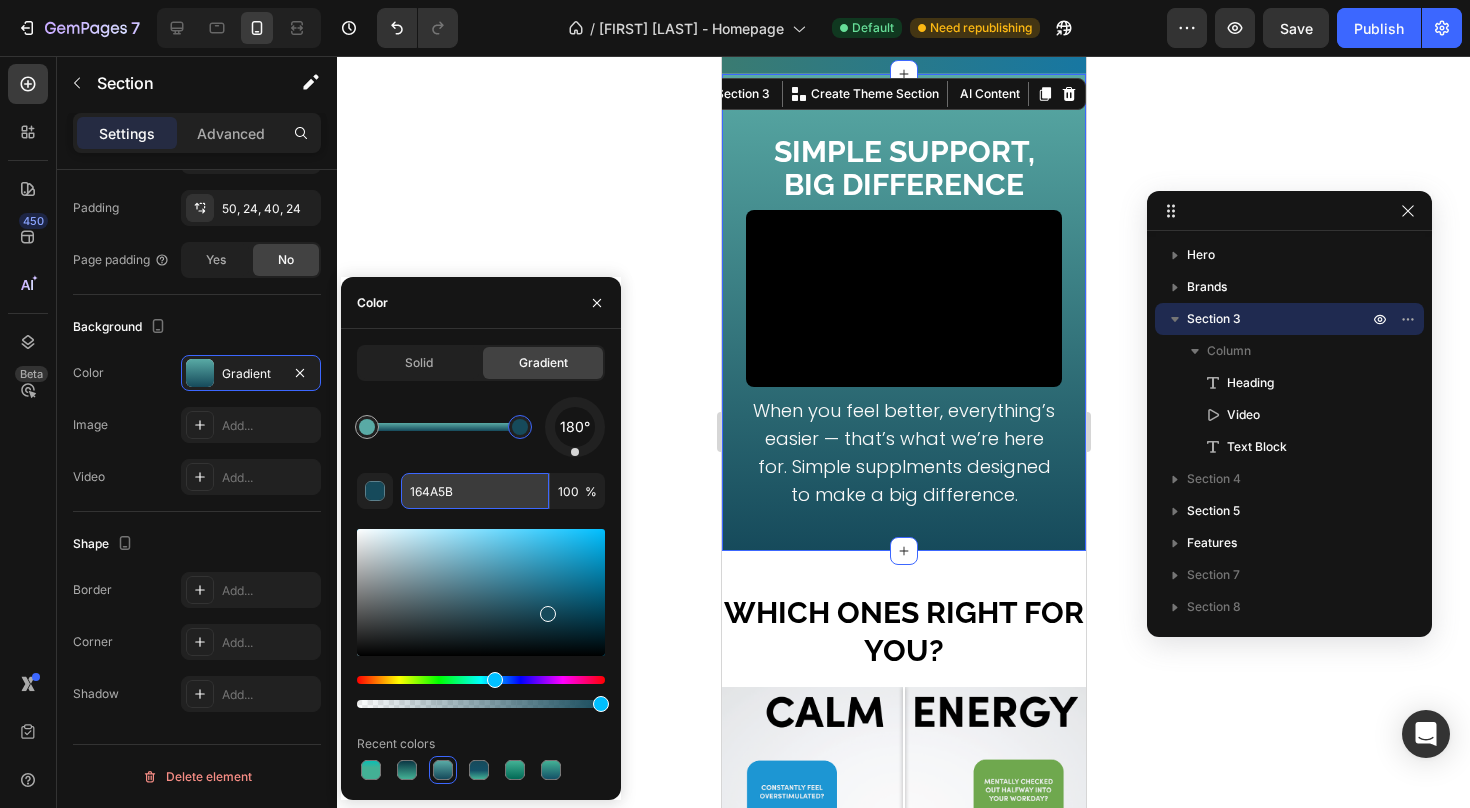 click on "164A5B" at bounding box center (475, 491) 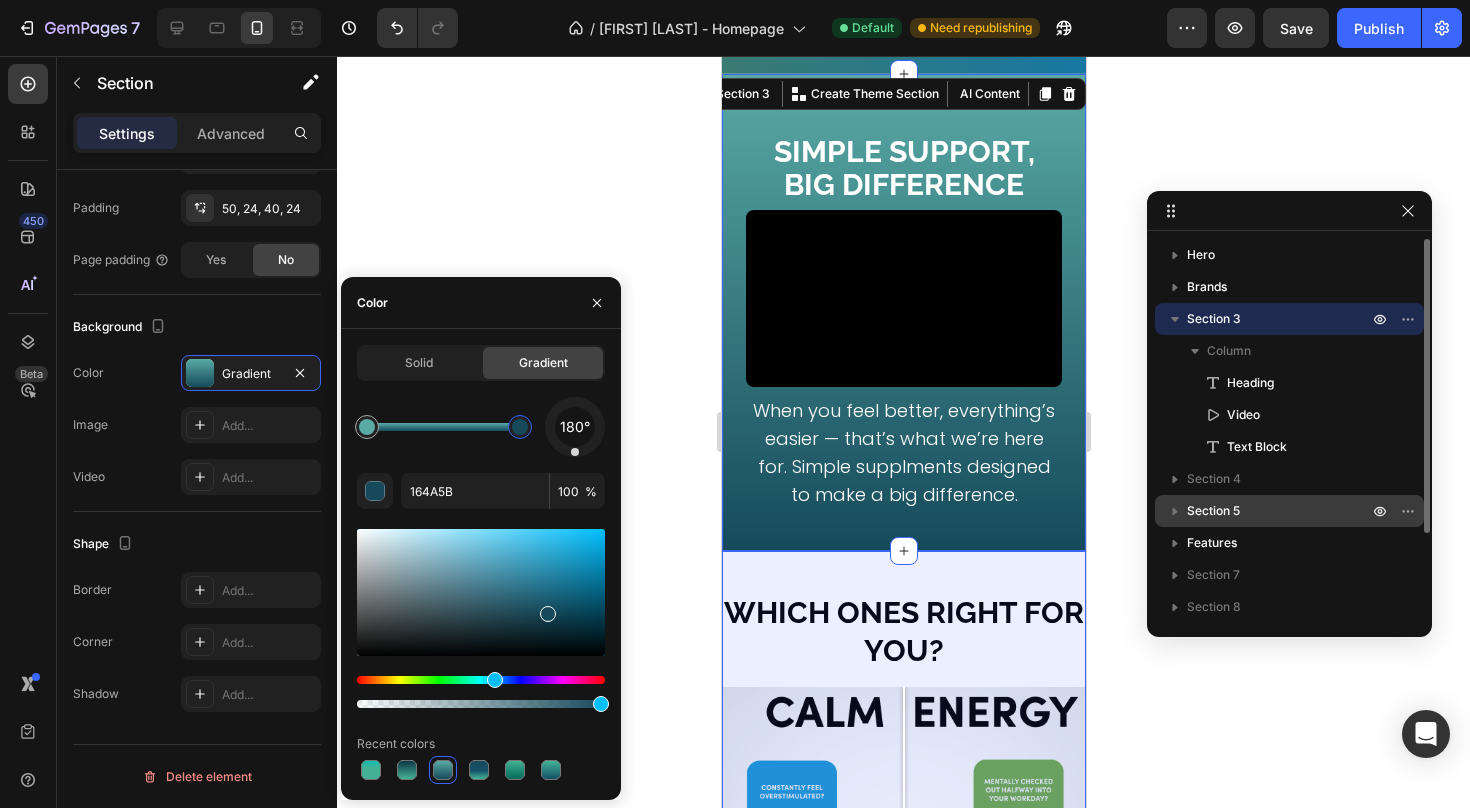 click on "Section 5" at bounding box center [1289, 511] 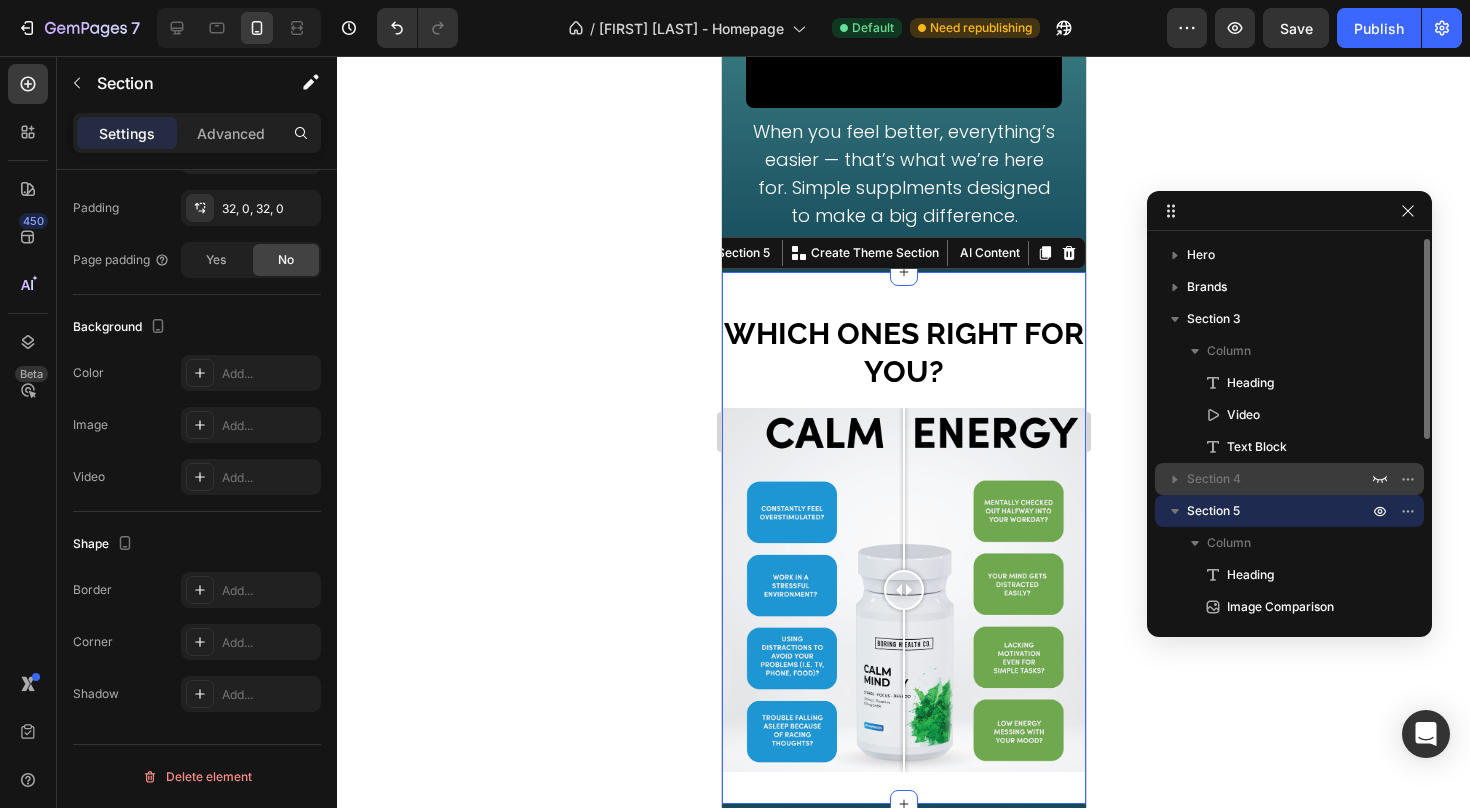 scroll, scrollTop: 1309, scrollLeft: 0, axis: vertical 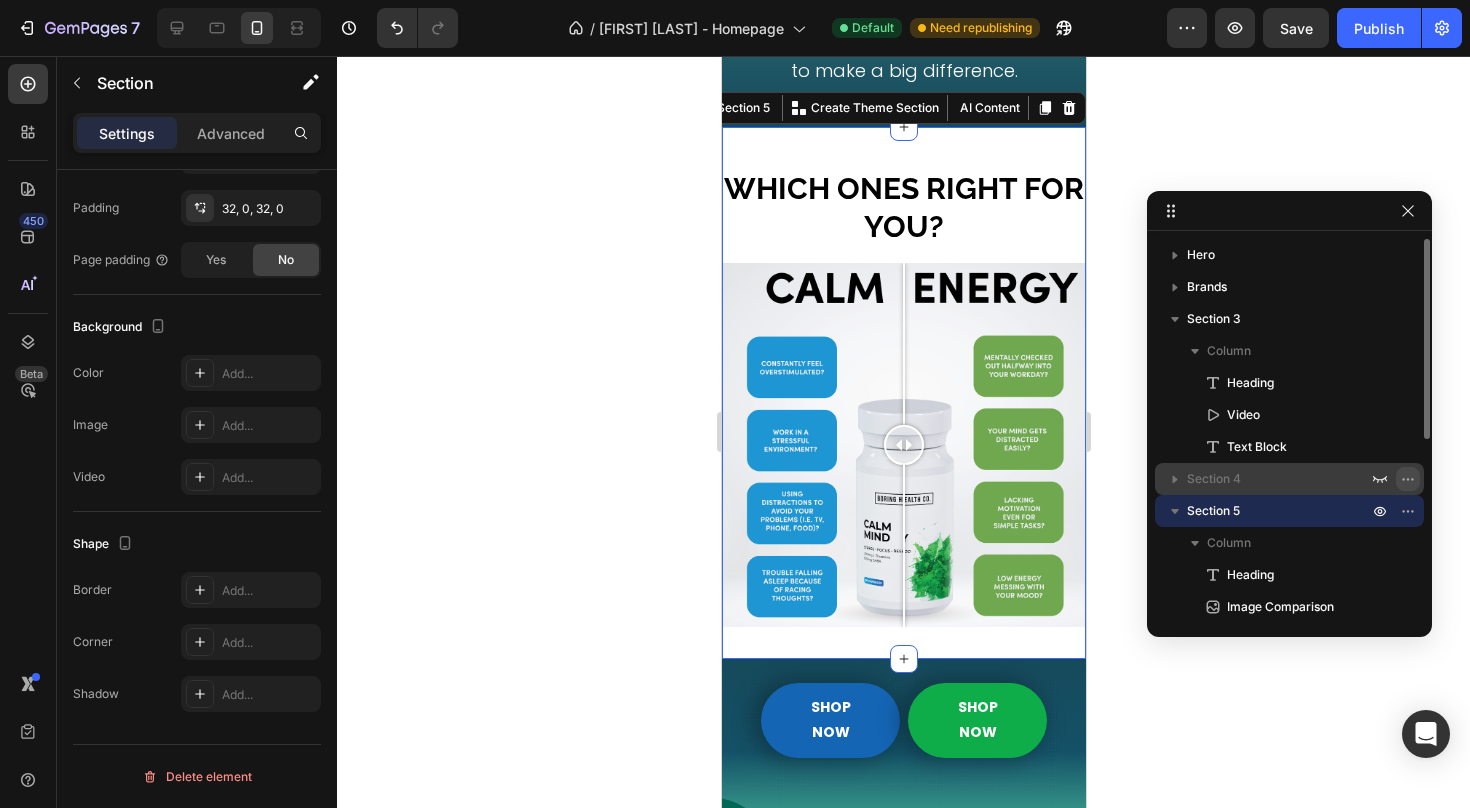 click 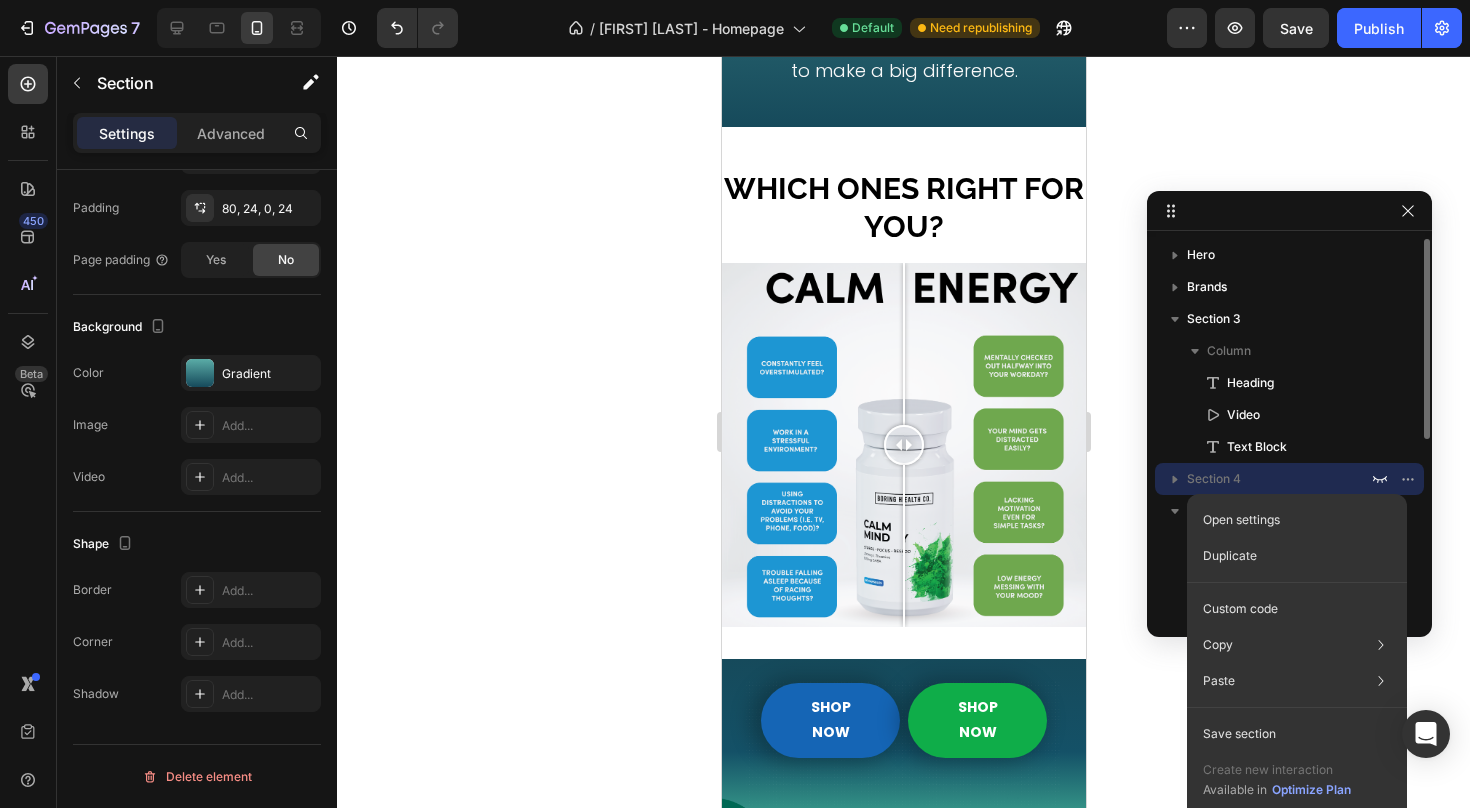 click 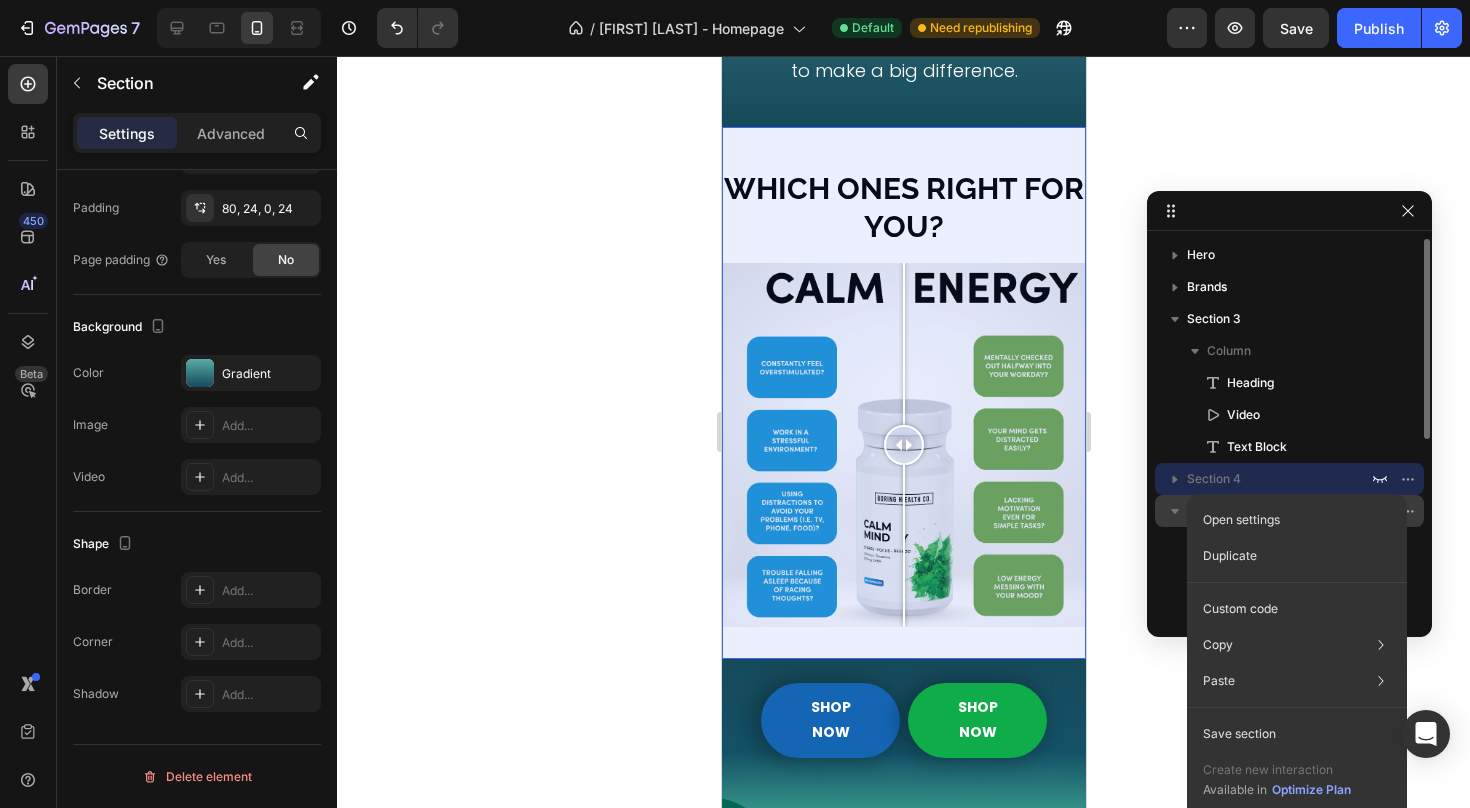 click 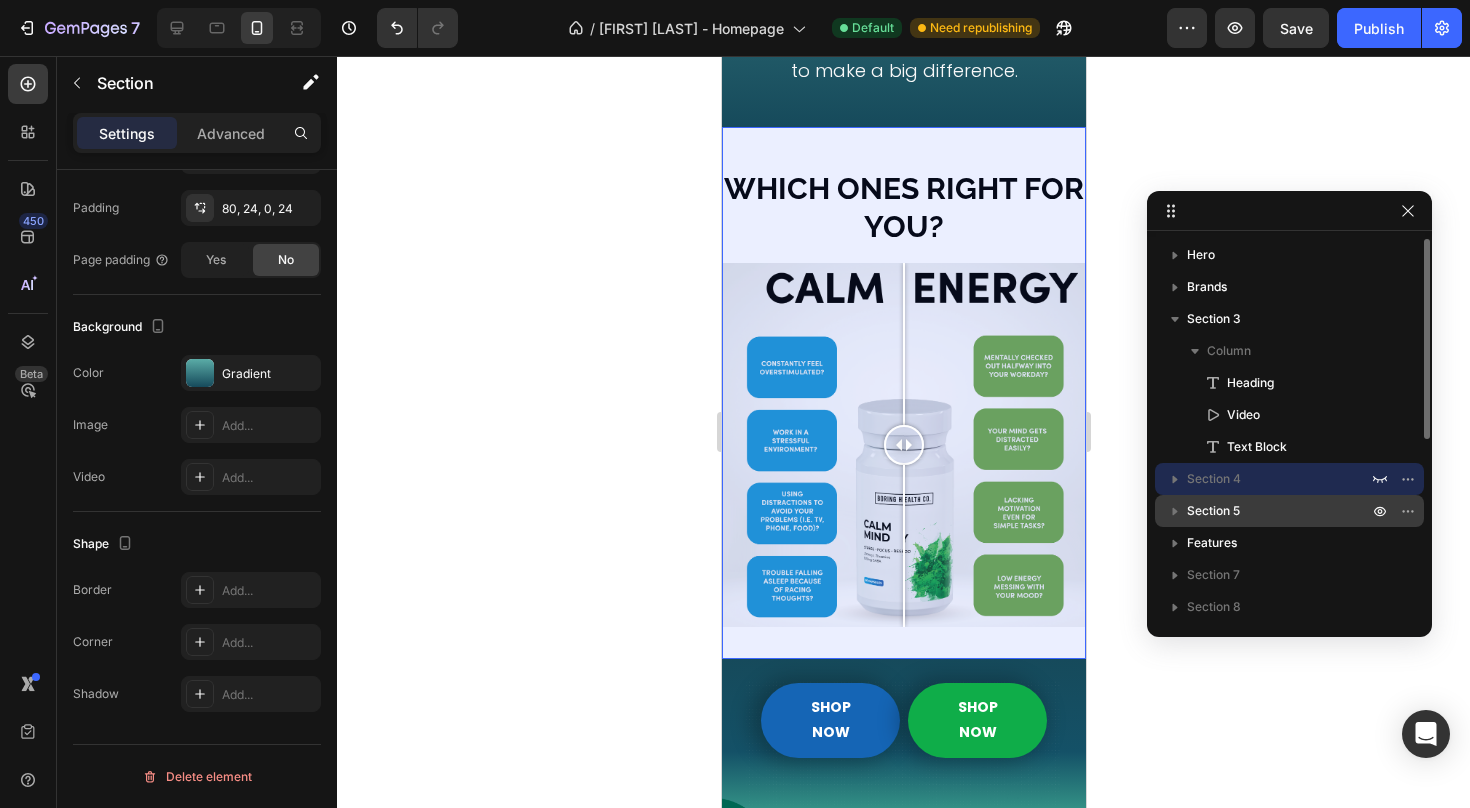 click on "Section 5" at bounding box center [1279, 511] 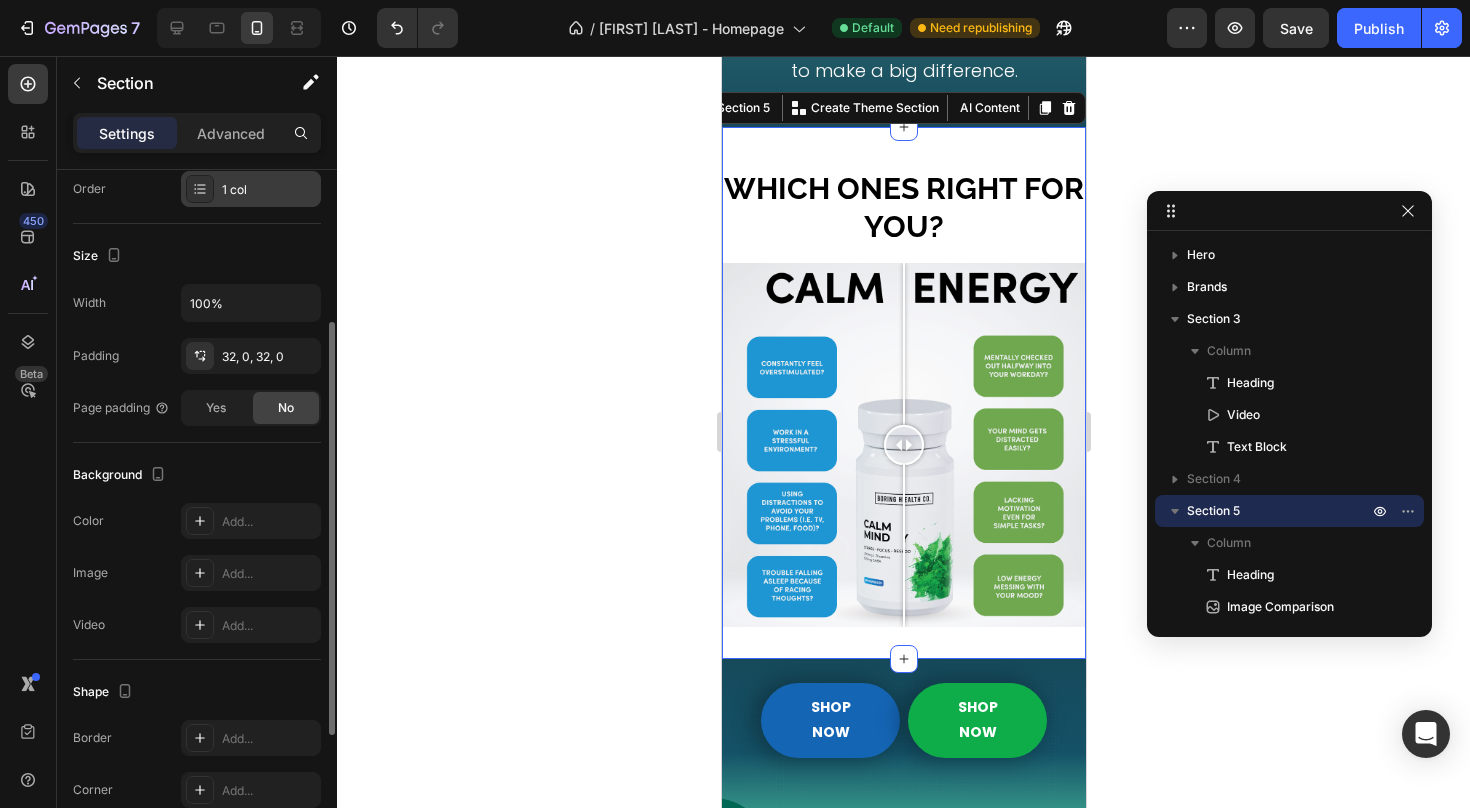 scroll, scrollTop: 473, scrollLeft: 0, axis: vertical 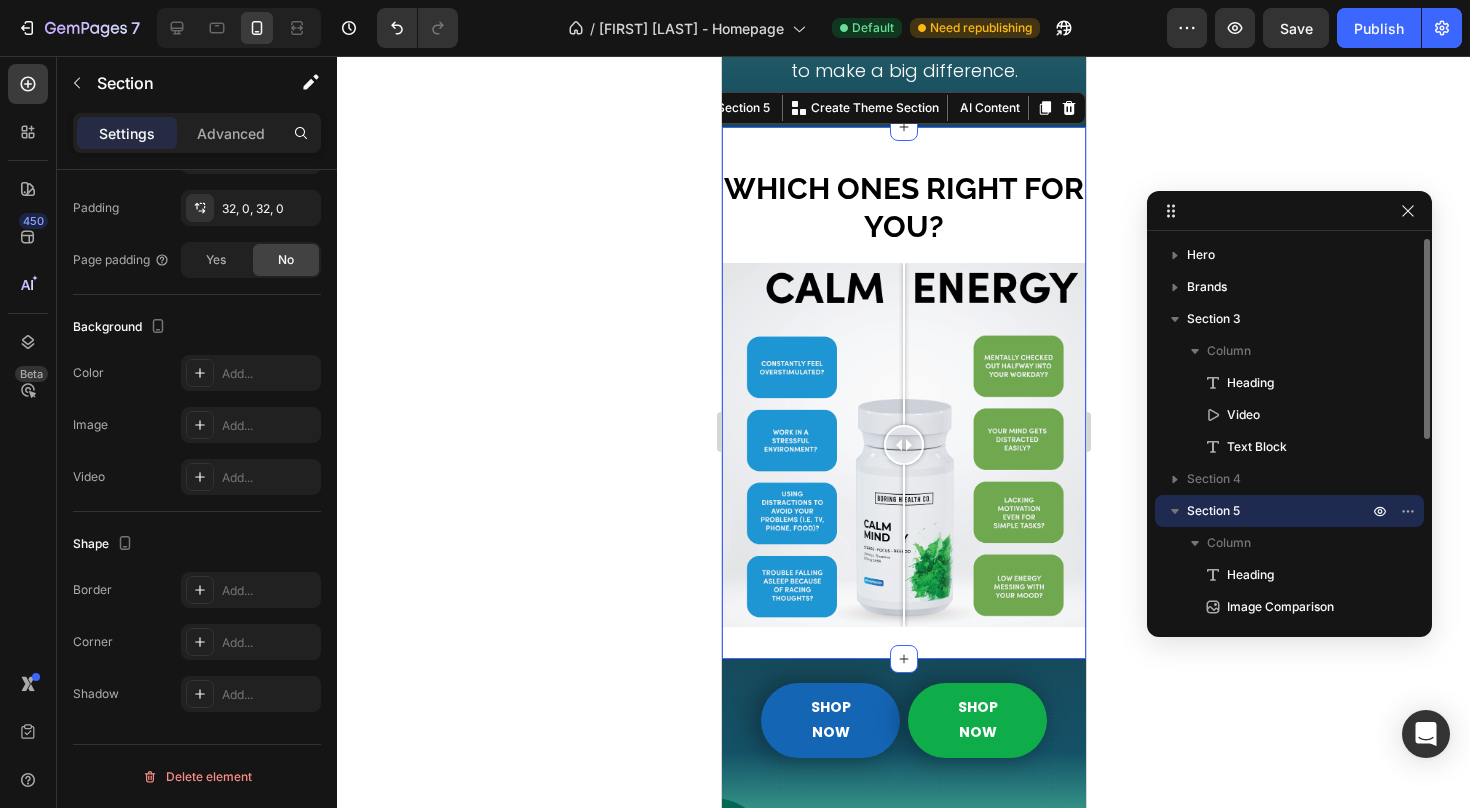 click on "Section 5" at bounding box center [1279, 511] 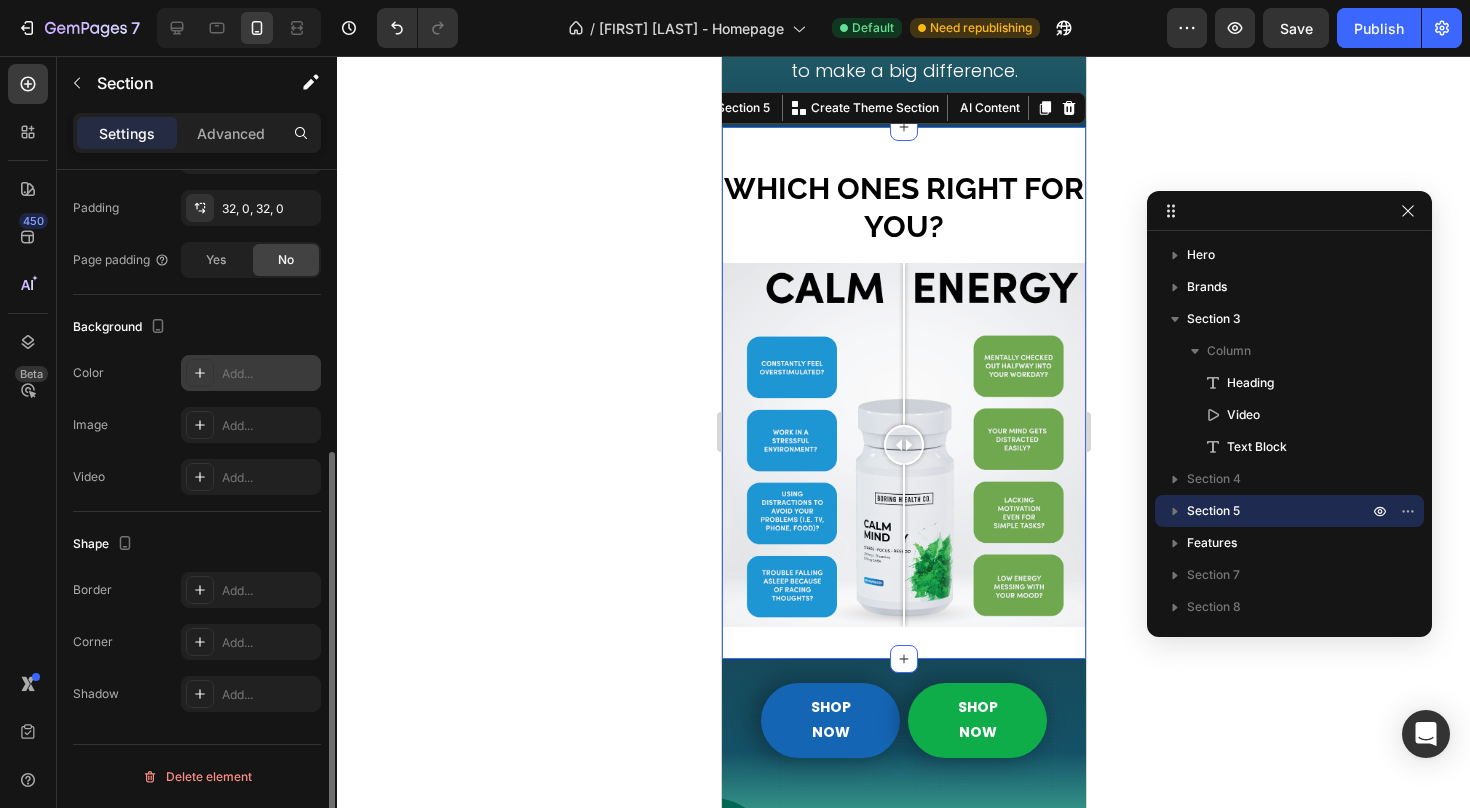 click at bounding box center (200, 373) 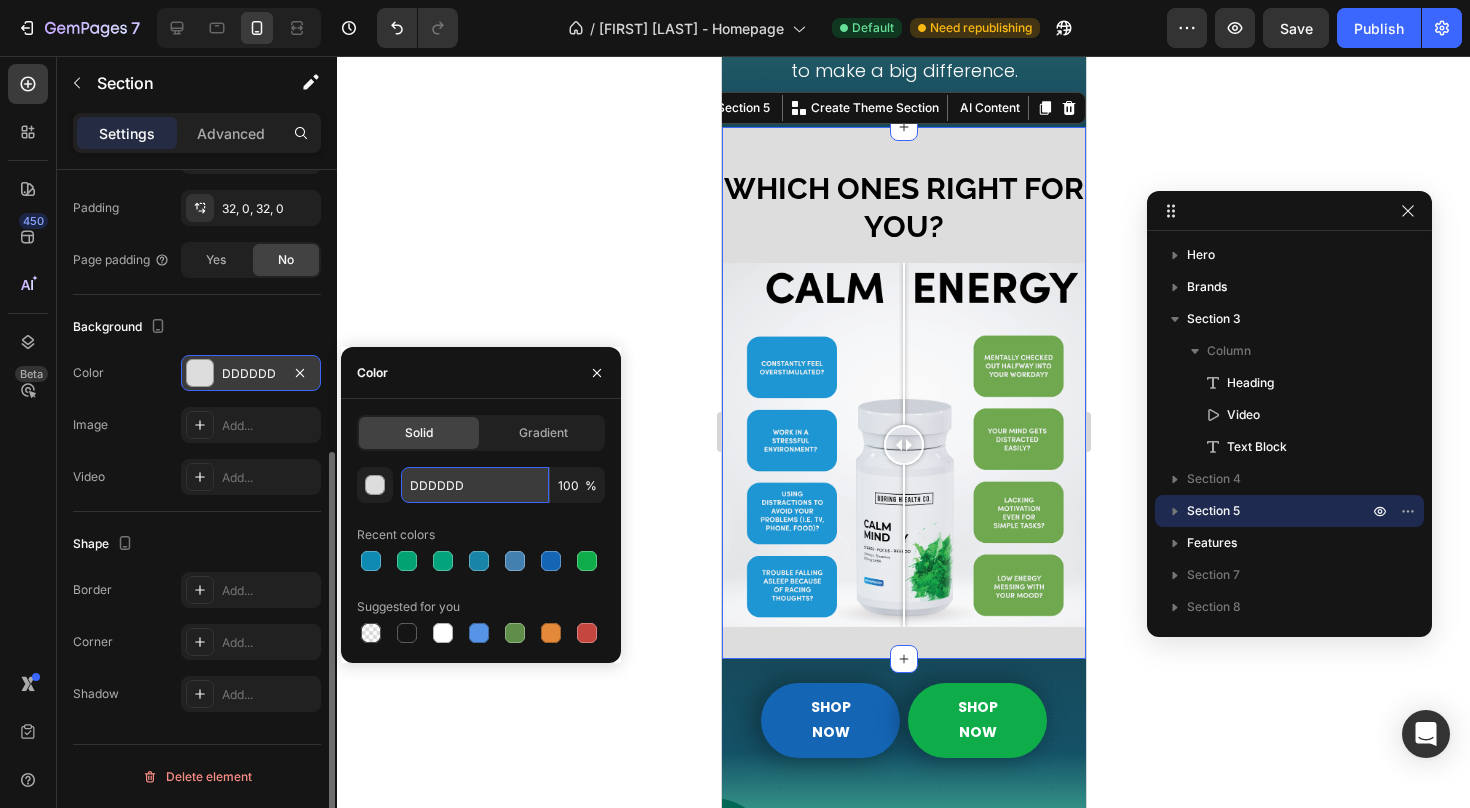click on "DDDDDD" at bounding box center [475, 485] 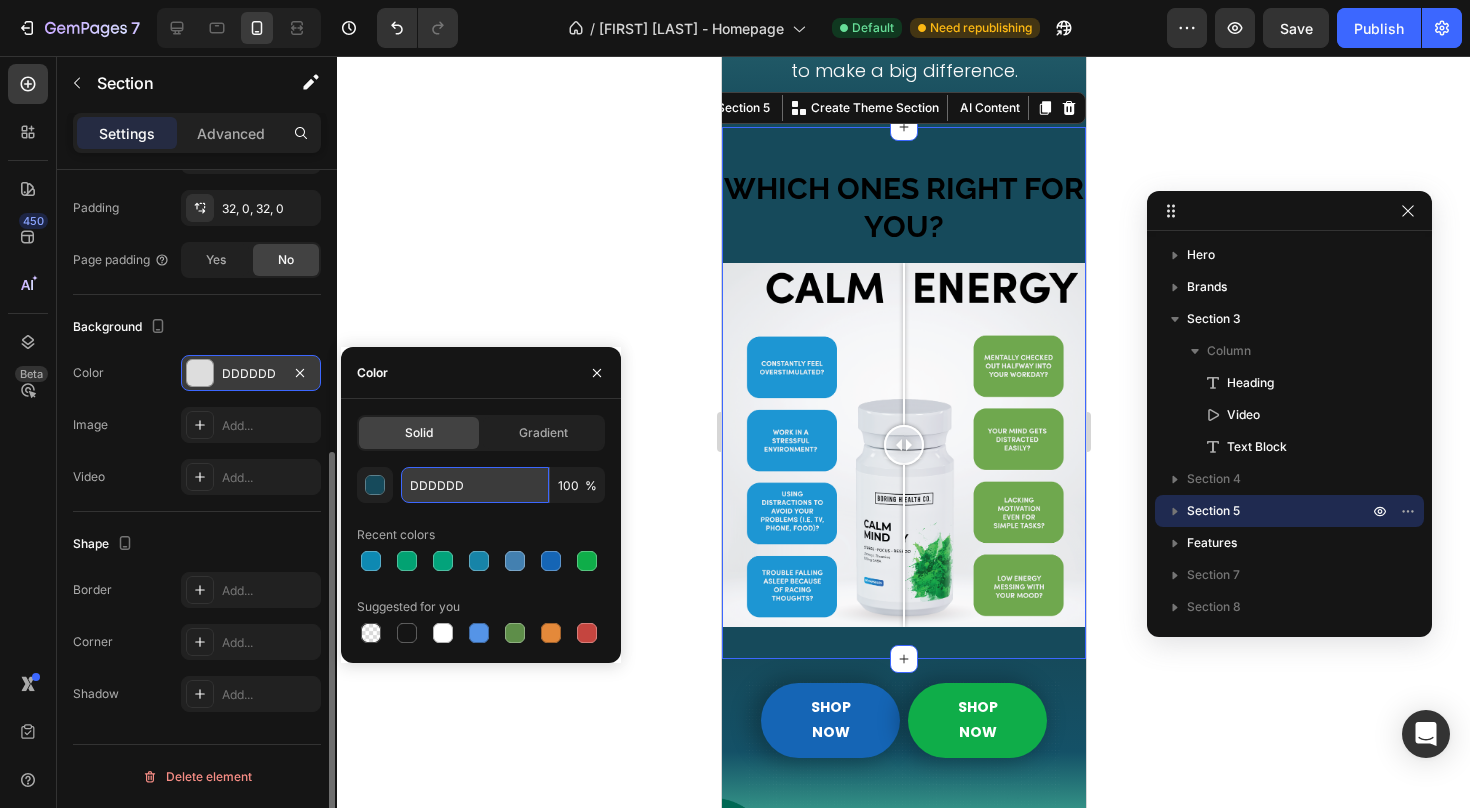type on "164A5B" 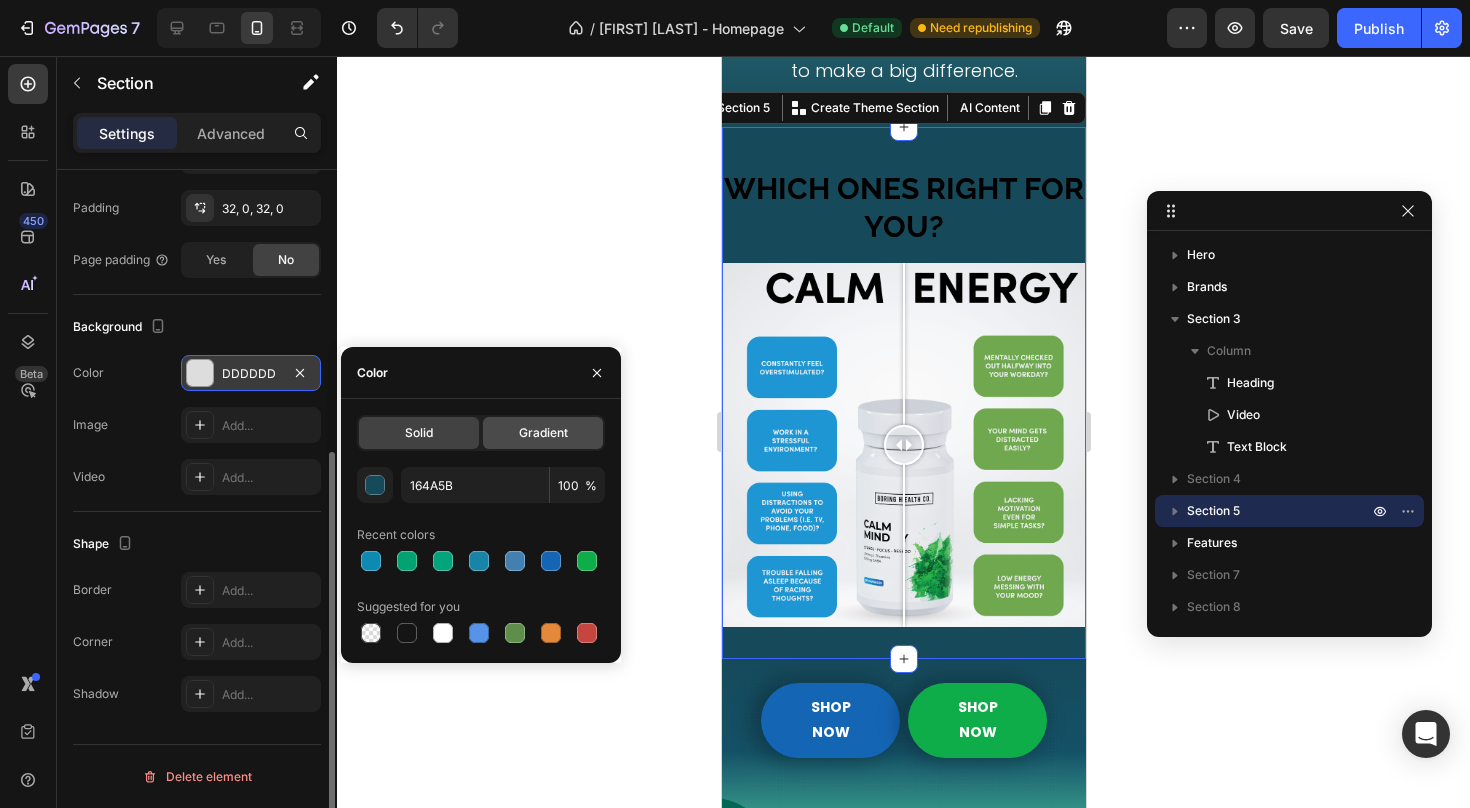click on "Gradient" 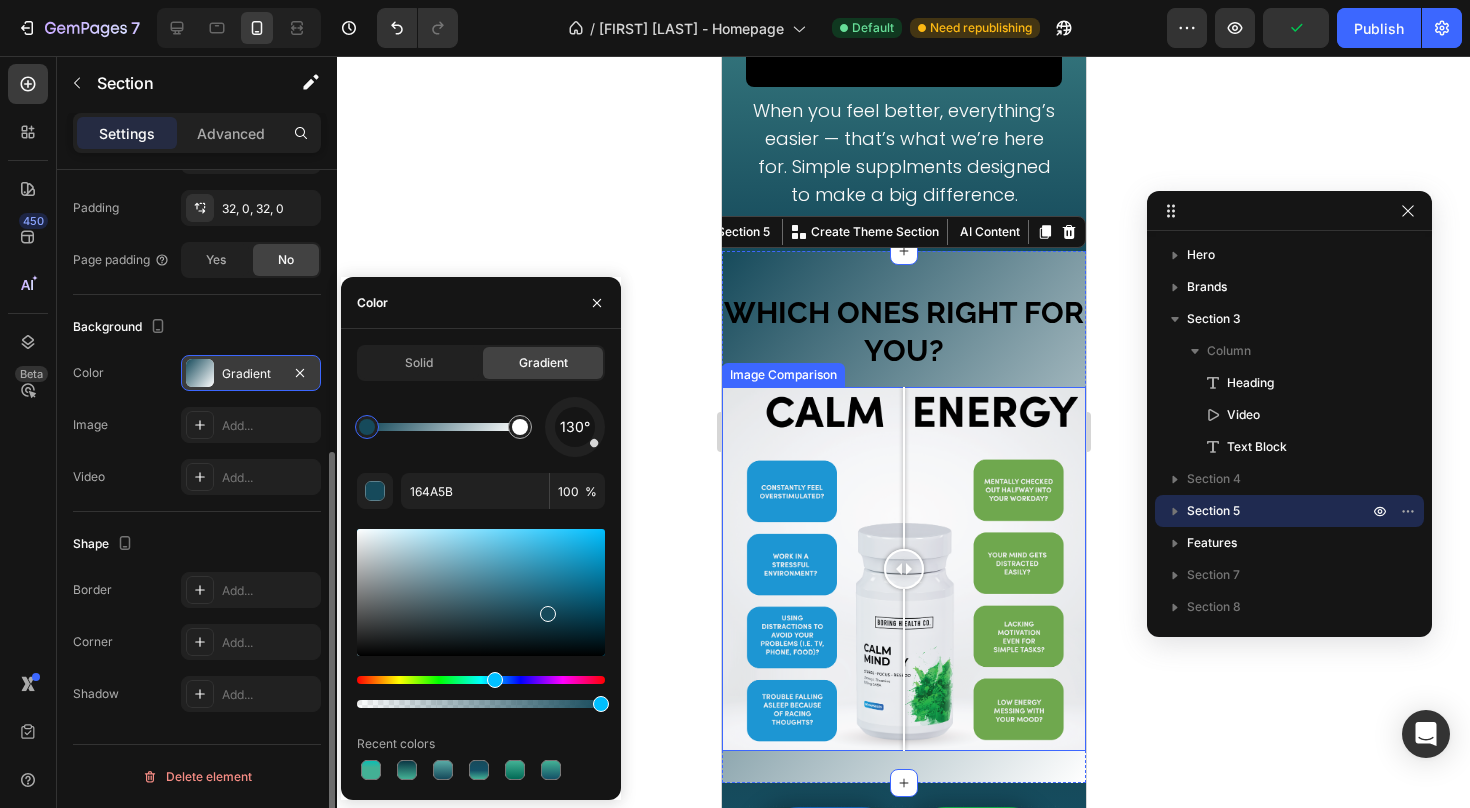 scroll, scrollTop: 1184, scrollLeft: 0, axis: vertical 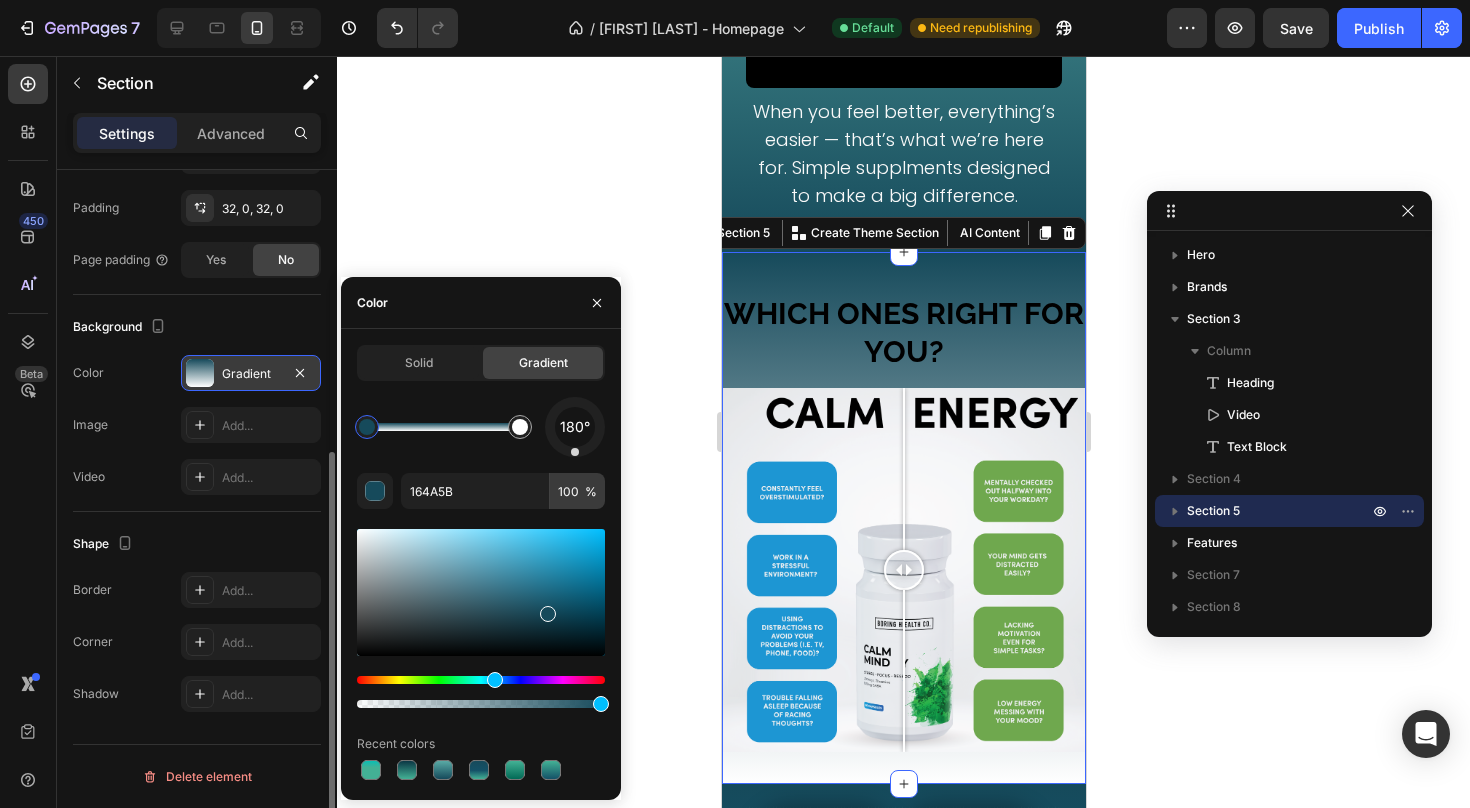 drag, startPoint x: 586, startPoint y: 448, endPoint x: 575, endPoint y: 486, distance: 39.56008 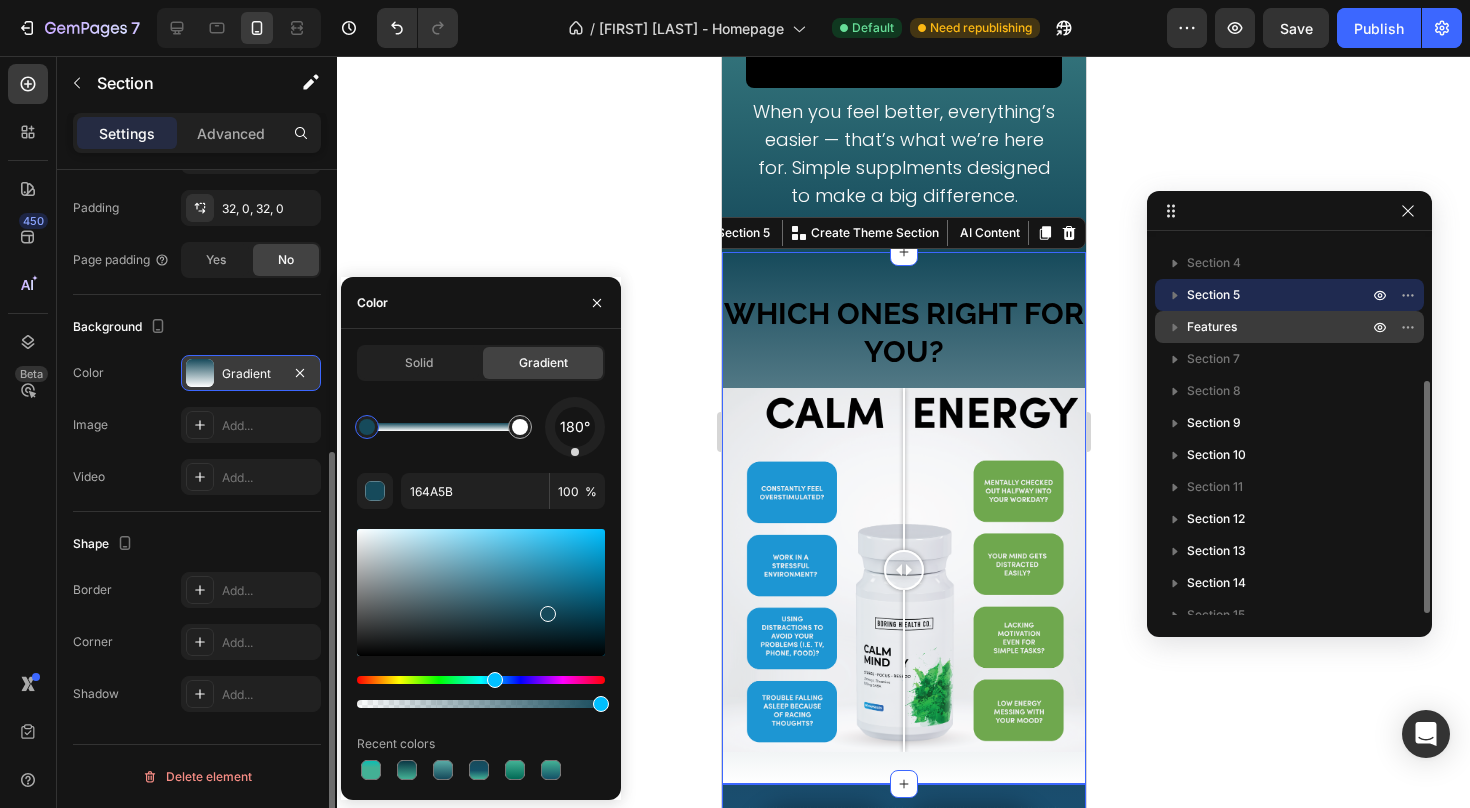 scroll, scrollTop: 224, scrollLeft: 0, axis: vertical 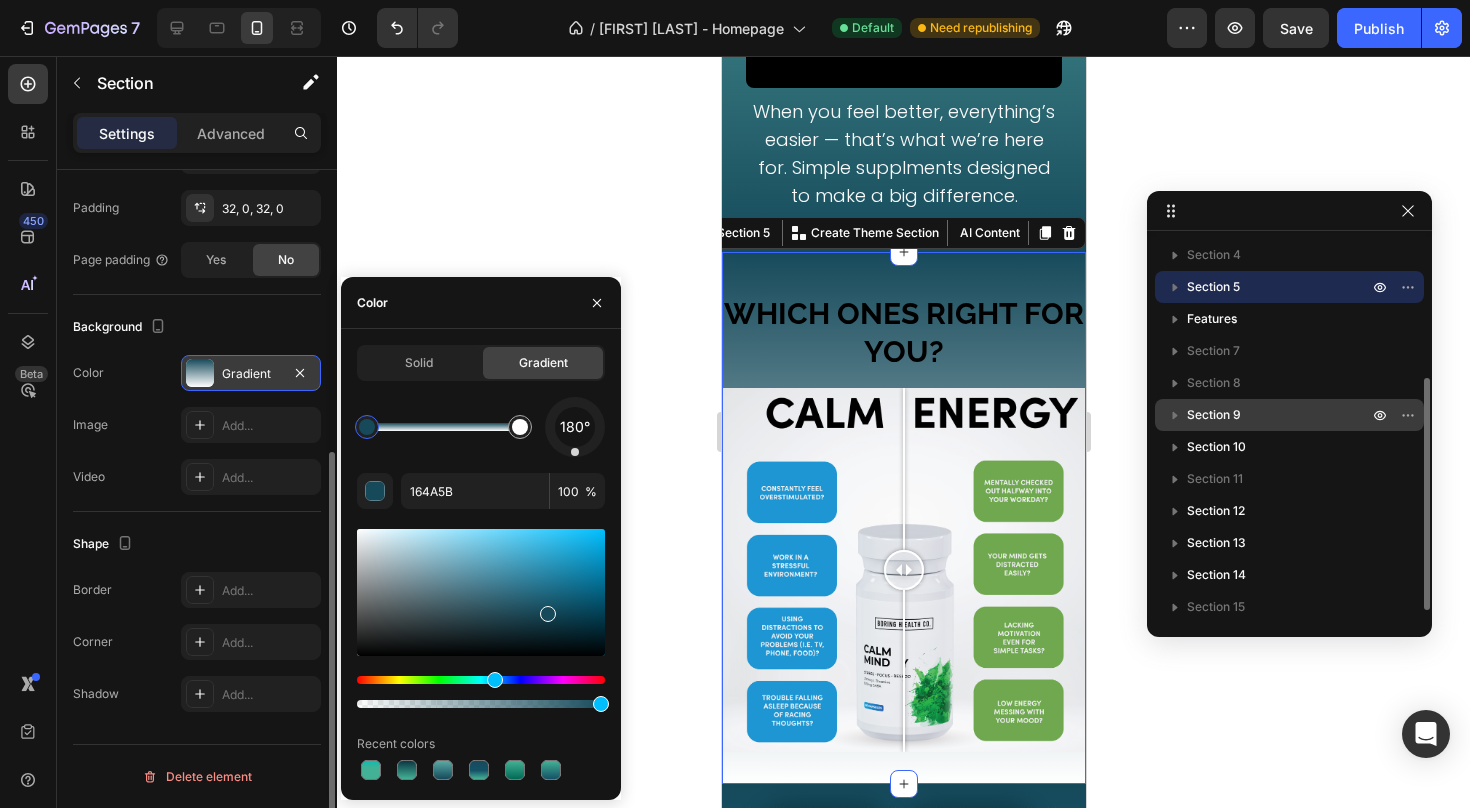 click on "Section 9" at bounding box center [1279, 415] 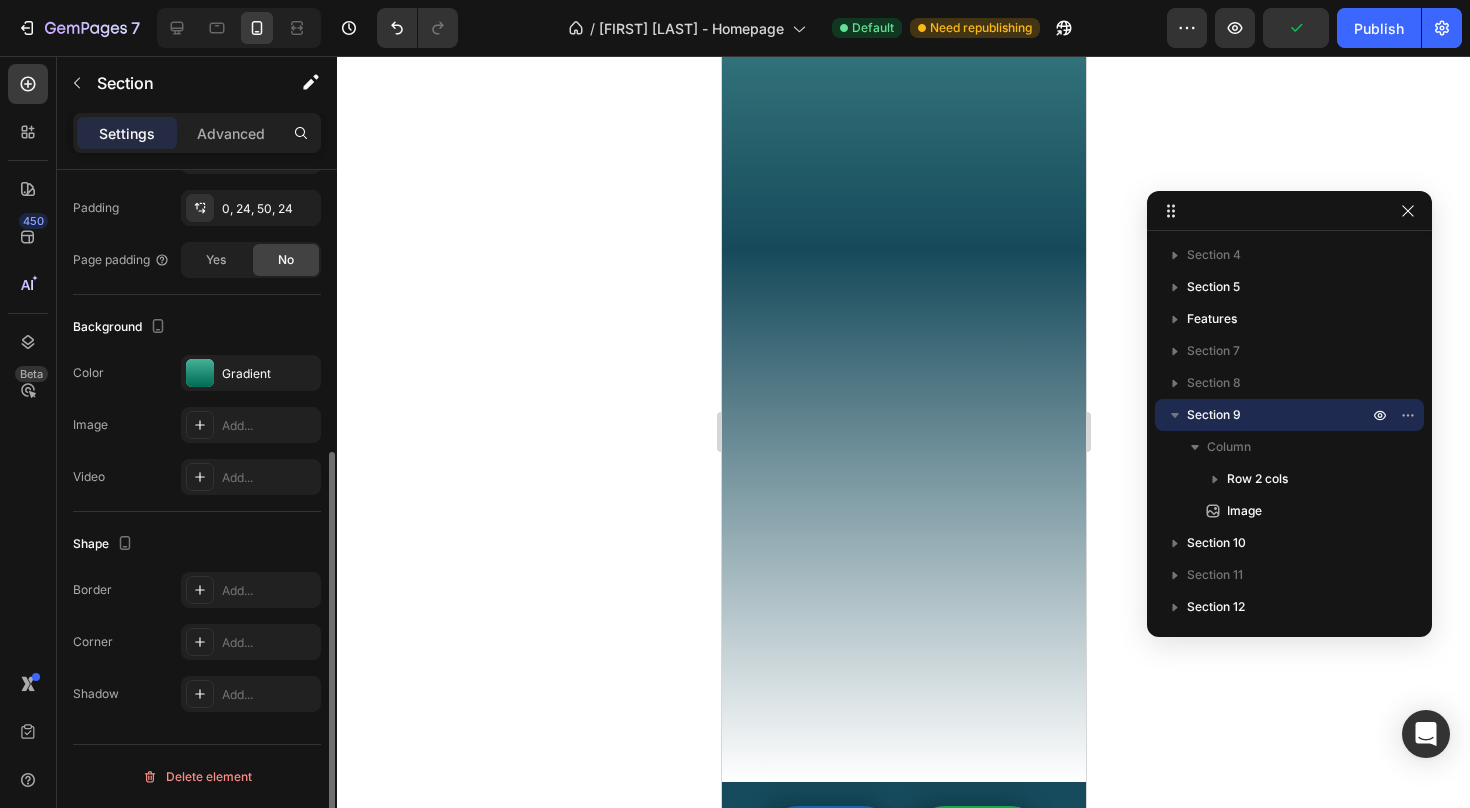 scroll, scrollTop: 1993, scrollLeft: 0, axis: vertical 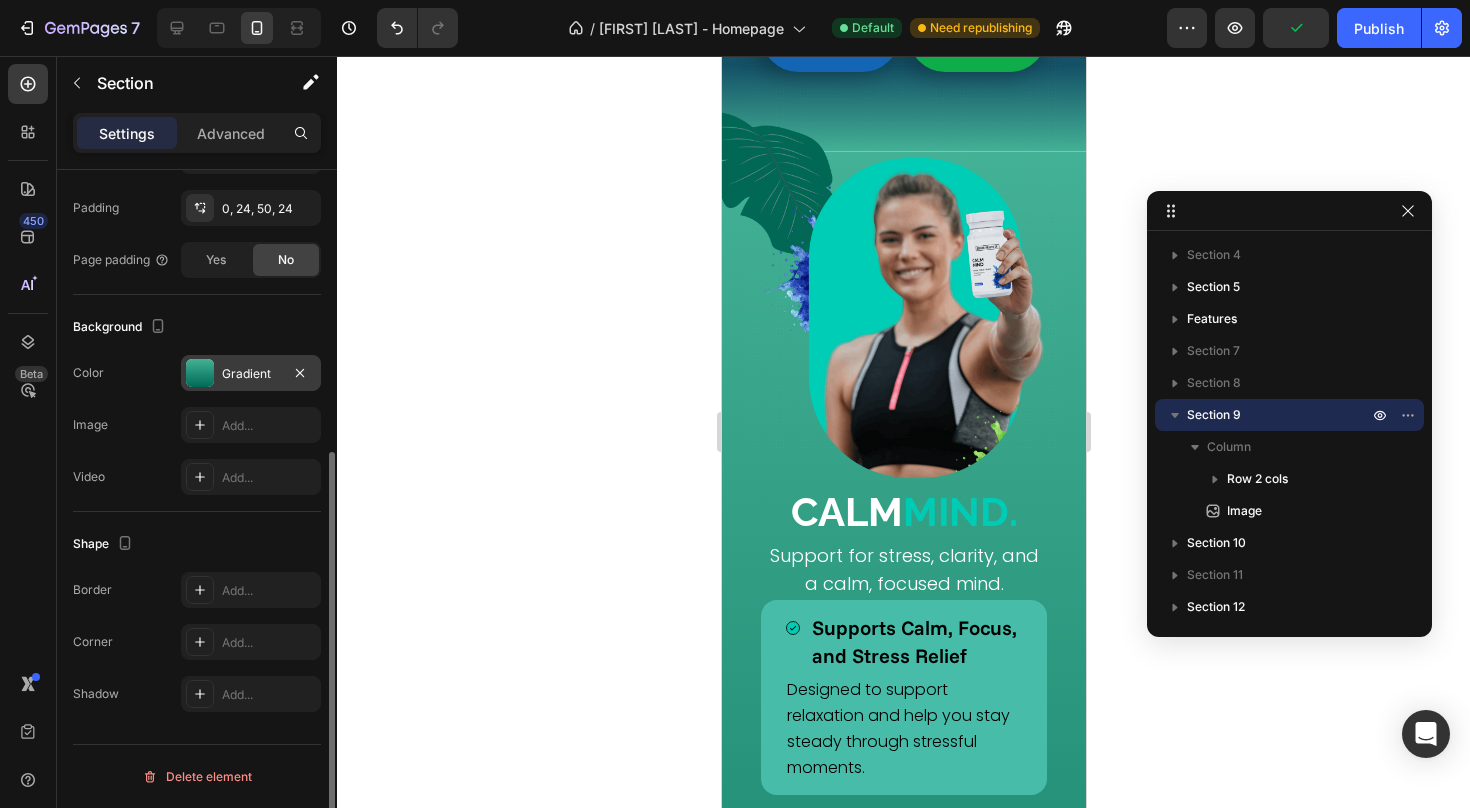 click on "Gradient" at bounding box center (251, 373) 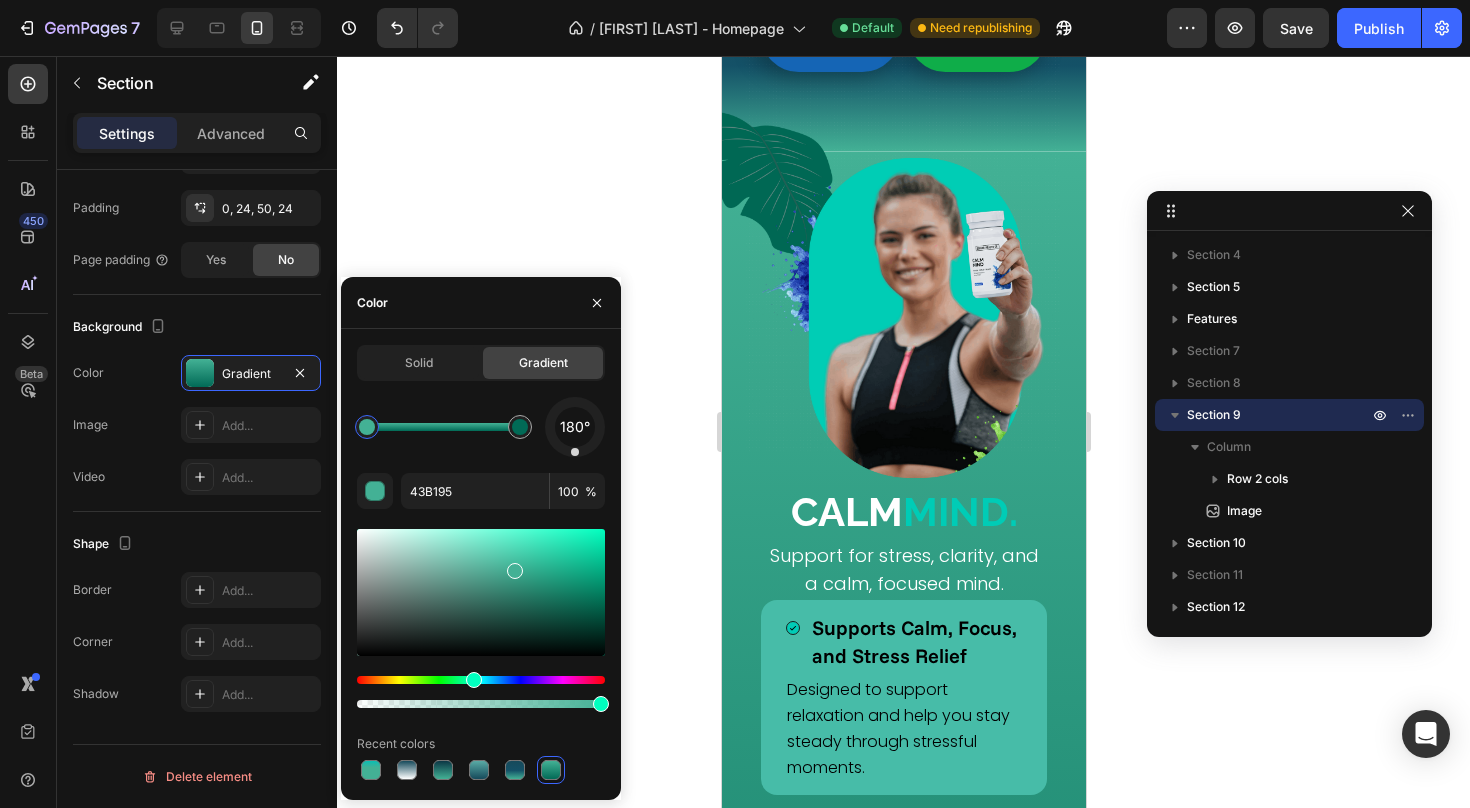 click on "180° 43B195 100 % Recent colors" at bounding box center (481, 590) 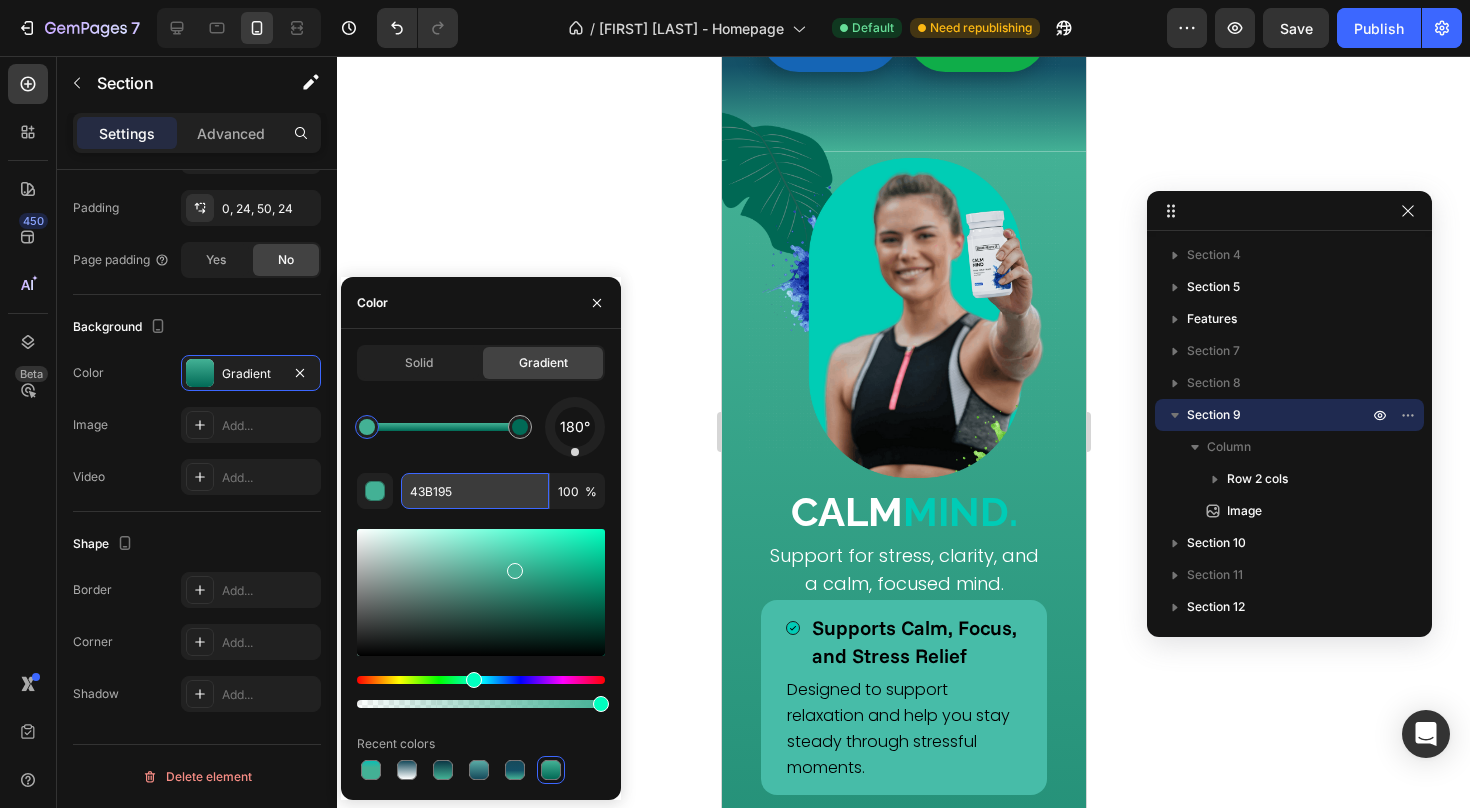 click on "43B195" at bounding box center [475, 491] 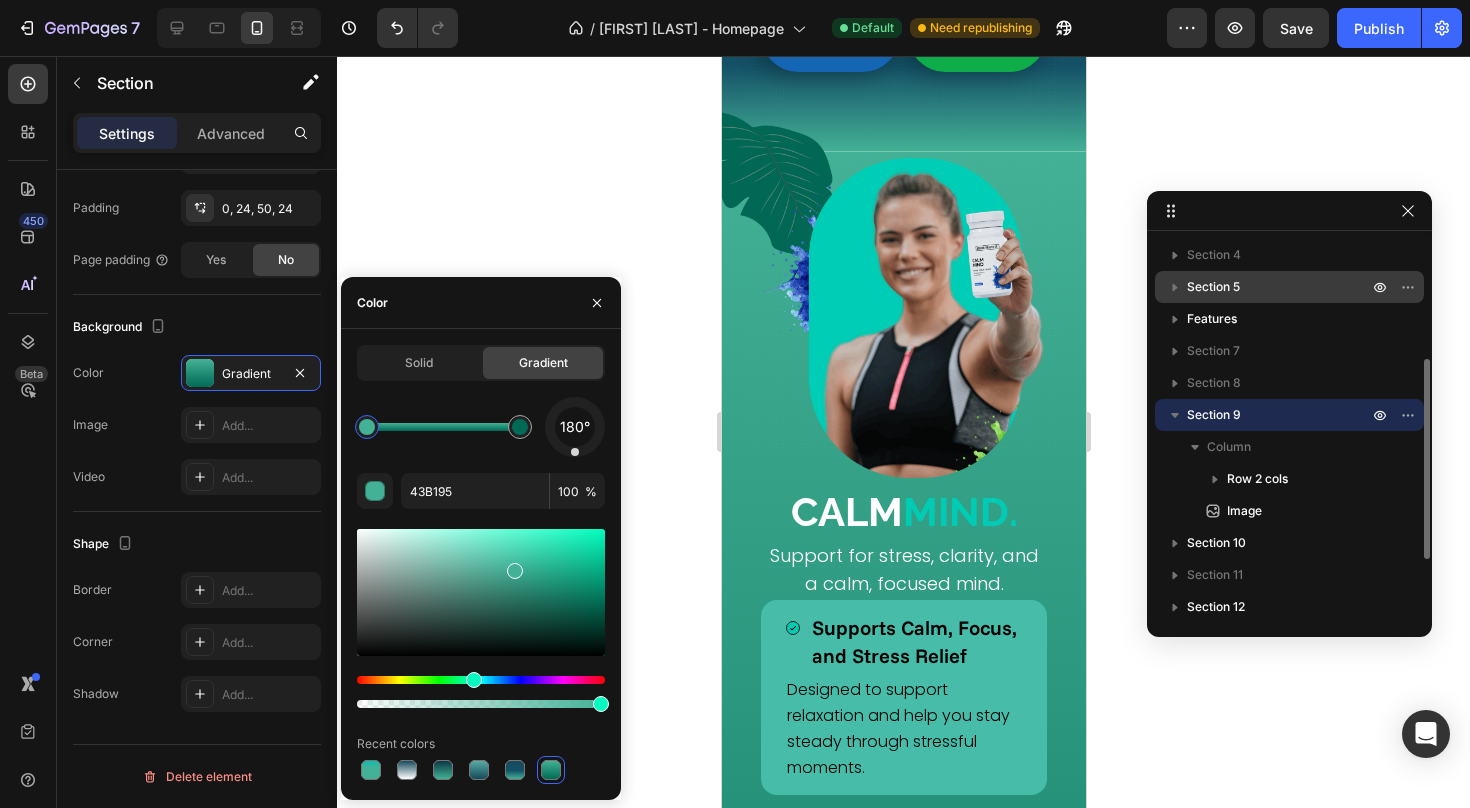 click on "Section 5" at bounding box center (1279, 287) 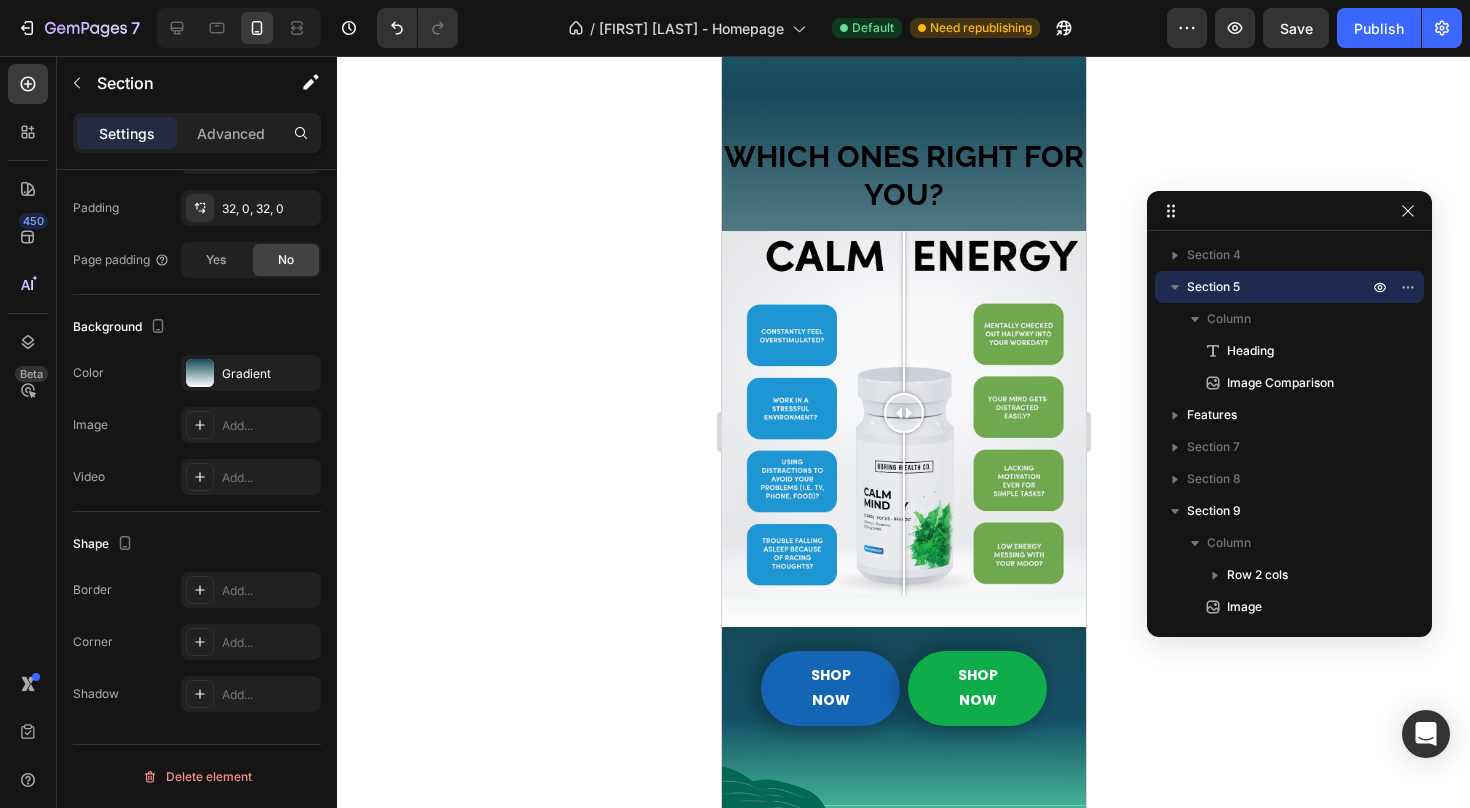 scroll, scrollTop: 1309, scrollLeft: 0, axis: vertical 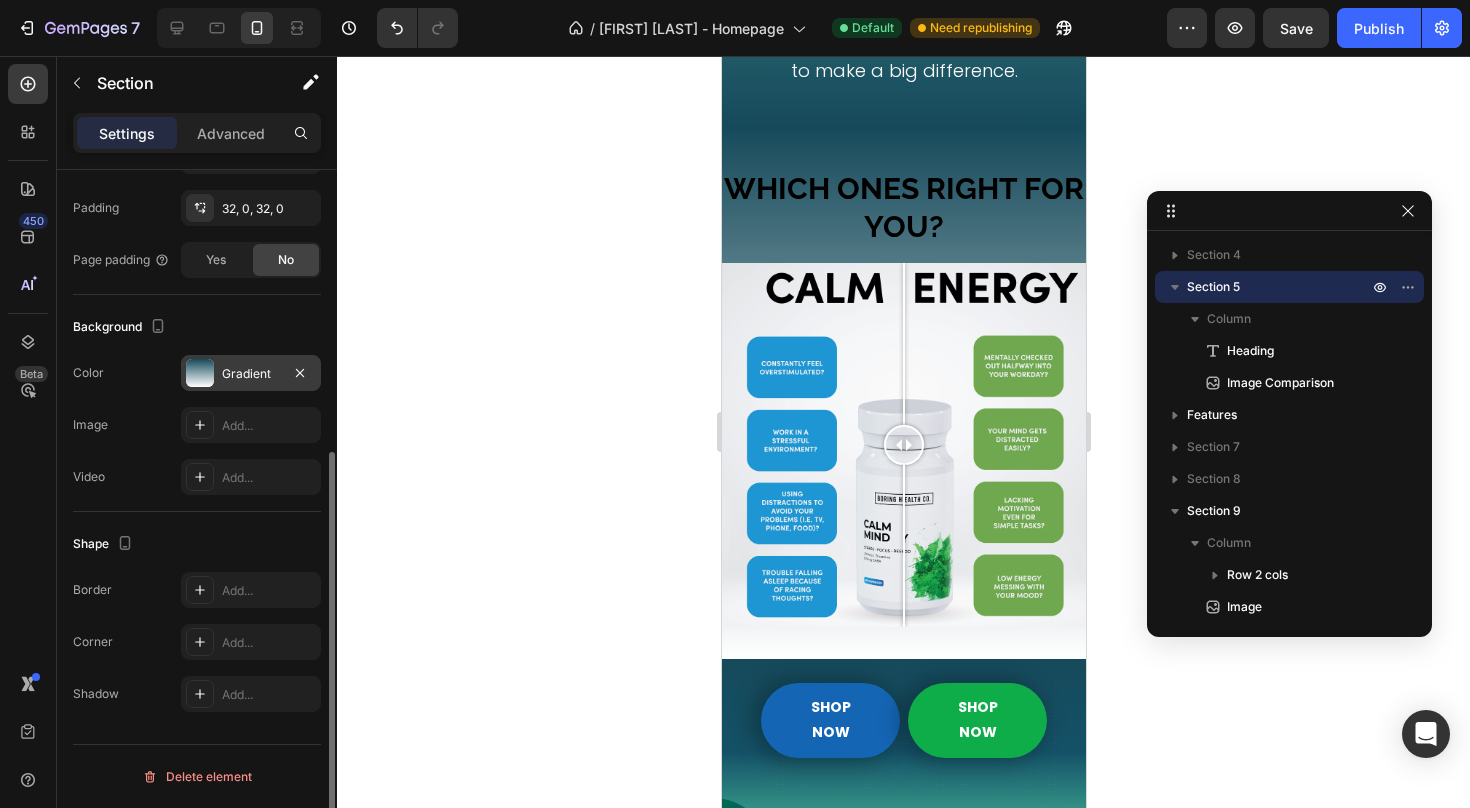 click on "Gradient" at bounding box center (251, 374) 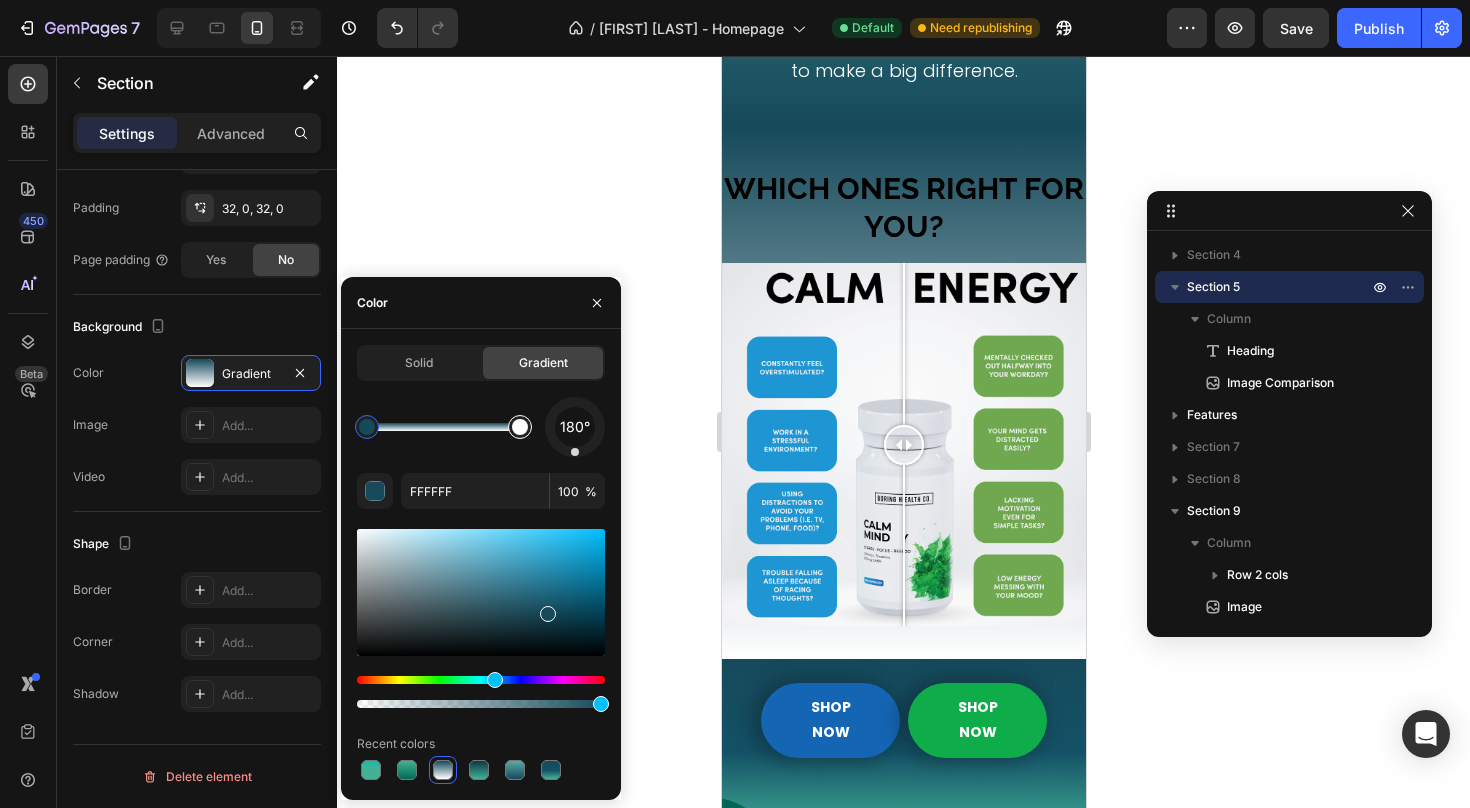 click at bounding box center (520, 427) 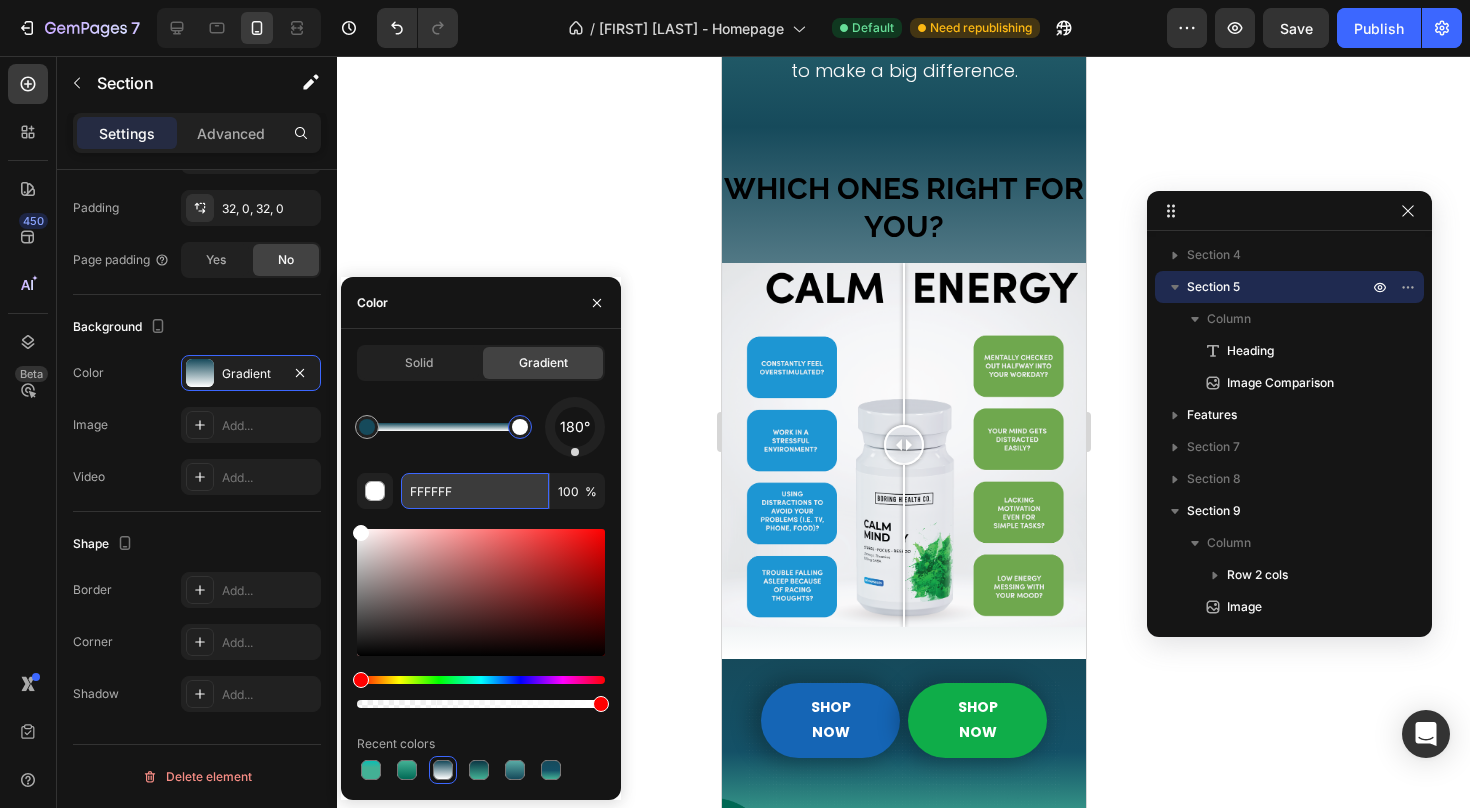 click on "FFFFFF" at bounding box center (475, 491) 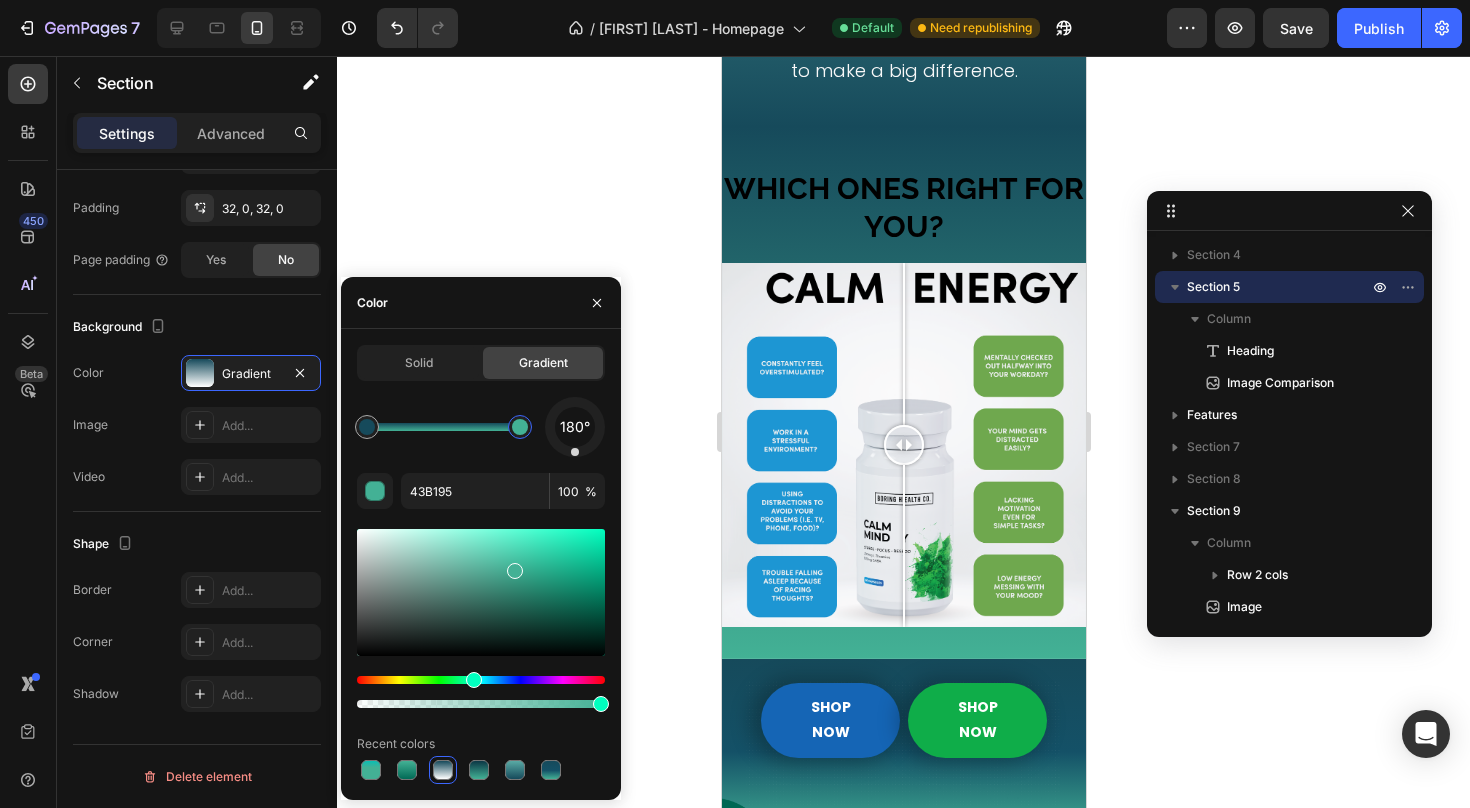 click on "Which Ones right for you?" at bounding box center [903, 208] 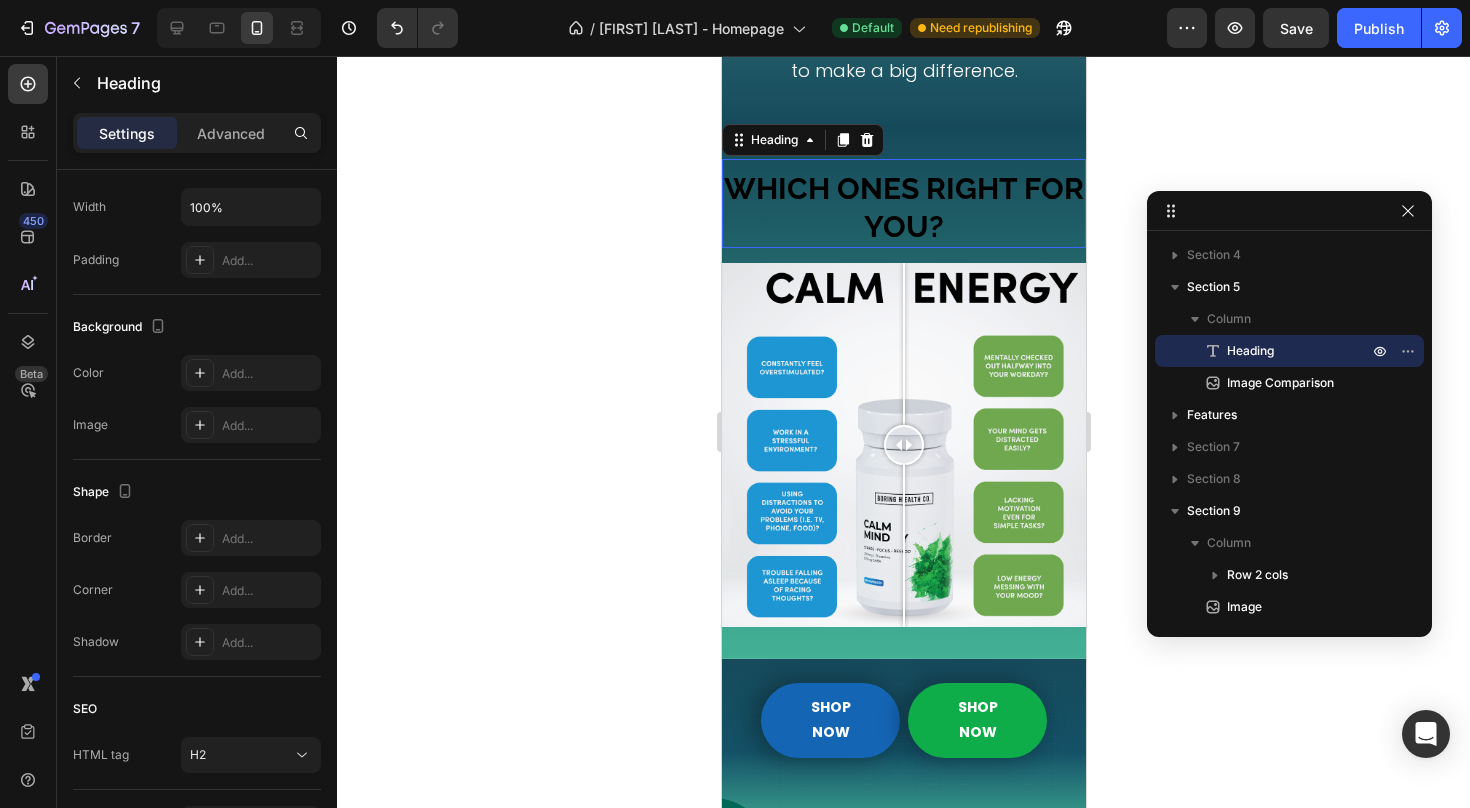 scroll, scrollTop: 0, scrollLeft: 0, axis: both 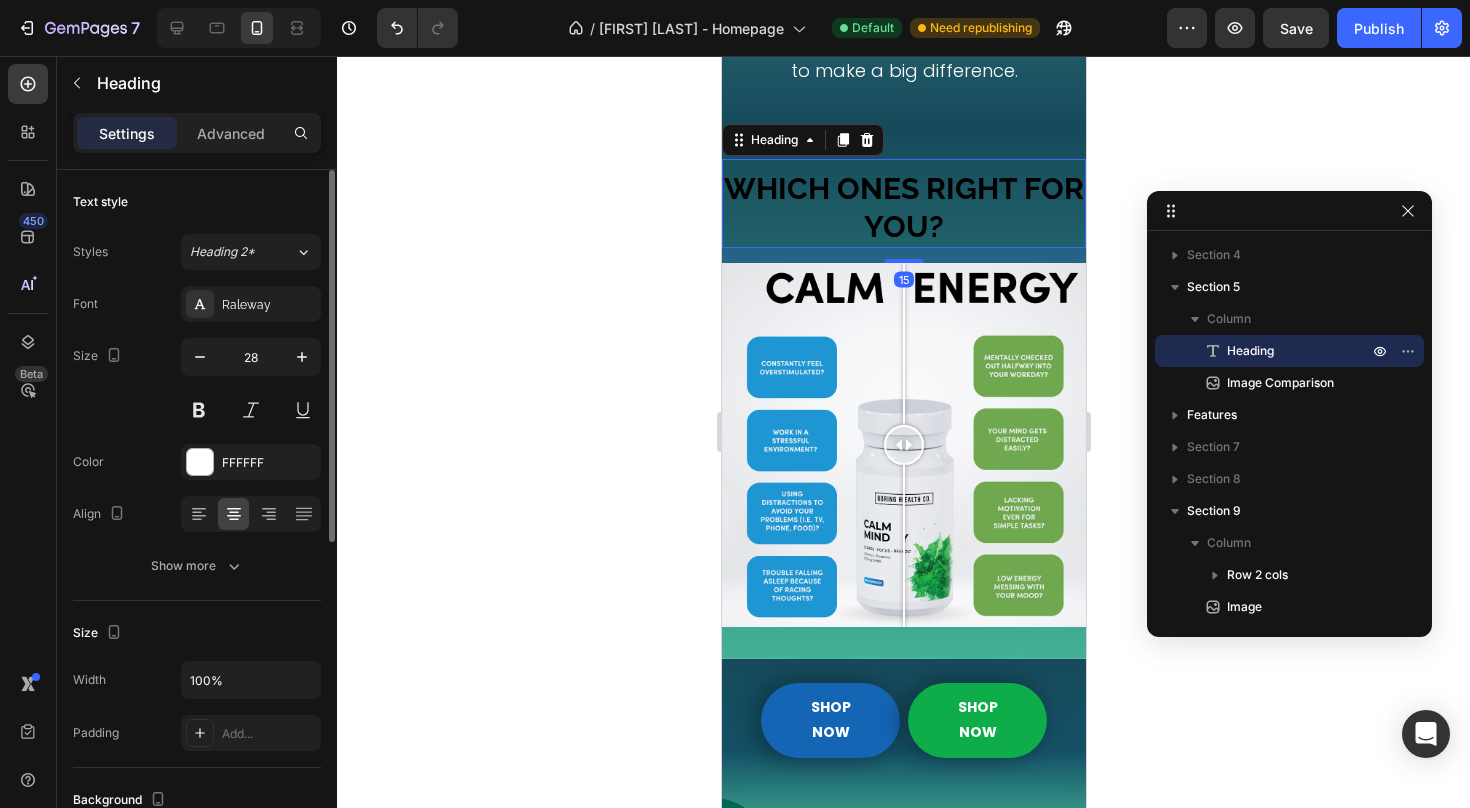 click on "Which Ones right for you?" at bounding box center [903, 208] 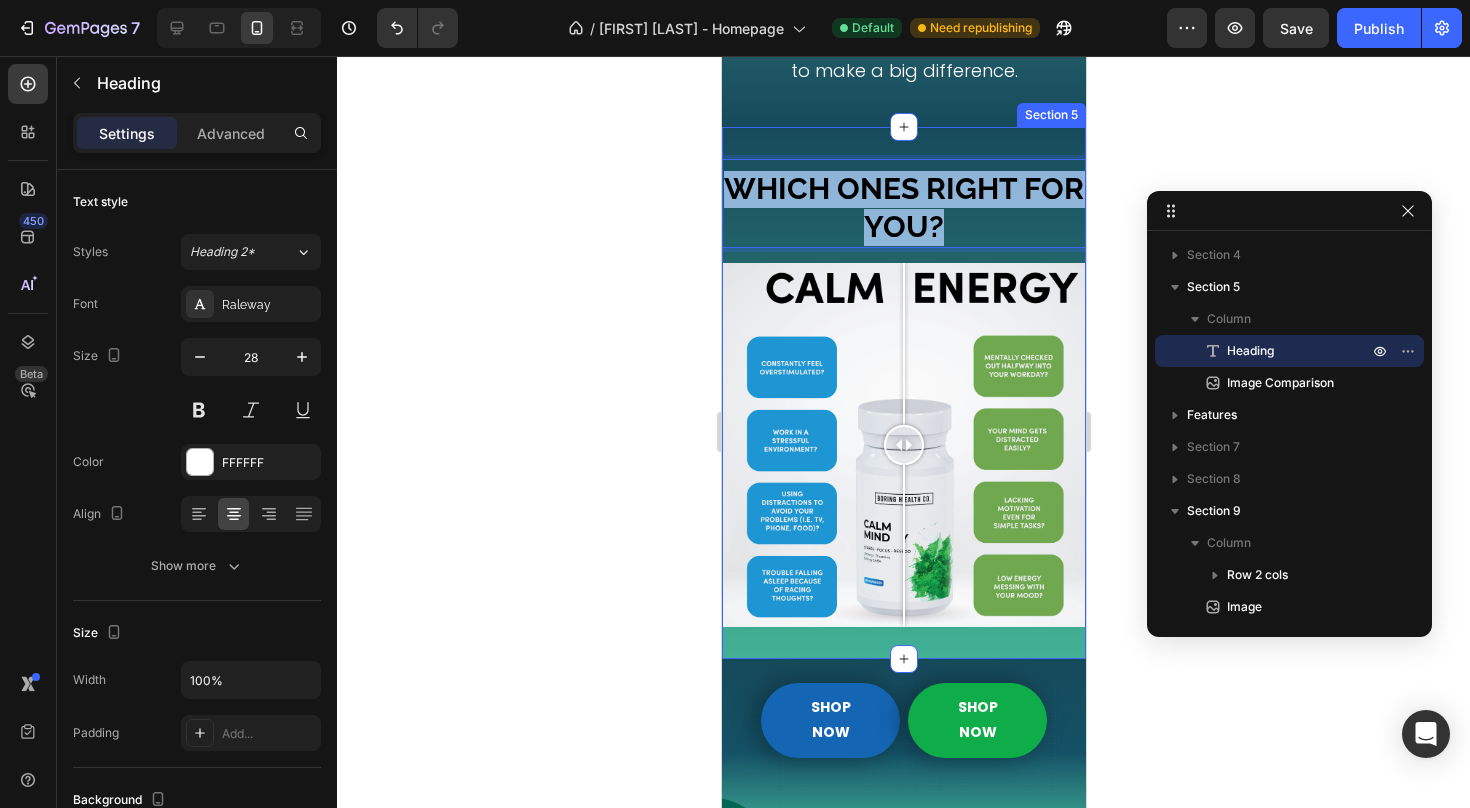drag, startPoint x: 946, startPoint y: 224, endPoint x: 723, endPoint y: 148, distance: 235.59499 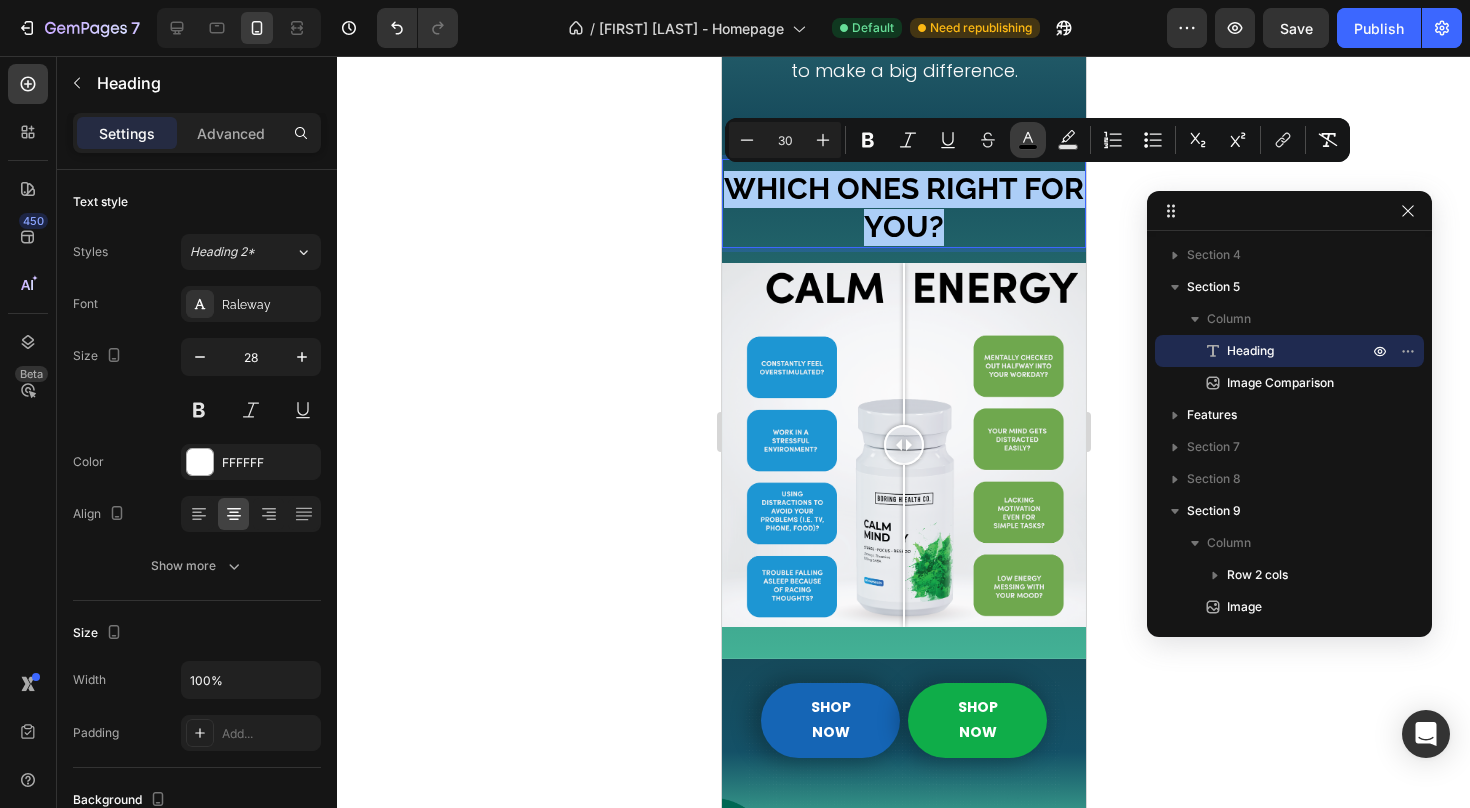 click 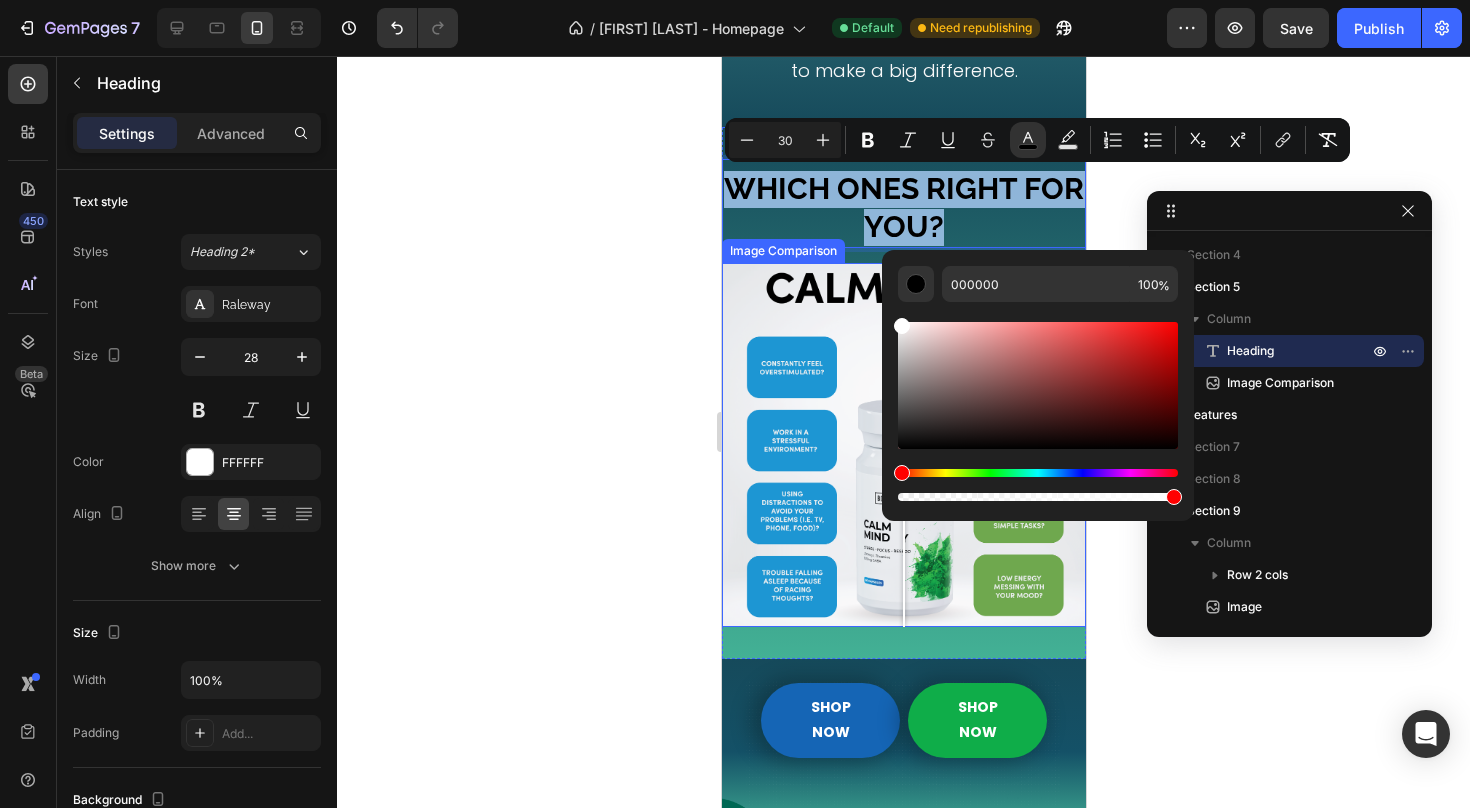 type on "FFFFFF" 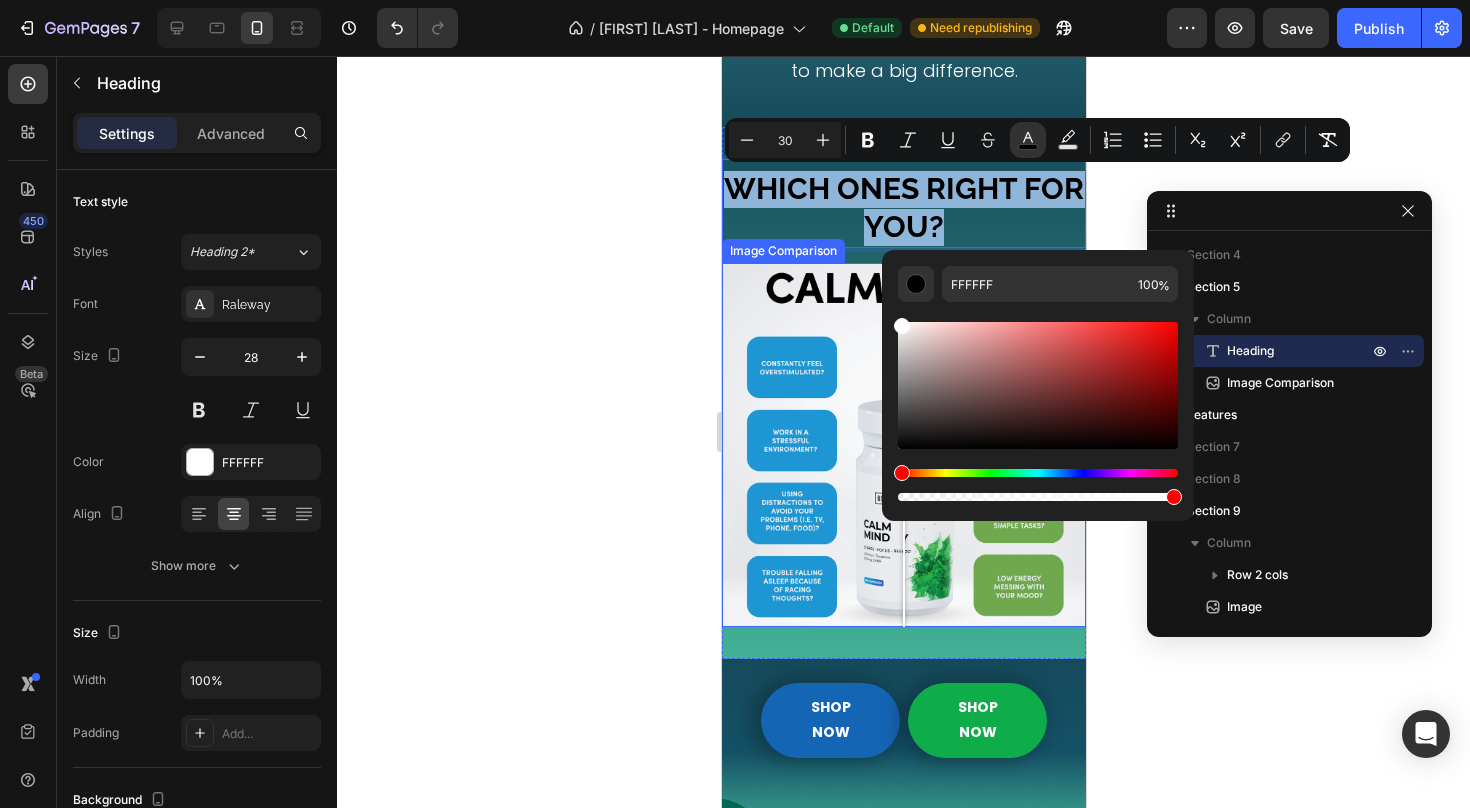 drag, startPoint x: 1633, startPoint y: 397, endPoint x: 869, endPoint y: 281, distance: 772.7561 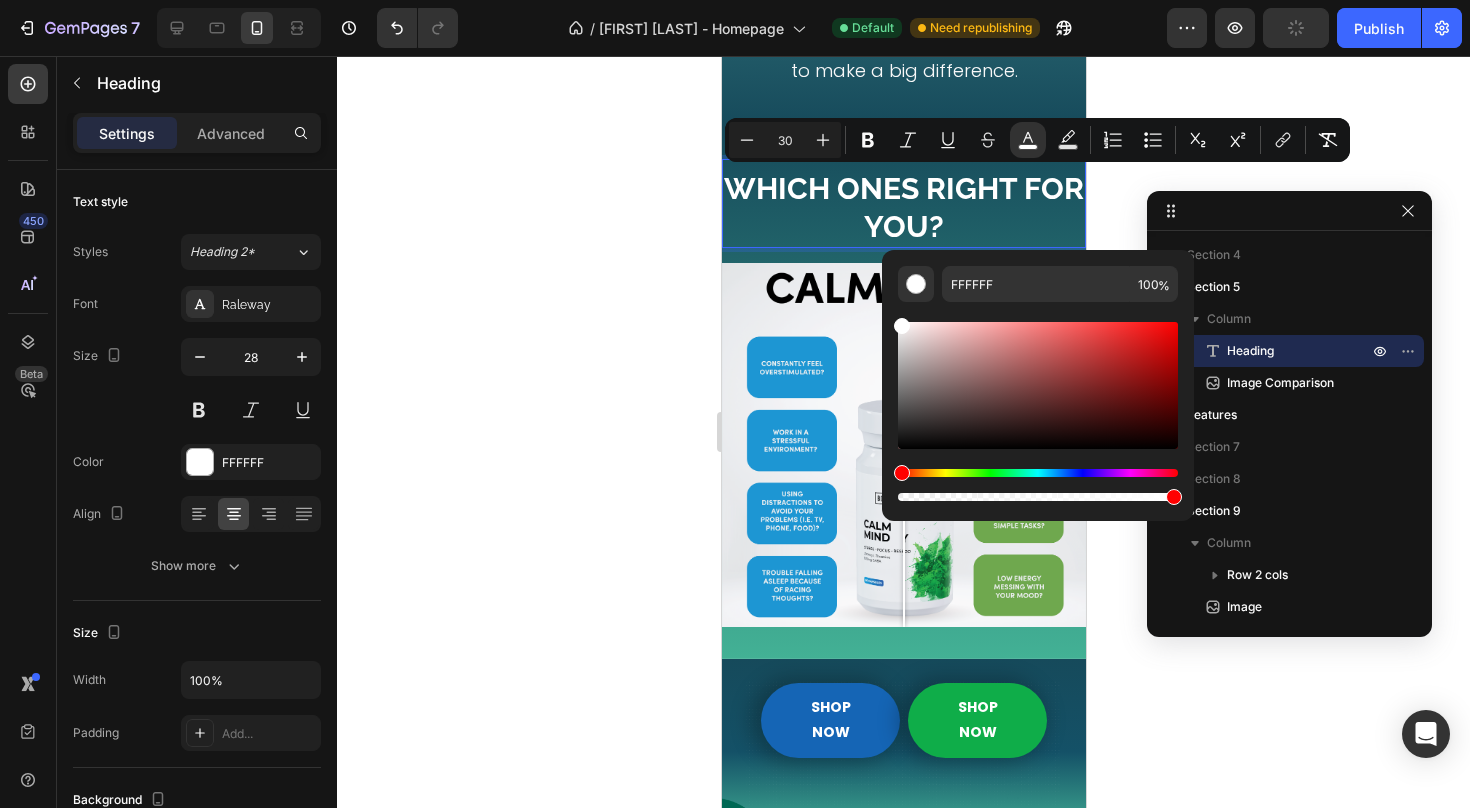click 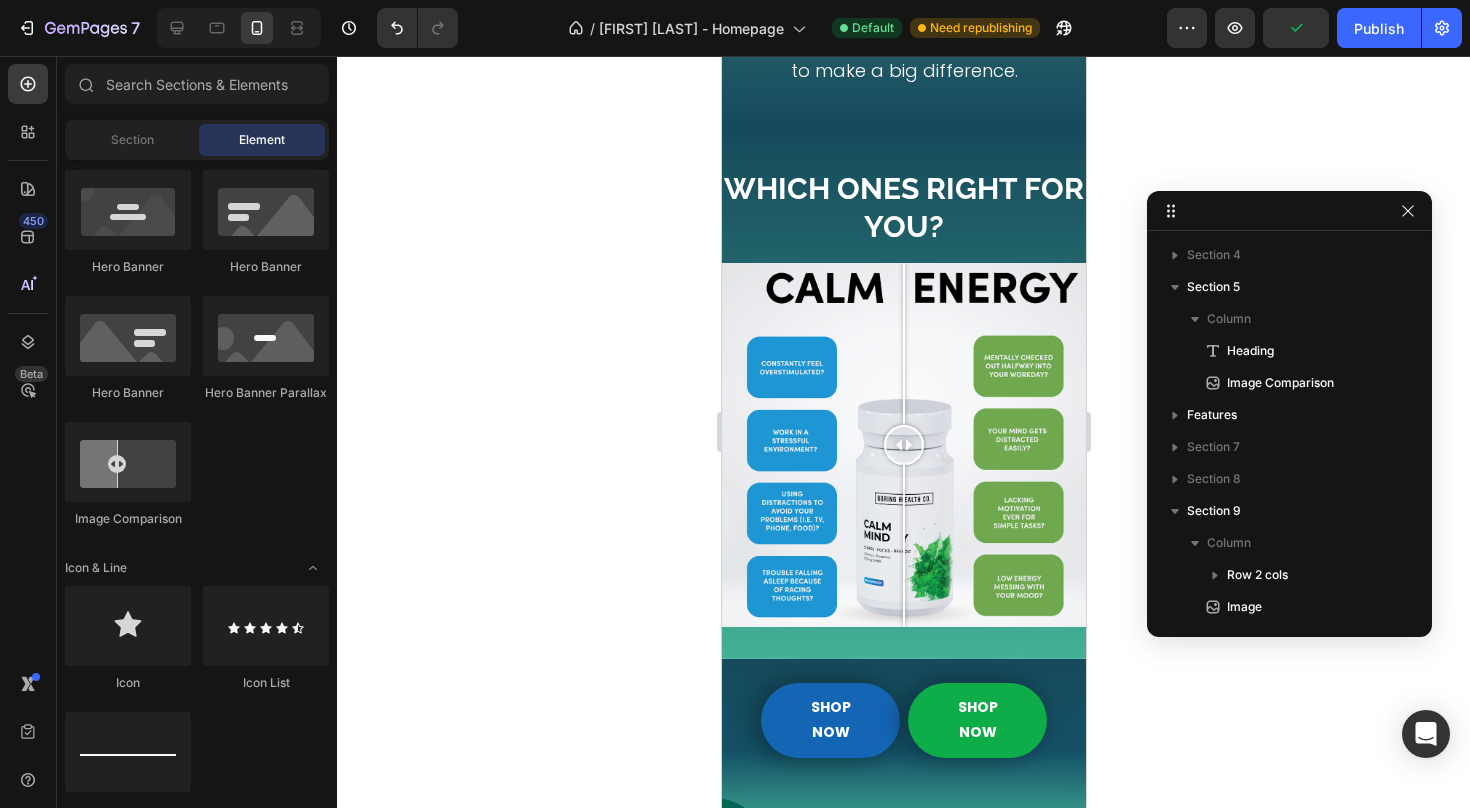 click 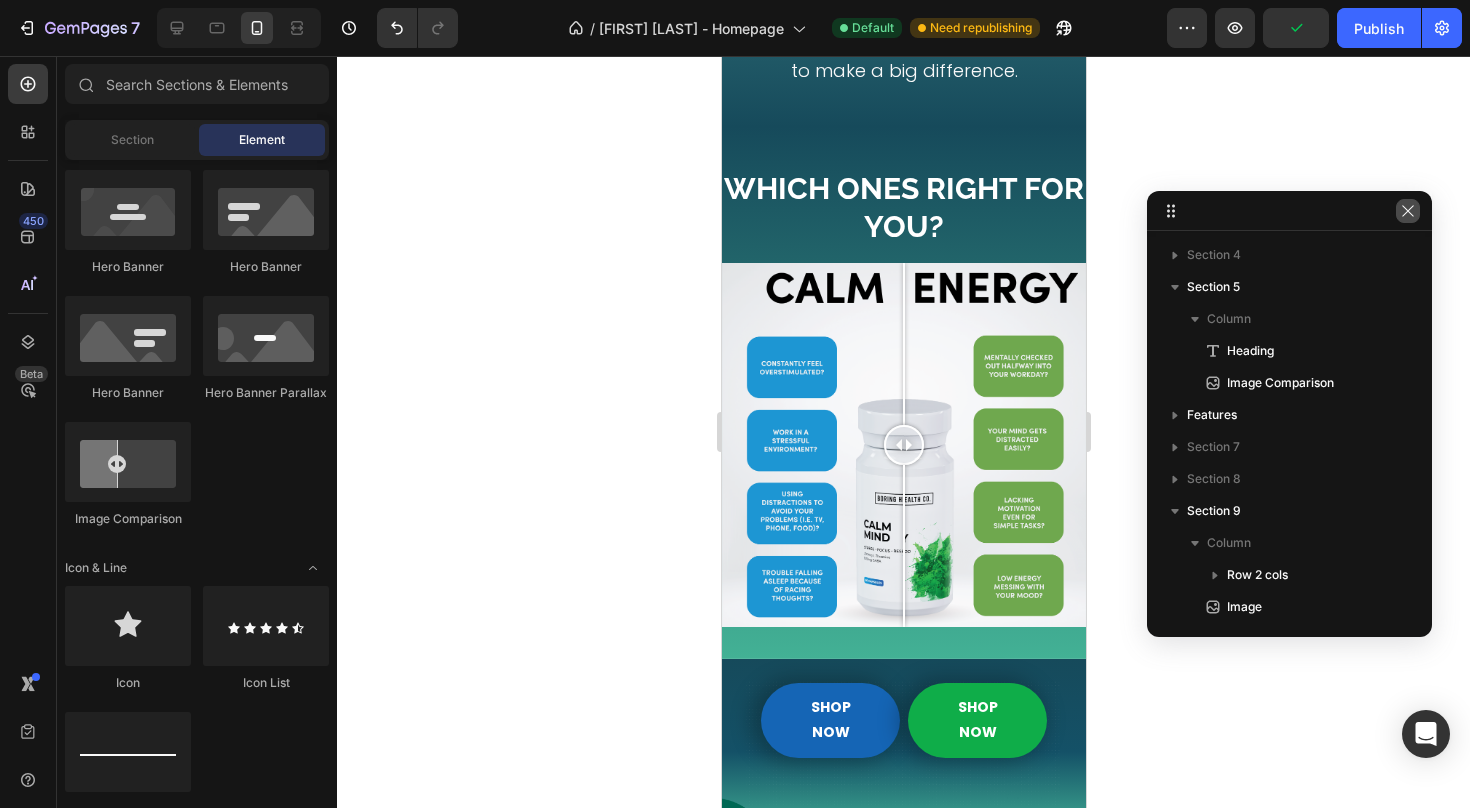 click 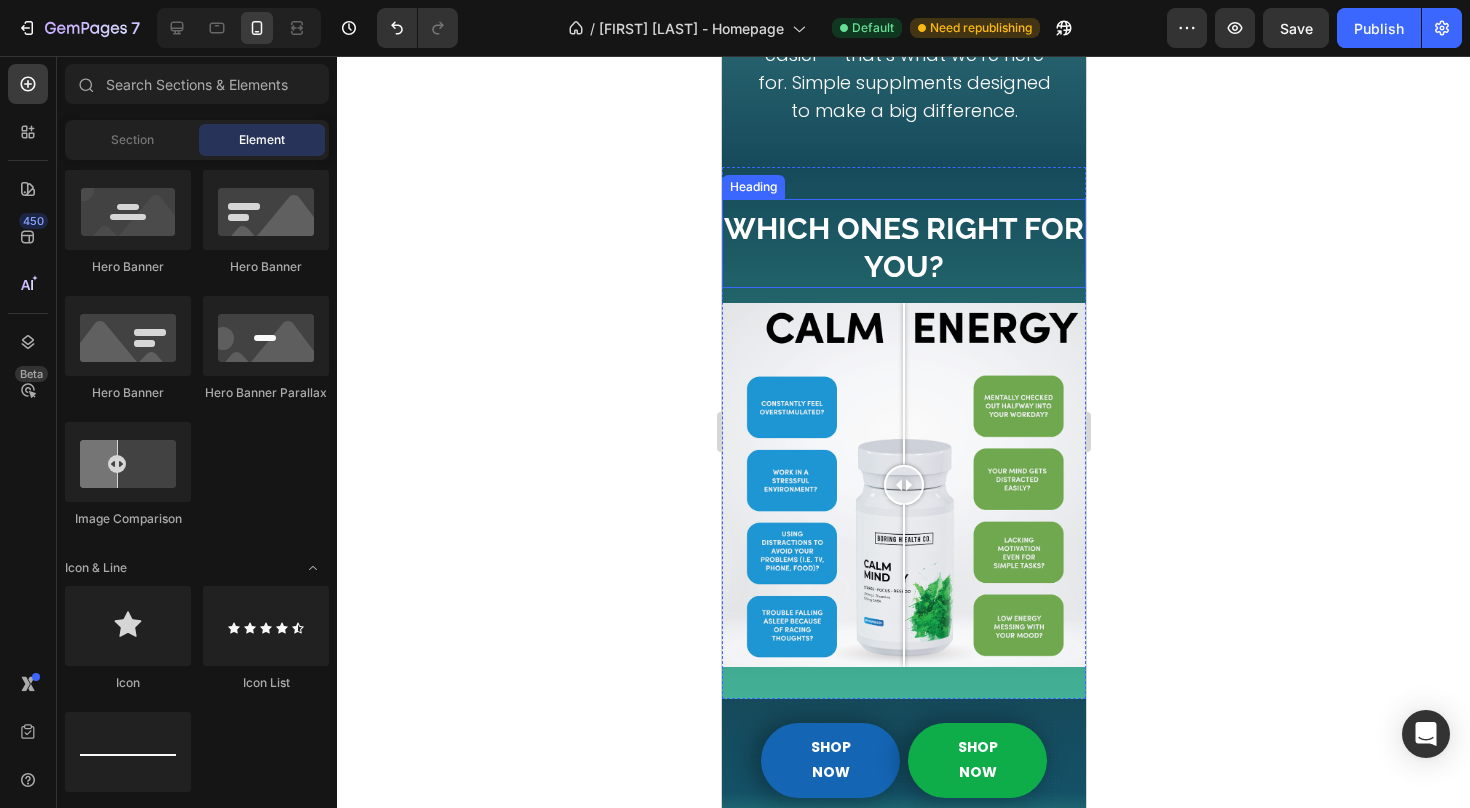 scroll, scrollTop: 1271, scrollLeft: 0, axis: vertical 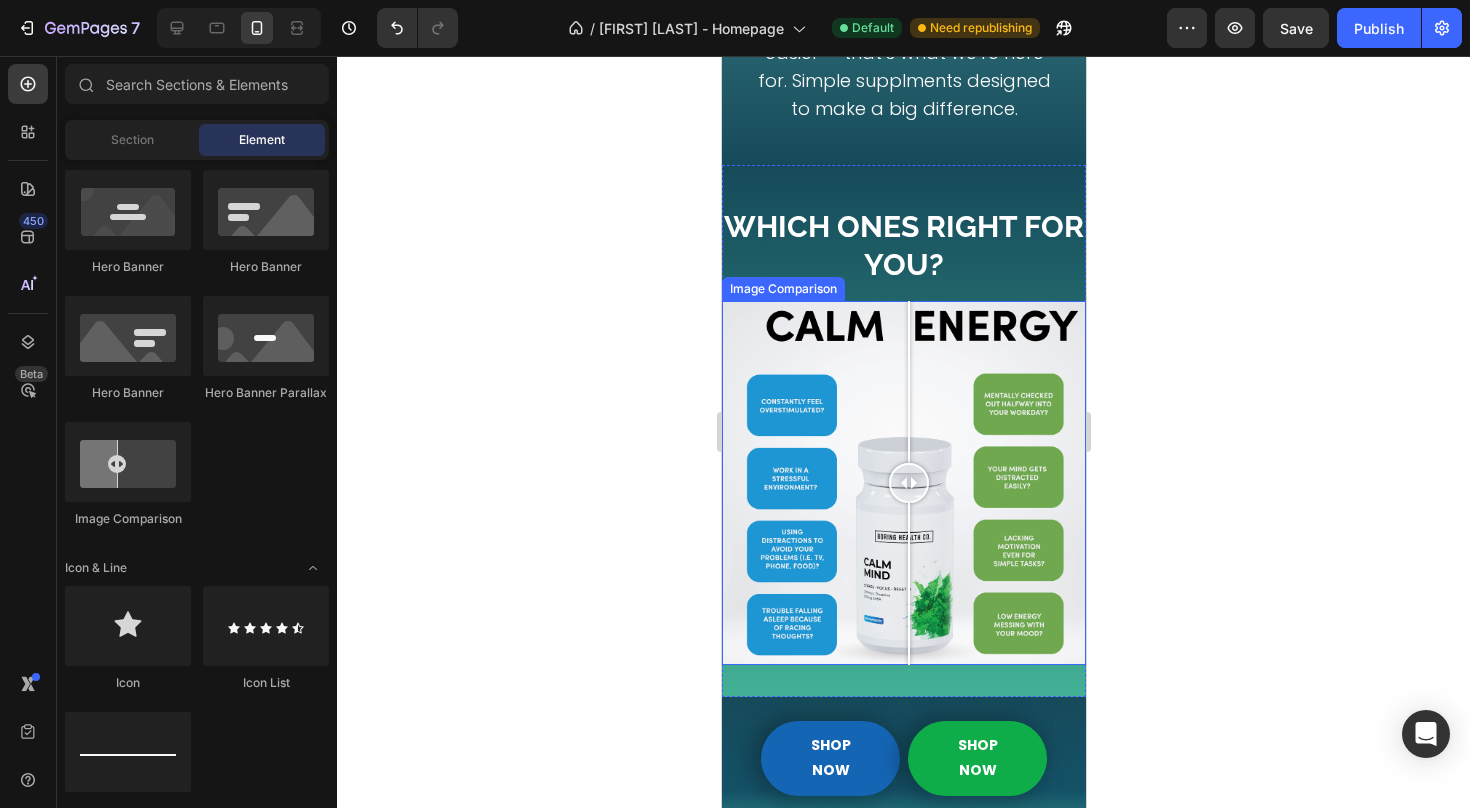 drag, startPoint x: 1620, startPoint y: 535, endPoint x: 908, endPoint y: 484, distance: 713.8242 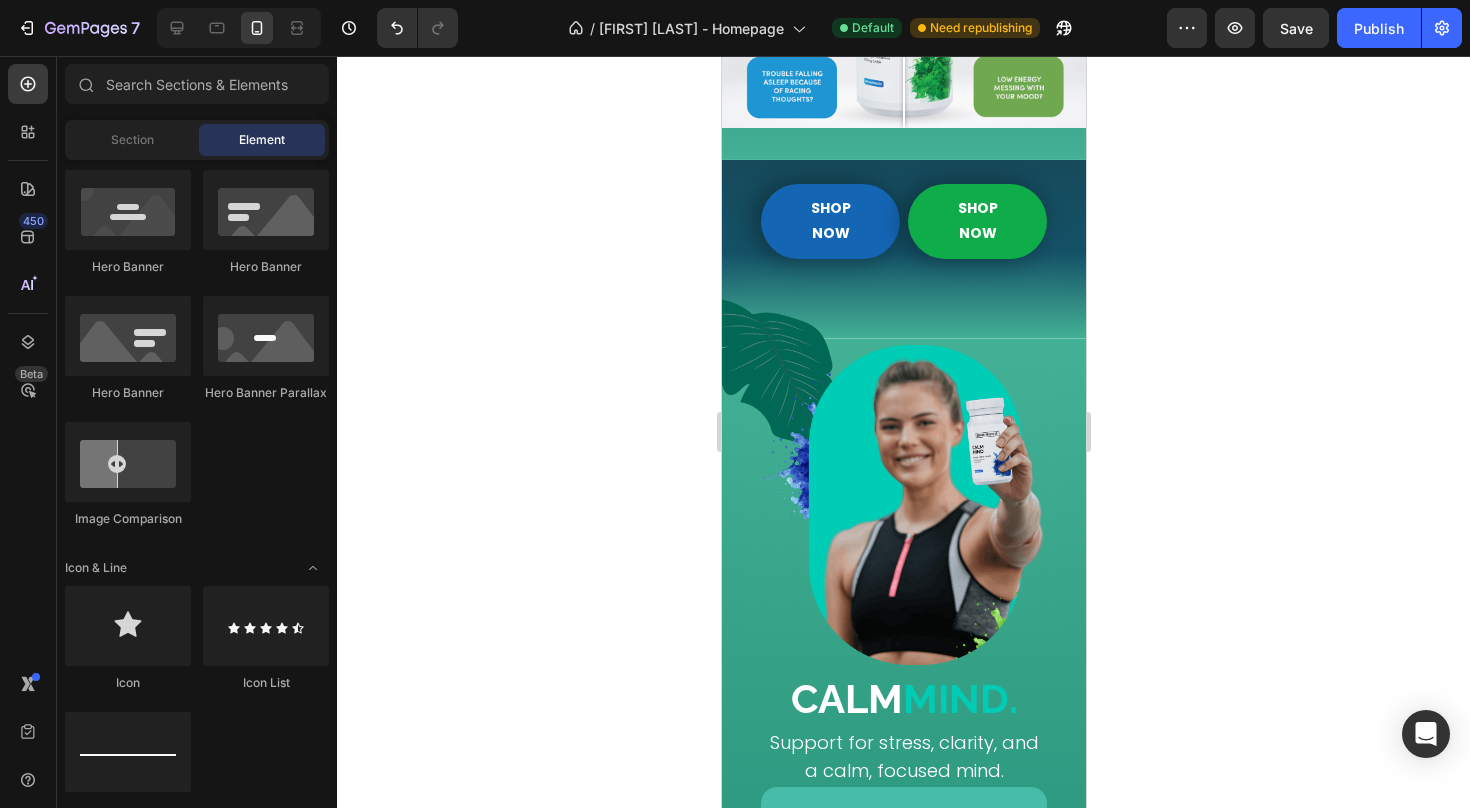 scroll, scrollTop: 1801, scrollLeft: 0, axis: vertical 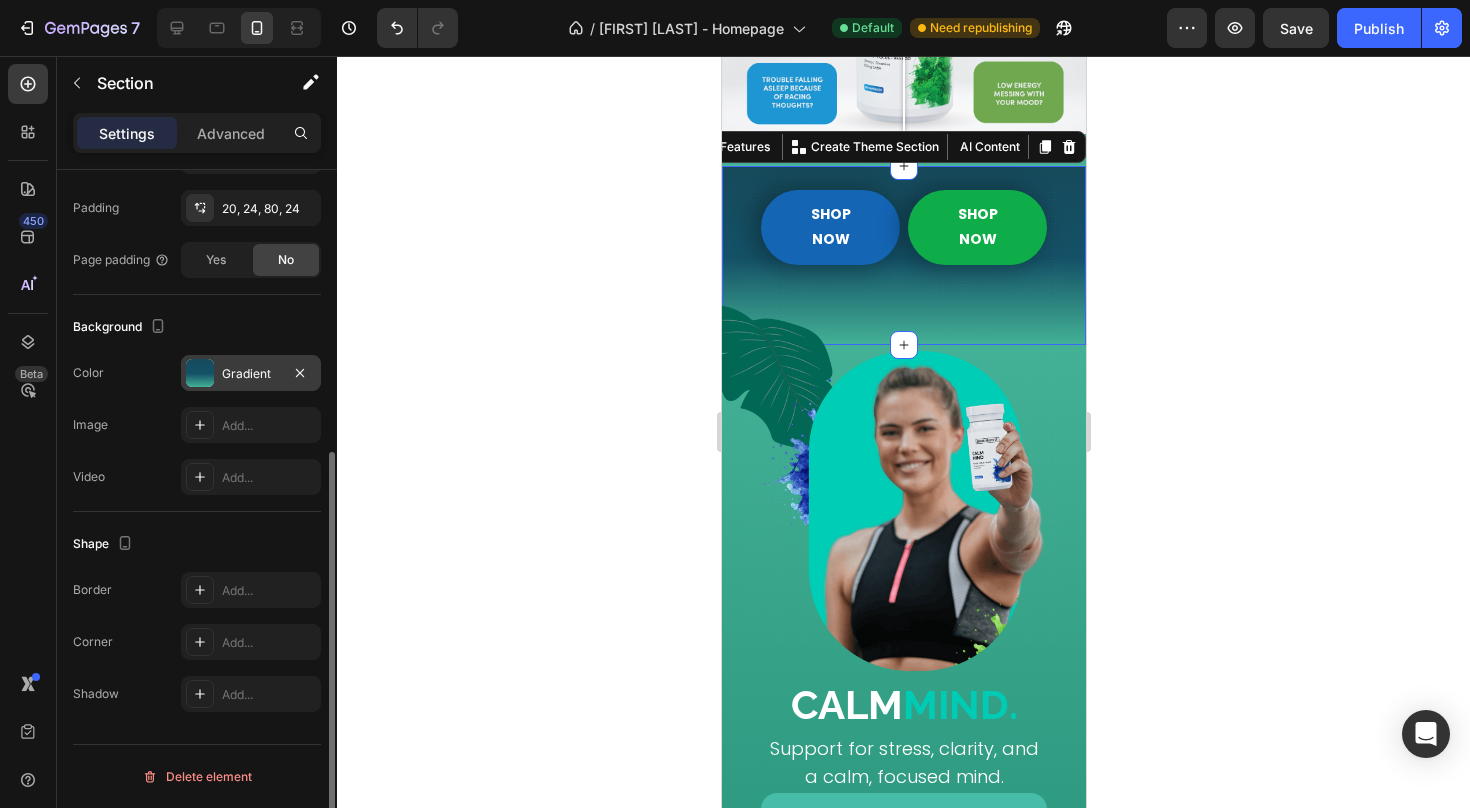 click on "Gradient" at bounding box center [251, 373] 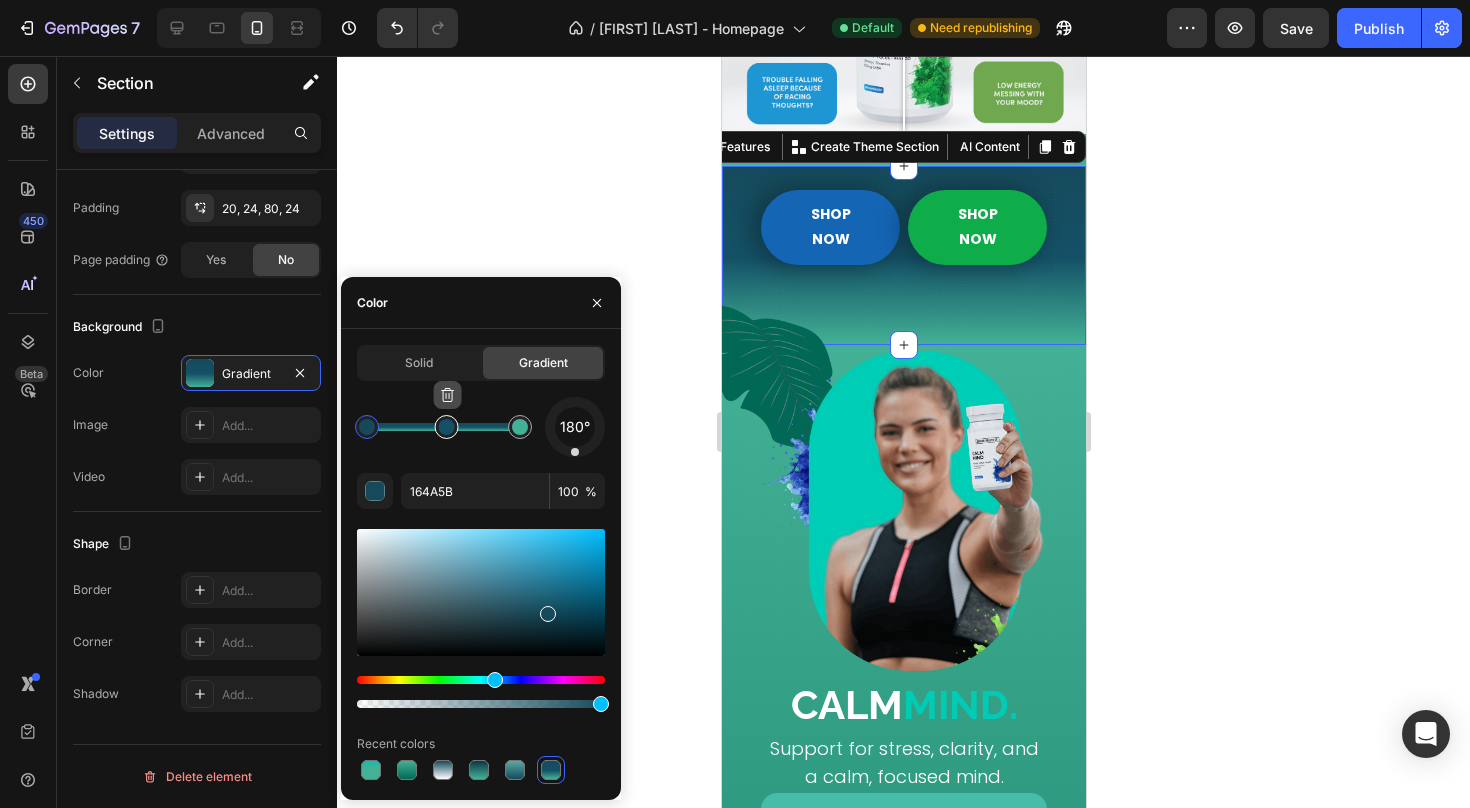 click 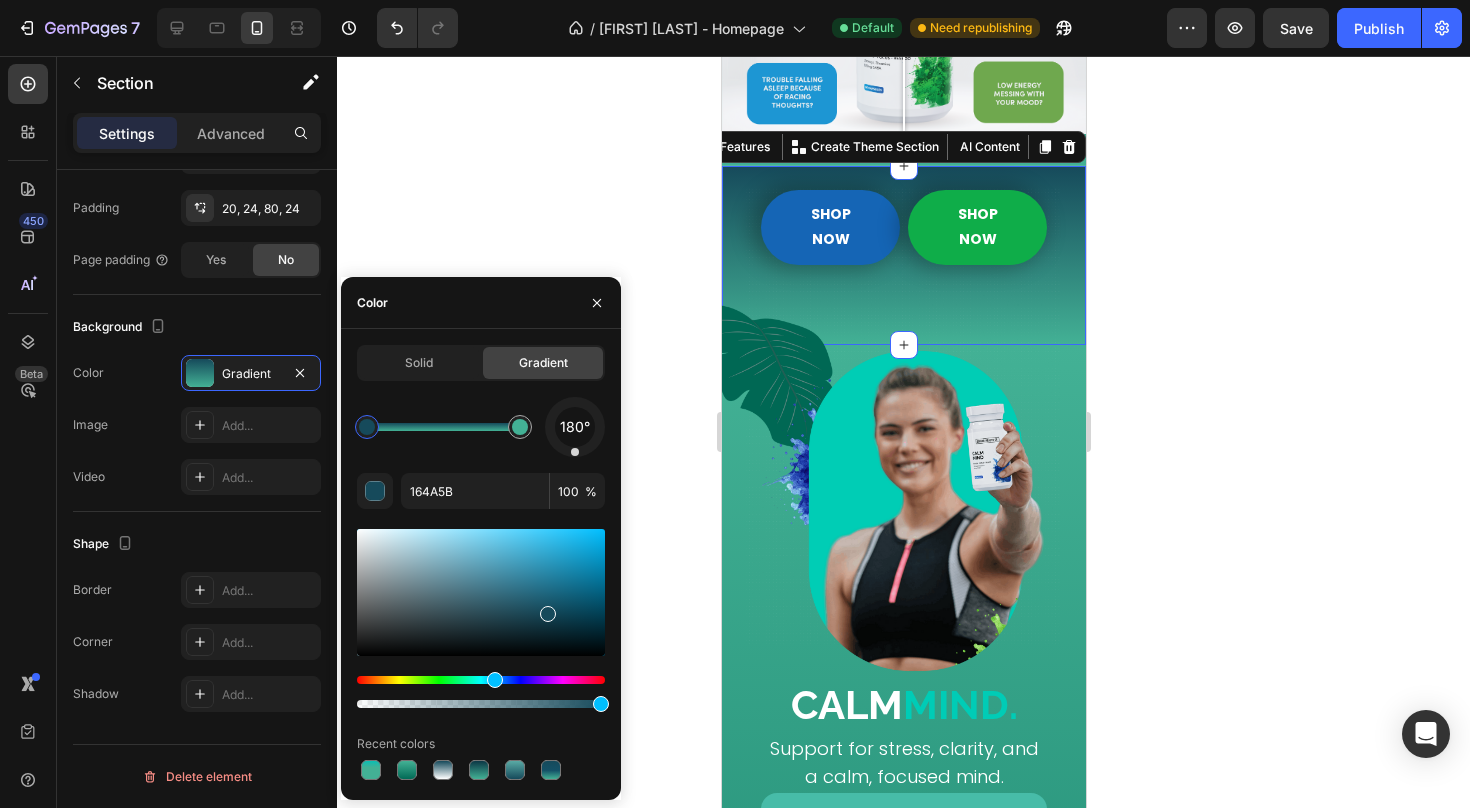 click at bounding box center (367, 427) 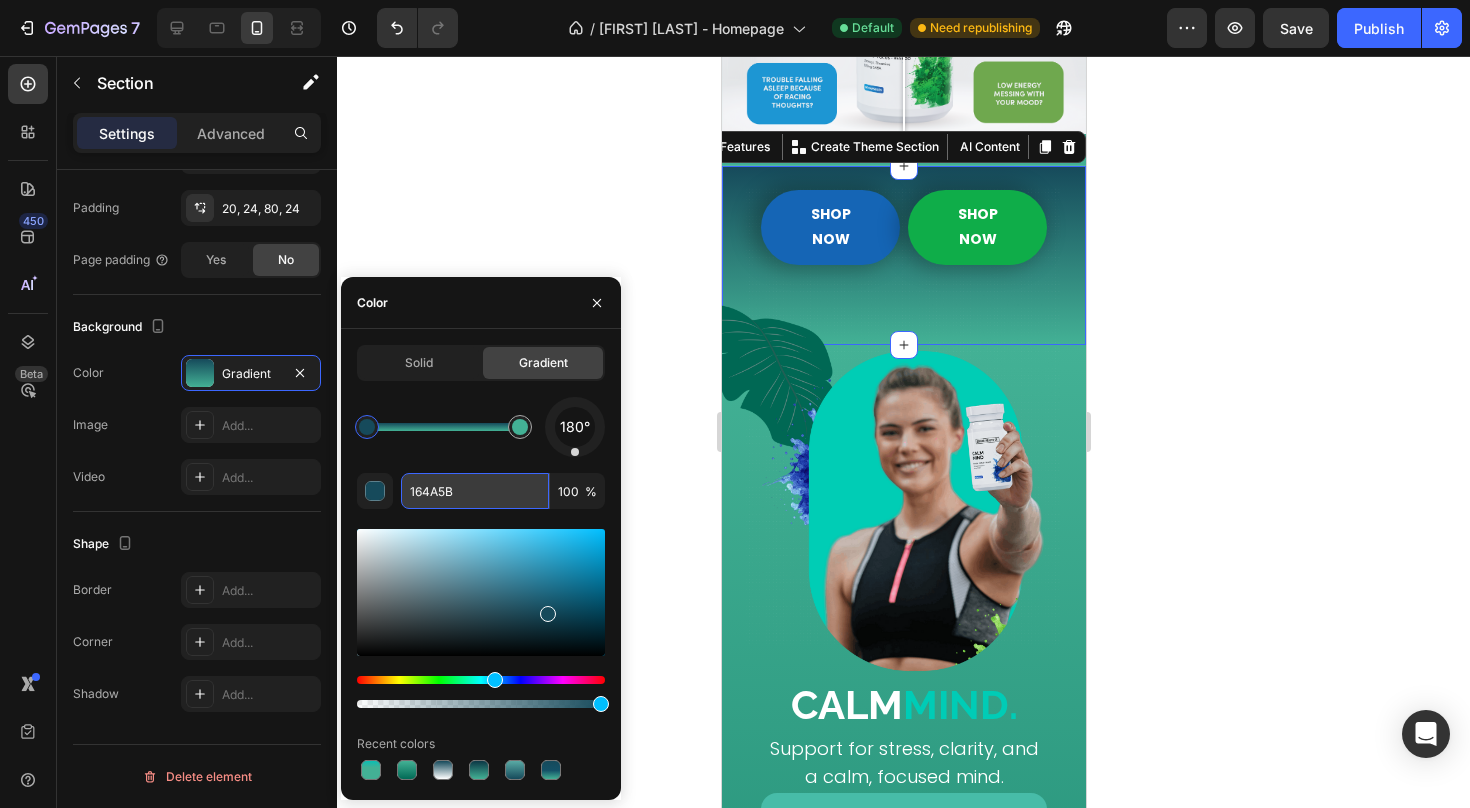 click on "164A5B" at bounding box center (475, 491) 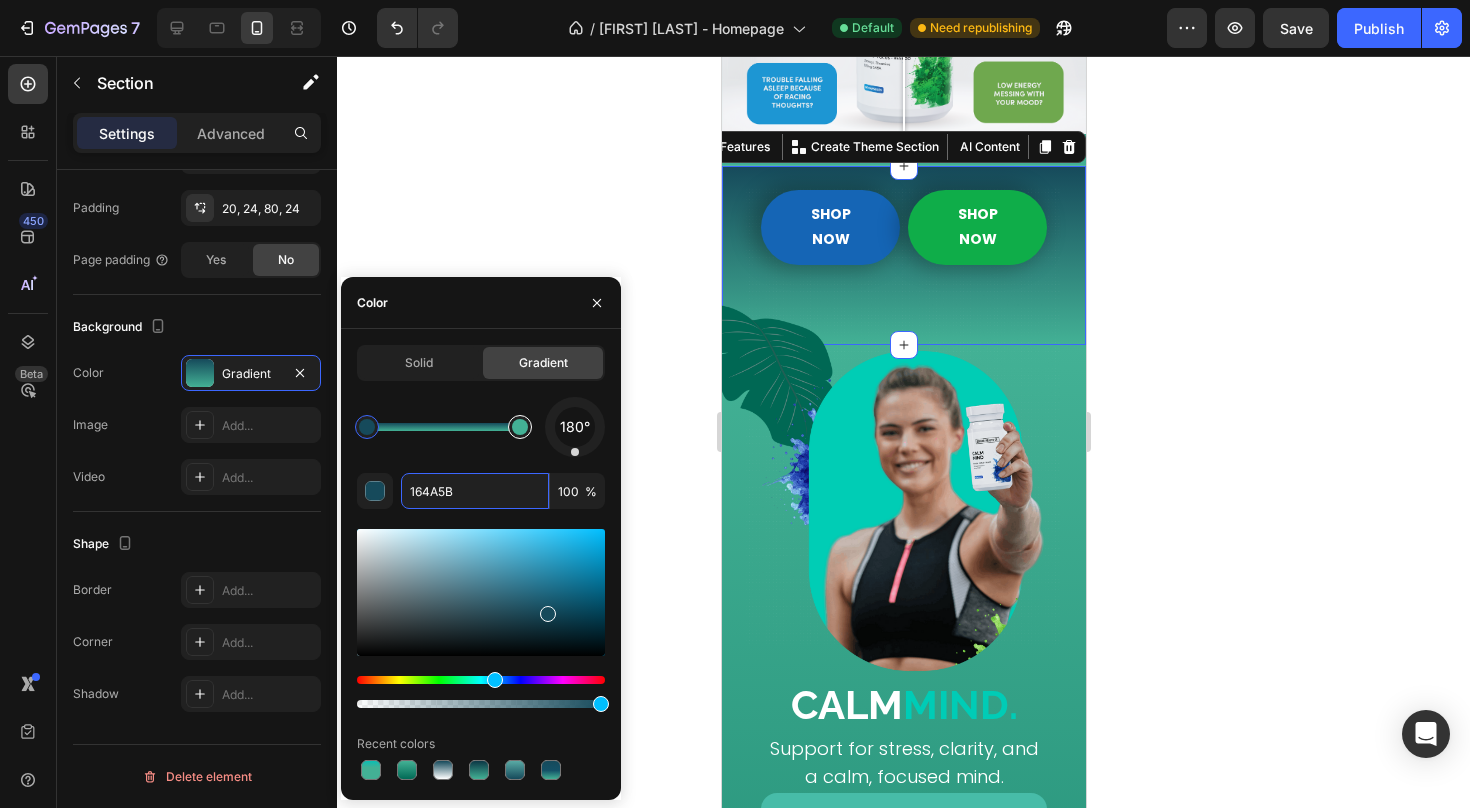 type on "43B195" 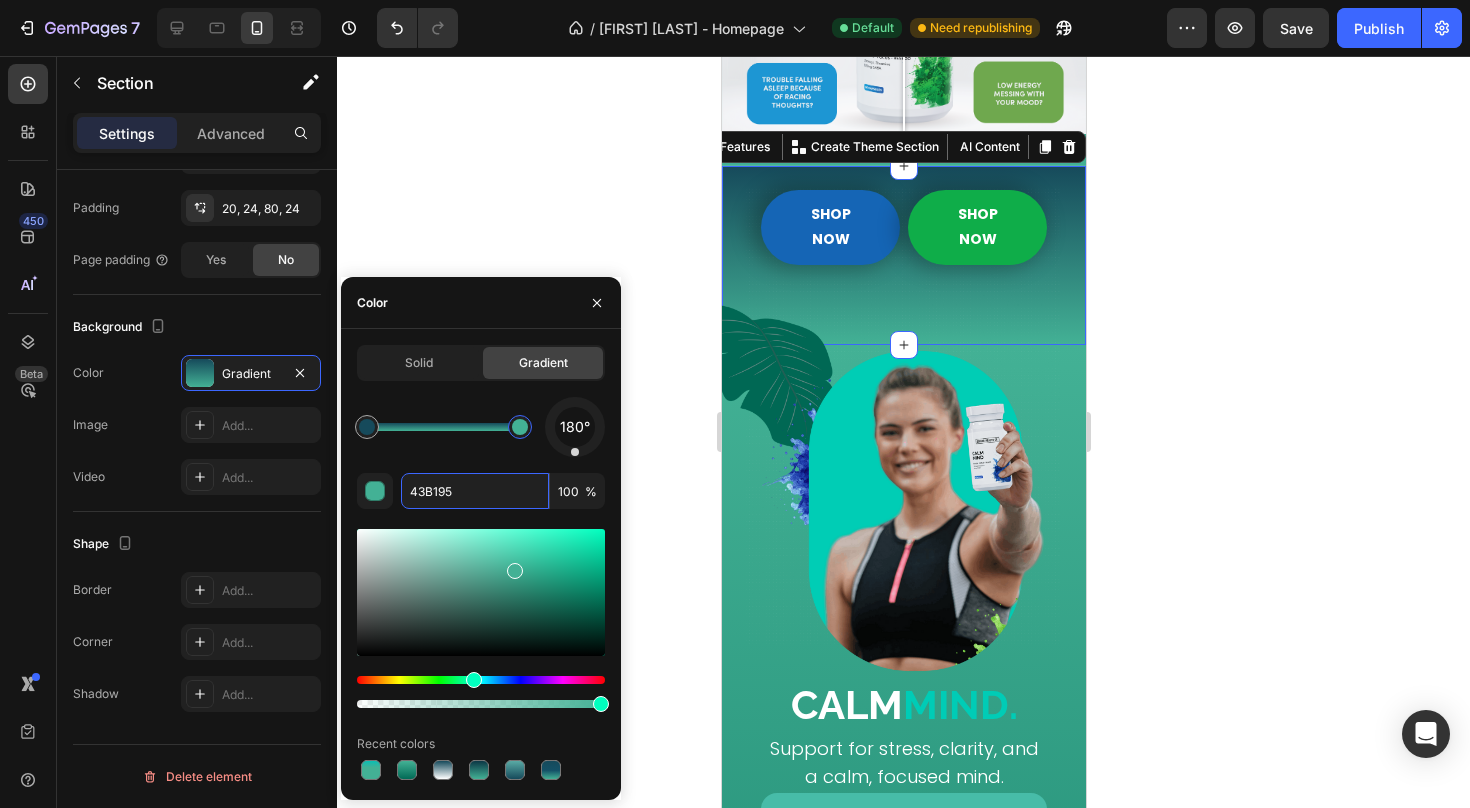 click at bounding box center [520, 427] 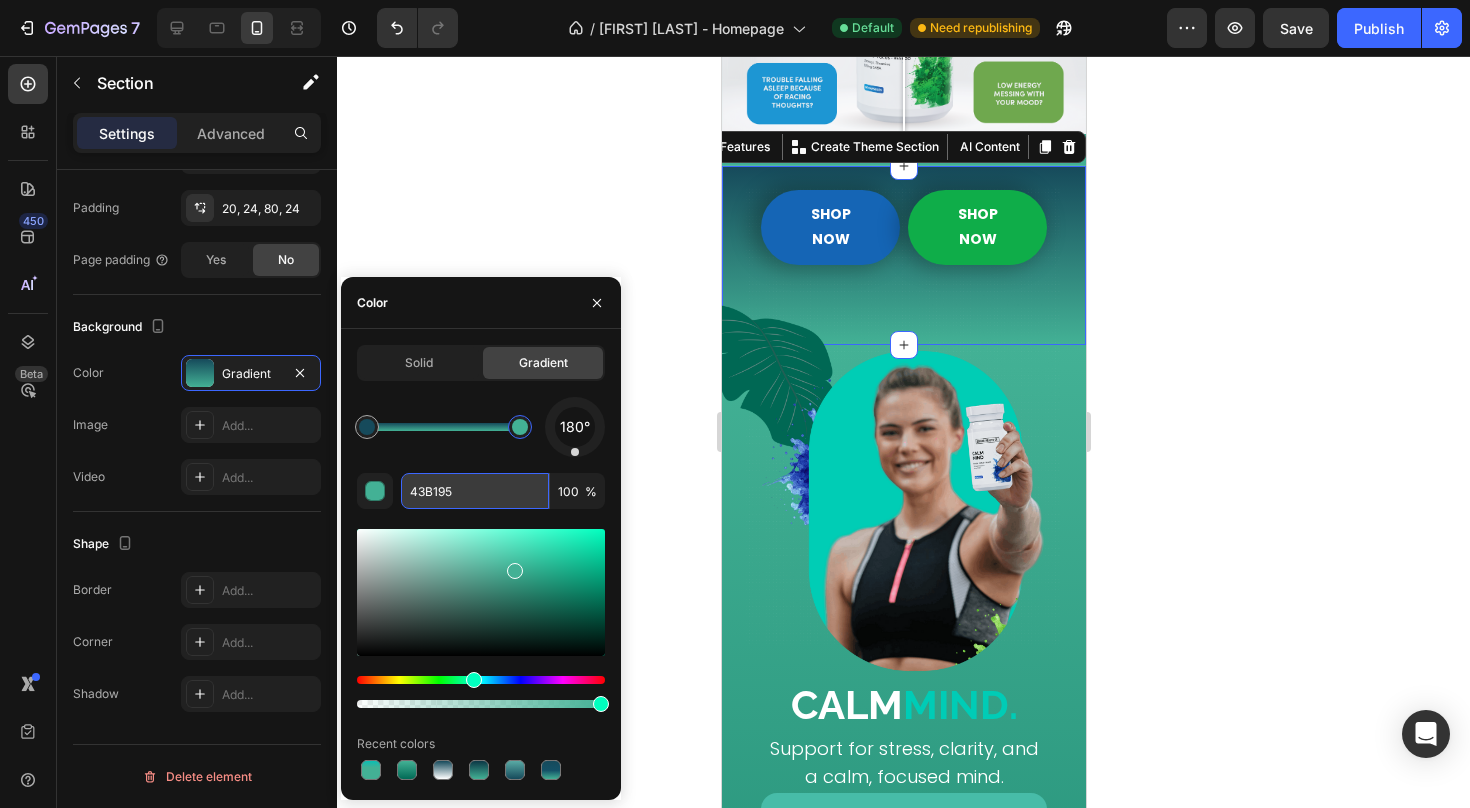 click on "43B195" at bounding box center [475, 491] 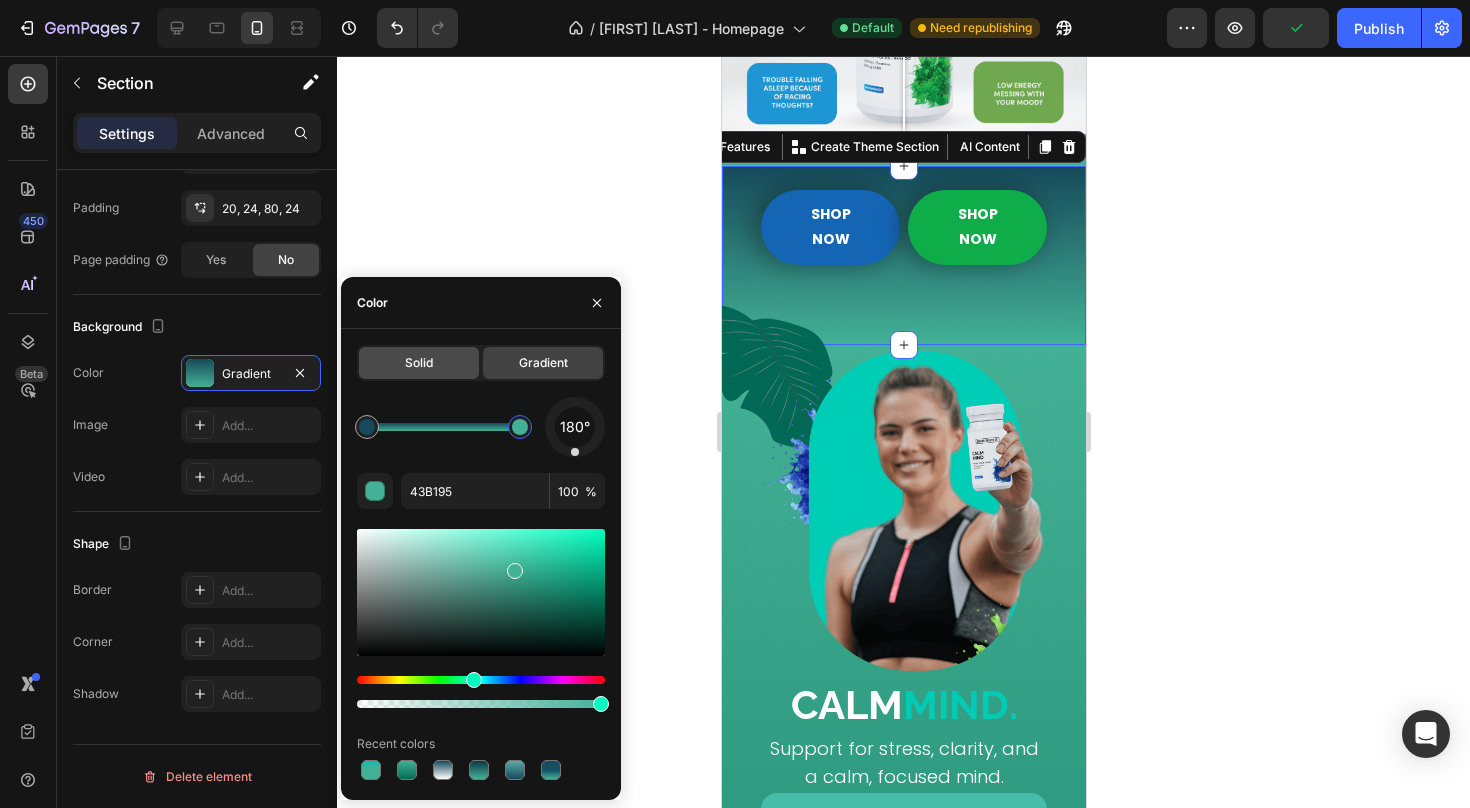 click on "Solid" 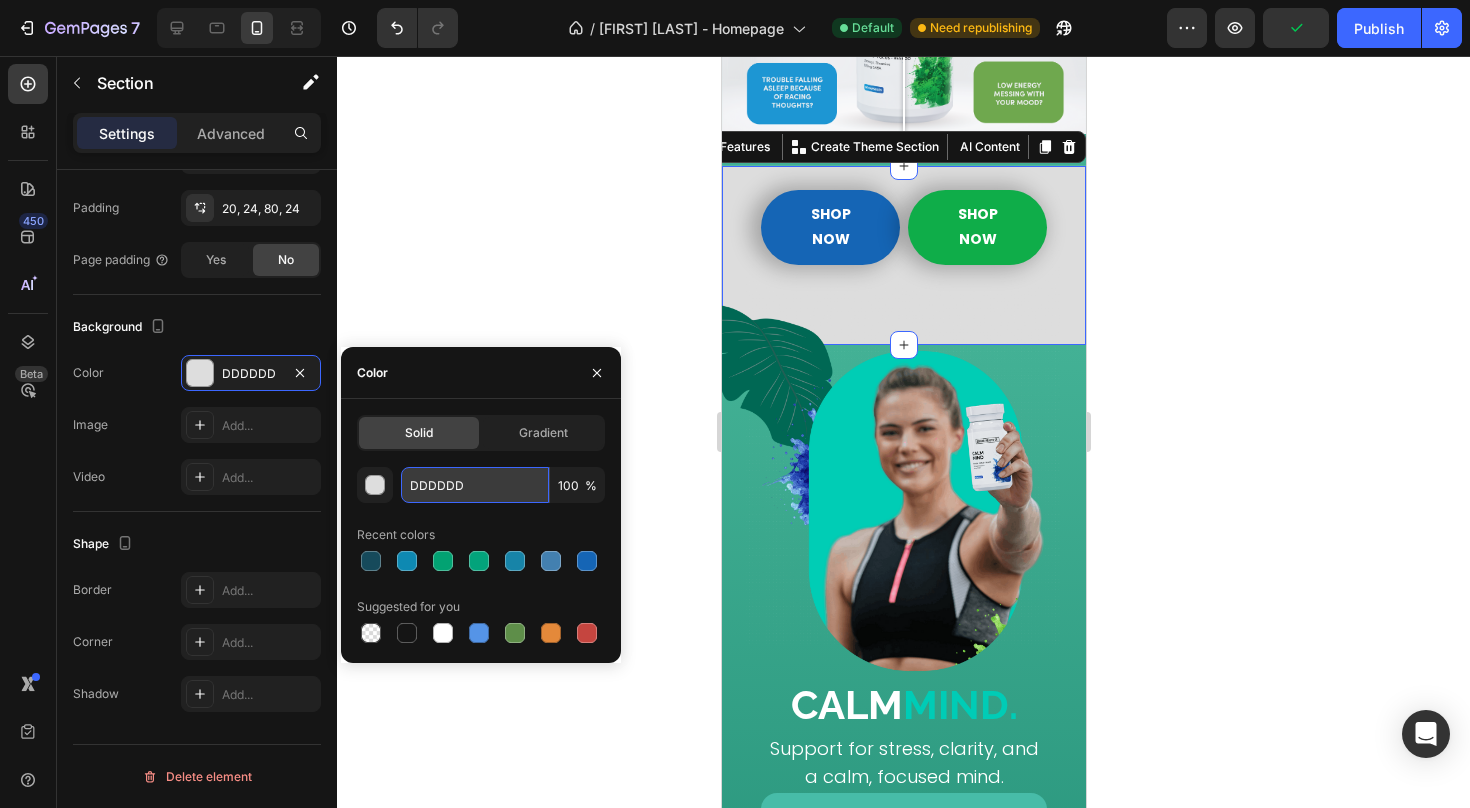 click on "DDDDDD" at bounding box center (475, 485) 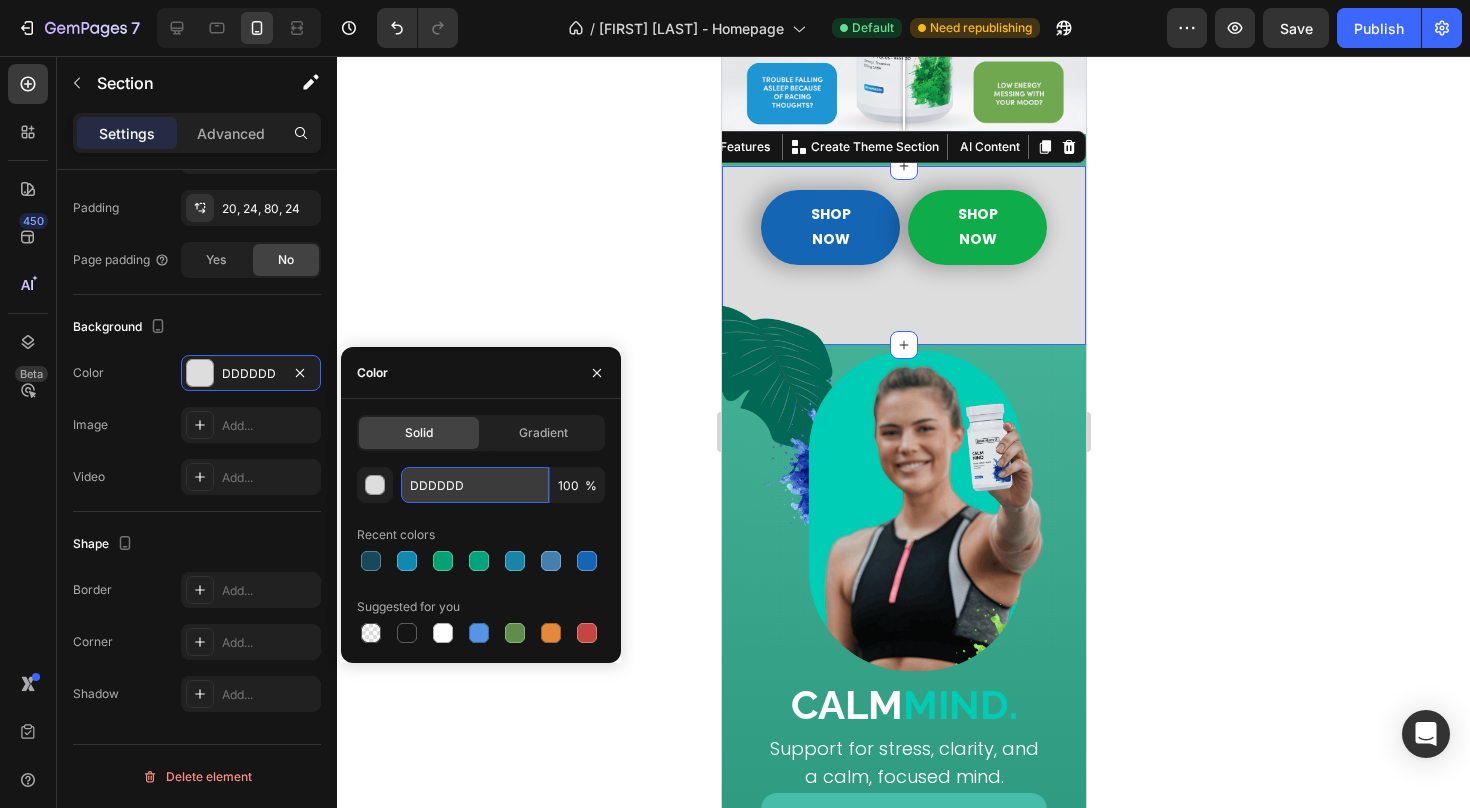 paste on "43B195" 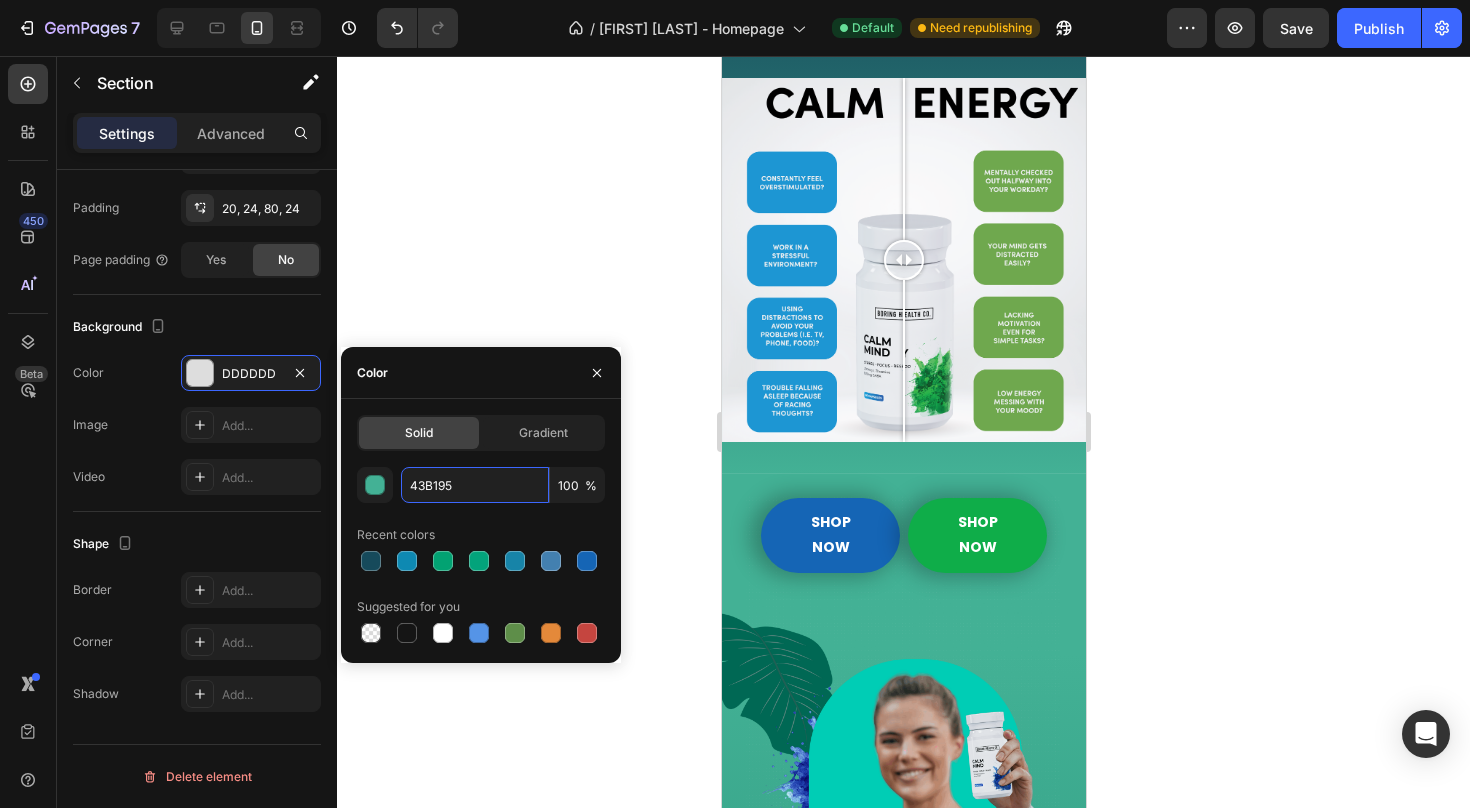 scroll, scrollTop: 1496, scrollLeft: 0, axis: vertical 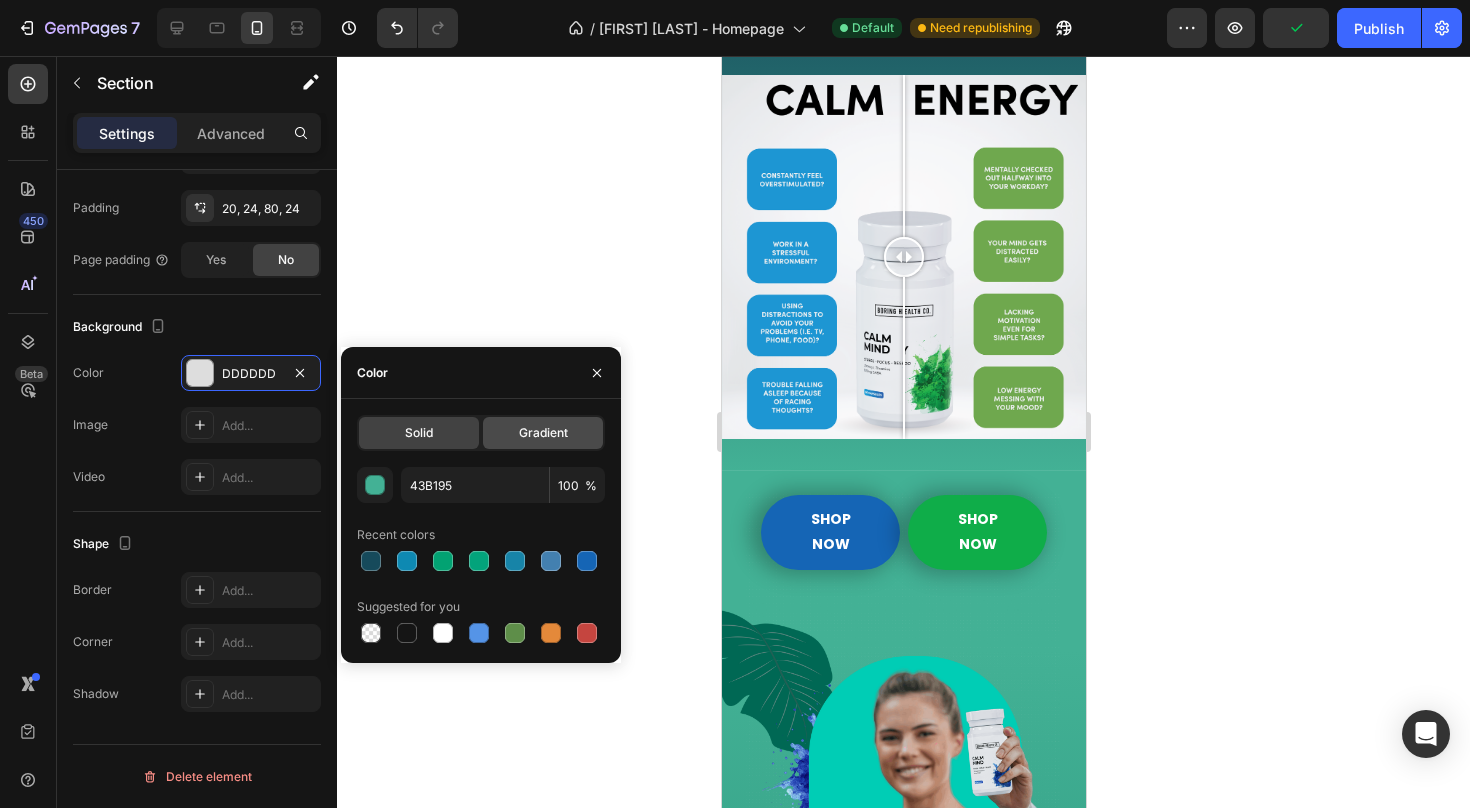 click on "Gradient" 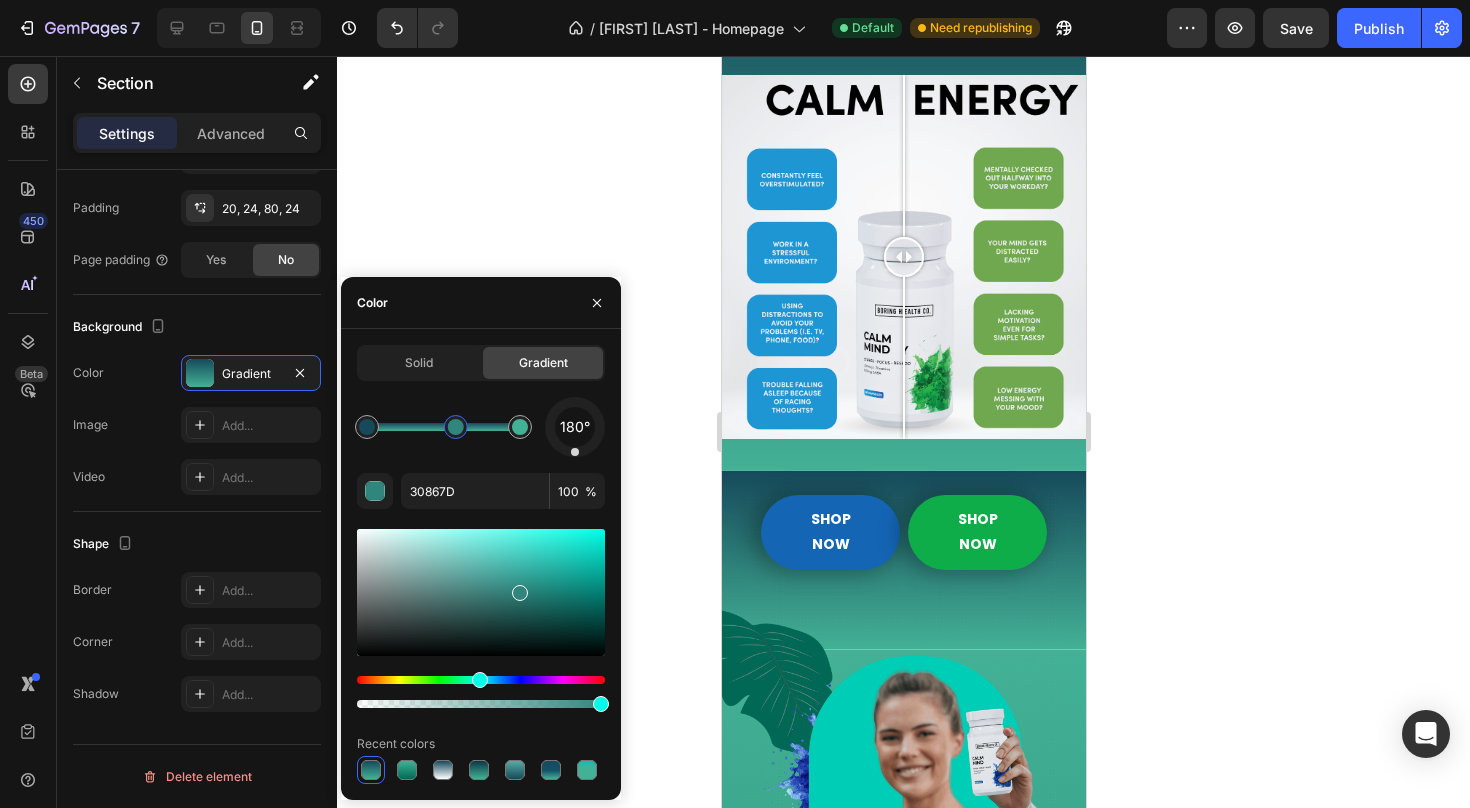 click 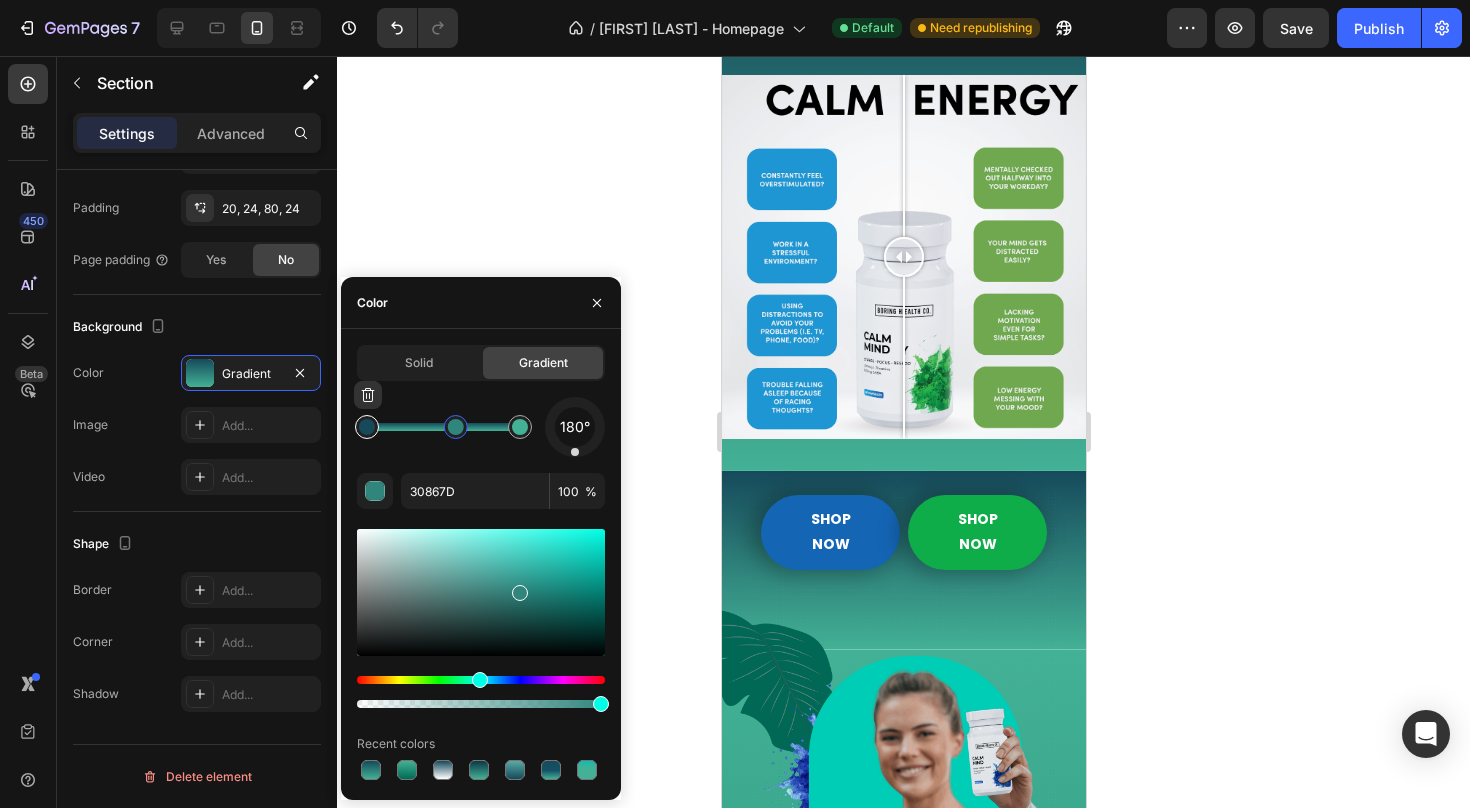 type on "164A5B" 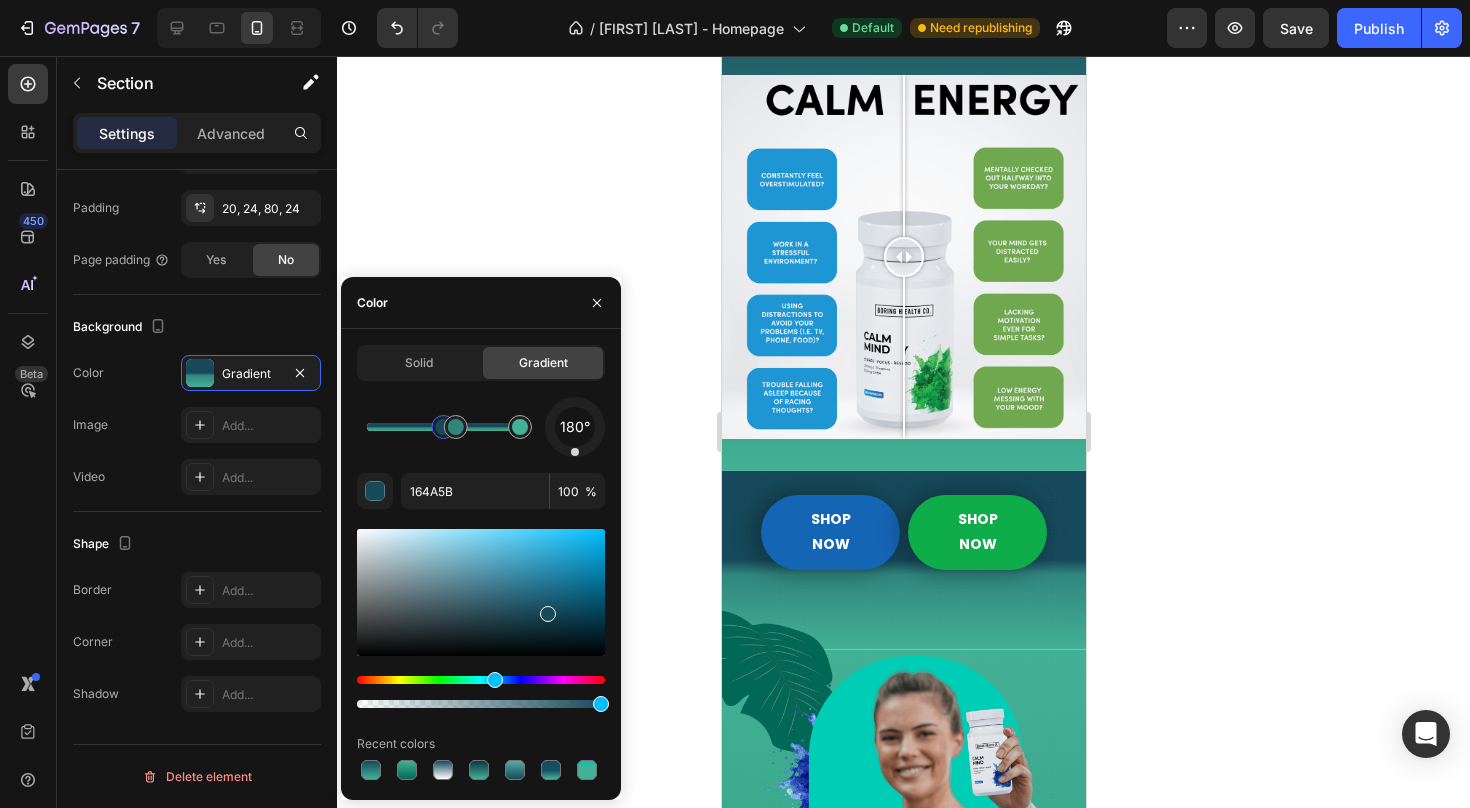drag, startPoint x: 374, startPoint y: 429, endPoint x: 445, endPoint y: 440, distance: 71.84706 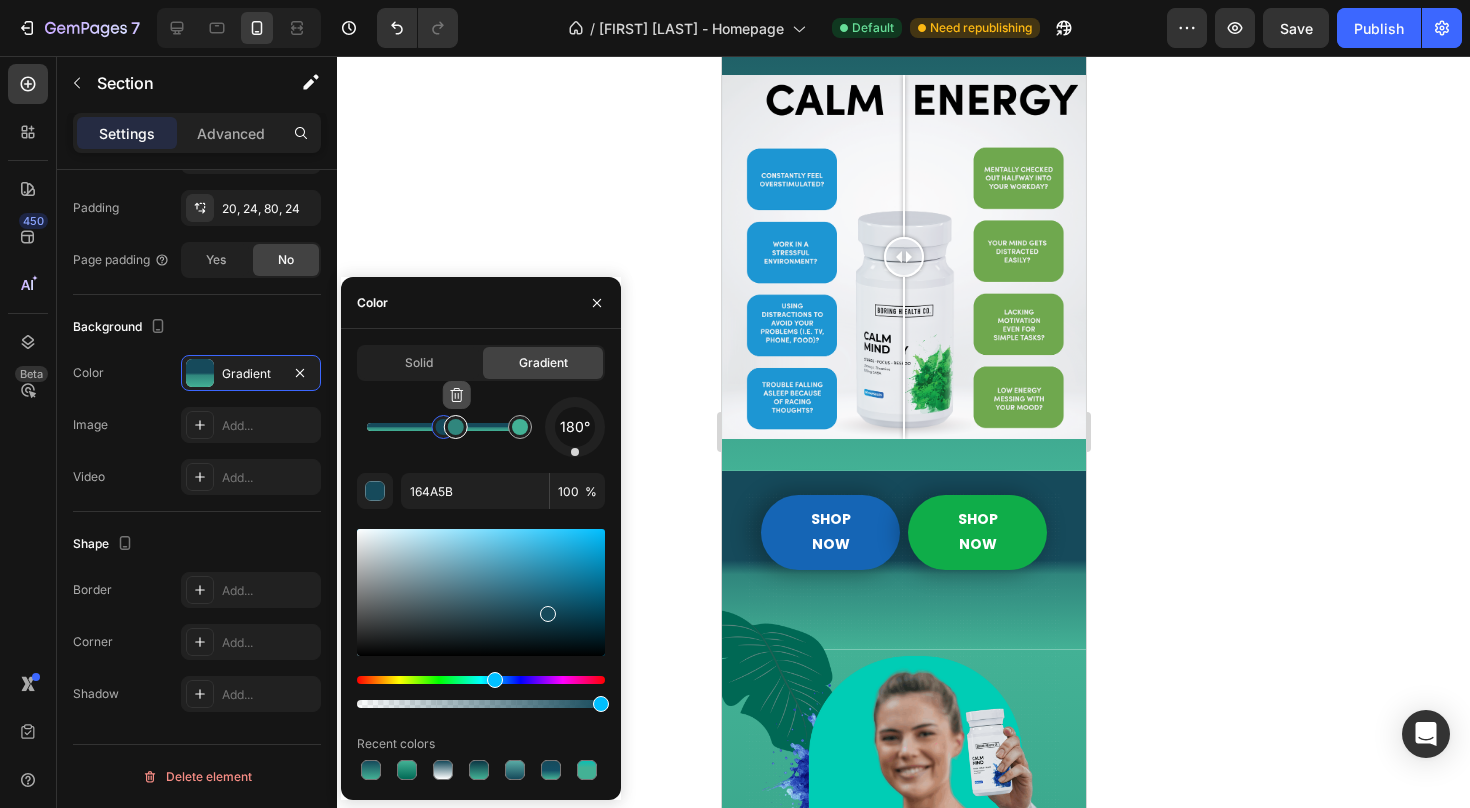 click 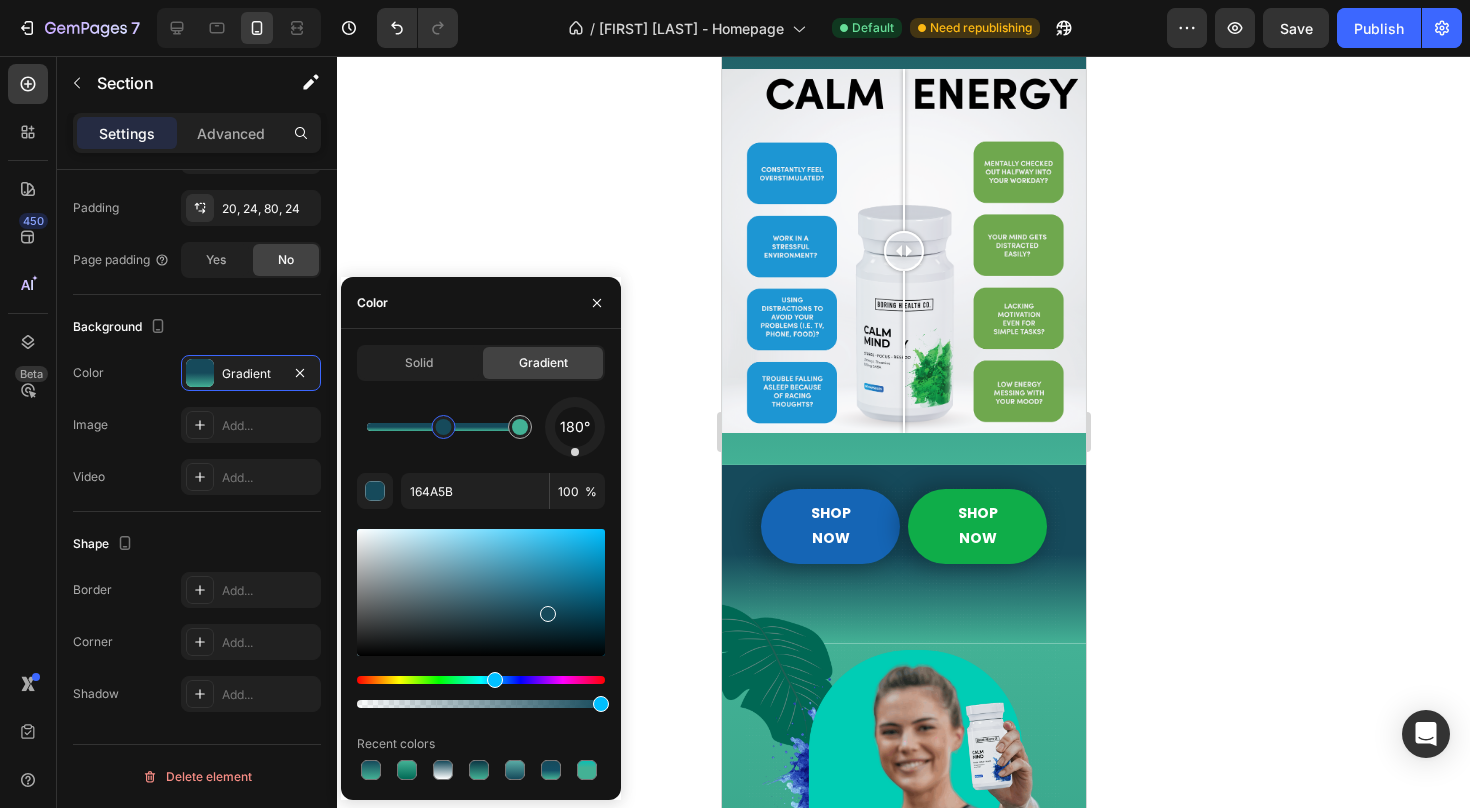 scroll, scrollTop: 1498, scrollLeft: 0, axis: vertical 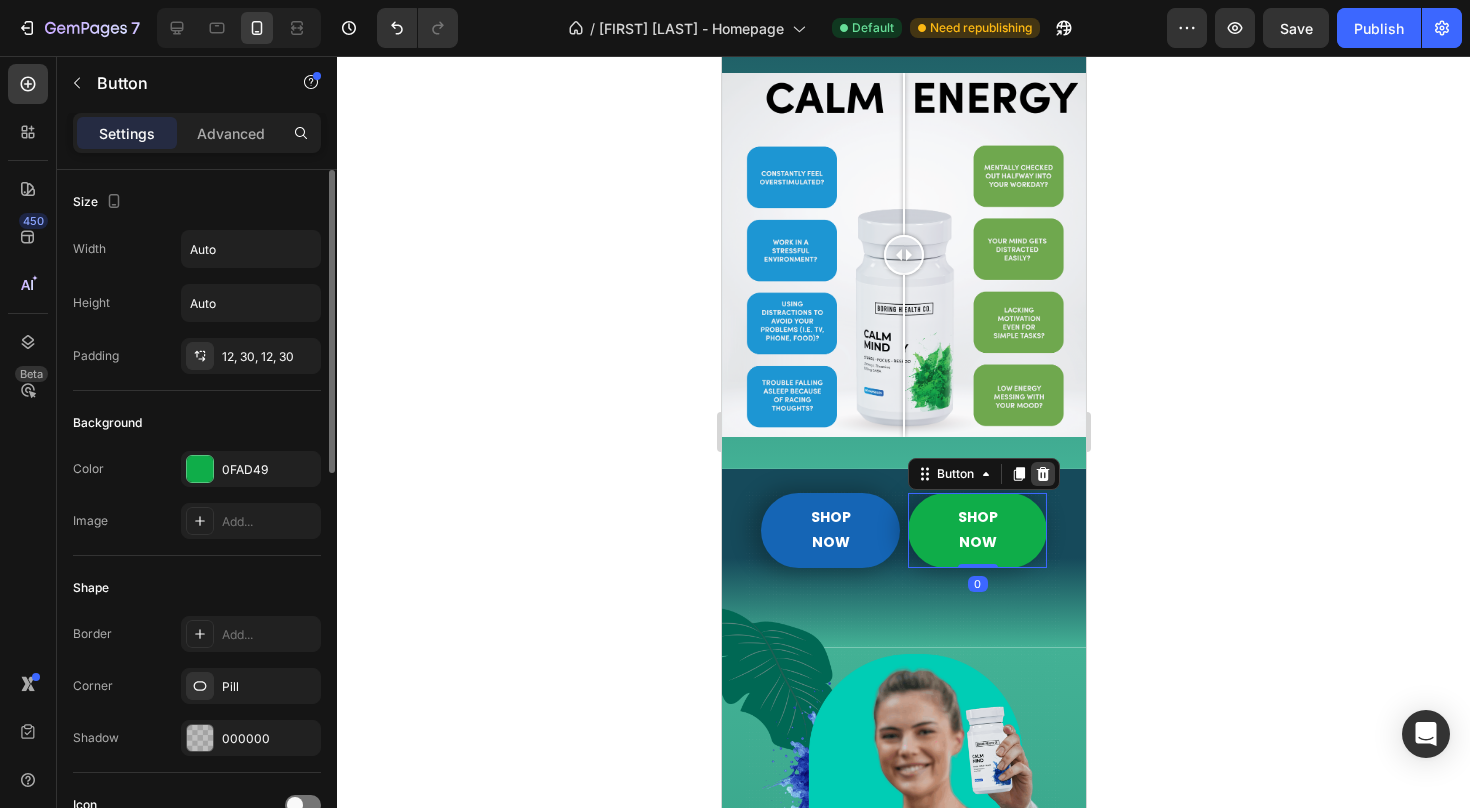 click 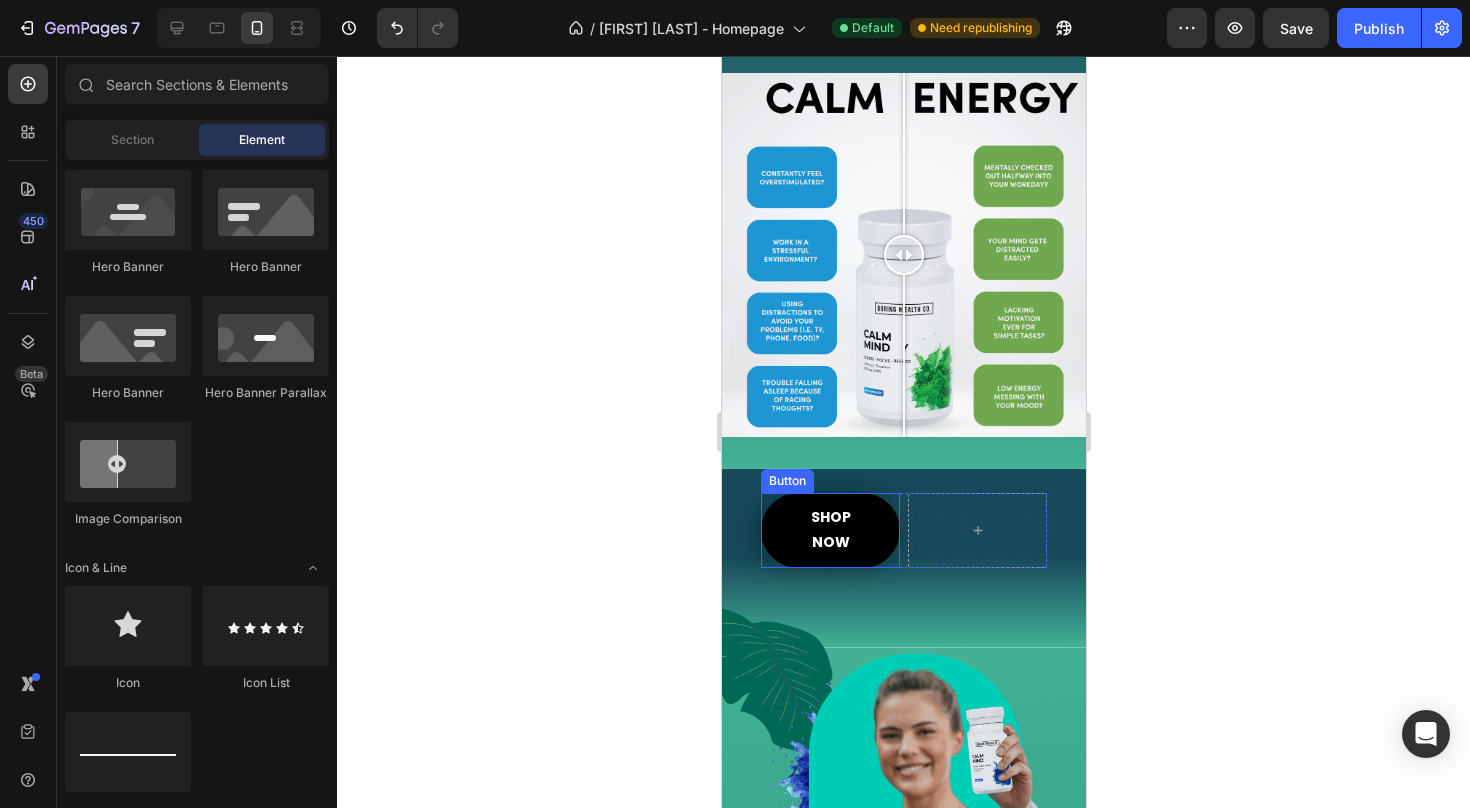 click on "SHOP NOW" at bounding box center (829, 530) 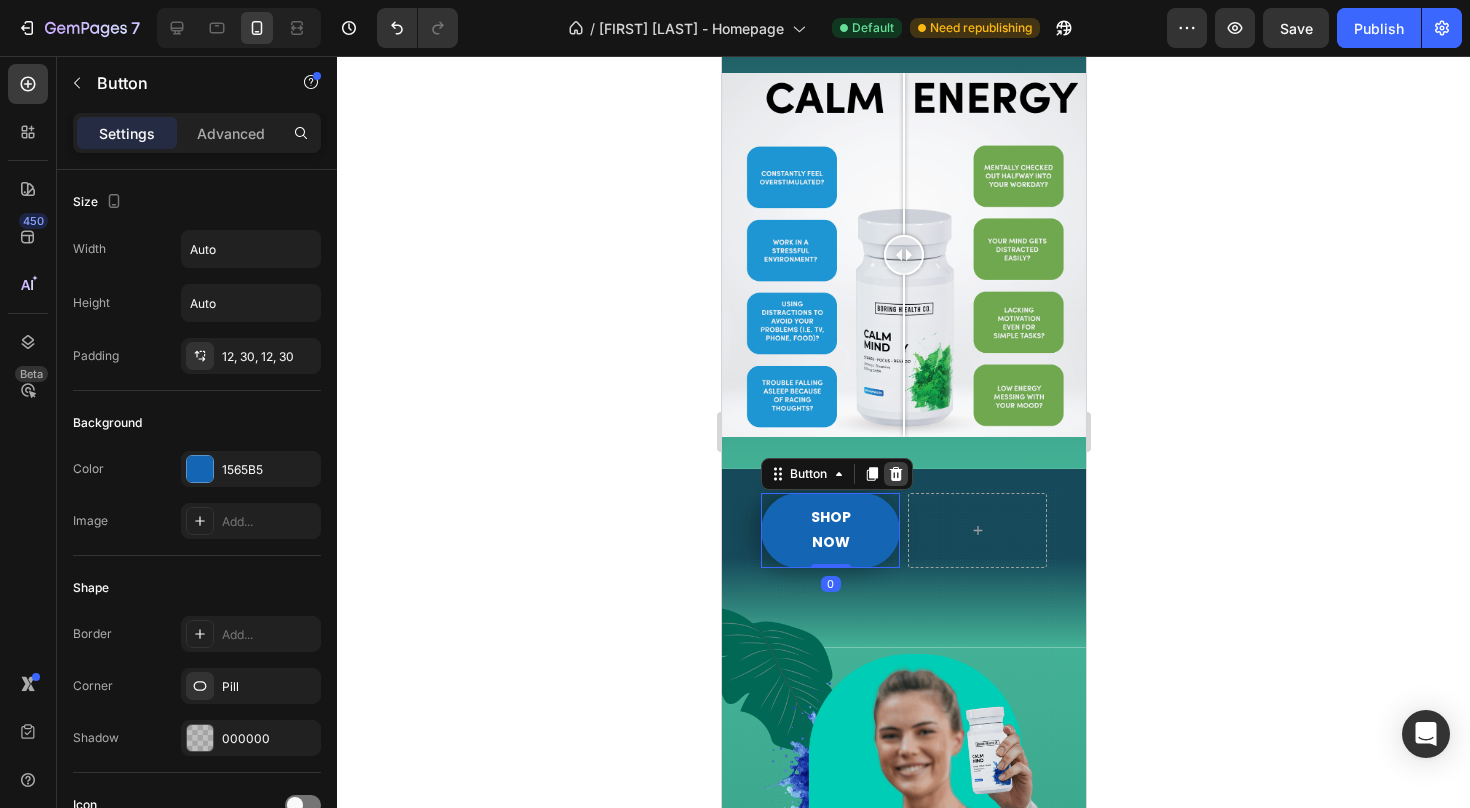 click 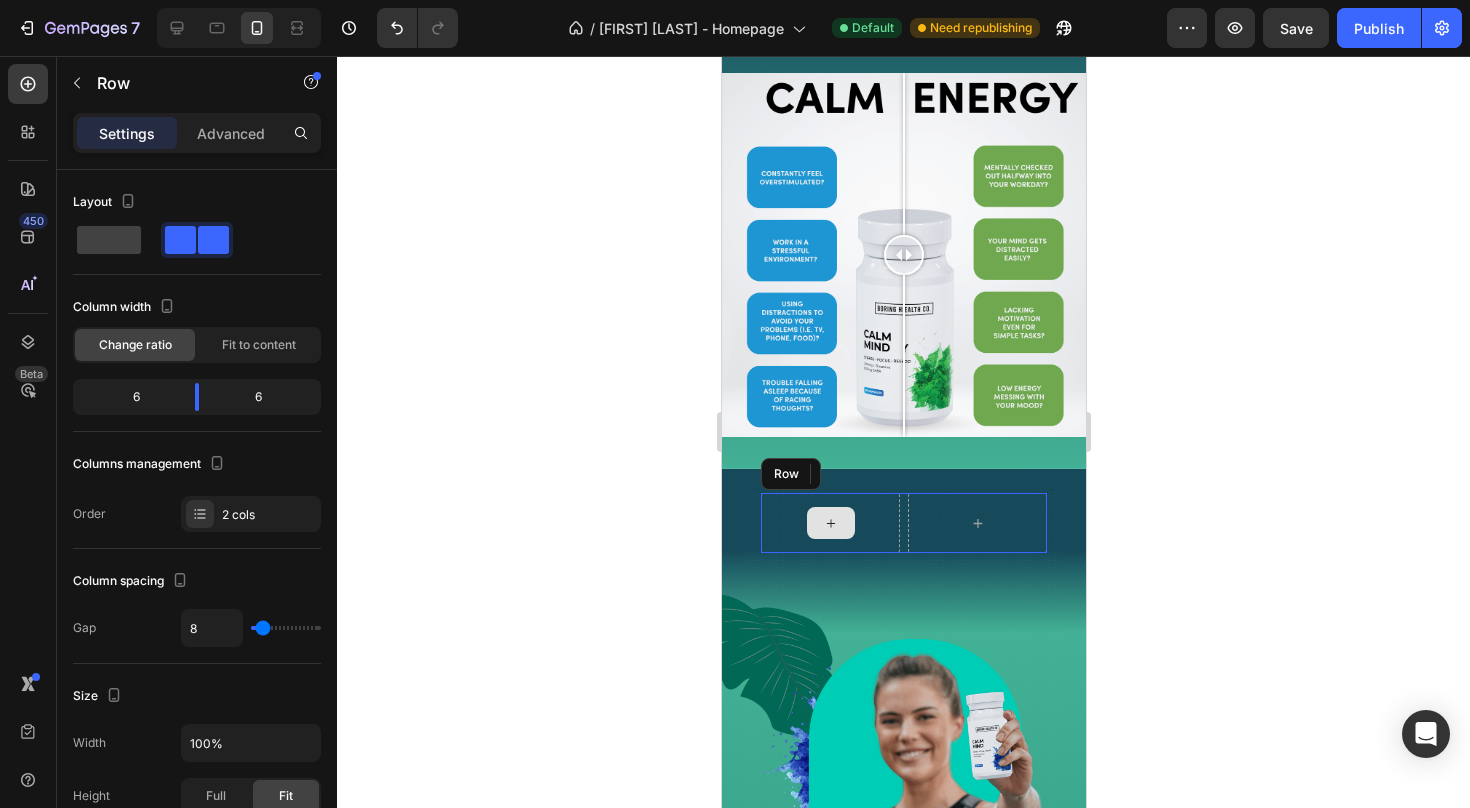 click at bounding box center (829, 523) 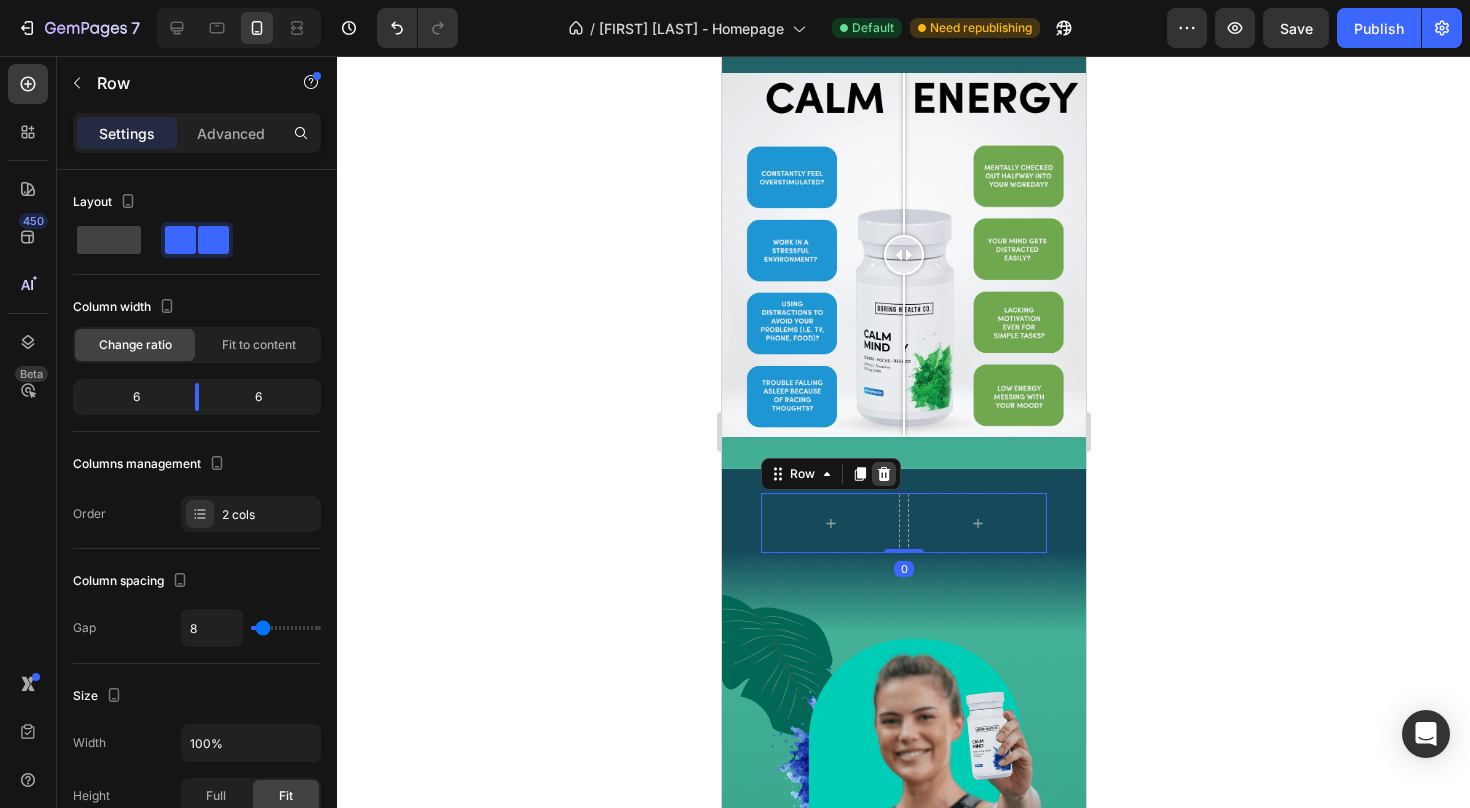 click 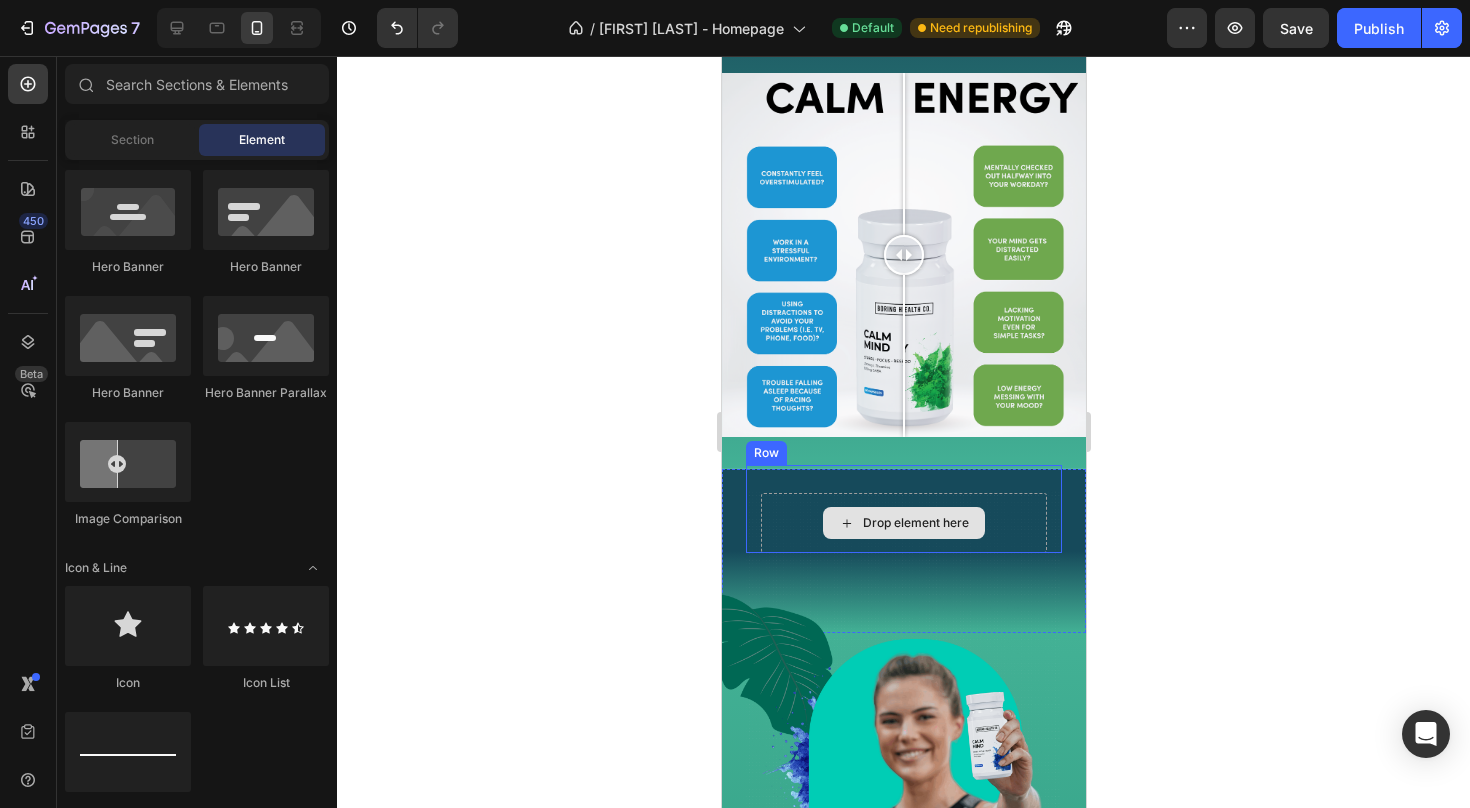 click on "Drop element here" at bounding box center [903, 523] 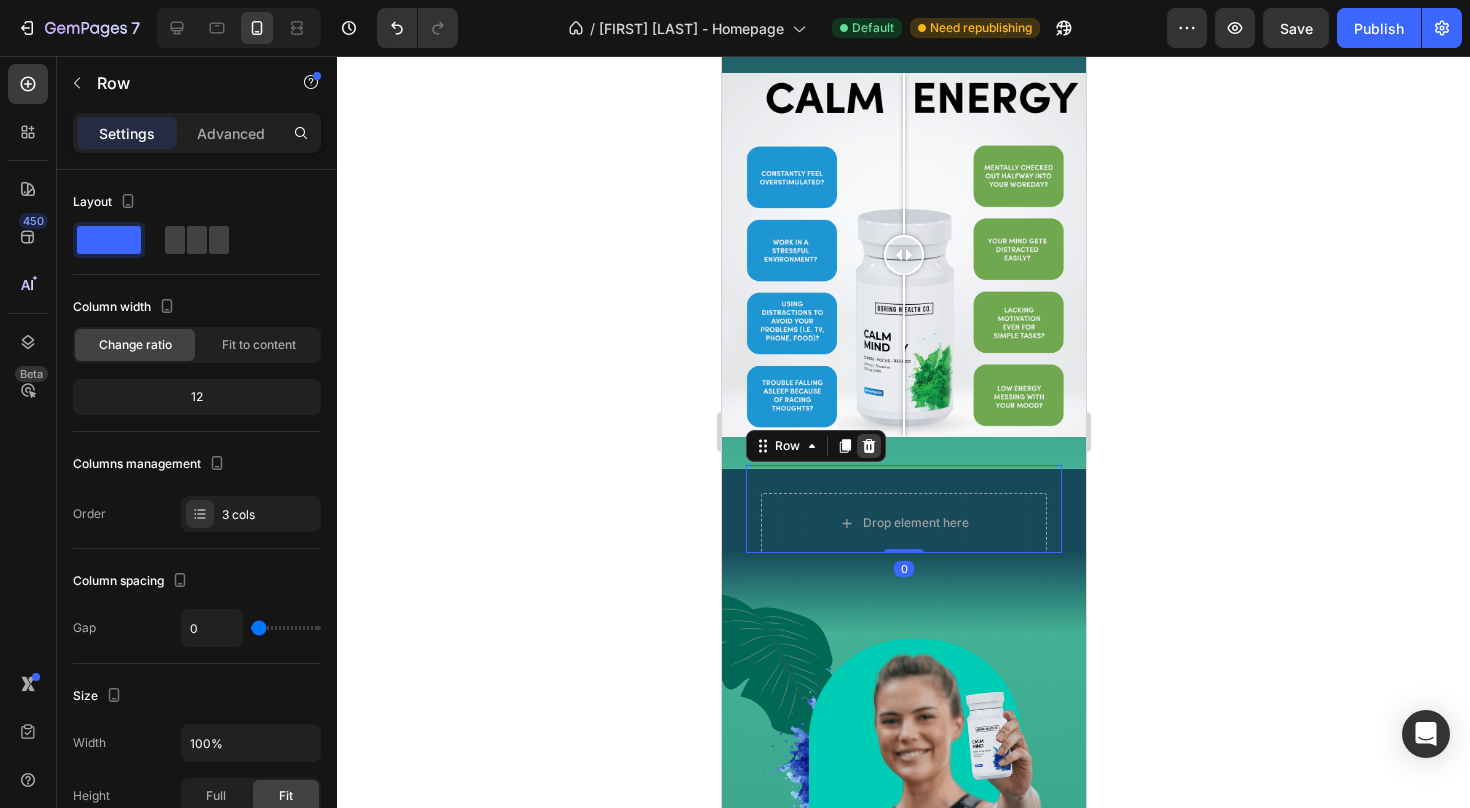click 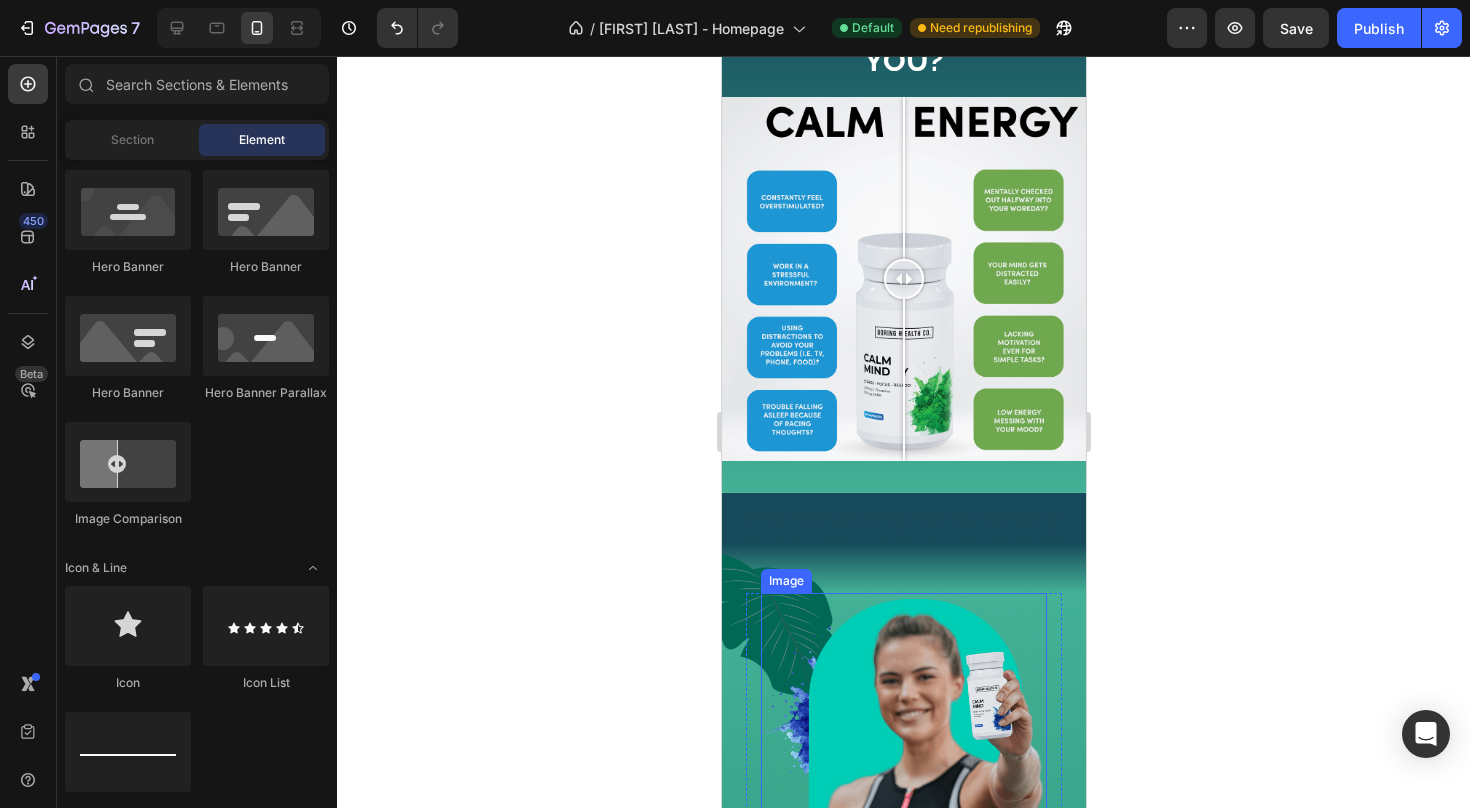 scroll, scrollTop: 1421, scrollLeft: 0, axis: vertical 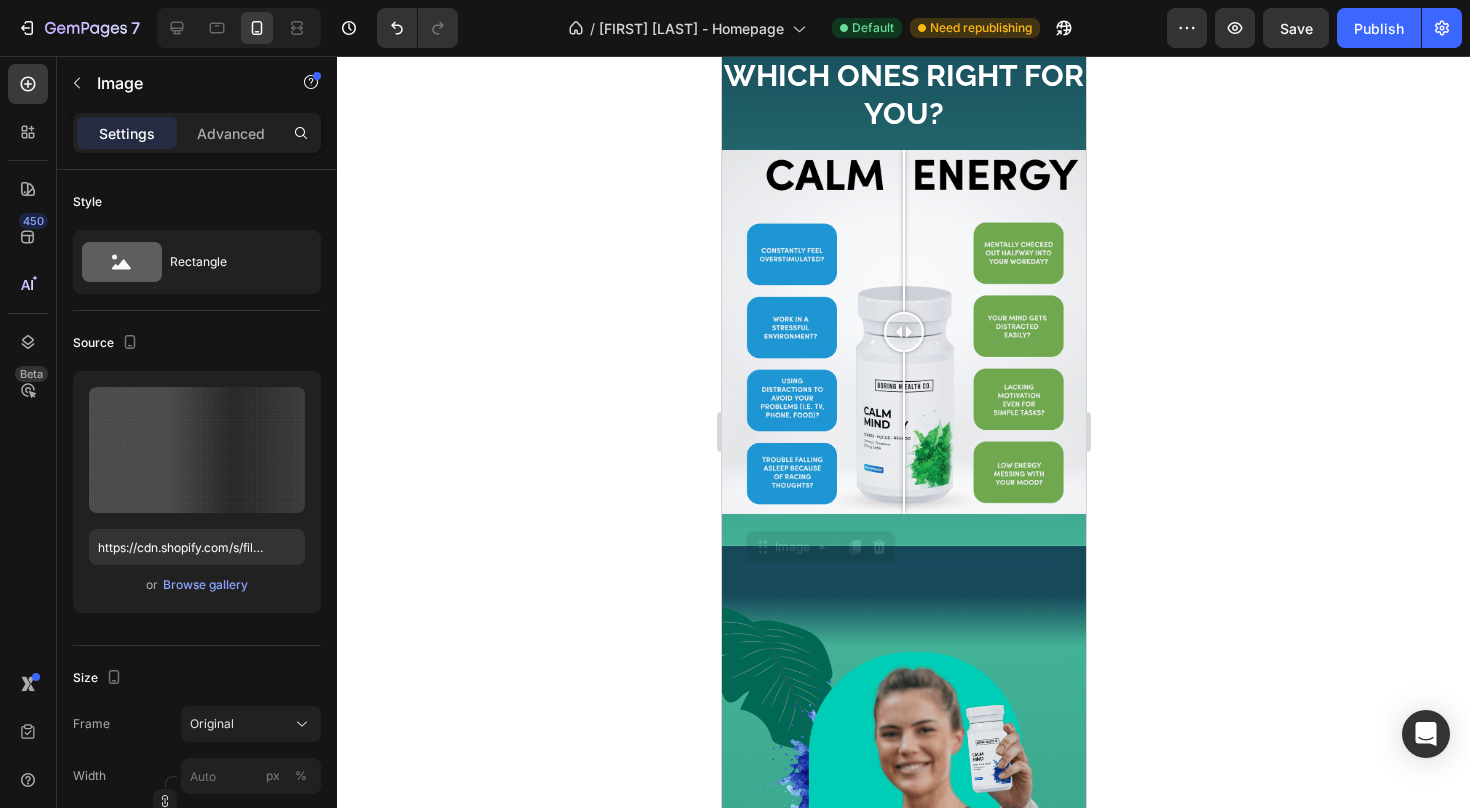 click at bounding box center (903, 716) 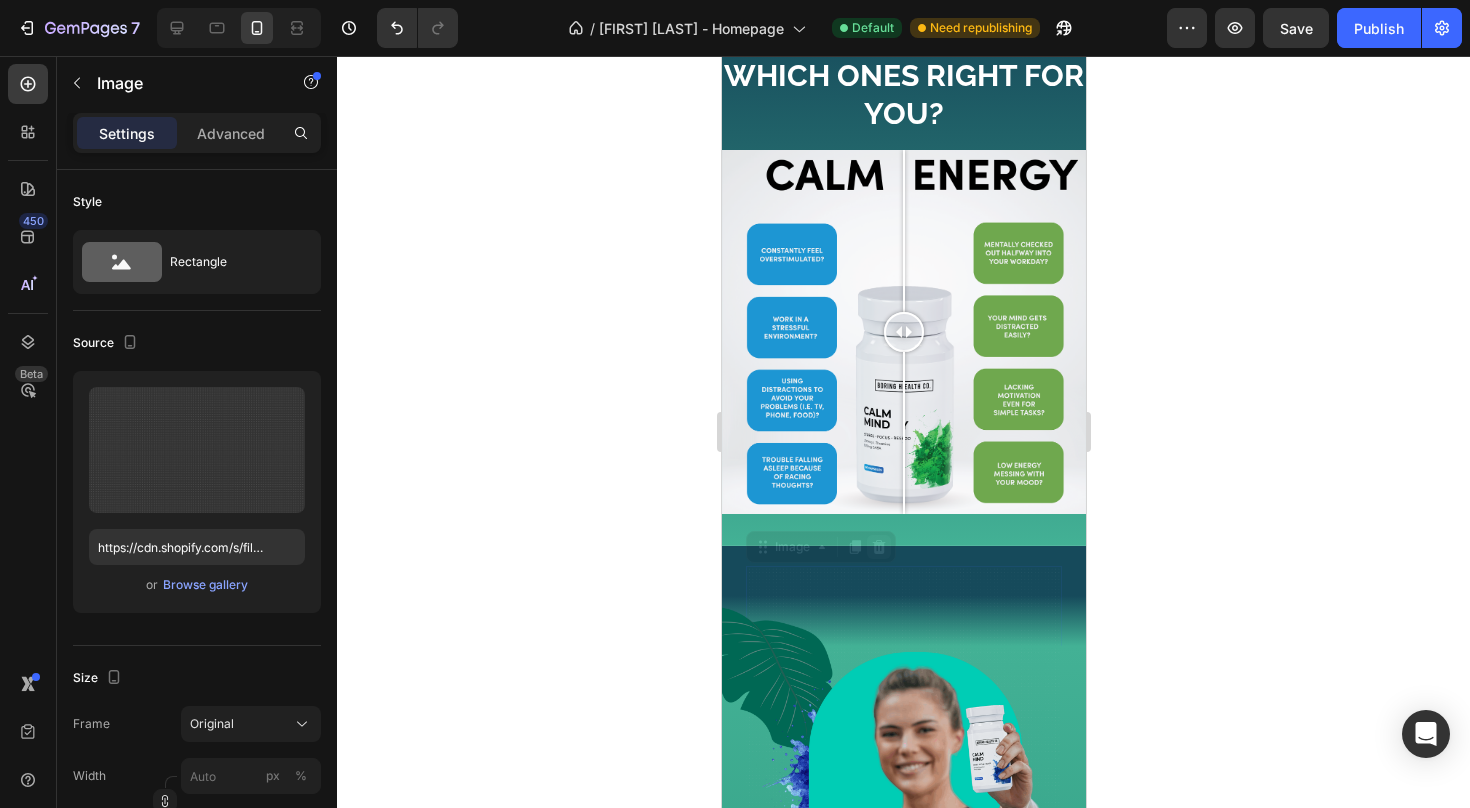 click 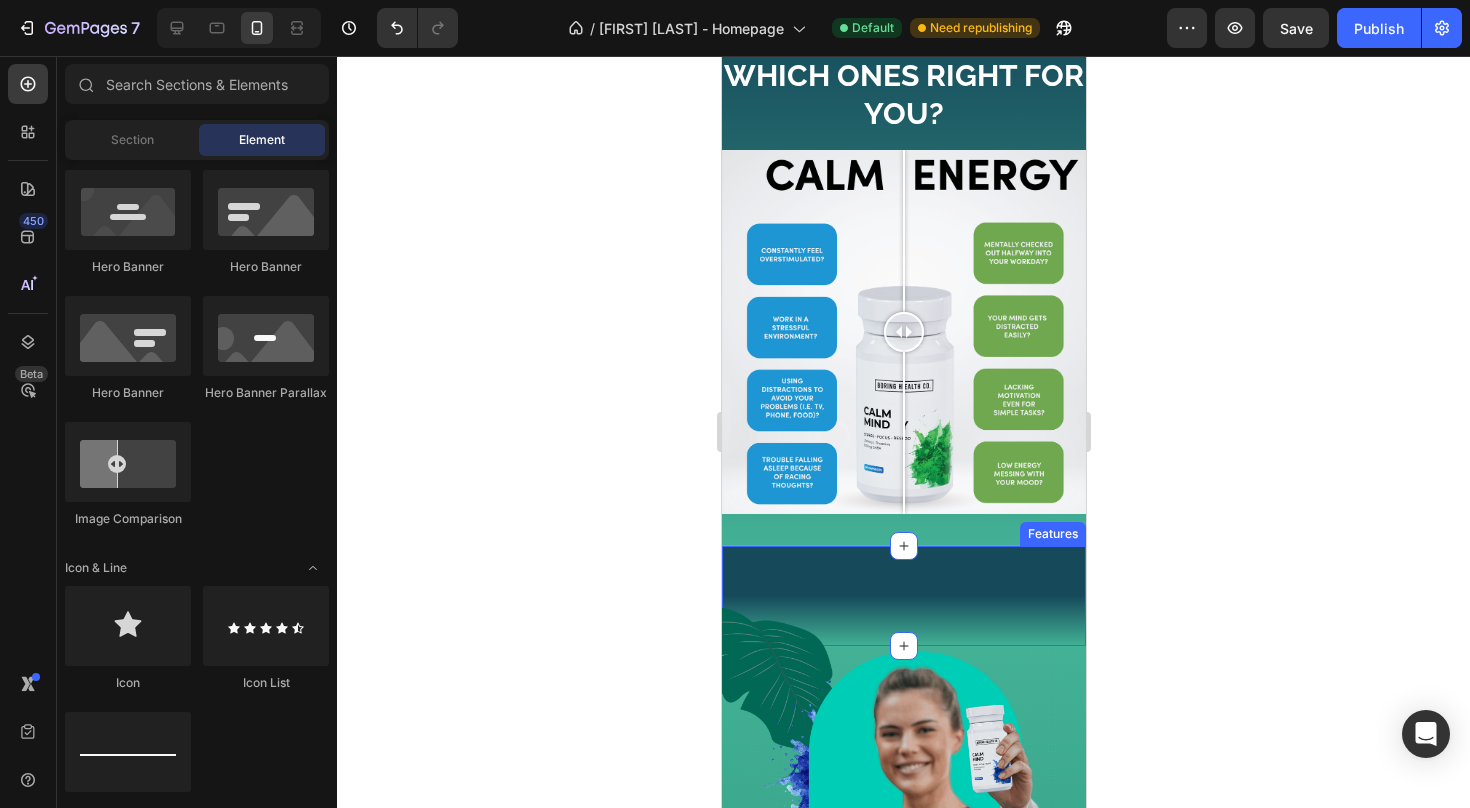 click on "Which one is right for you? Heading Row Image Features" at bounding box center [903, 596] 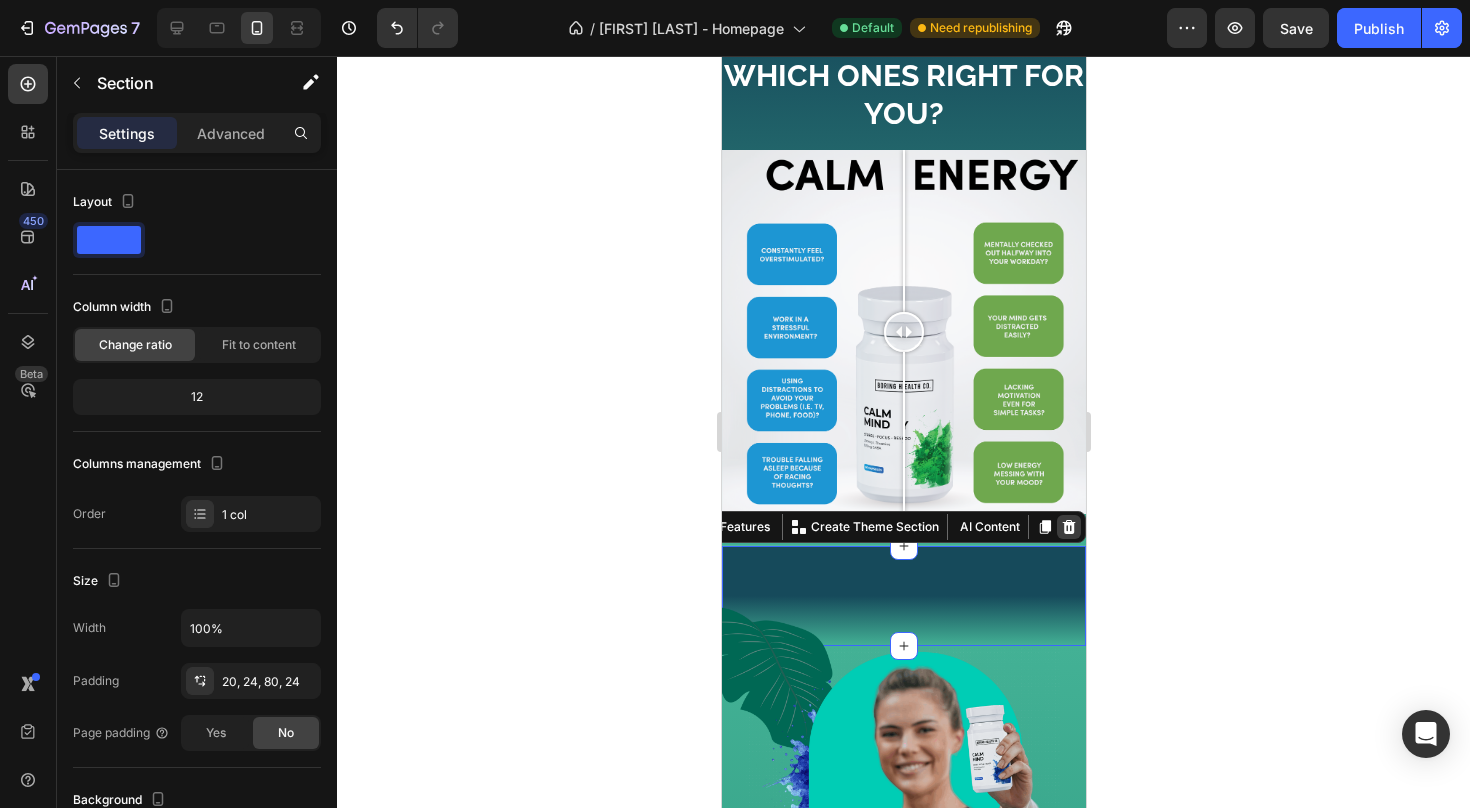 click 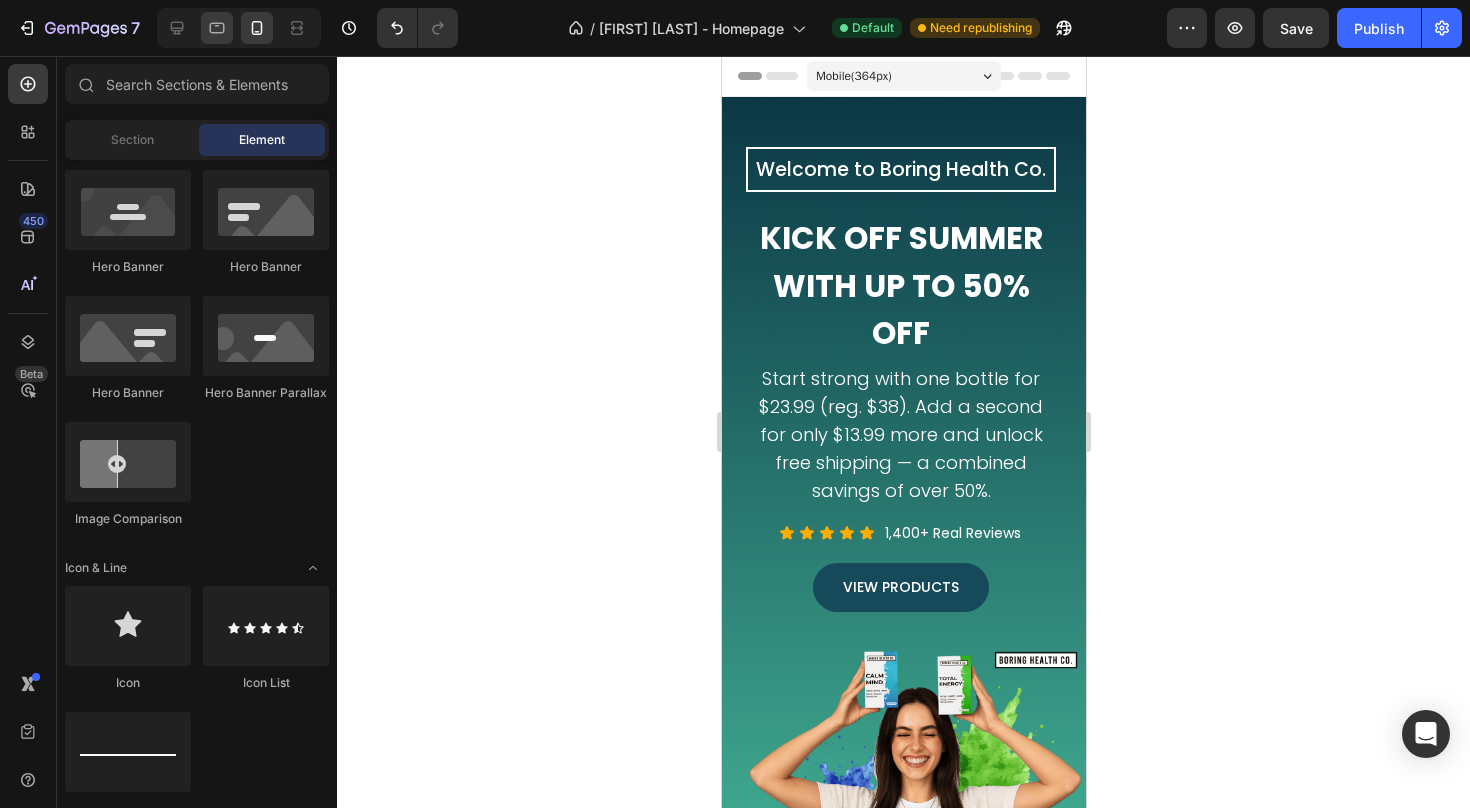 scroll, scrollTop: 0, scrollLeft: 0, axis: both 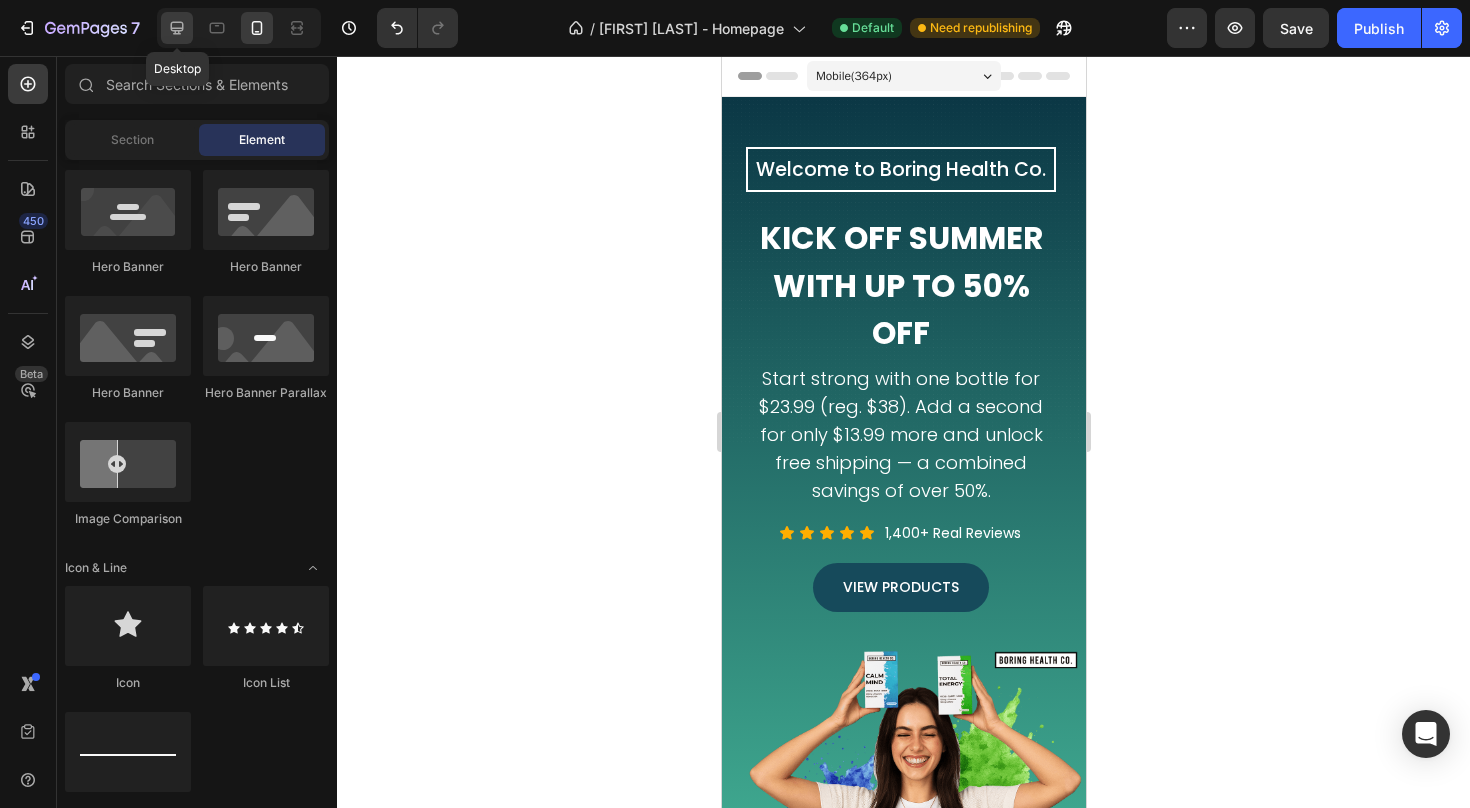 click 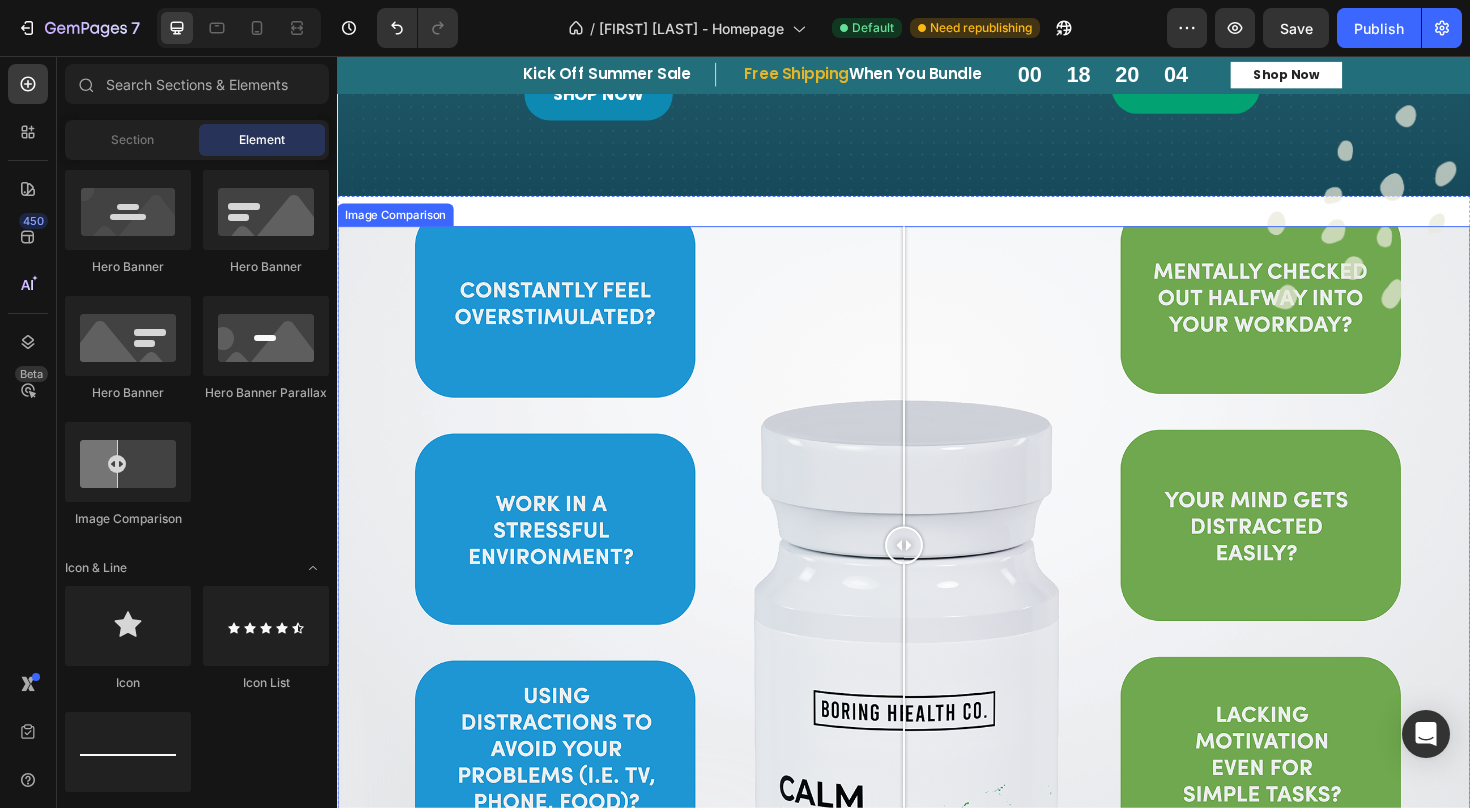 scroll, scrollTop: 1593, scrollLeft: 0, axis: vertical 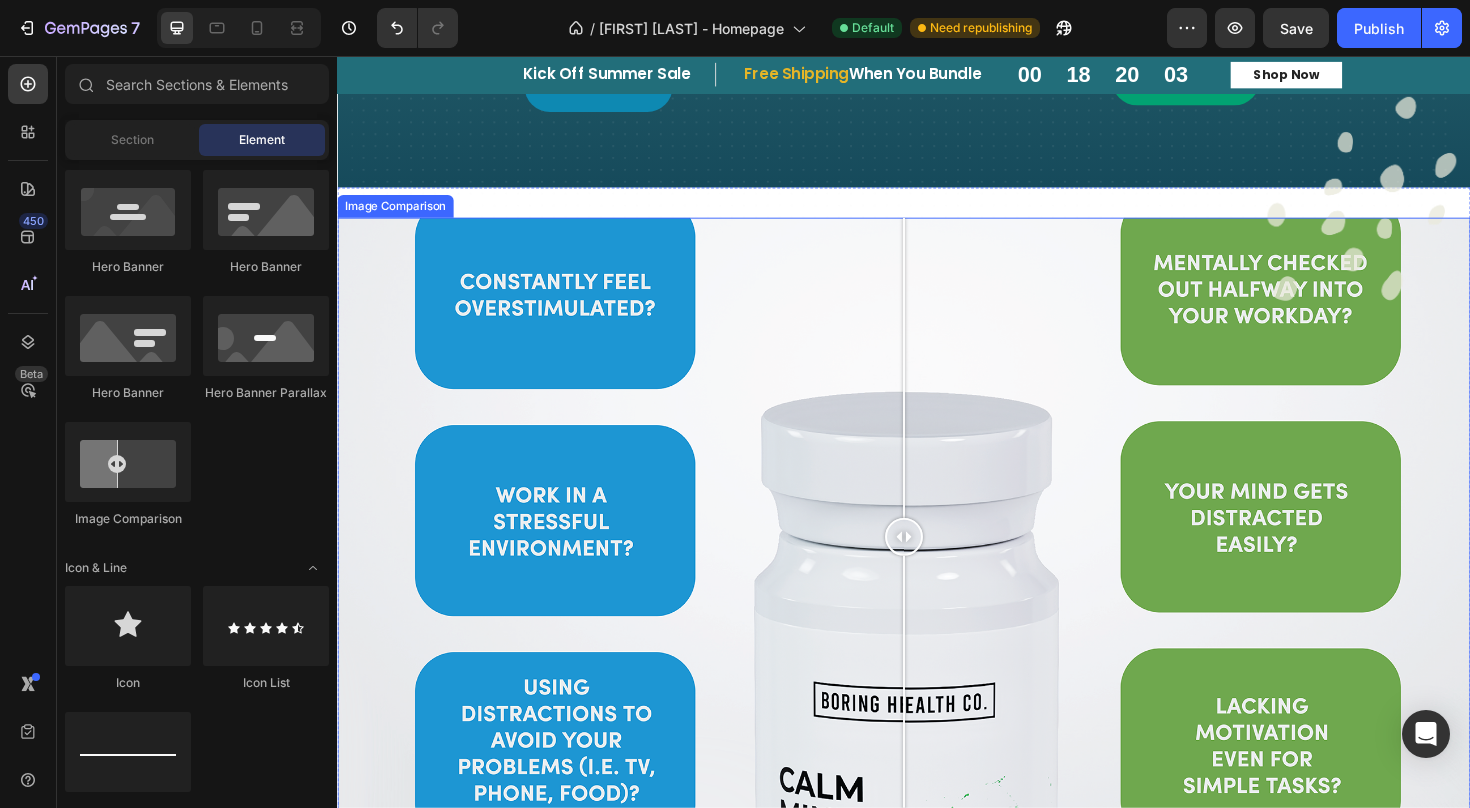 click at bounding box center [937, 564] 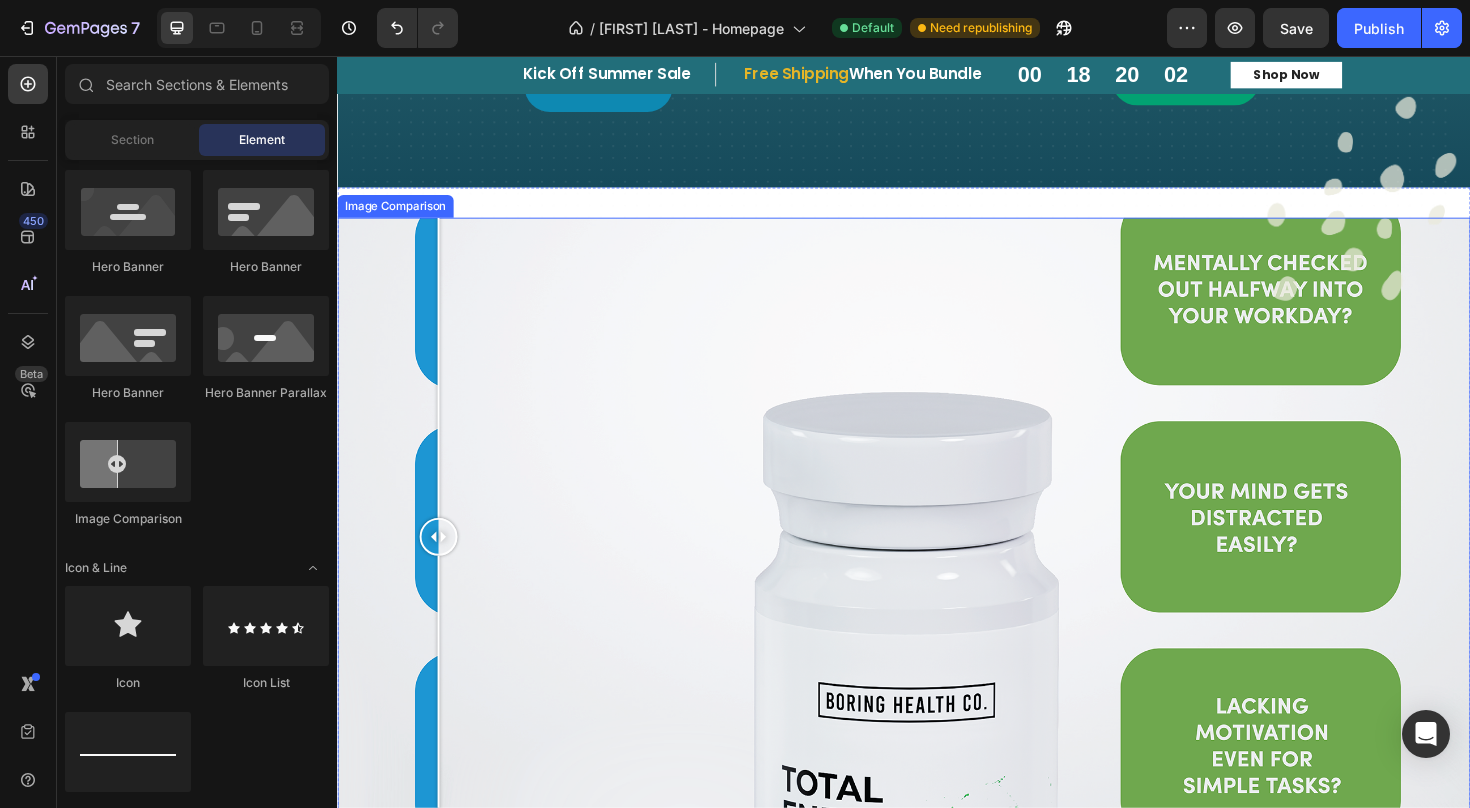 click at bounding box center (937, 564) 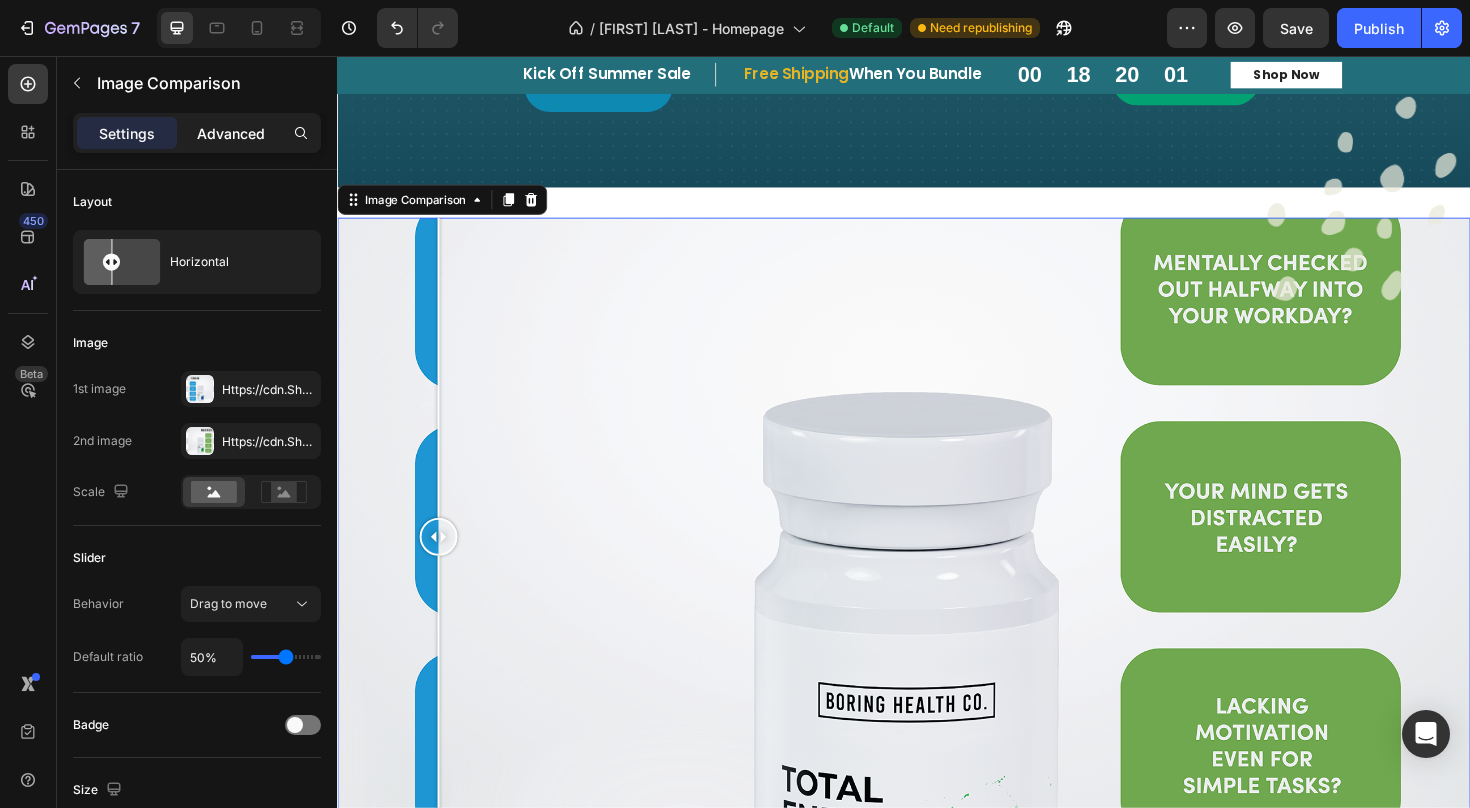 click on "Advanced" 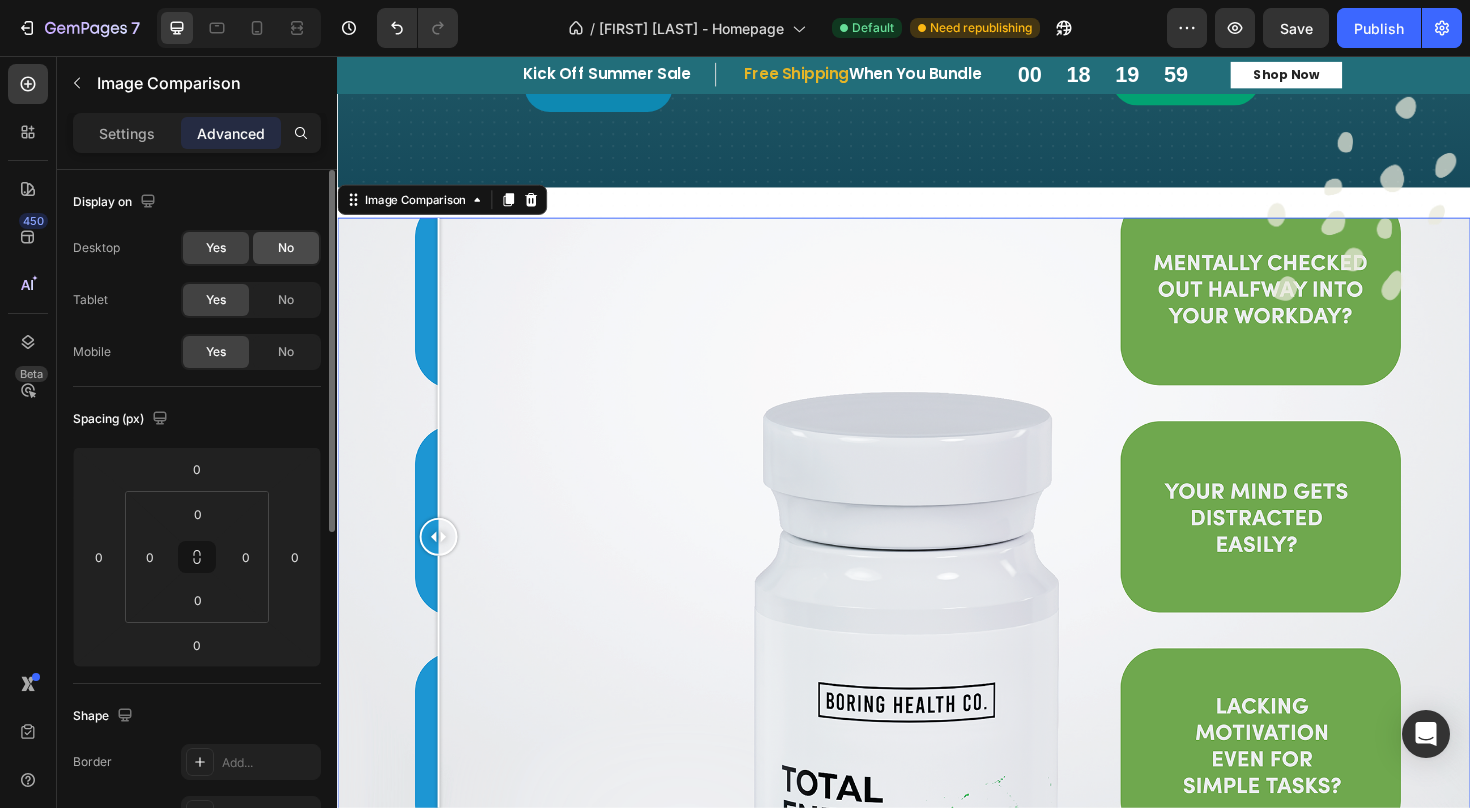 click on "No" 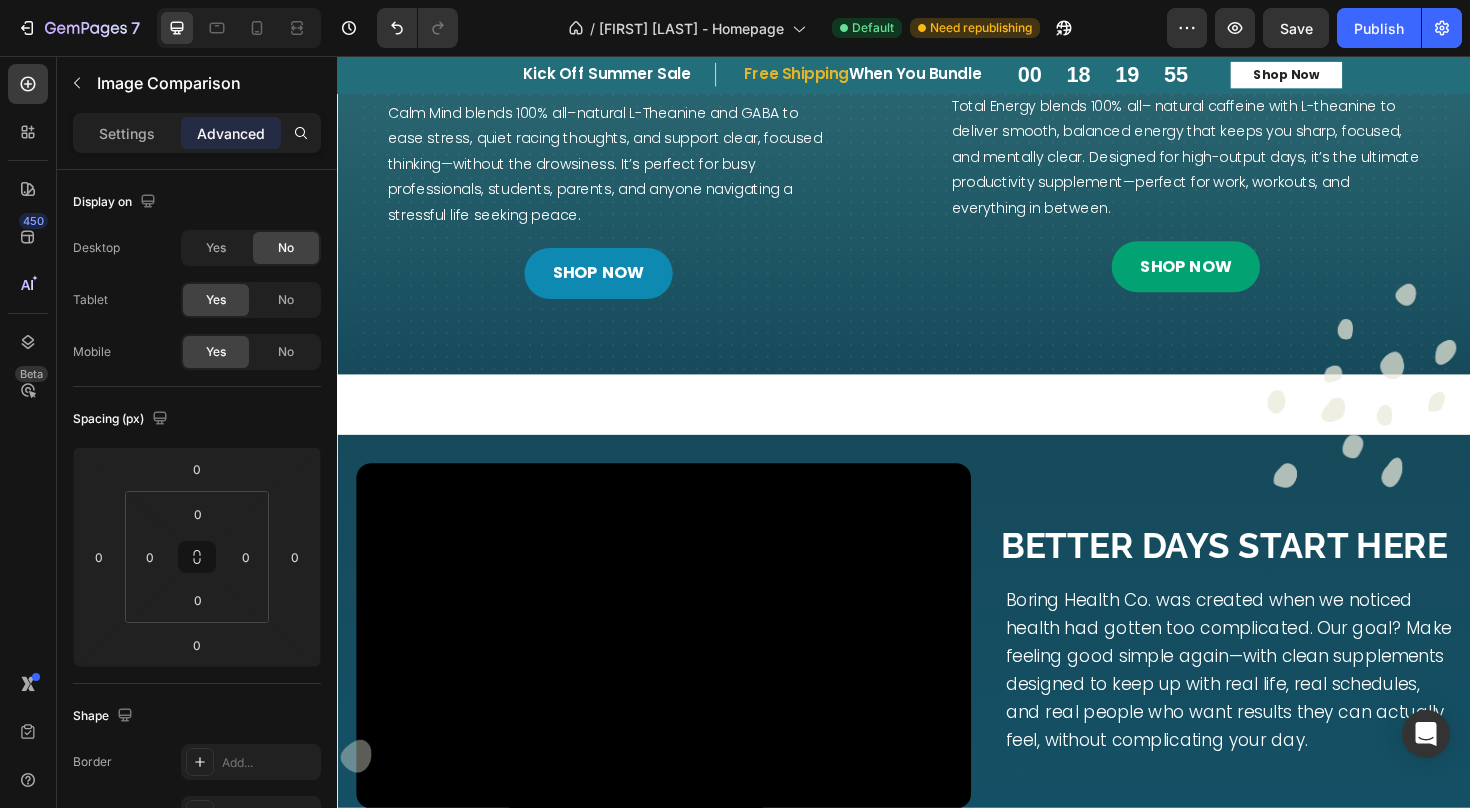 scroll, scrollTop: 1401, scrollLeft: 0, axis: vertical 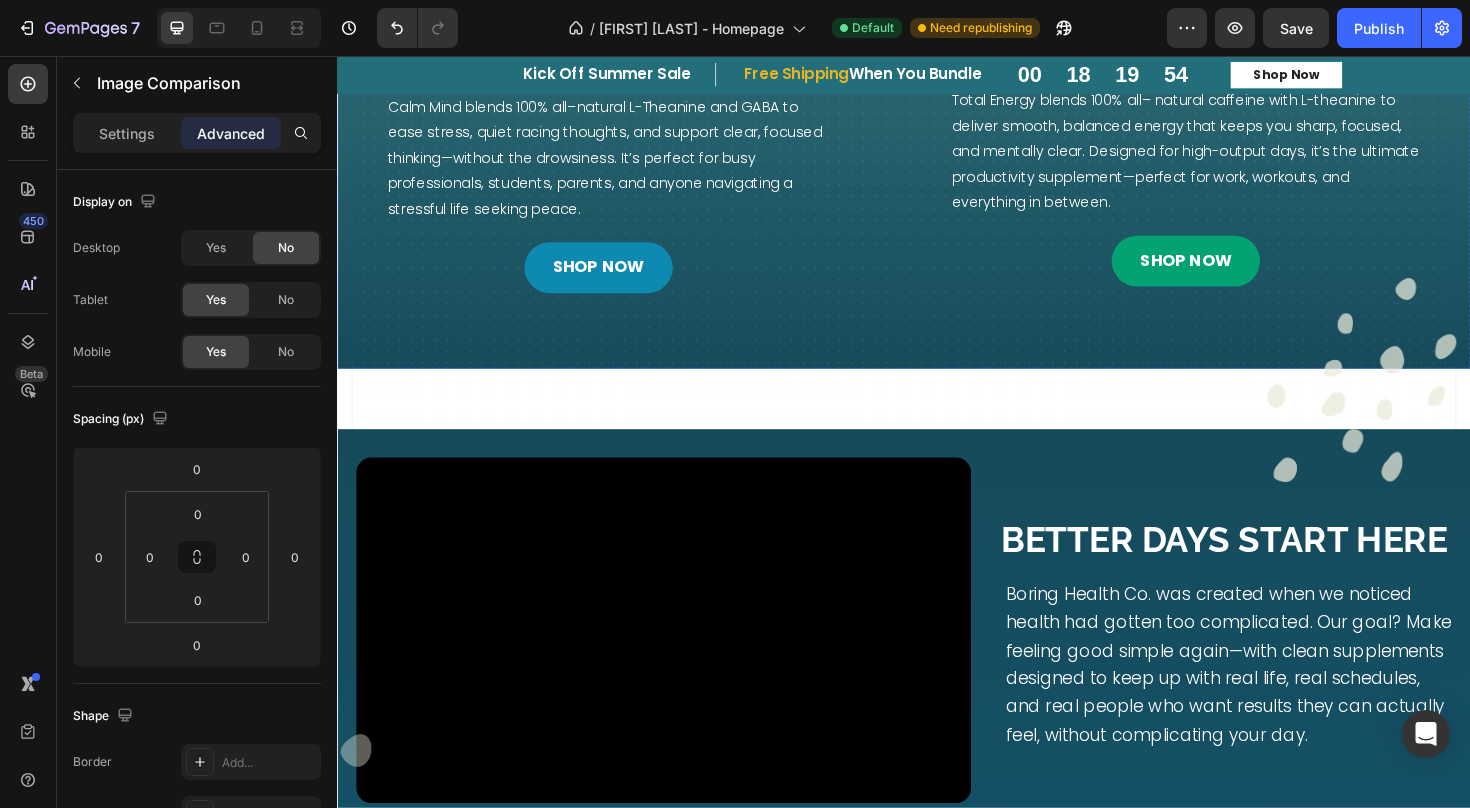 click on "Which Ones right for you? Heading Image Comparison   0 Section 5" at bounding box center (937, 419) 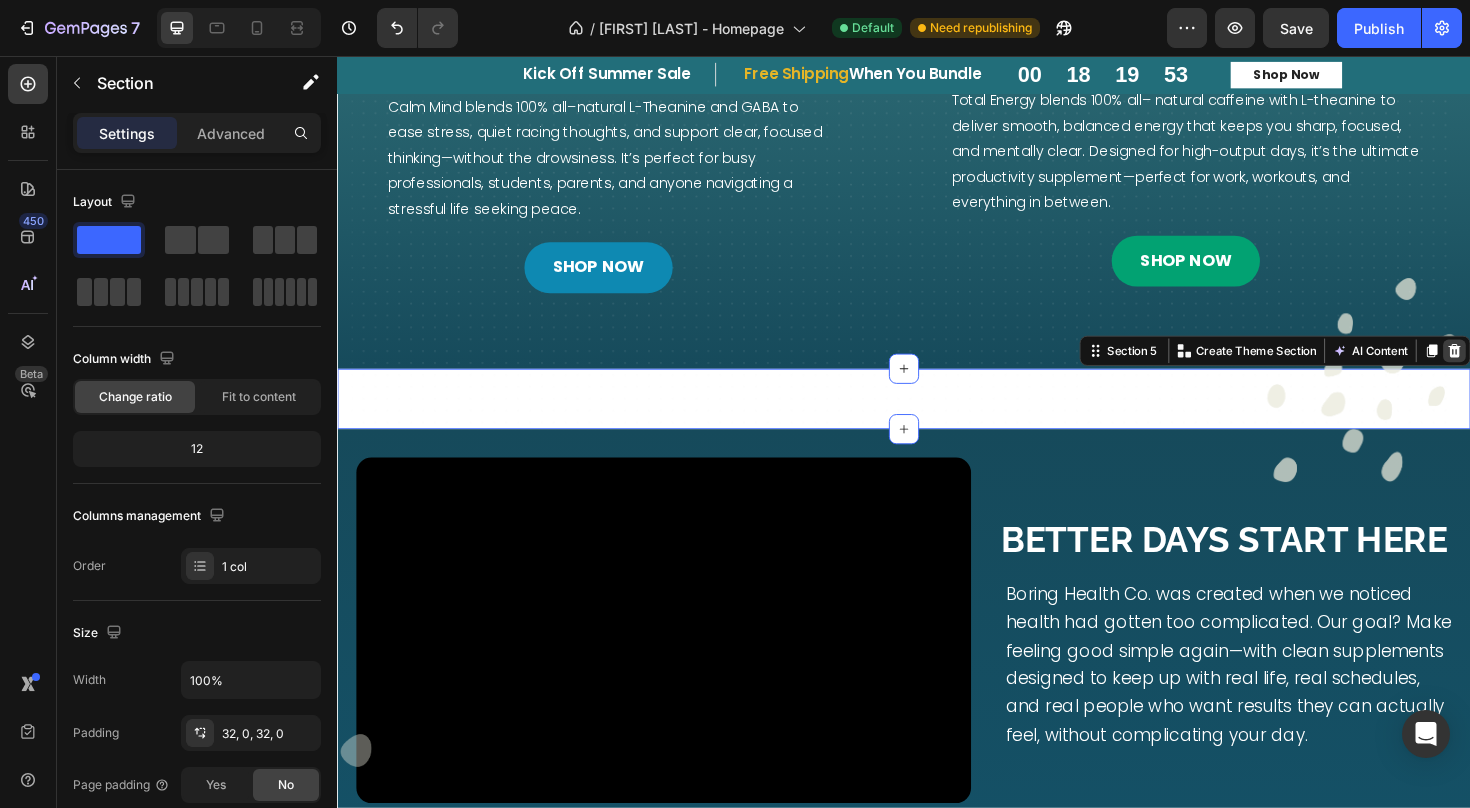 click 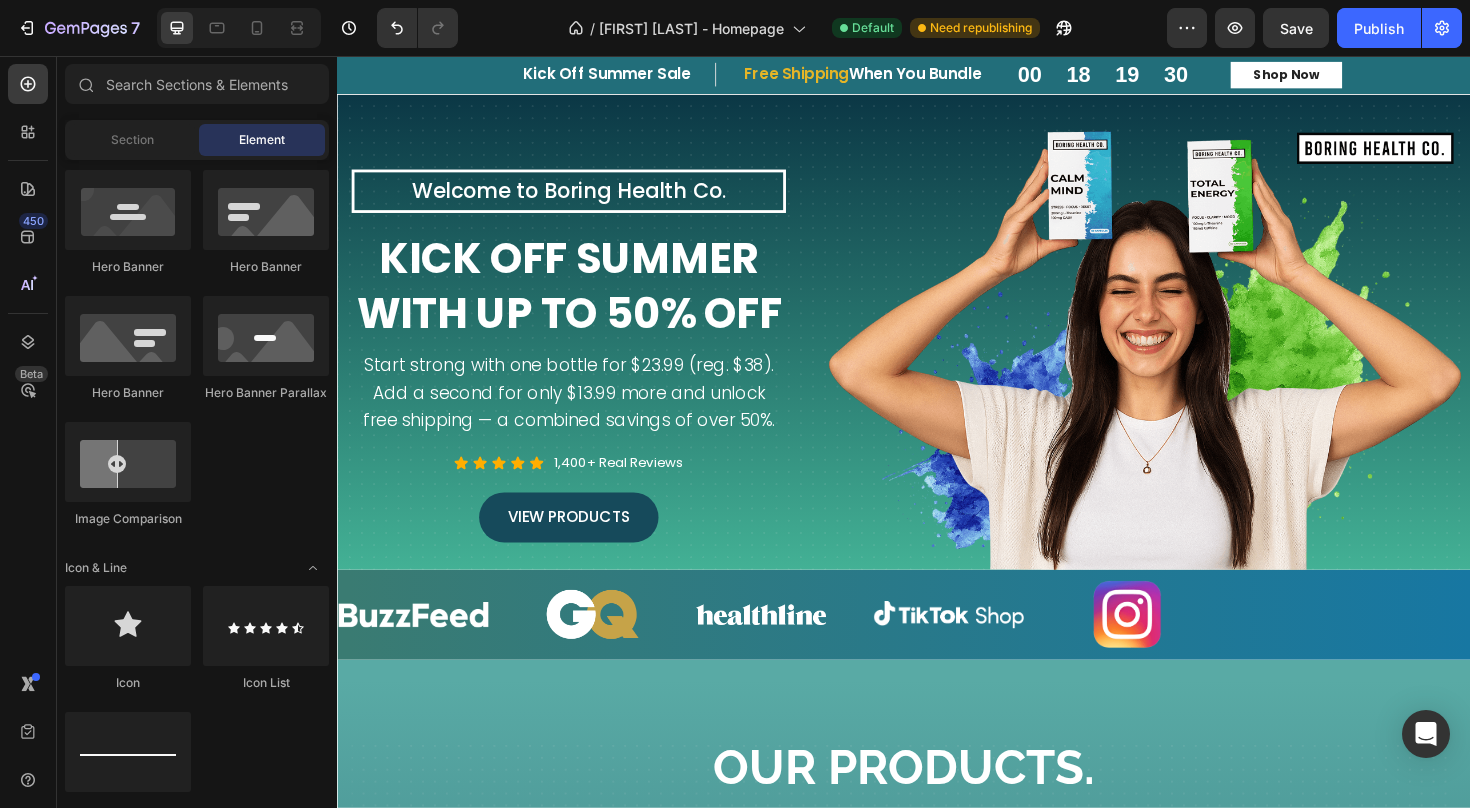 scroll, scrollTop: 0, scrollLeft: 0, axis: both 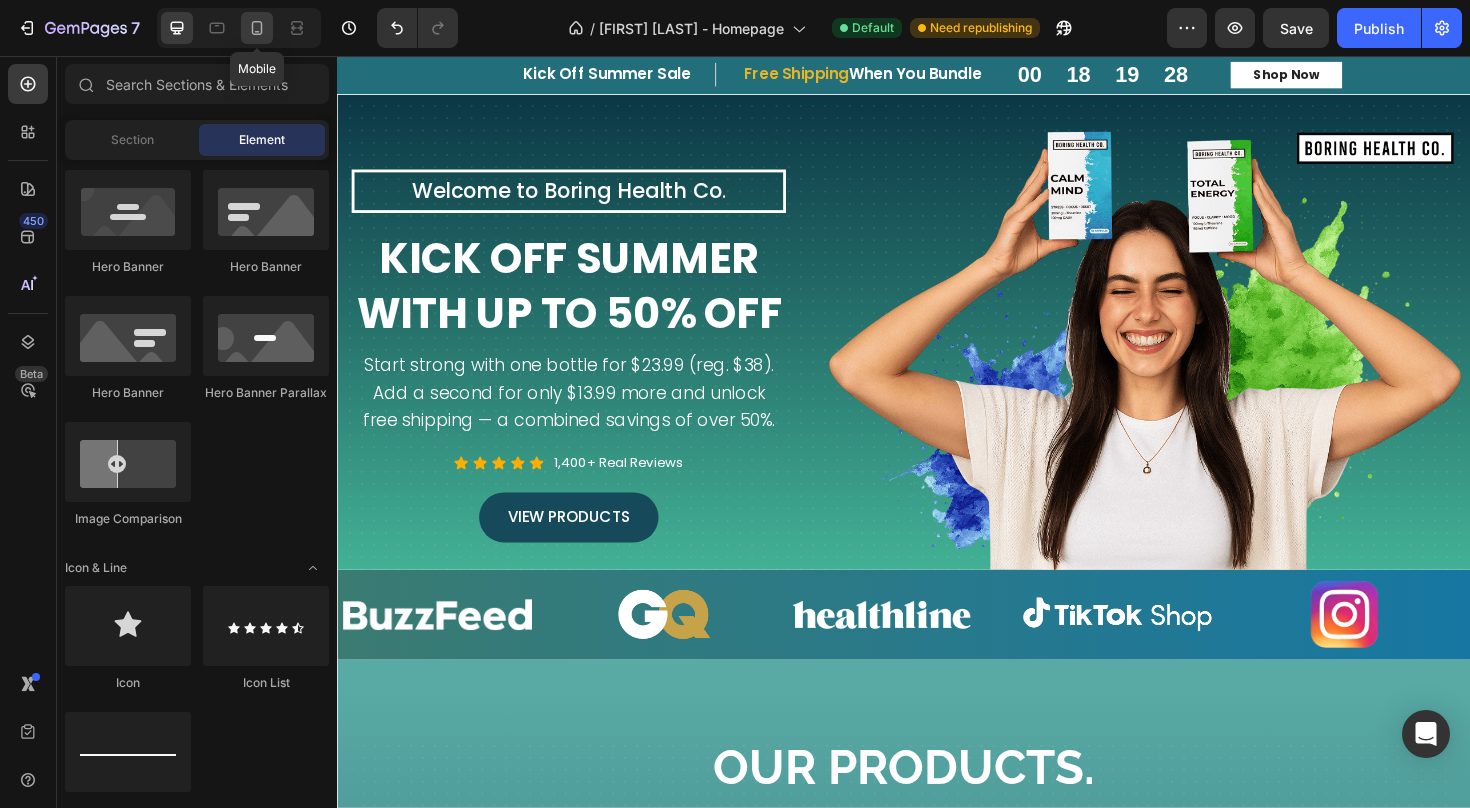 click 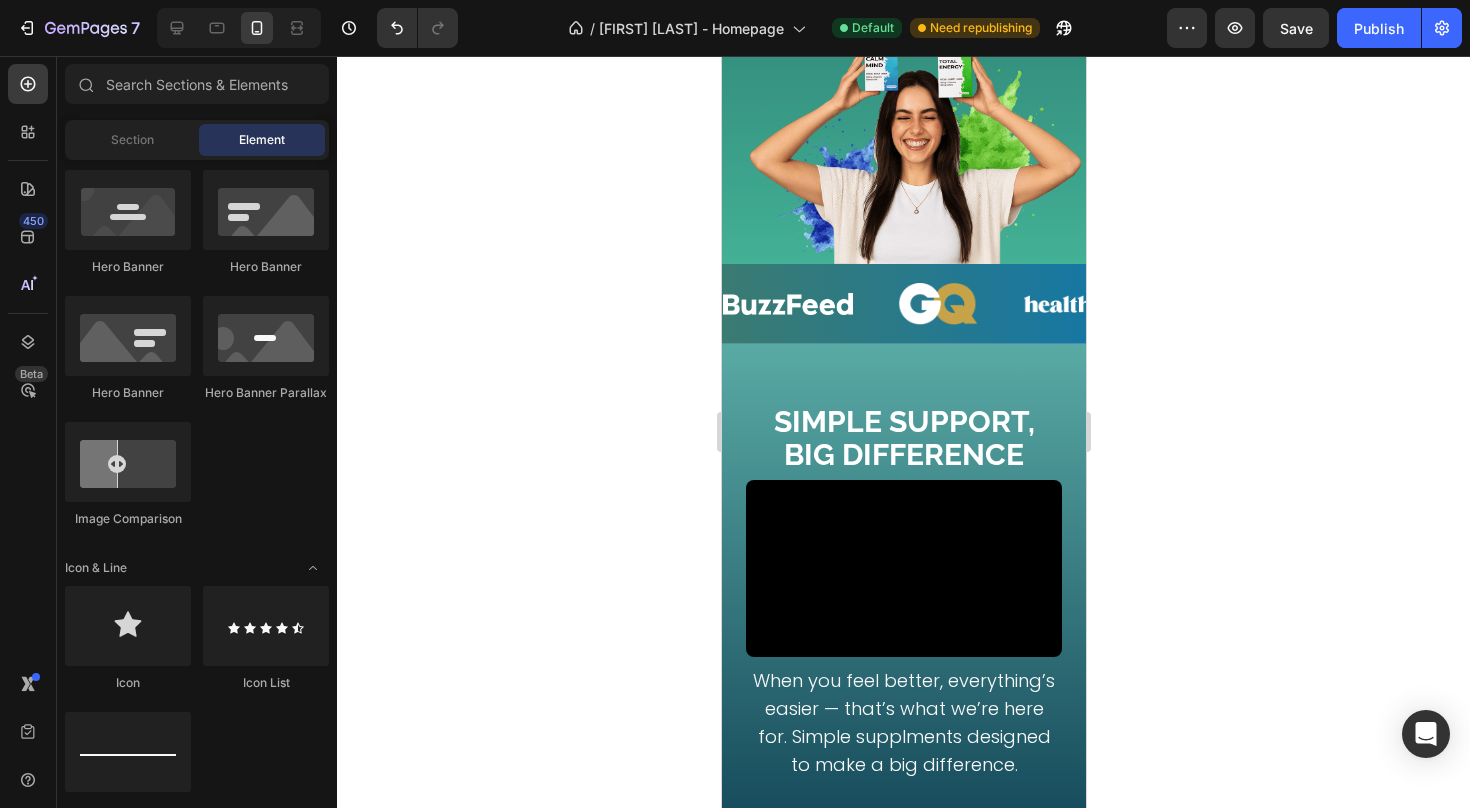 scroll, scrollTop: 670, scrollLeft: 0, axis: vertical 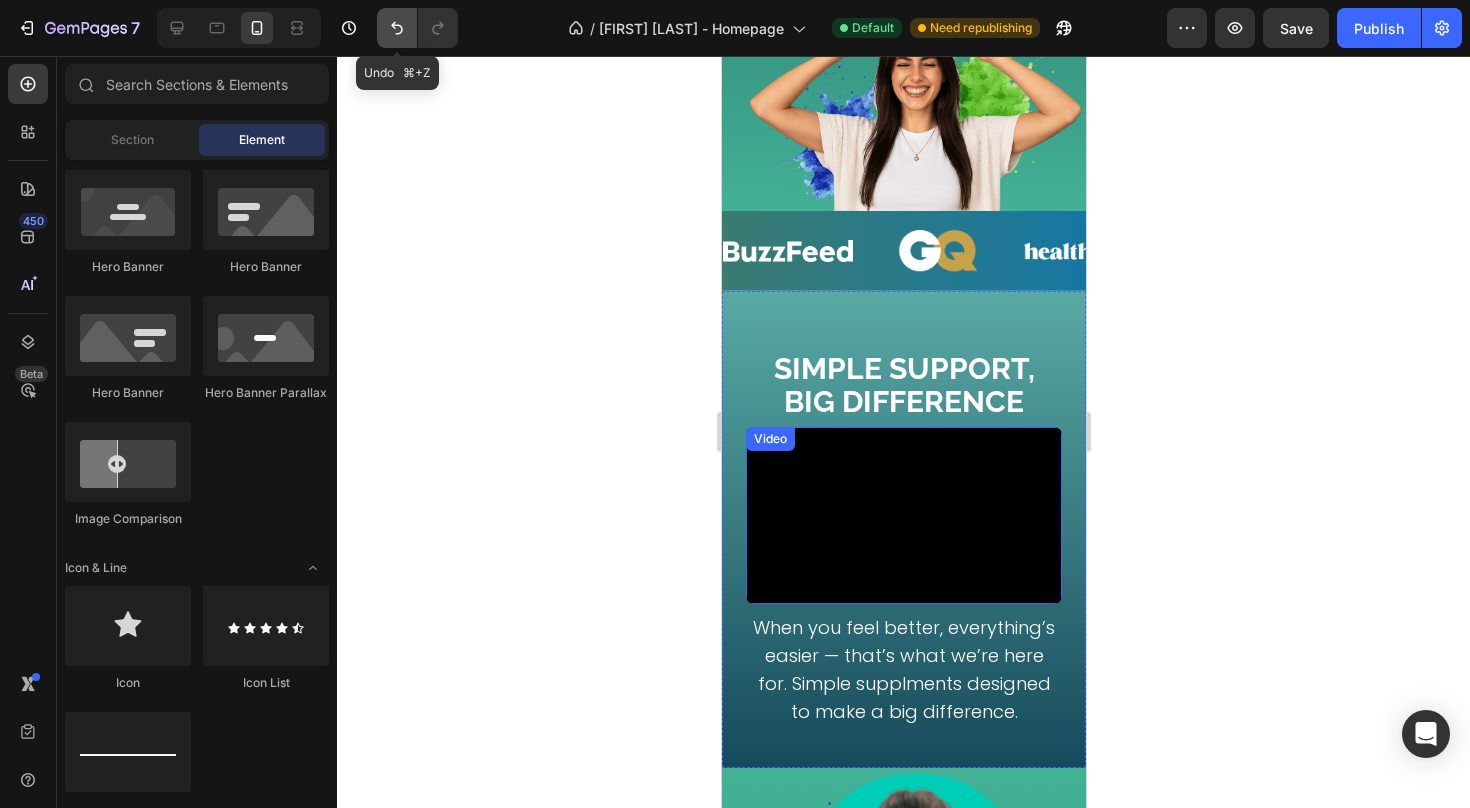 click 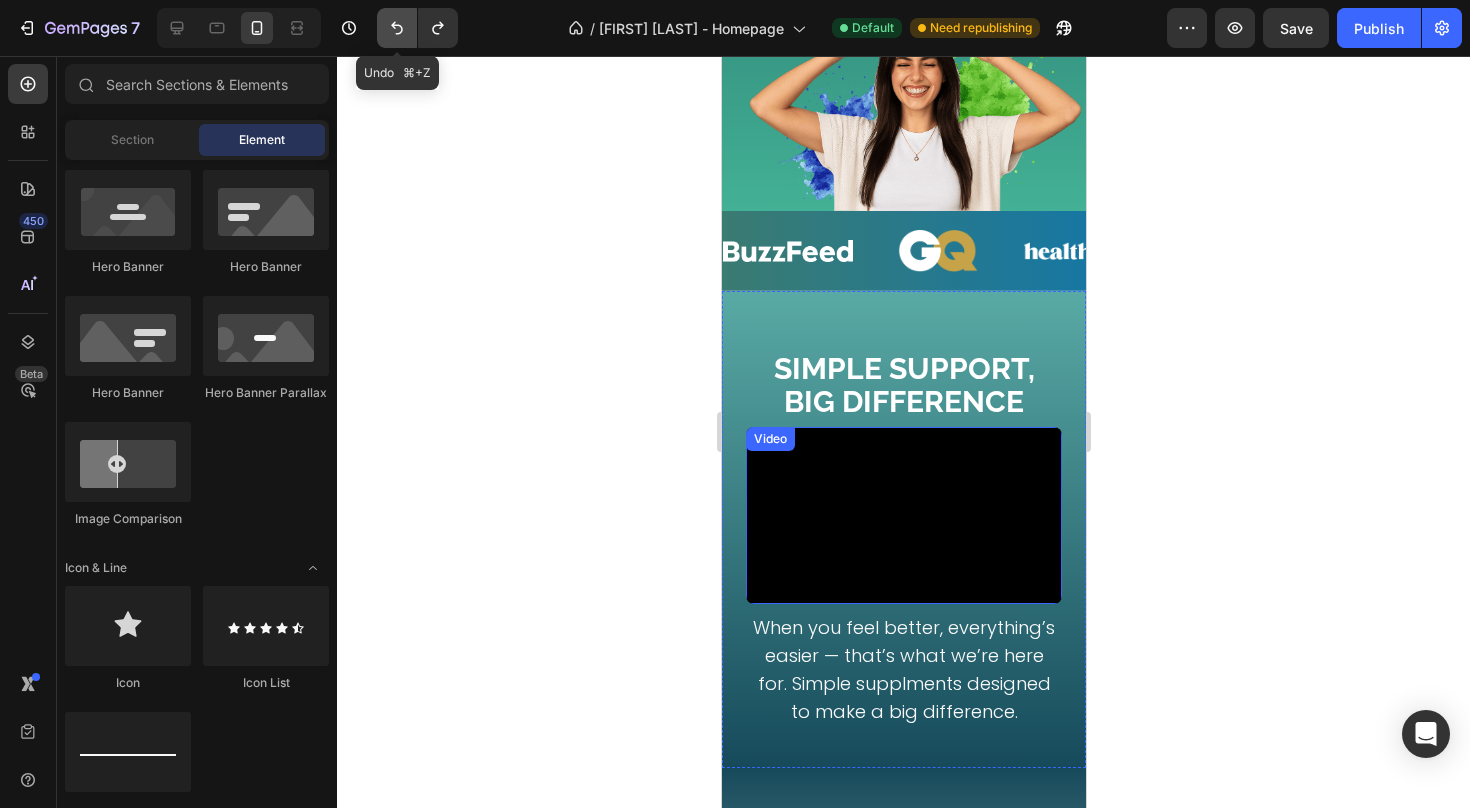 click 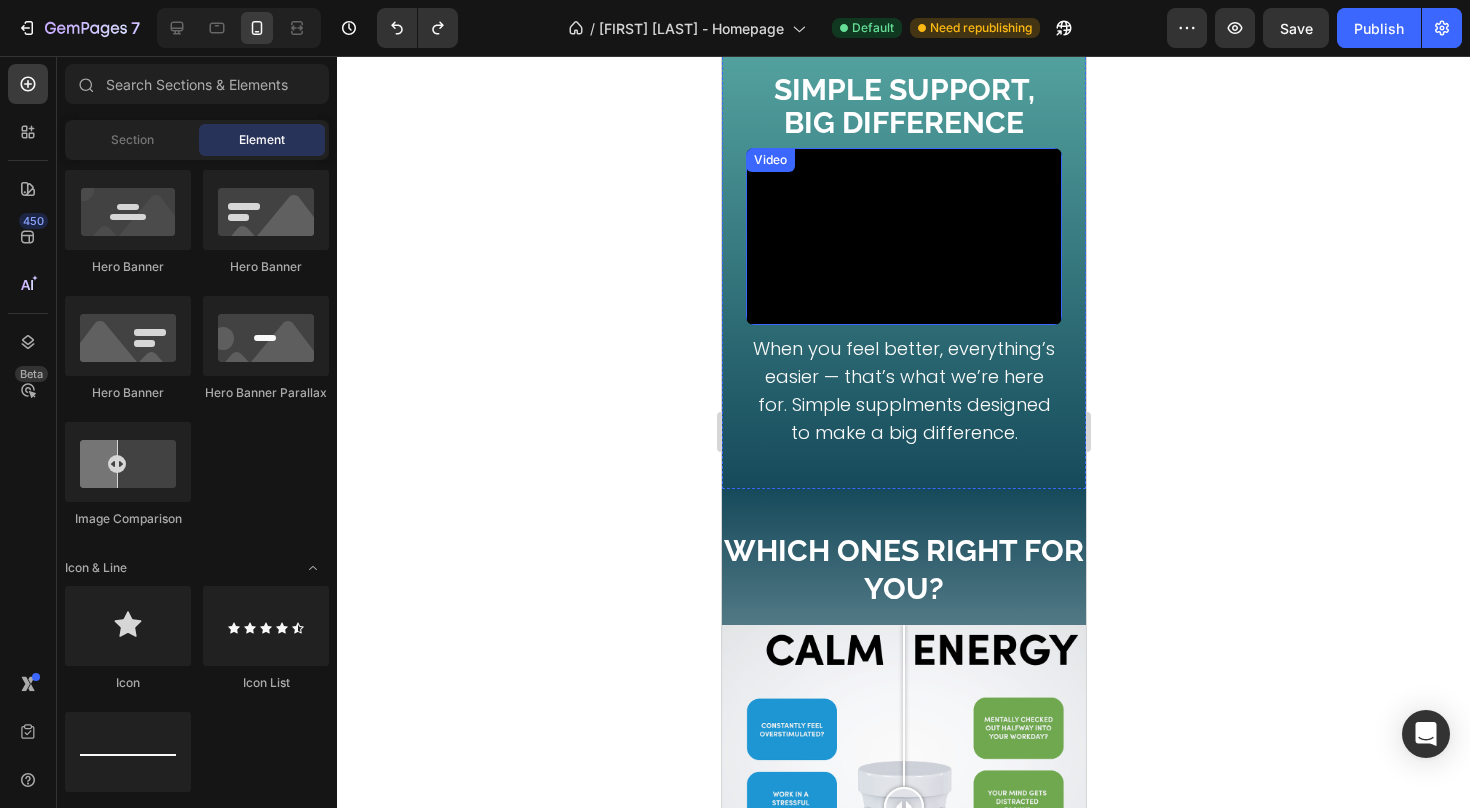 scroll, scrollTop: 1052, scrollLeft: 0, axis: vertical 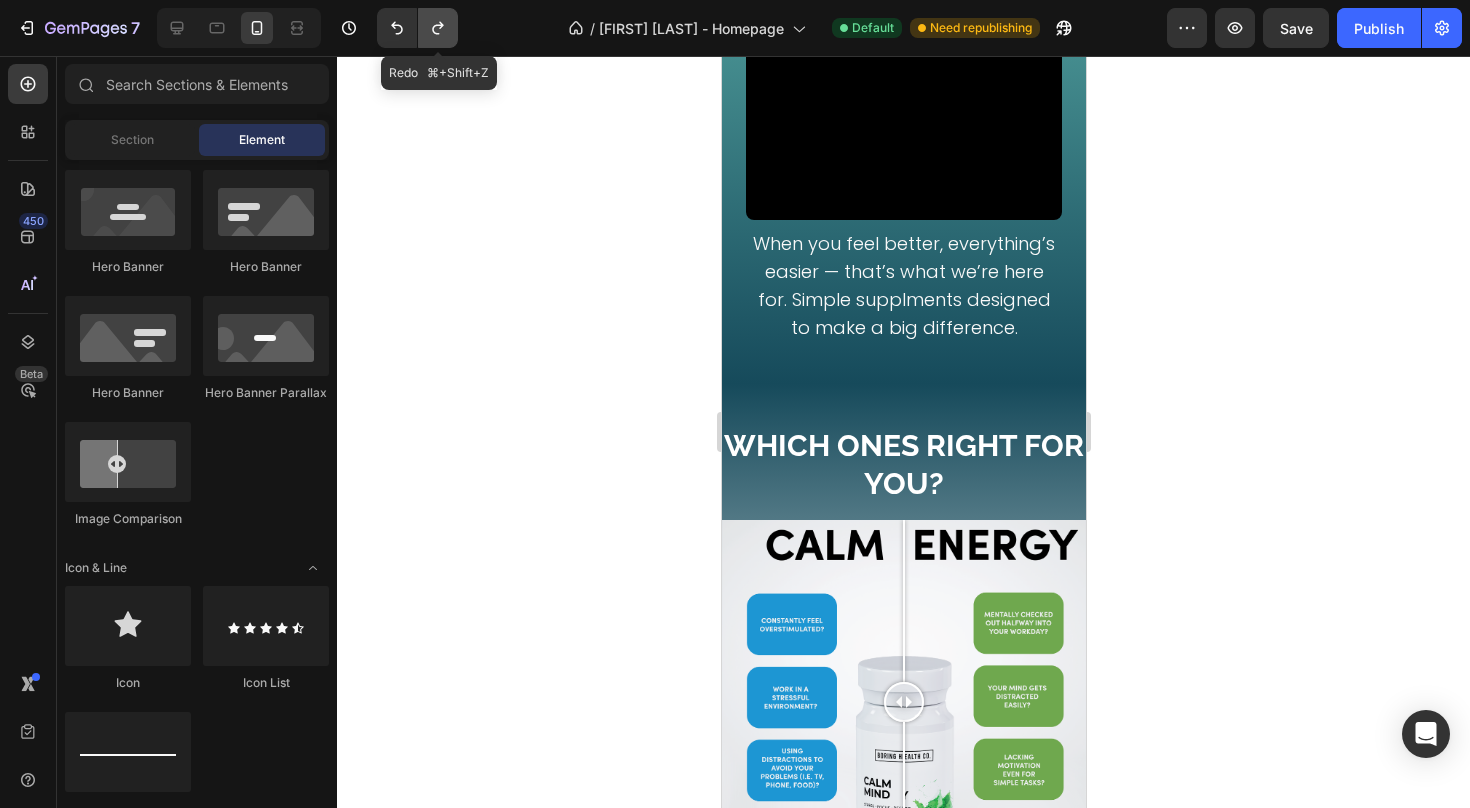 click 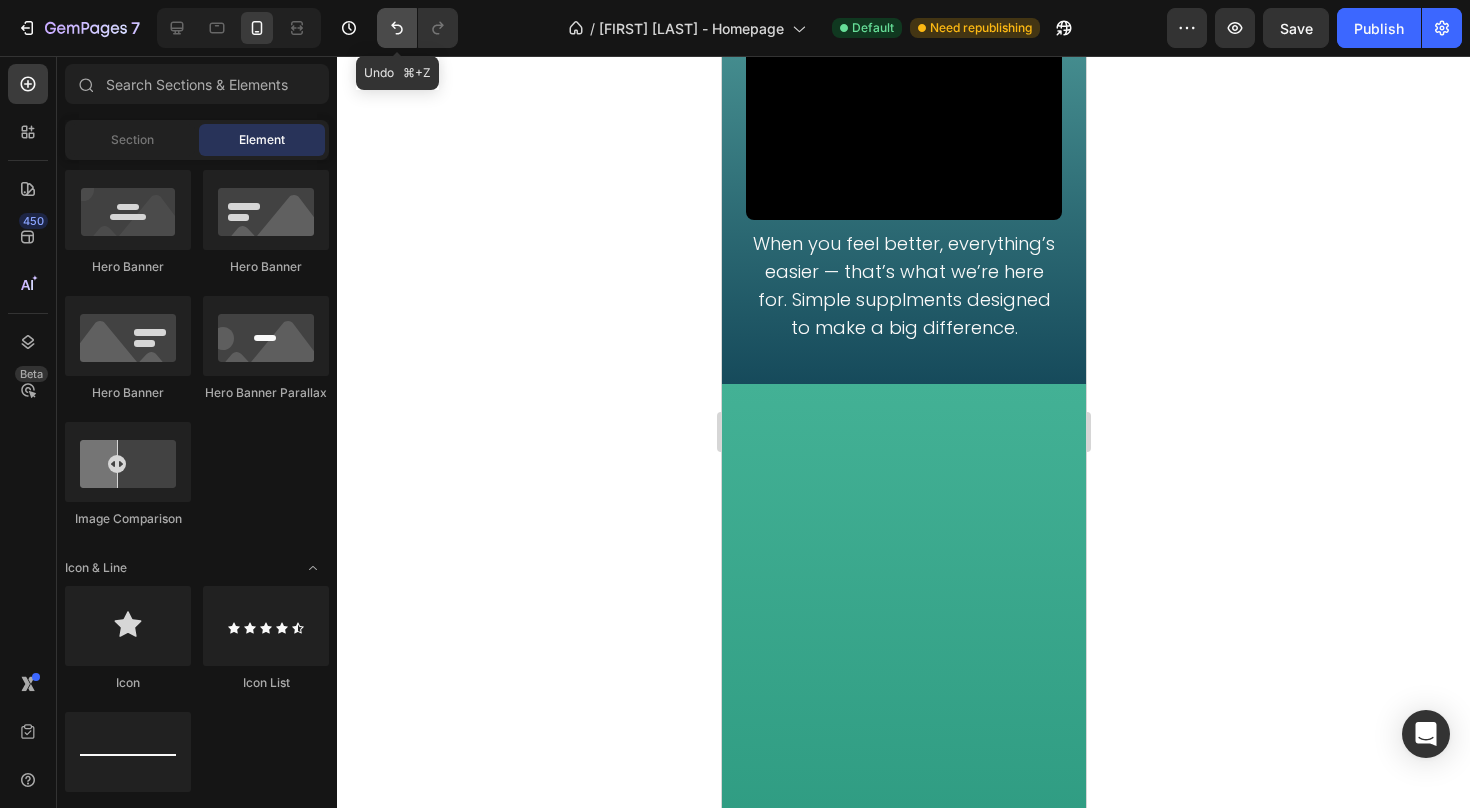 click 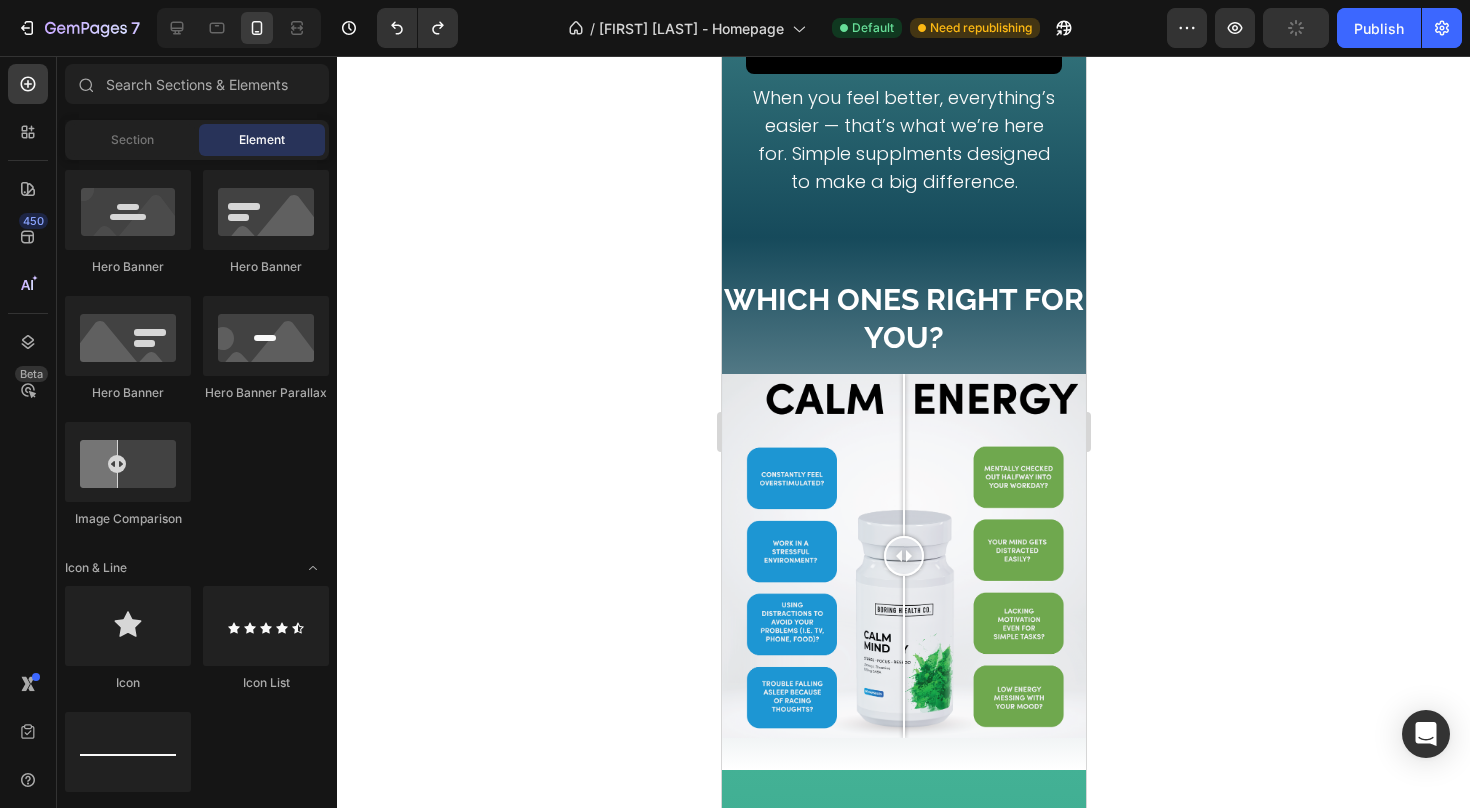 scroll, scrollTop: 1266, scrollLeft: 0, axis: vertical 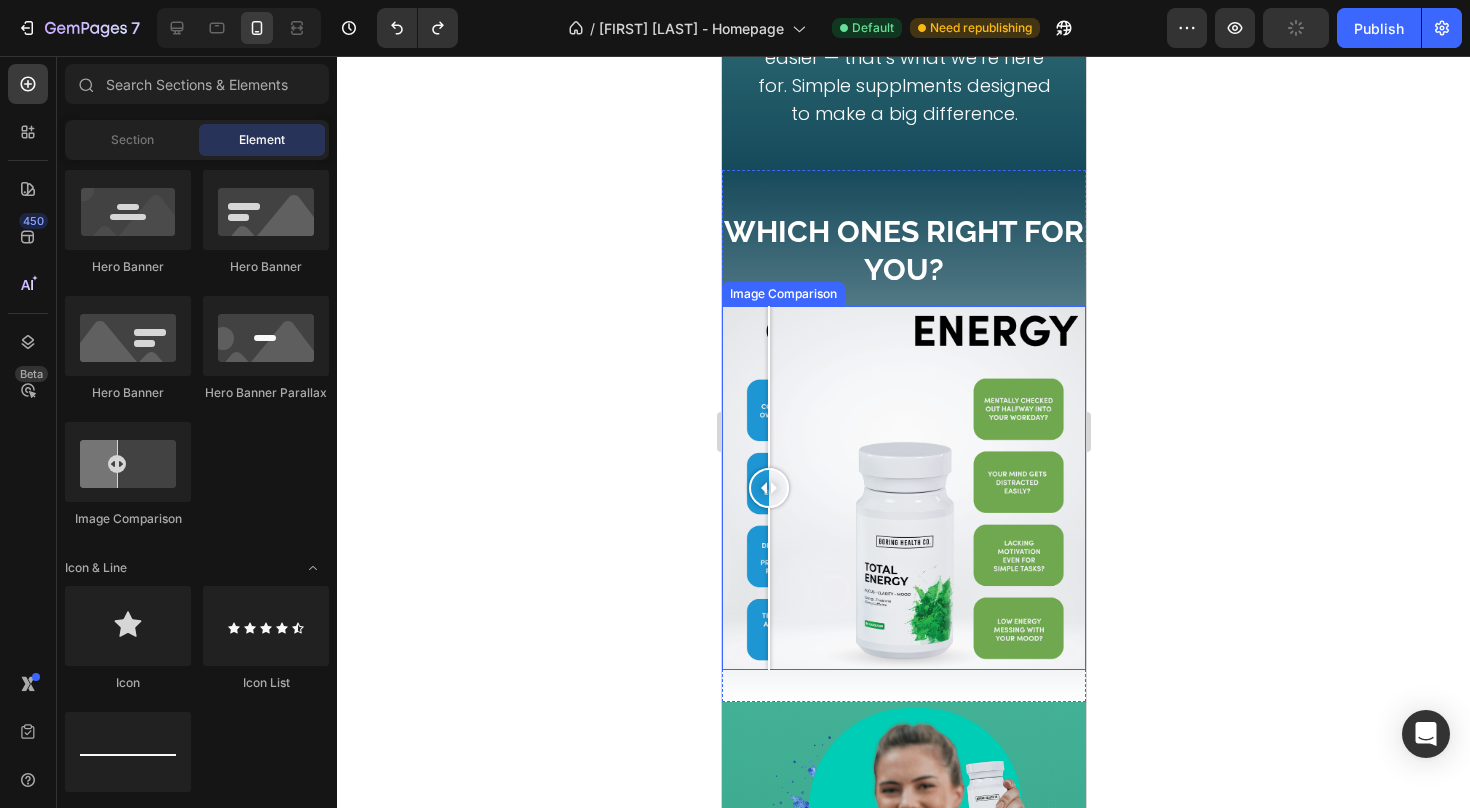 drag, startPoint x: 1489, startPoint y: 414, endPoint x: 768, endPoint y: 358, distance: 723.1715 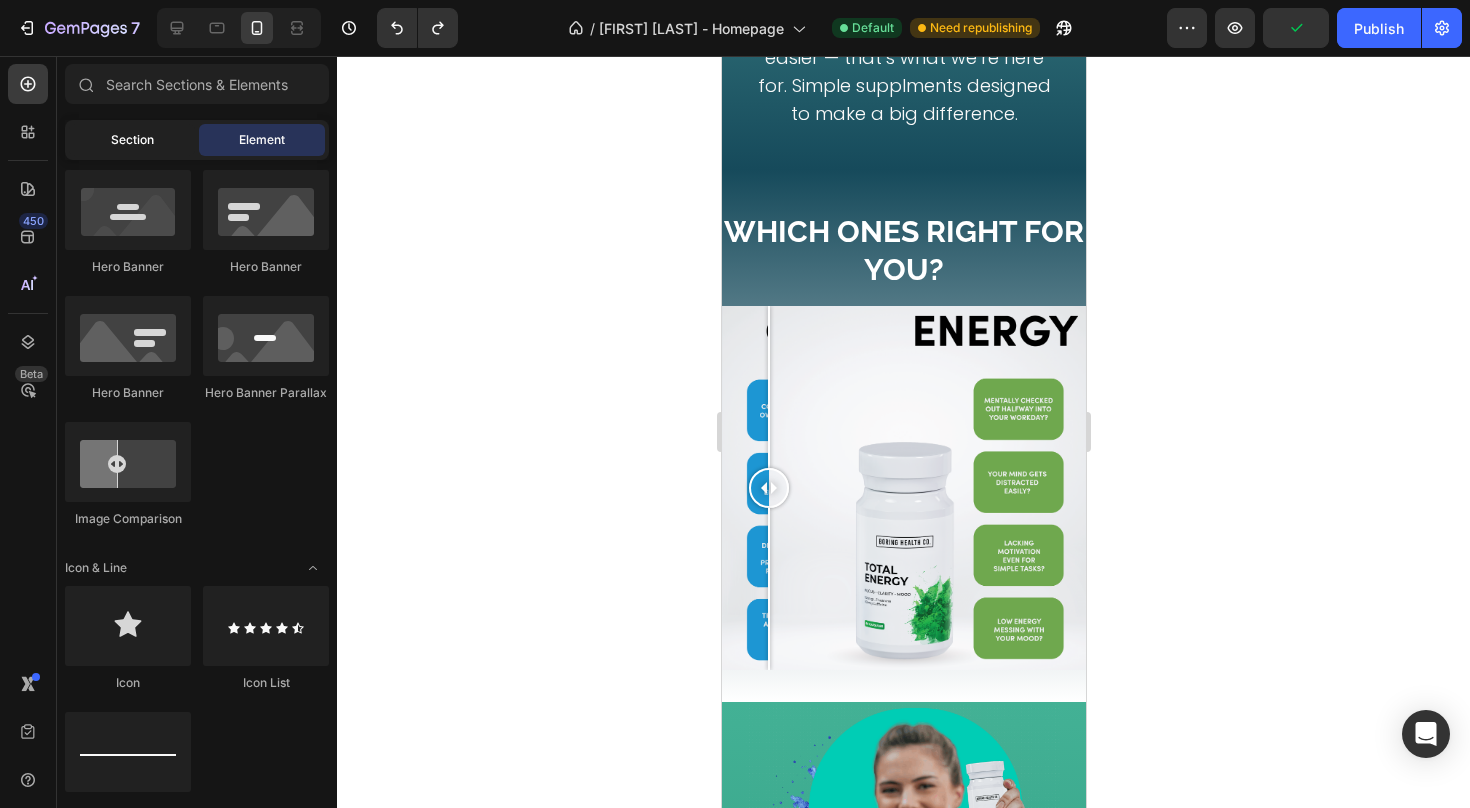 click on "Section" 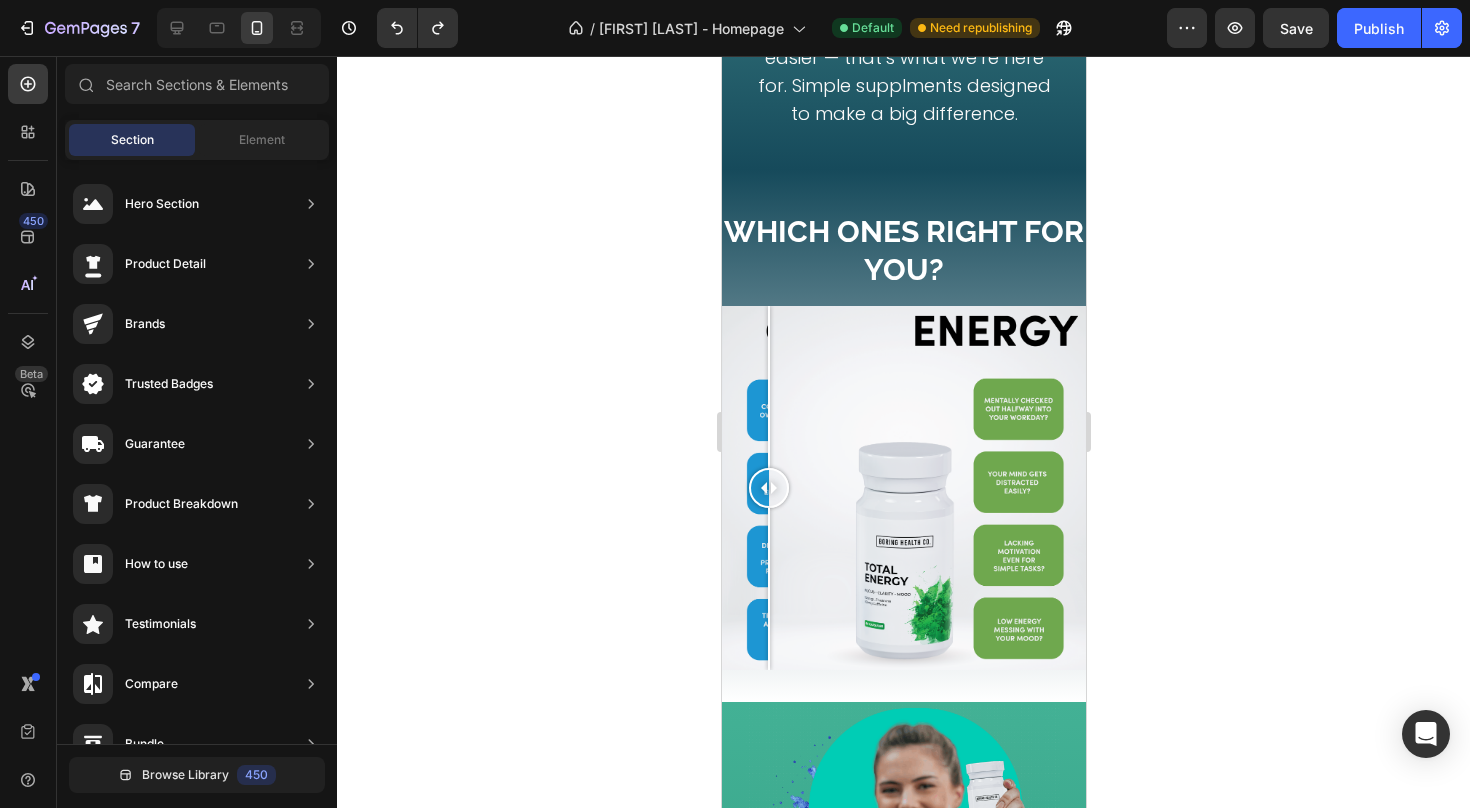 drag, startPoint x: 1505, startPoint y: 398, endPoint x: 784, endPoint y: 343, distance: 723.0947 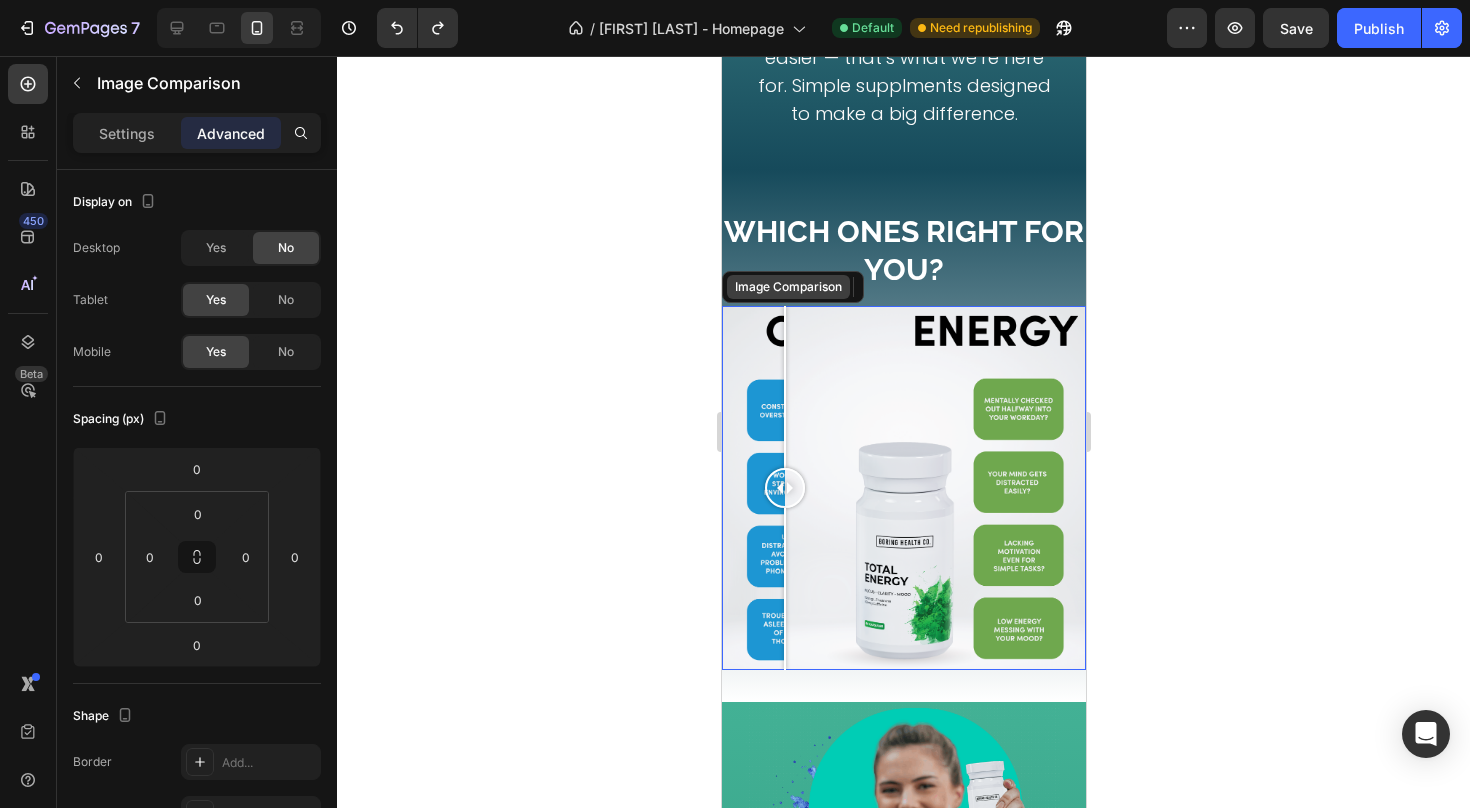 click on "Image Comparison" at bounding box center [787, 287] 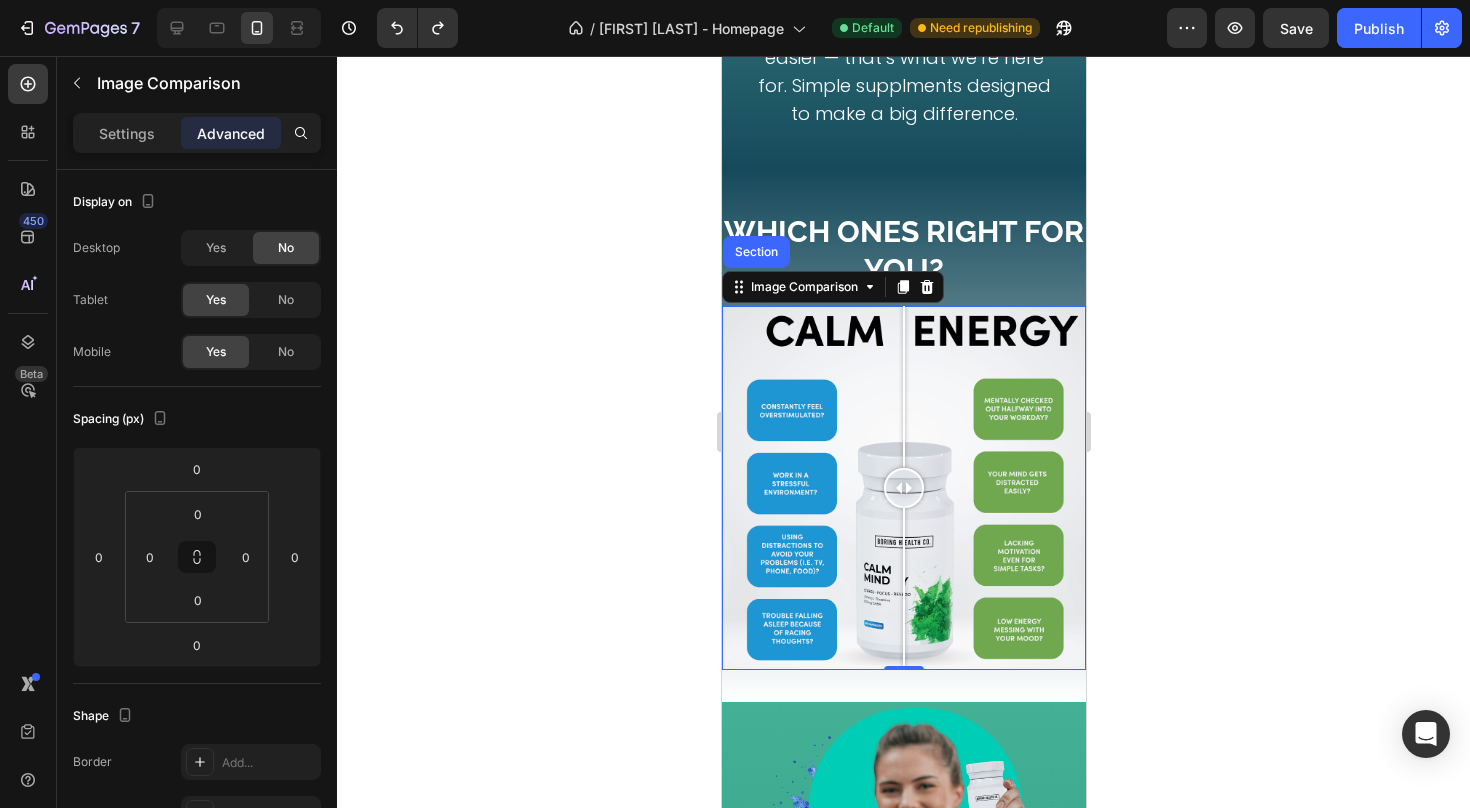 drag, startPoint x: 887, startPoint y: 472, endPoint x: 903, endPoint y: 477, distance: 16.763054 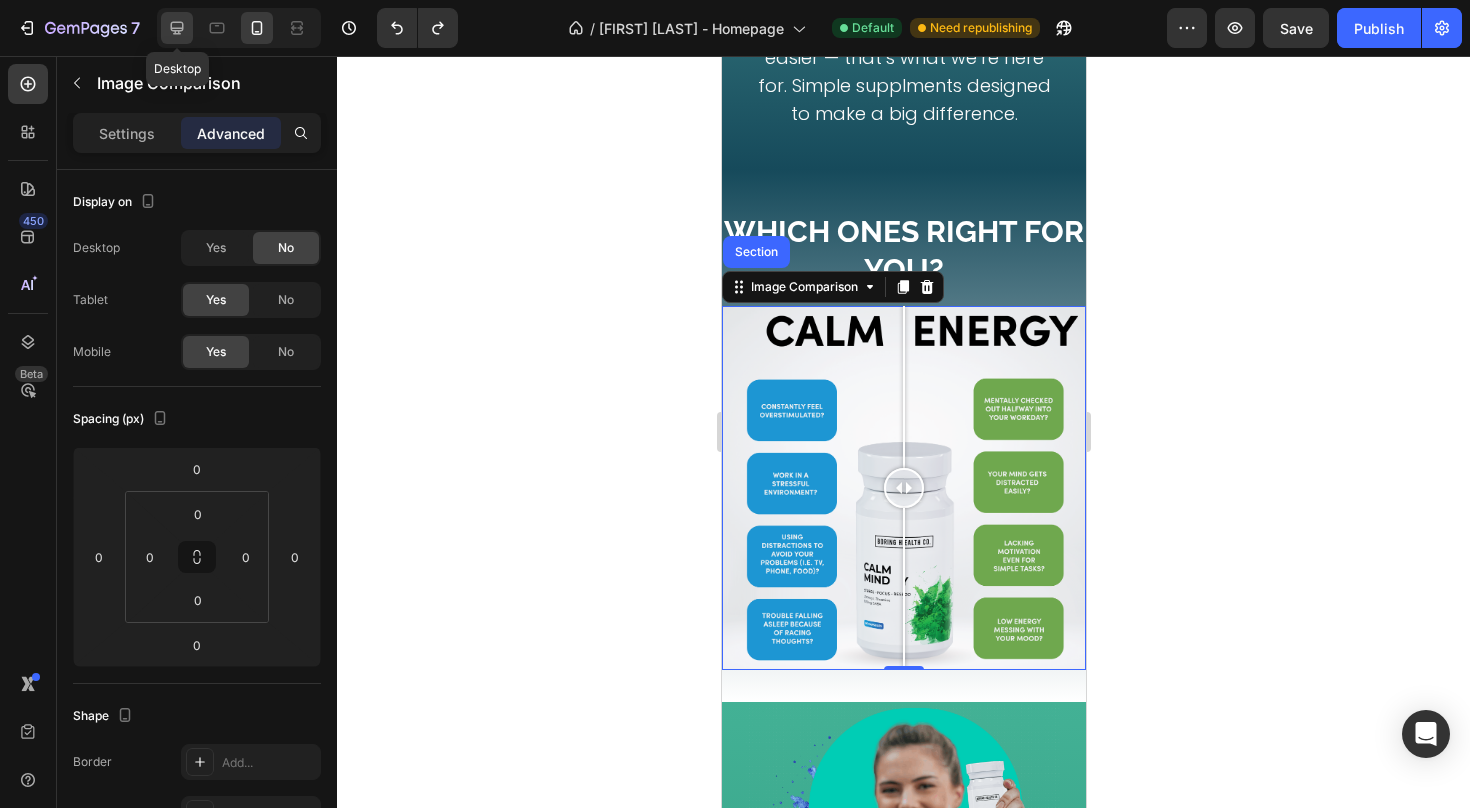 click 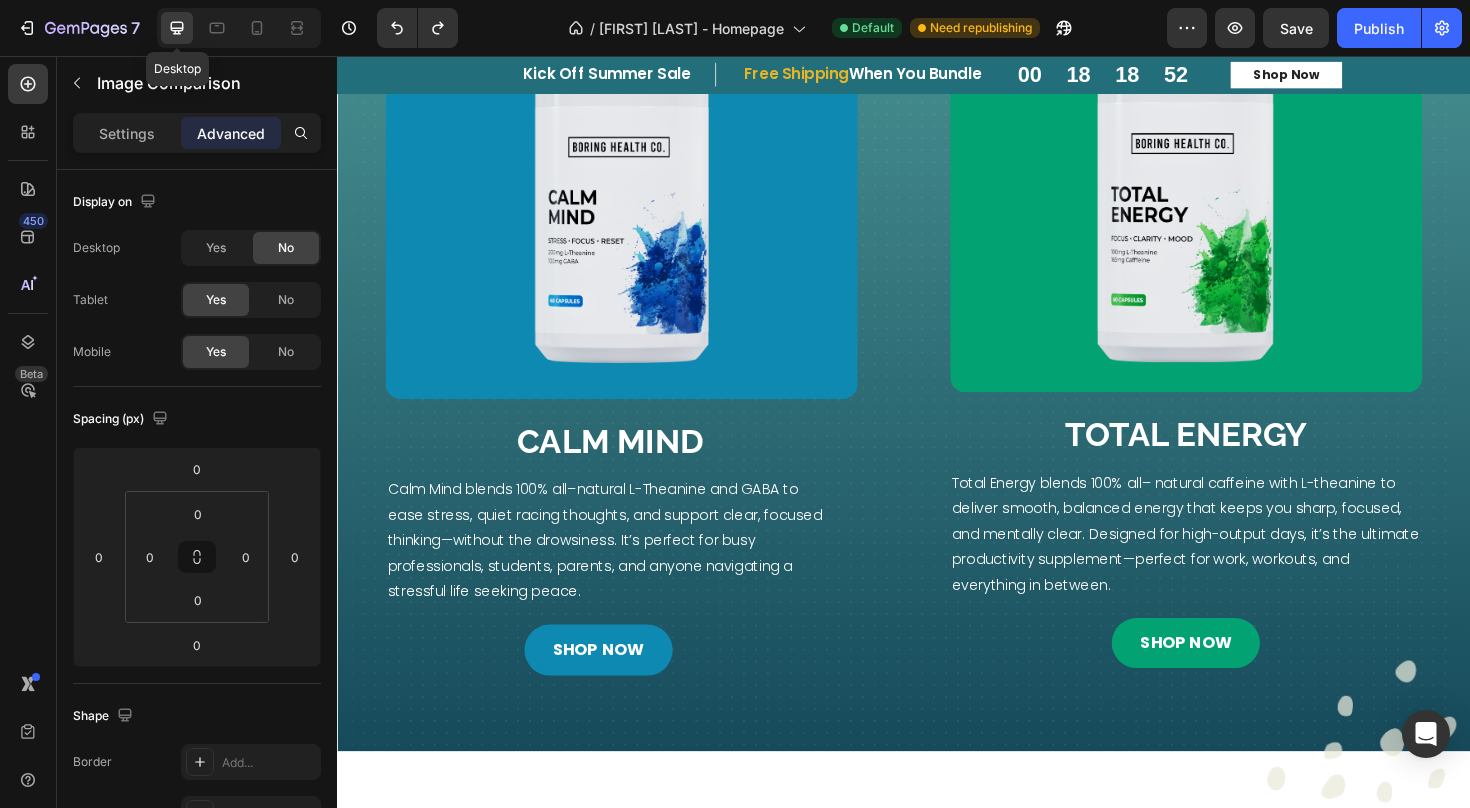 scroll, scrollTop: 1196, scrollLeft: 0, axis: vertical 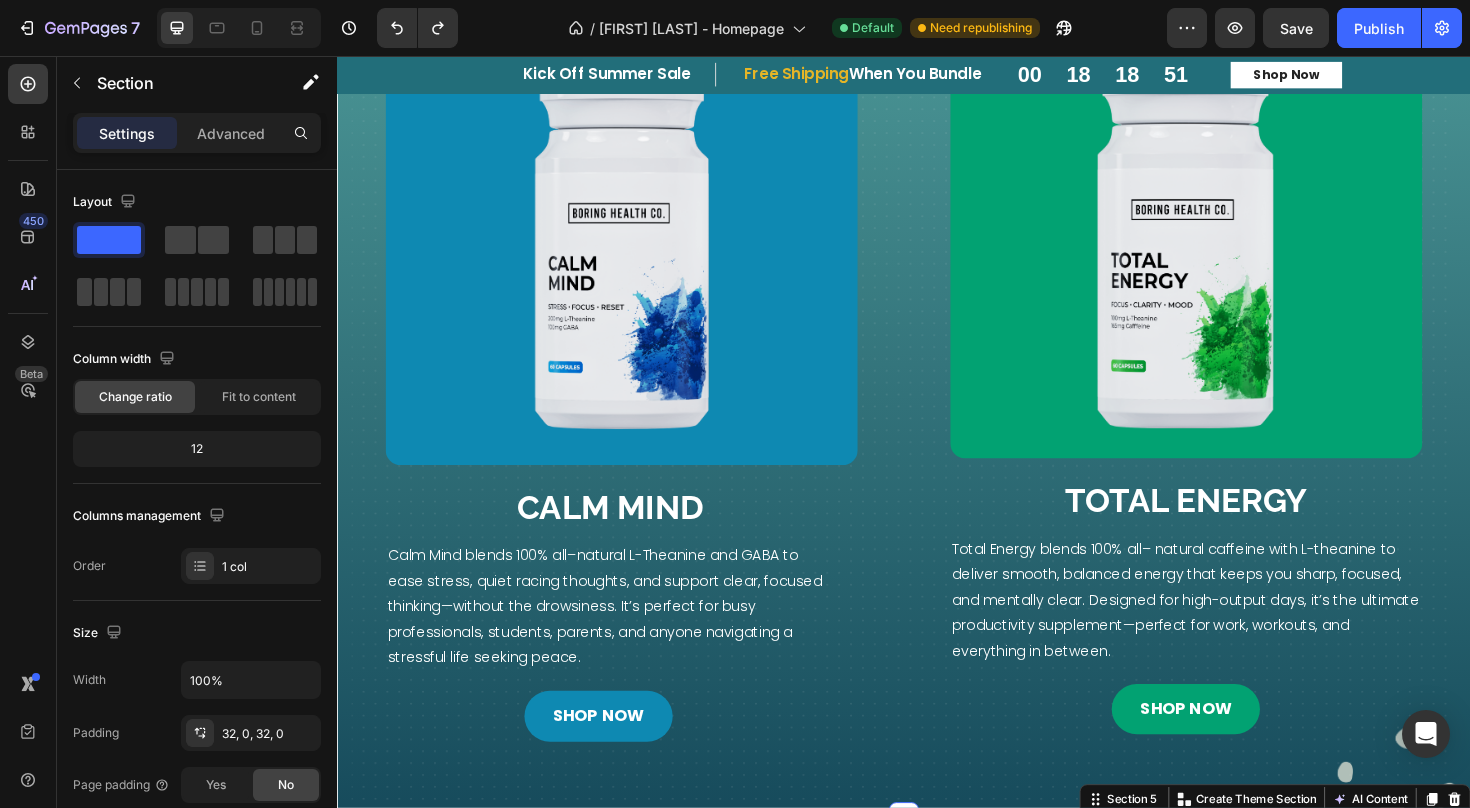 click on "Which Ones right for you? Heading Image Comparison Section 5   Create Theme Section AI Content Write with GemAI What would you like to describe here? Tone and Voice Persuasive Product Calm Mind Show more Generate" at bounding box center (937, 894) 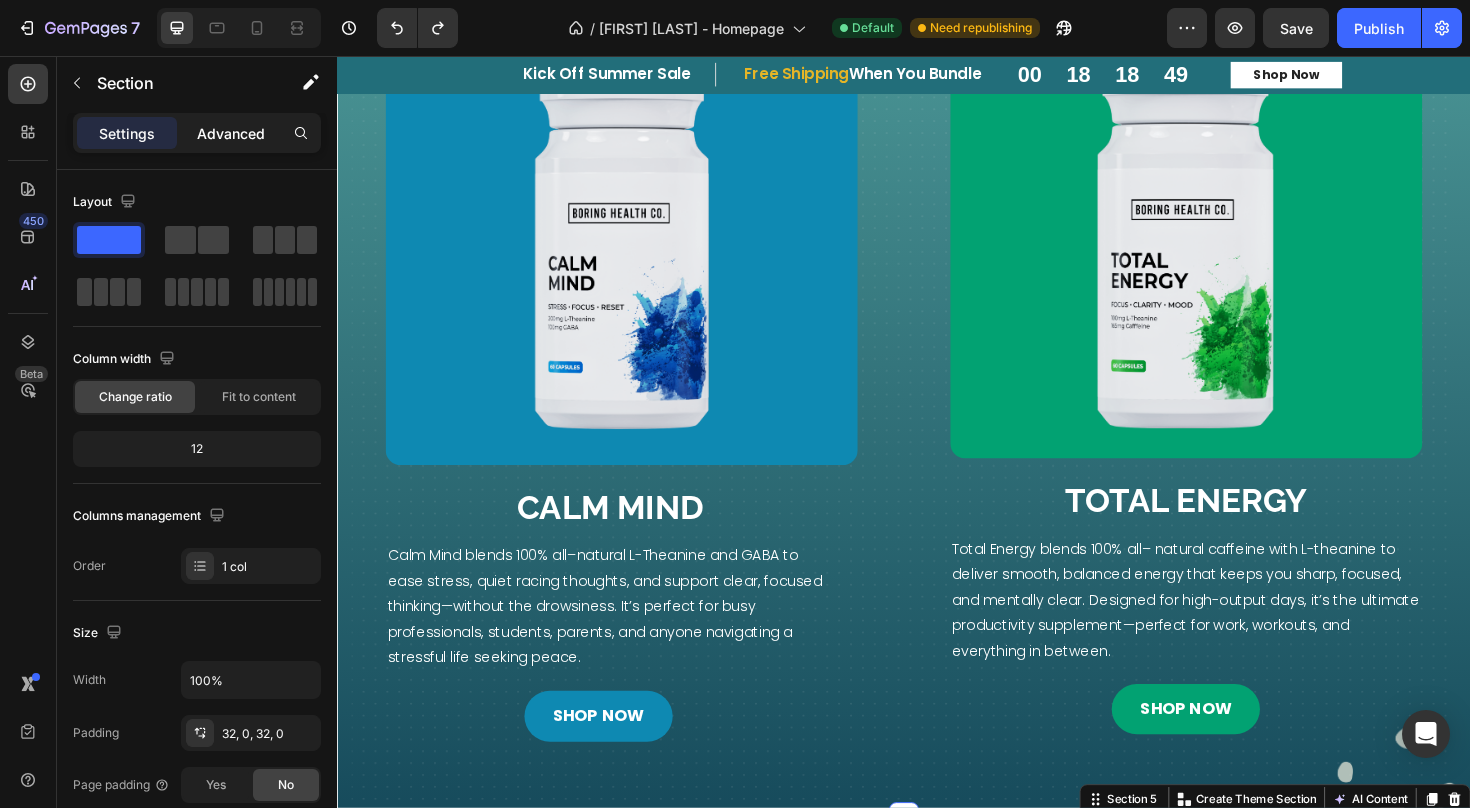 click on "Advanced" at bounding box center [231, 133] 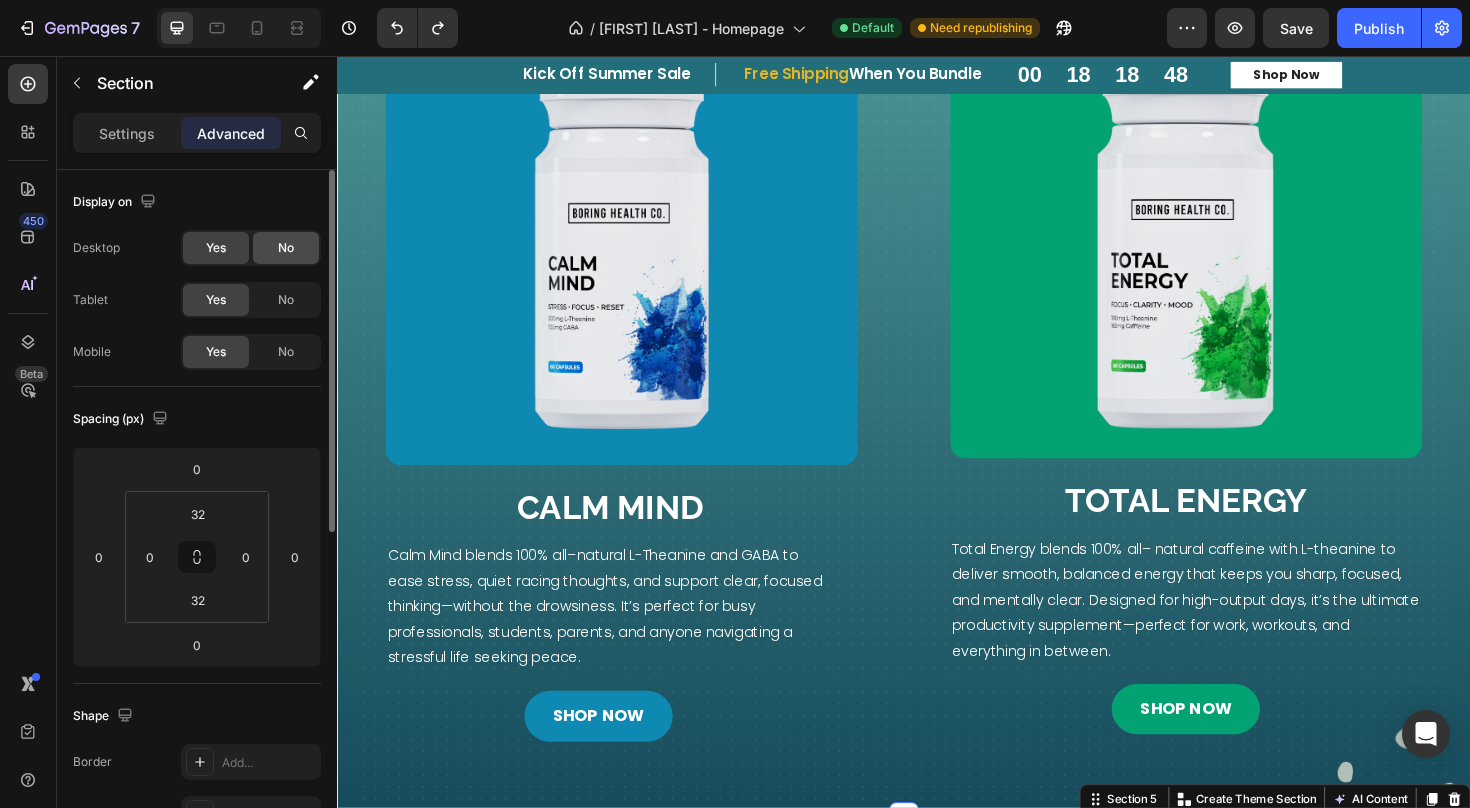 click on "No" 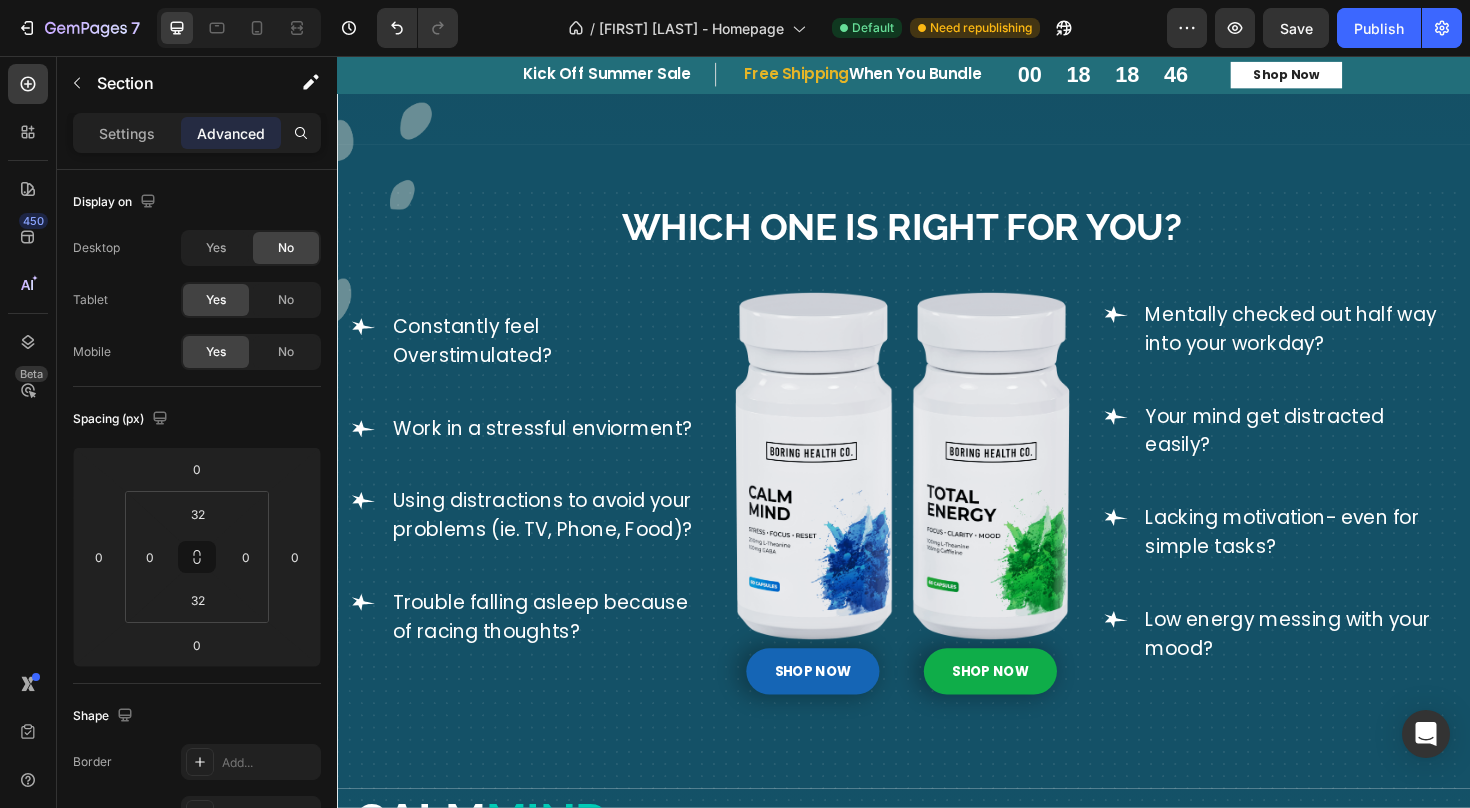 scroll, scrollTop: 2531, scrollLeft: 0, axis: vertical 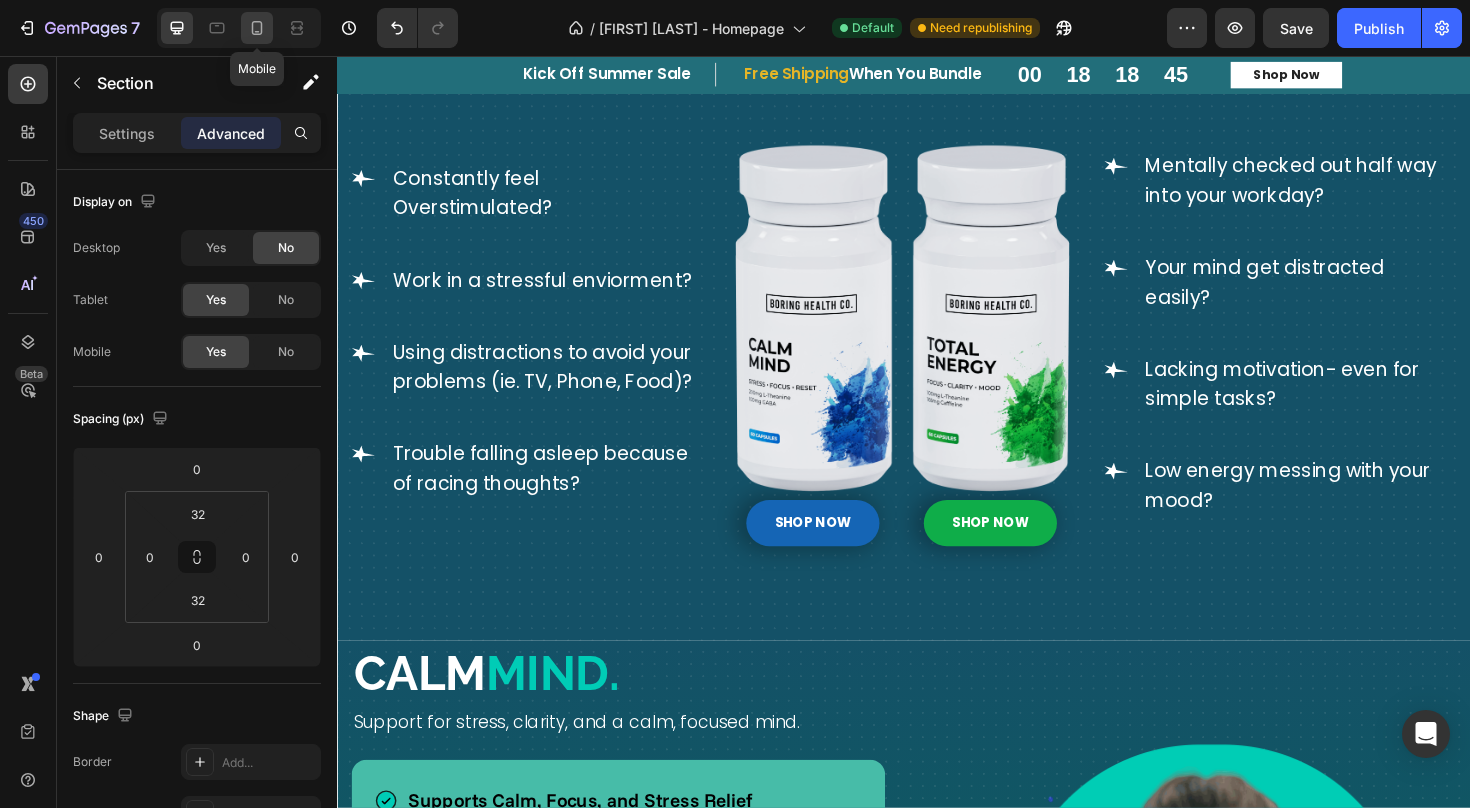 click 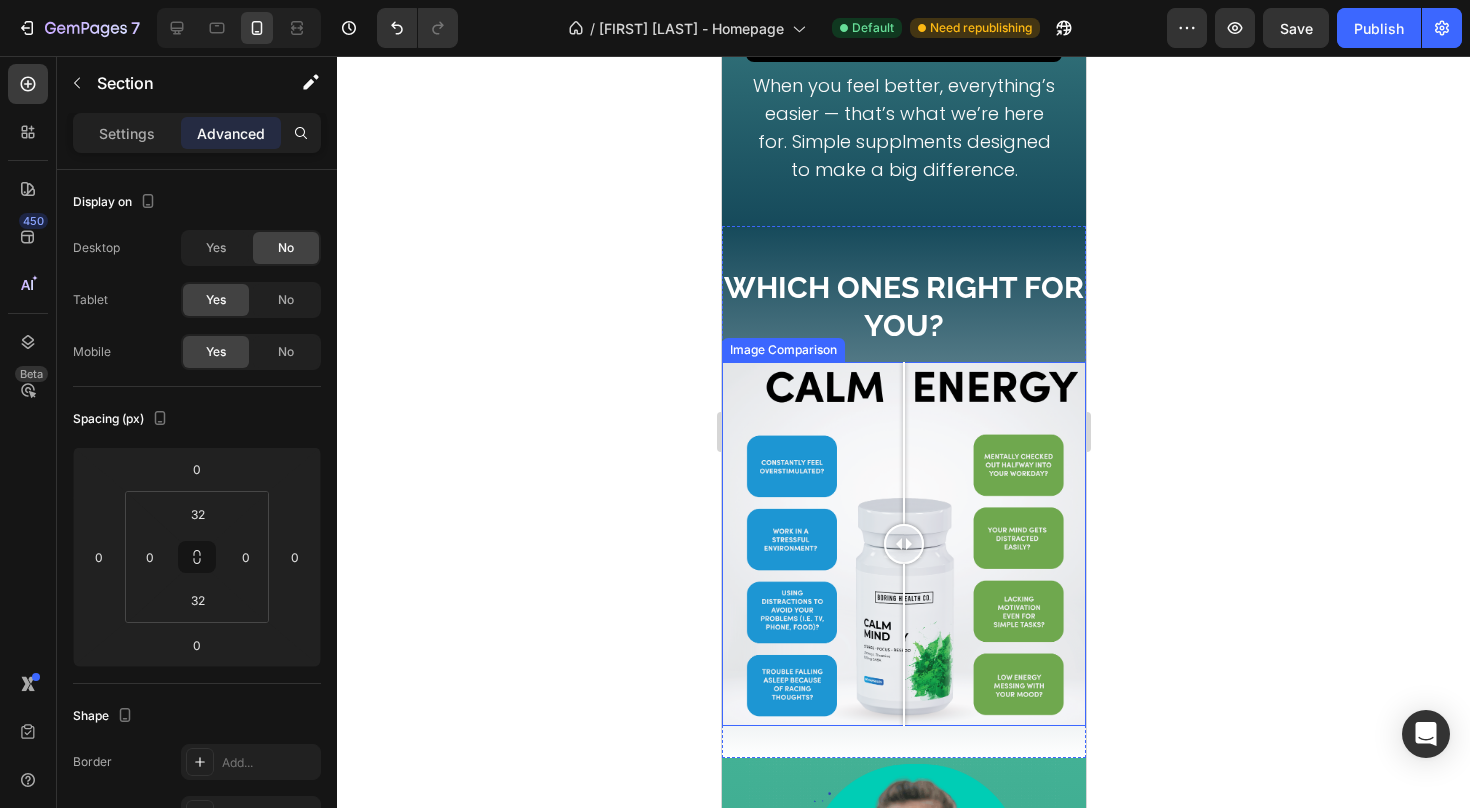 scroll, scrollTop: 1215, scrollLeft: 0, axis: vertical 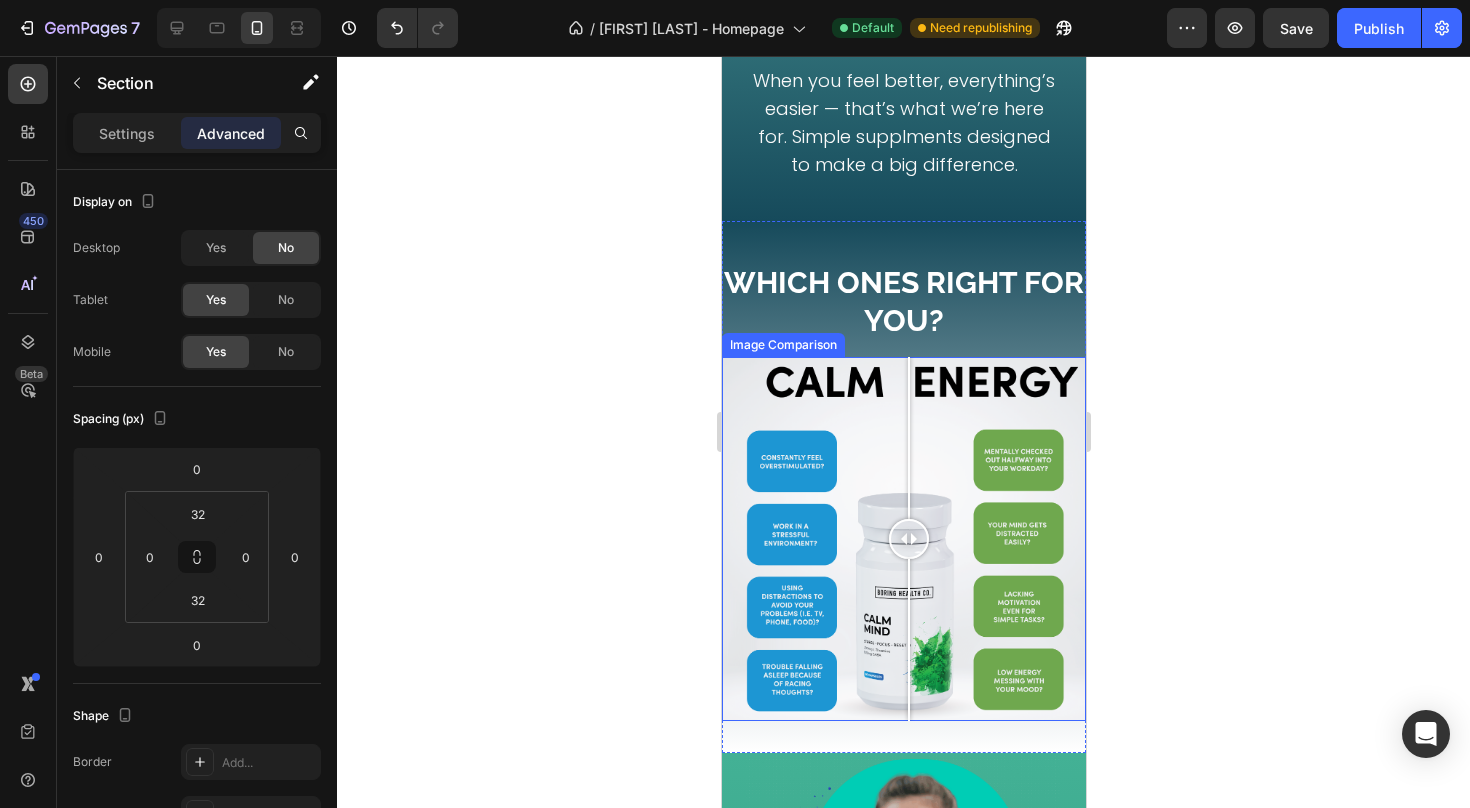 drag, startPoint x: 1624, startPoint y: 597, endPoint x: 908, endPoint y: 543, distance: 718.03345 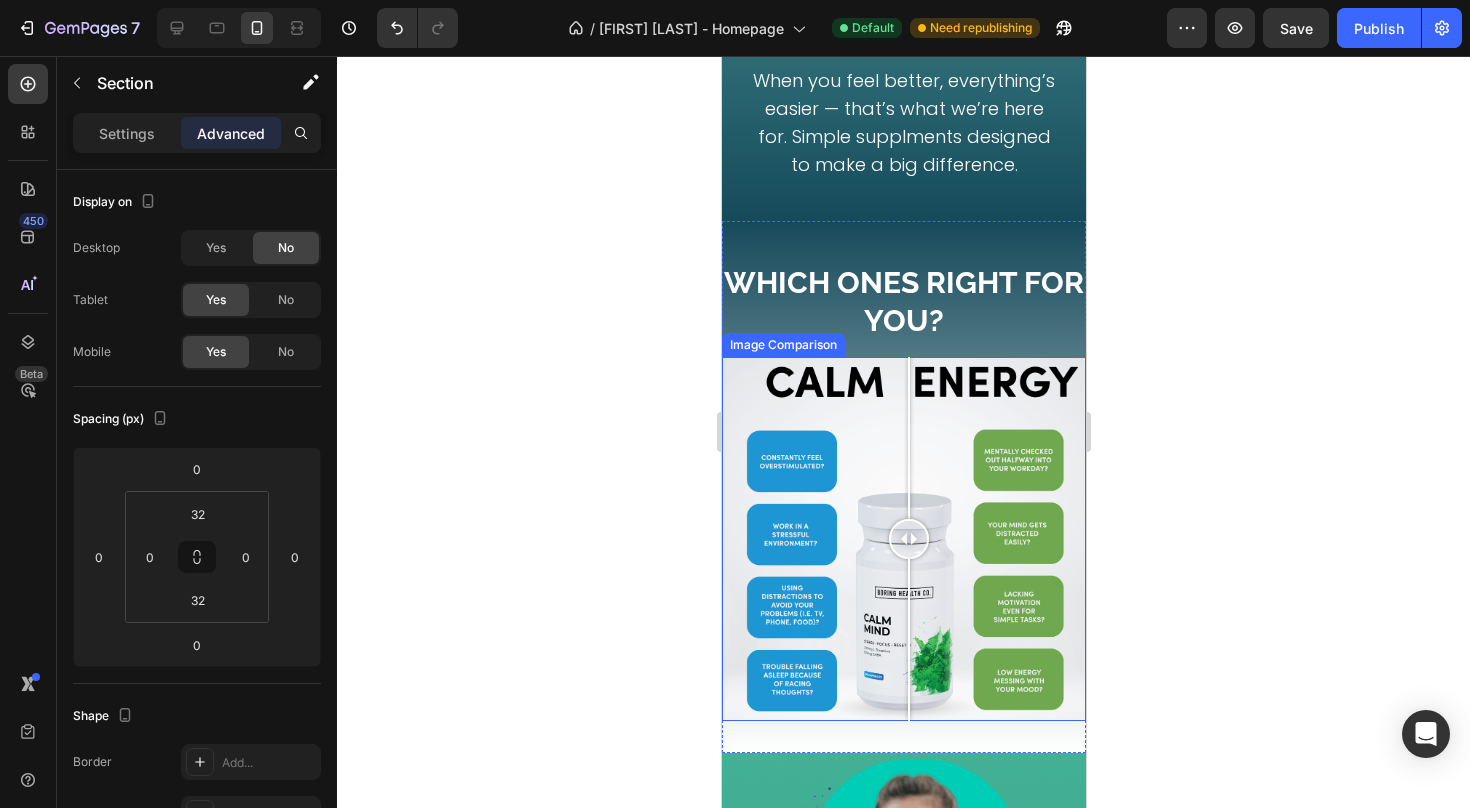 click at bounding box center (908, 539) 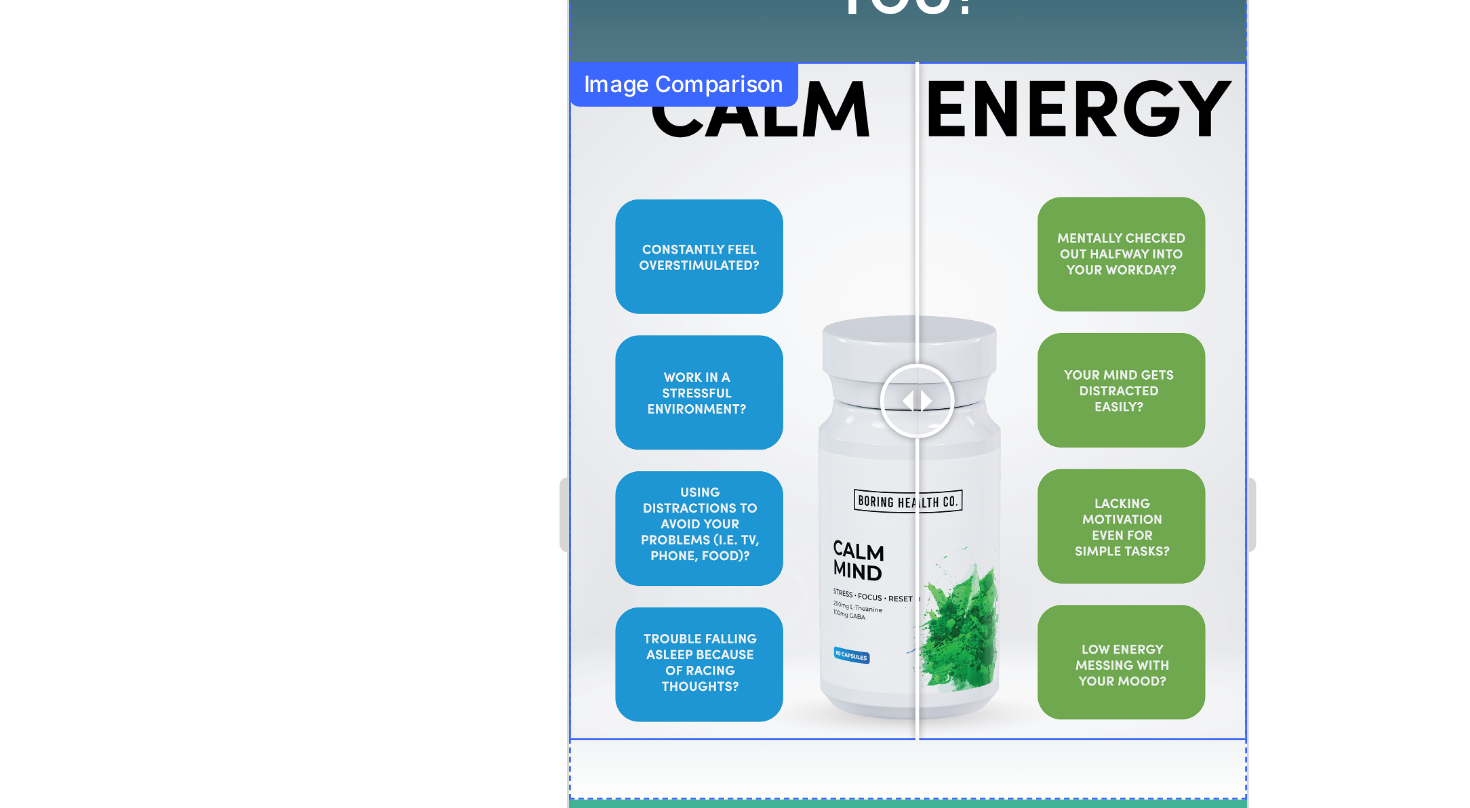 scroll, scrollTop: 1384, scrollLeft: 0, axis: vertical 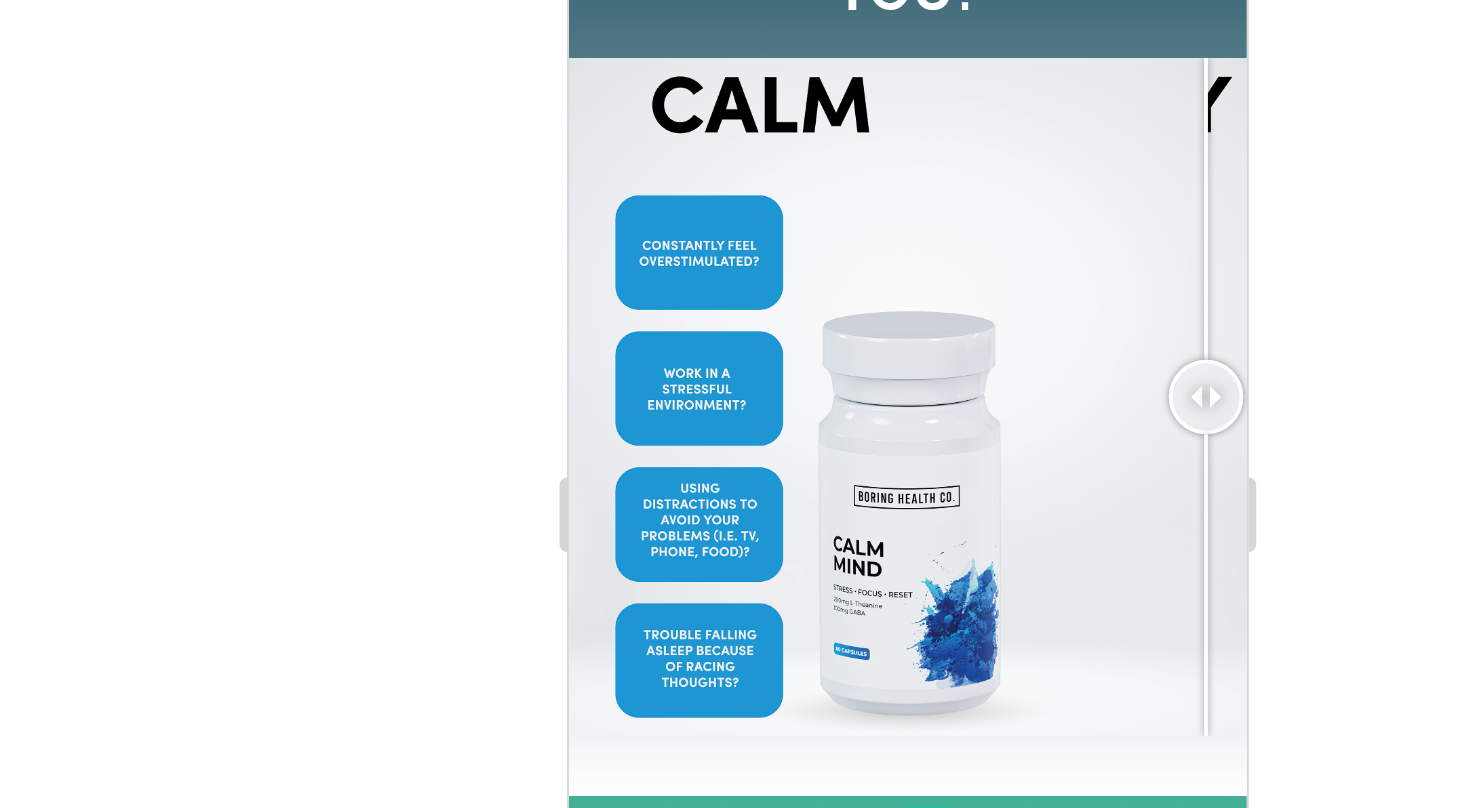 drag, startPoint x: 757, startPoint y: 125, endPoint x: 990, endPoint y: 163, distance: 236.07838 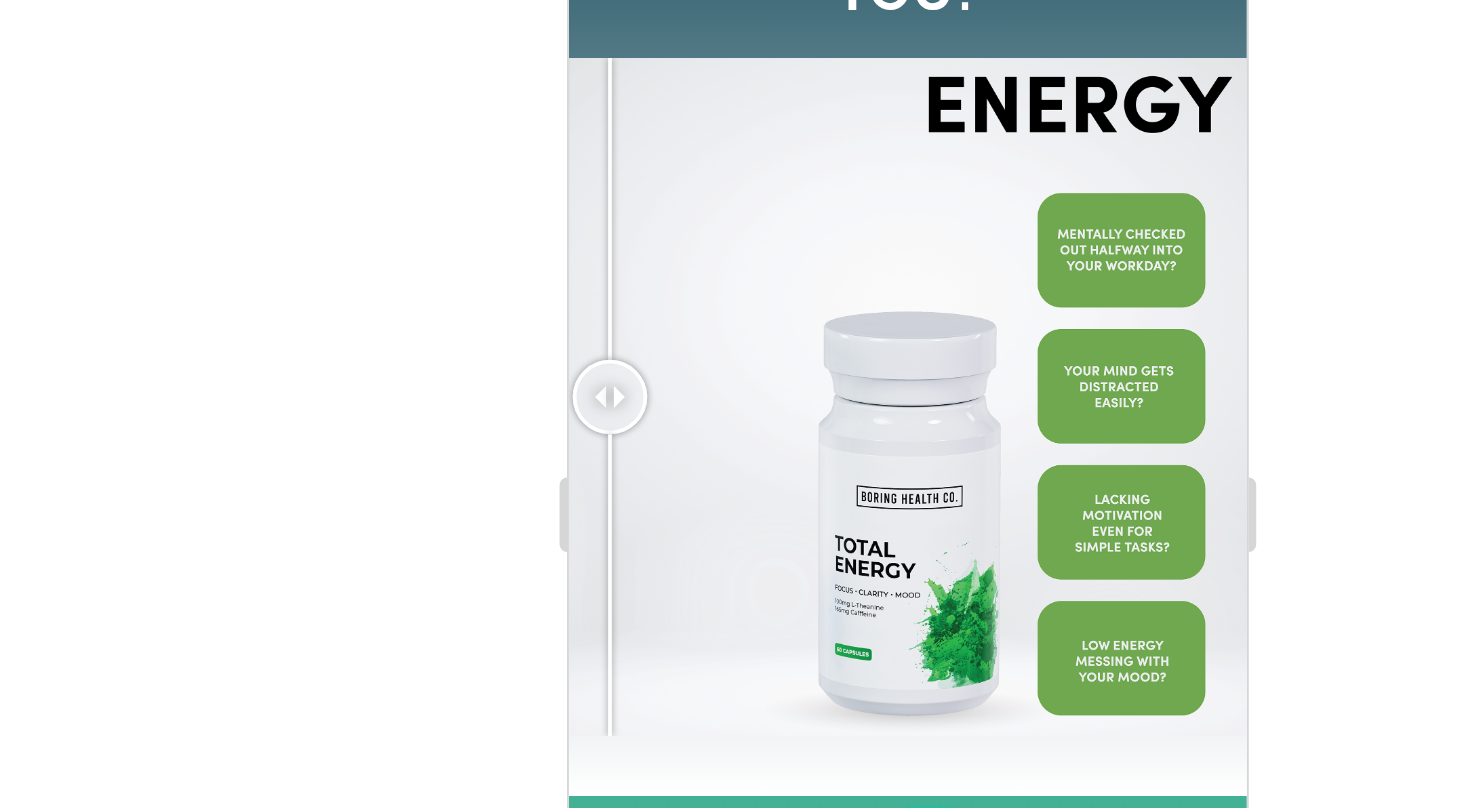drag, startPoint x: 900, startPoint y: 128, endPoint x: 491, endPoint y: 218, distance: 418.78516 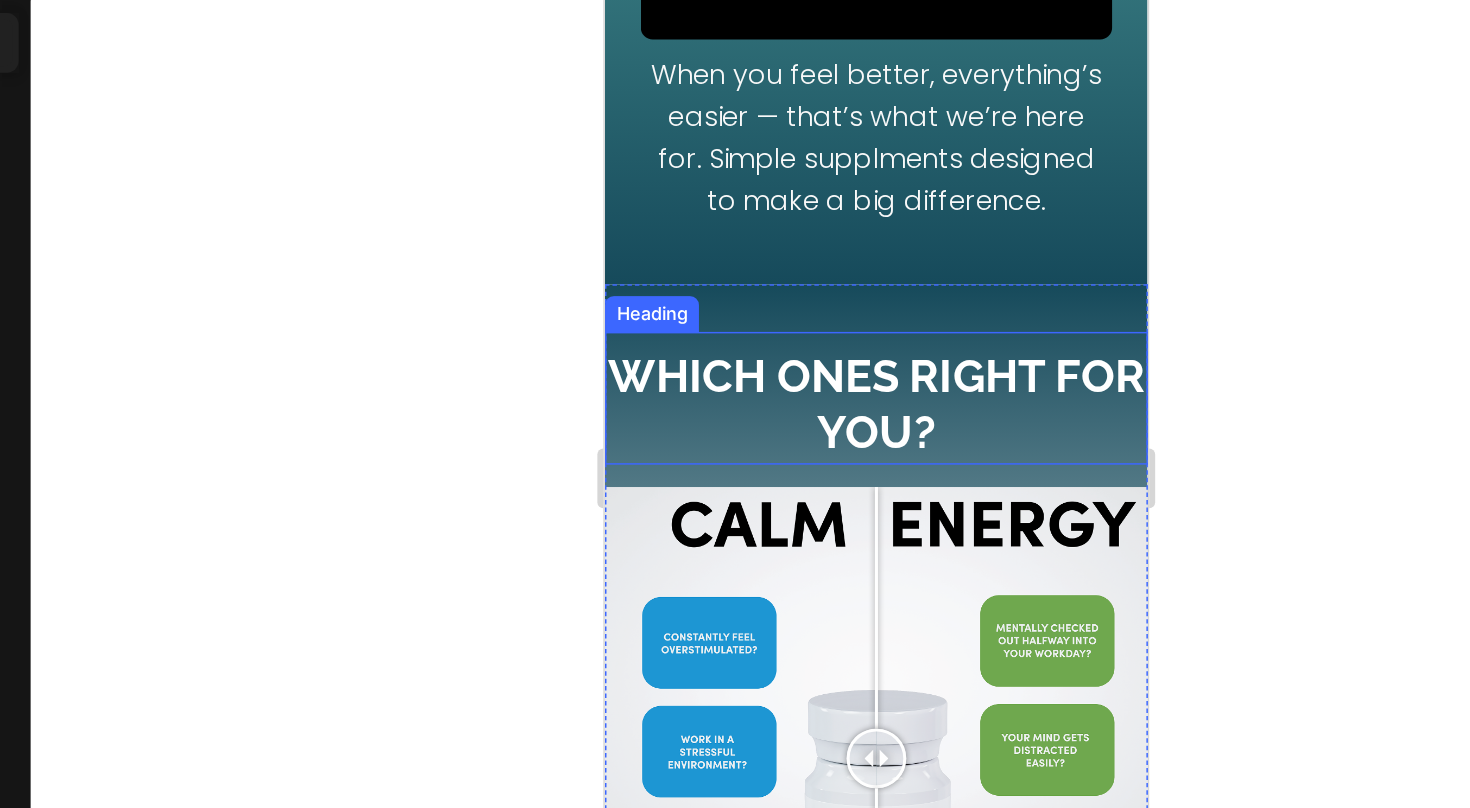 scroll, scrollTop: 1306, scrollLeft: 0, axis: vertical 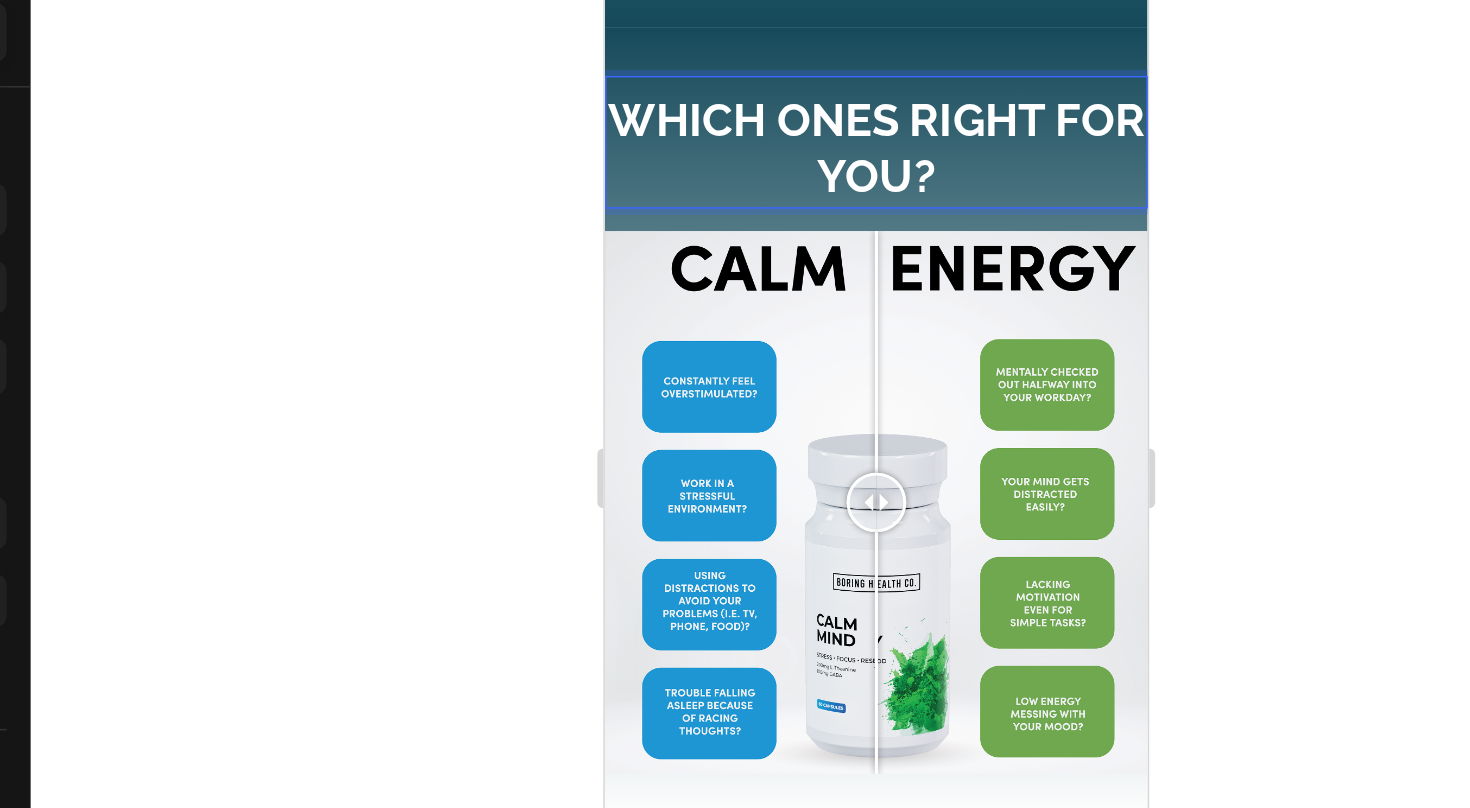 click on "Which Ones right for you?" at bounding box center [786, 72] 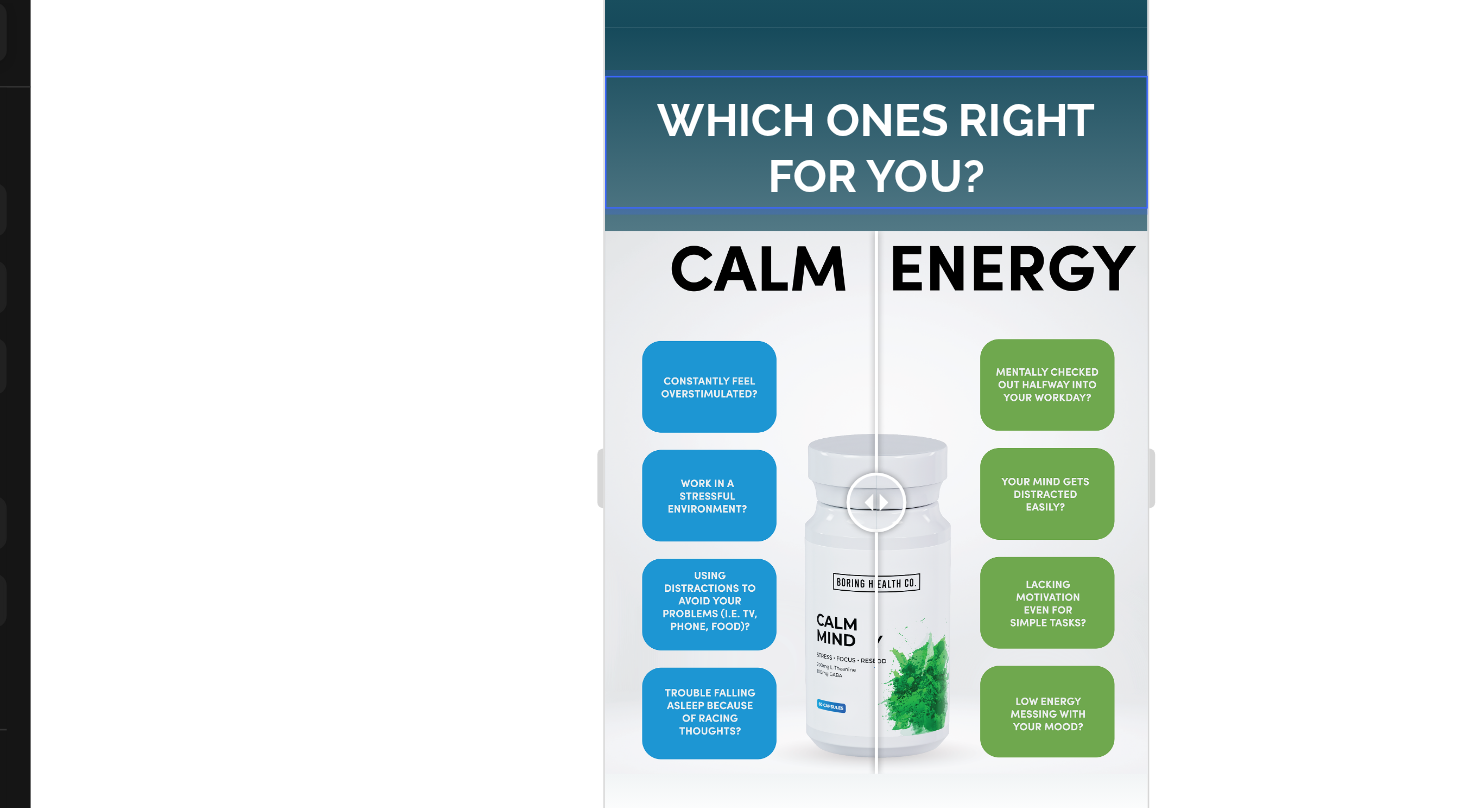 click 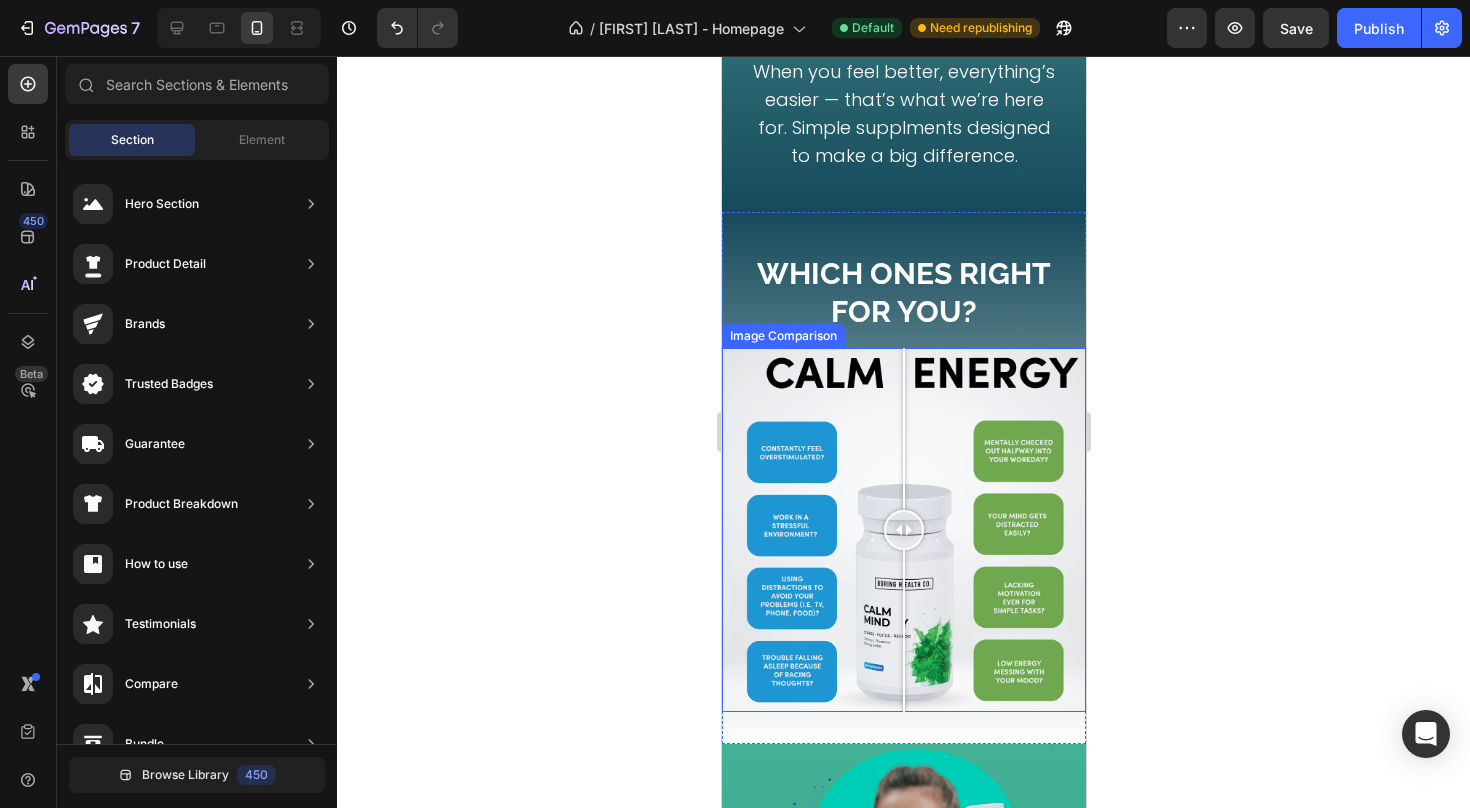 scroll, scrollTop: 1226, scrollLeft: 0, axis: vertical 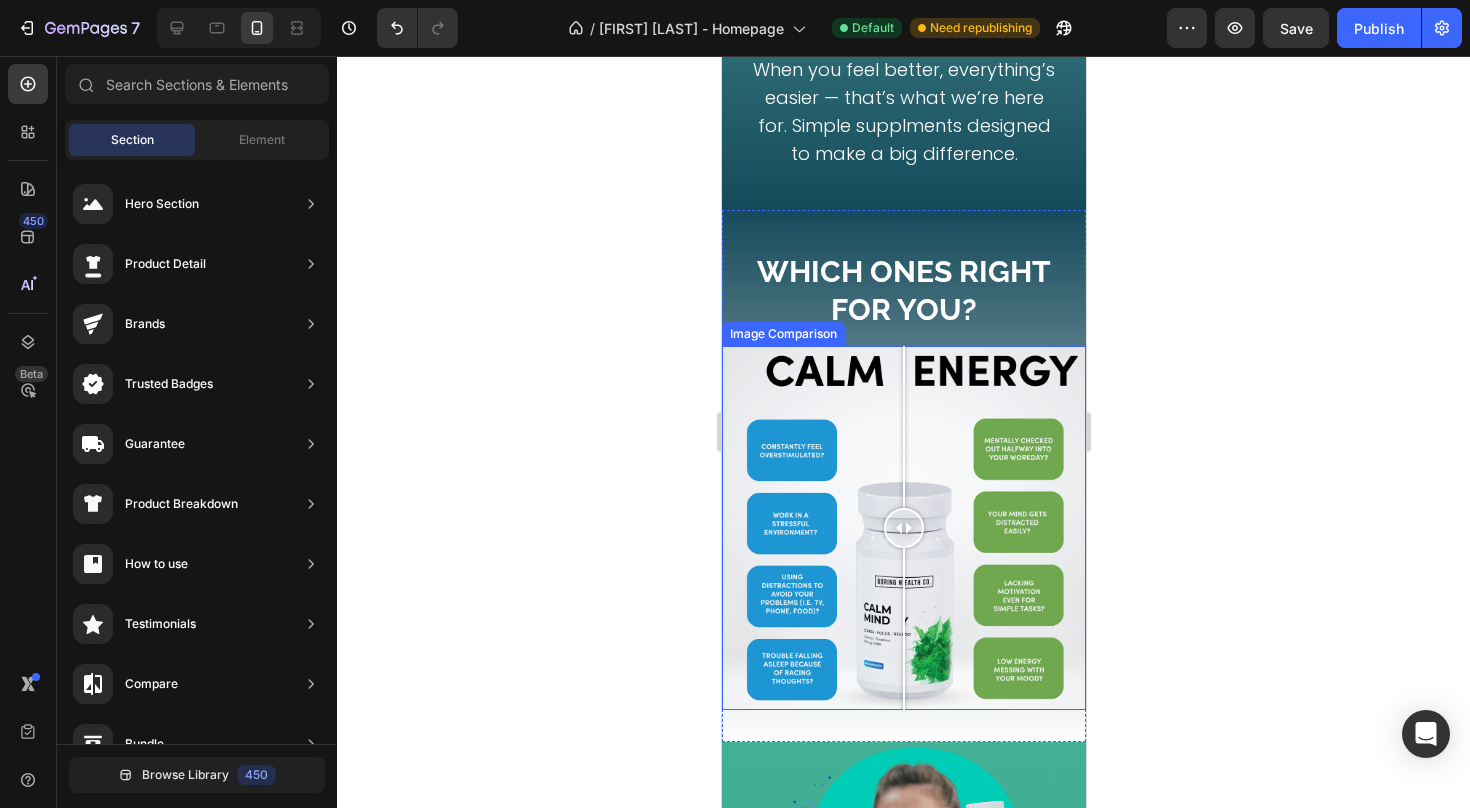 click 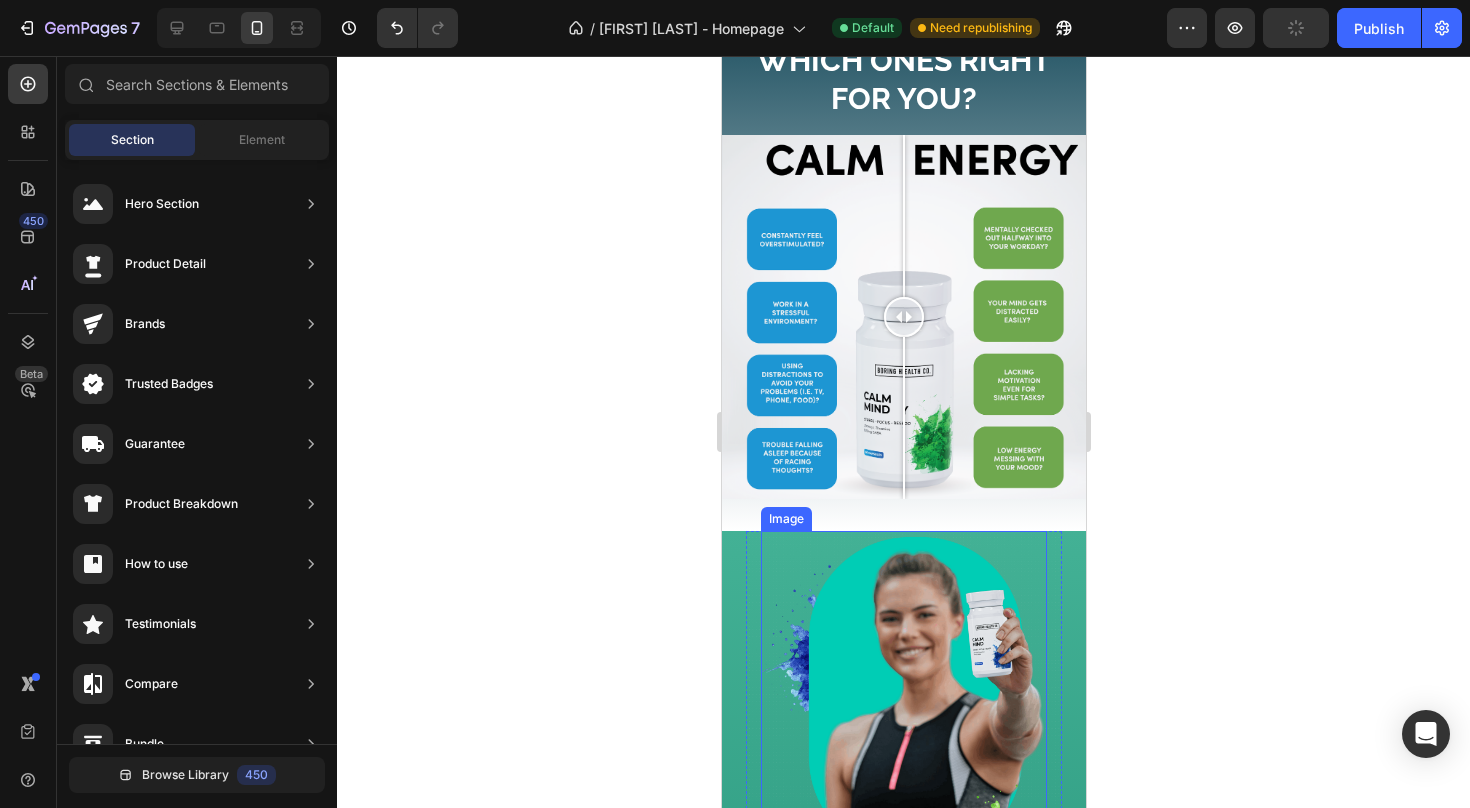 scroll, scrollTop: 1440, scrollLeft: 0, axis: vertical 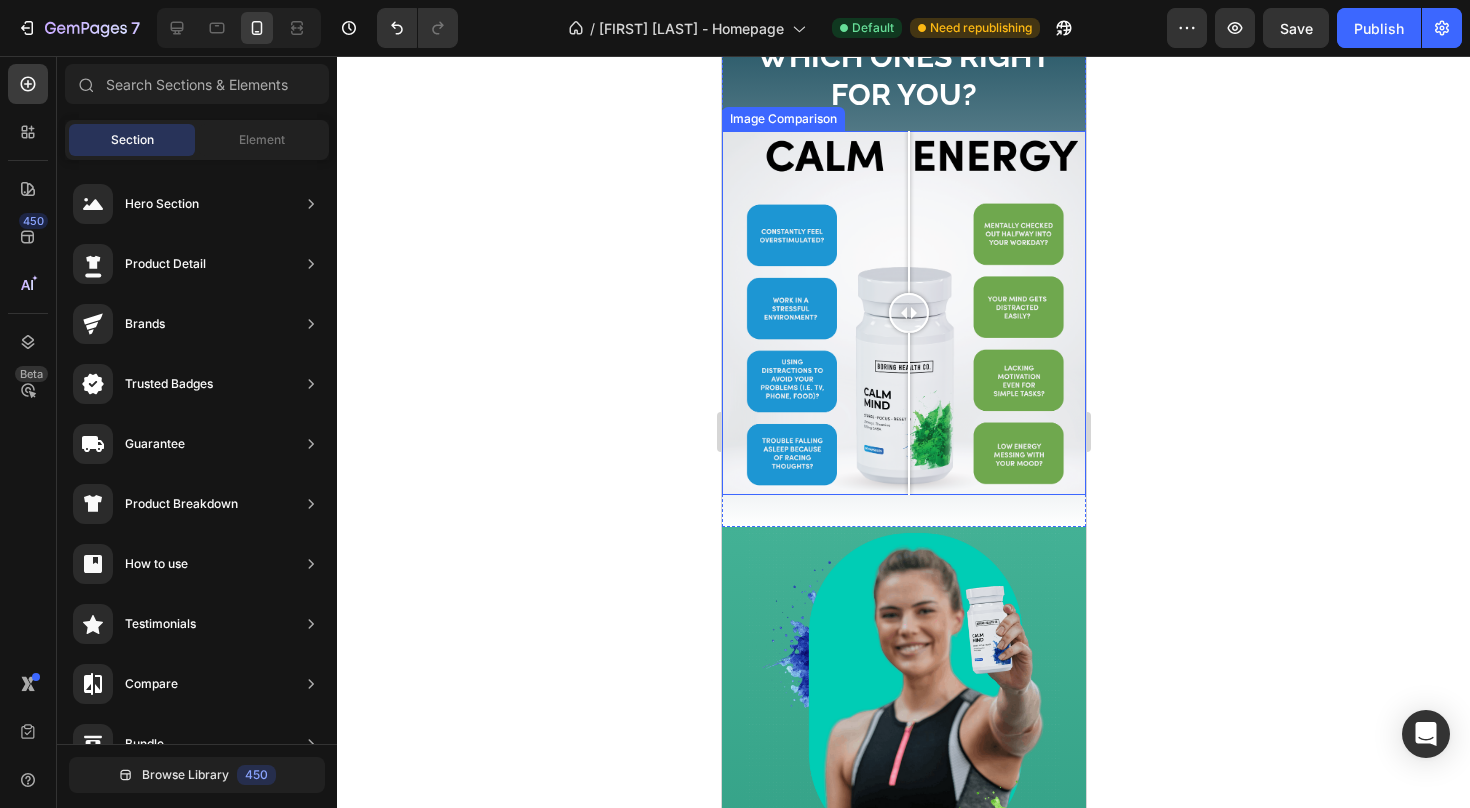 drag, startPoint x: 904, startPoint y: 321, endPoint x: 907, endPoint y: 454, distance: 133.03383 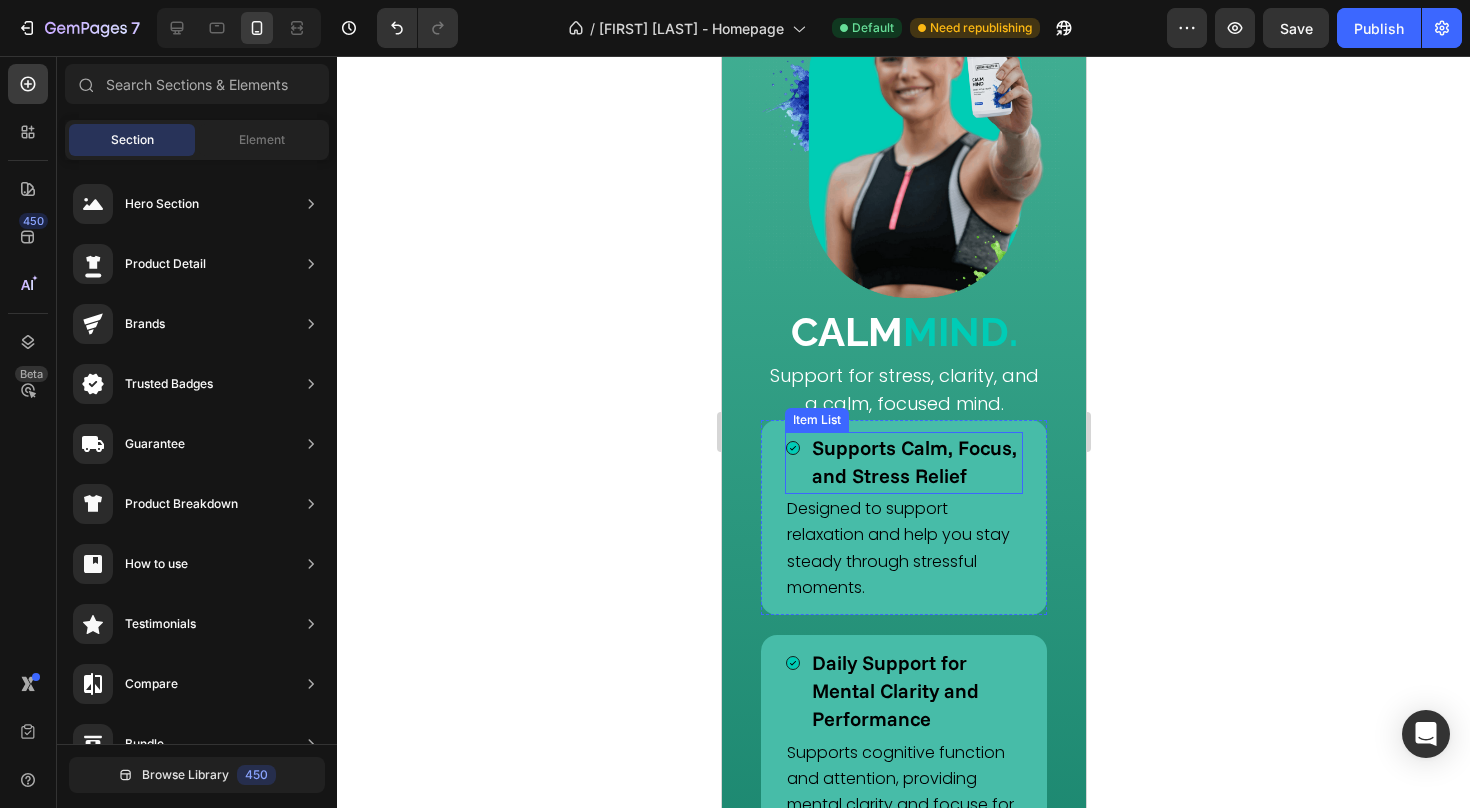 scroll, scrollTop: 1994, scrollLeft: 0, axis: vertical 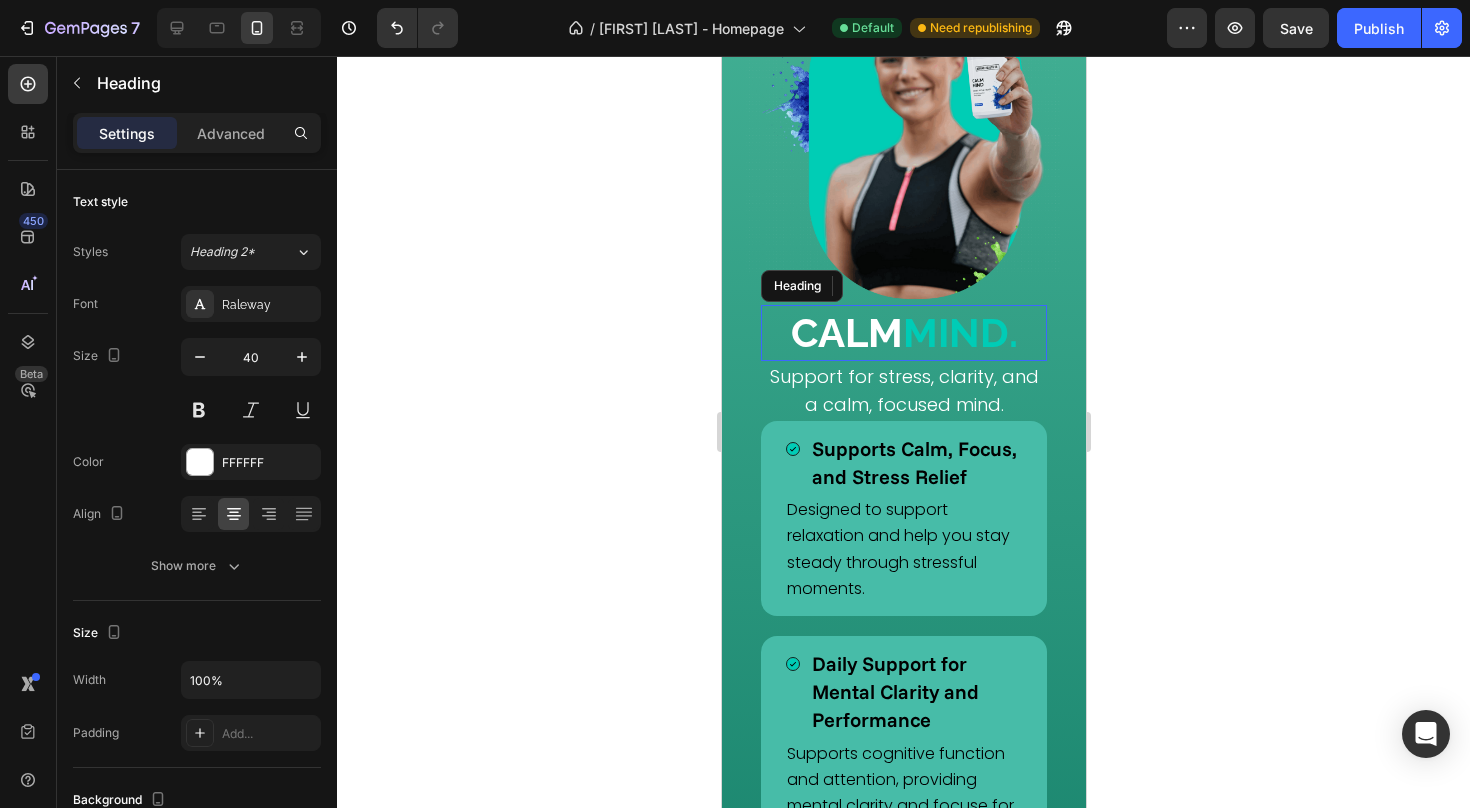 click on "Mind." at bounding box center [959, 332] 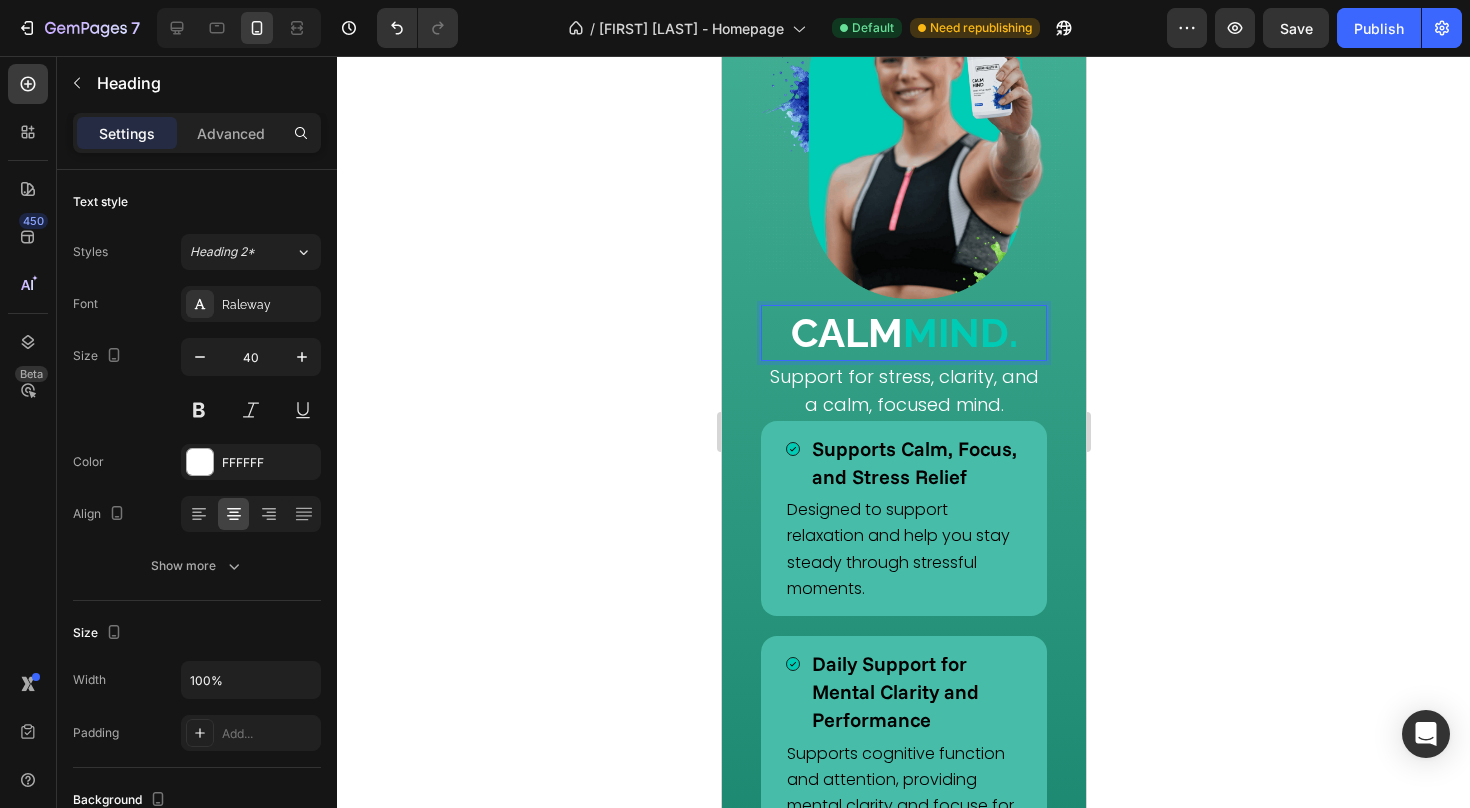 click on "Mind." at bounding box center (959, 332) 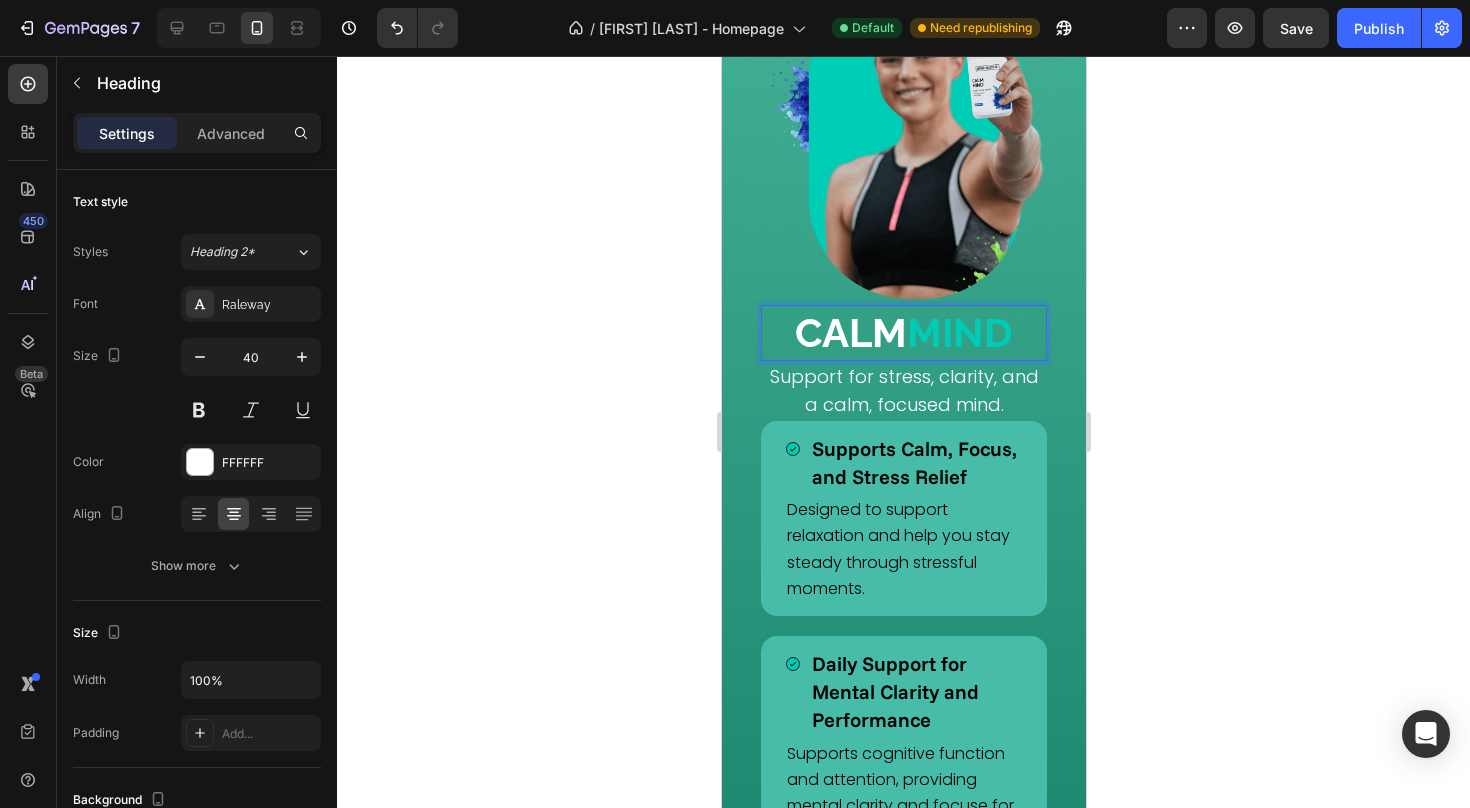 drag, startPoint x: 1017, startPoint y: 339, endPoint x: 916, endPoint y: 340, distance: 101.00495 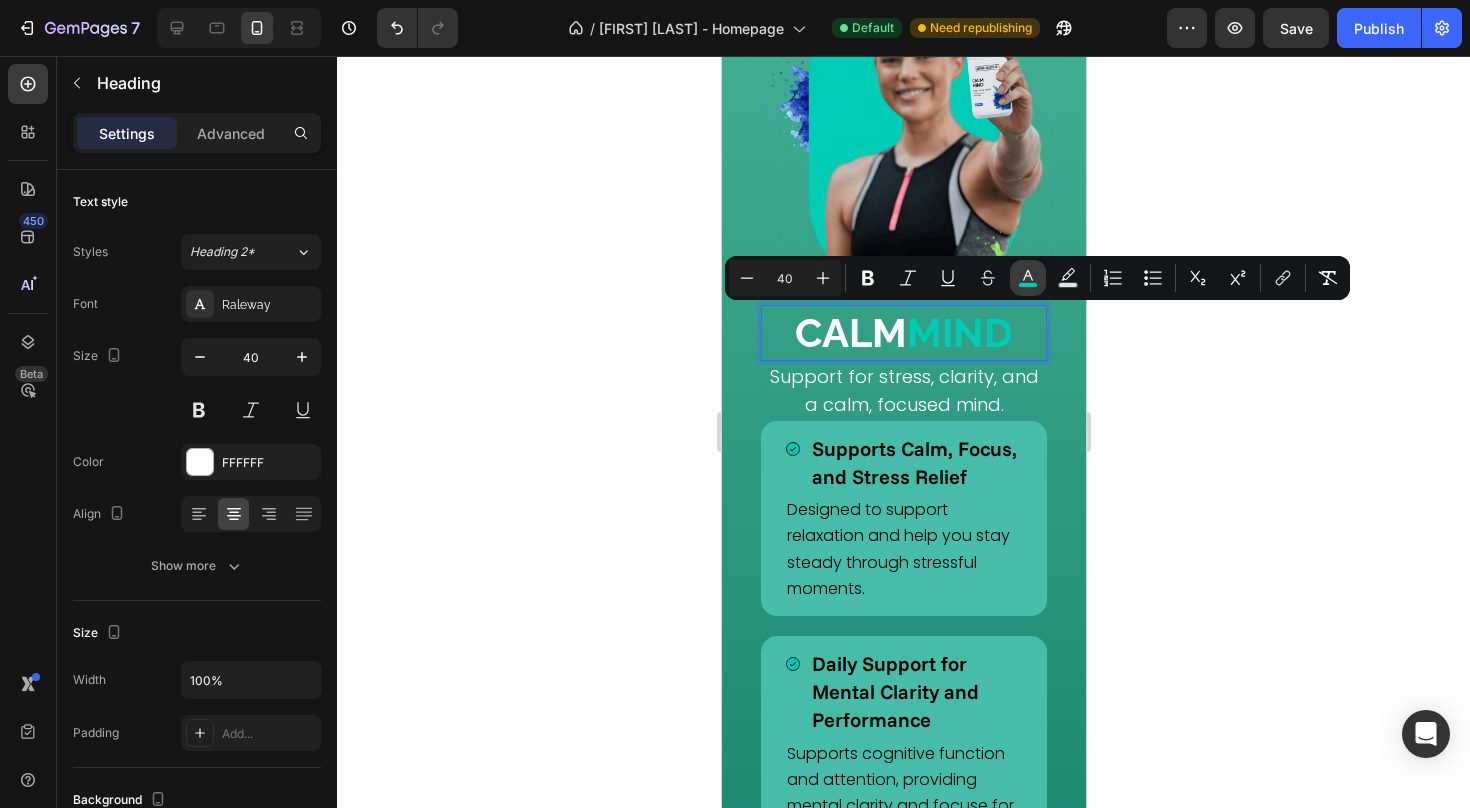 click 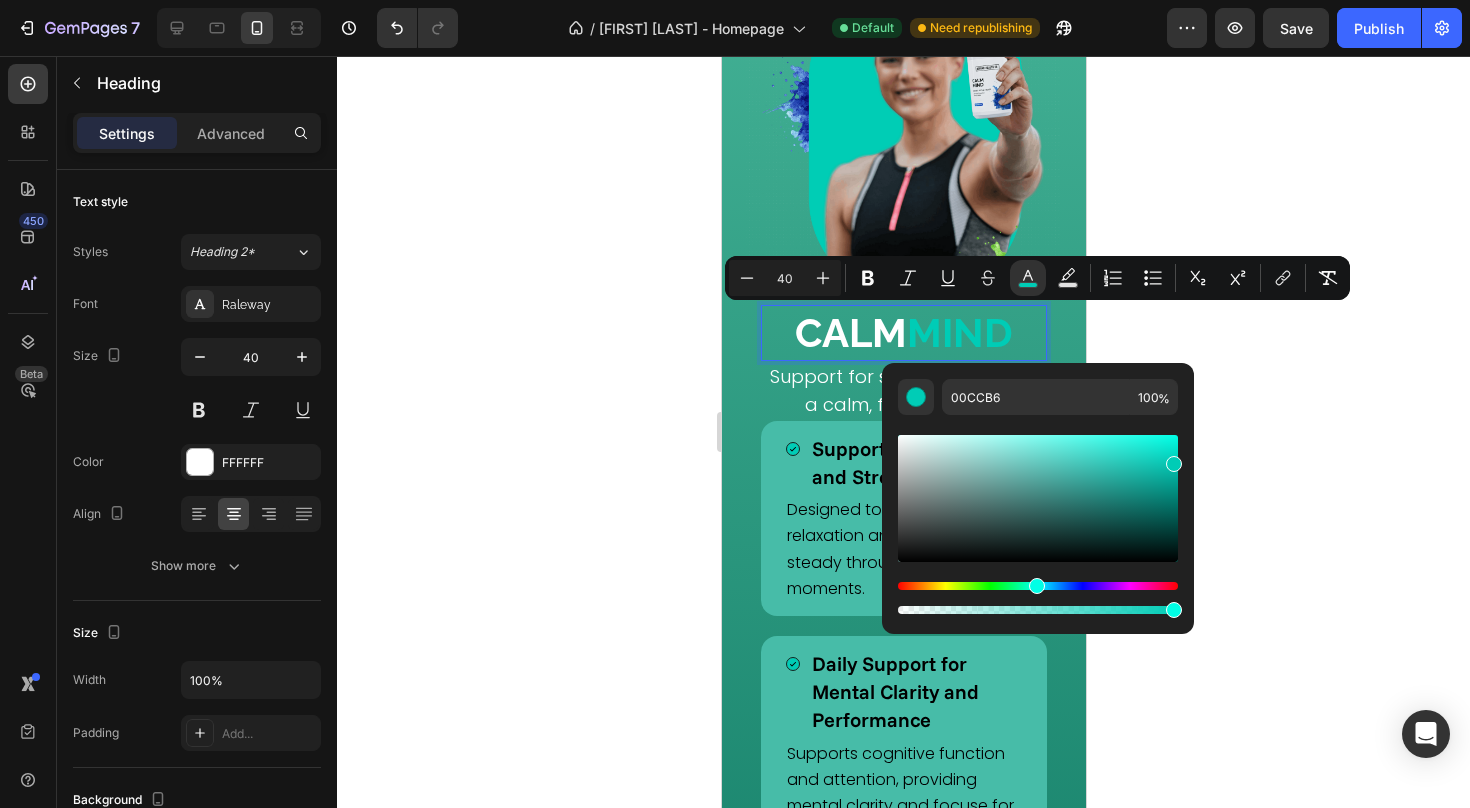 click at bounding box center [1038, 586] 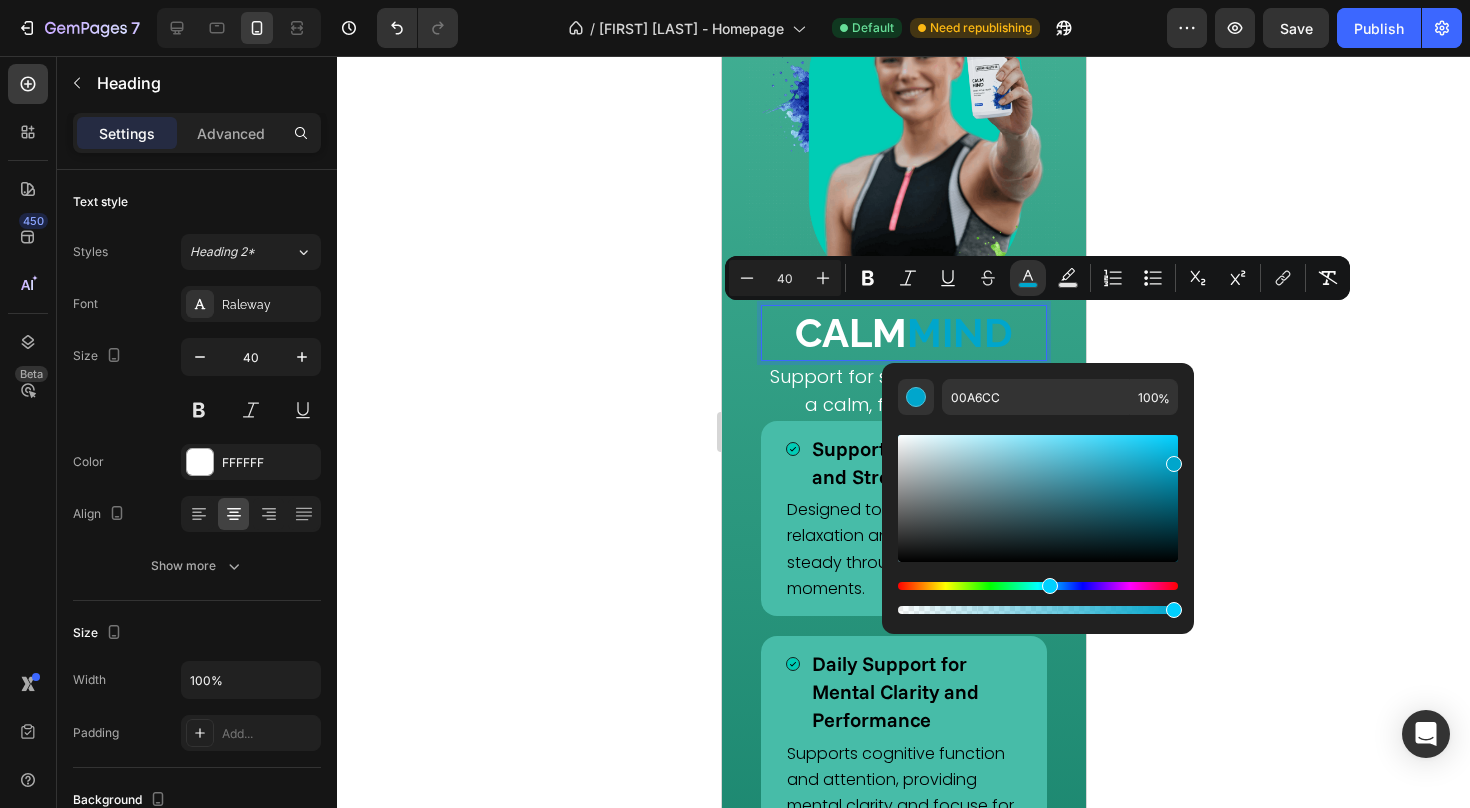 click at bounding box center [1038, 586] 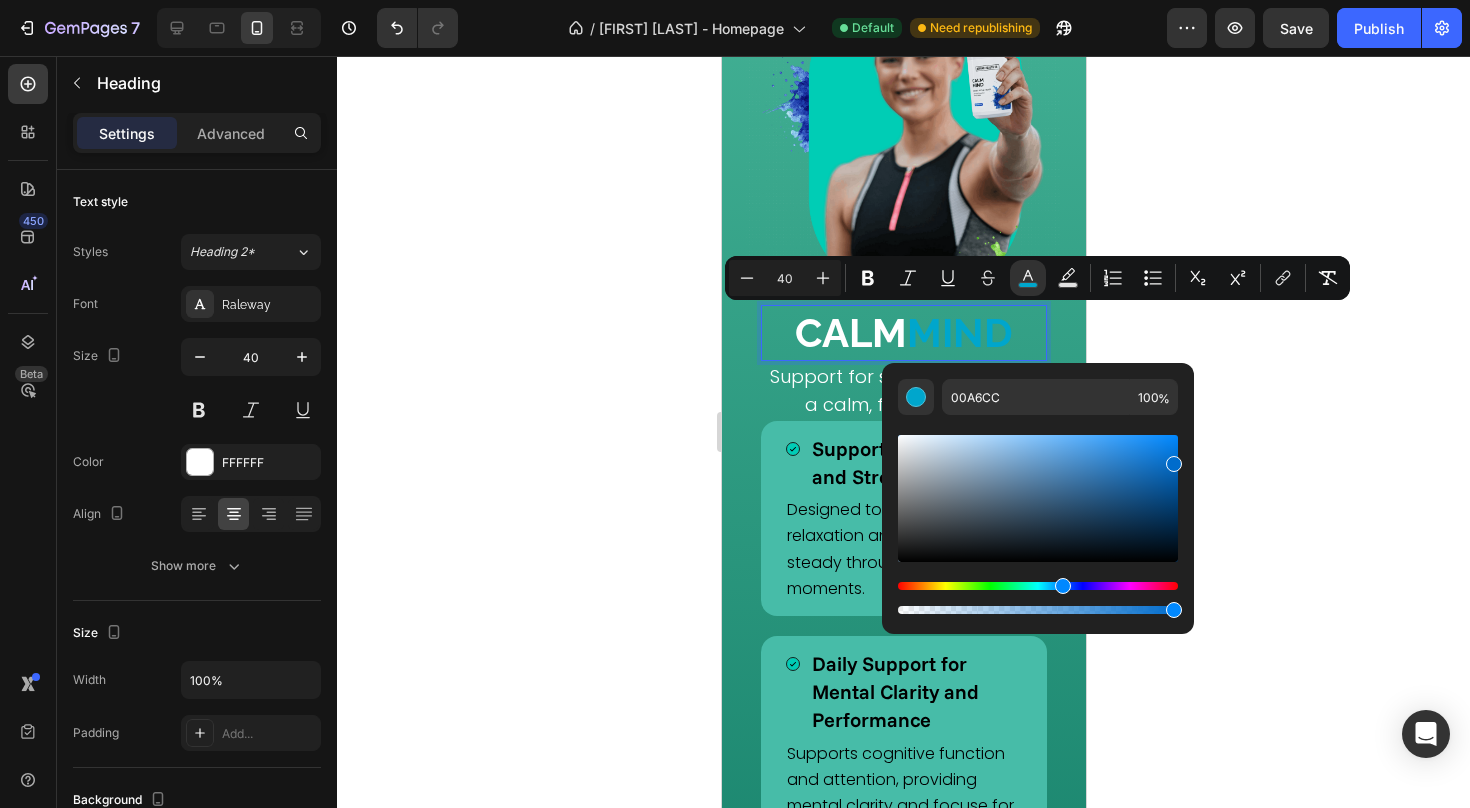 type on "006CCC" 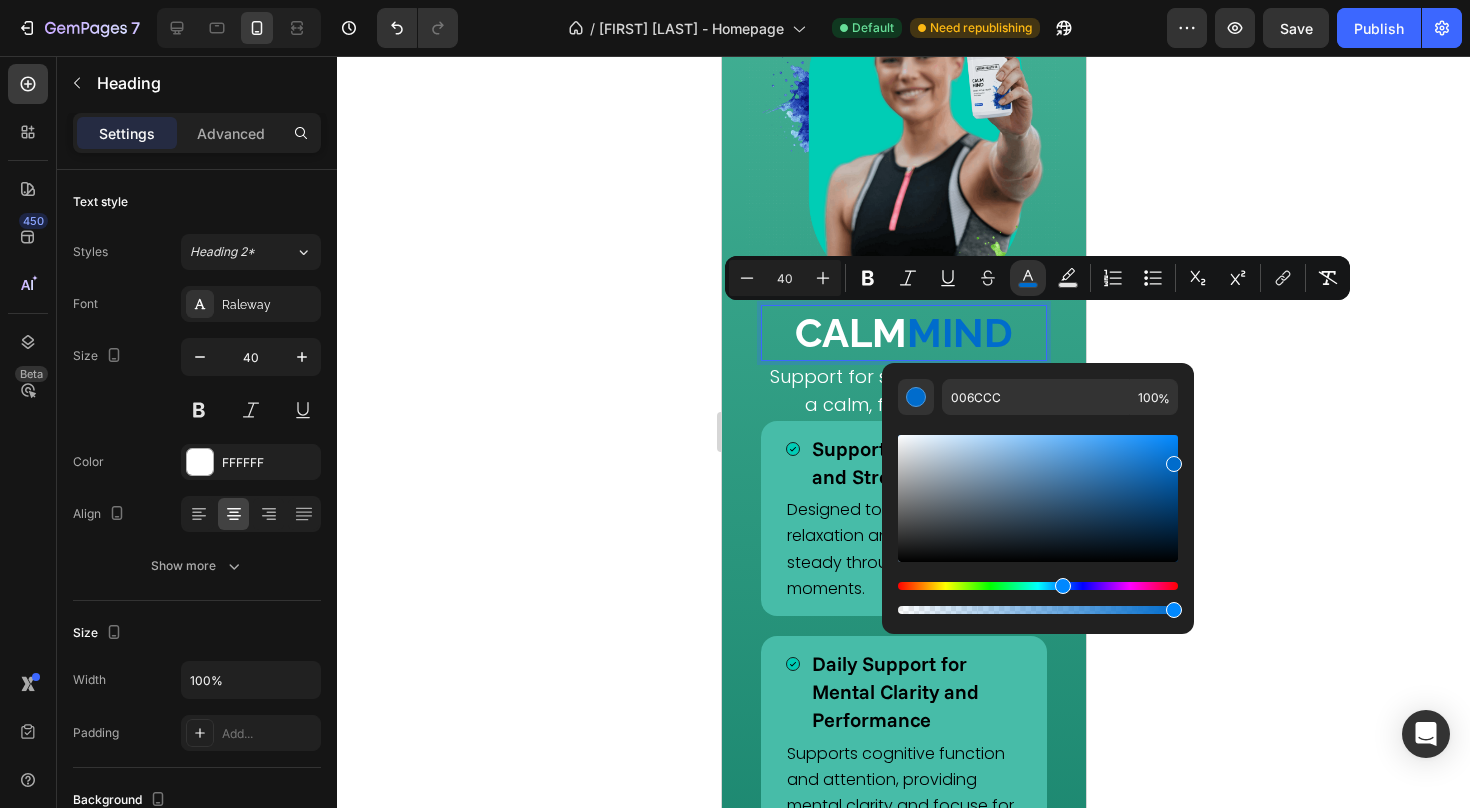 click 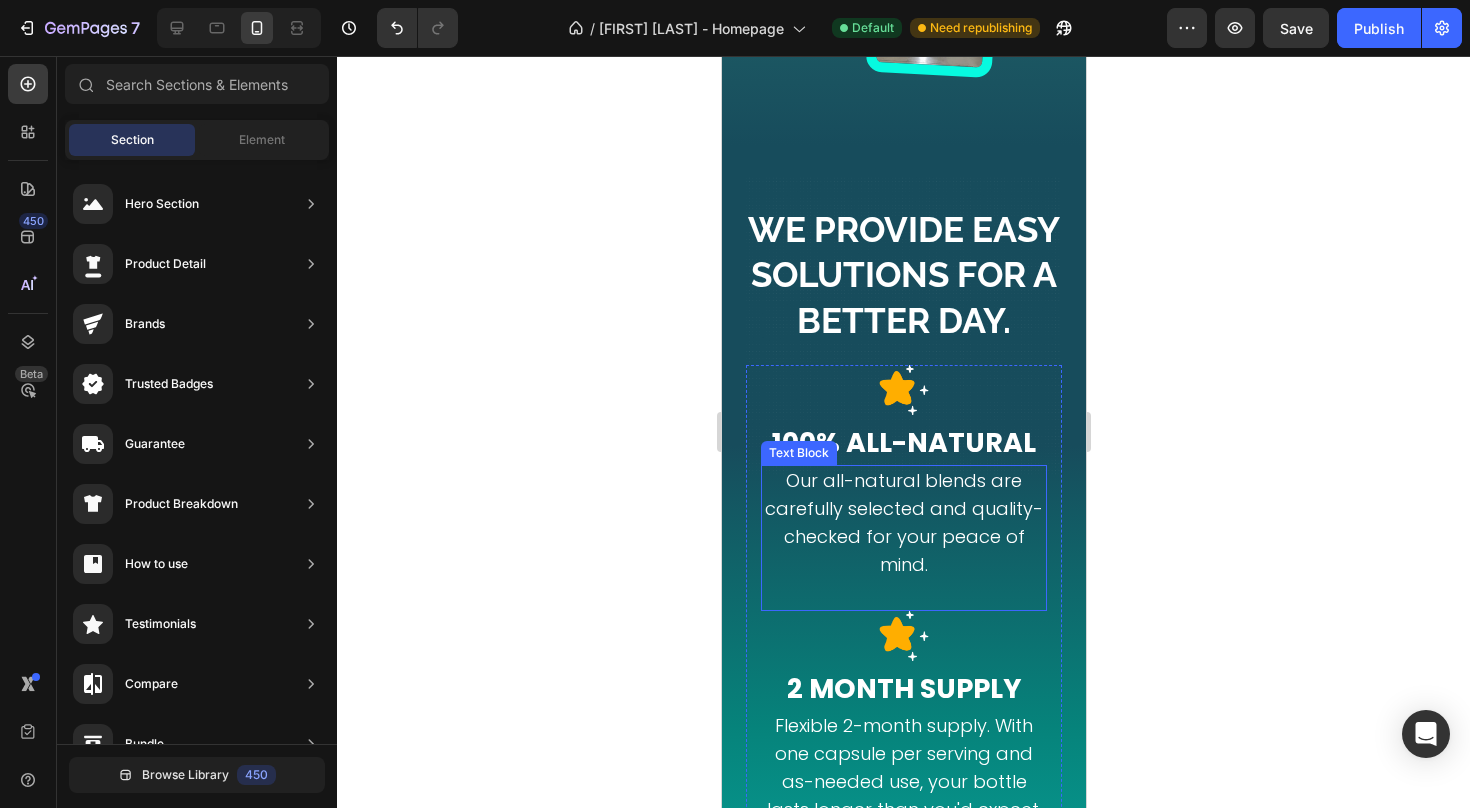 scroll, scrollTop: 5113, scrollLeft: 0, axis: vertical 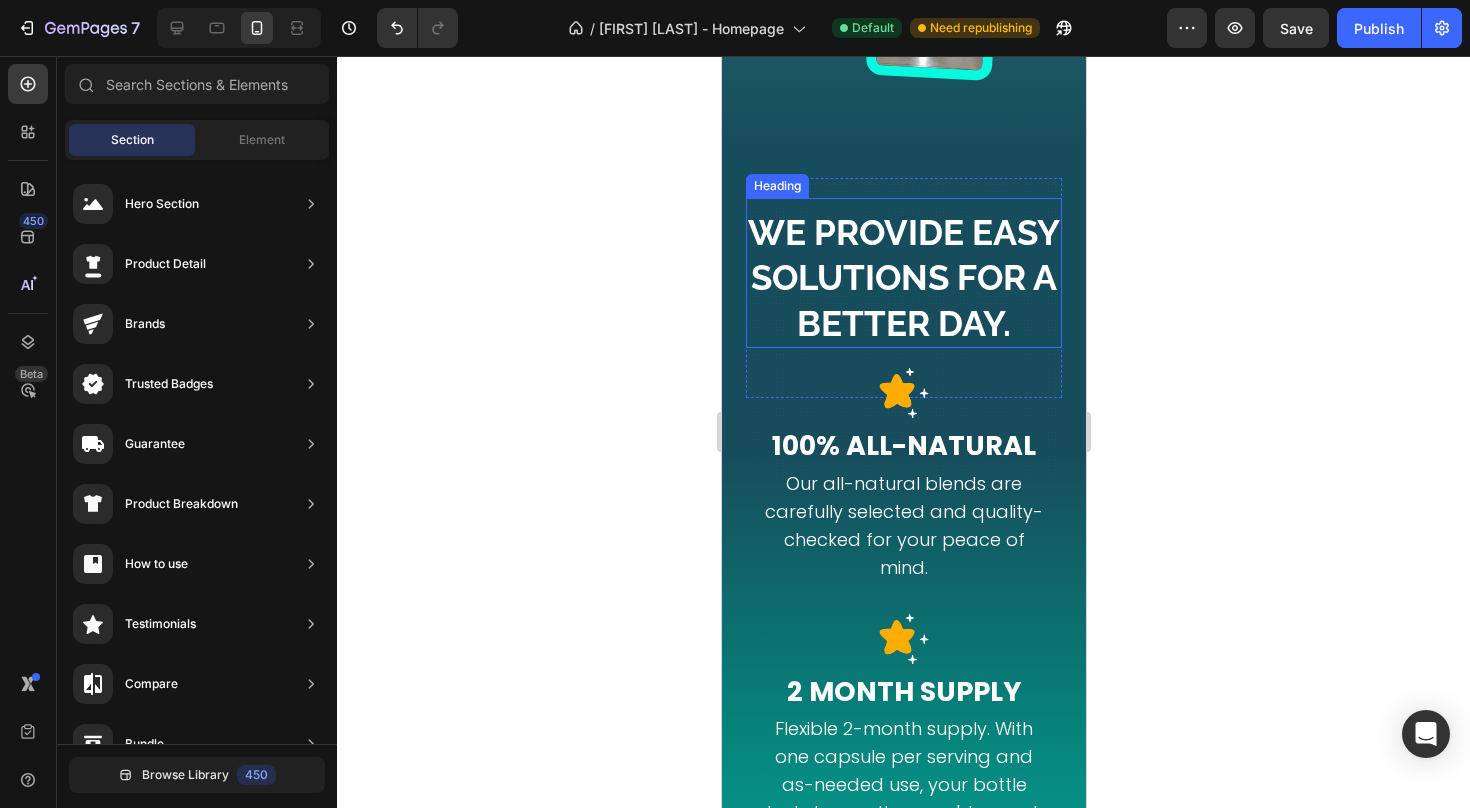 click on "Our all-natural blends are carefully selected and quality-checked for your peace of mind." at bounding box center (903, 526) 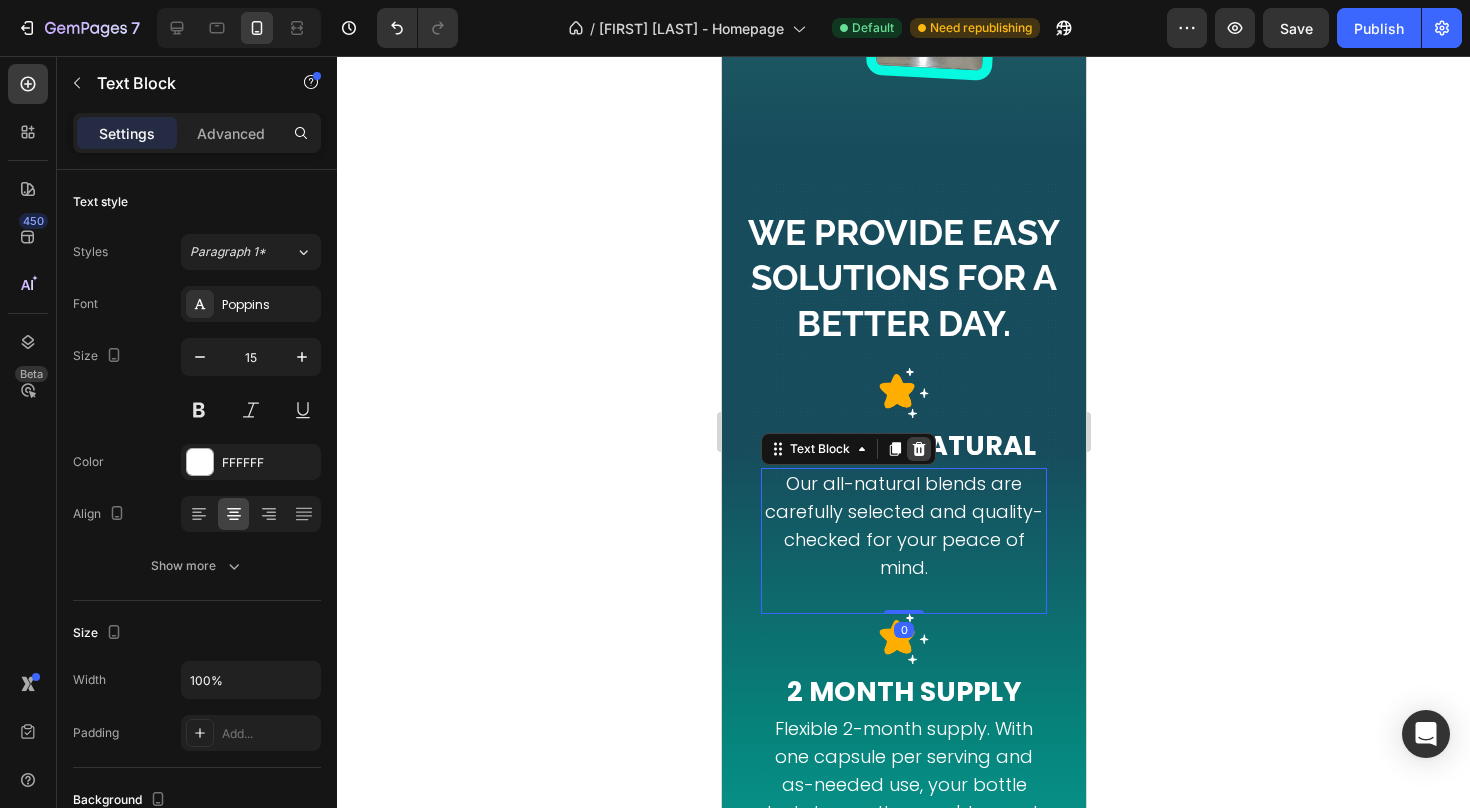 click 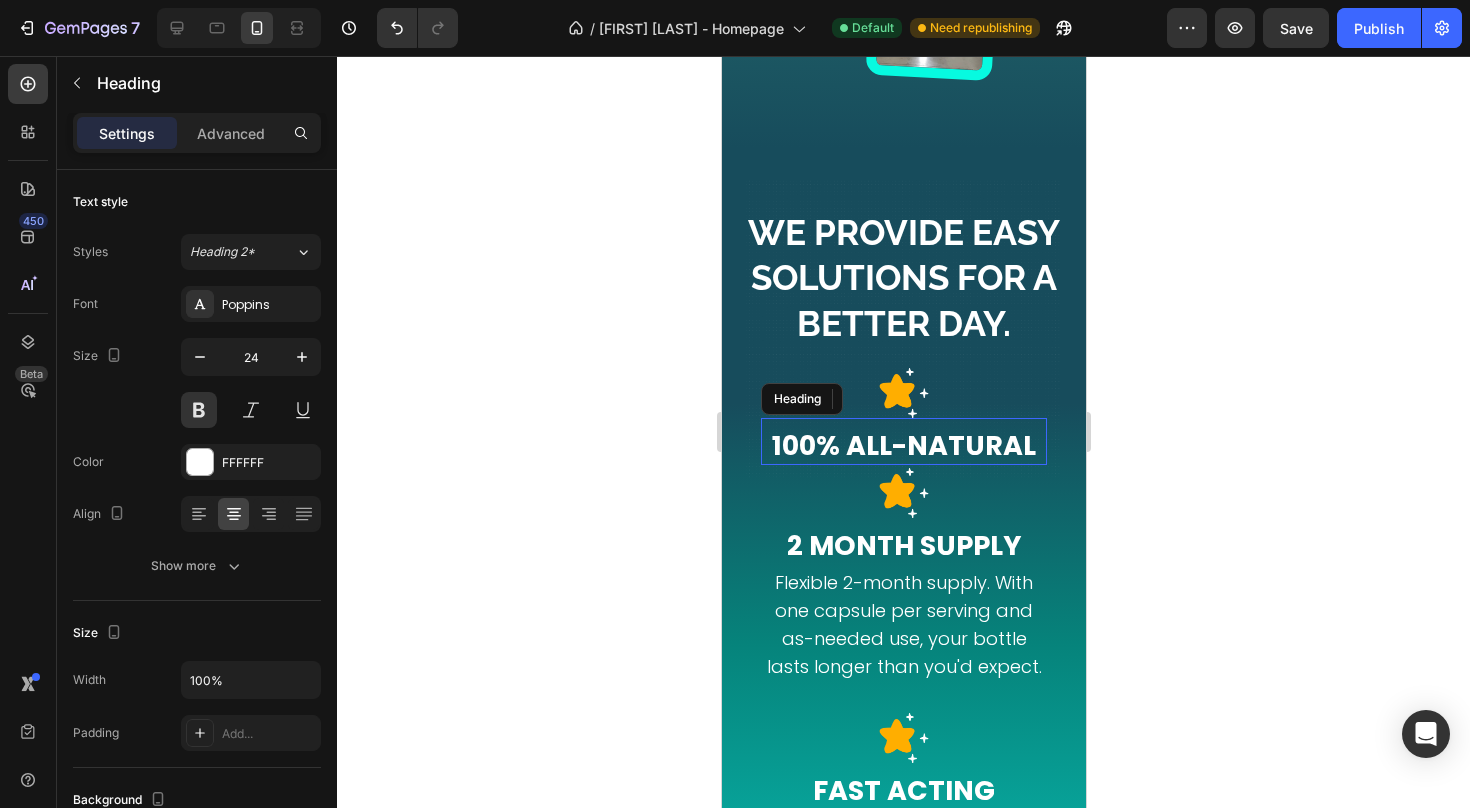 click on "100% All-Natural" at bounding box center [903, 445] 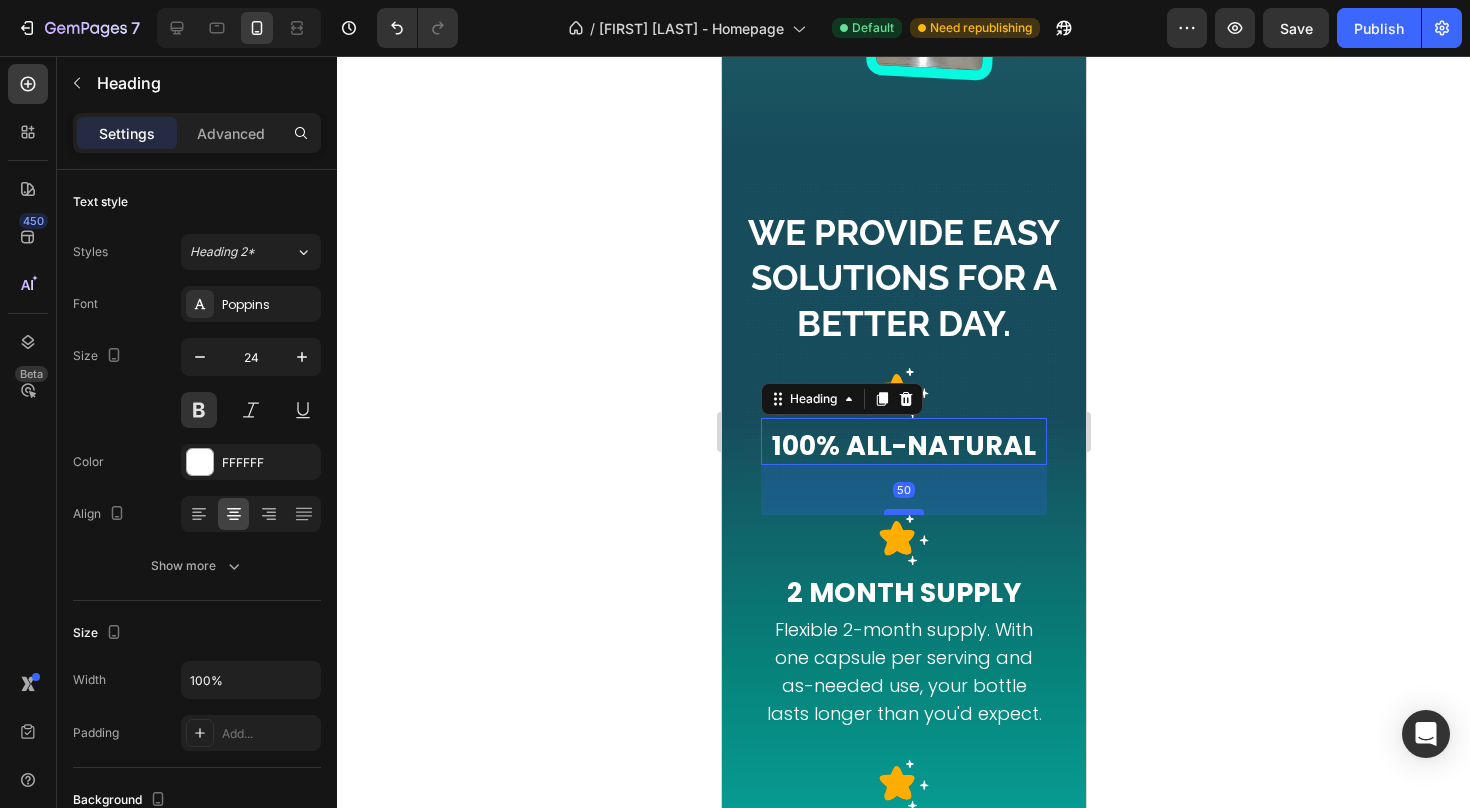 drag, startPoint x: 906, startPoint y: 457, endPoint x: 913, endPoint y: 504, distance: 47.518417 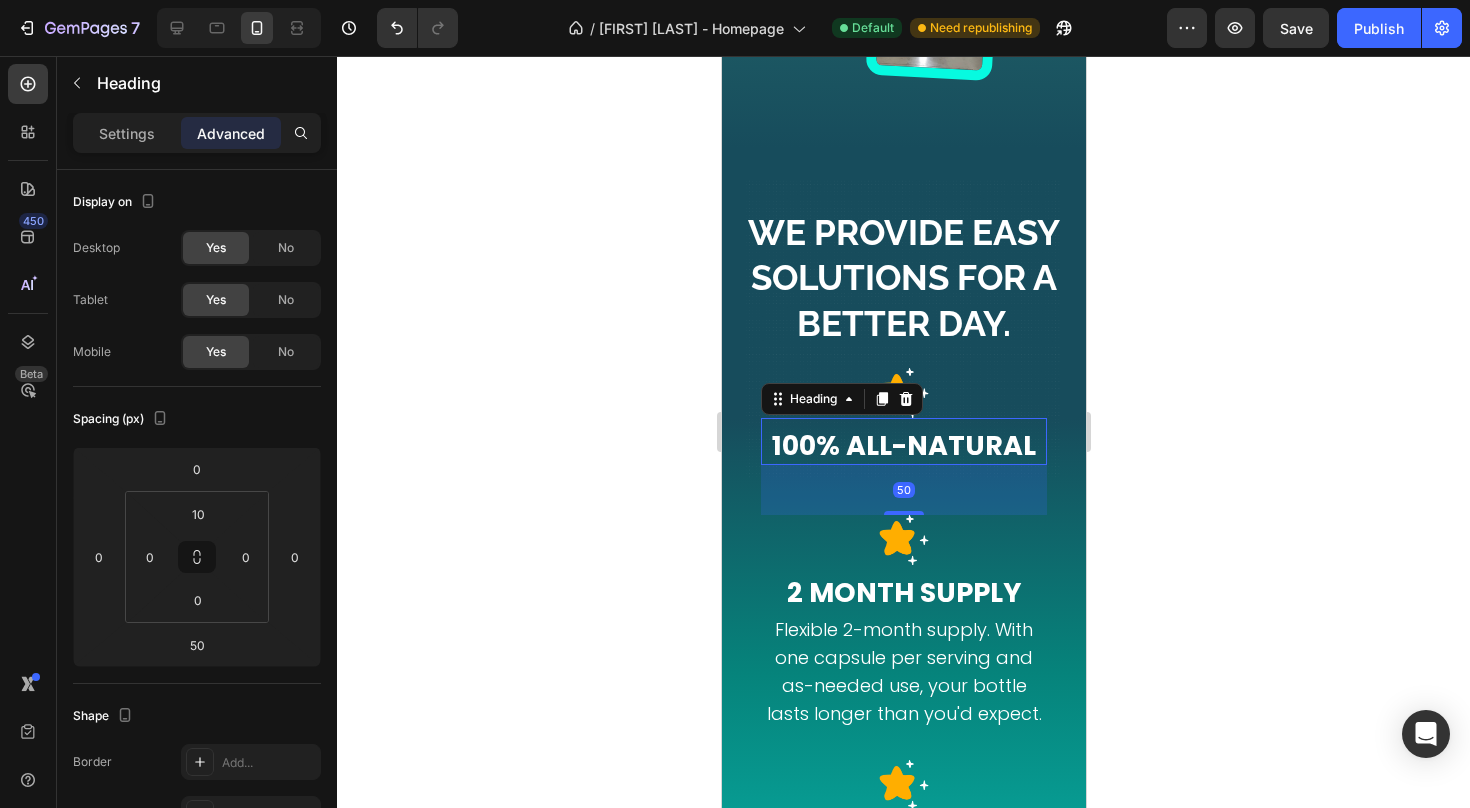 click 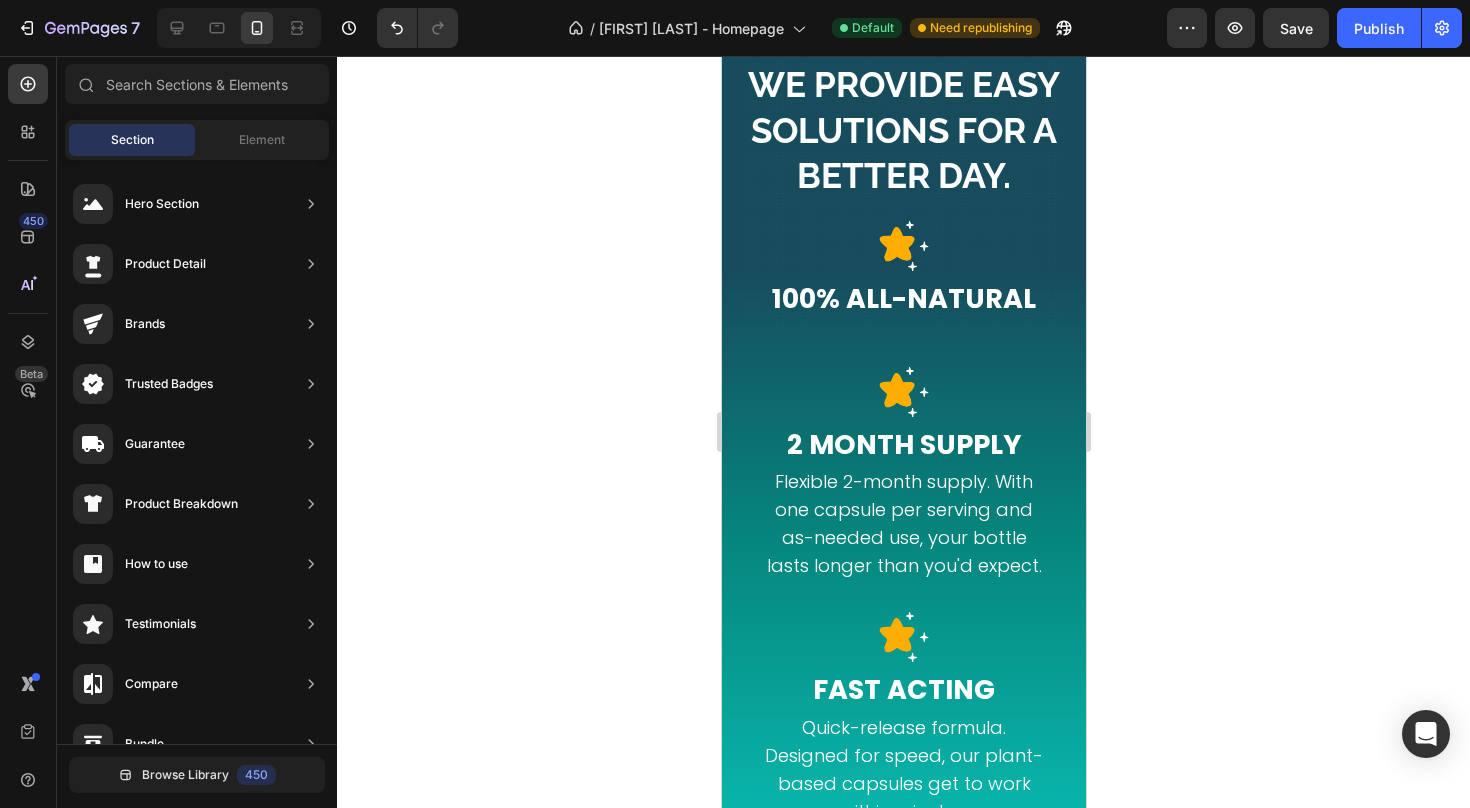 scroll, scrollTop: 5279, scrollLeft: 0, axis: vertical 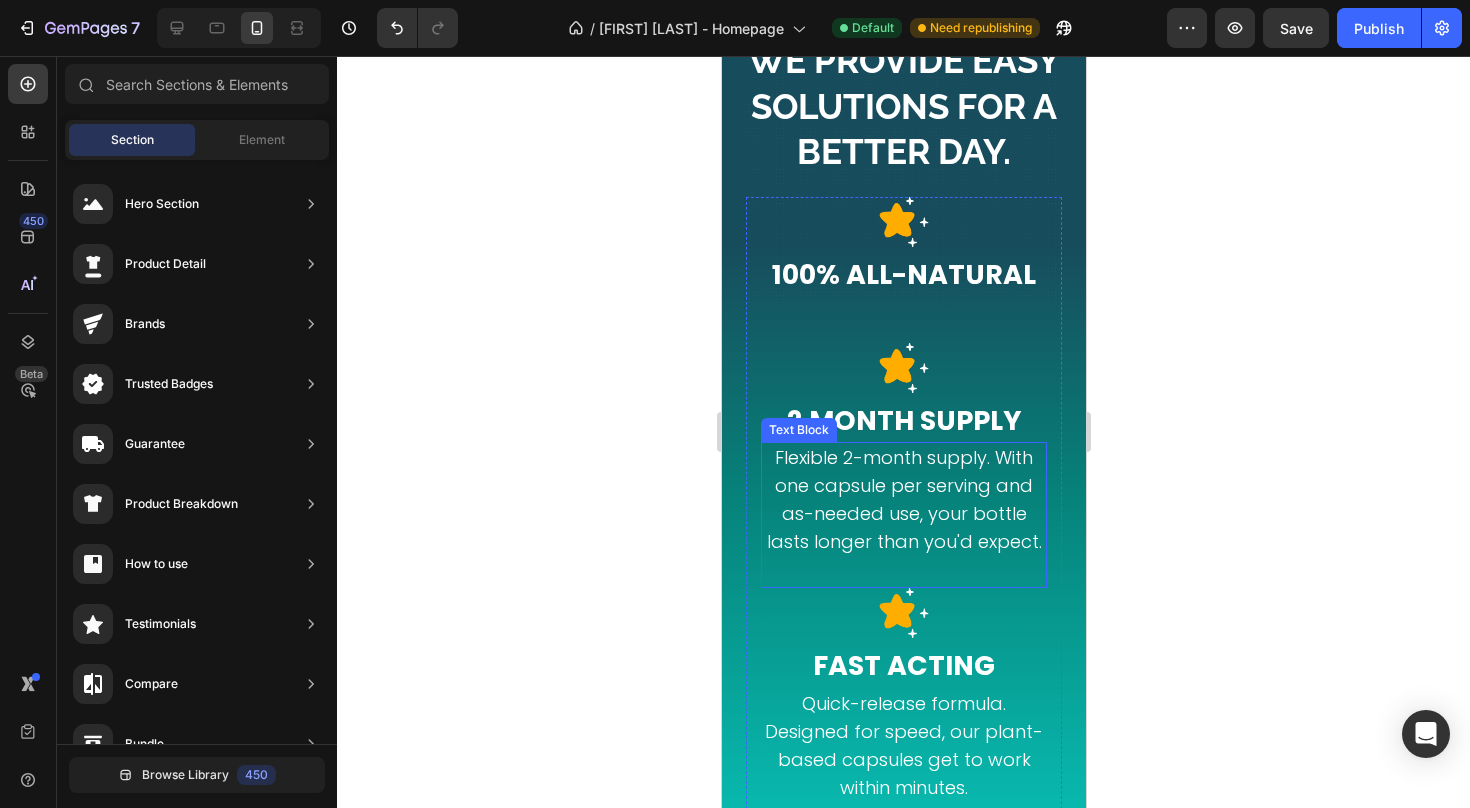 click on "Flexible 2-month supply. With one capsule per serving and as-needed use, your bottle lasts longer than you'd expect." at bounding box center (903, 499) 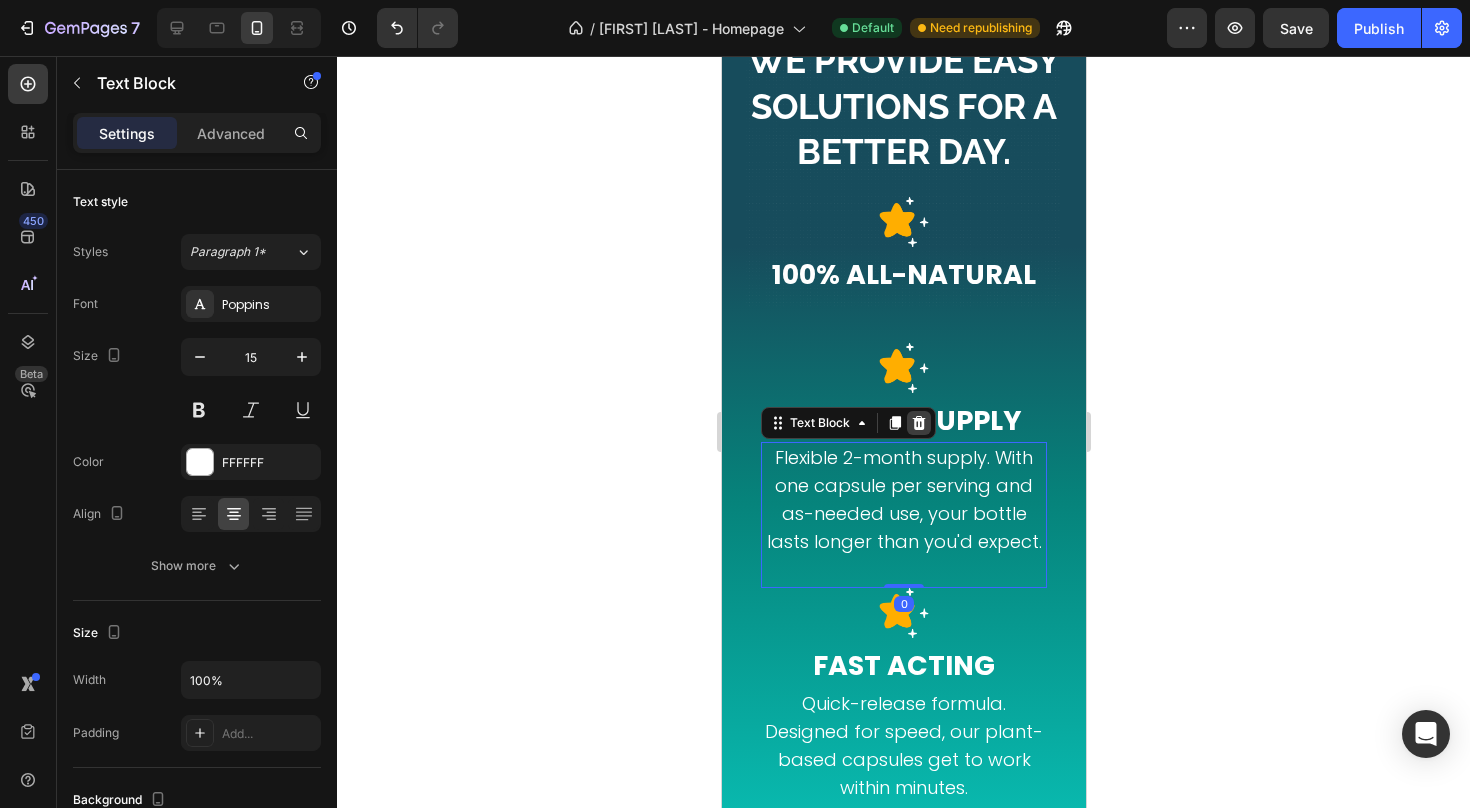 click 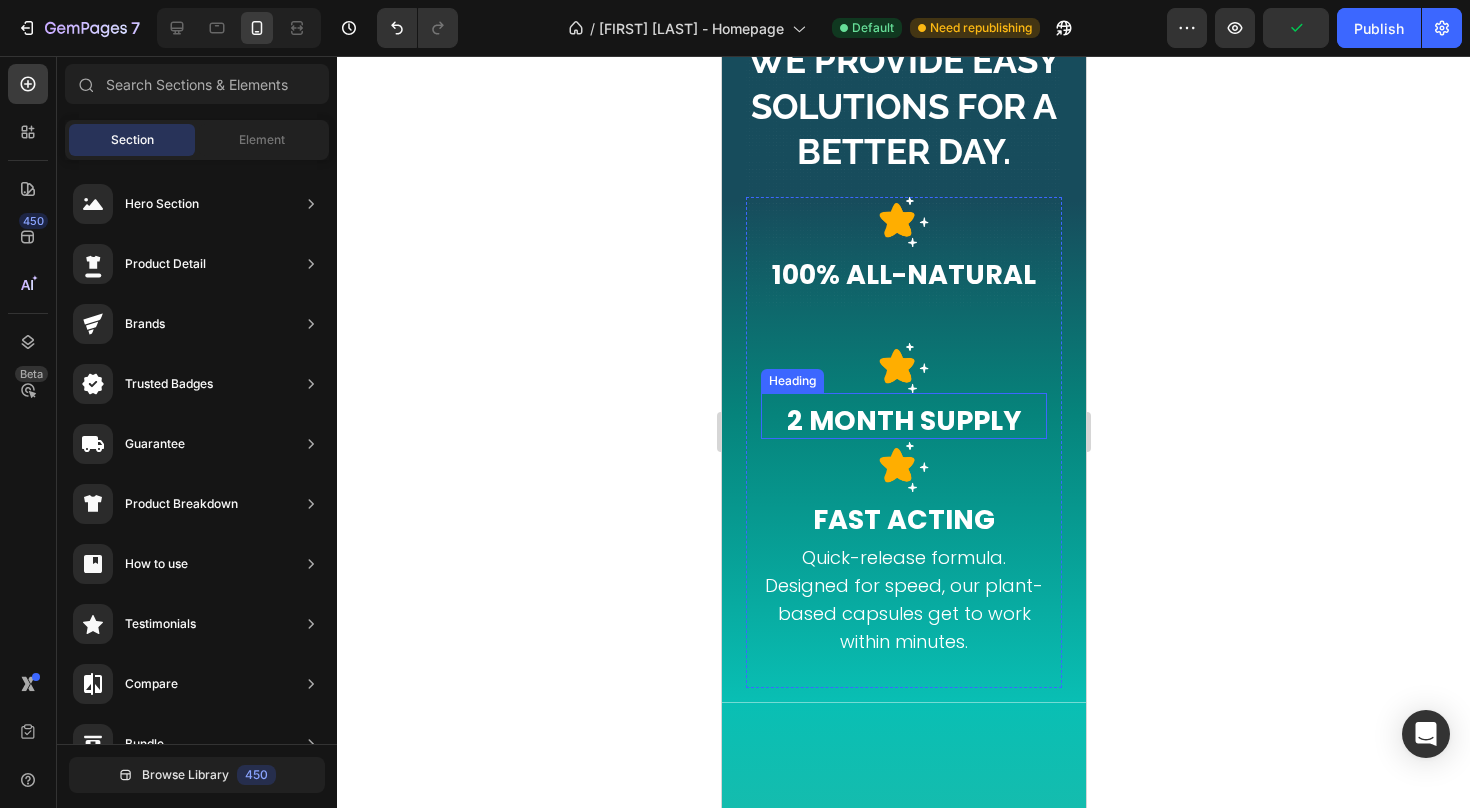 click on "2 Month Supply" at bounding box center [903, 420] 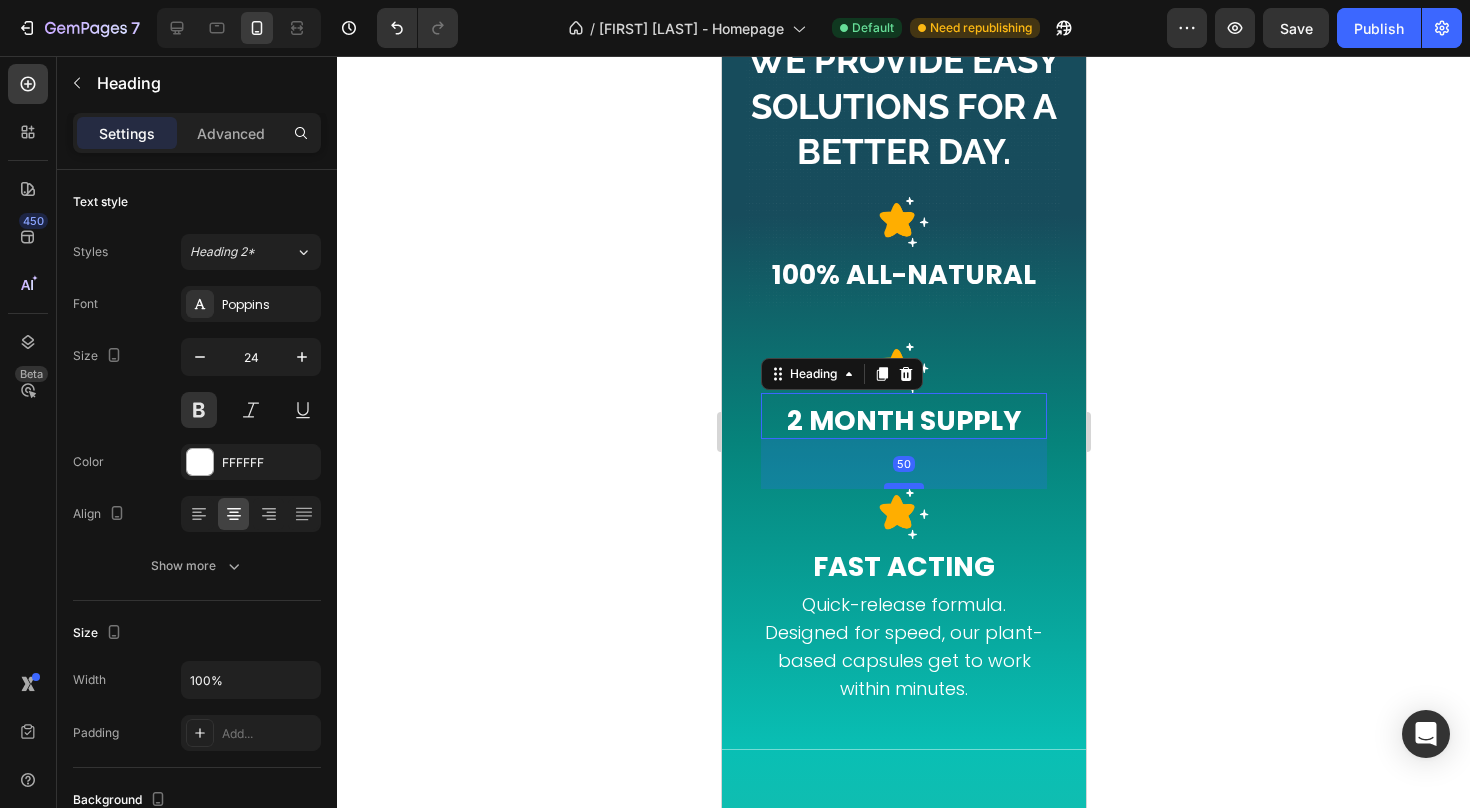 drag, startPoint x: 901, startPoint y: 438, endPoint x: 915, endPoint y: 485, distance: 49.0408 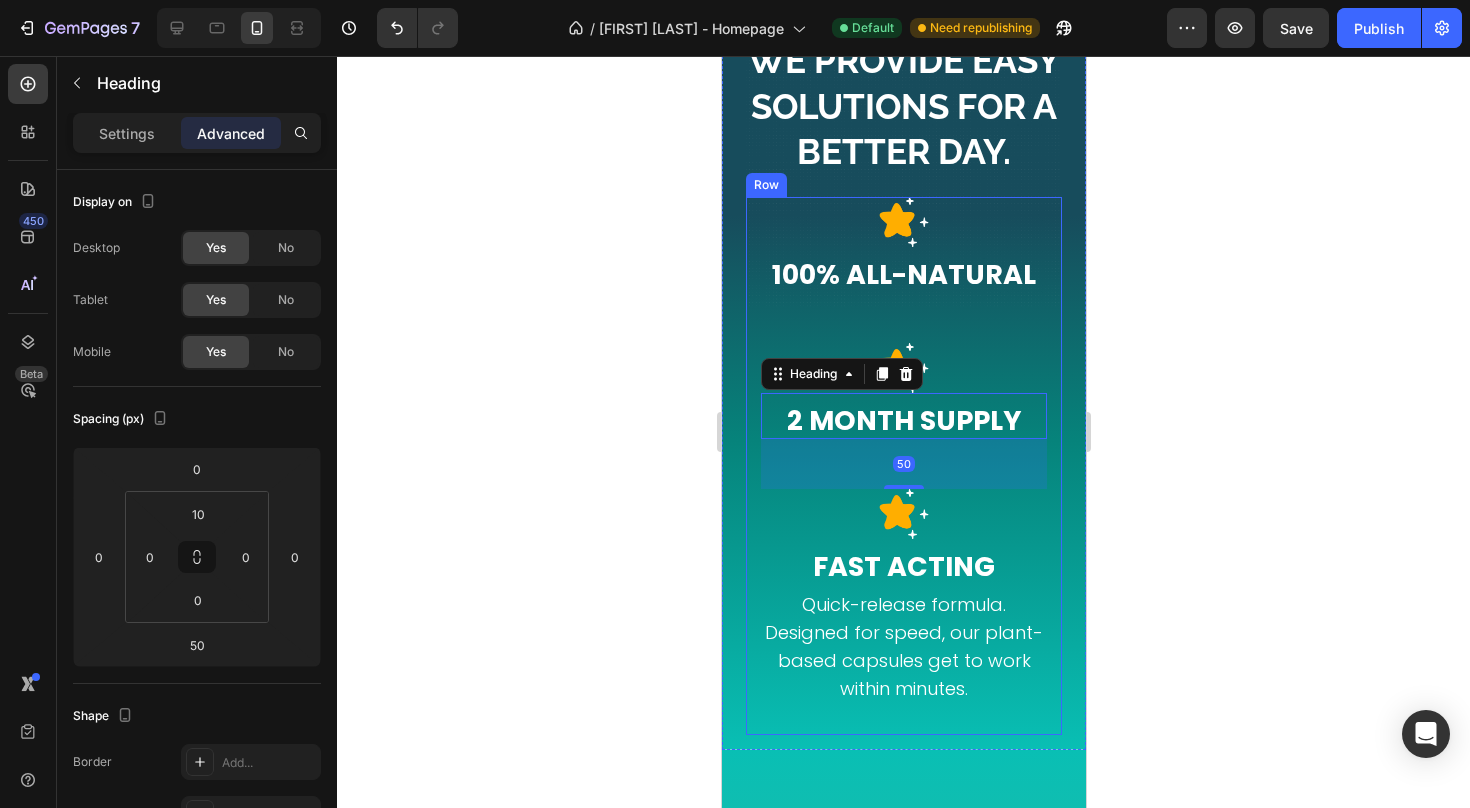 click 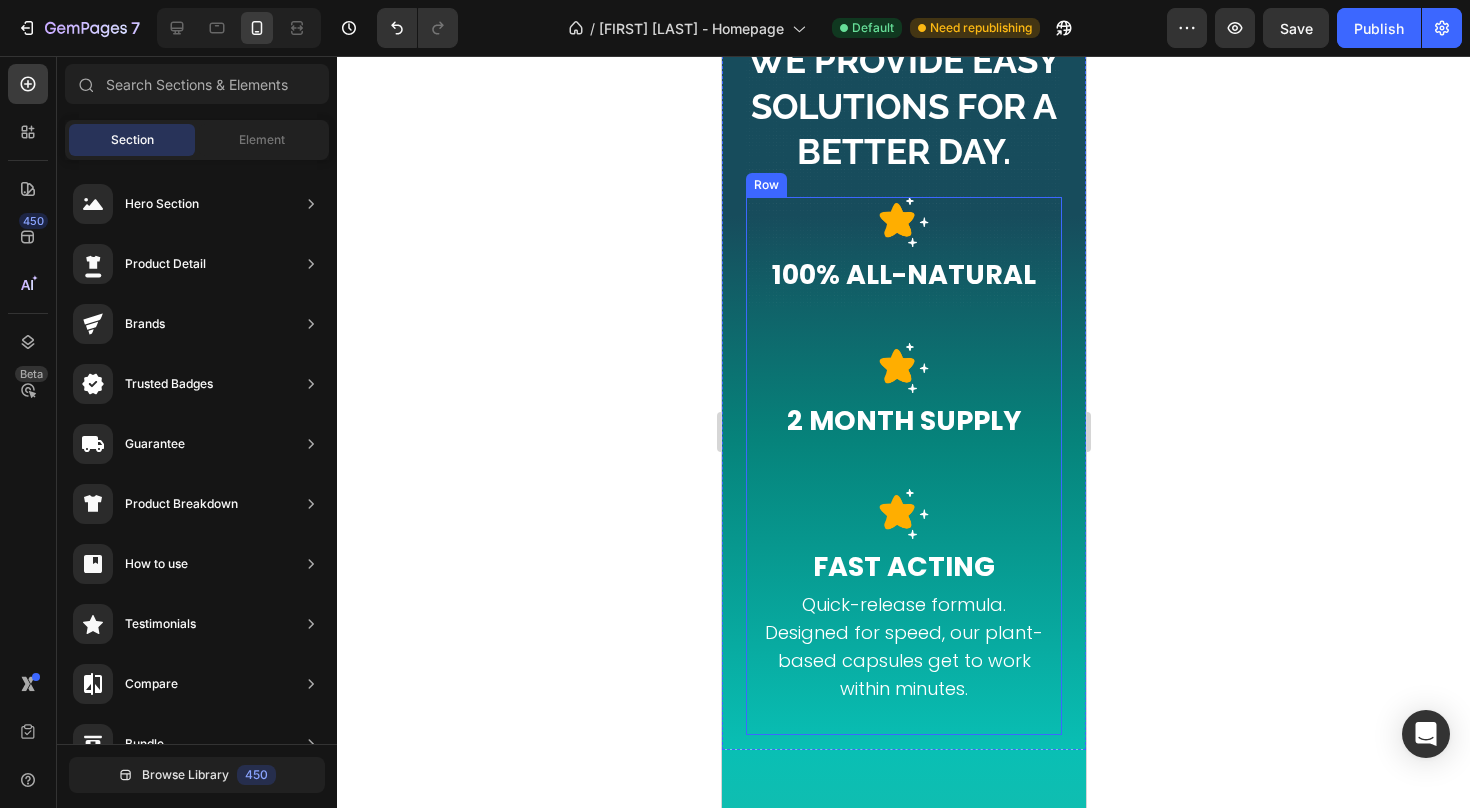 scroll, scrollTop: 5349, scrollLeft: 0, axis: vertical 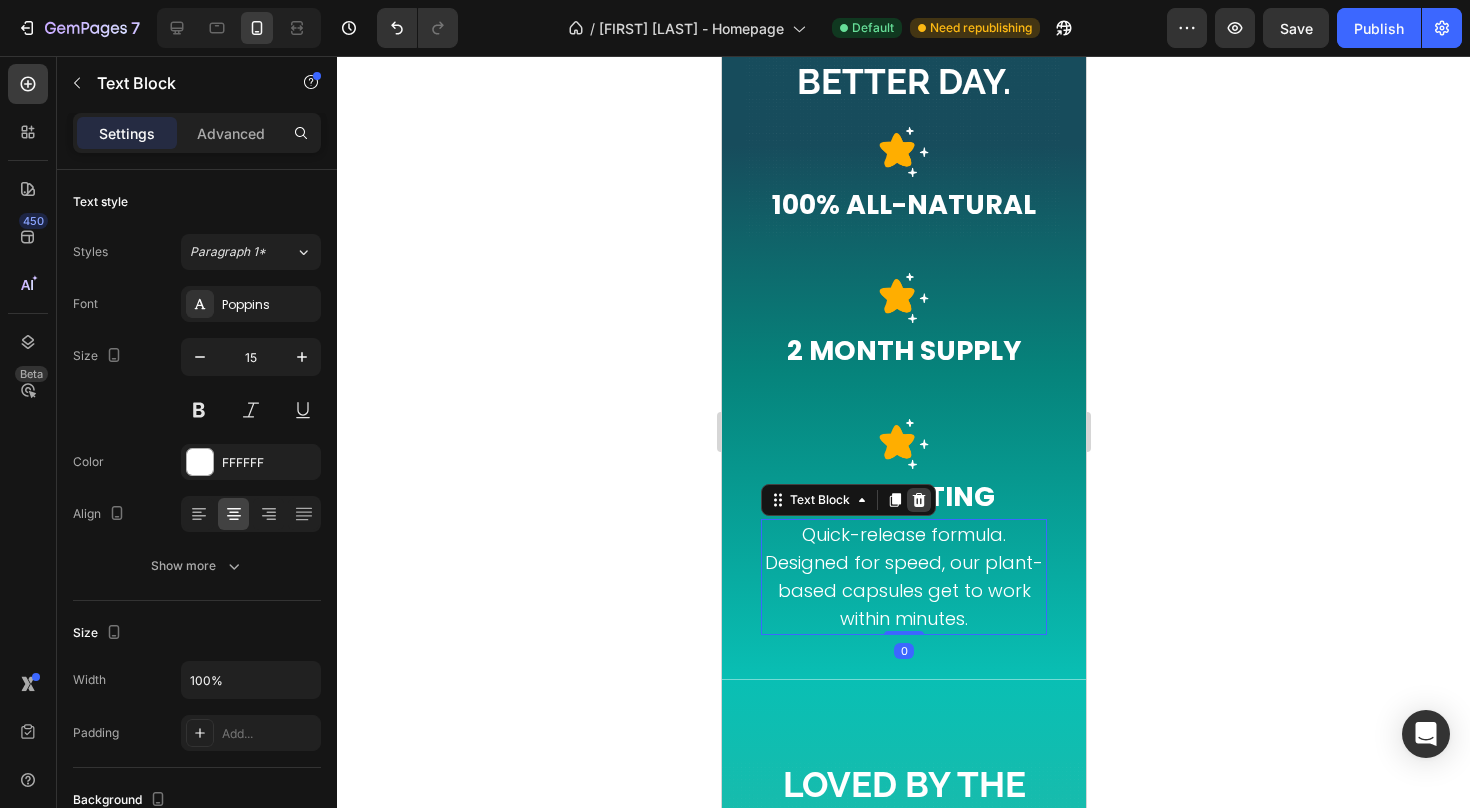 click 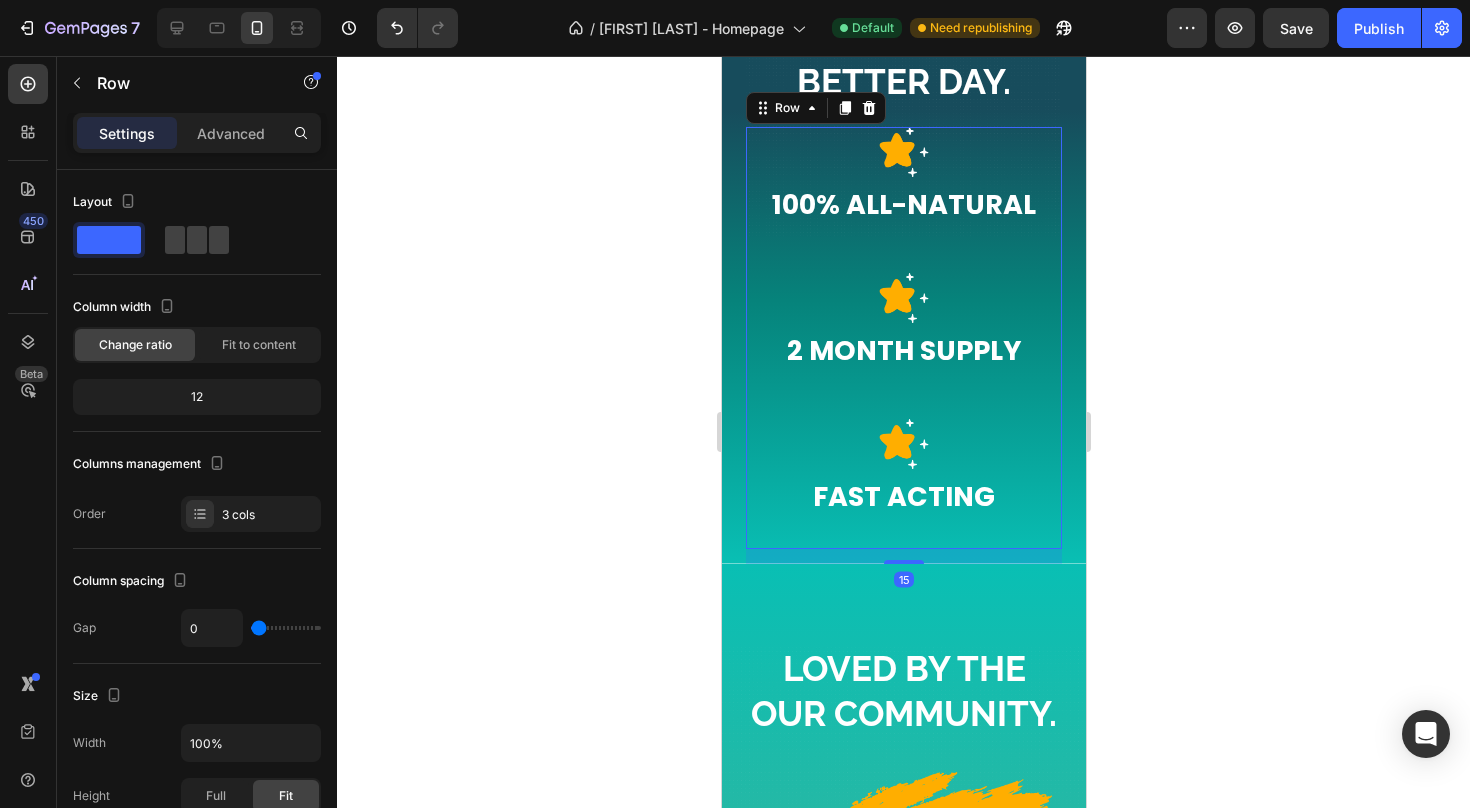 click on "Image 100% All-Natural Heading Image 2 Month Supply Heading Image Fast Acting Heading Row   15" at bounding box center (903, 338) 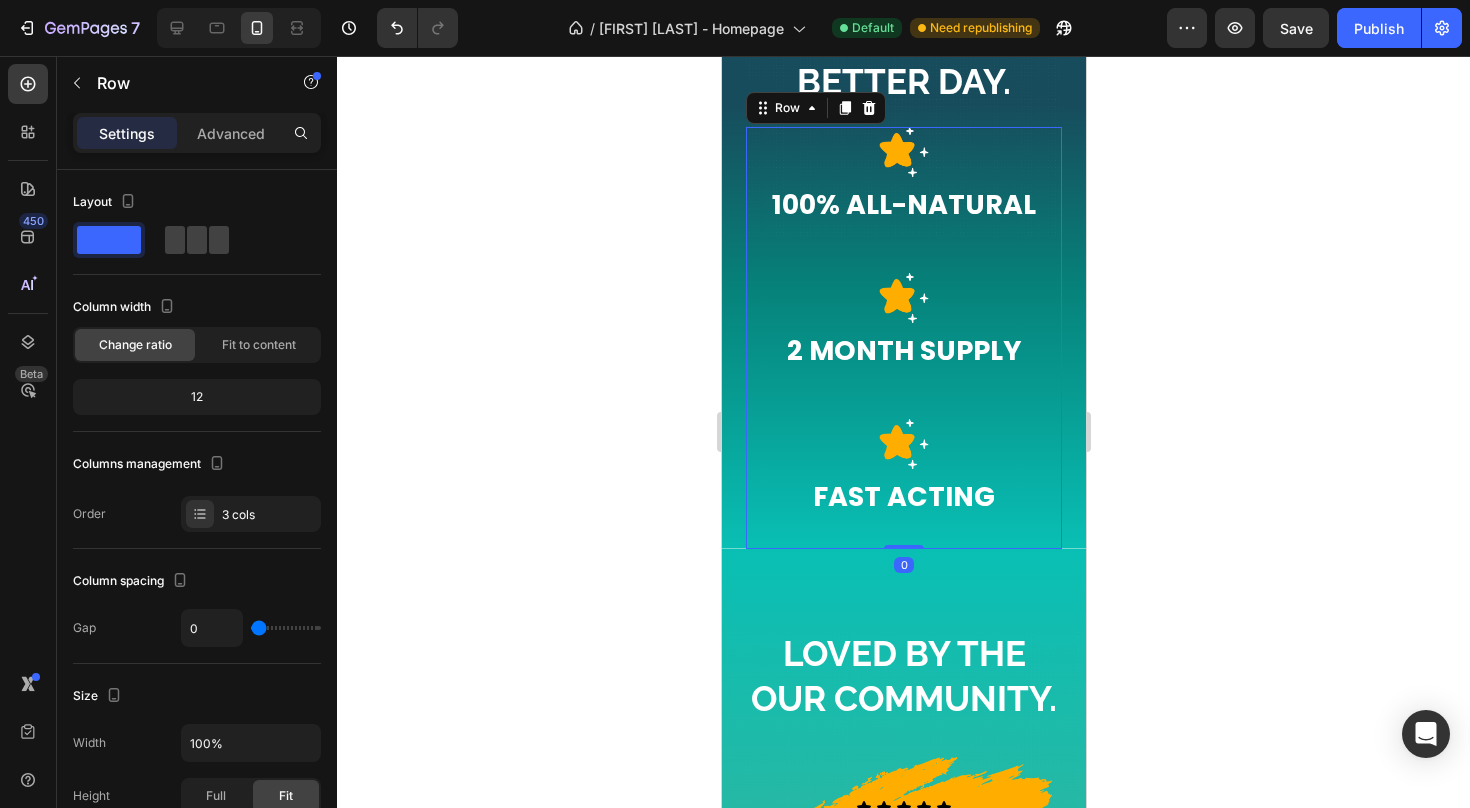 drag, startPoint x: 910, startPoint y: 559, endPoint x: 906, endPoint y: 509, distance: 50.159744 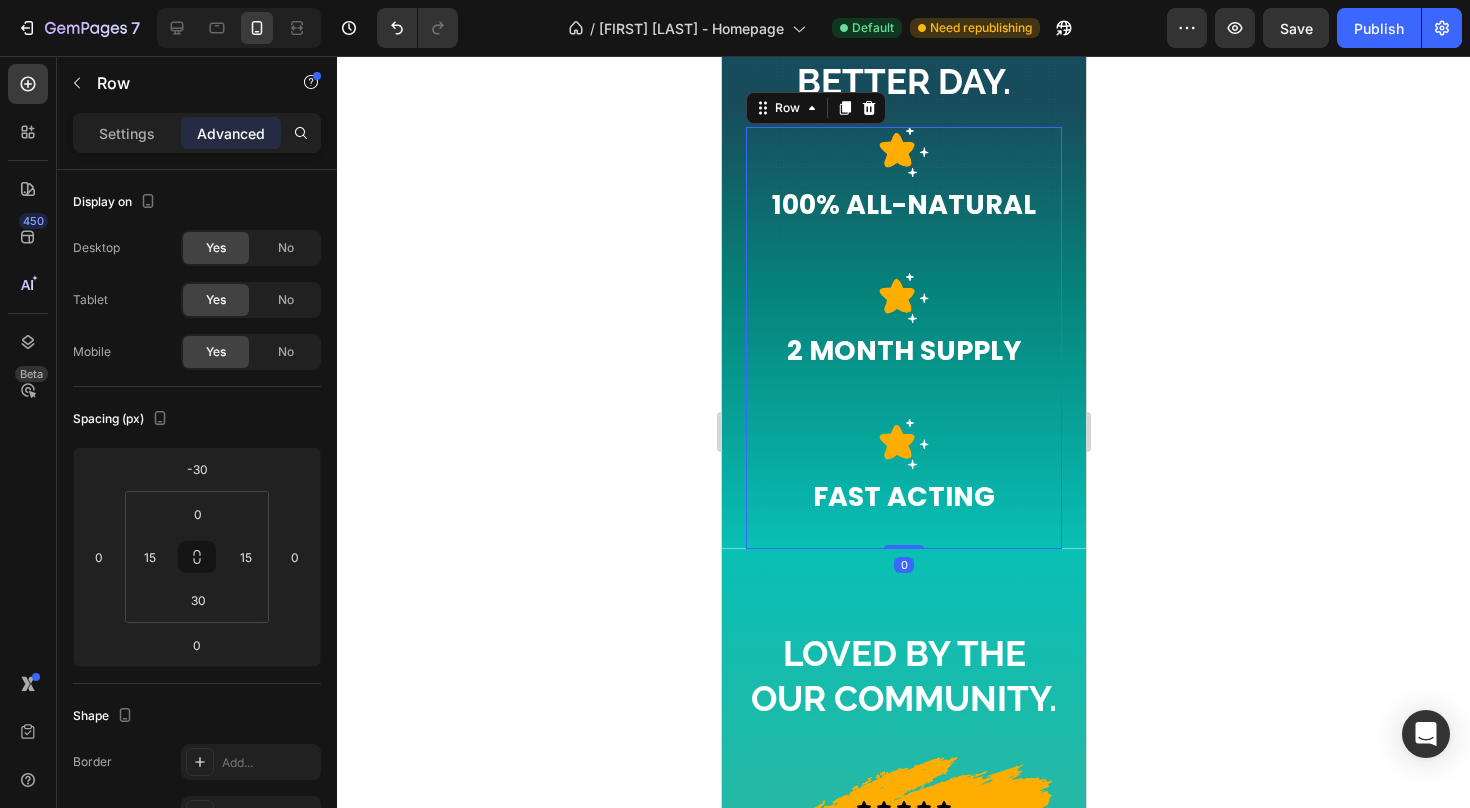 click 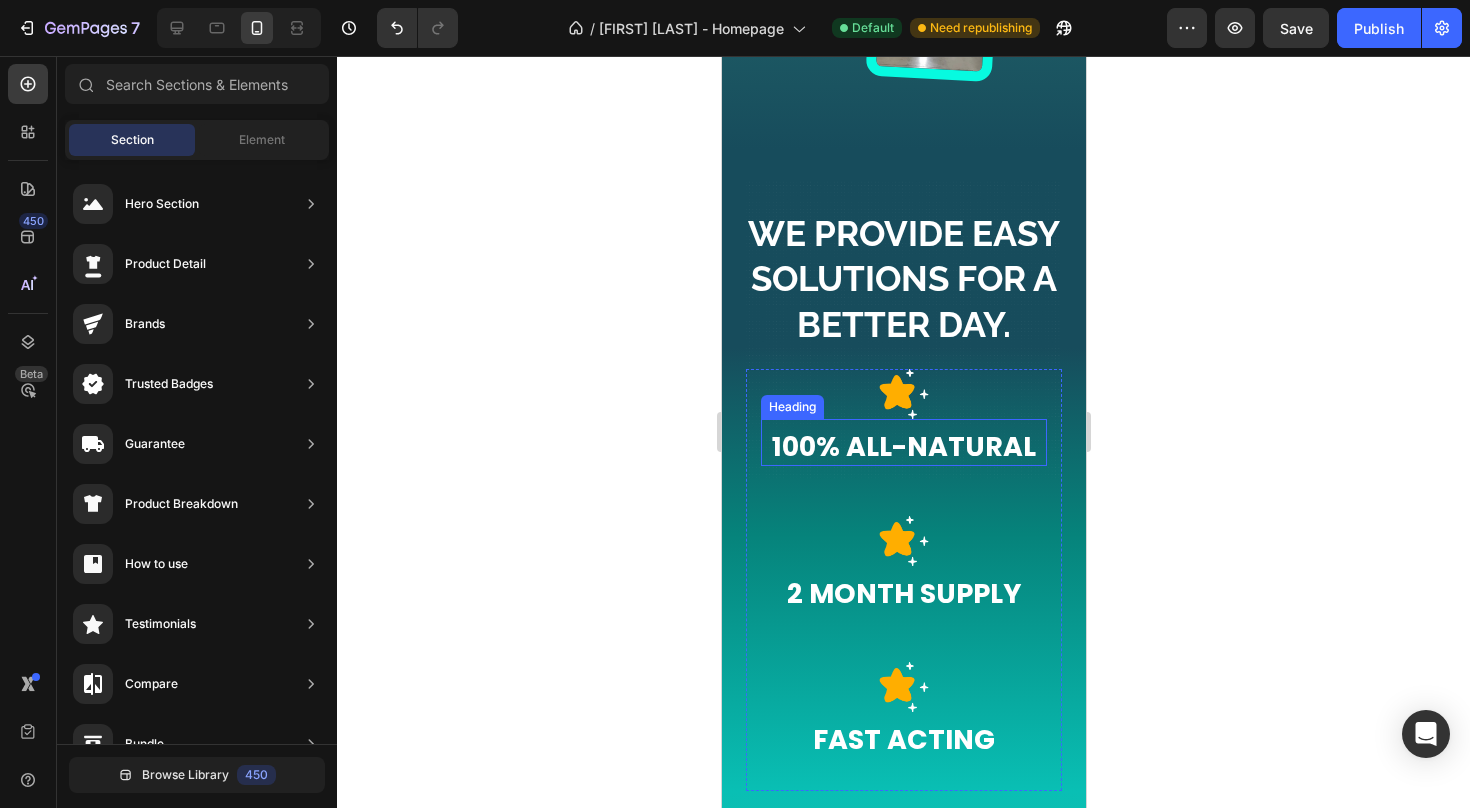 scroll, scrollTop: 5098, scrollLeft: 0, axis: vertical 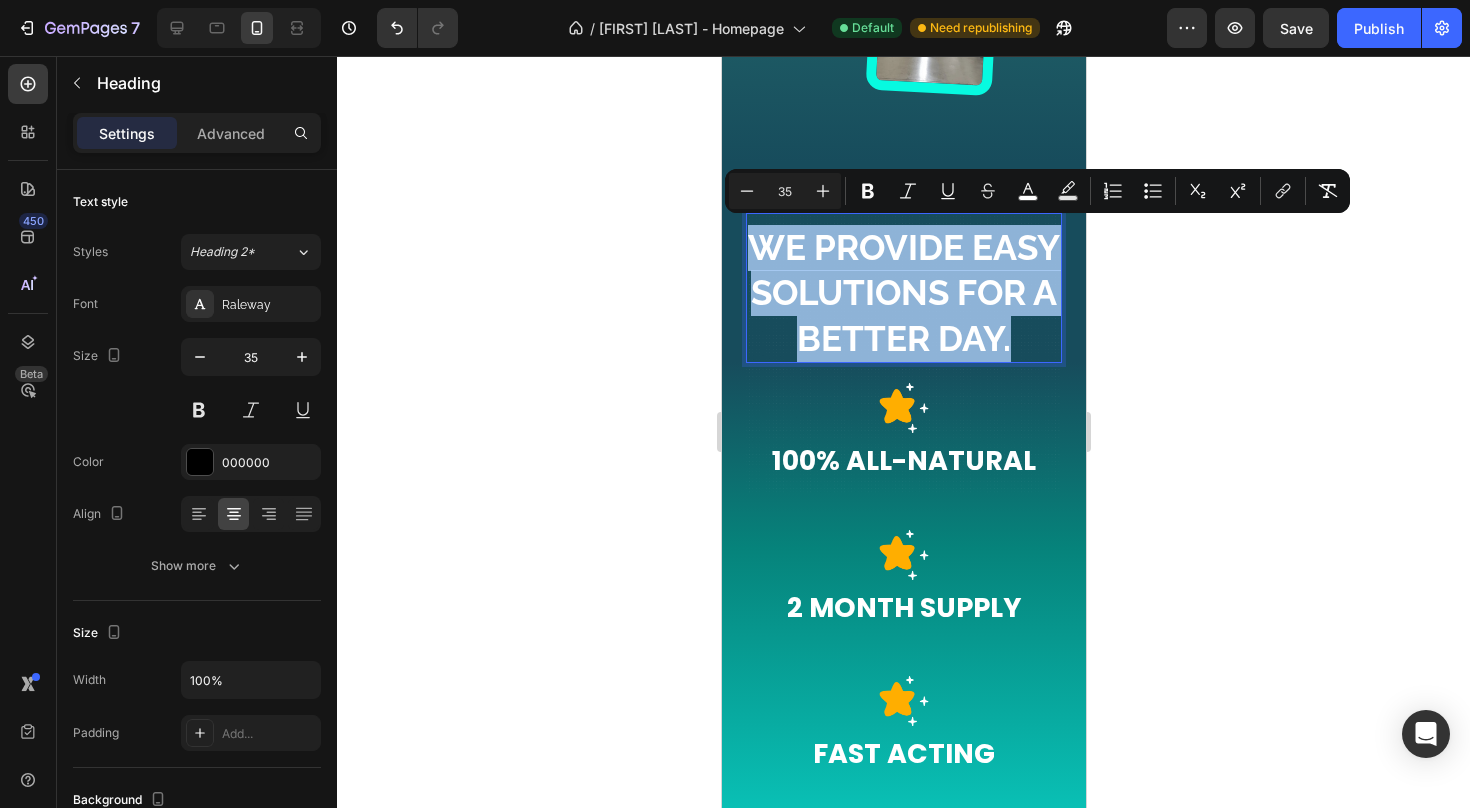 drag, startPoint x: 1009, startPoint y: 340, endPoint x: 689, endPoint y: 194, distance: 351.73285 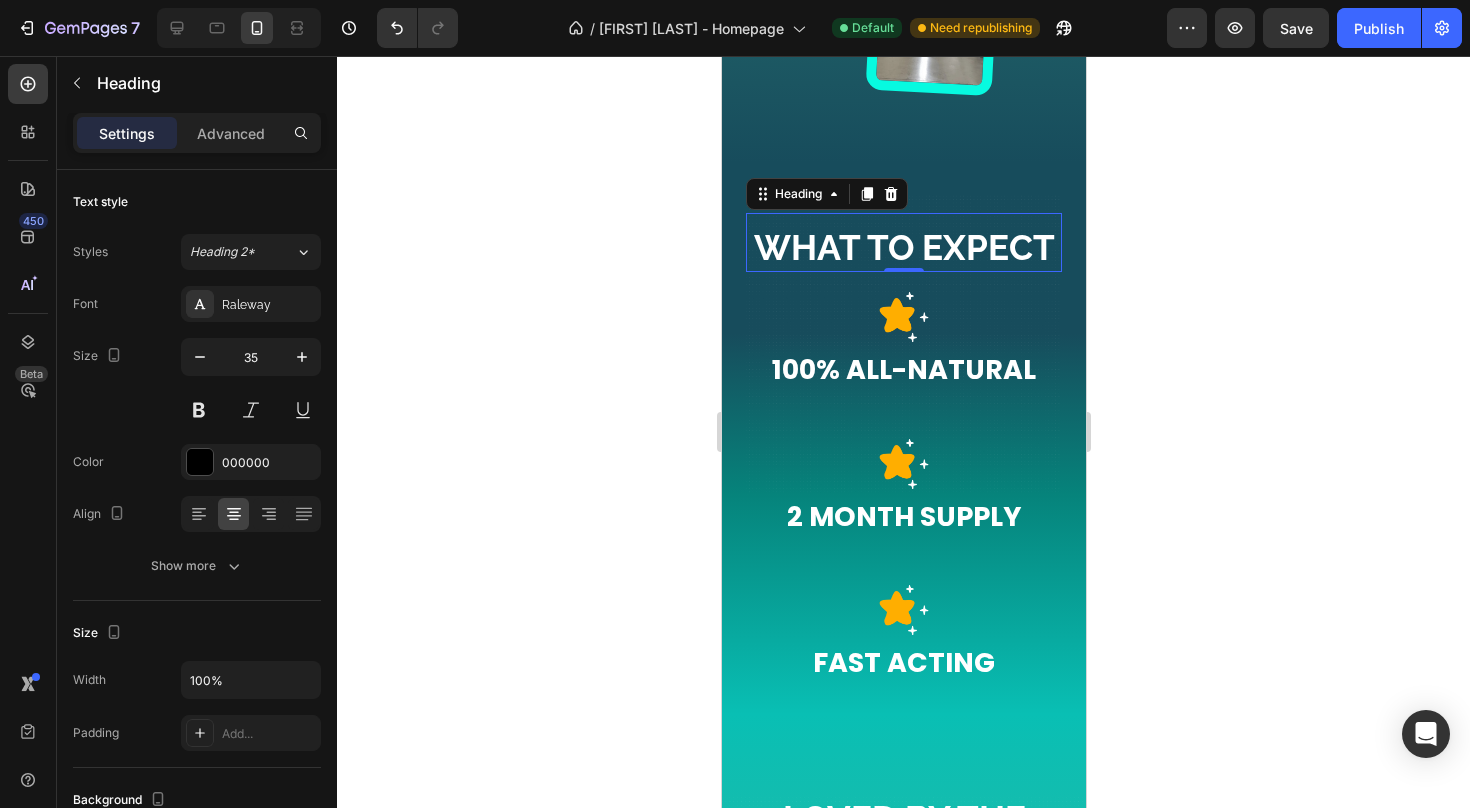 click 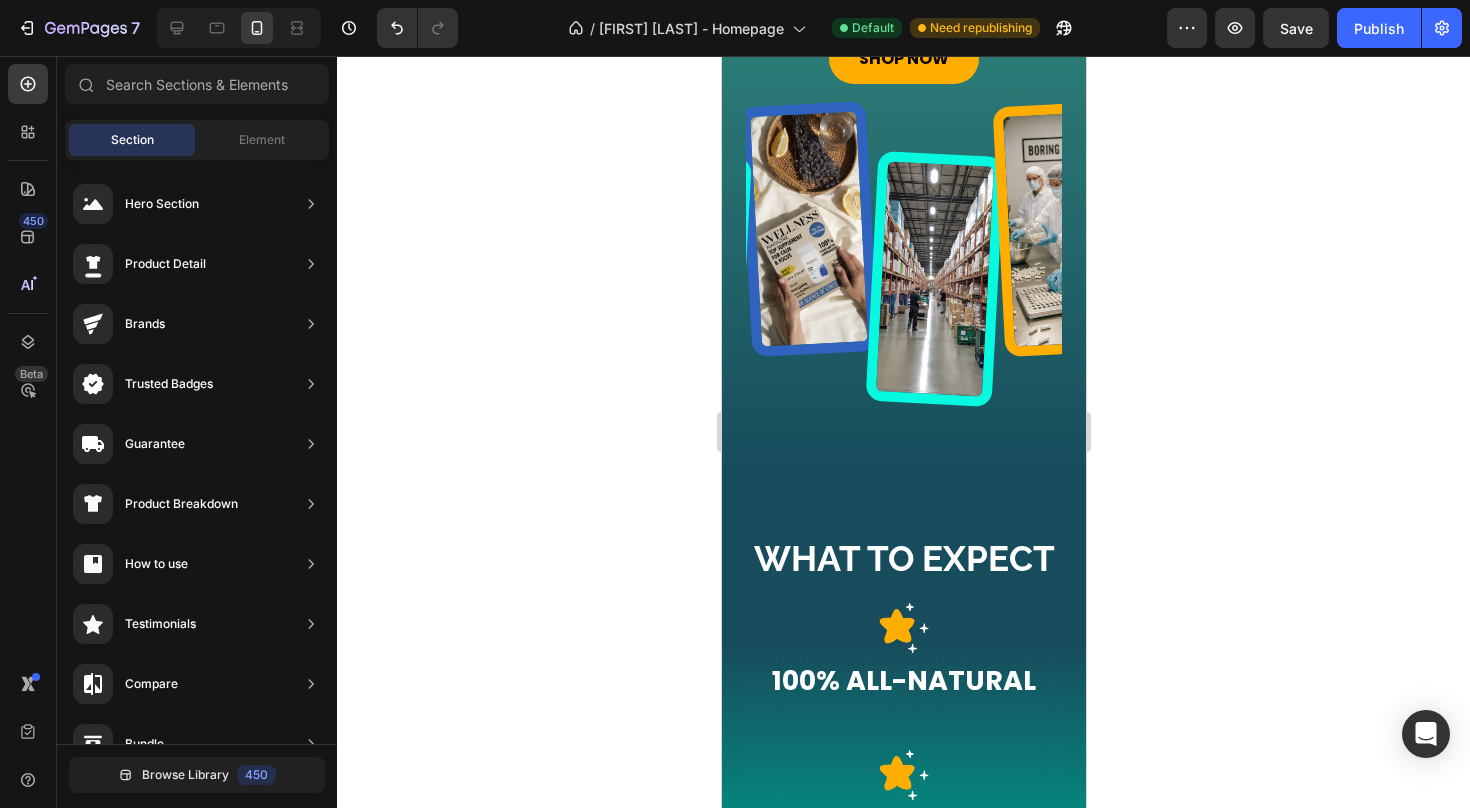 scroll, scrollTop: 4784, scrollLeft: 0, axis: vertical 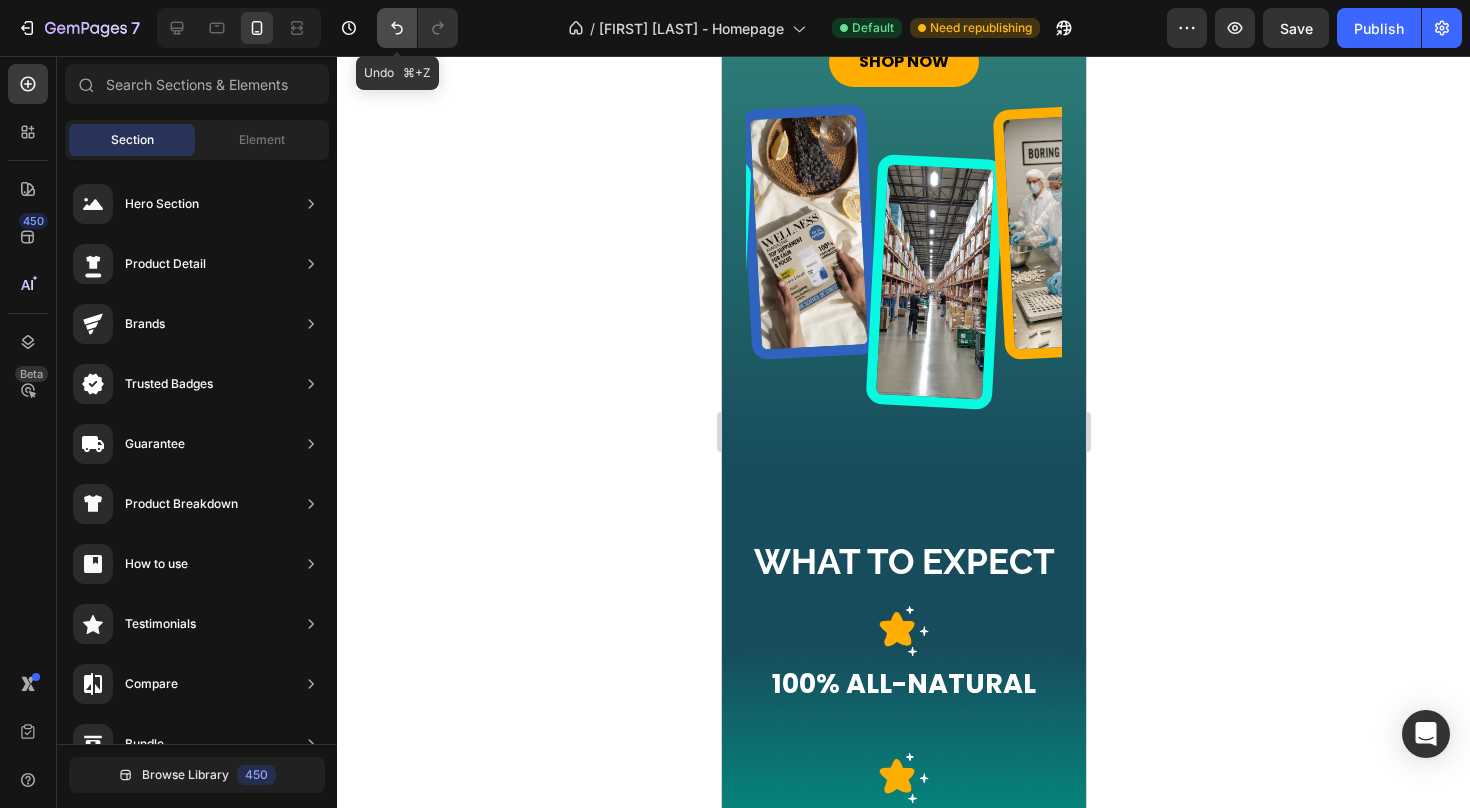 click 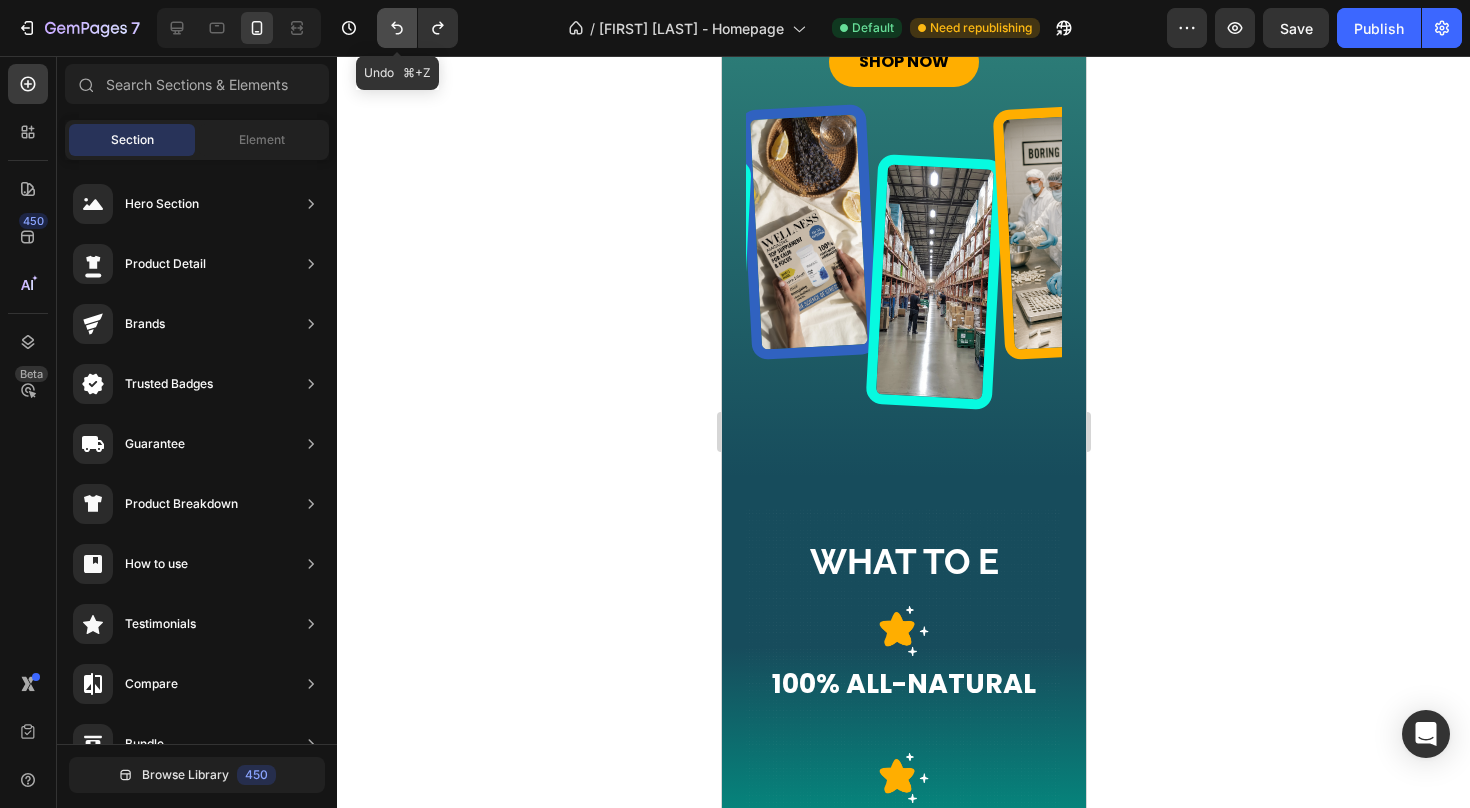 click 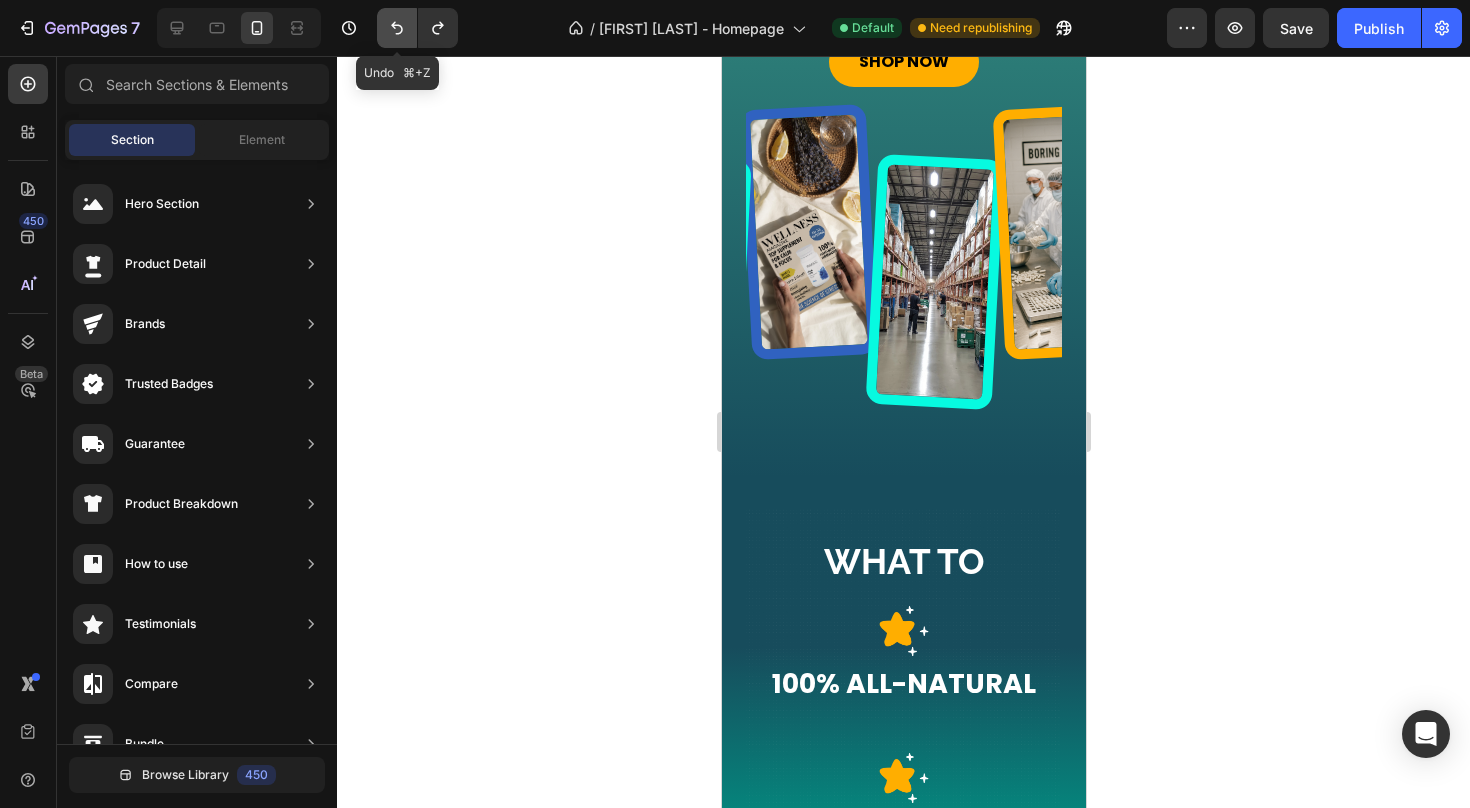 click 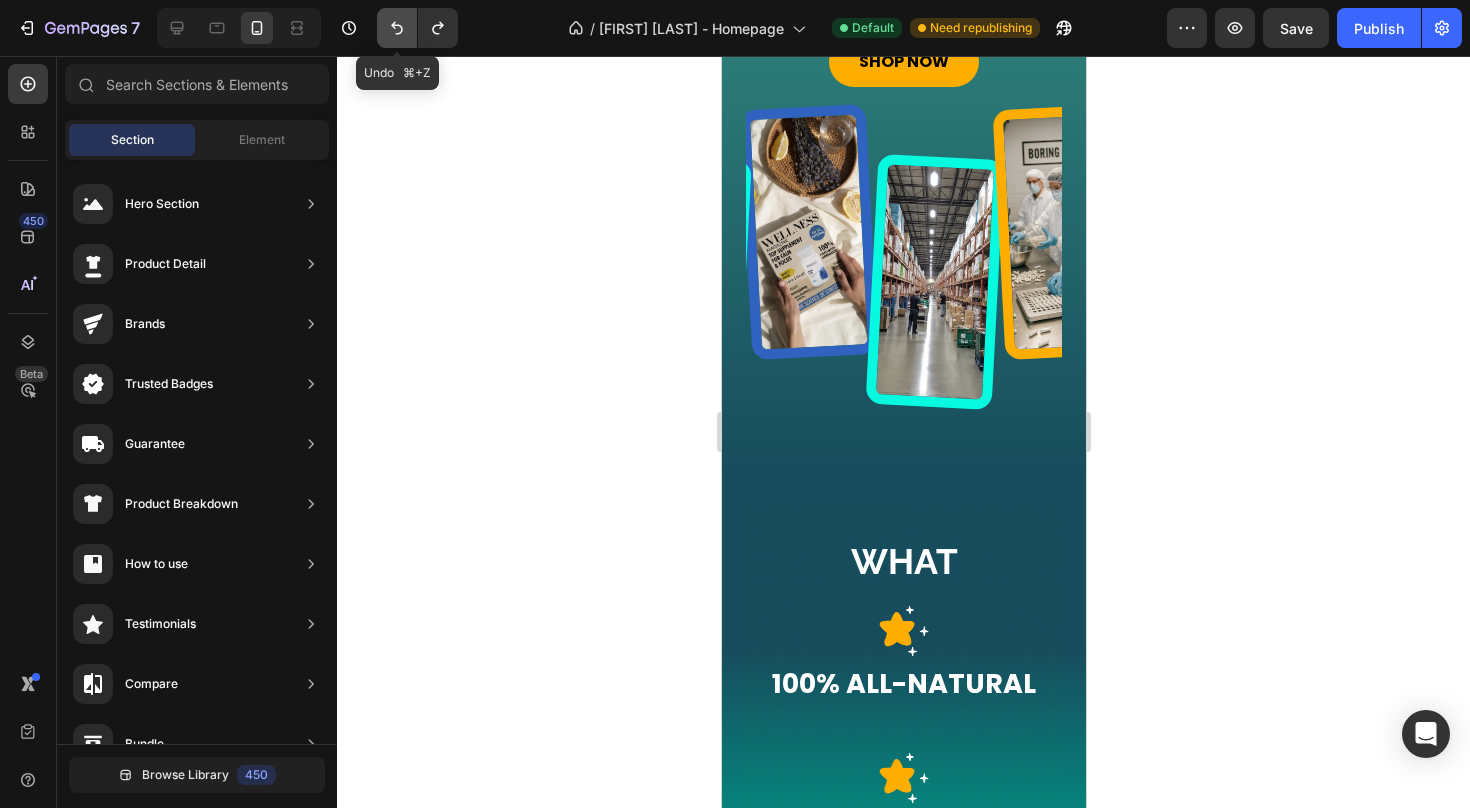 click 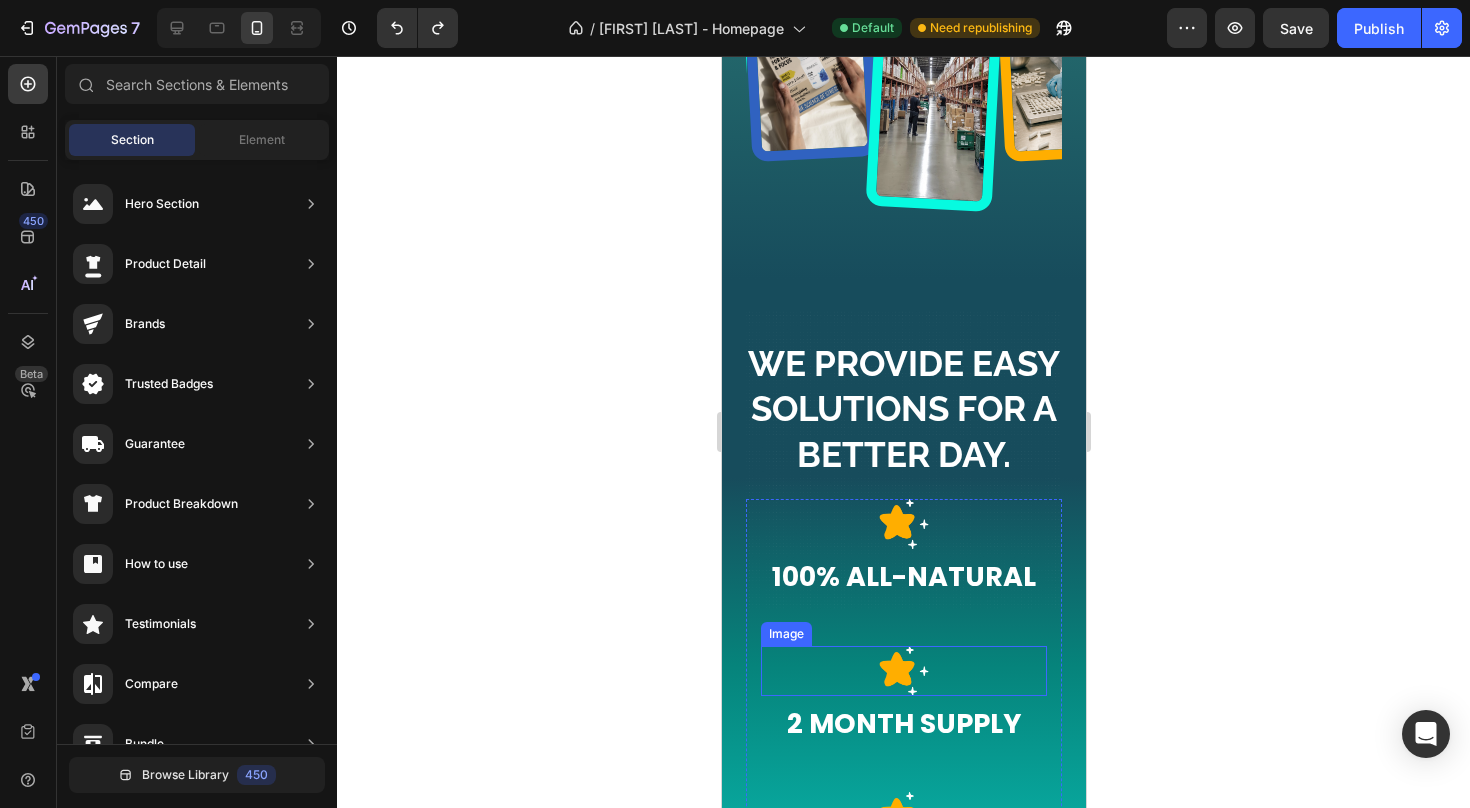 scroll, scrollTop: 4980, scrollLeft: 0, axis: vertical 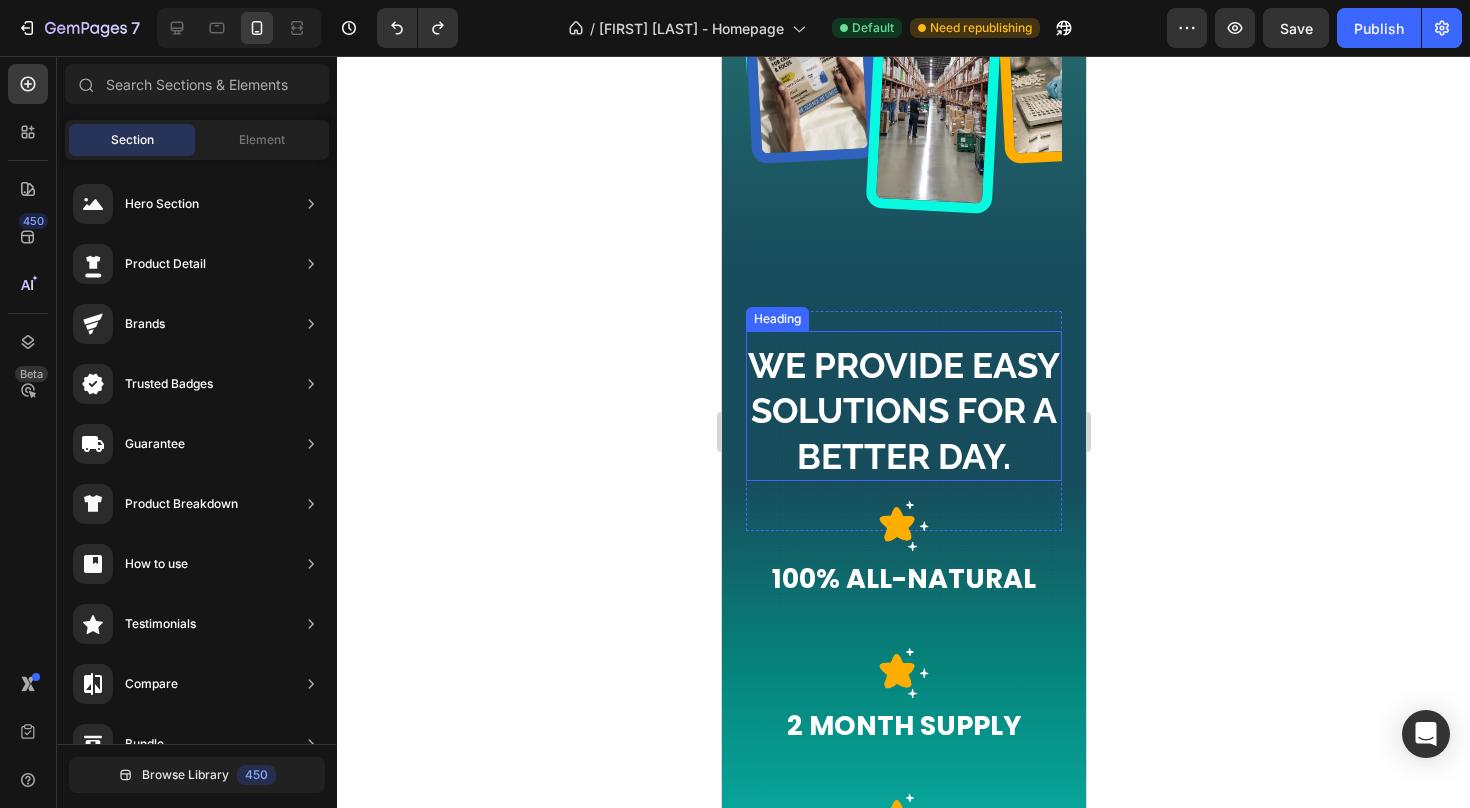 click on "We Provide easy solutions for a better day." at bounding box center (903, 411) 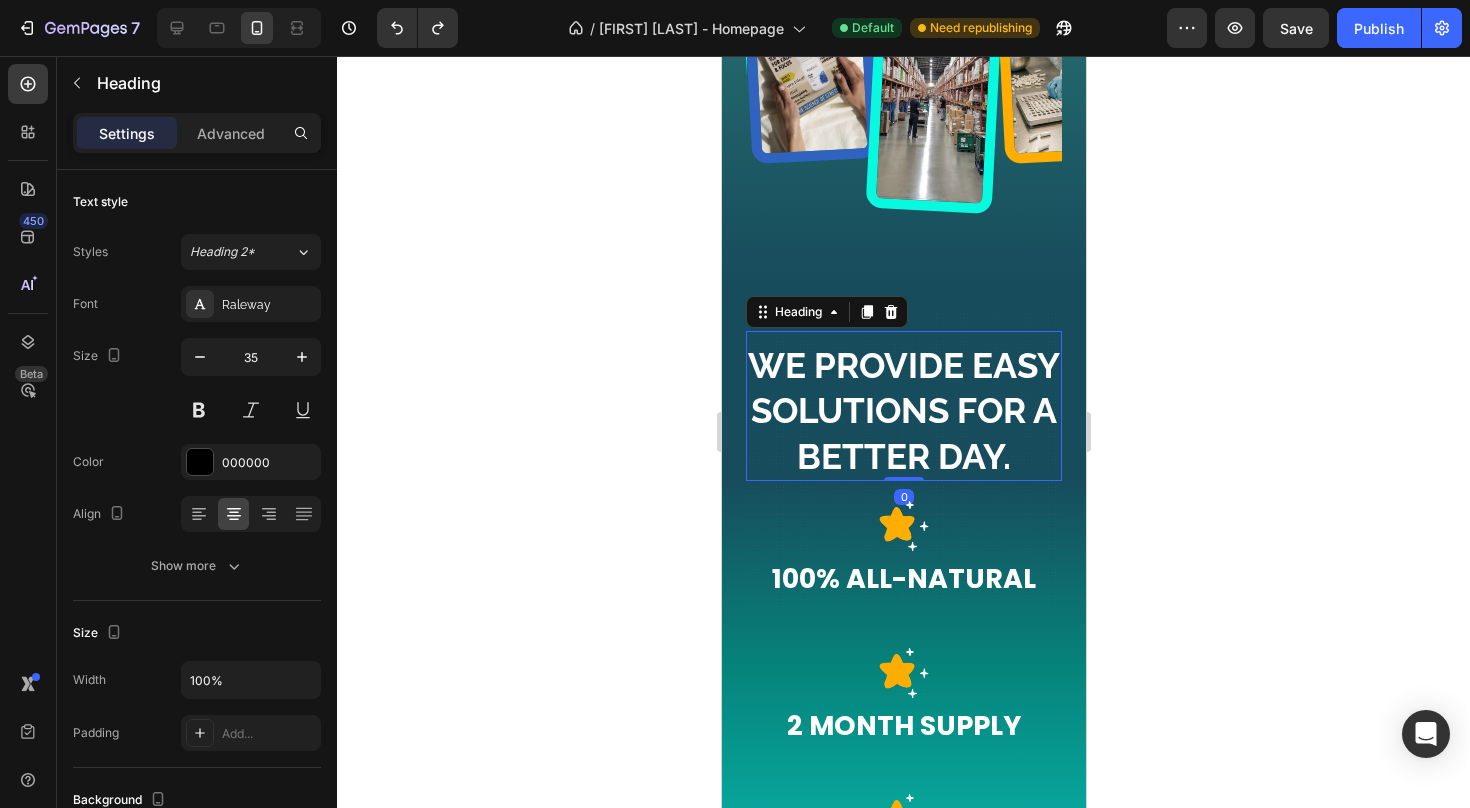 click on "We Provide easy solutions for a better day." at bounding box center [903, 411] 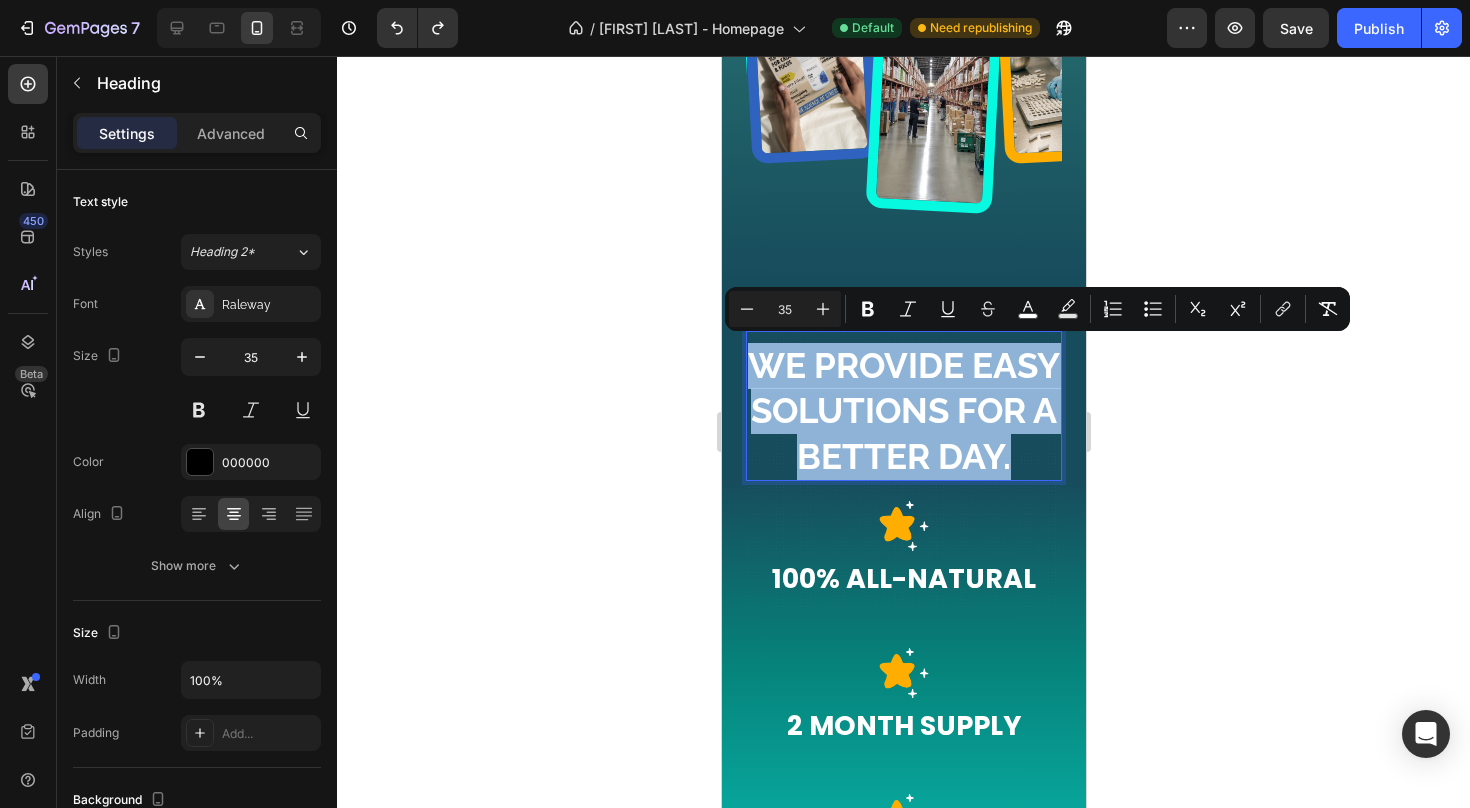 drag, startPoint x: 1022, startPoint y: 455, endPoint x: 650, endPoint y: 297, distance: 404.16333 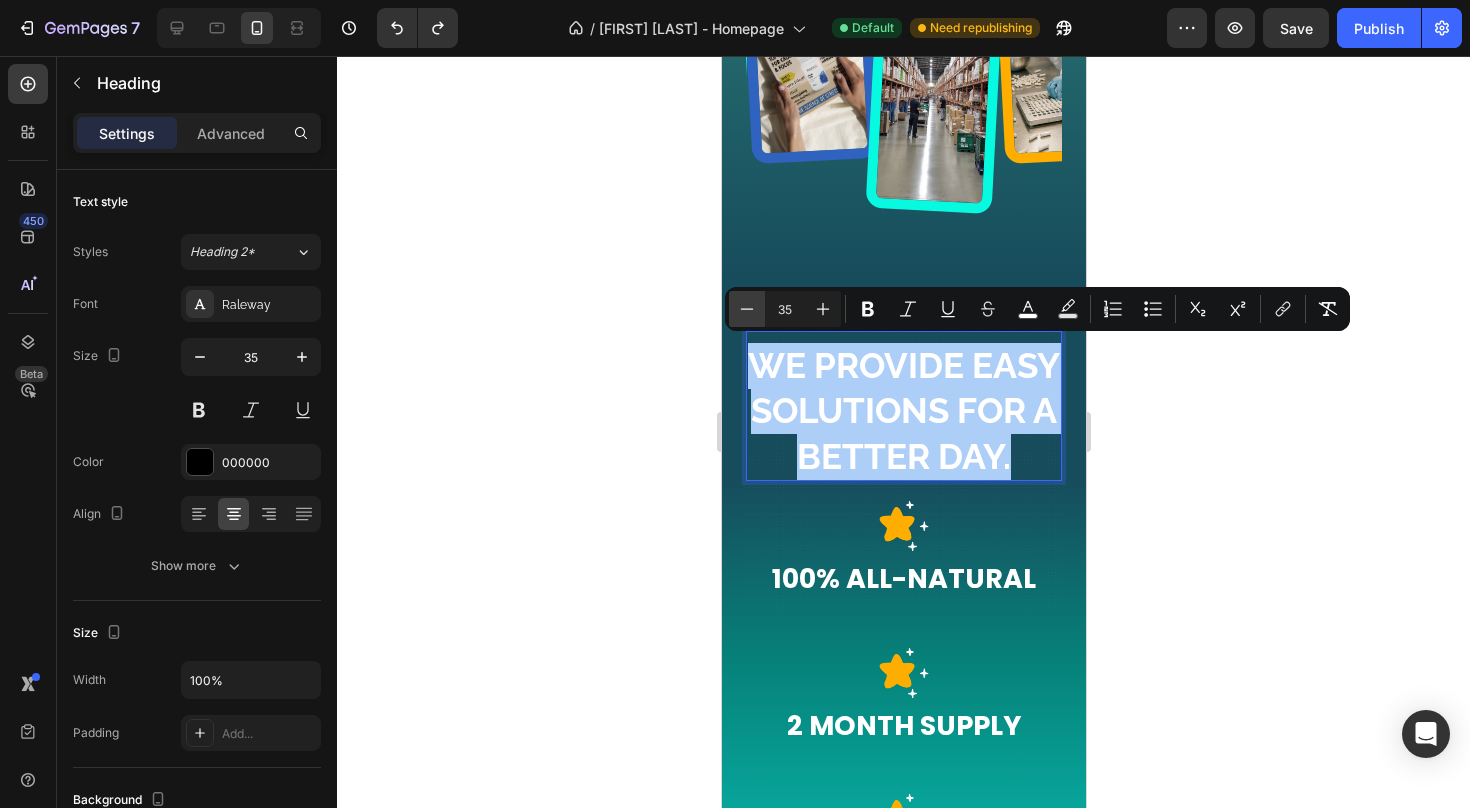 click 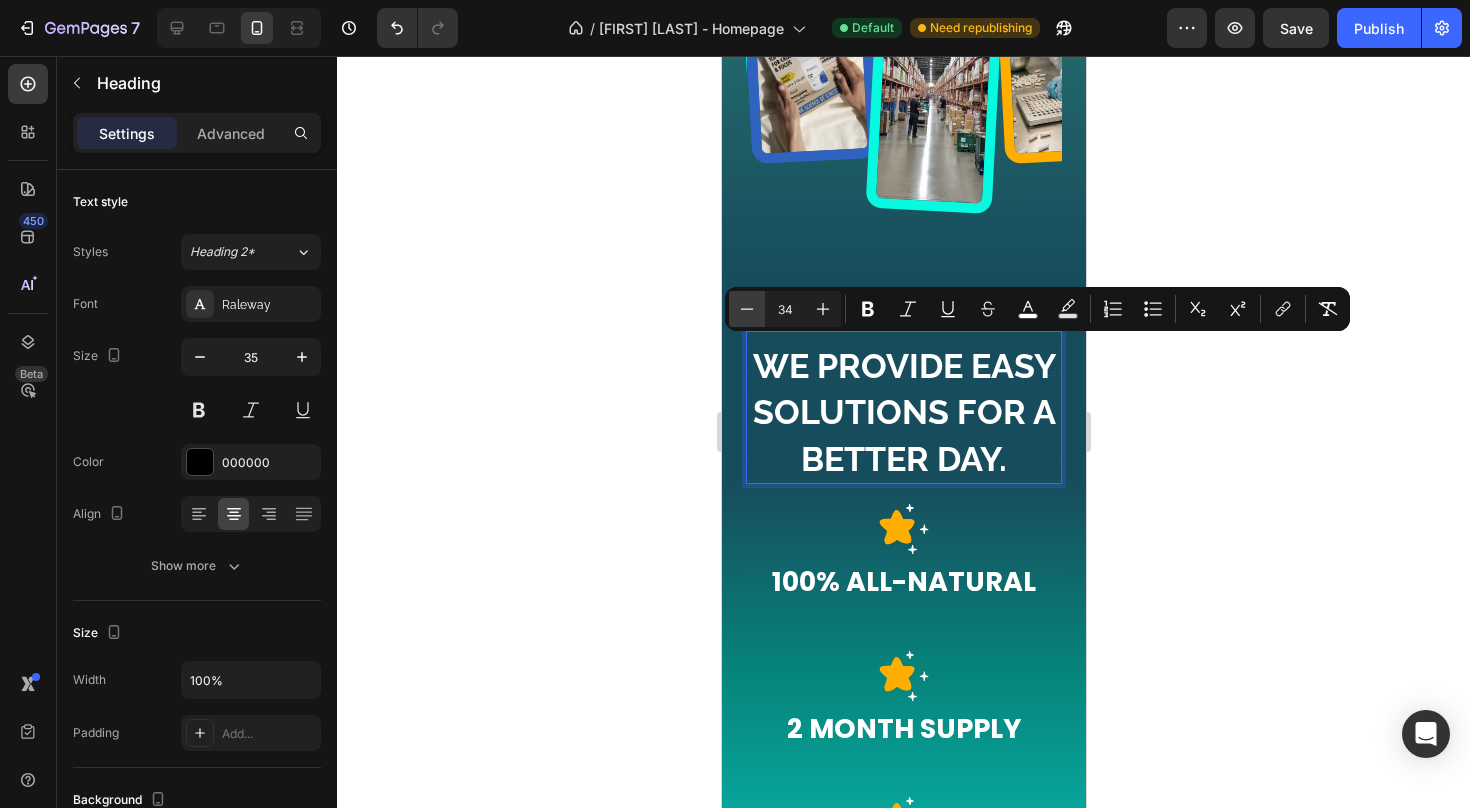 click 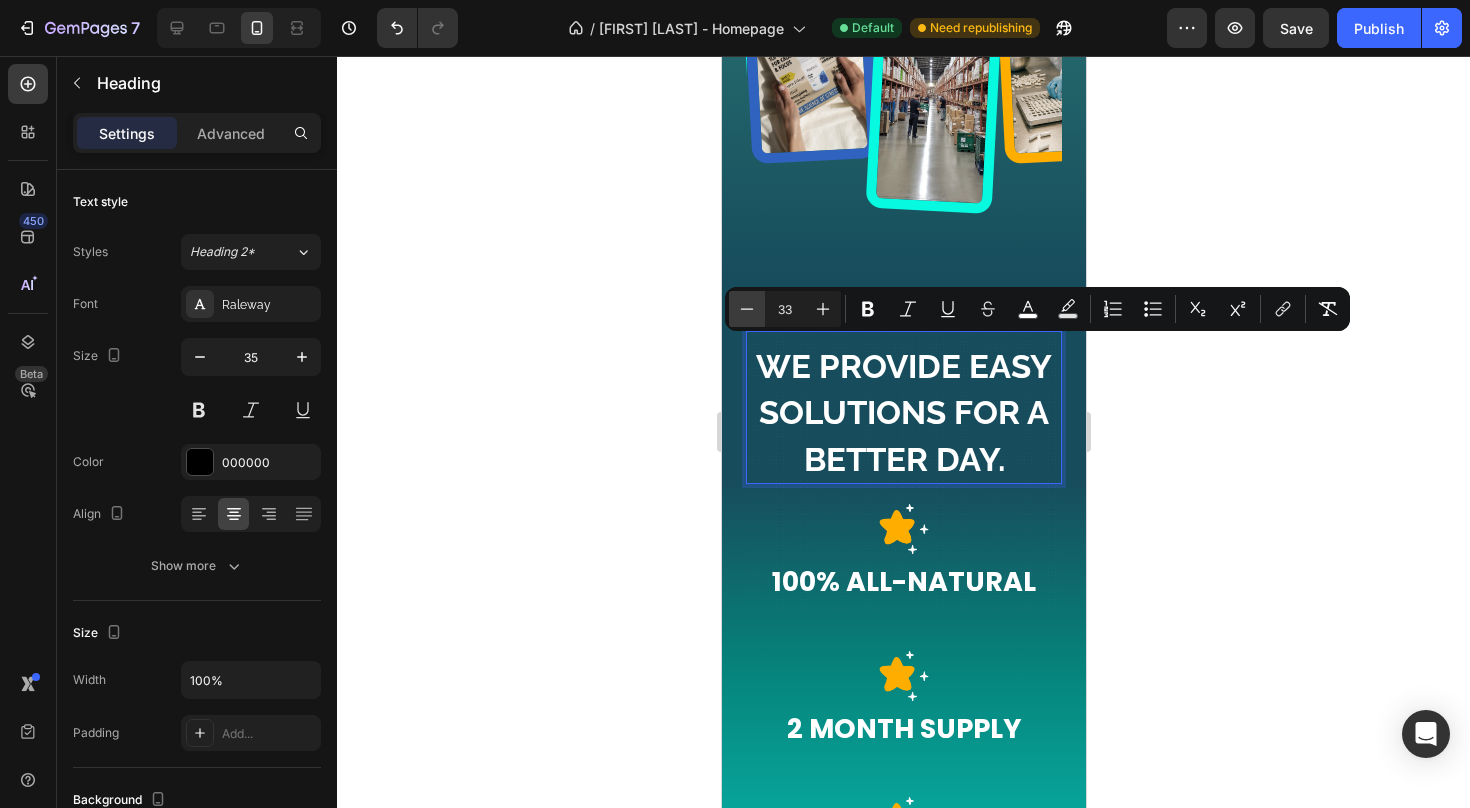 click 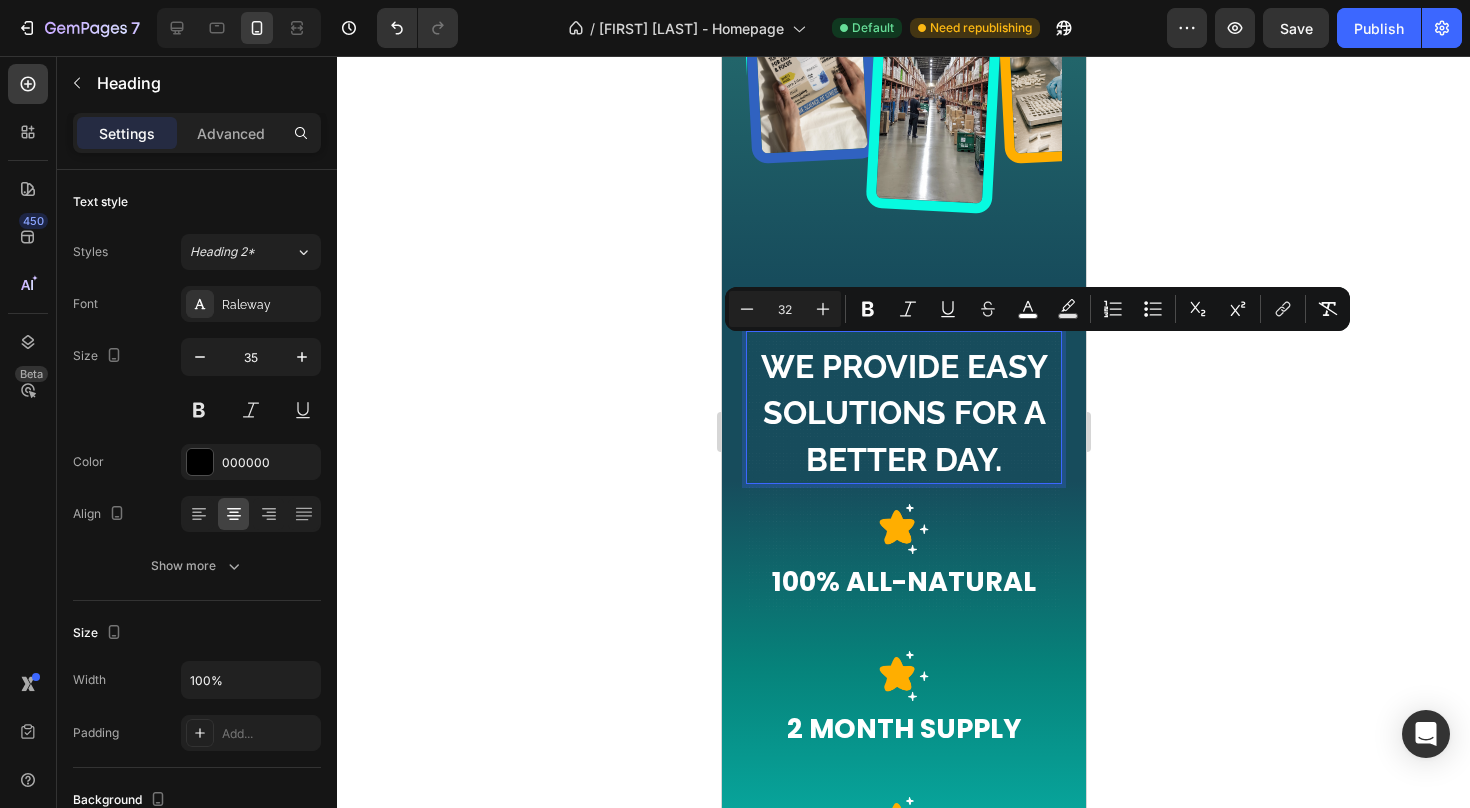 click 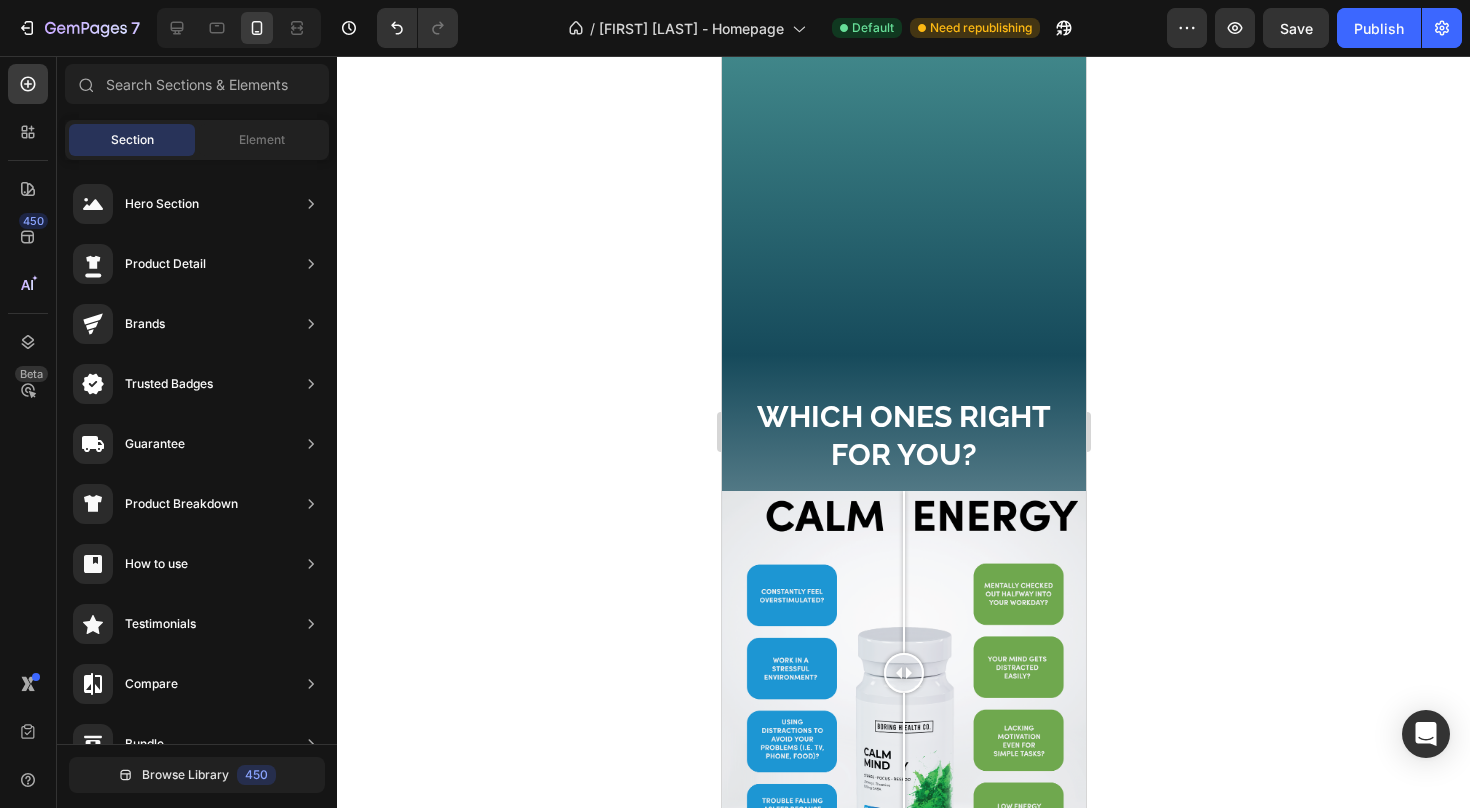 scroll, scrollTop: 1498, scrollLeft: 0, axis: vertical 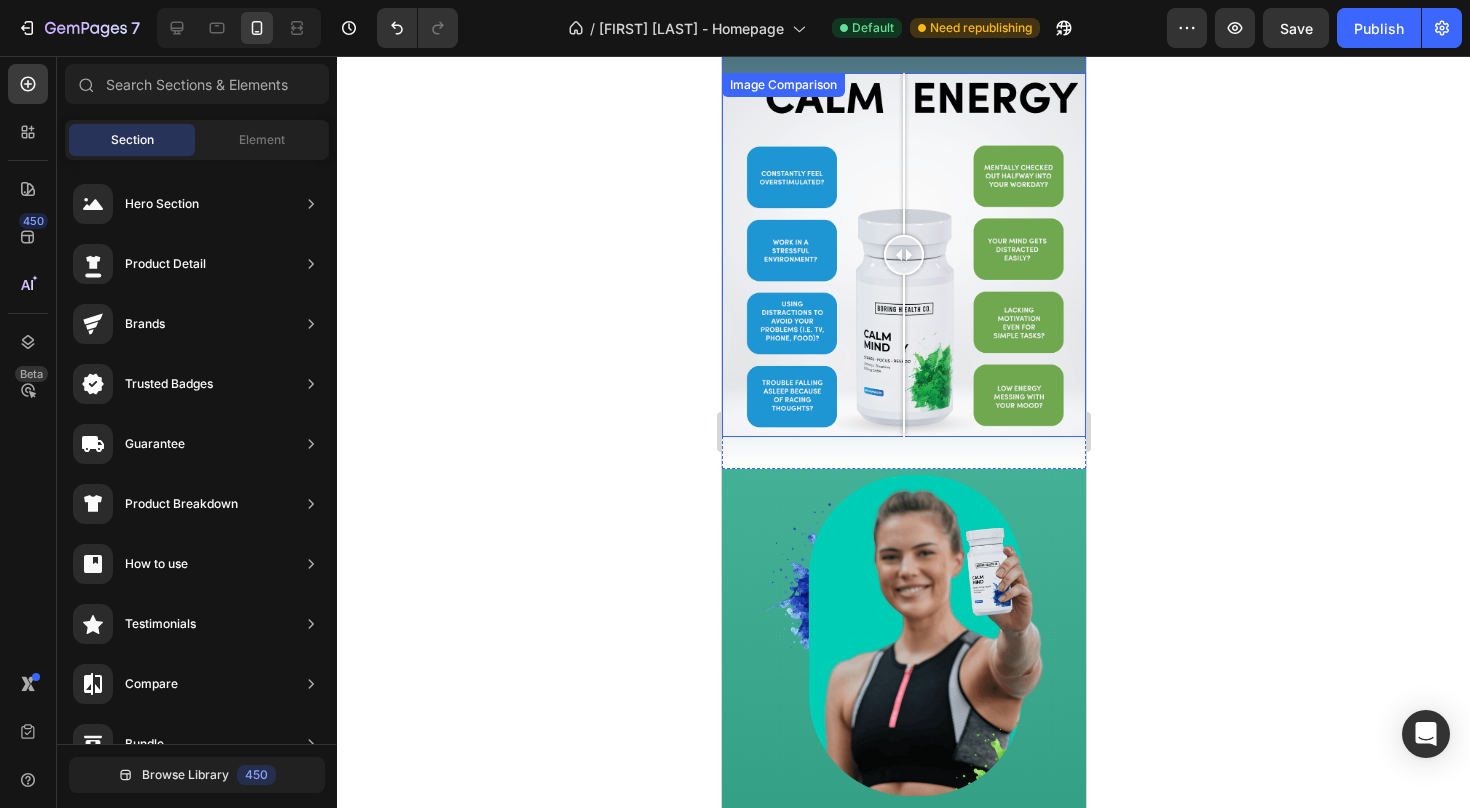 click at bounding box center [903, 255] 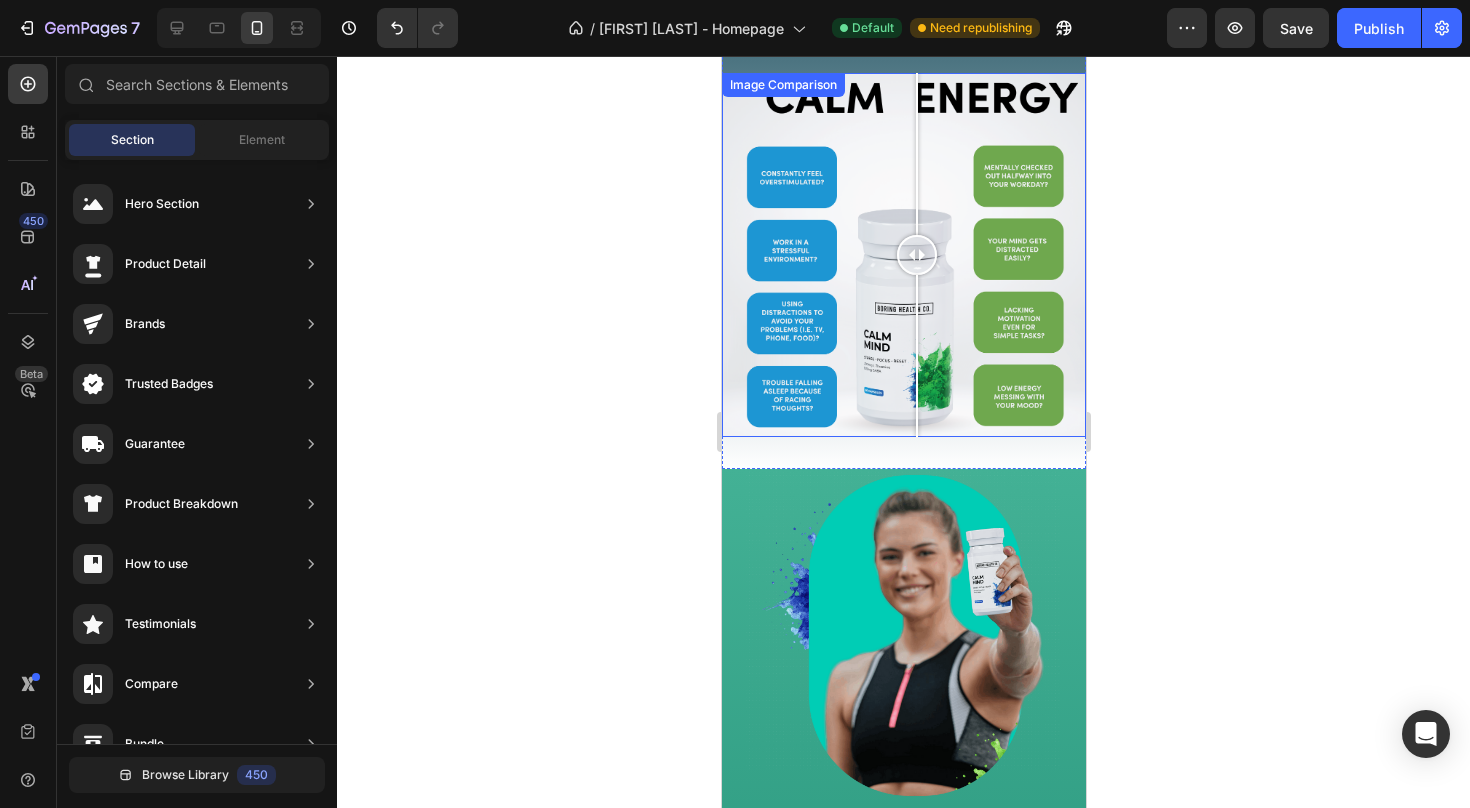 click at bounding box center [903, 255] 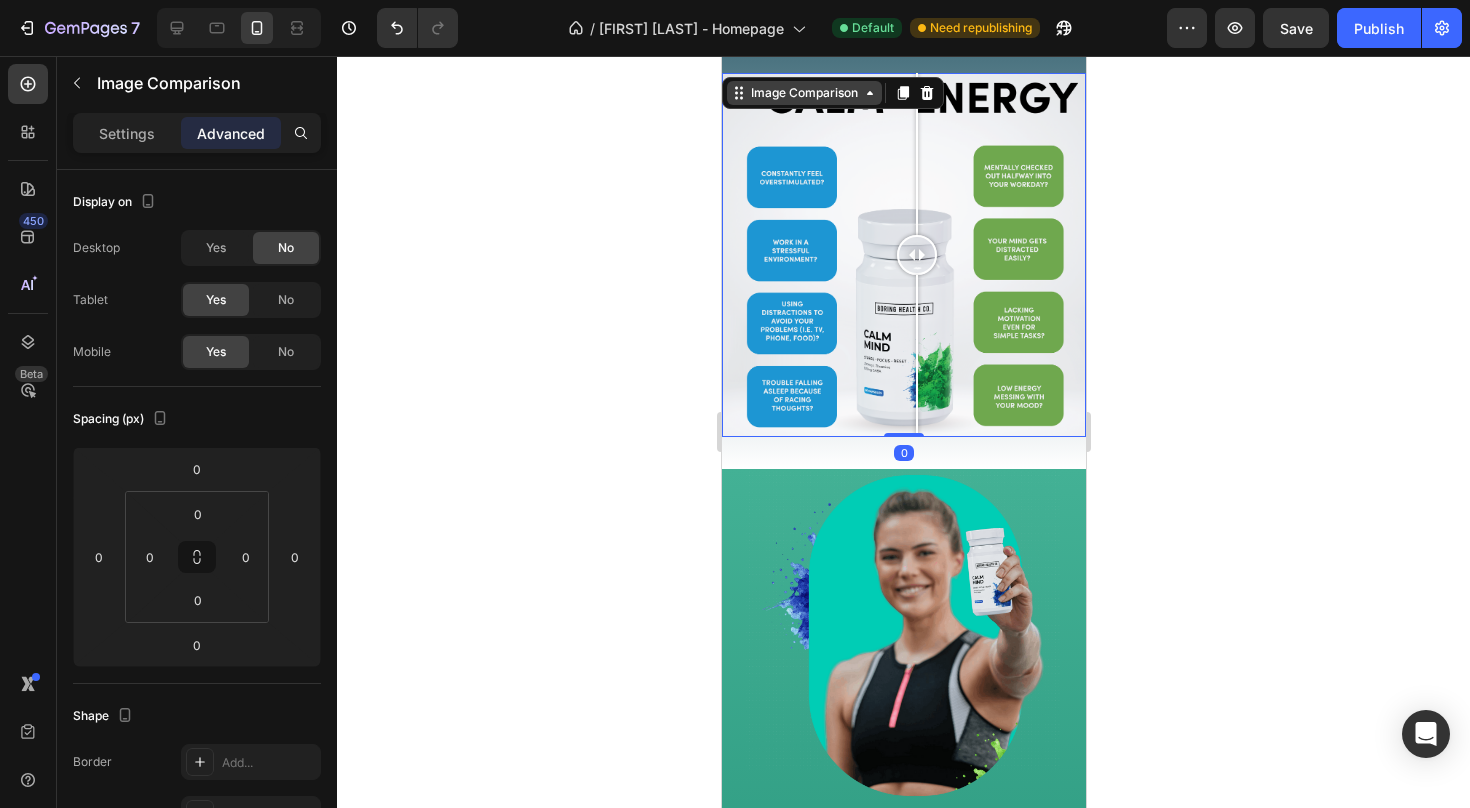click on "Image Comparison" at bounding box center [803, 93] 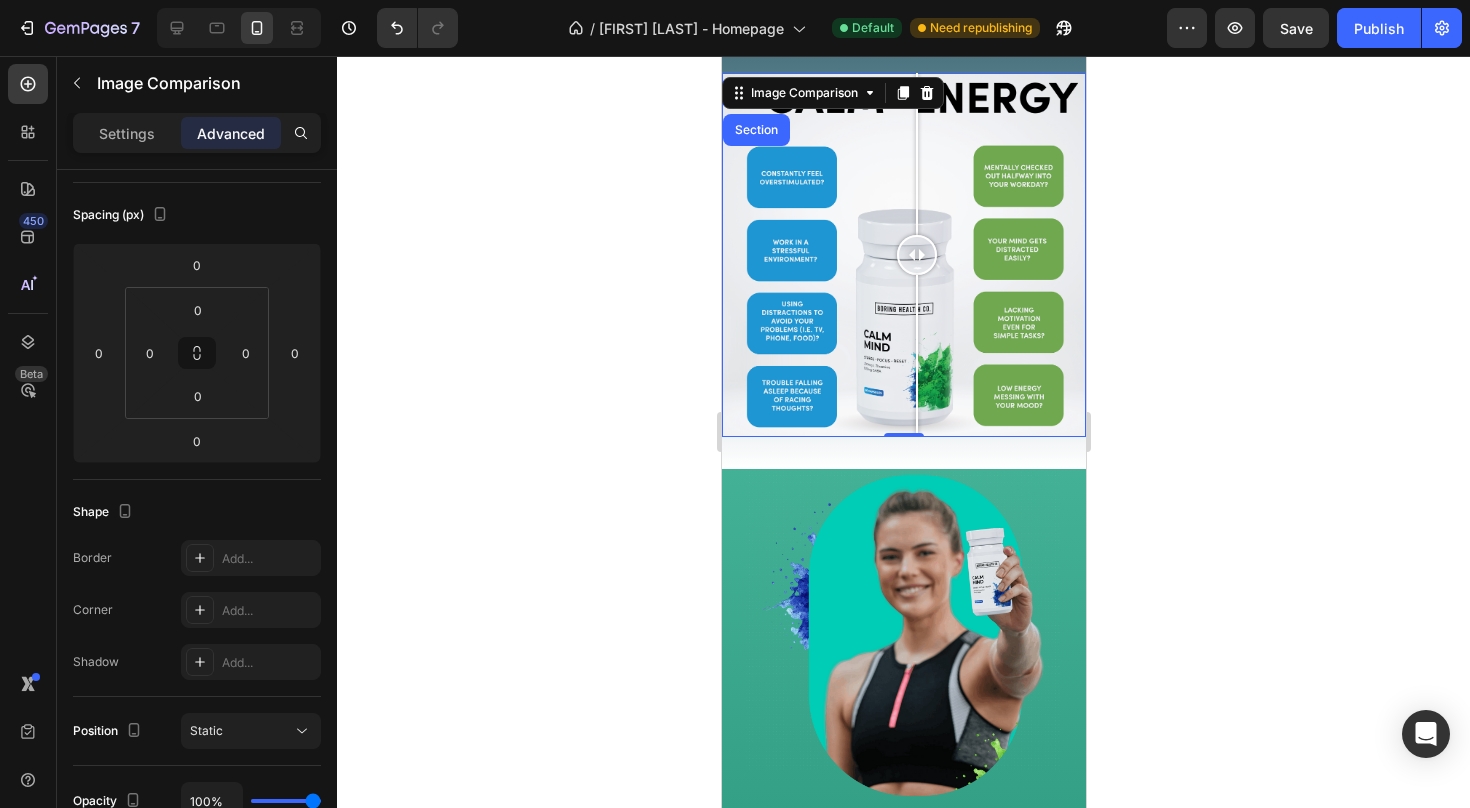 scroll, scrollTop: 0, scrollLeft: 0, axis: both 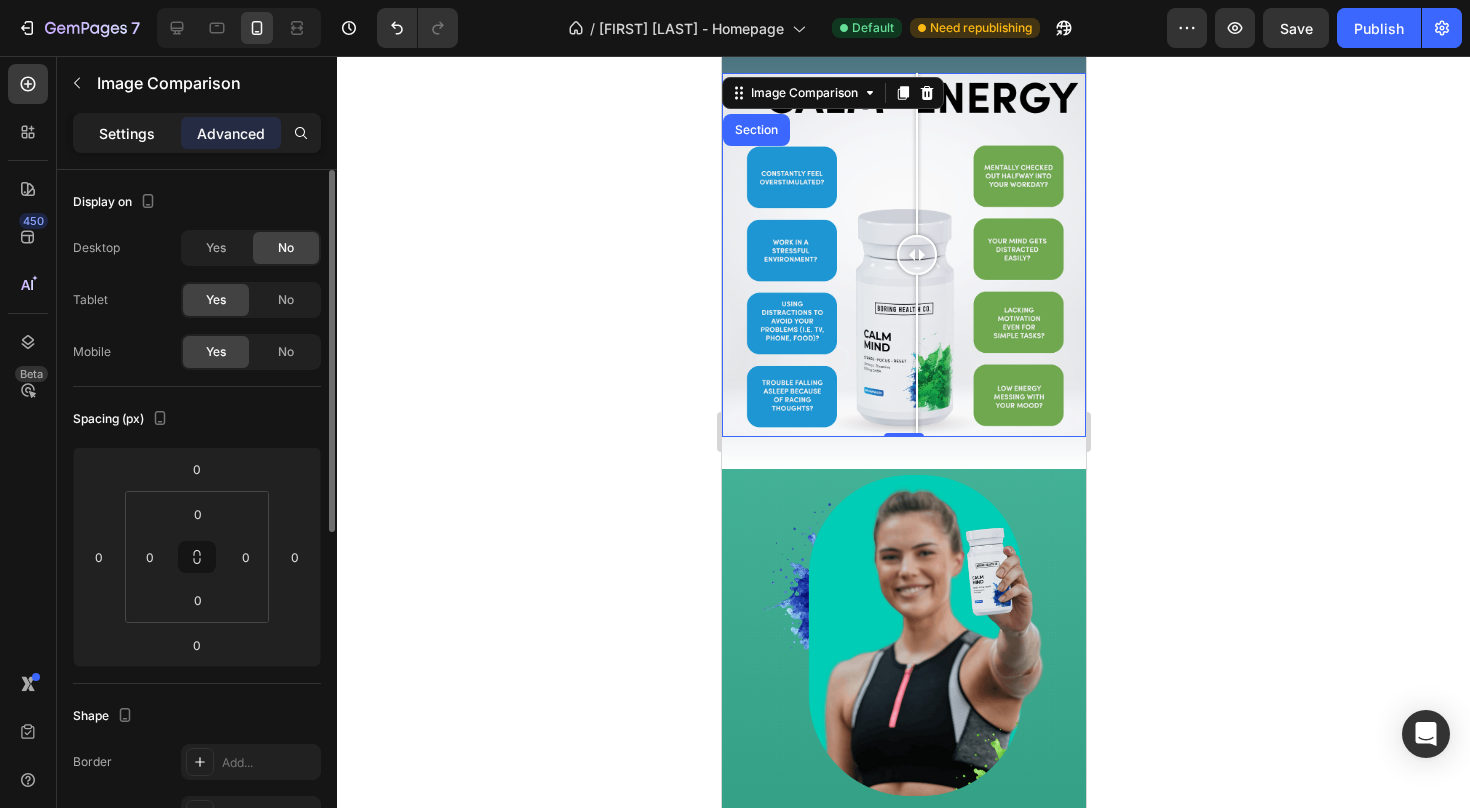 click on "Settings" at bounding box center (127, 133) 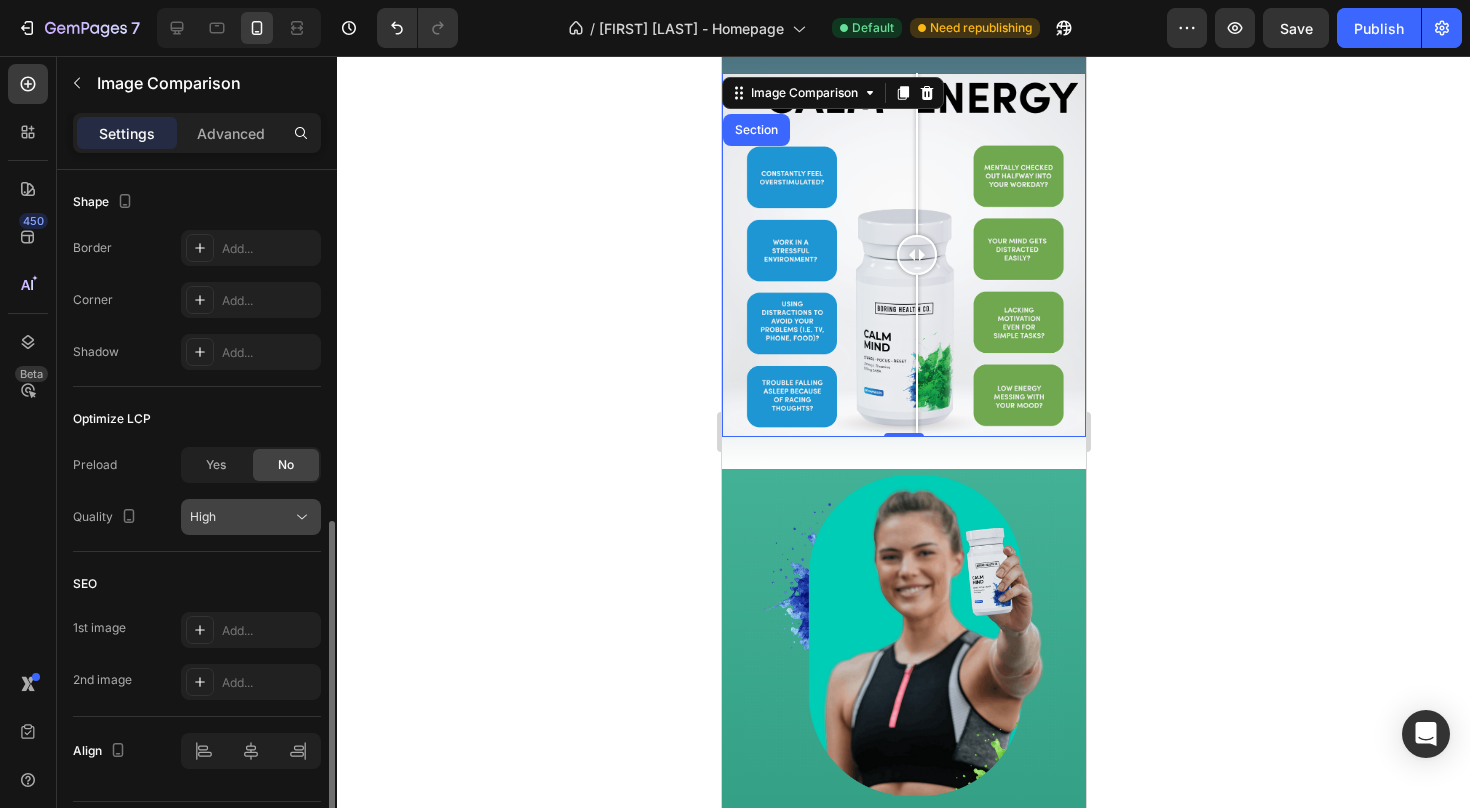 scroll, scrollTop: 812, scrollLeft: 0, axis: vertical 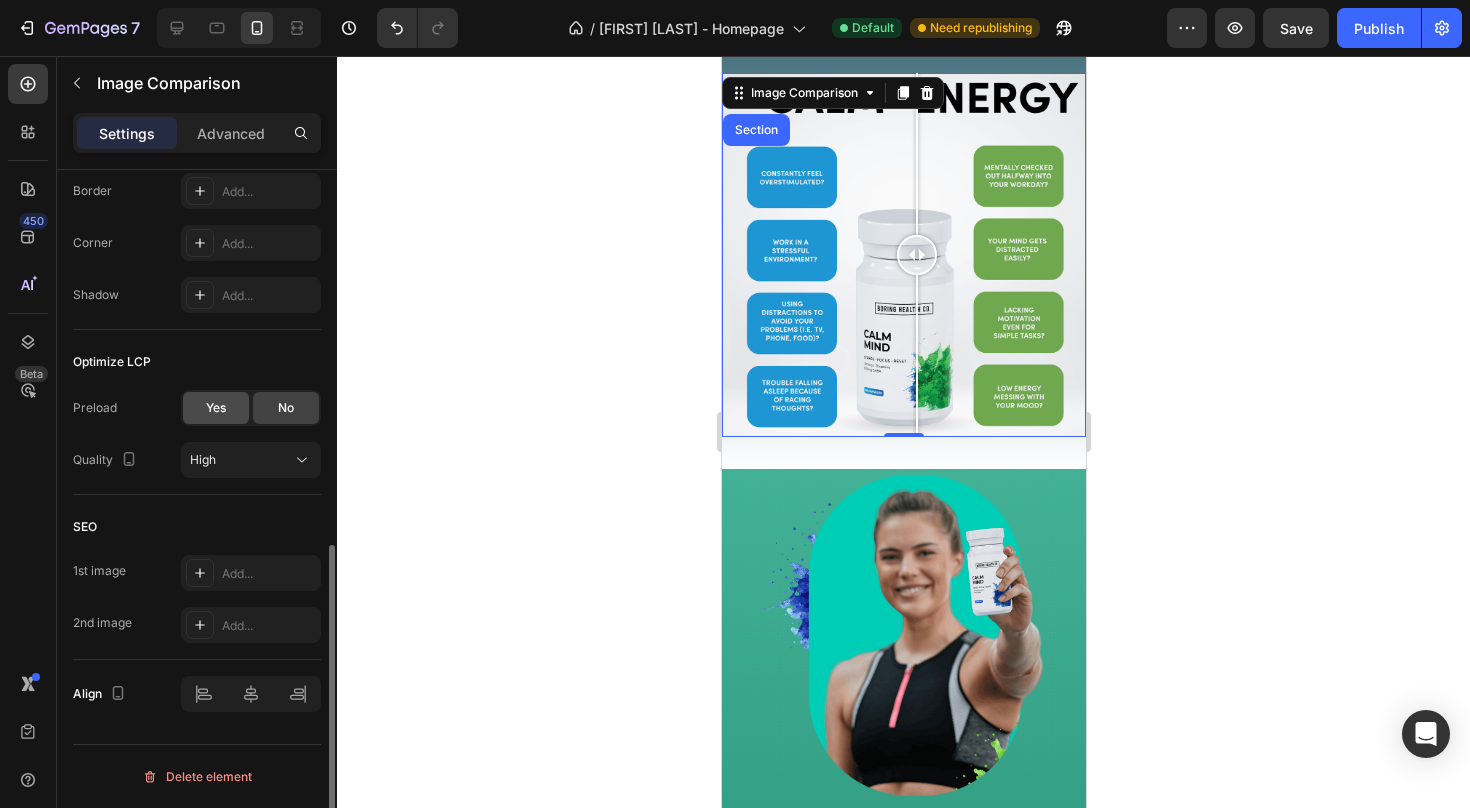 click on "Yes" 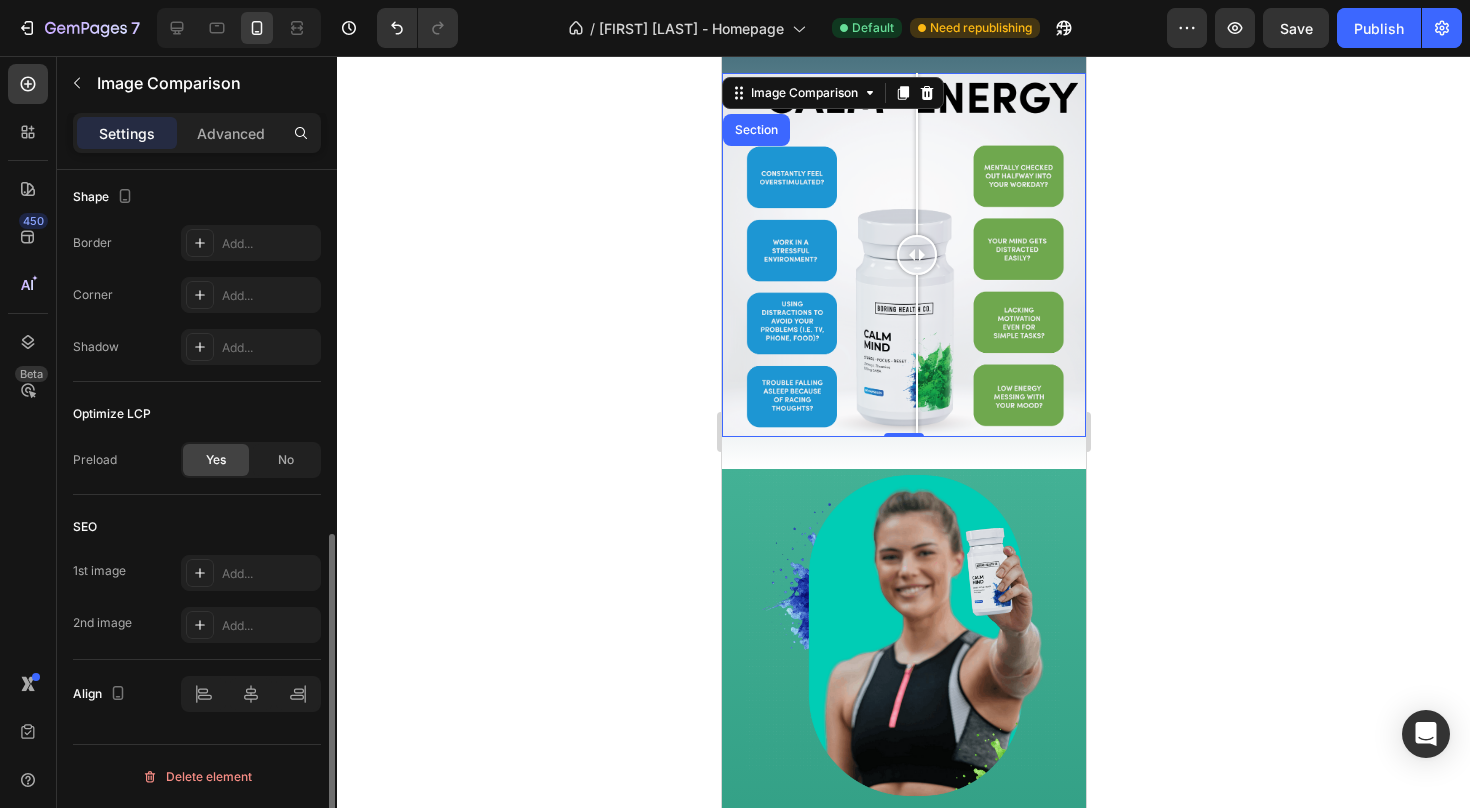 scroll, scrollTop: 760, scrollLeft: 0, axis: vertical 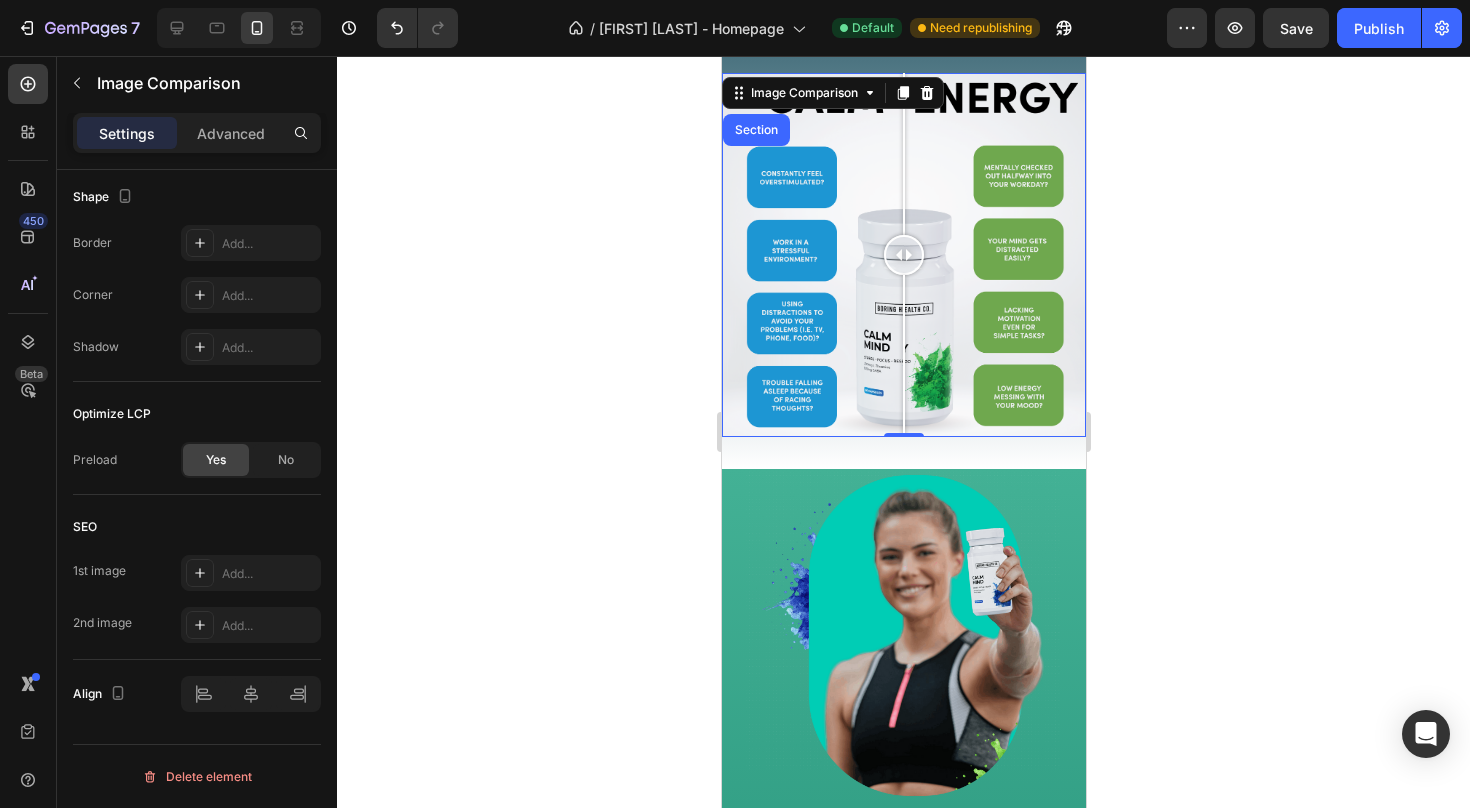 drag, startPoint x: 1634, startPoint y: 309, endPoint x: 903, endPoint y: 260, distance: 732.64044 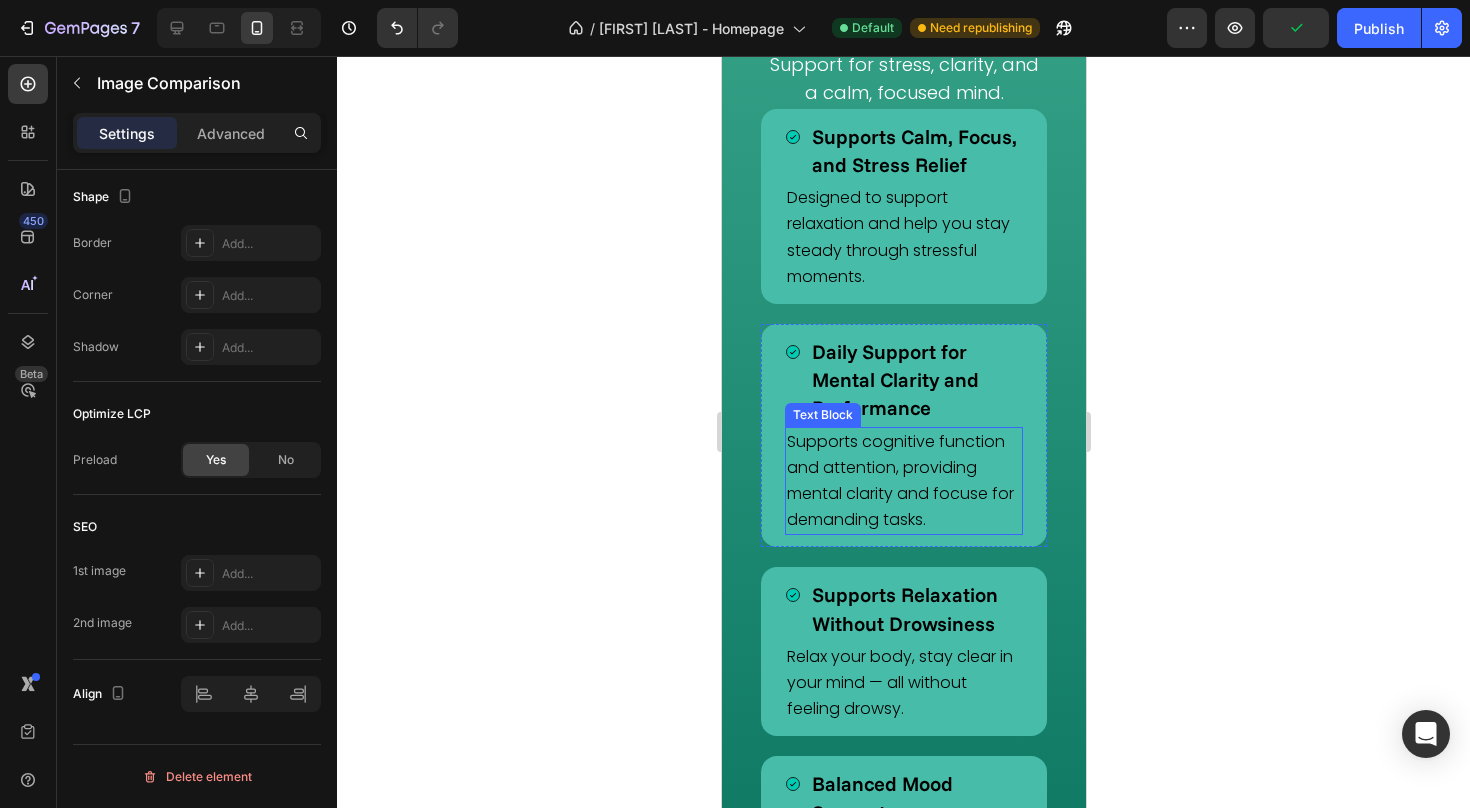 scroll, scrollTop: 2300, scrollLeft: 0, axis: vertical 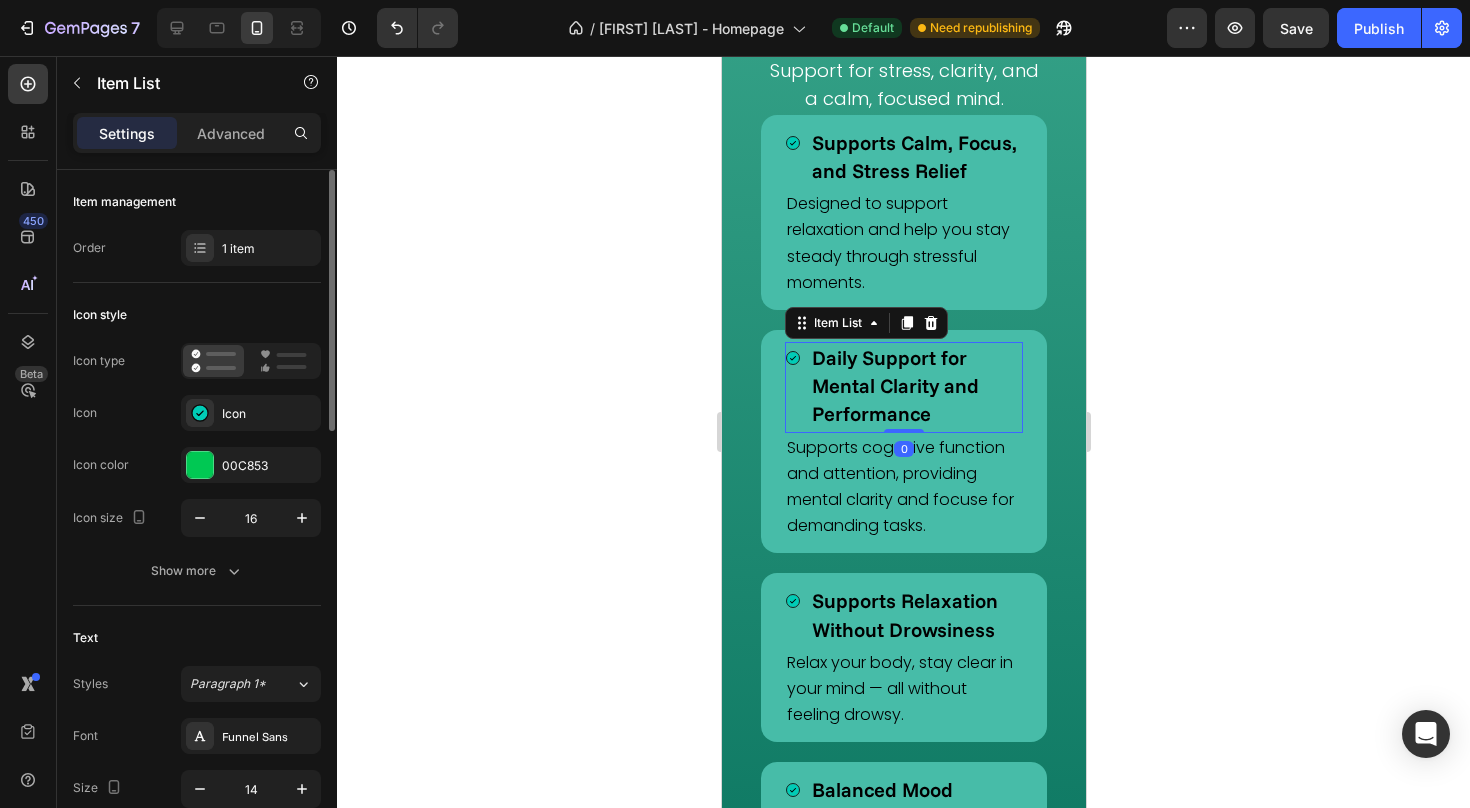 click on "Daily Support for Mental Clarity and Performance" at bounding box center [915, 387] 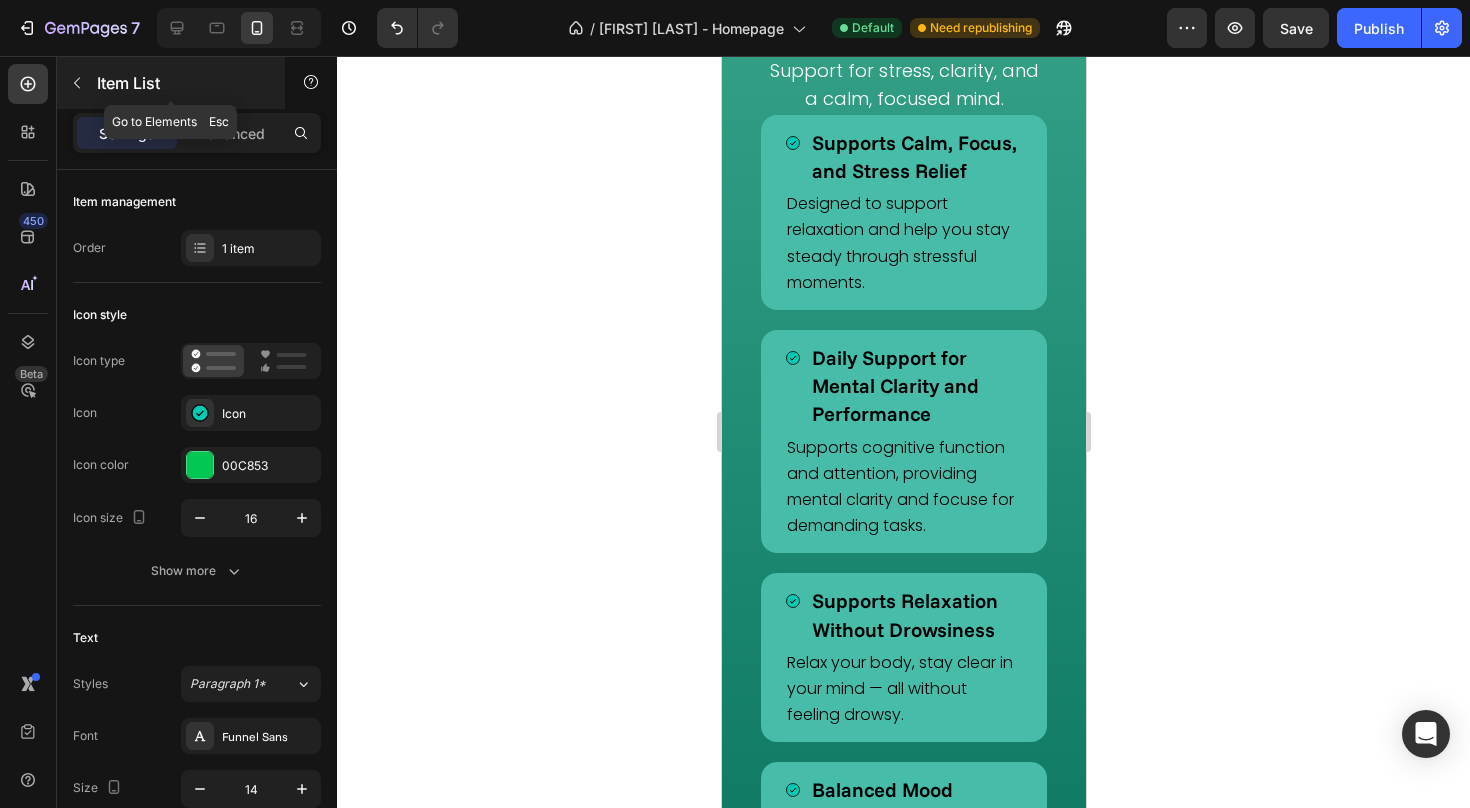 click at bounding box center (77, 83) 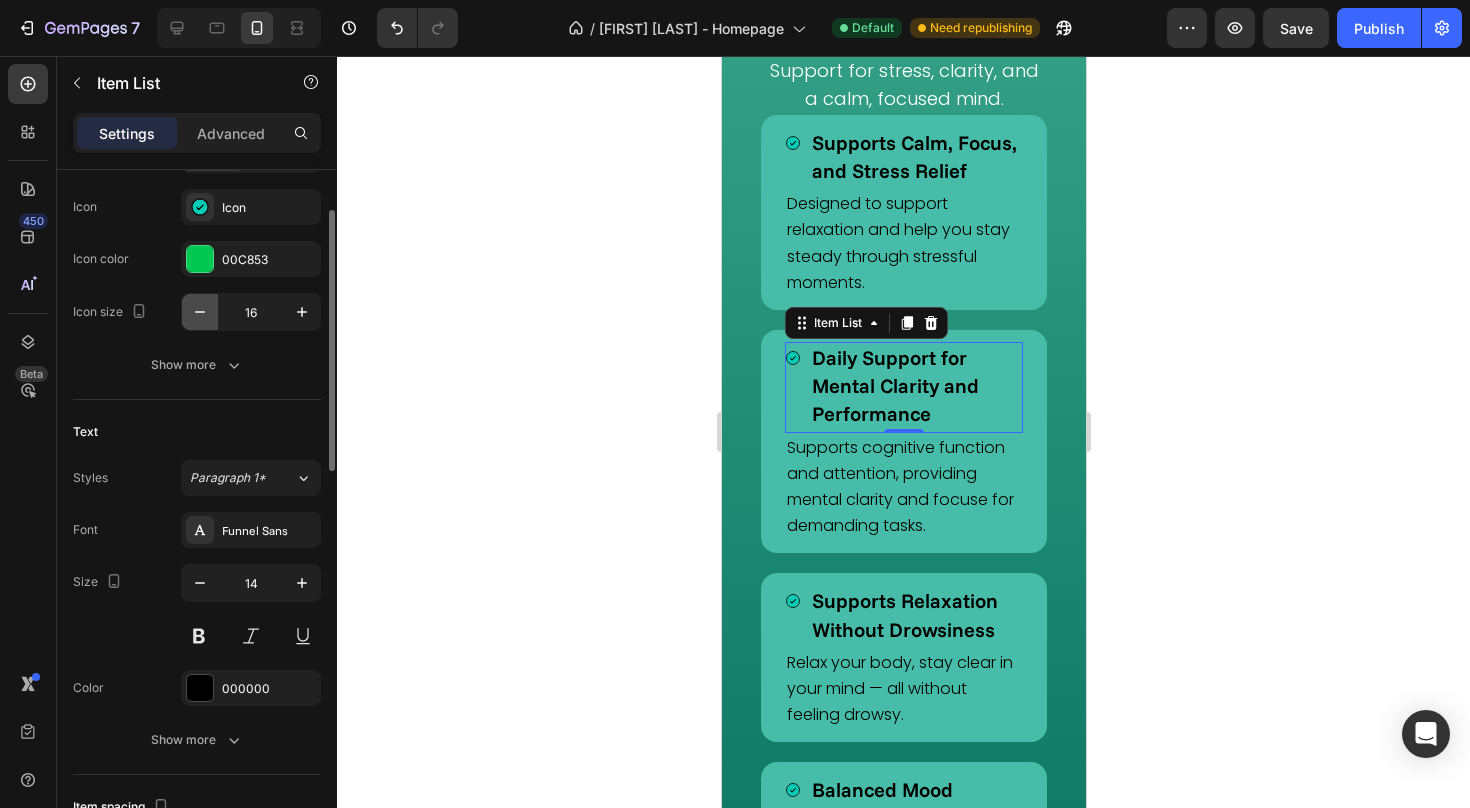 scroll, scrollTop: 208, scrollLeft: 0, axis: vertical 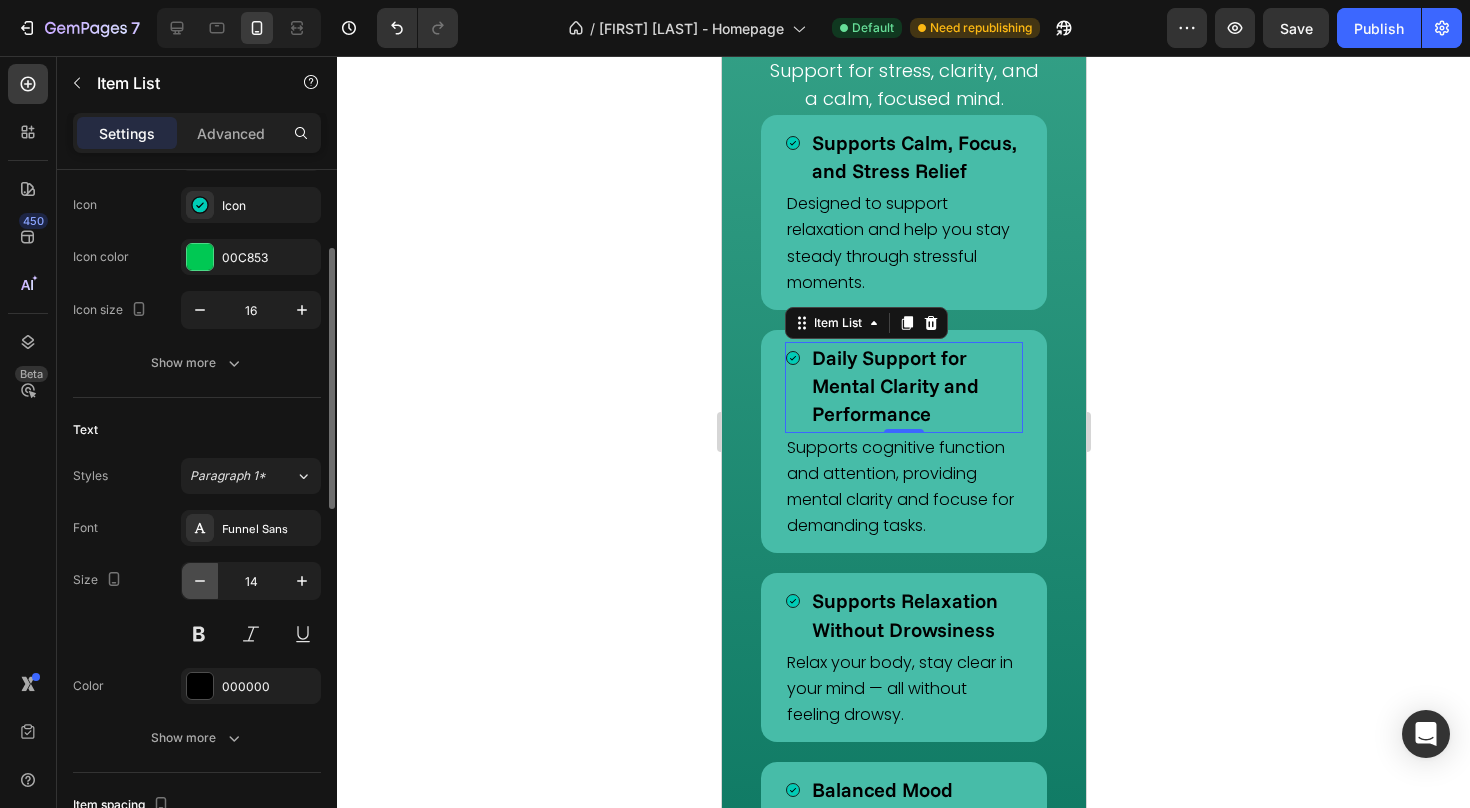 click at bounding box center [200, 581] 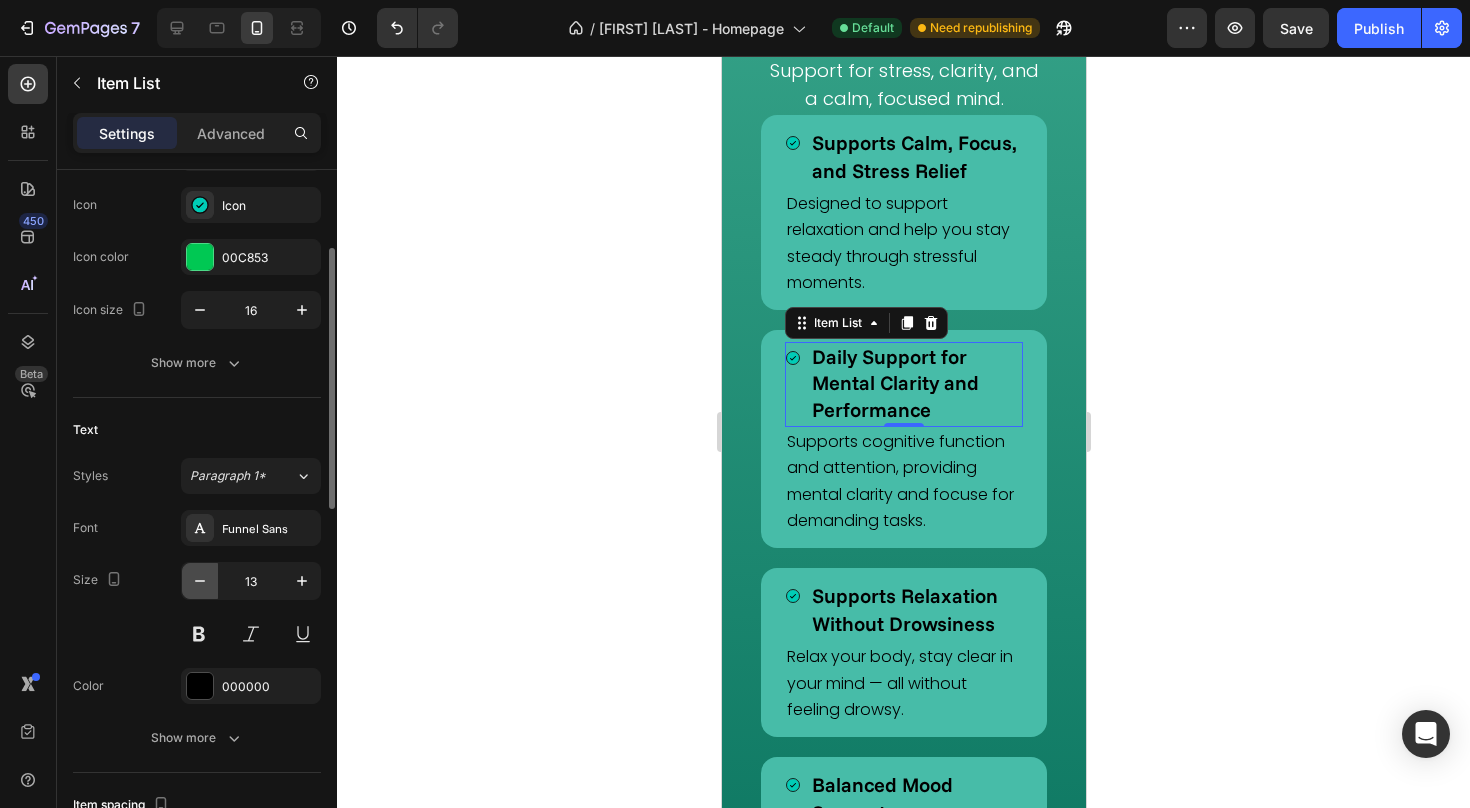 click at bounding box center [200, 581] 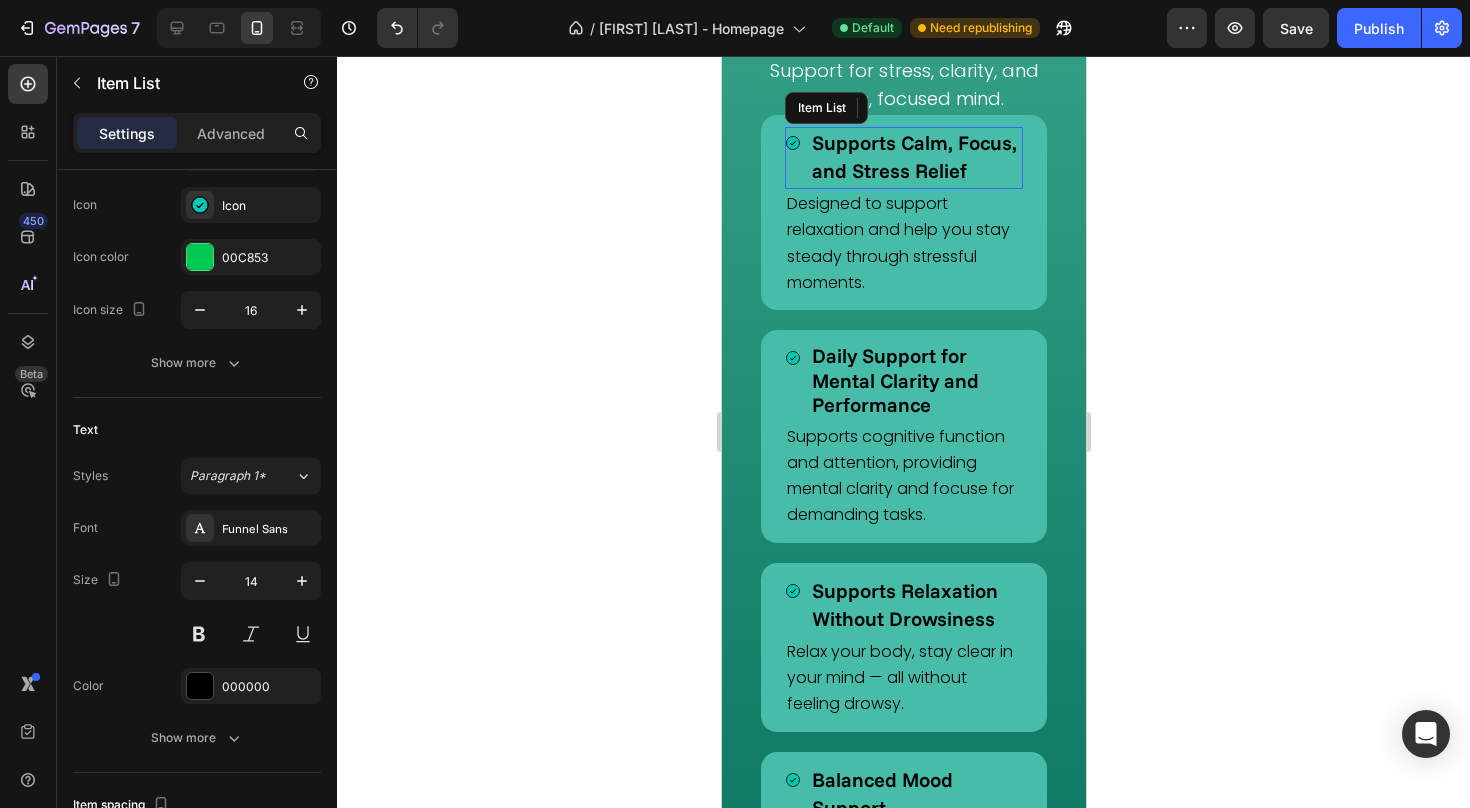 click on "Supports Calm, Focus, and Stress Relief" at bounding box center [913, 156] 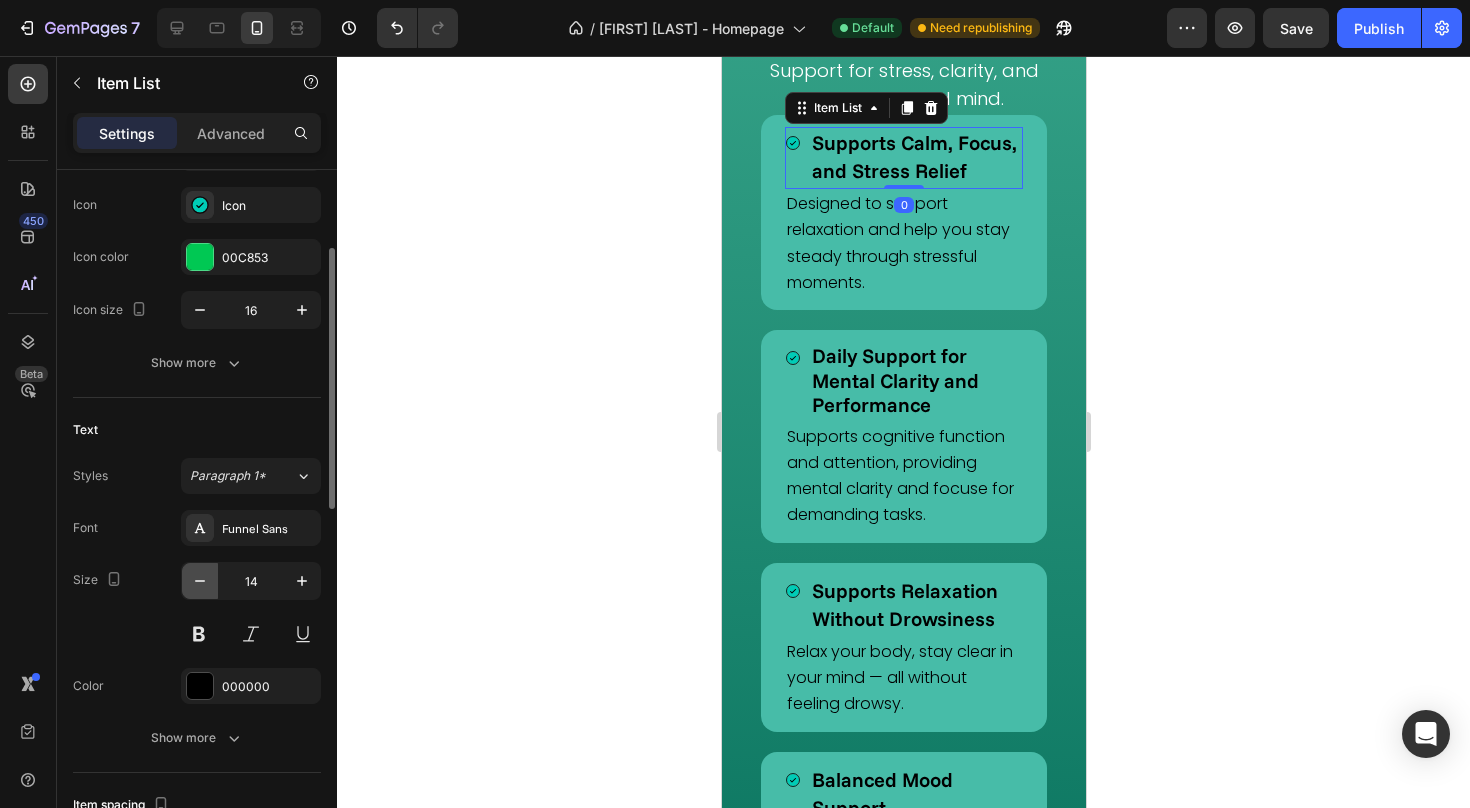 click at bounding box center (200, 581) 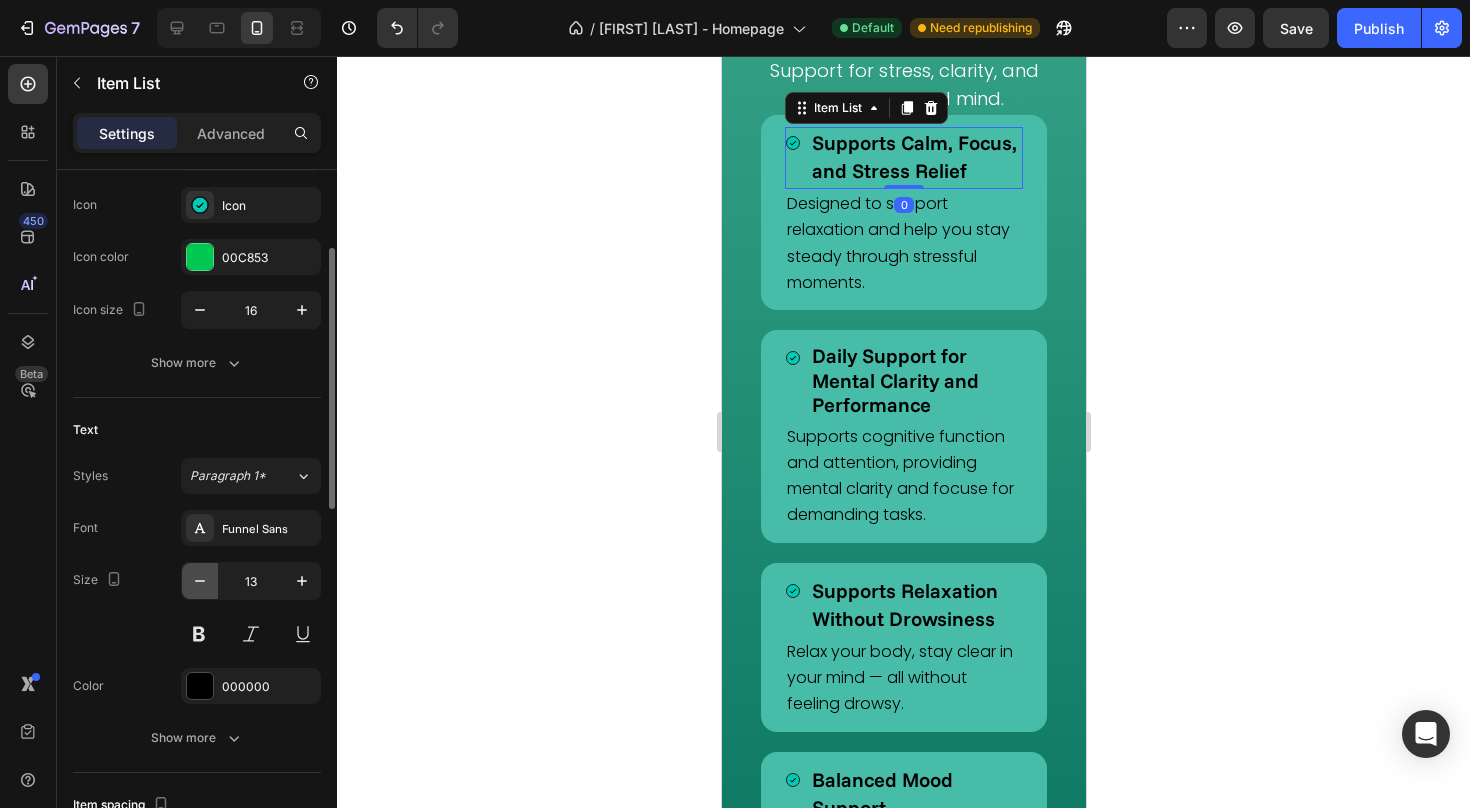 click at bounding box center (200, 581) 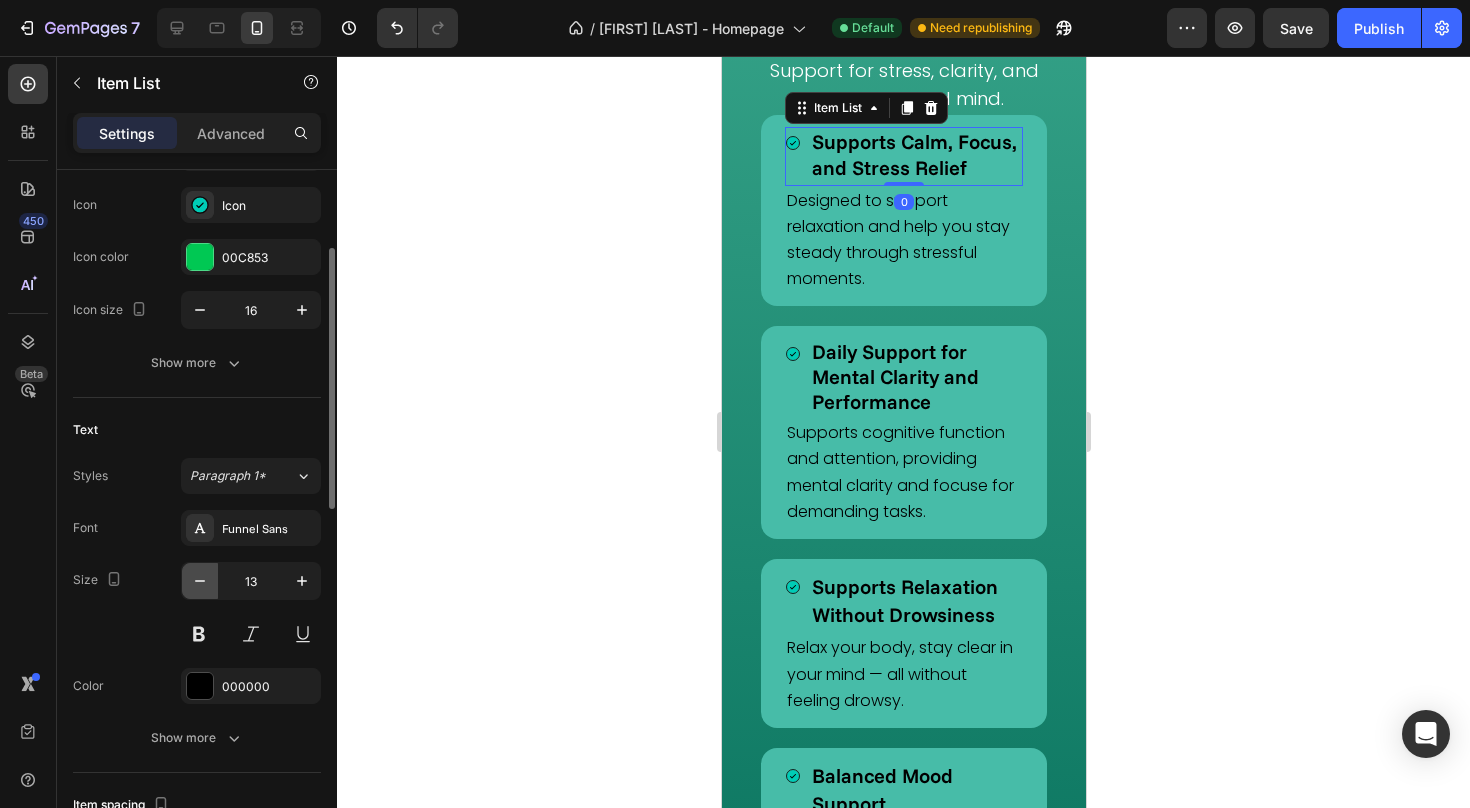type on "12" 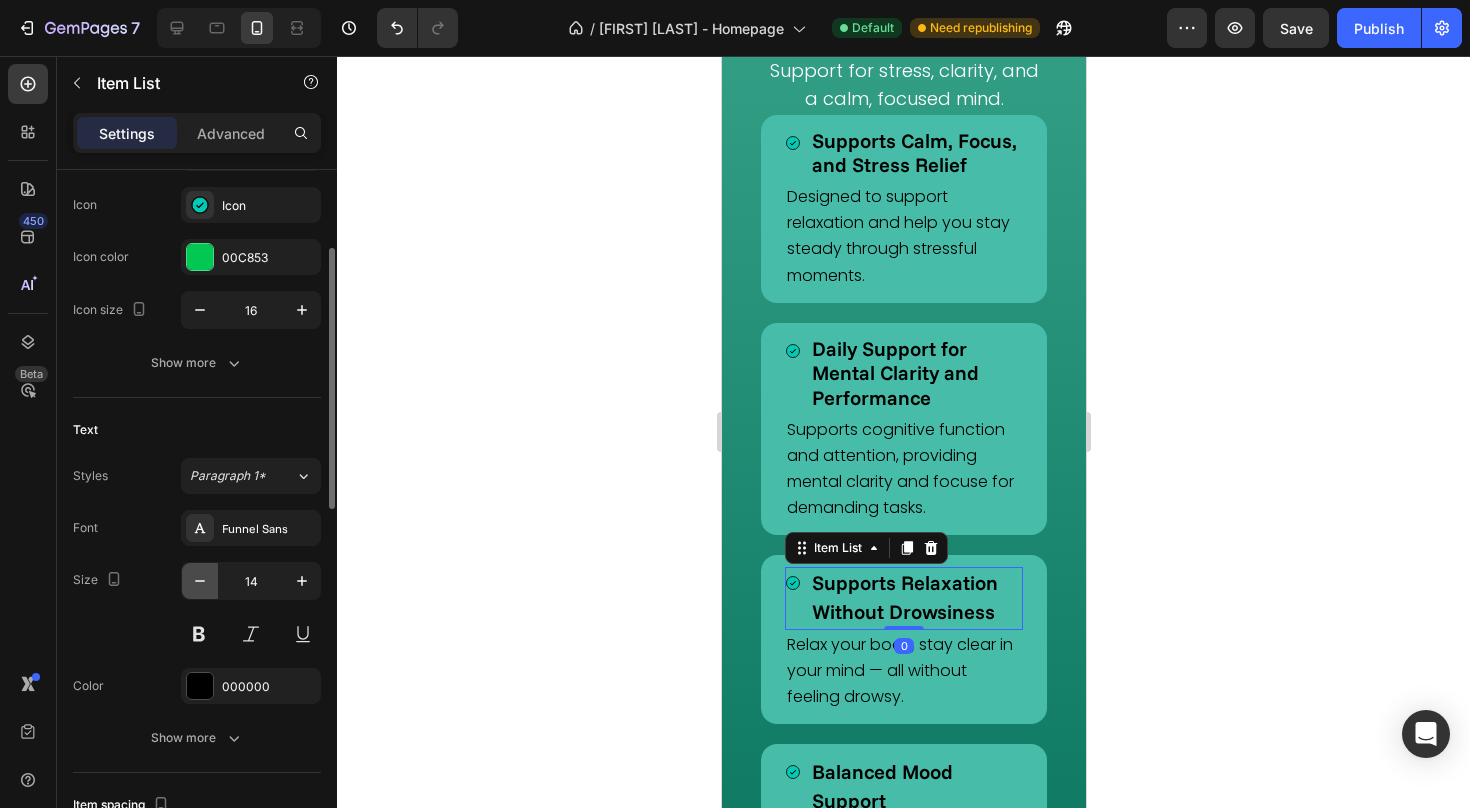 click 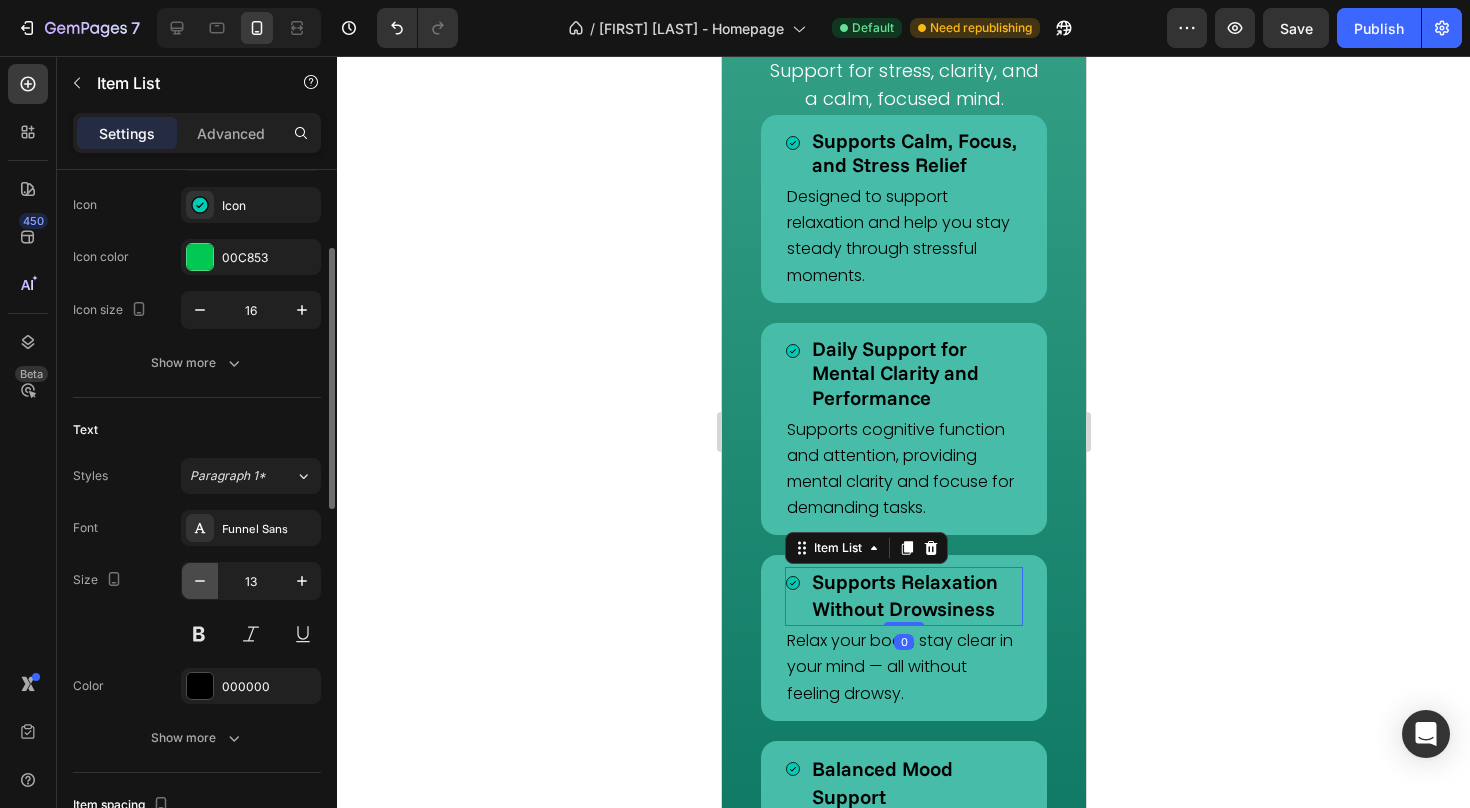 click 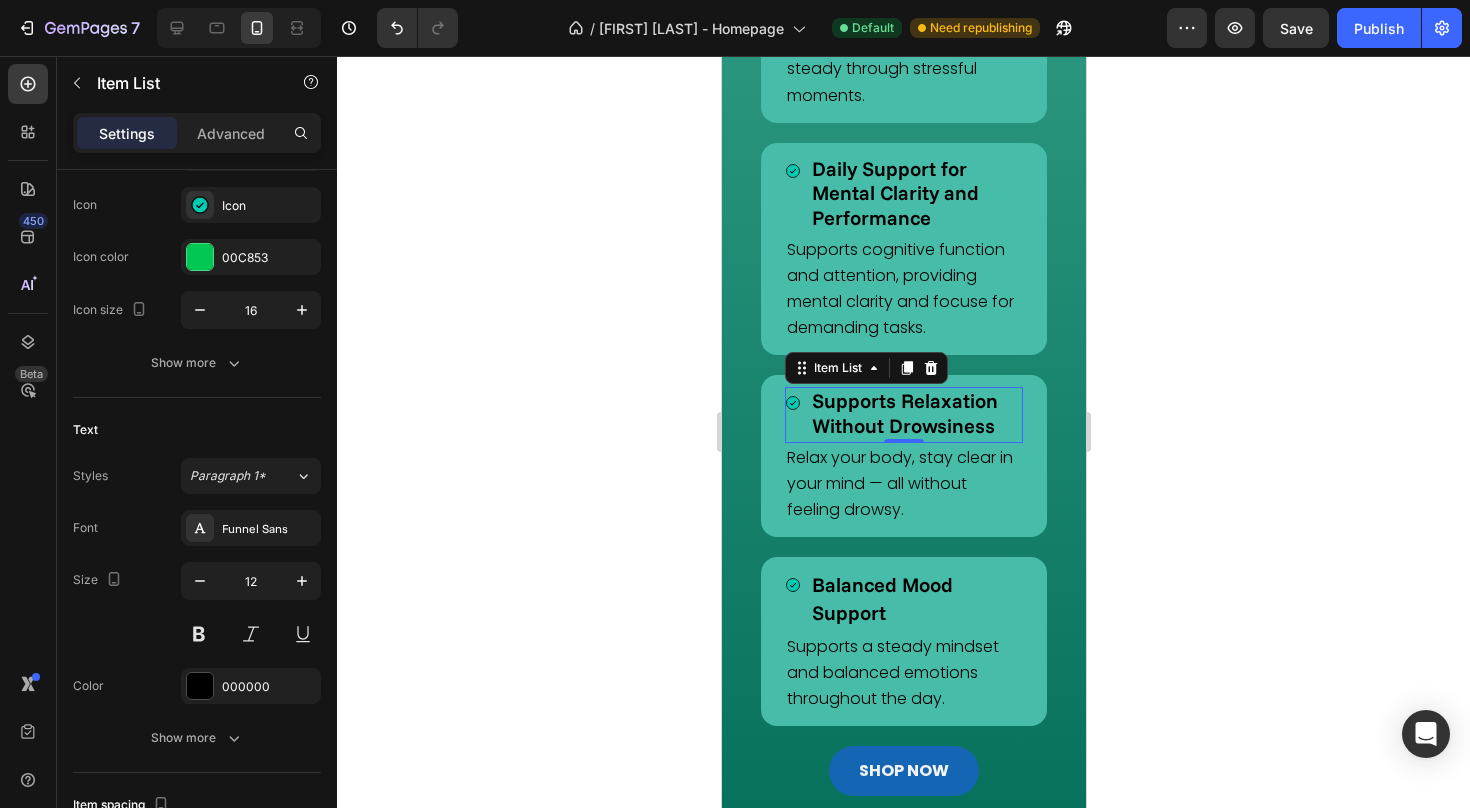 scroll, scrollTop: 2495, scrollLeft: 0, axis: vertical 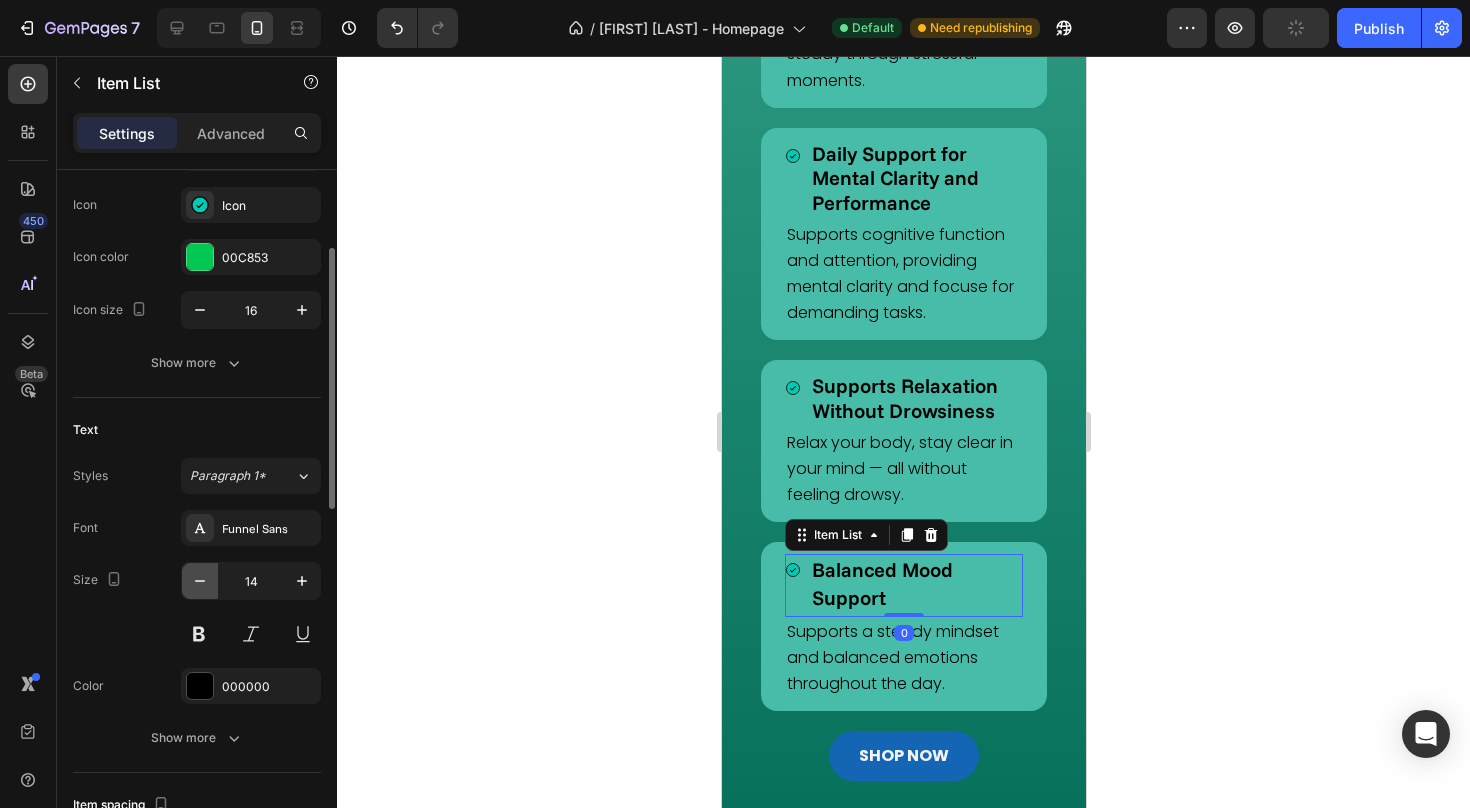 click at bounding box center [200, 581] 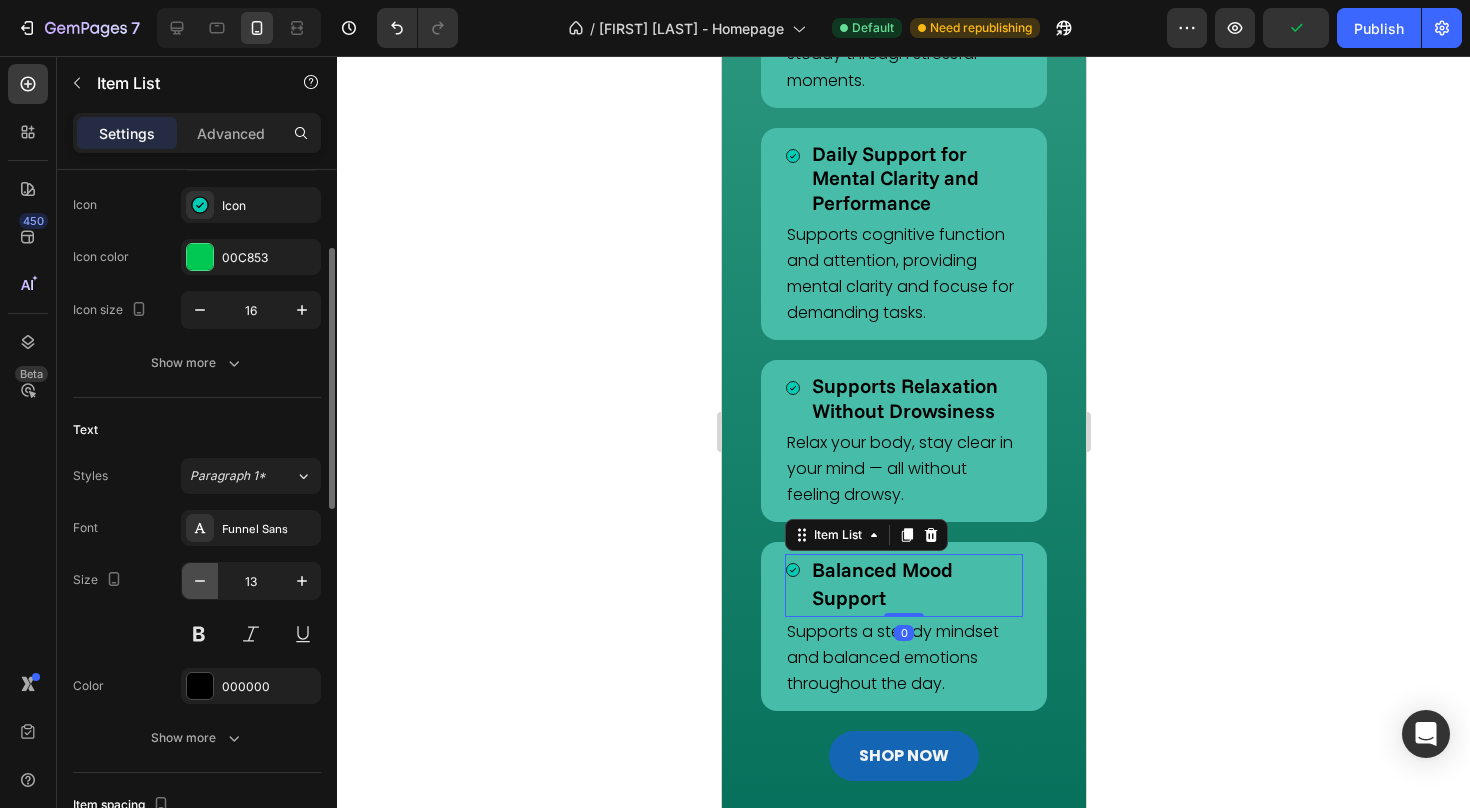 click at bounding box center [200, 581] 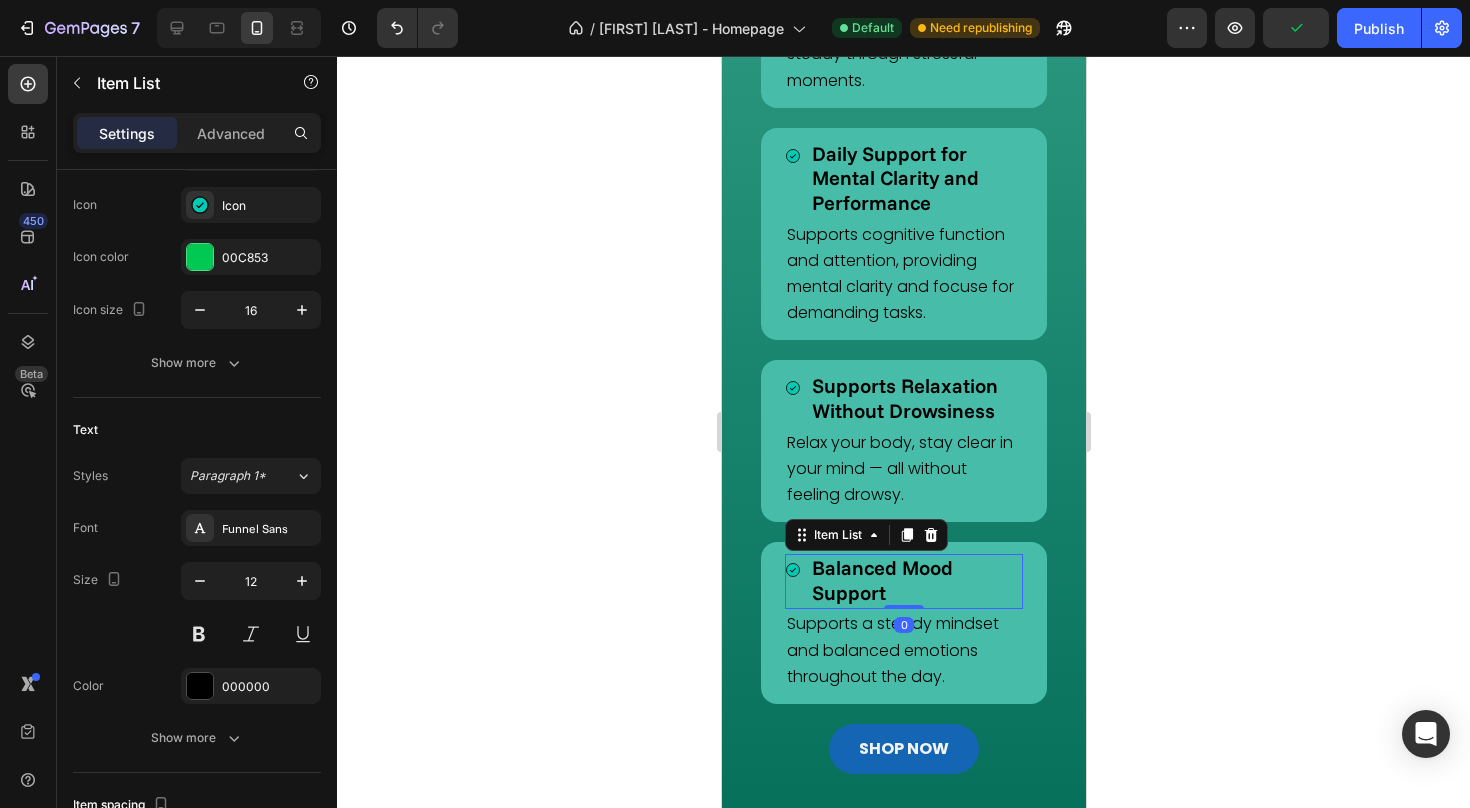 click 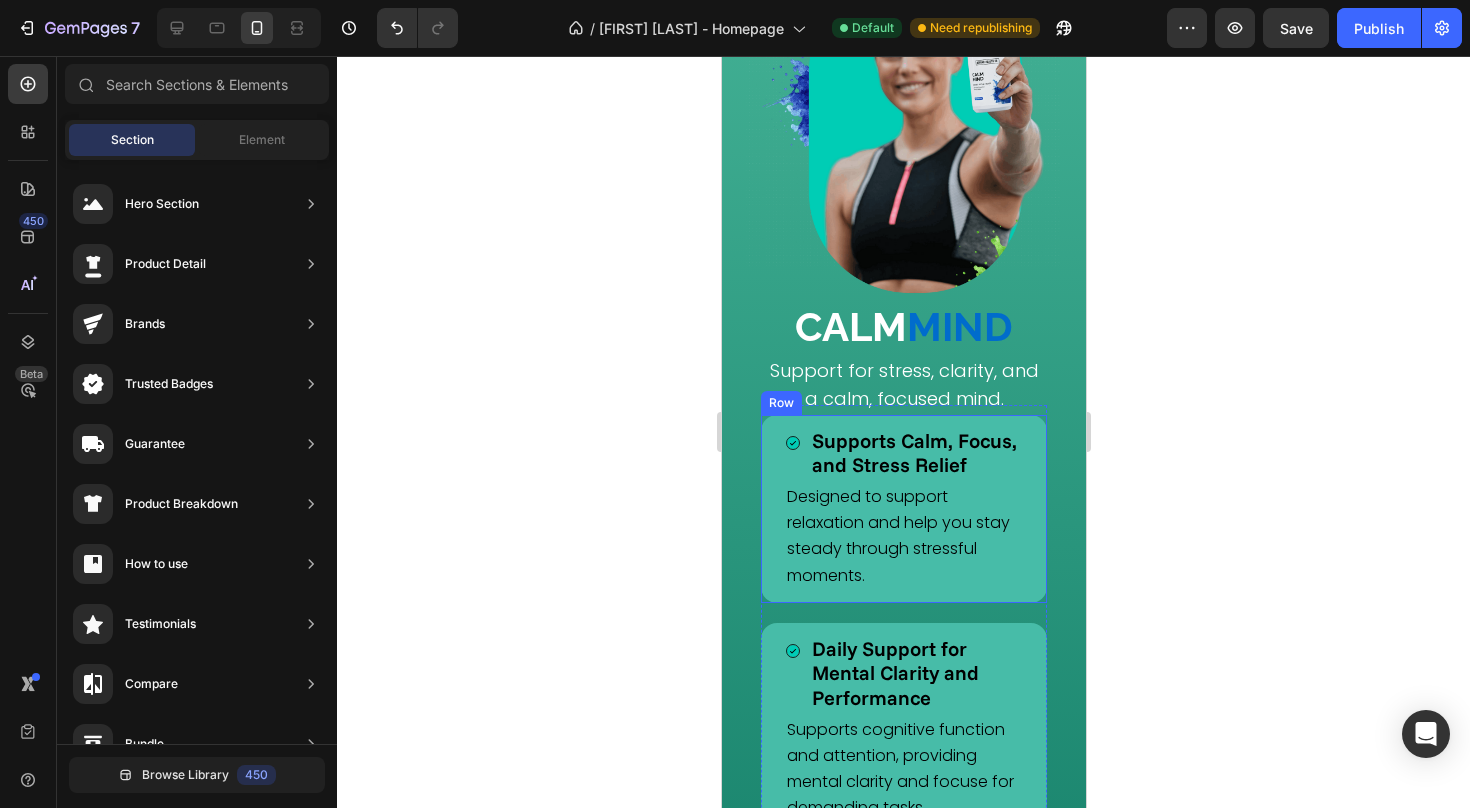 scroll, scrollTop: 1971, scrollLeft: 0, axis: vertical 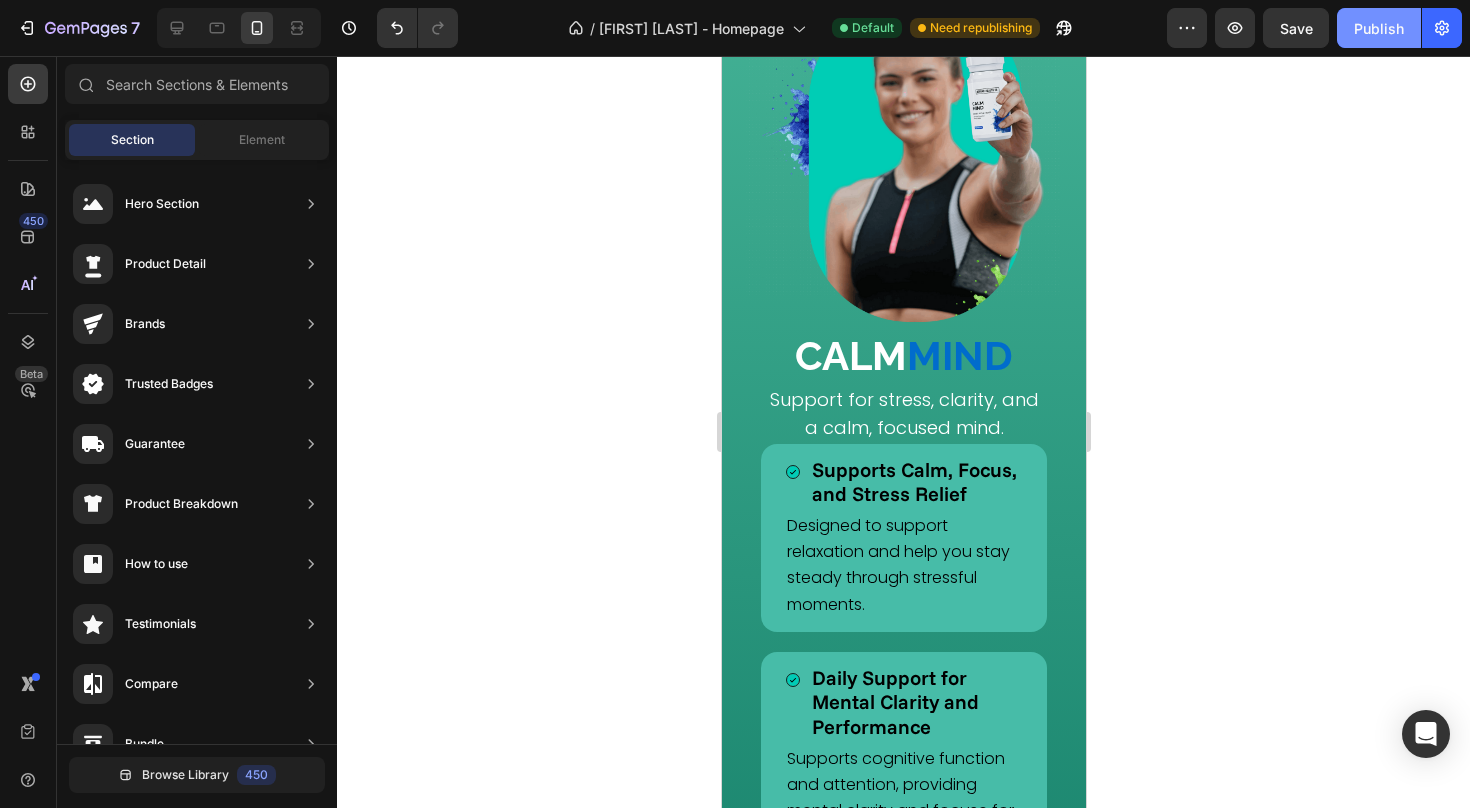 click on "Publish" at bounding box center [1379, 28] 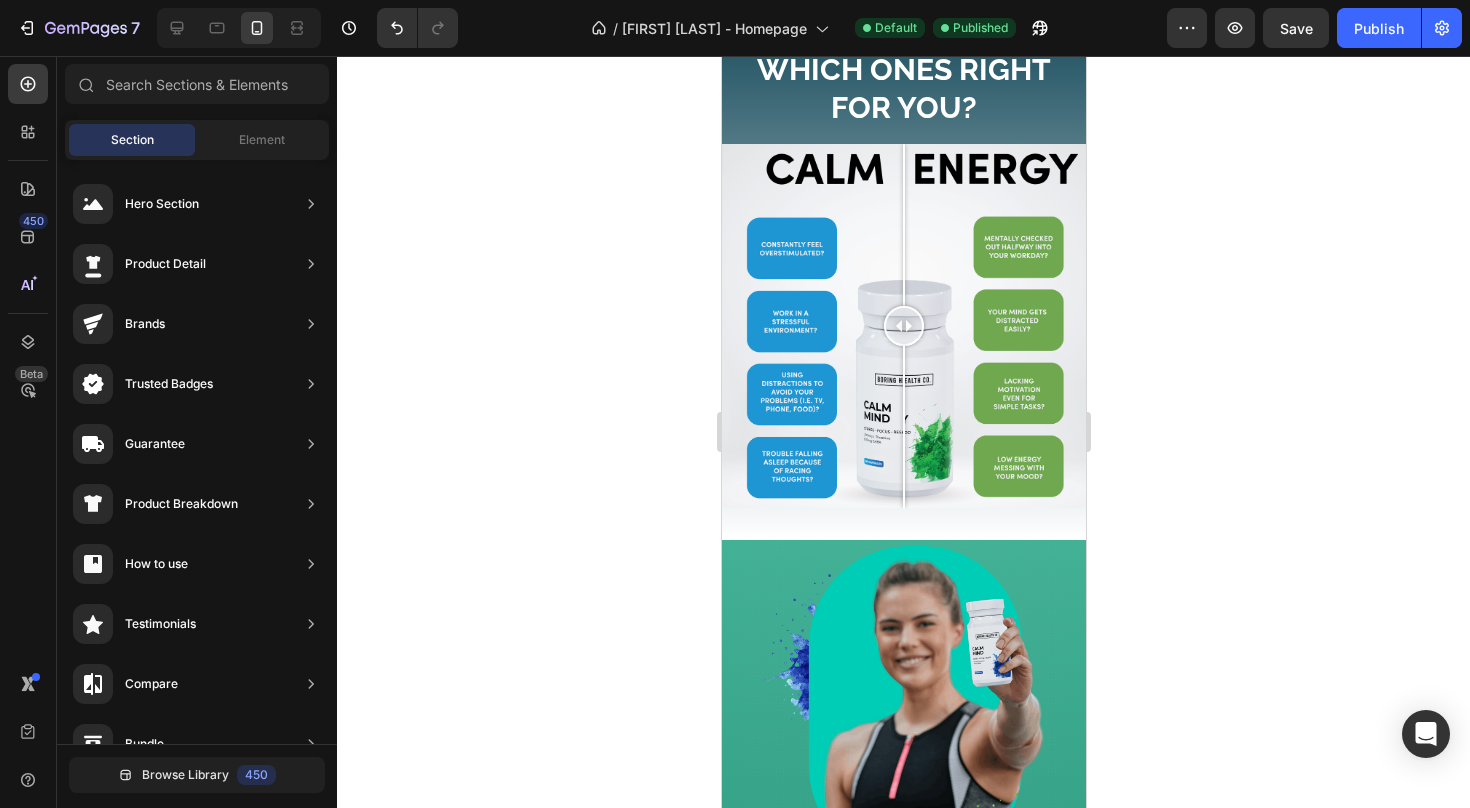 scroll, scrollTop: 1408, scrollLeft: 0, axis: vertical 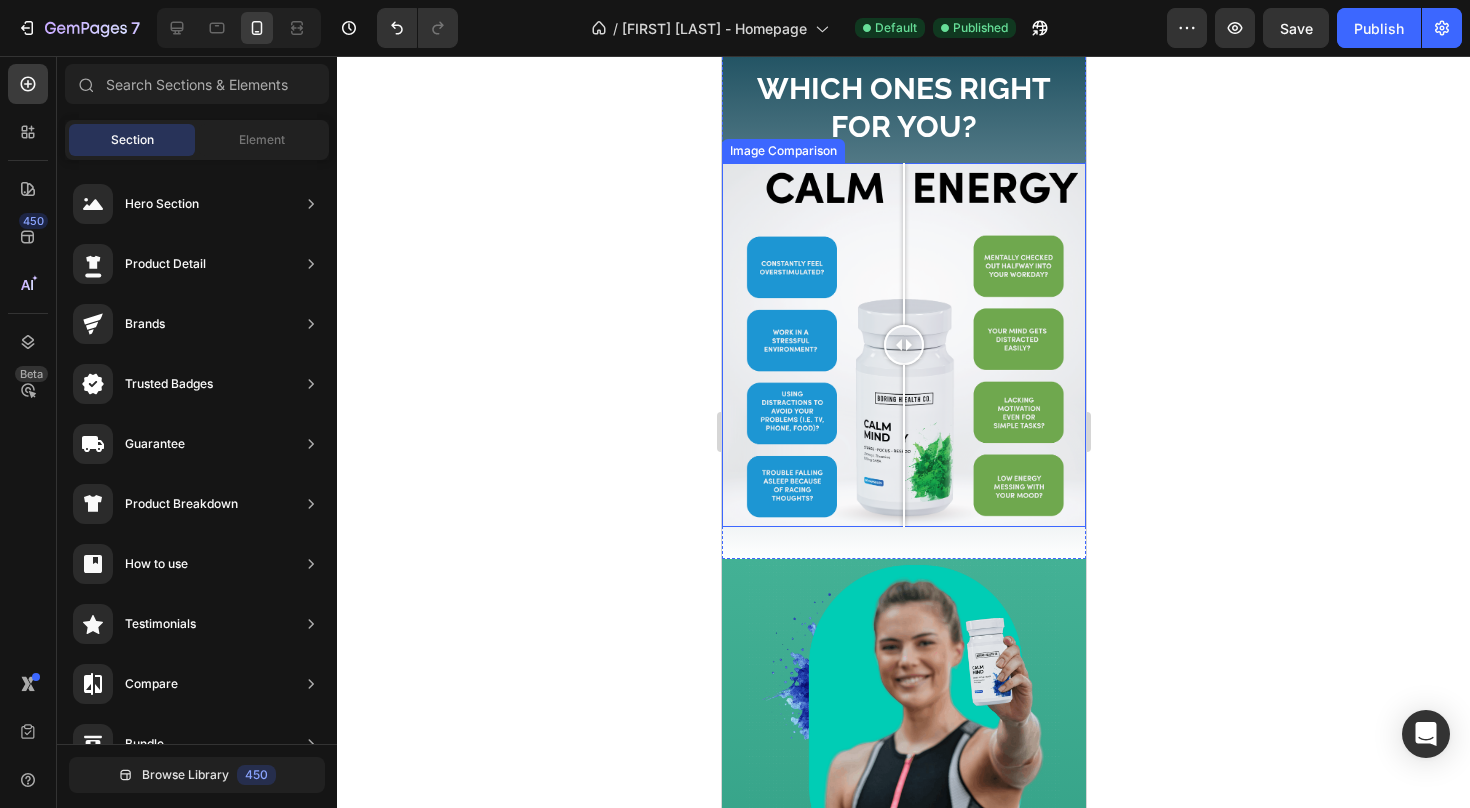 click on "Which Ones right  for you? Heading Image Comparison Section 5" at bounding box center [903, 293] 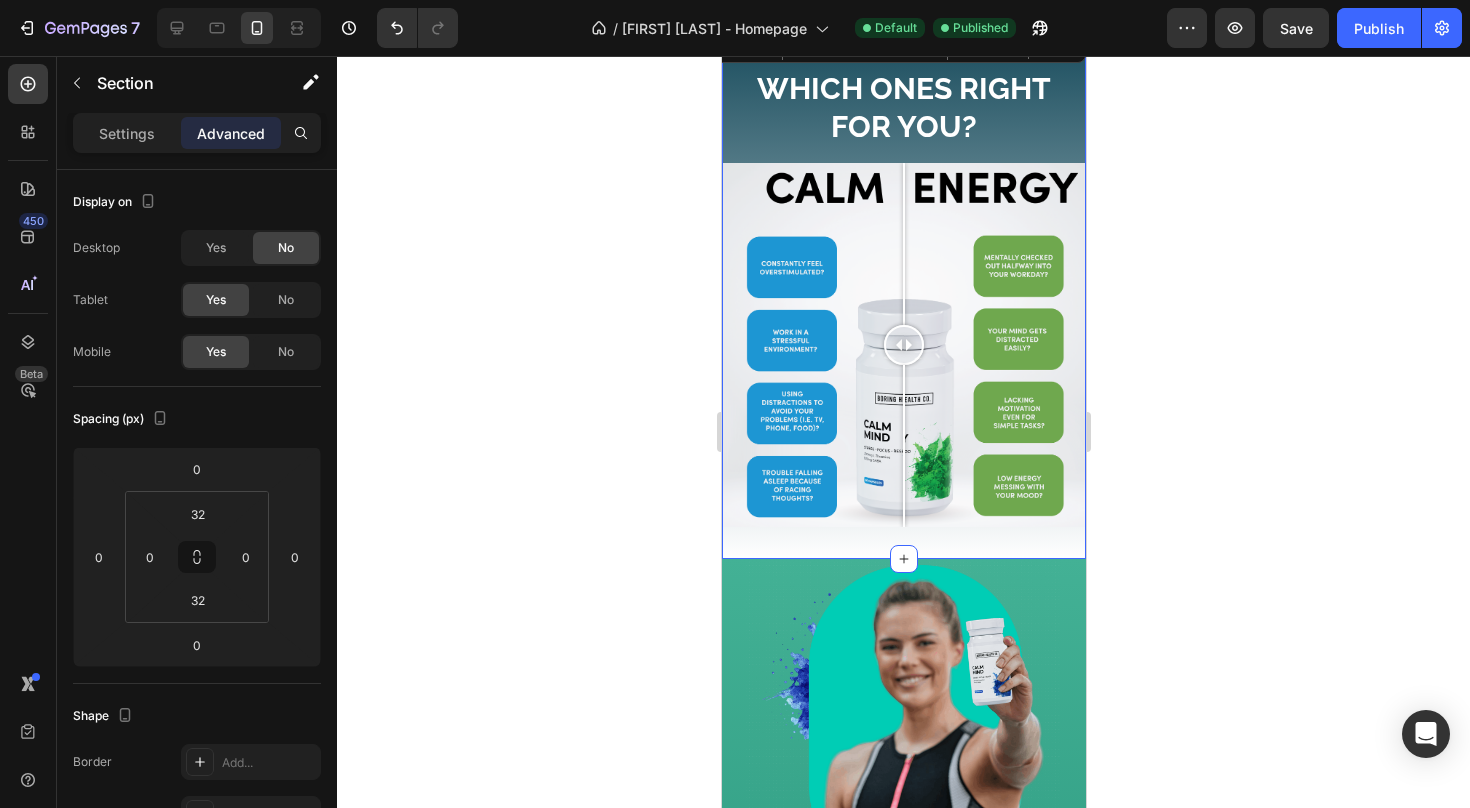 click on "Which Ones right  for you? Heading Image Comparison Section 5   Create Theme Section AI Content Write with GemAI What would you like to describe here? Tone and Voice Persuasive Product Calm Mind Show more Generate" at bounding box center [903, 293] 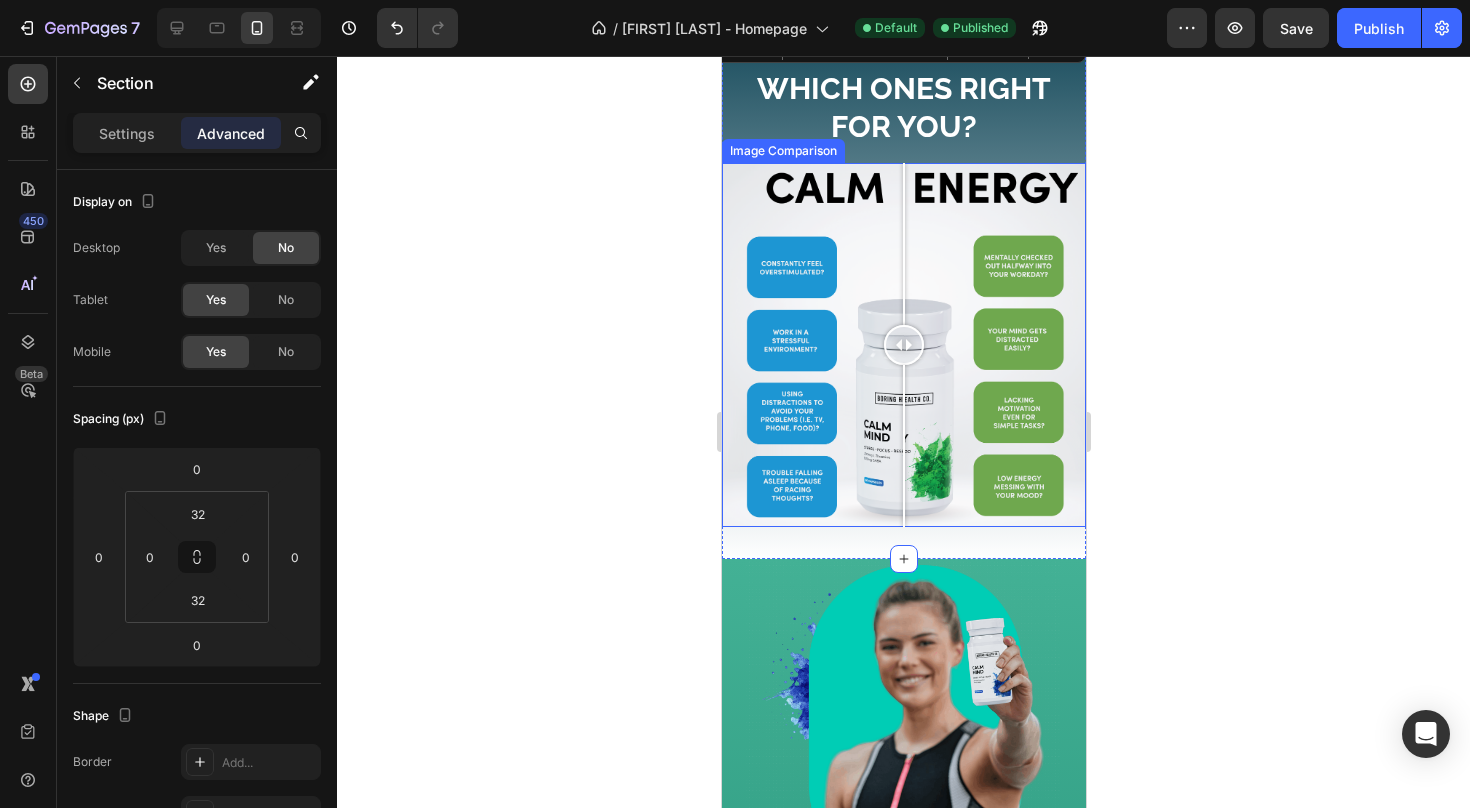 click at bounding box center [903, 345] 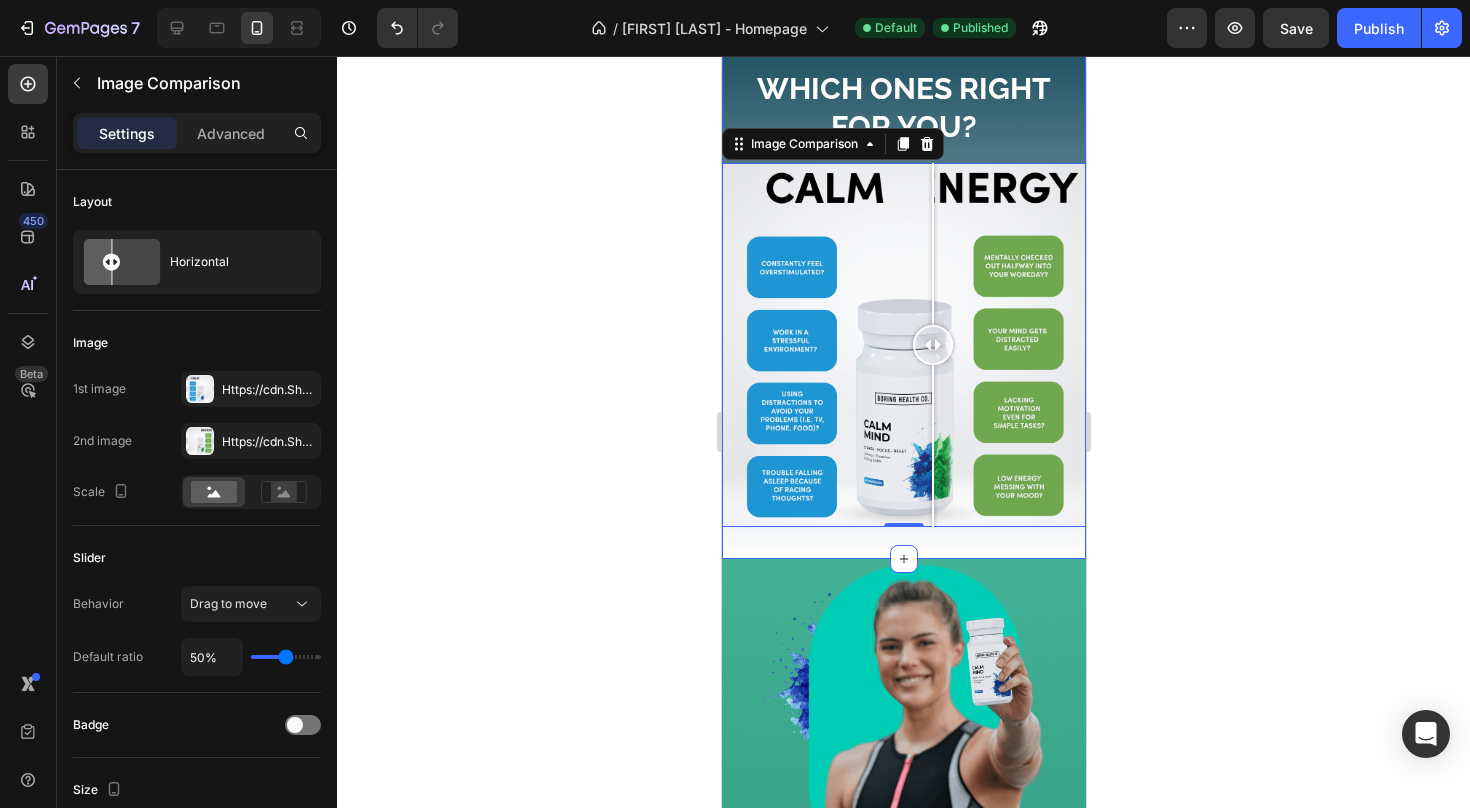 click on "Which Ones right  for you? Heading Image Comparison   0 Section 5" at bounding box center (903, 293) 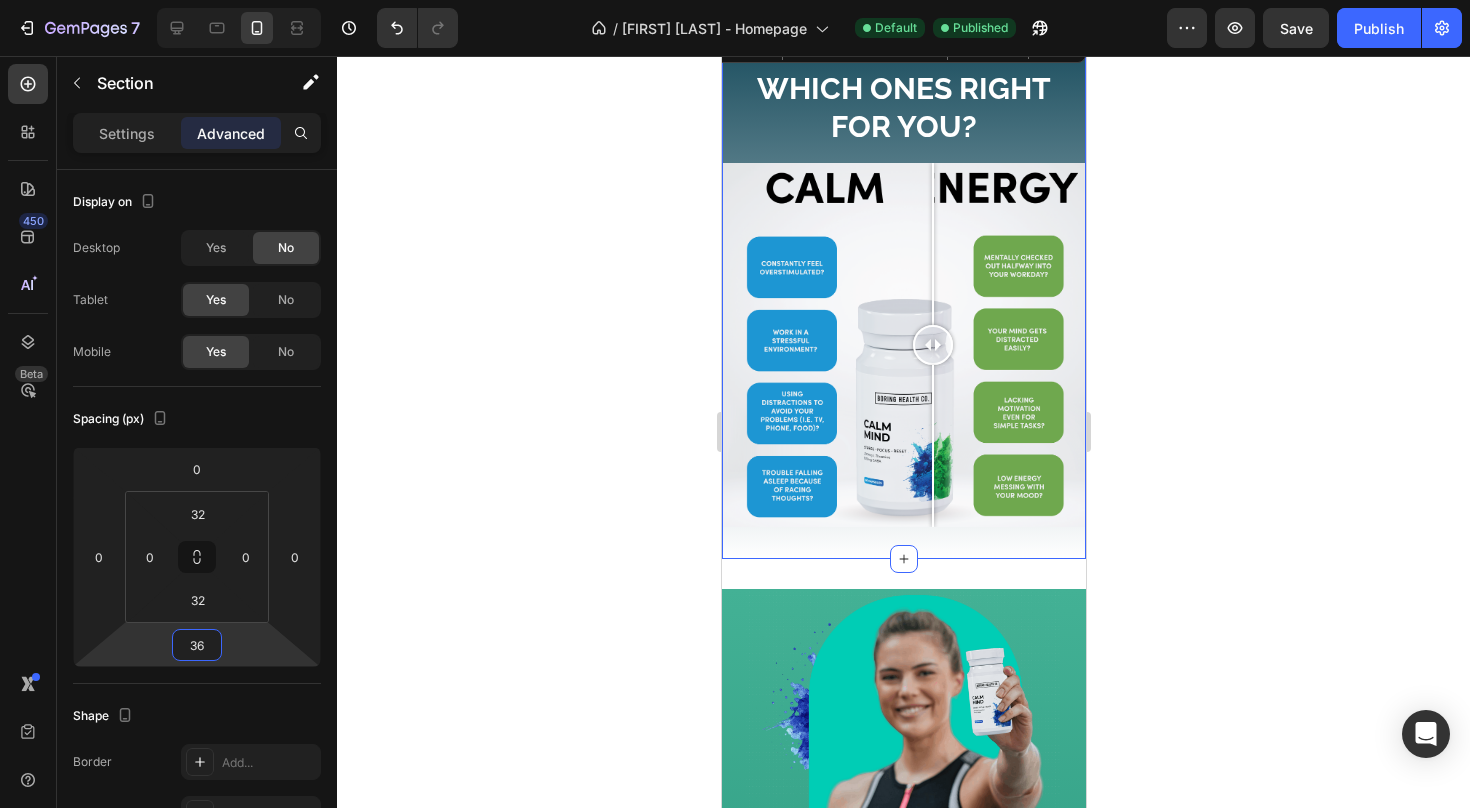 type on "38" 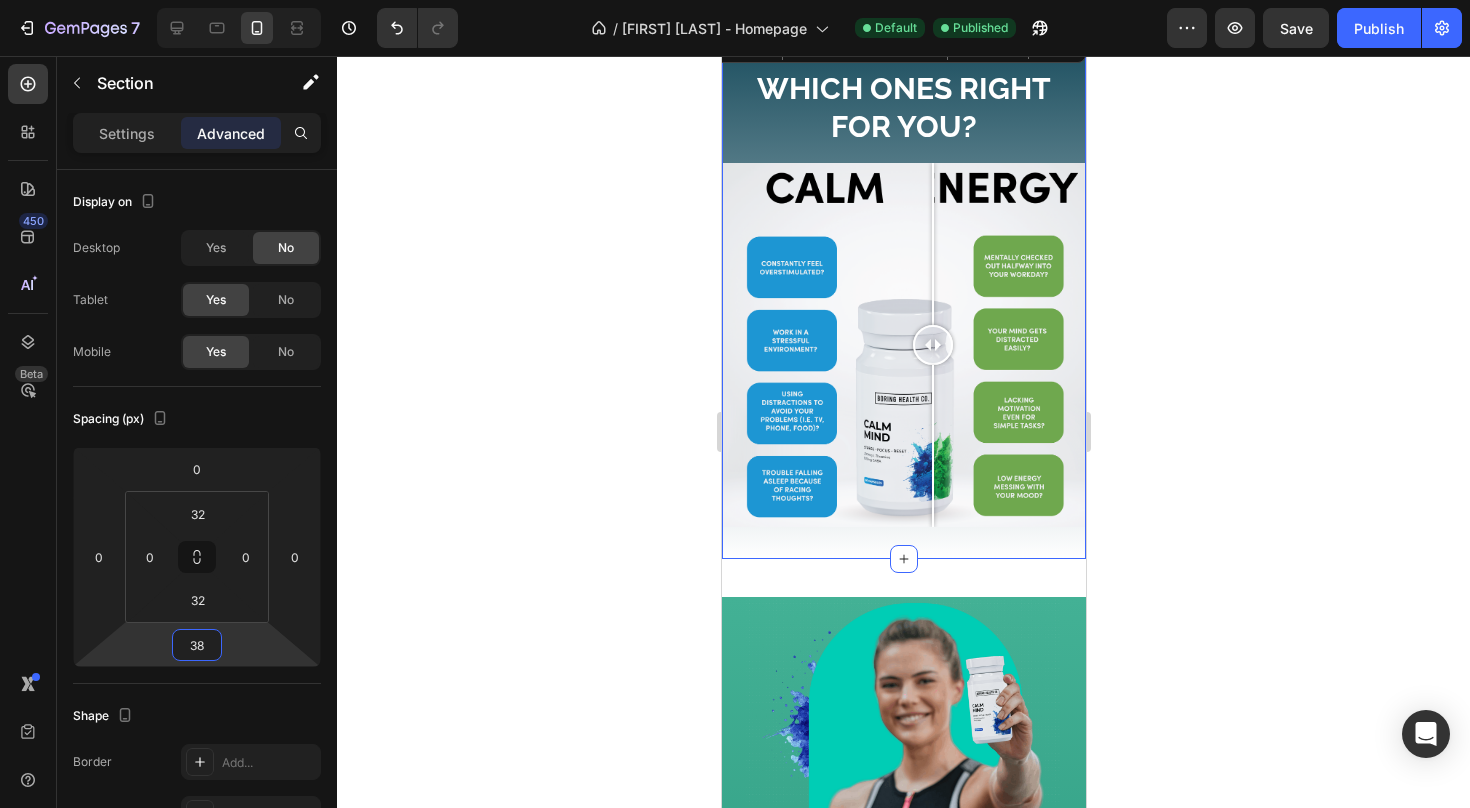drag, startPoint x: 235, startPoint y: 645, endPoint x: 246, endPoint y: 630, distance: 18.601076 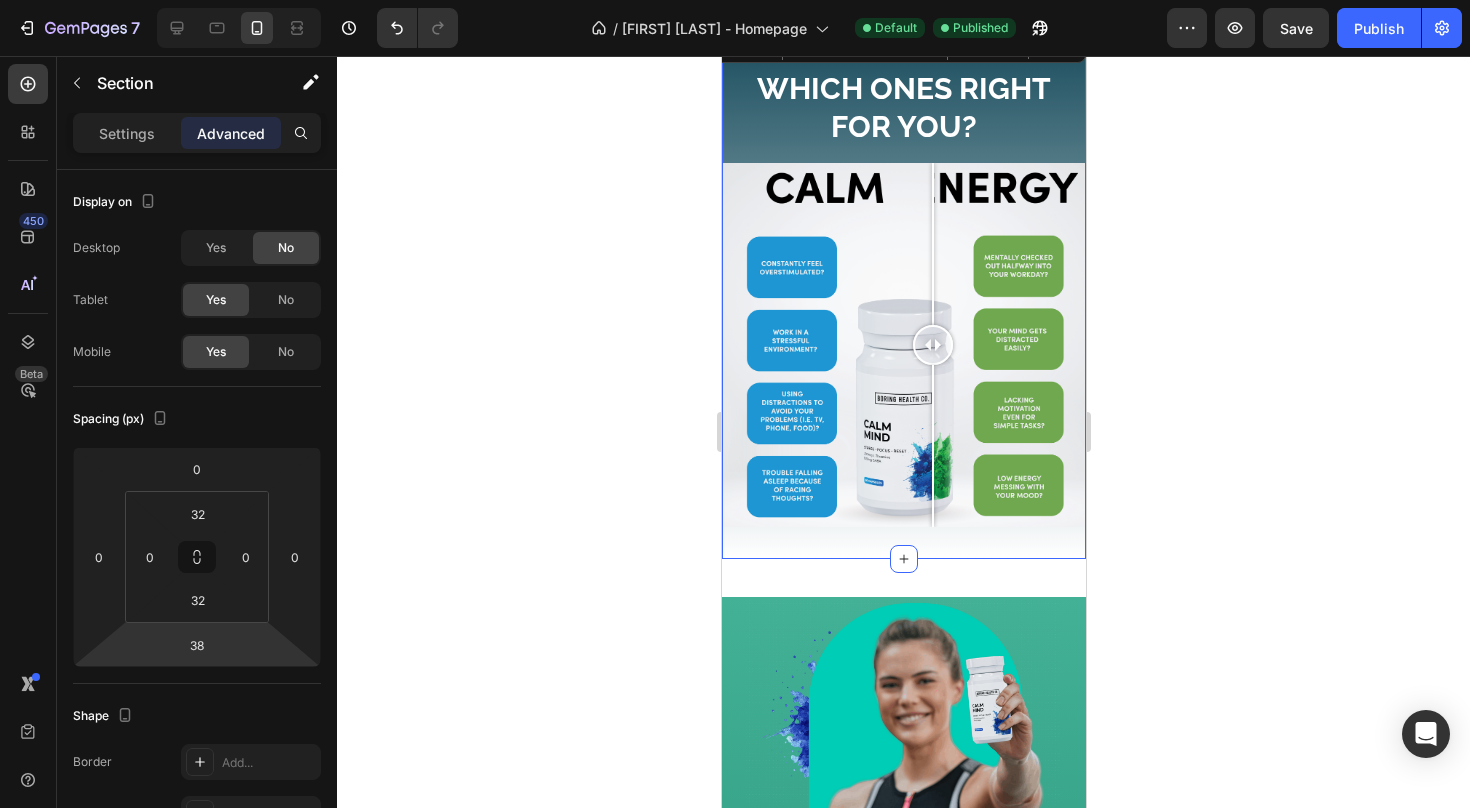 click 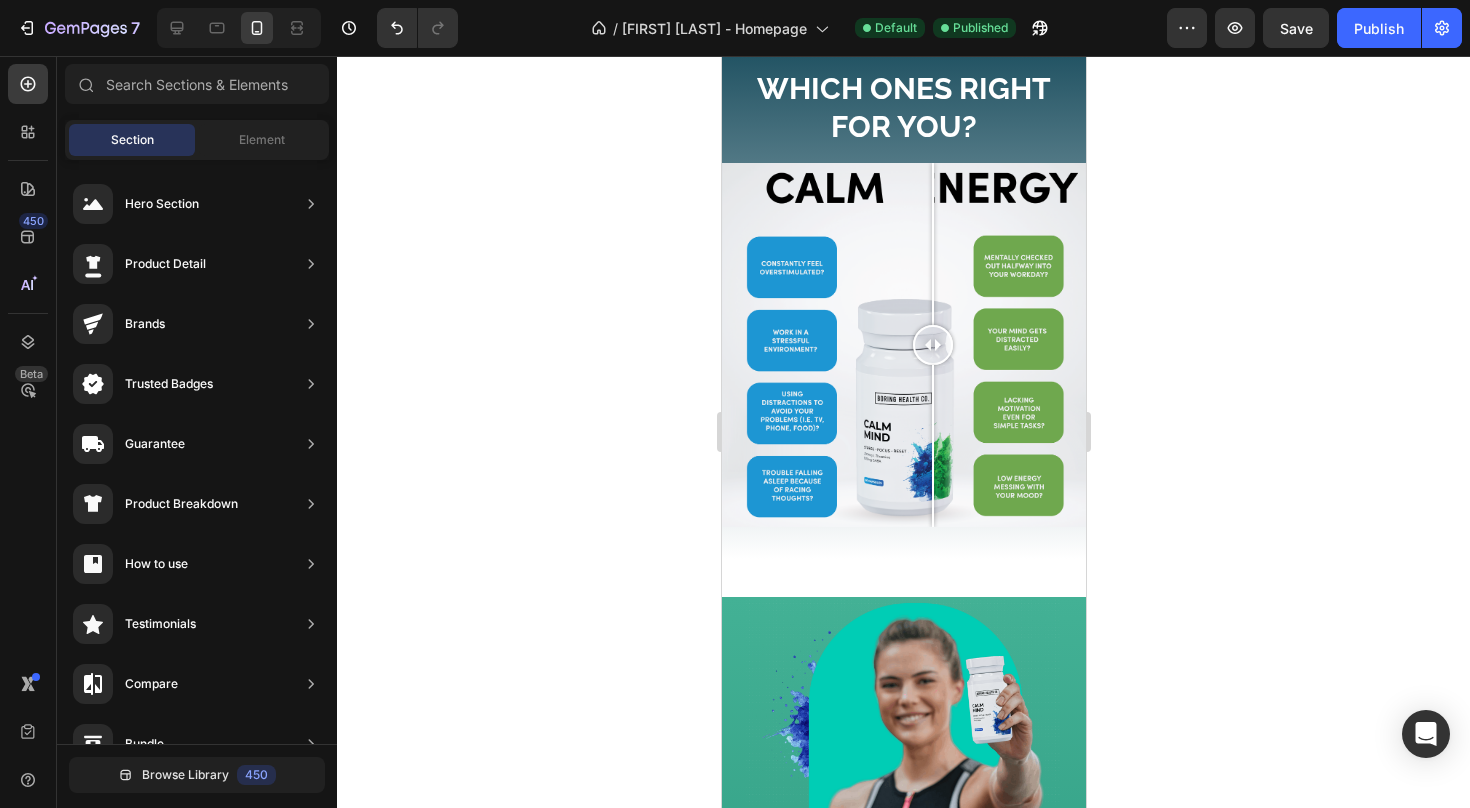 click on "our products. Heading All-natural balance for real life. Two simple blends to support calm and energy—designed for everyday people. Text Block Row Image Row CALM MIND Heading Calm Mind blends 100% all–natural L-Theanine and GABA to ease stress, quiet racing thoughts, and support clear, focused thinking—without the drowsiness. It’s perfect for busy professionals, students, parents, and anyone navigating a stressful life seeking peace. Text Block SHOP NOW Button Row Image Row total energy Heading Total Energy blends 100% all– natural caffeine with L-theanine to deliver smooth, balanced energy that keeps you sharp, focused, and mentally clear. Designed for high-output days, it’s the ultimate productivity supplement—perfect for work, workouts, and everything in between. Text Block SHOP NOW Button Row Row Image Image Section 4 Which Ones right  for you? Heading Image Comparison Section 5 Video Image Better Days Start Here Heading Text Block Row Section 6 Choose Your Product  Heading Heading Row" at bounding box center [903, 2717] 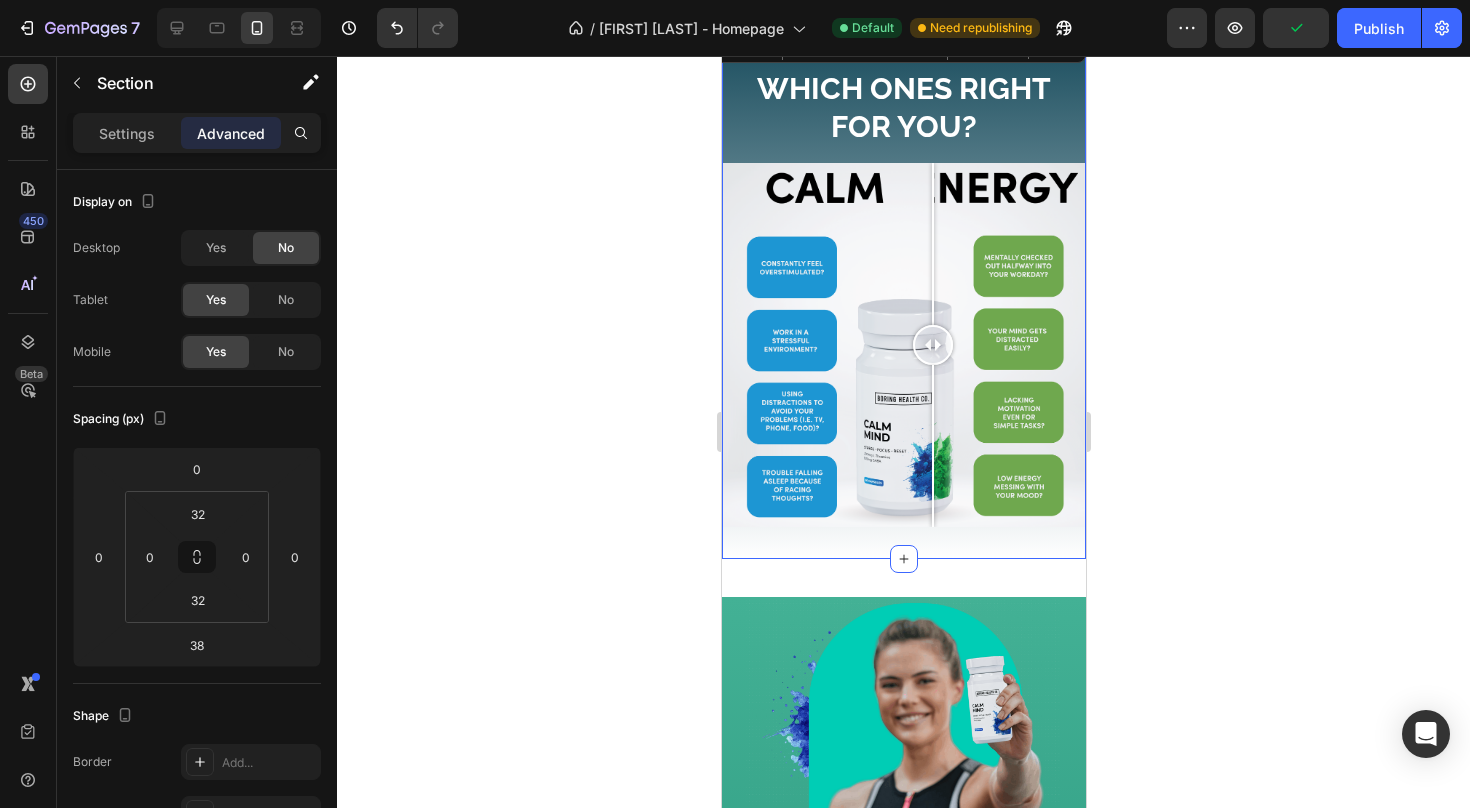 click on "Which Ones right  for you? Heading Image Comparison Section 5   Create Theme Section AI Content Write with GemAI What would you like to describe here? Tone and Voice Persuasive Product Calm Mind Show more Generate" at bounding box center (903, 293) 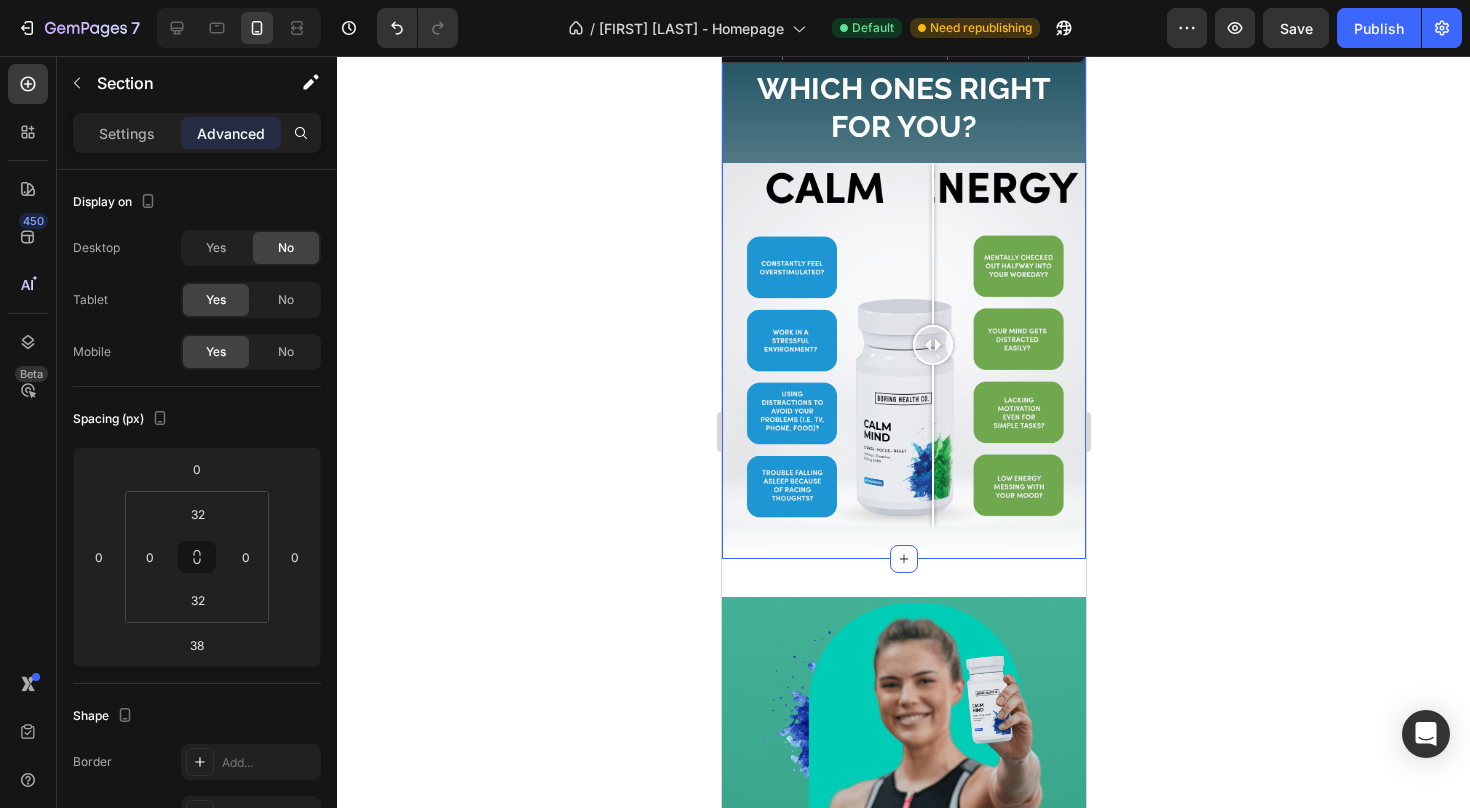 click 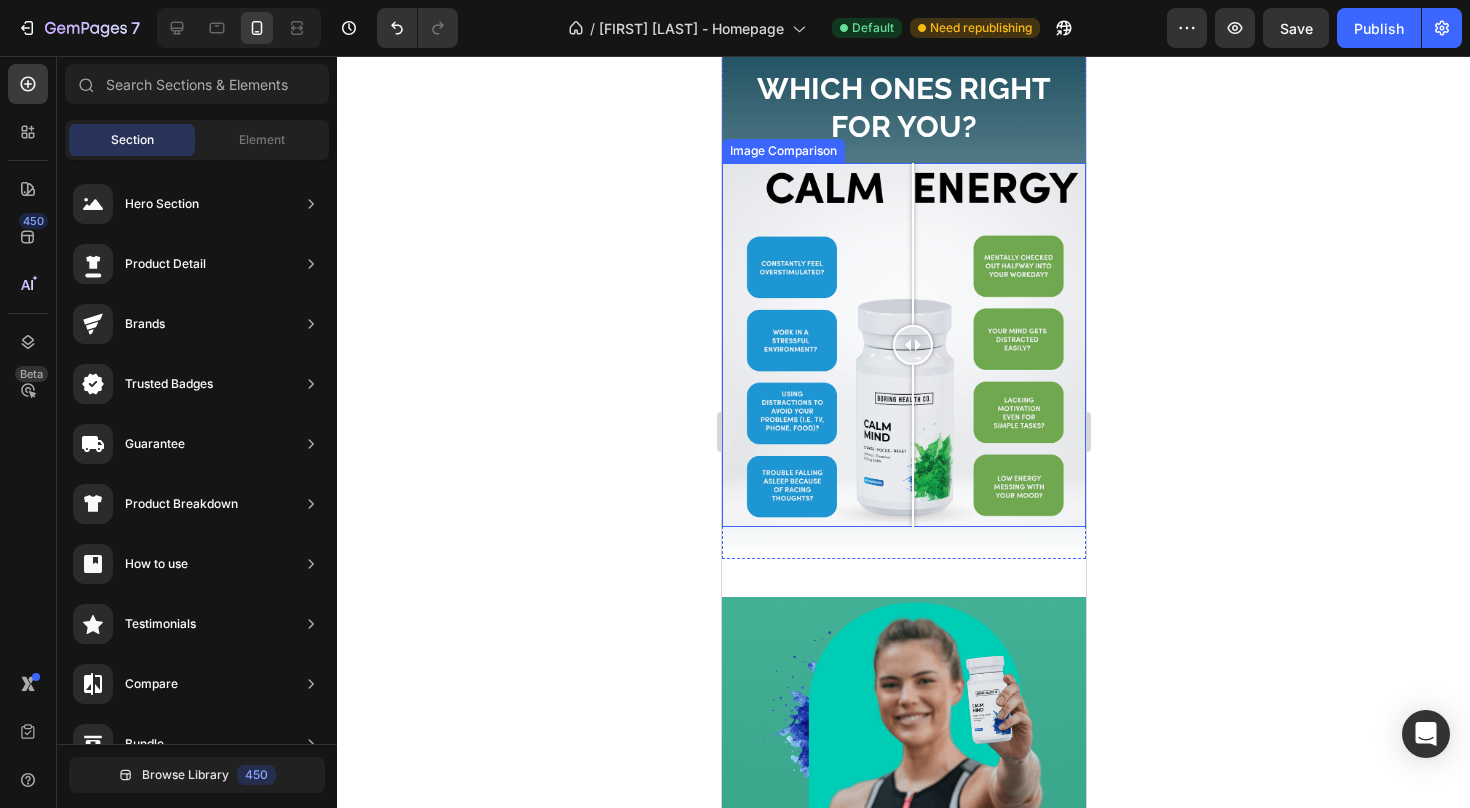drag, startPoint x: 1654, startPoint y: 410, endPoint x: 912, endPoint y: 356, distance: 743.96234 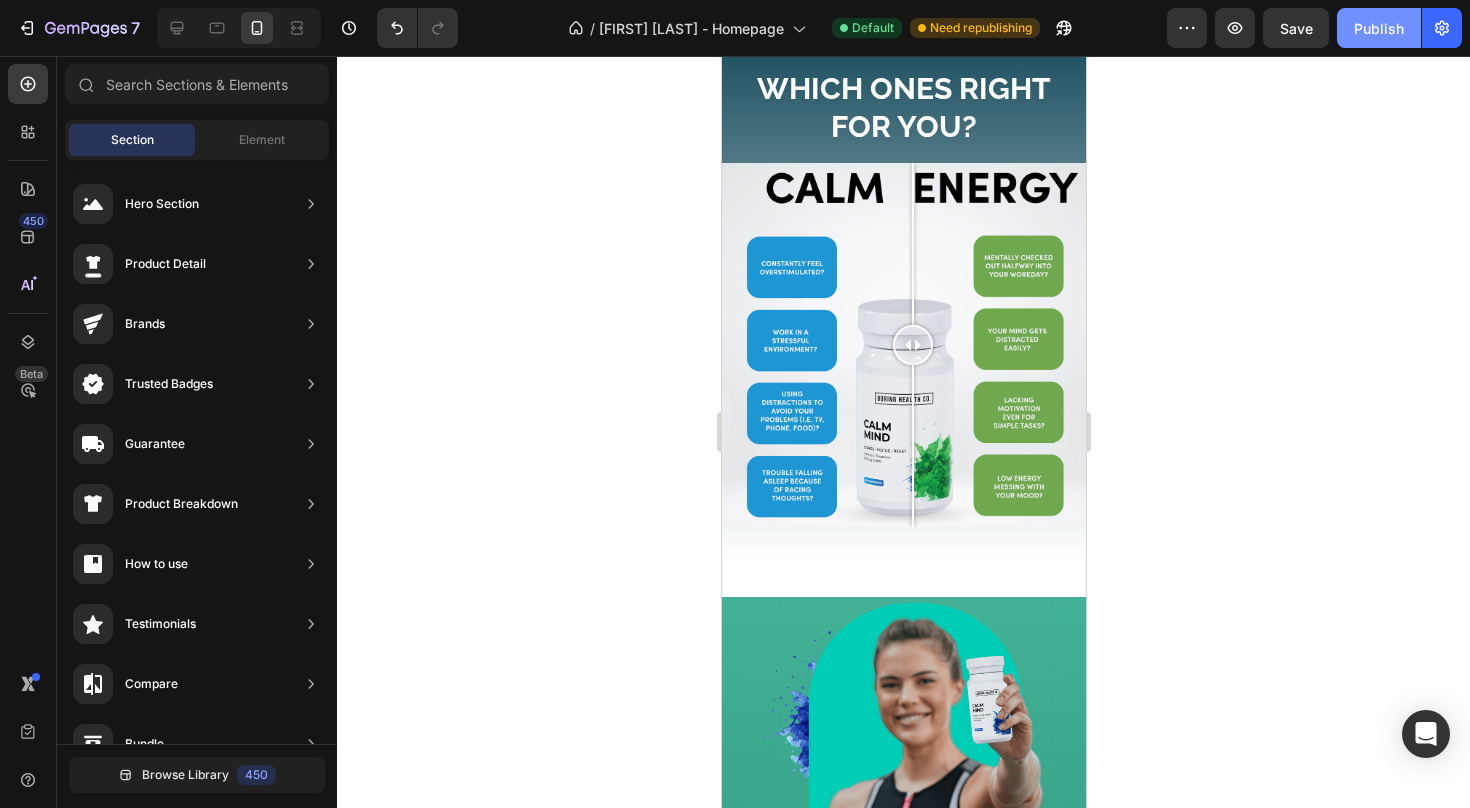 click on "Publish" at bounding box center [1379, 28] 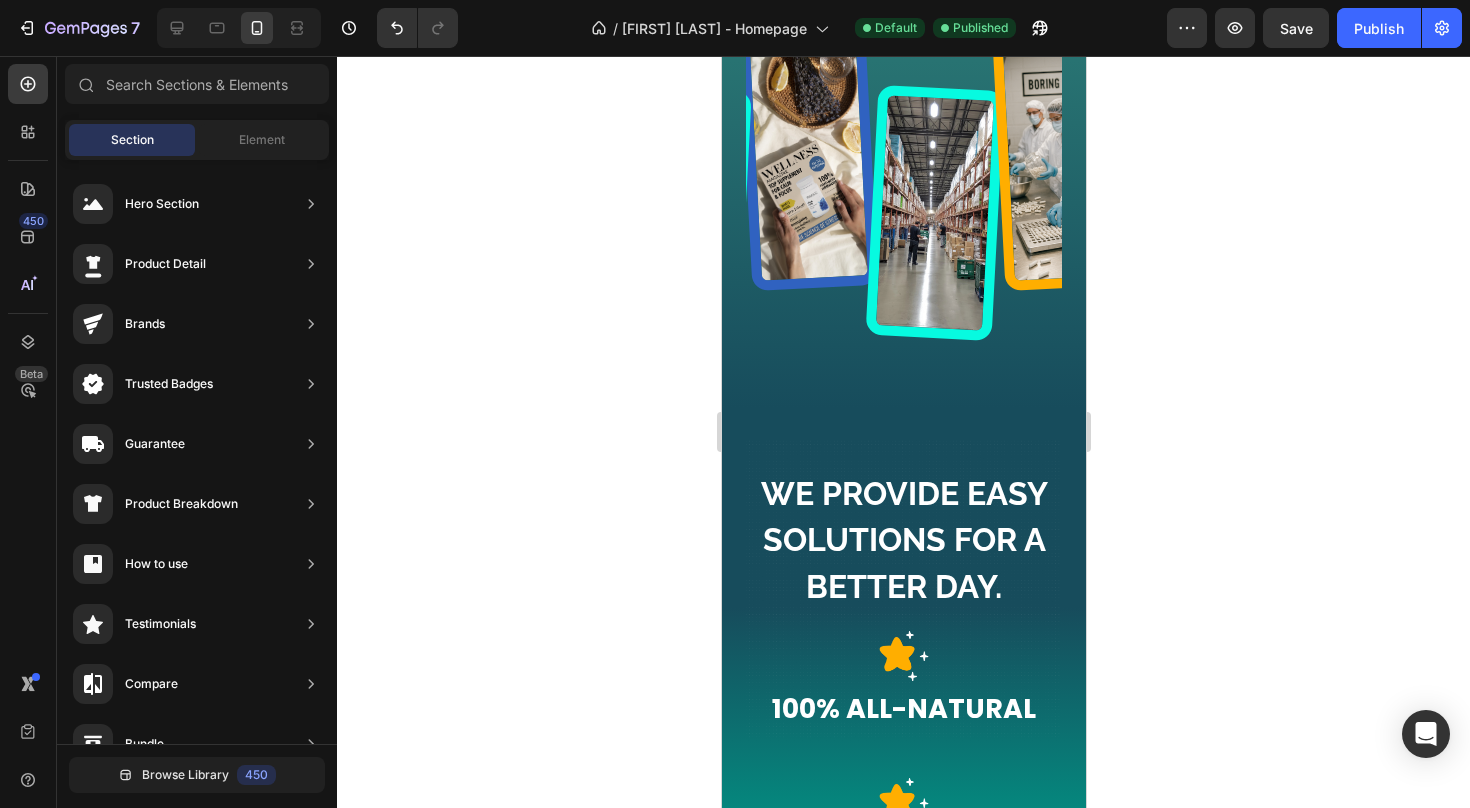 scroll, scrollTop: 4898, scrollLeft: 0, axis: vertical 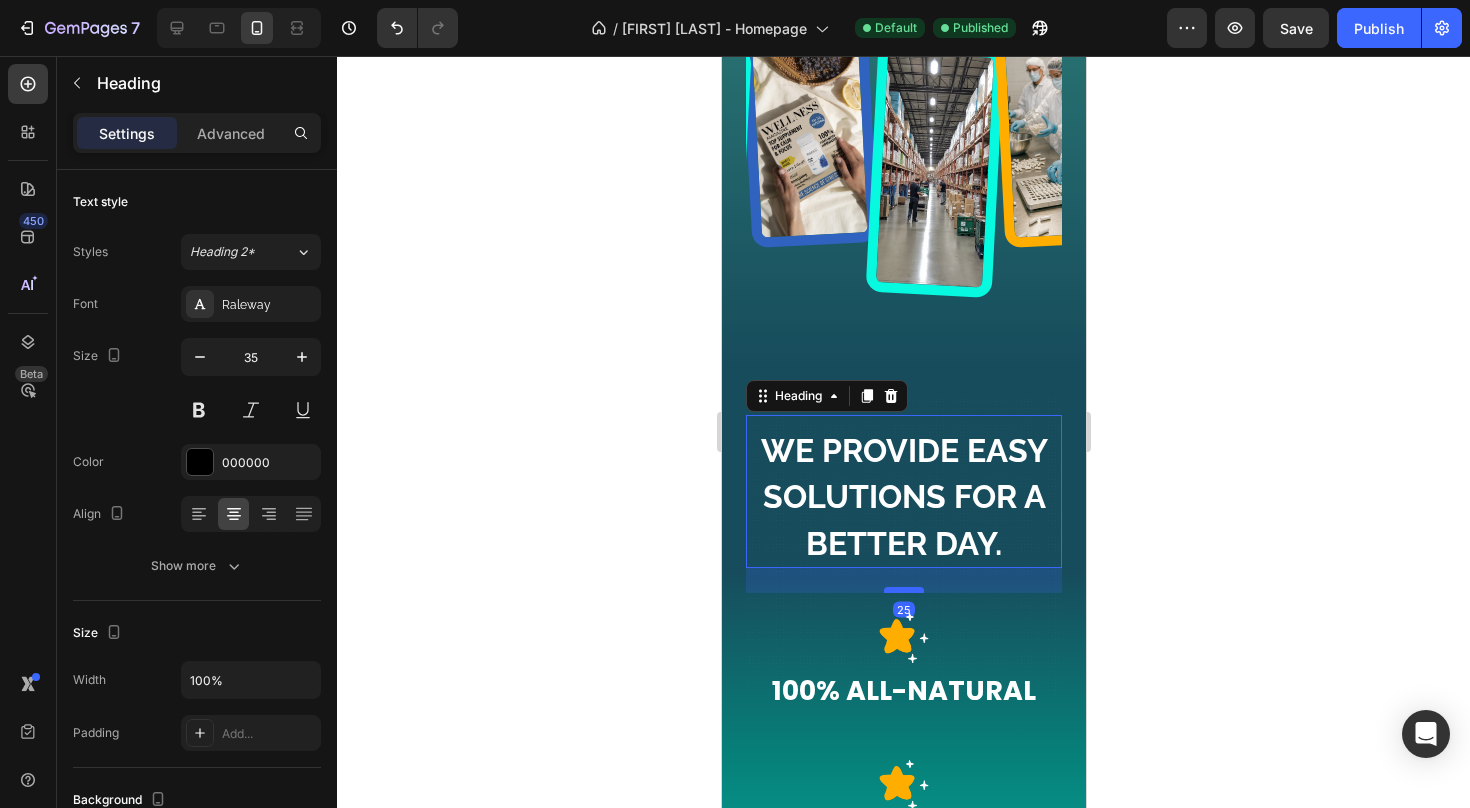 drag, startPoint x: 909, startPoint y: 560, endPoint x: 907, endPoint y: 585, distance: 25.079872 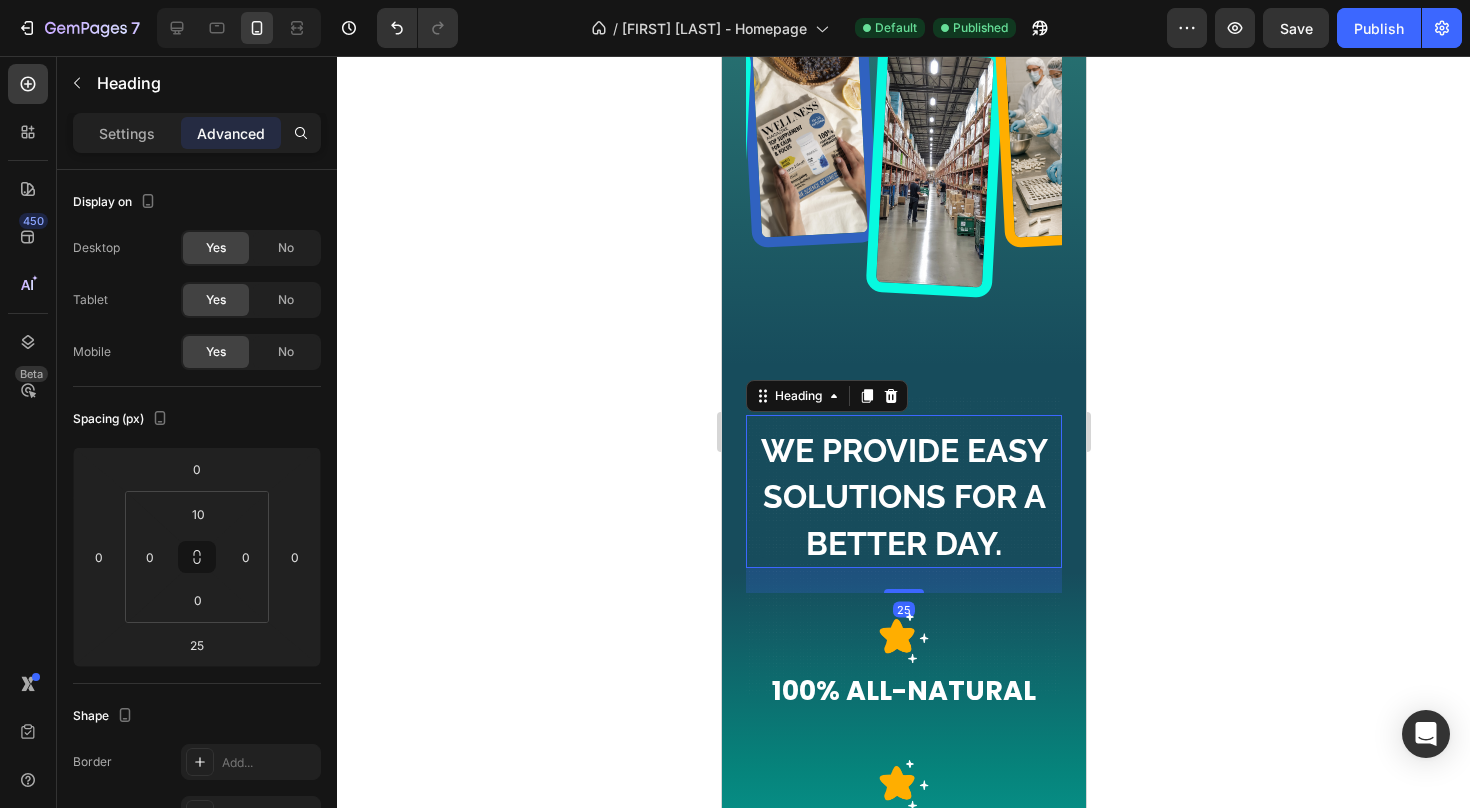 click 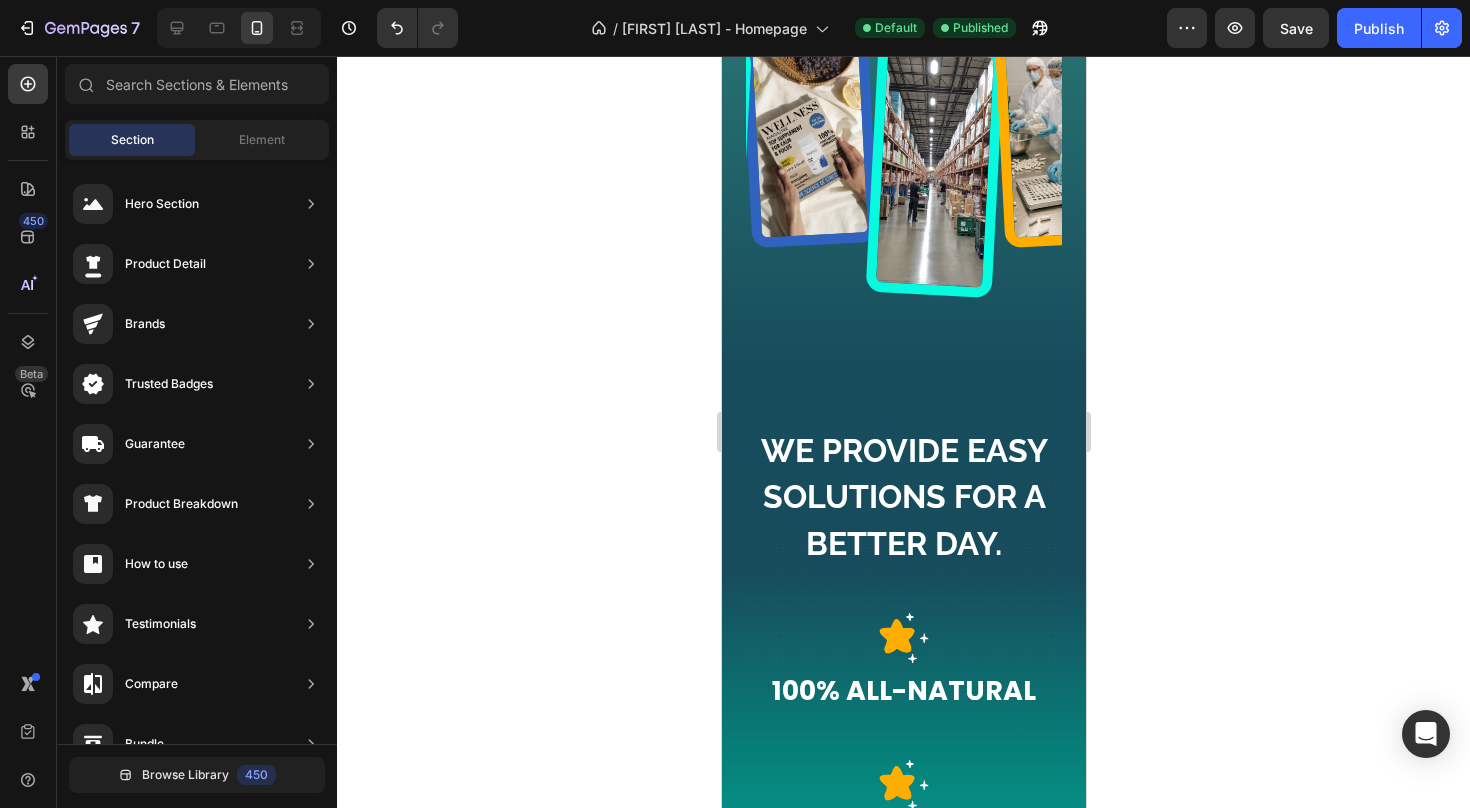 click on "We Provide easy solutions for a better day." at bounding box center [903, 497] 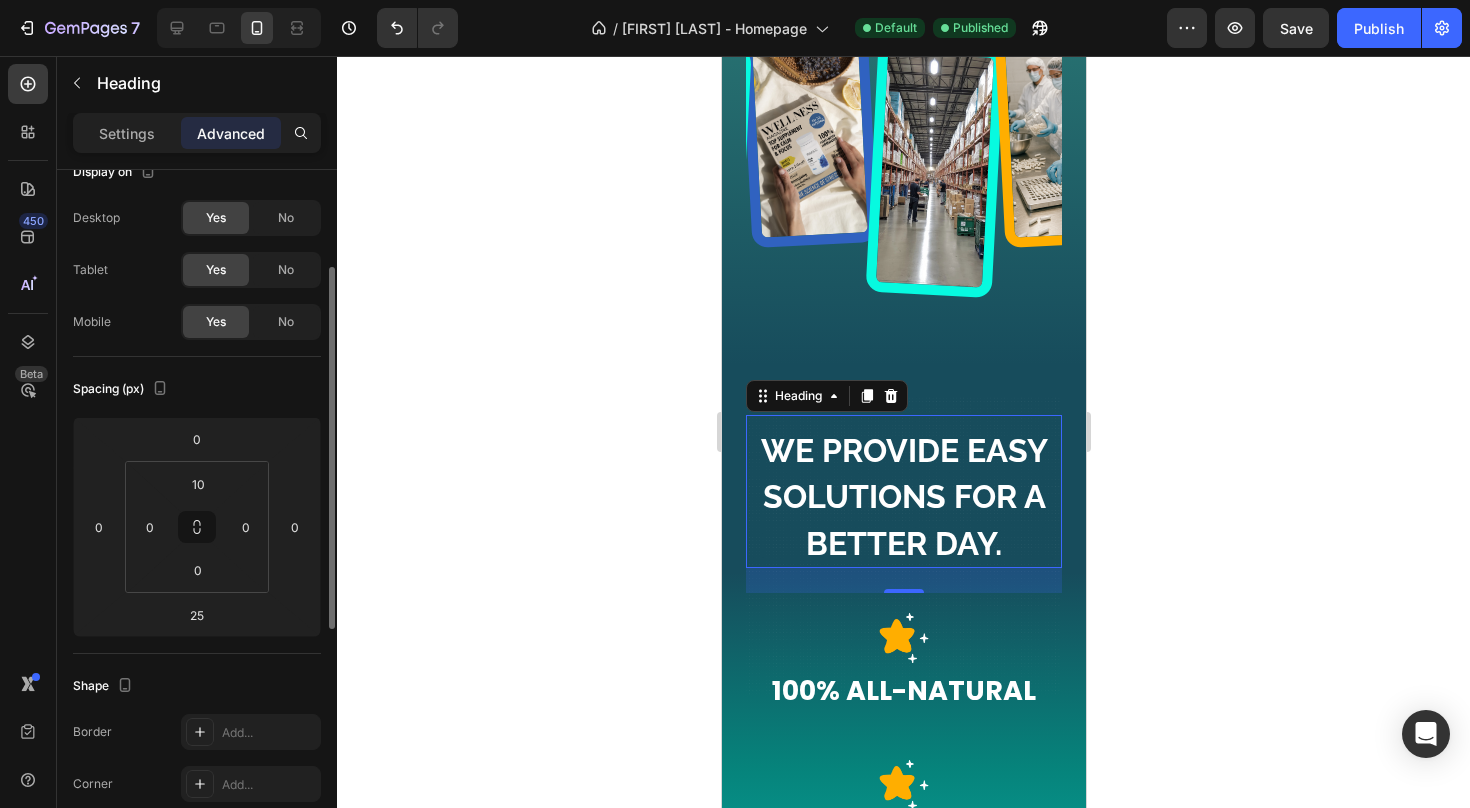 scroll, scrollTop: 0, scrollLeft: 0, axis: both 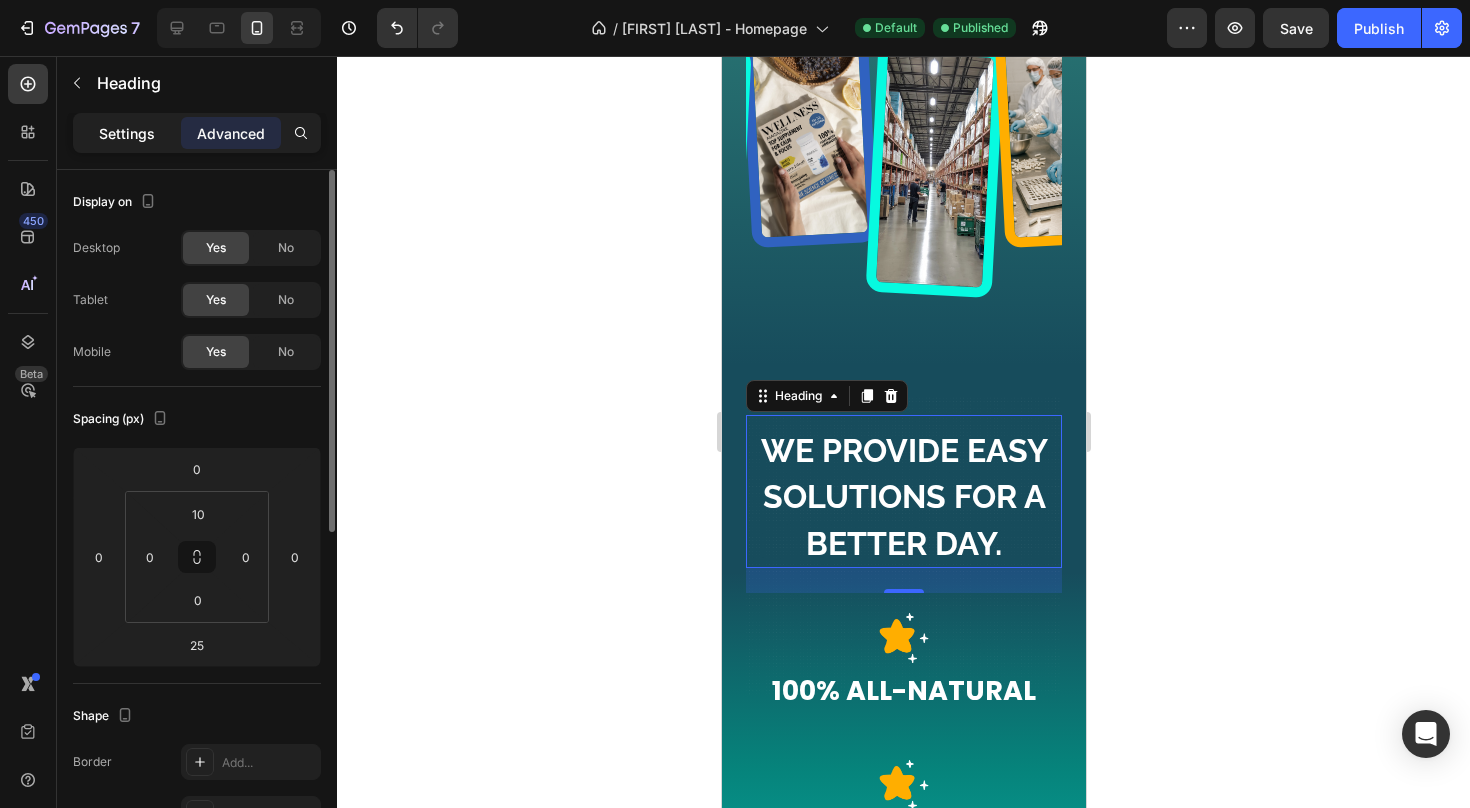 click on "Settings" at bounding box center [127, 133] 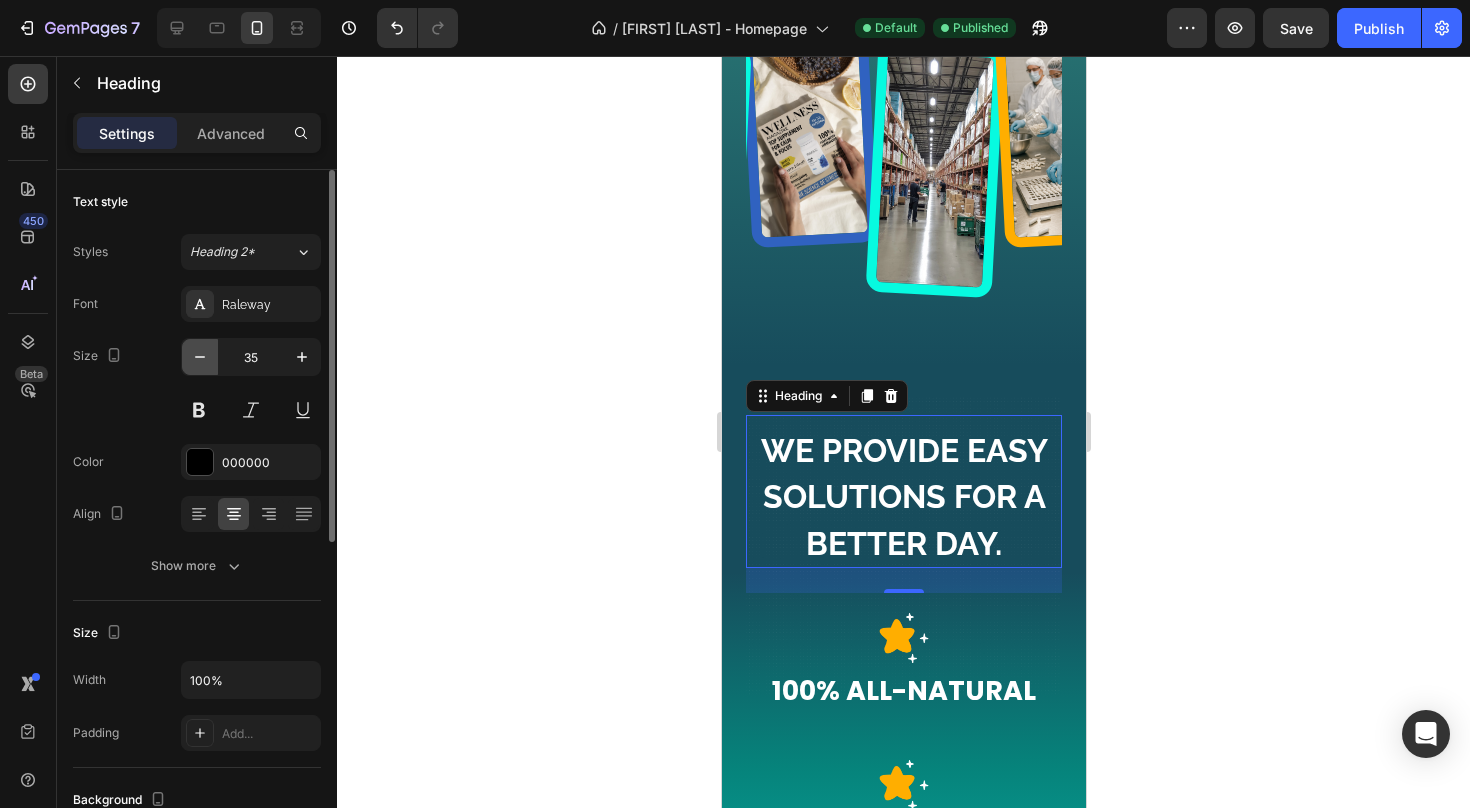 click 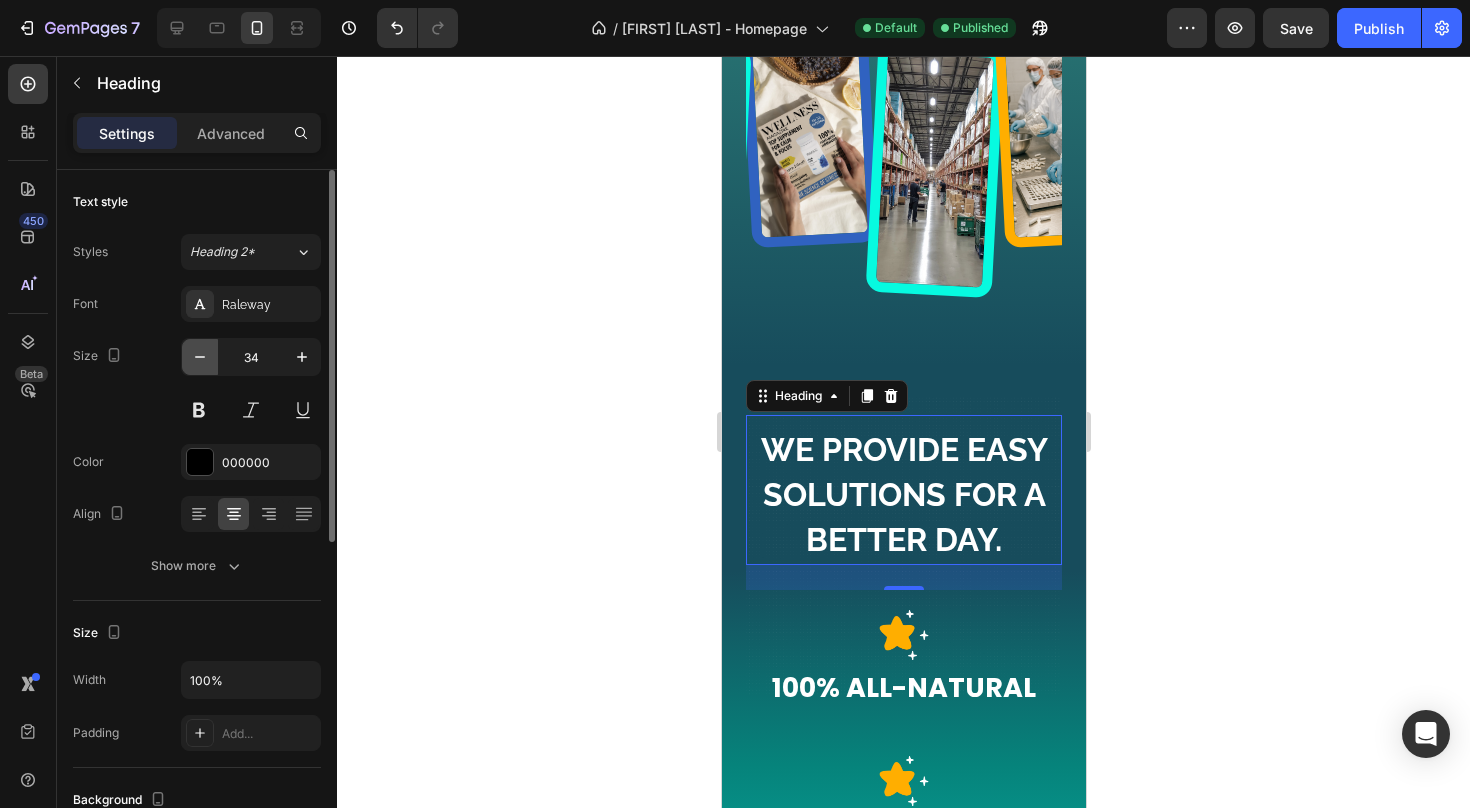 click 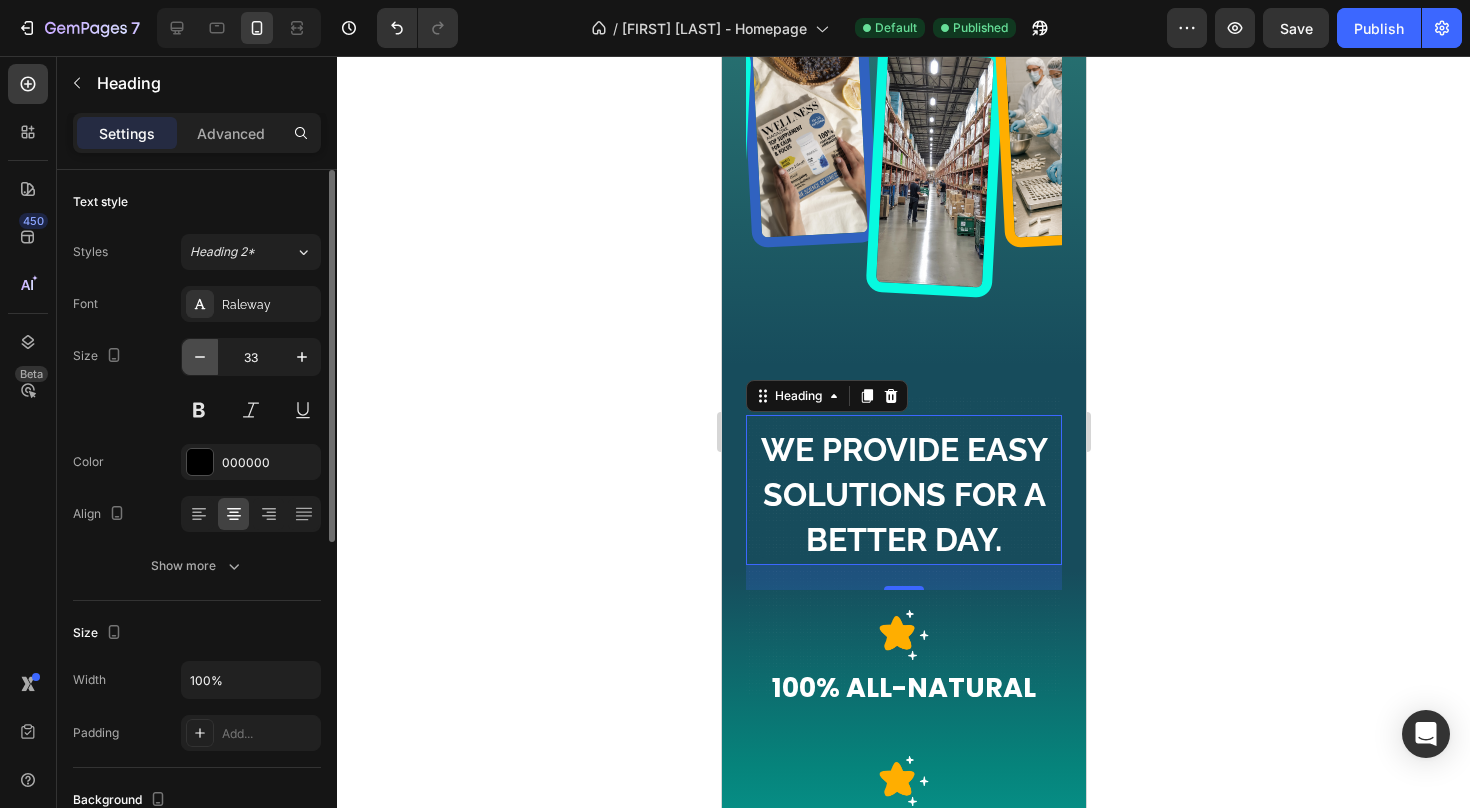 click 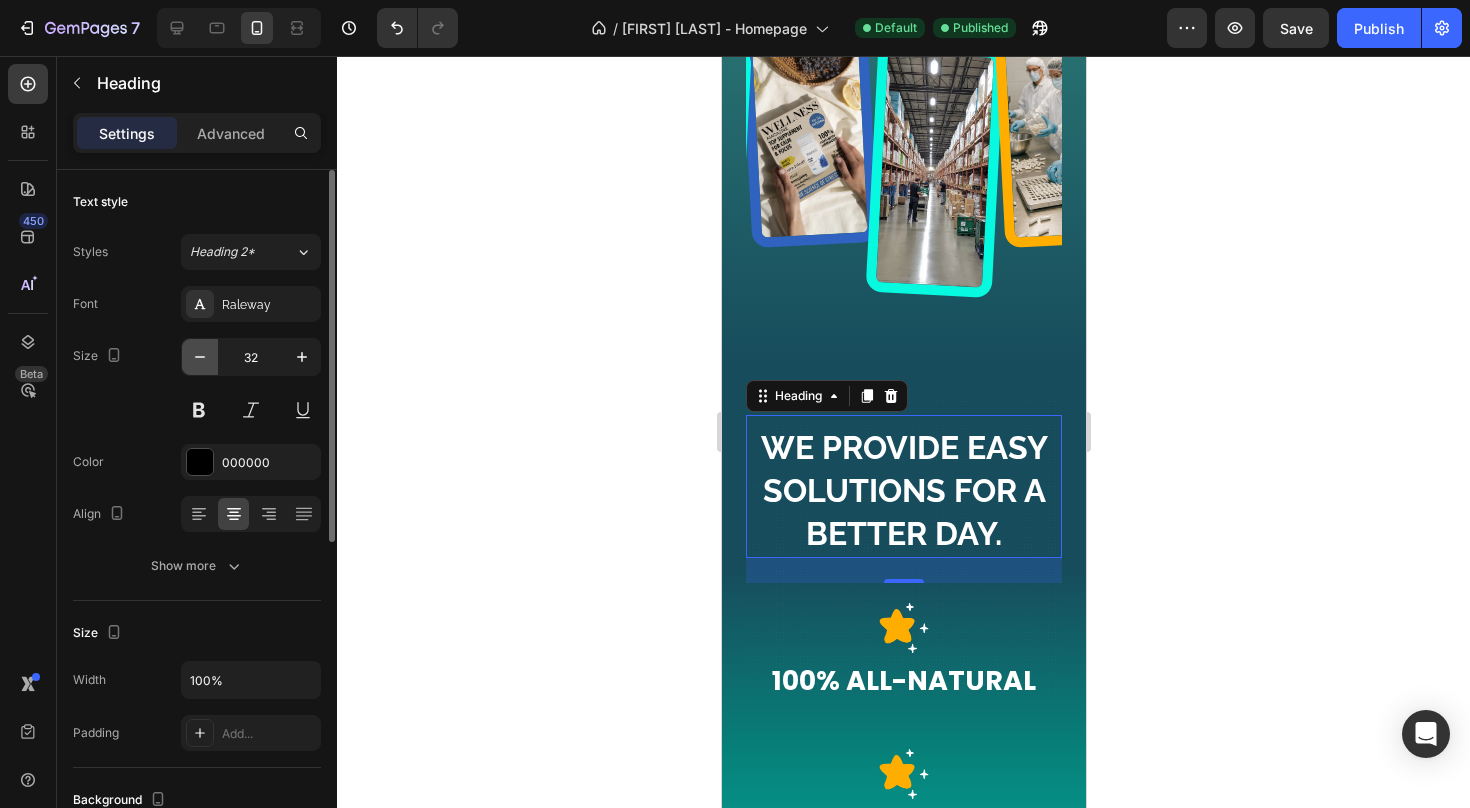 click 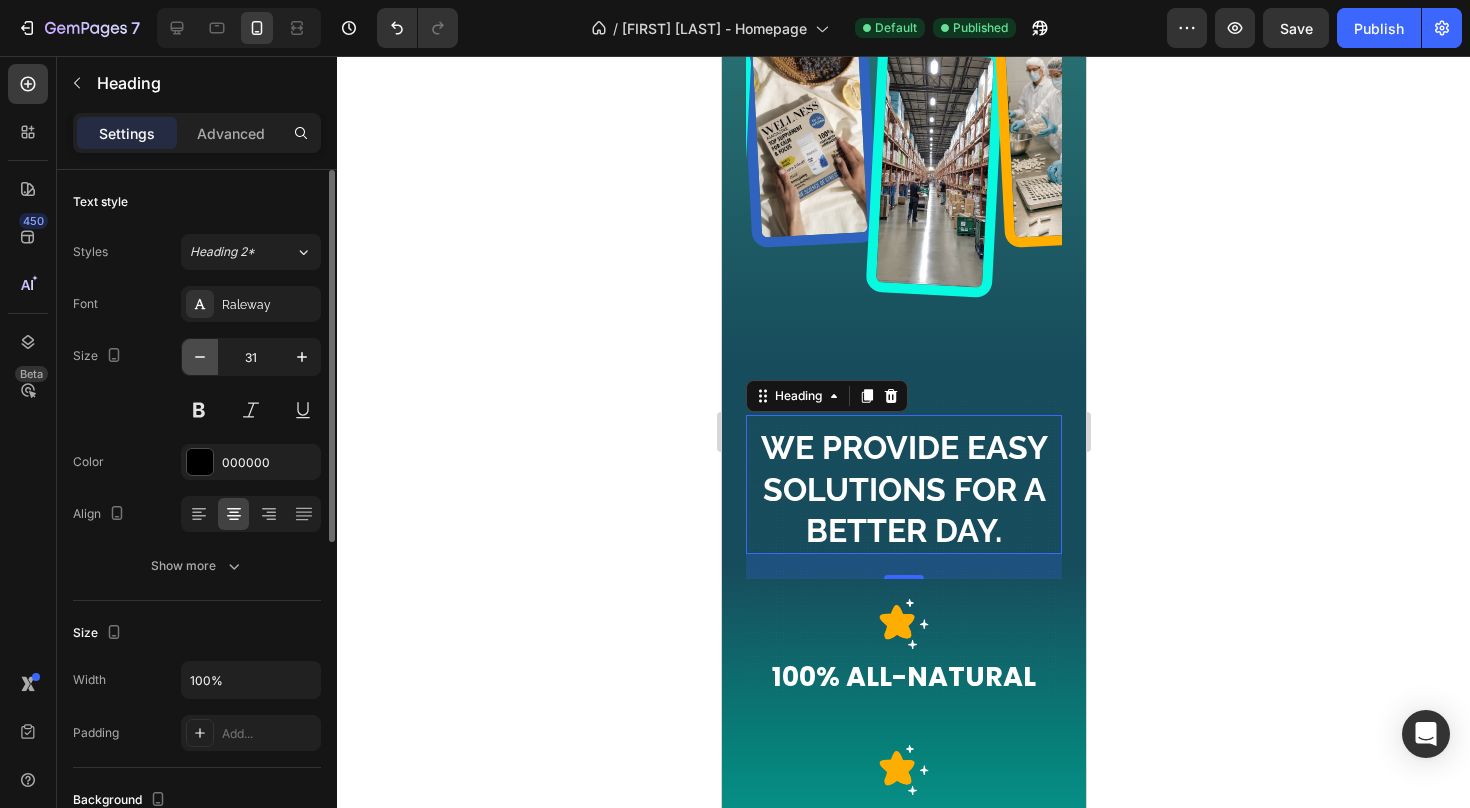 click 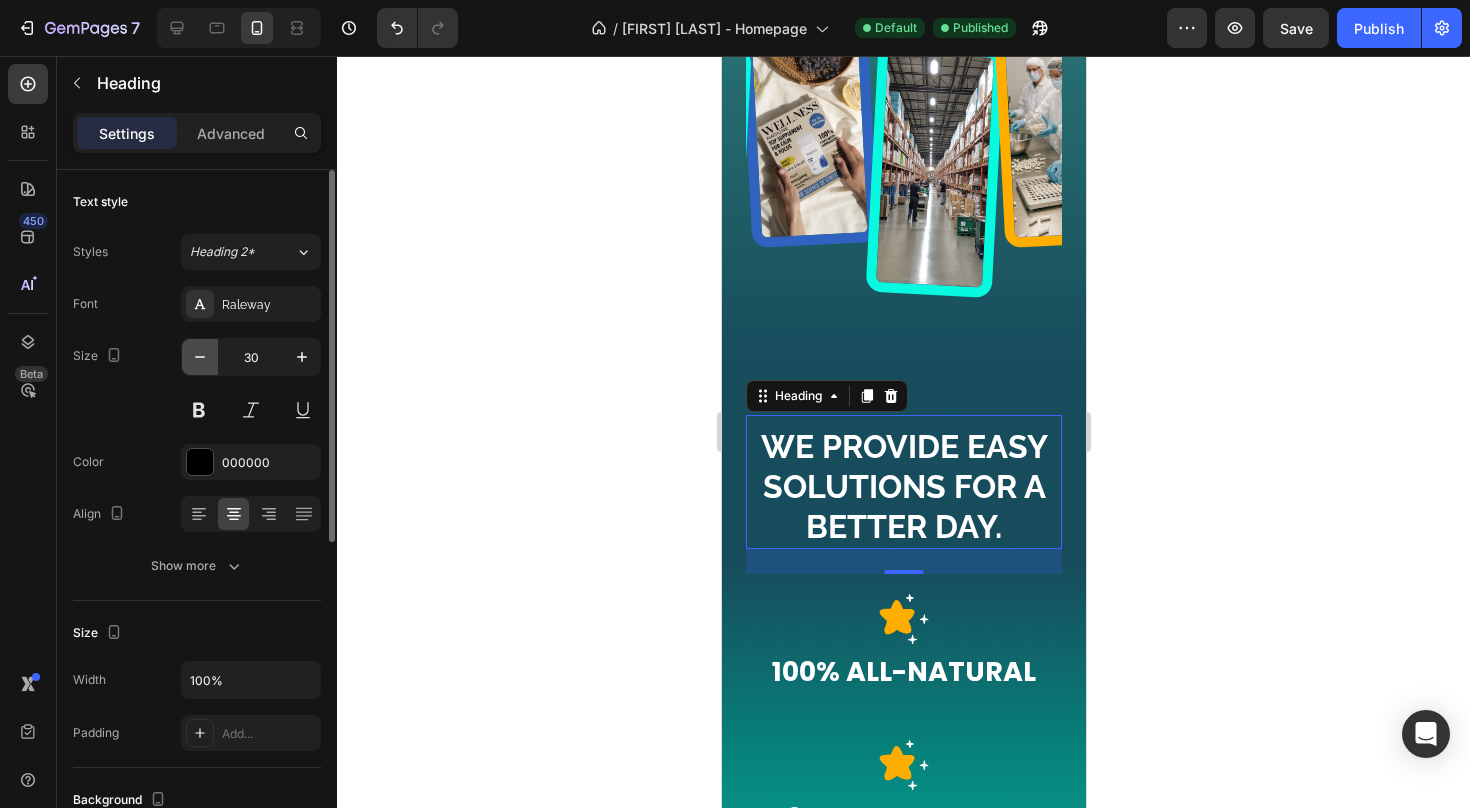 click 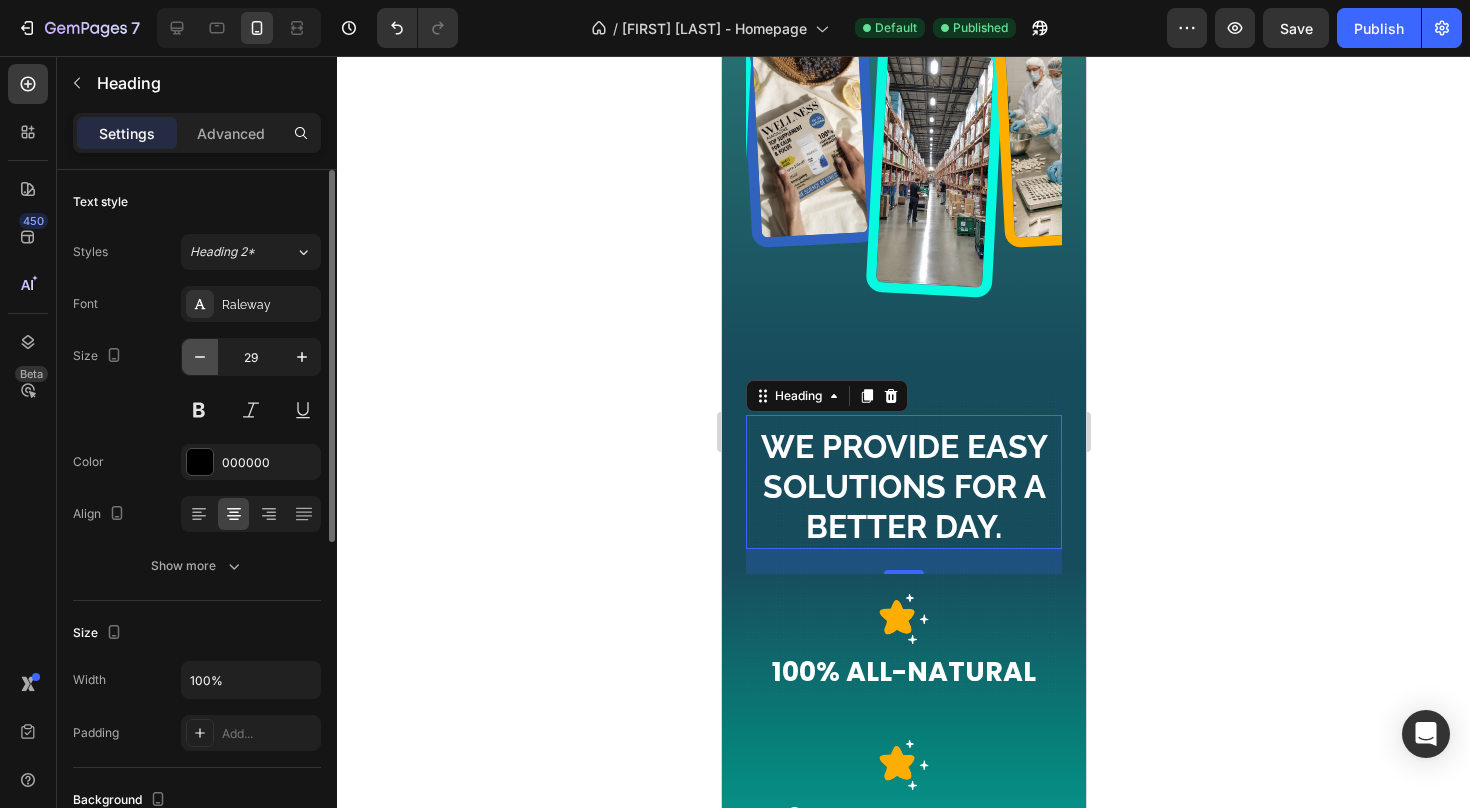 click 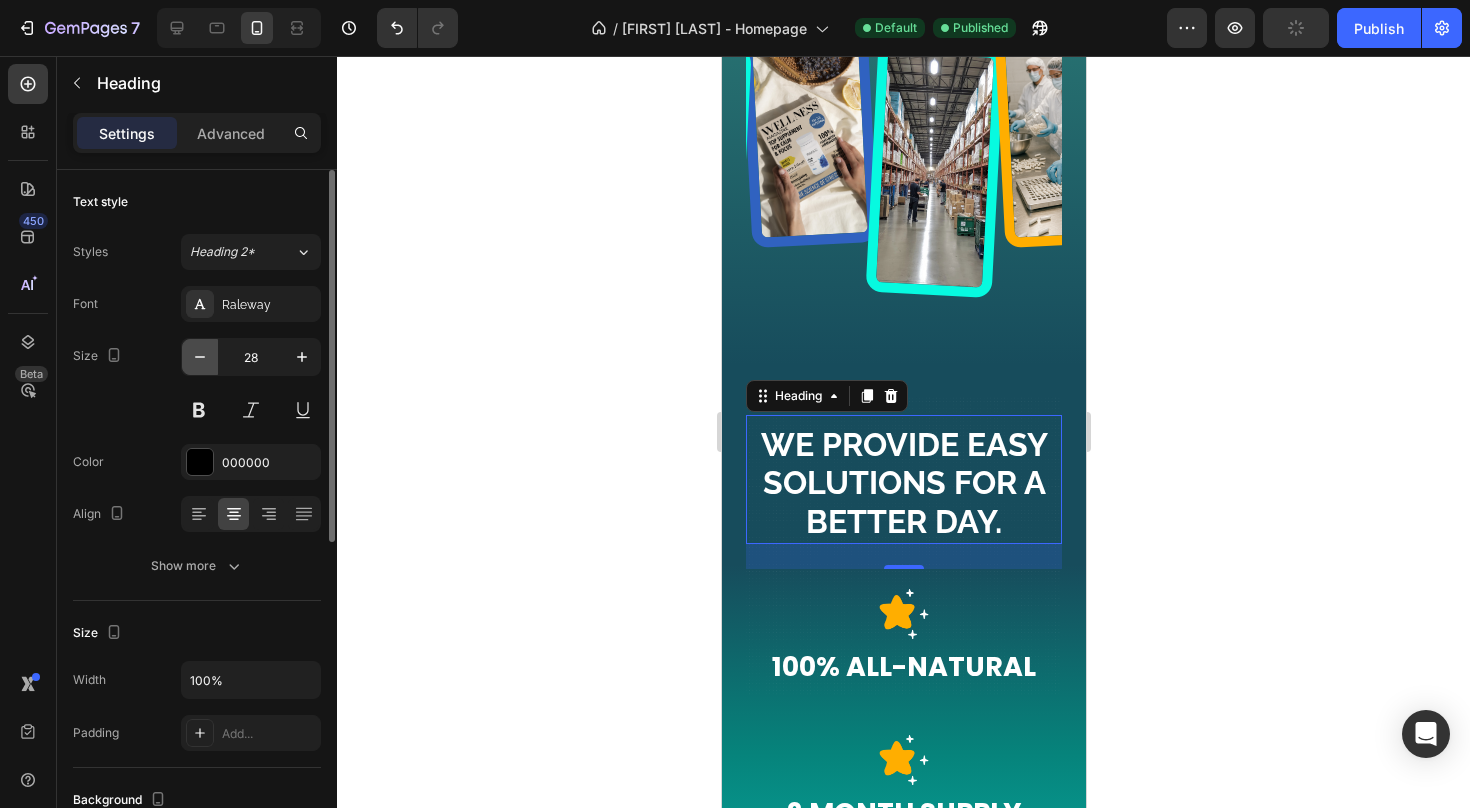 click 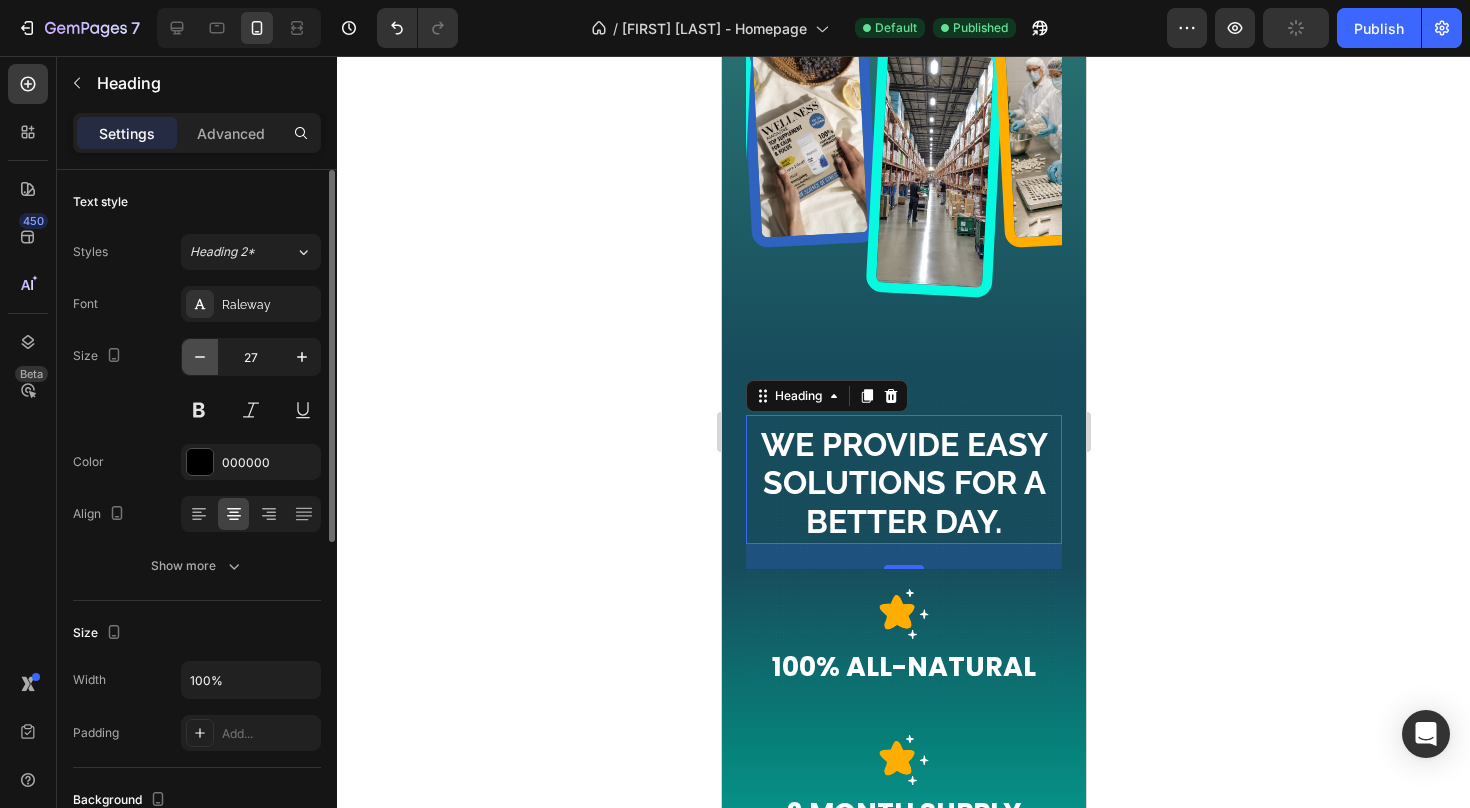 click 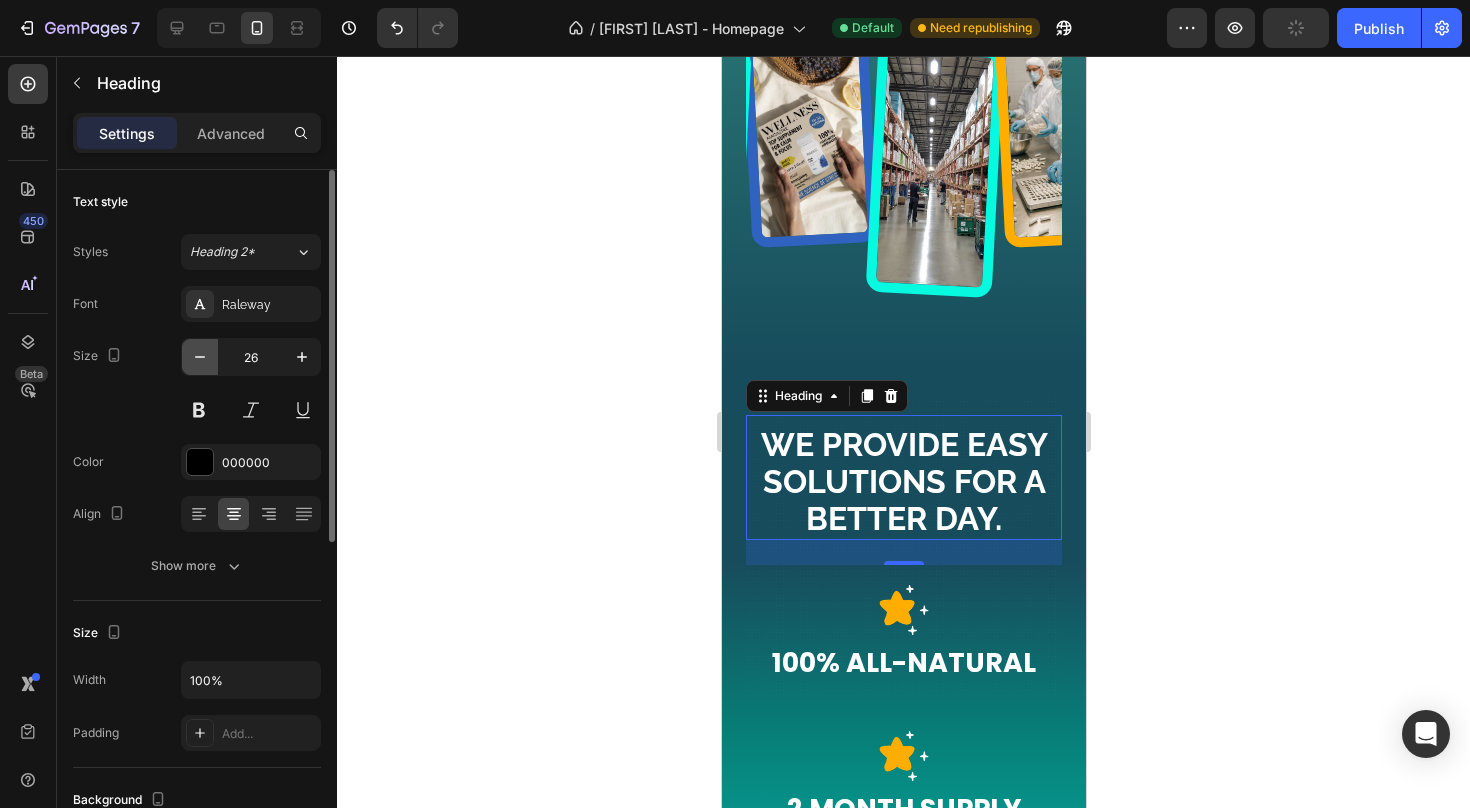 click 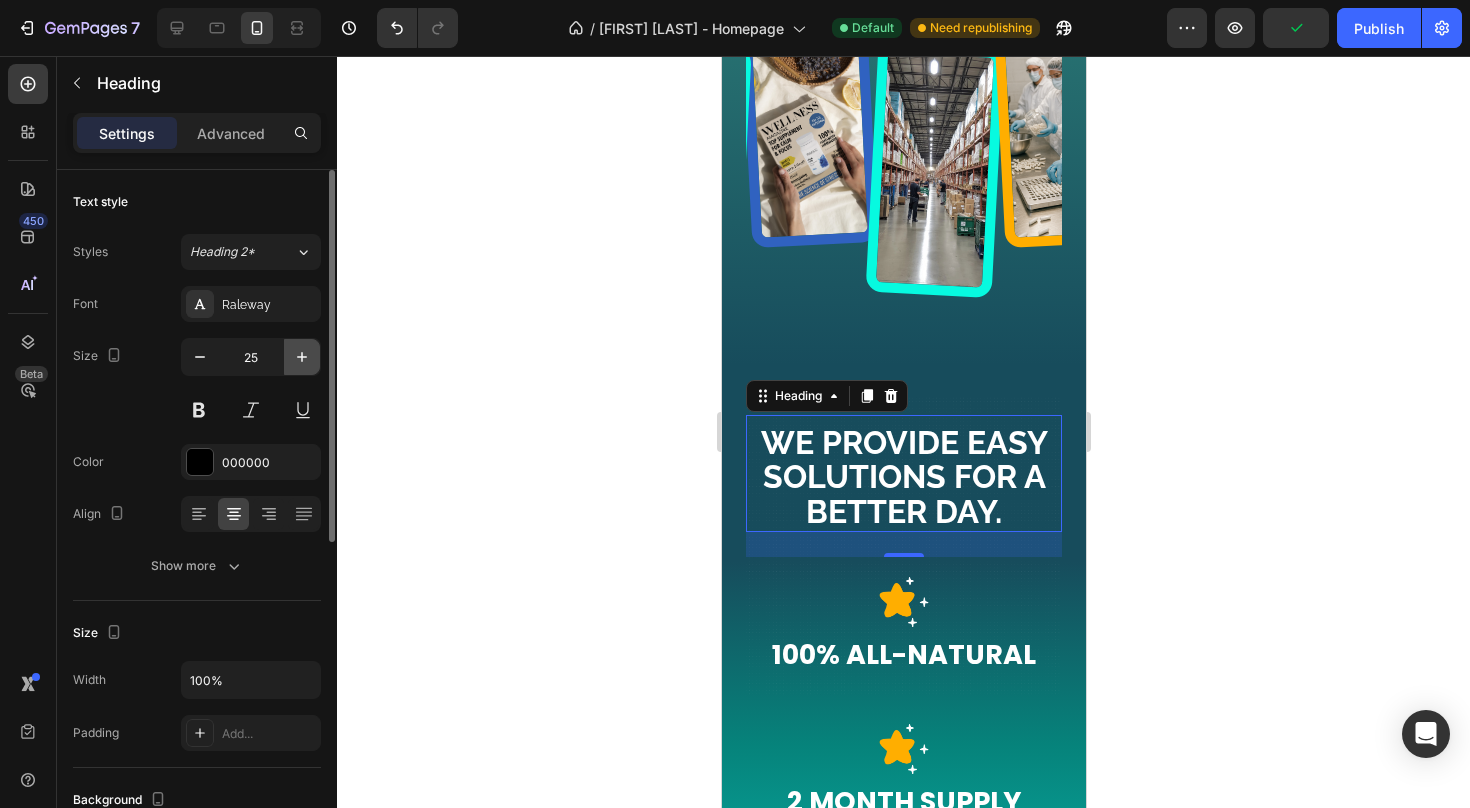 click 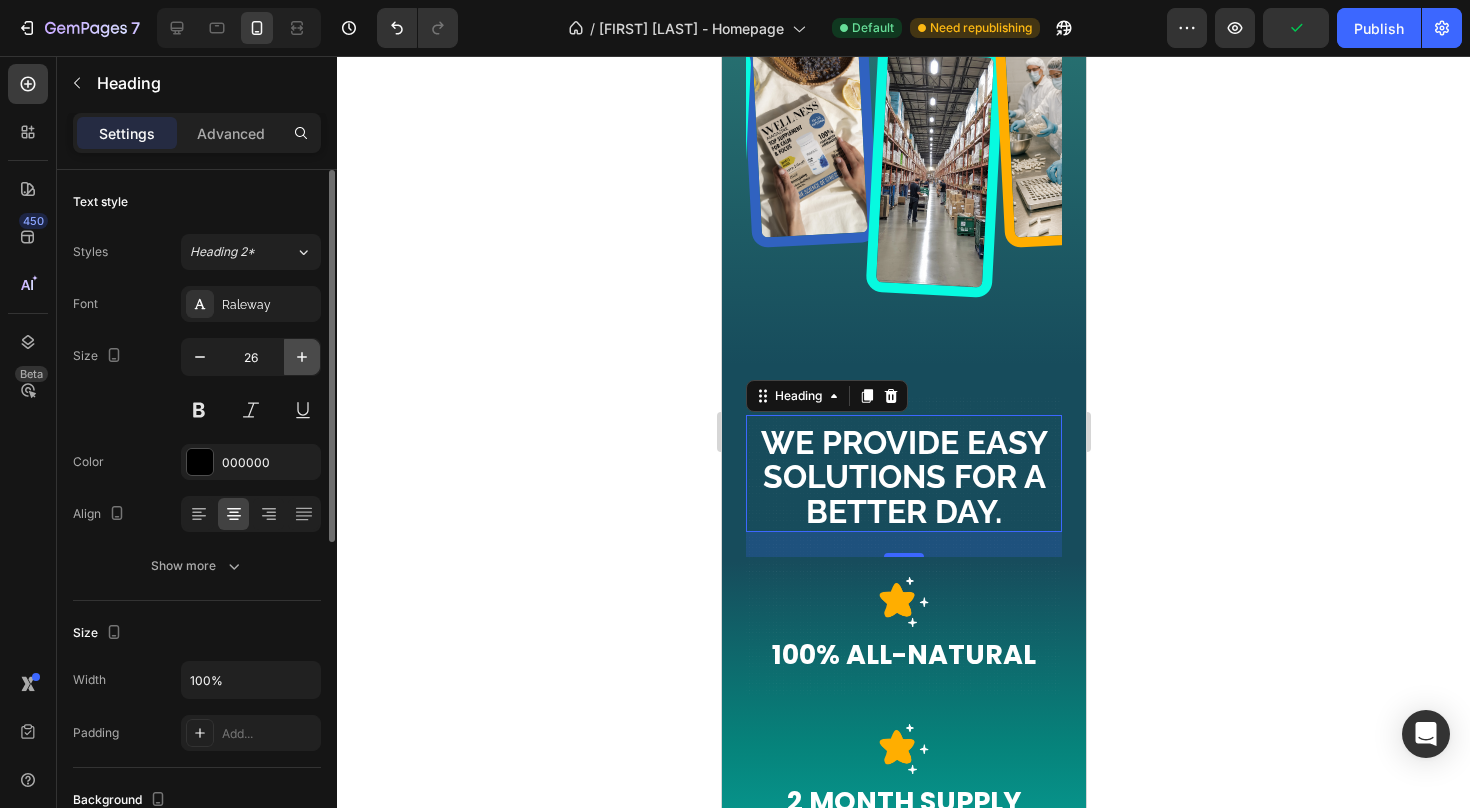 click 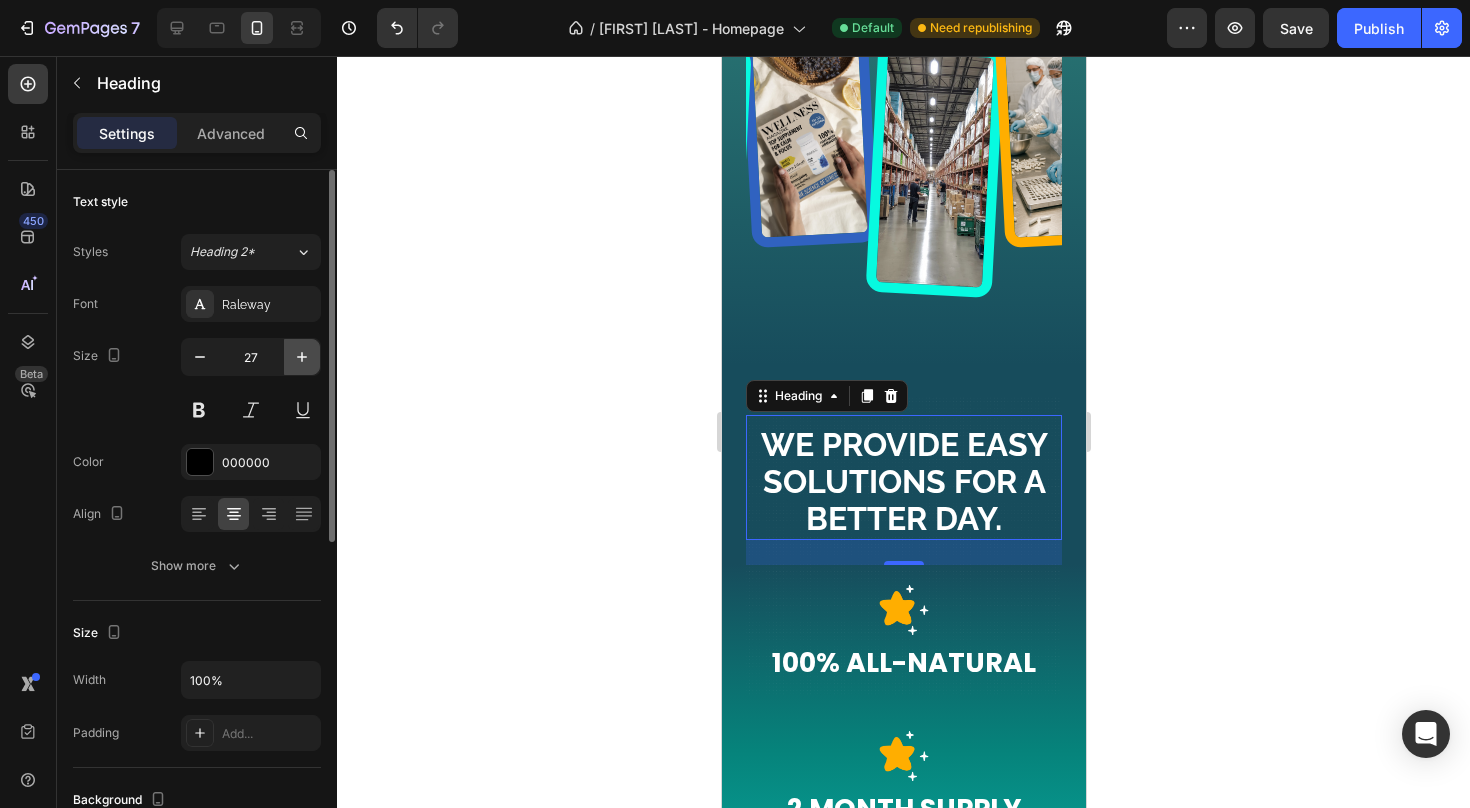 click 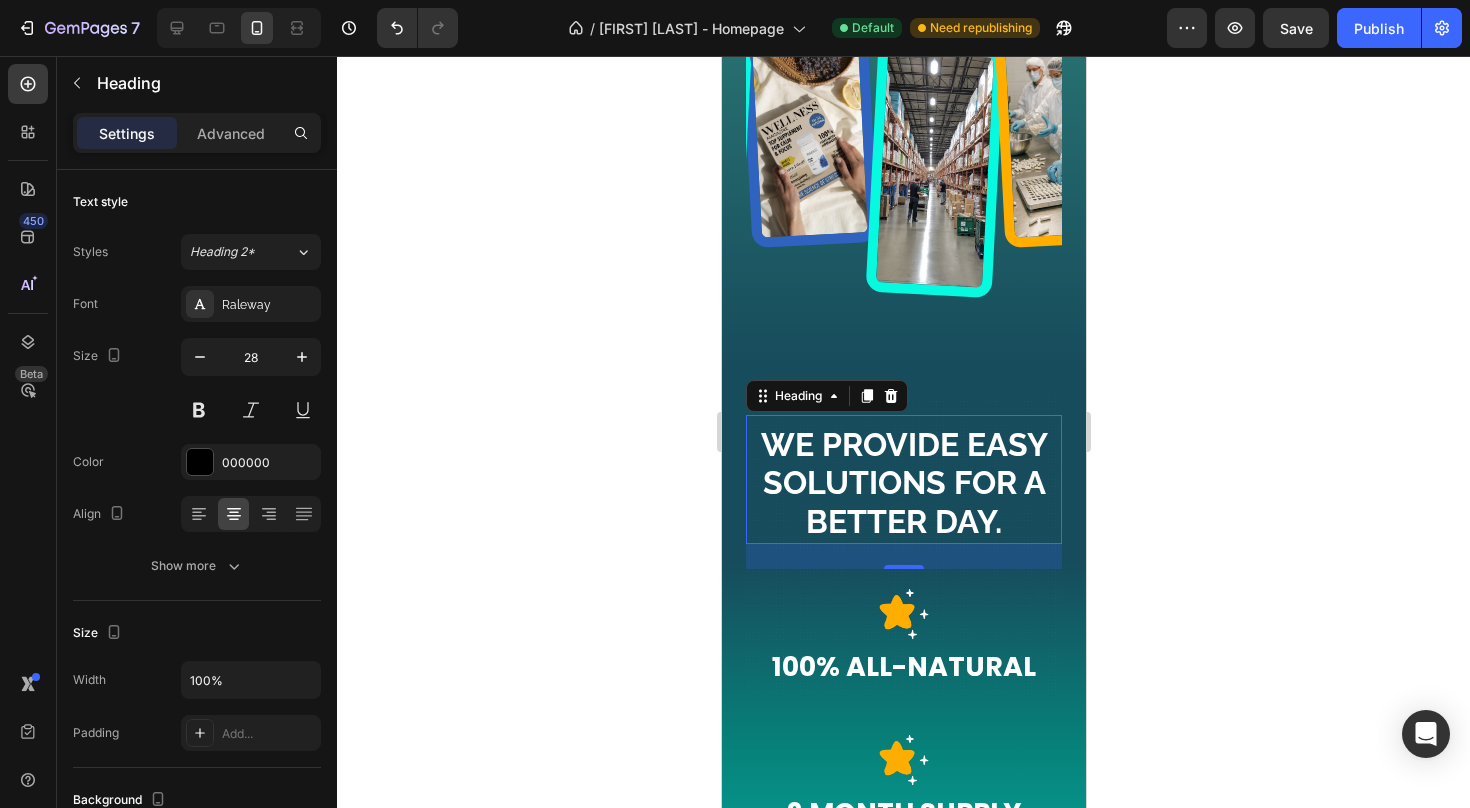 click 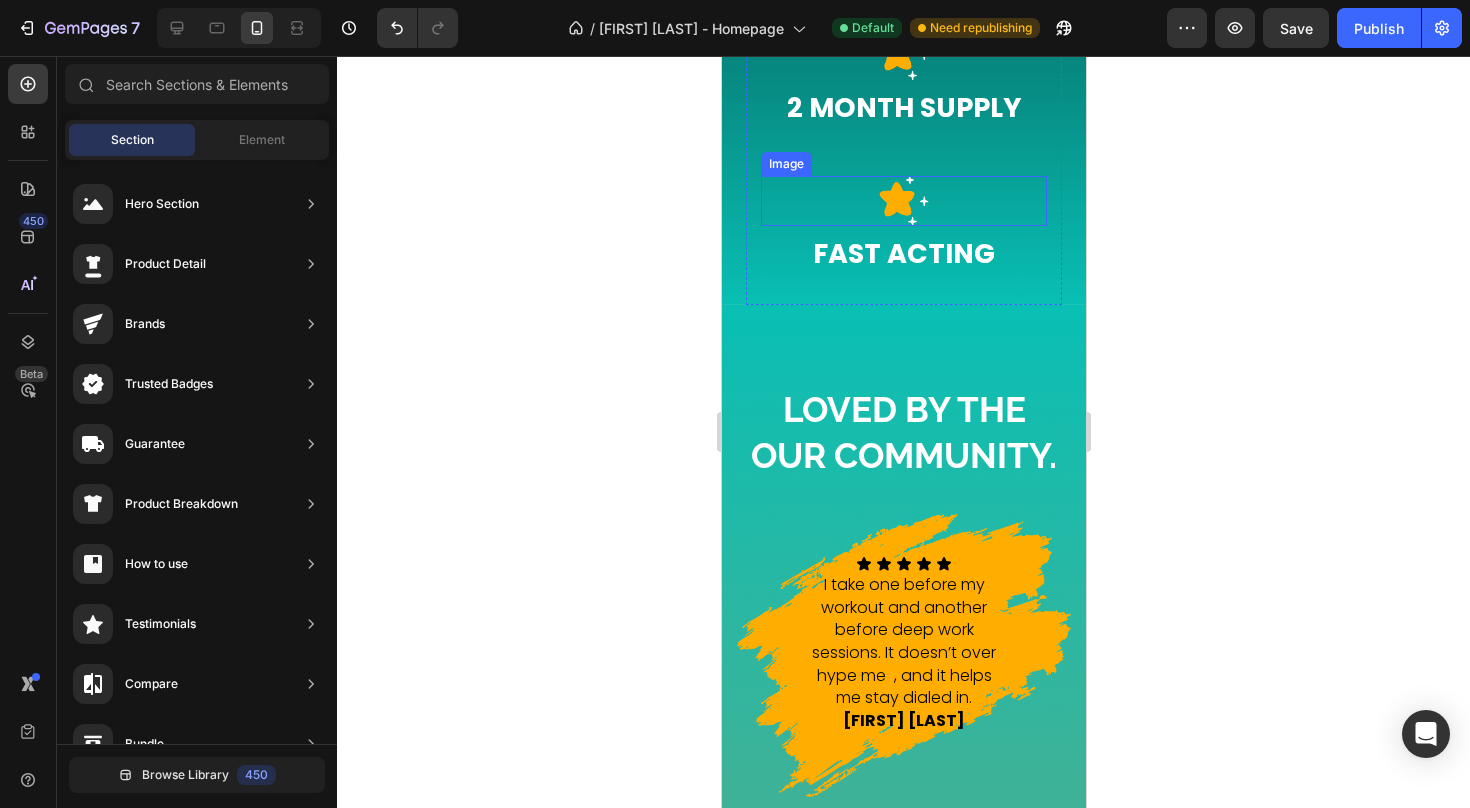 scroll, scrollTop: 5597, scrollLeft: 0, axis: vertical 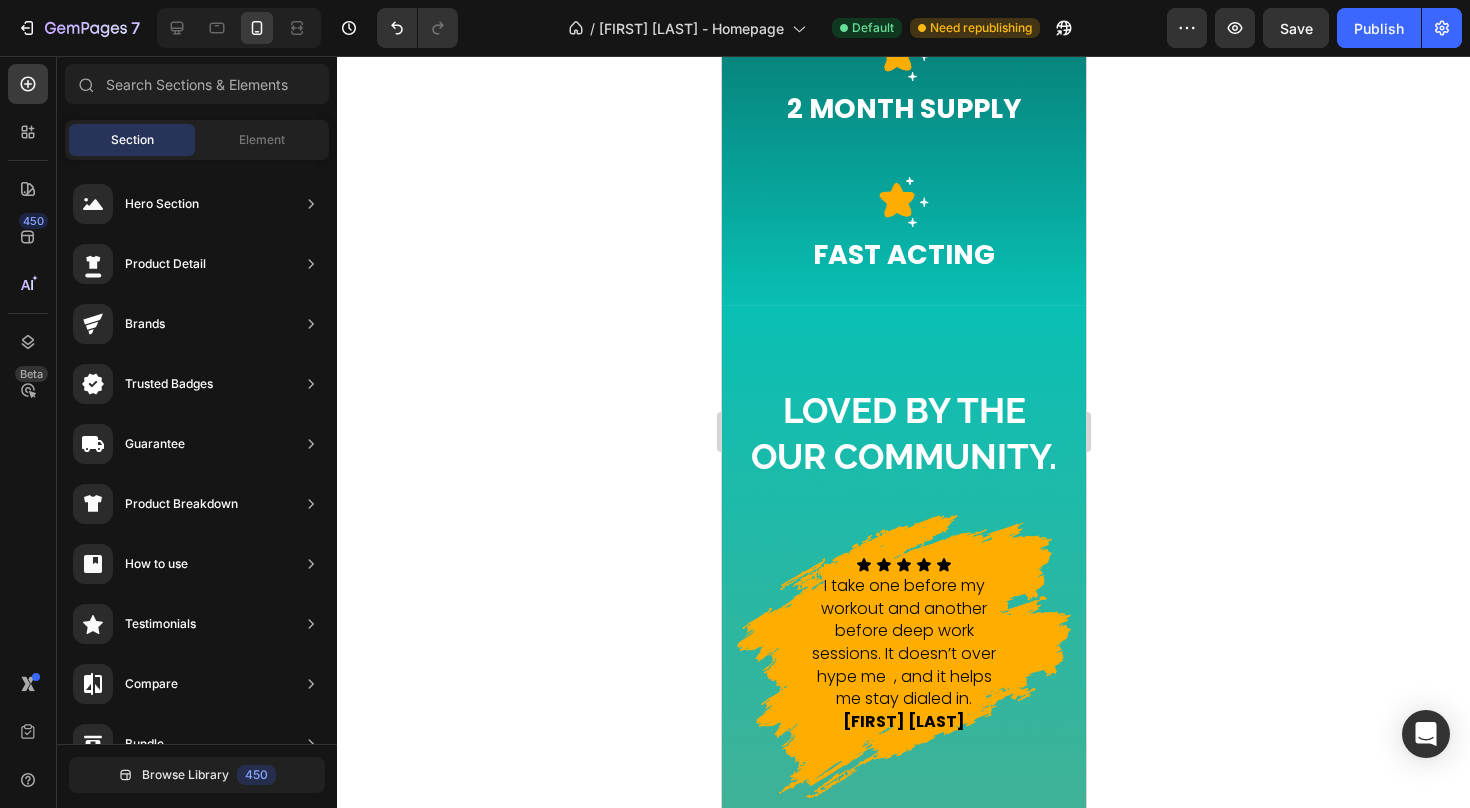 click 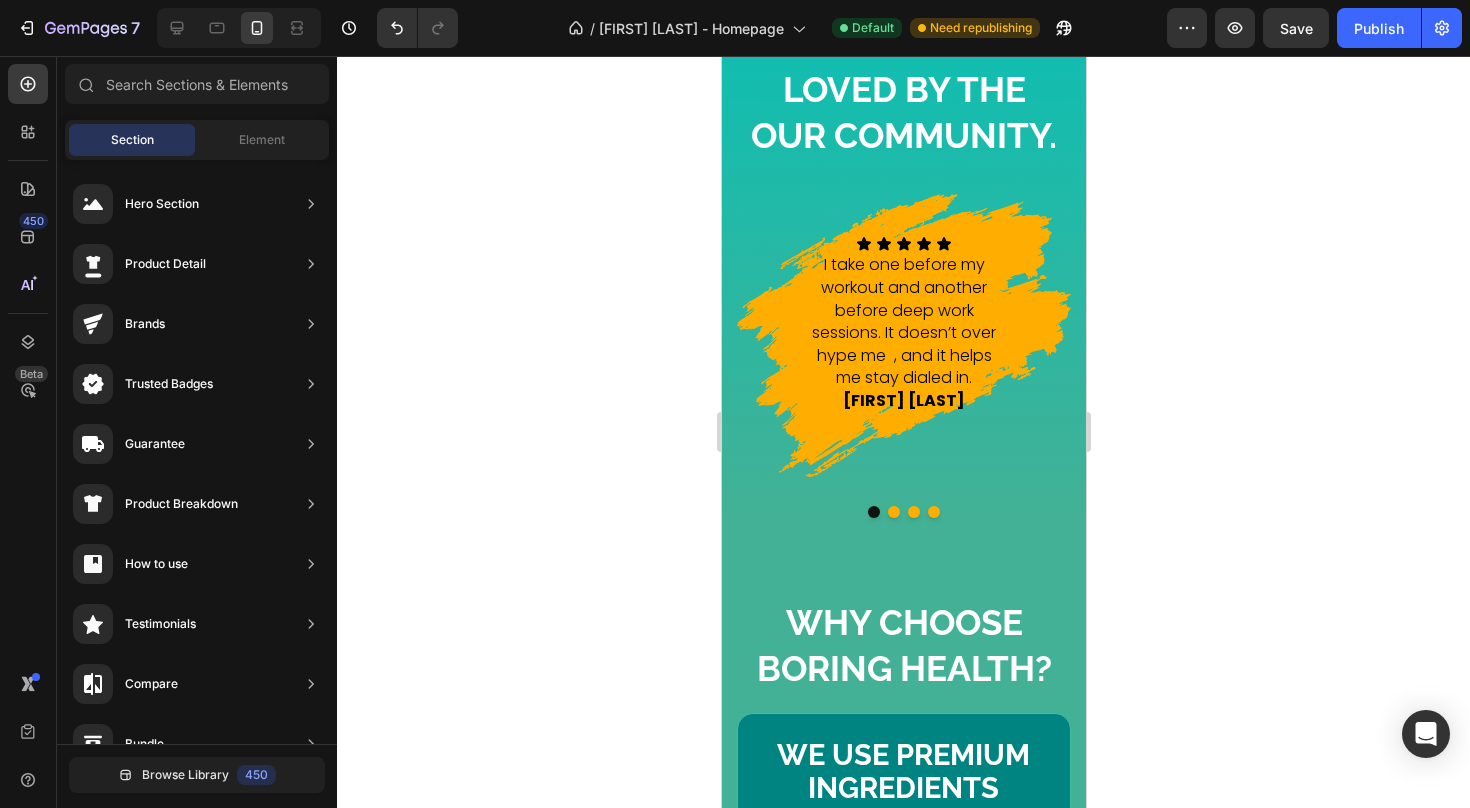 scroll, scrollTop: 5917, scrollLeft: 0, axis: vertical 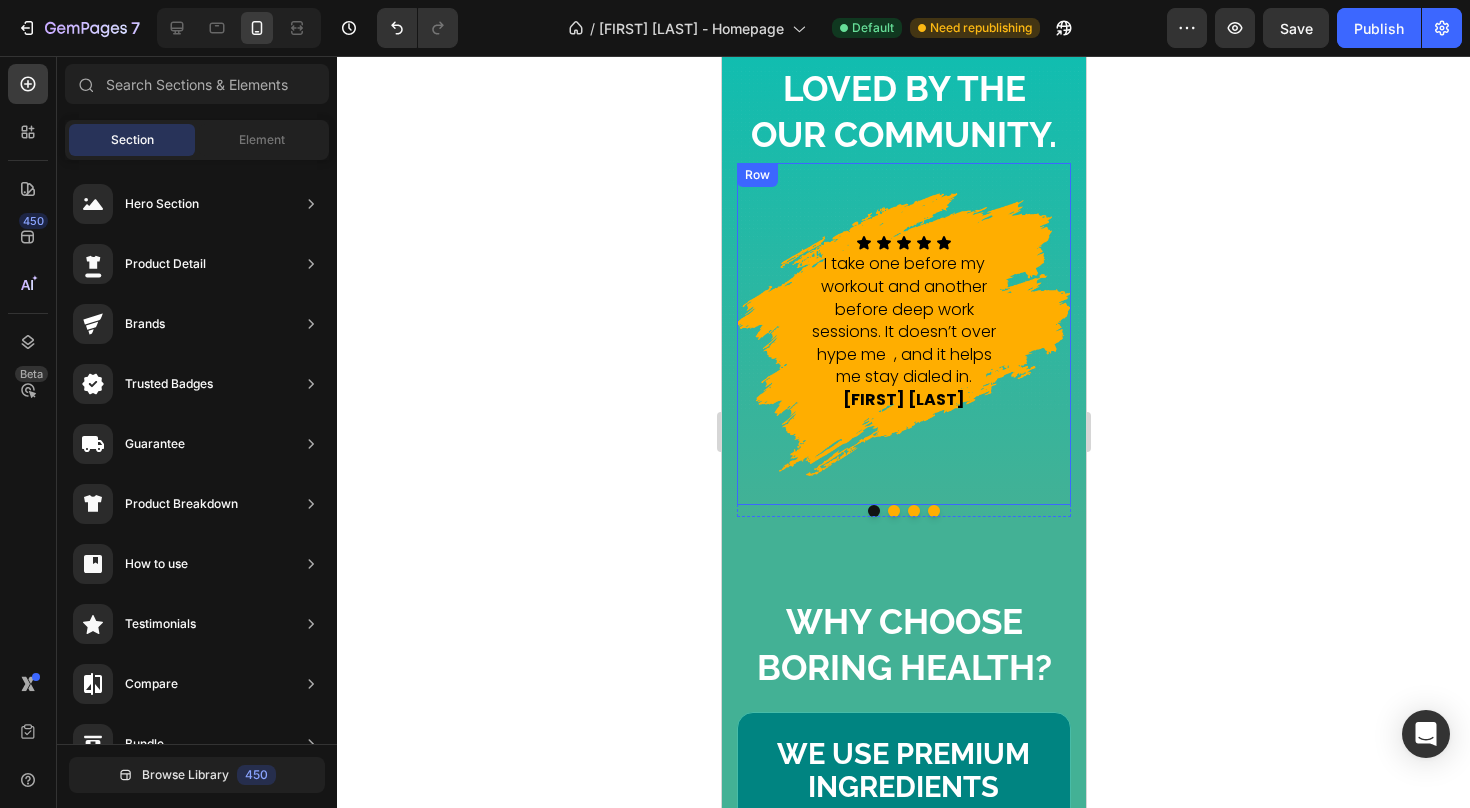 click at bounding box center [893, 511] 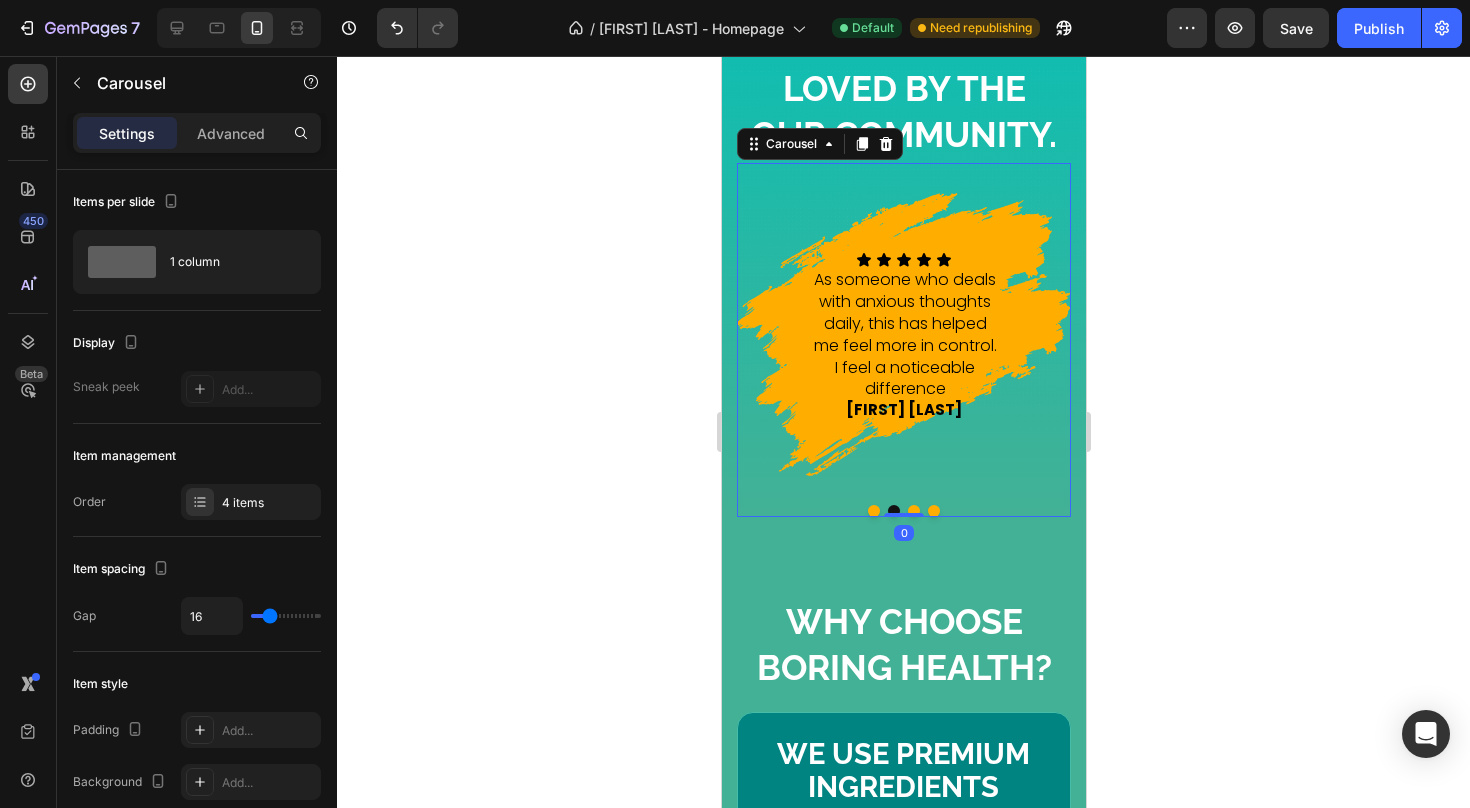 click at bounding box center (913, 511) 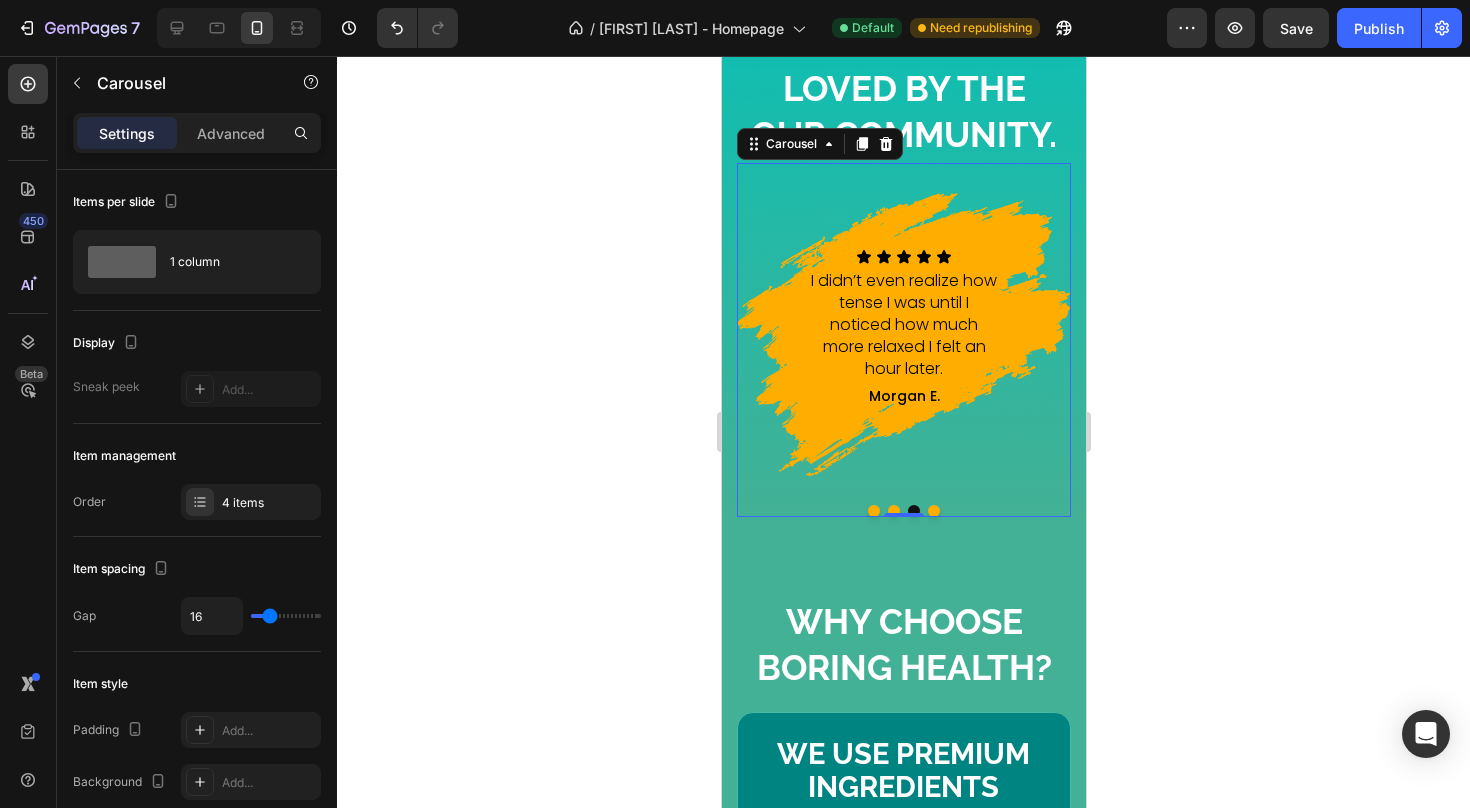 click at bounding box center [893, 511] 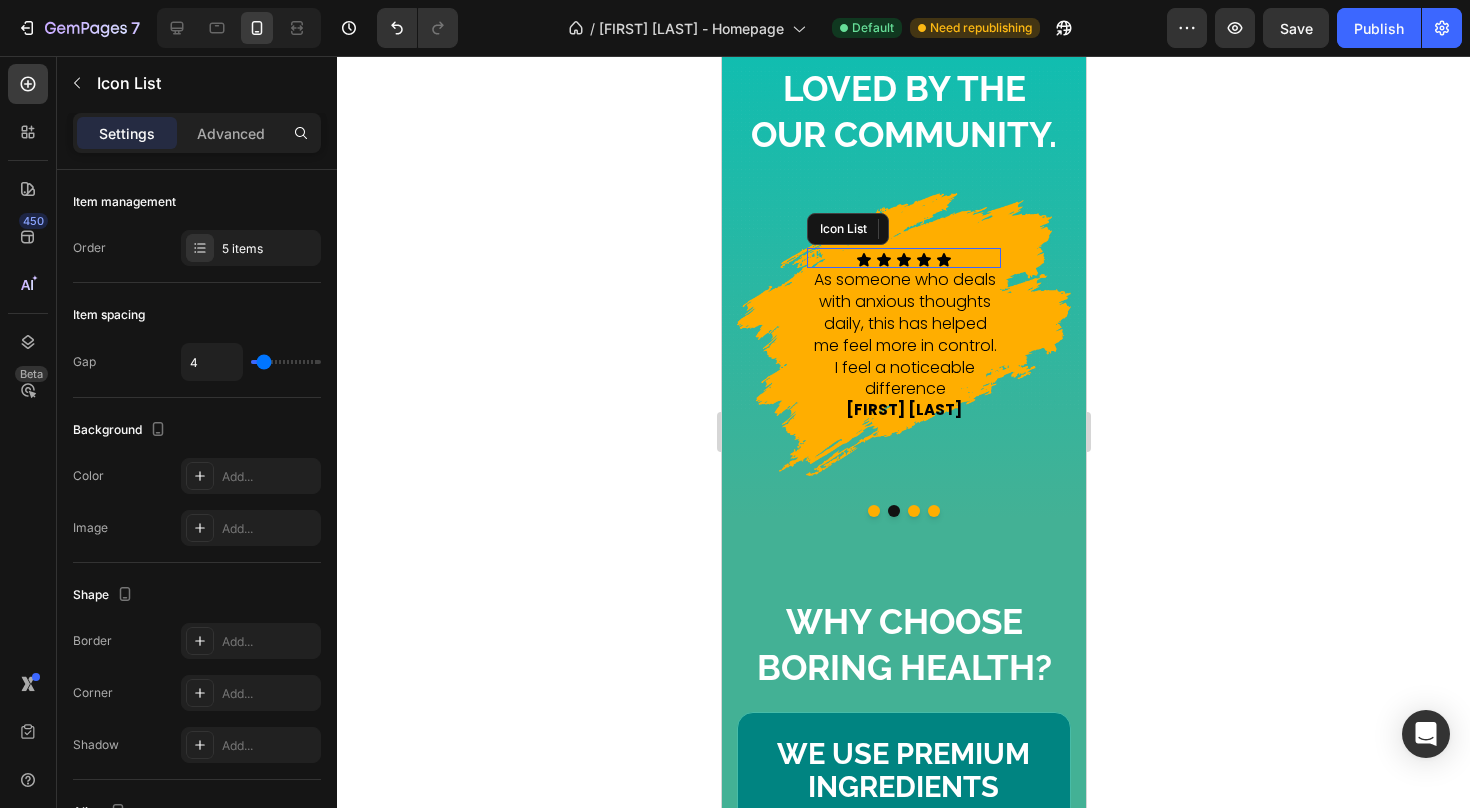 click on "Icon Icon Icon Icon Icon" at bounding box center (903, 260) 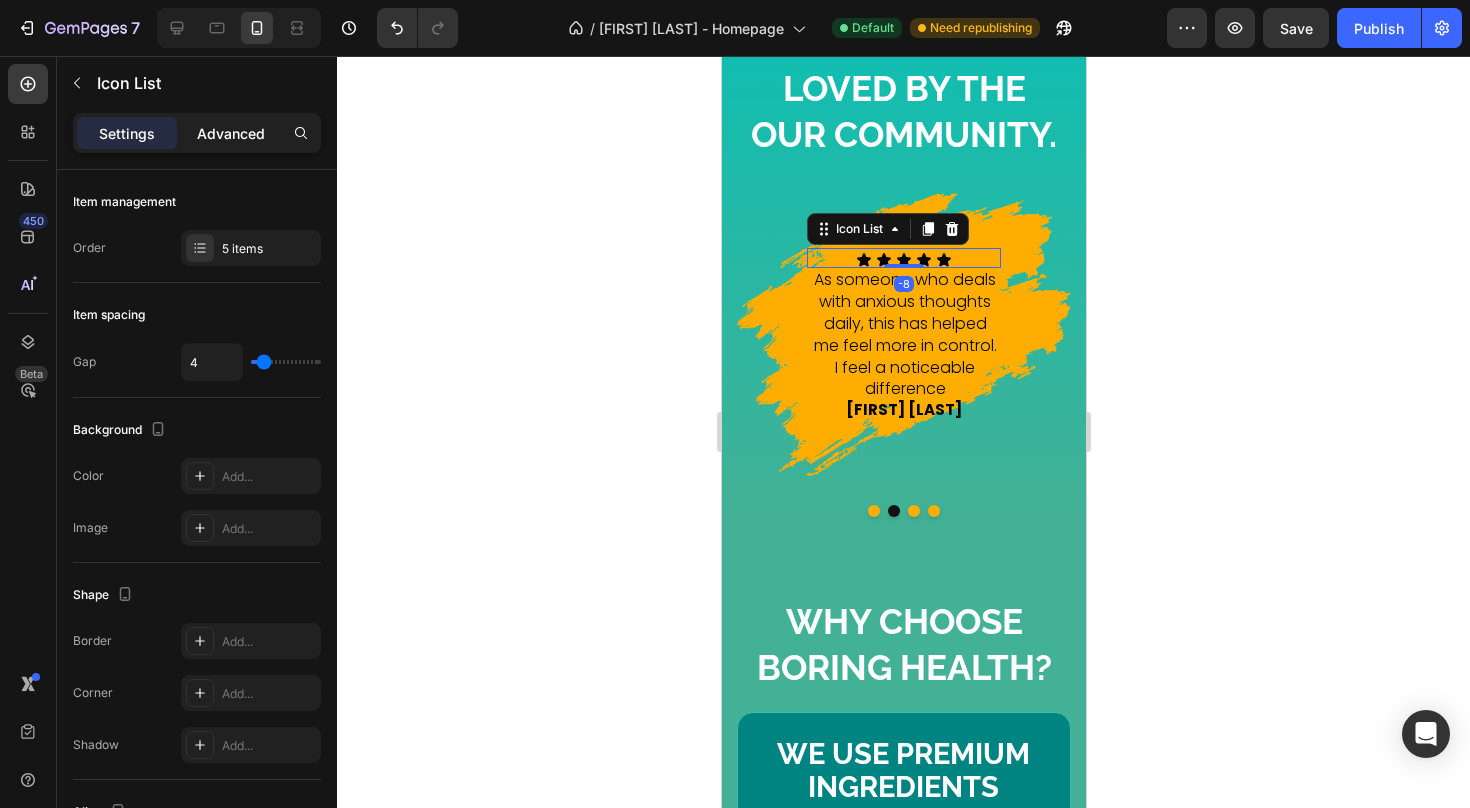 click on "Advanced" 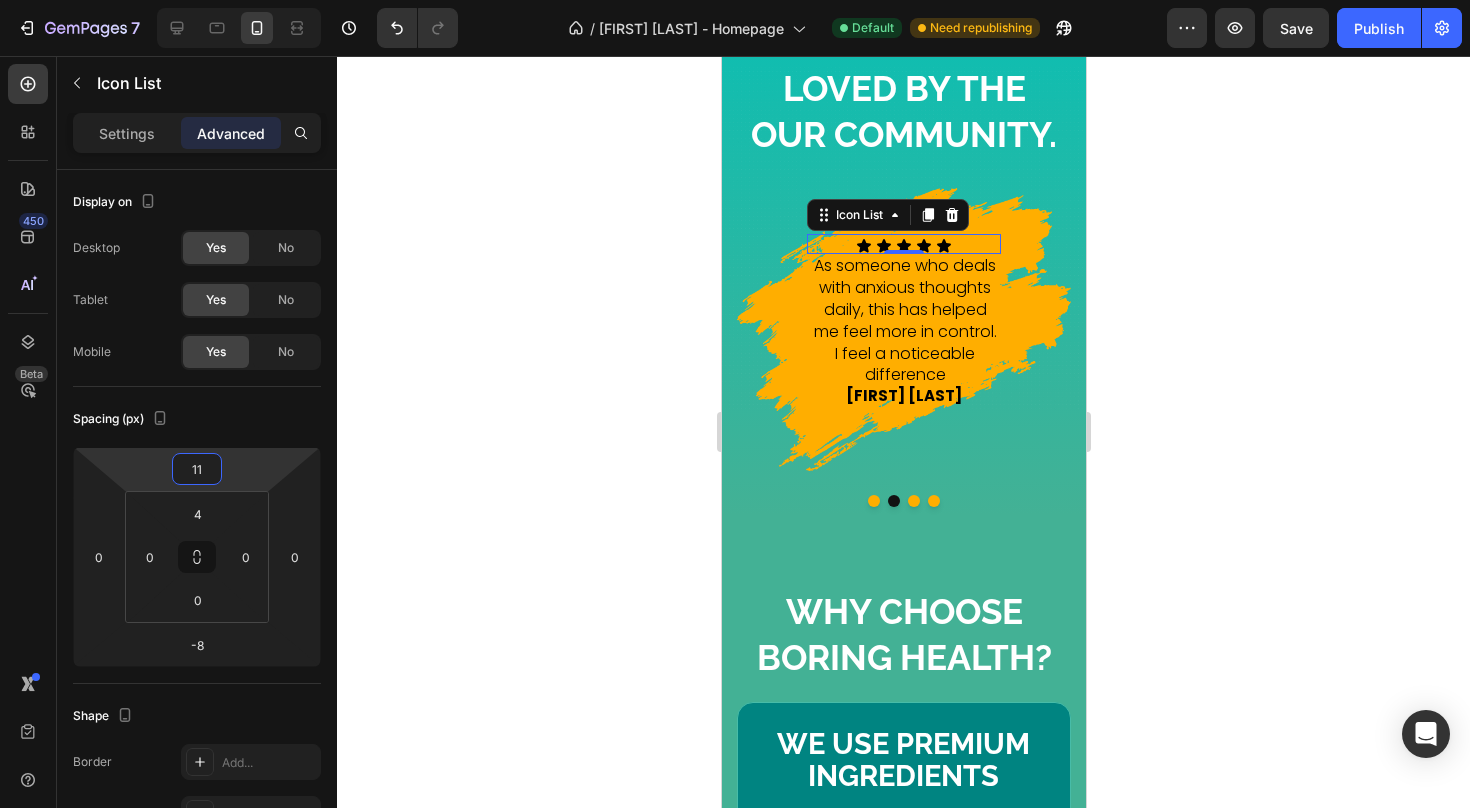 type on "9" 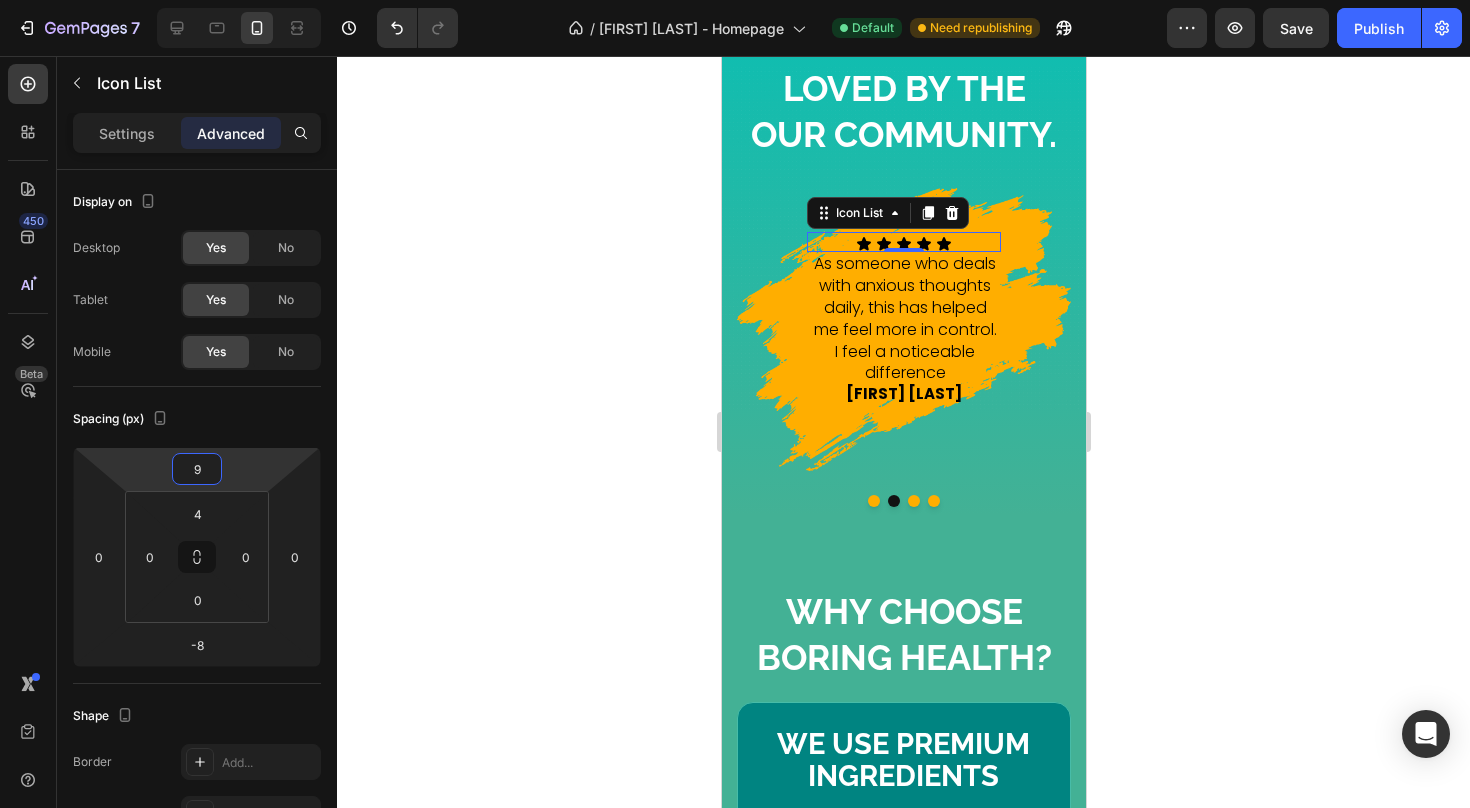 click on "7  Version history  /  Muhammad Shaarif - Homepage Default Need republishing Preview  Save   Publish  450 Beta Sections(18) Elements(83) Section Element Hero Section Product Detail Brands Trusted Badges Guarantee Product Breakdown How to use Testimonials Compare Bundle FAQs Social Proof Brand Story Product List Collection Blog List Contact Sticky Add to Cart Custom Footer Browse Library 450 Layout
Row
Row
Row
Row Text
Heading
Text Block Button
Button
Button Media
Image
Image
Video" at bounding box center (735, 0) 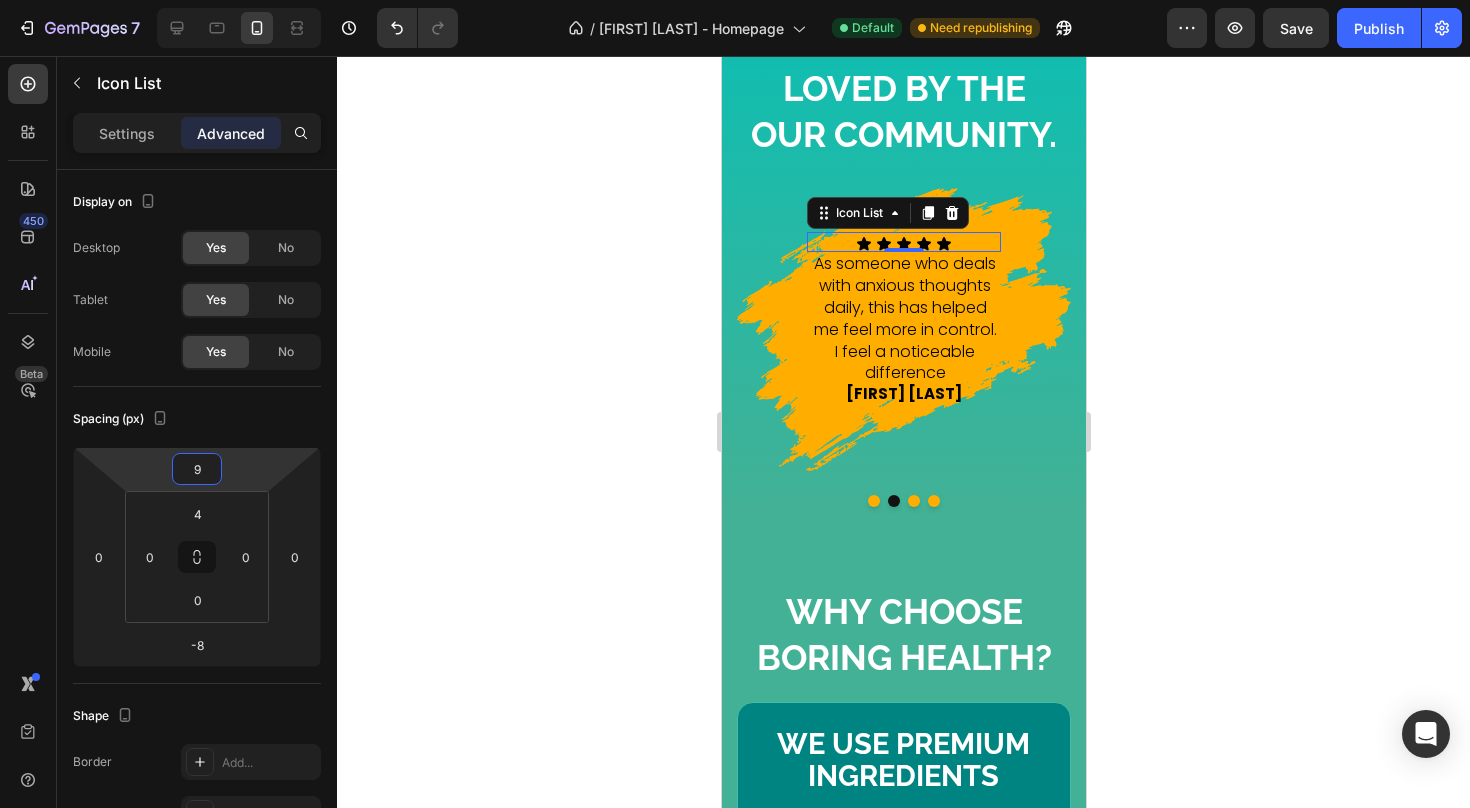 click 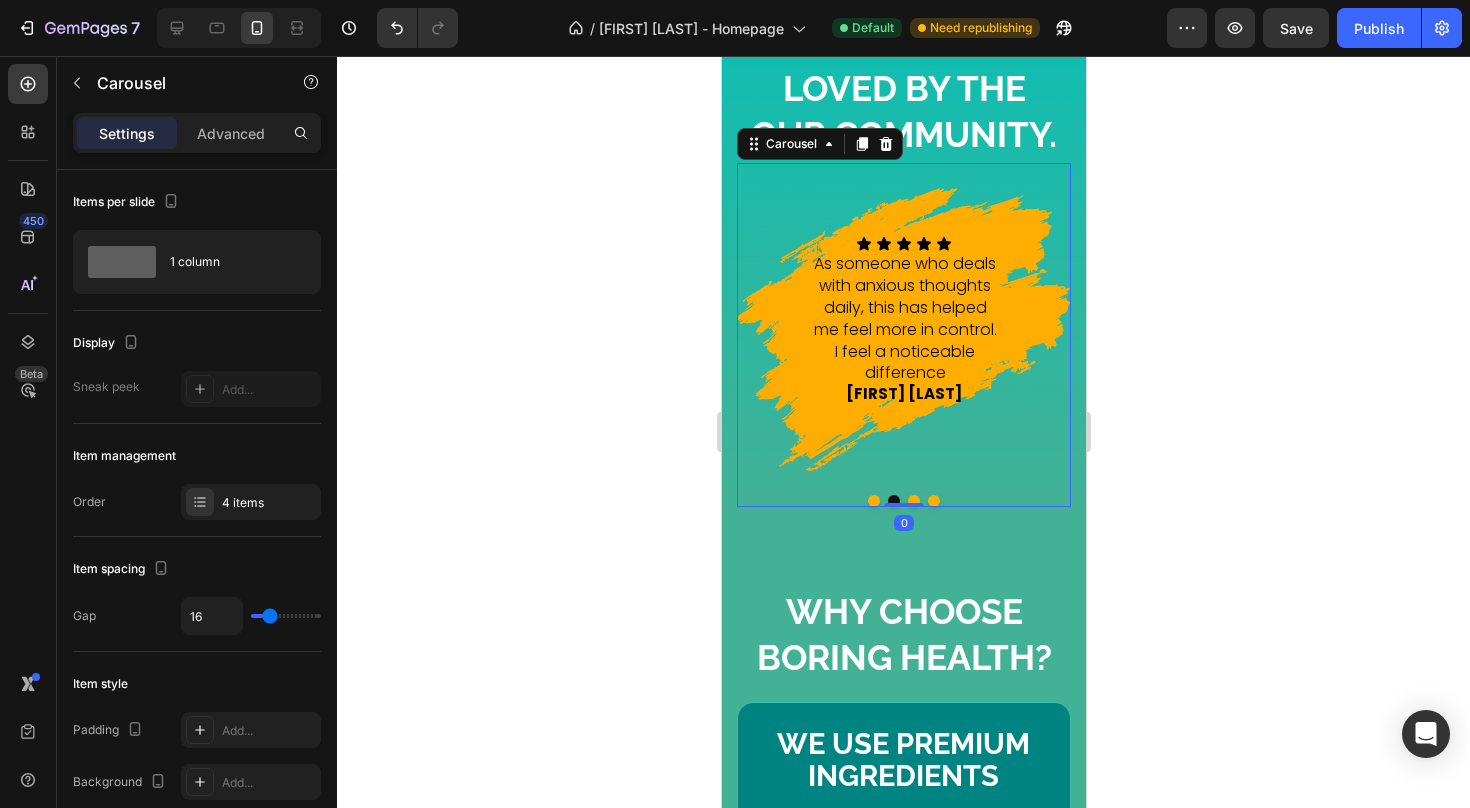 click at bounding box center (933, 501) 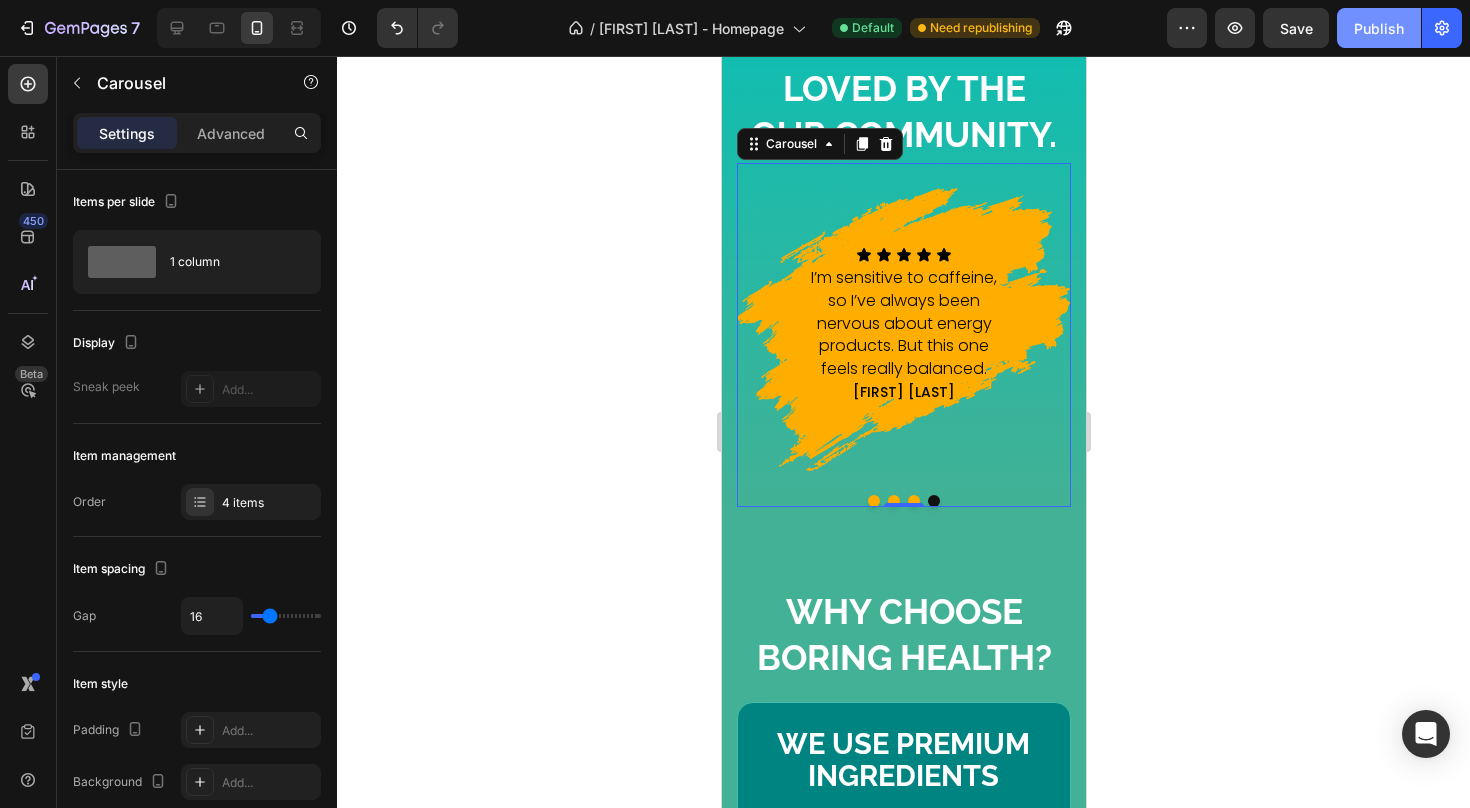 click on "Publish" at bounding box center [1379, 28] 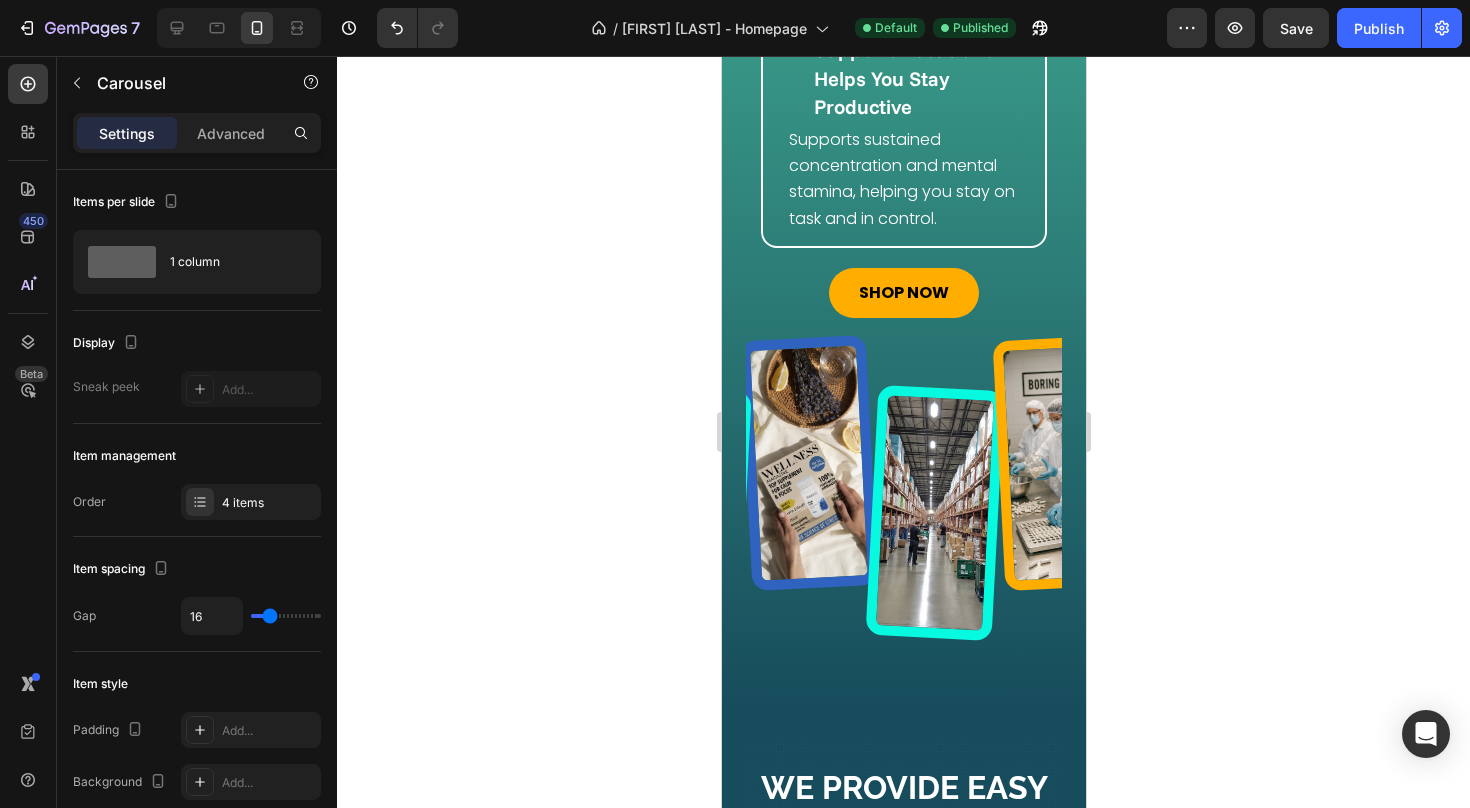 scroll, scrollTop: 4526, scrollLeft: 0, axis: vertical 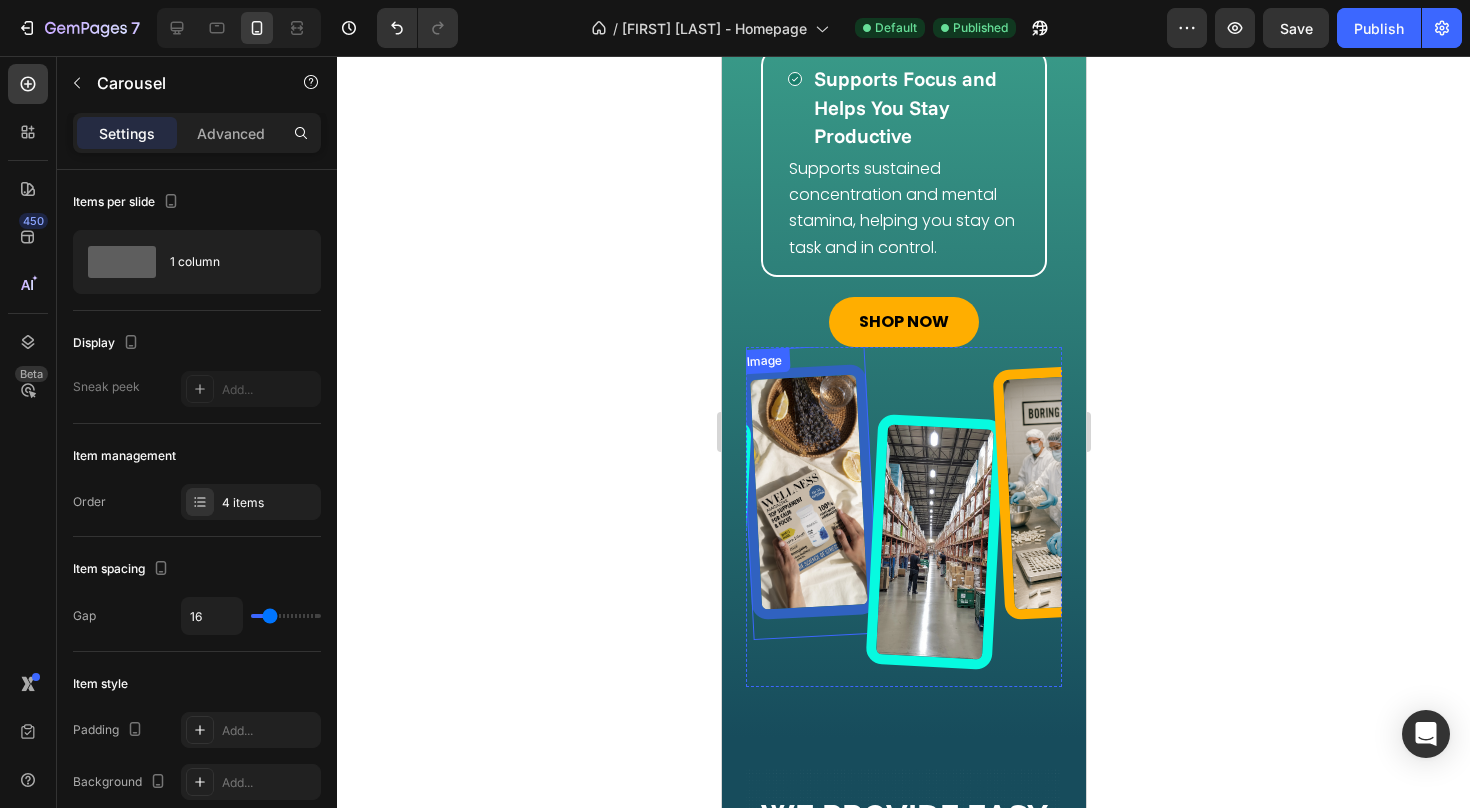 click on "Total  Energy. Heading Clean energy for better focus, faster thinking, and real results. Text Block
Steady Energy That Starts Fast and Stays With You Item List Clean, focused energy that comes on quickly and fades out smoothly without crashing. Text Block Row
Promotes Clear Thinking and Mental Sharpness Item List Designed to keep your thoughts sharp and your reactions quicker. Text Block Row
Energy That Keeps You Focused and Alert Item List Supports heightened alertness and clear thinking to help you during demanding situations. Text Block Row
Supports Focus and Helps You Stay Productive Item List Supports sustained concentration and mental stamina, helping you stay on task and in control. Text Block Row SHOP NOW Button Row Image Row" at bounding box center (903, -399) 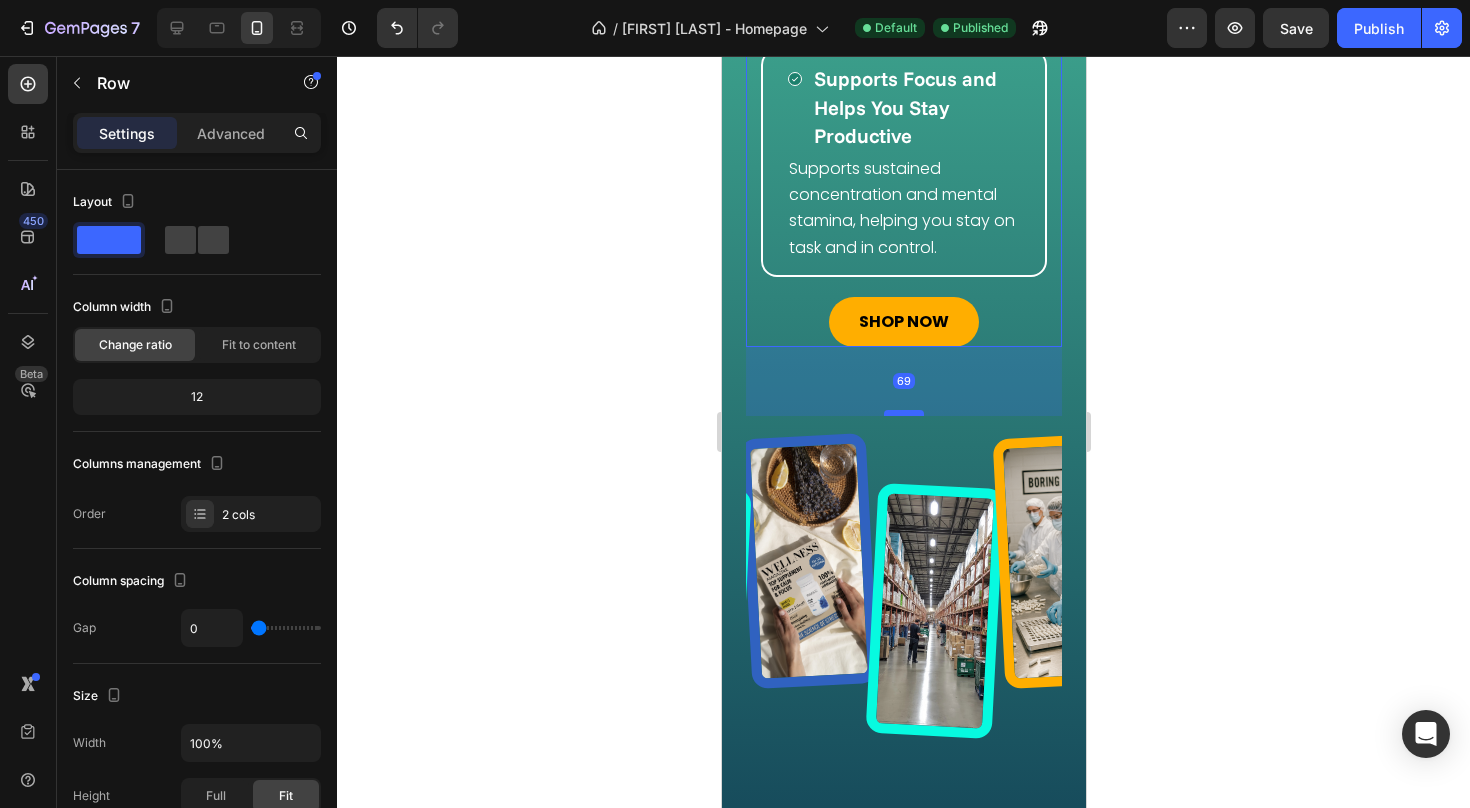 drag, startPoint x: 906, startPoint y: 339, endPoint x: 904, endPoint y: 408, distance: 69.02898 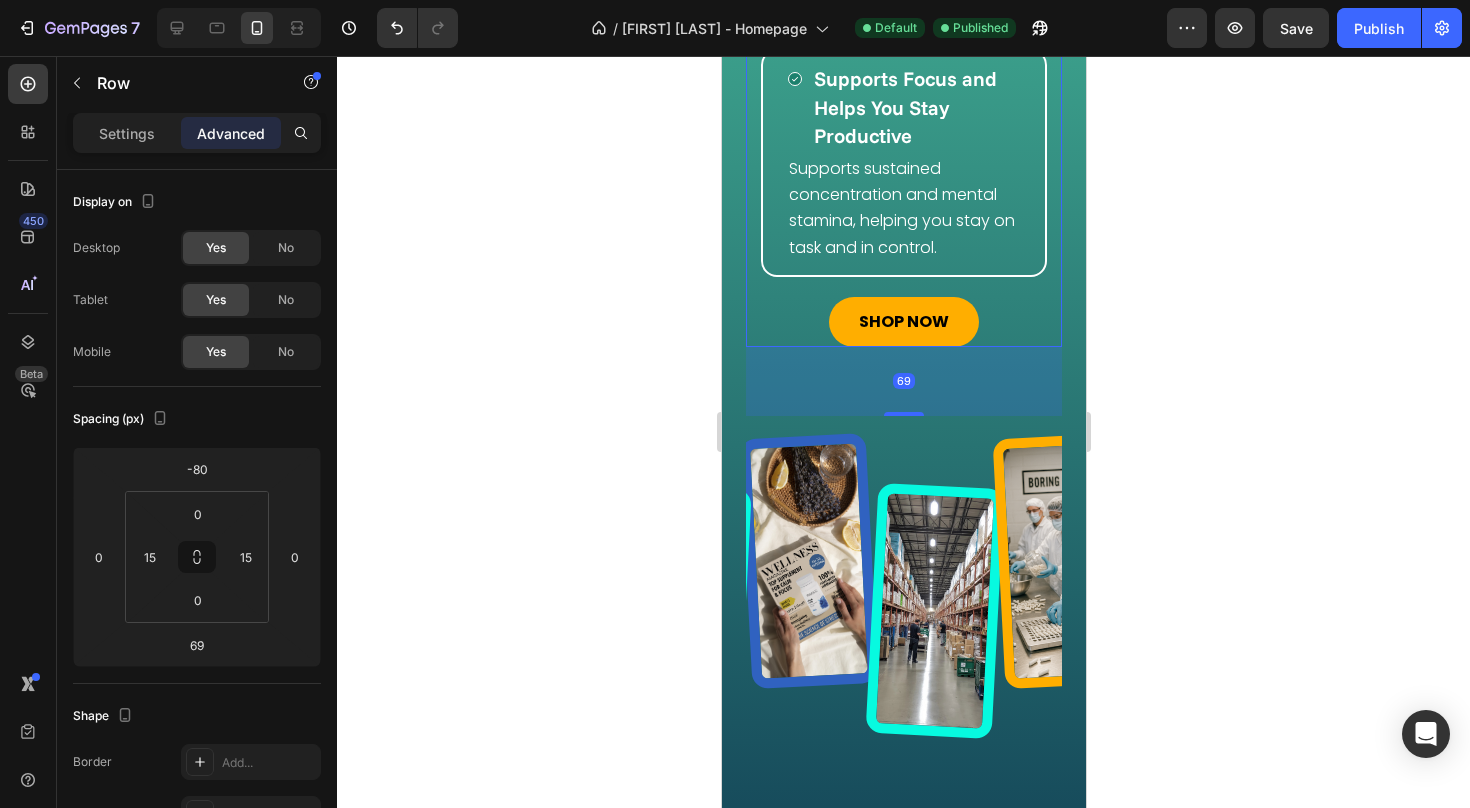 click 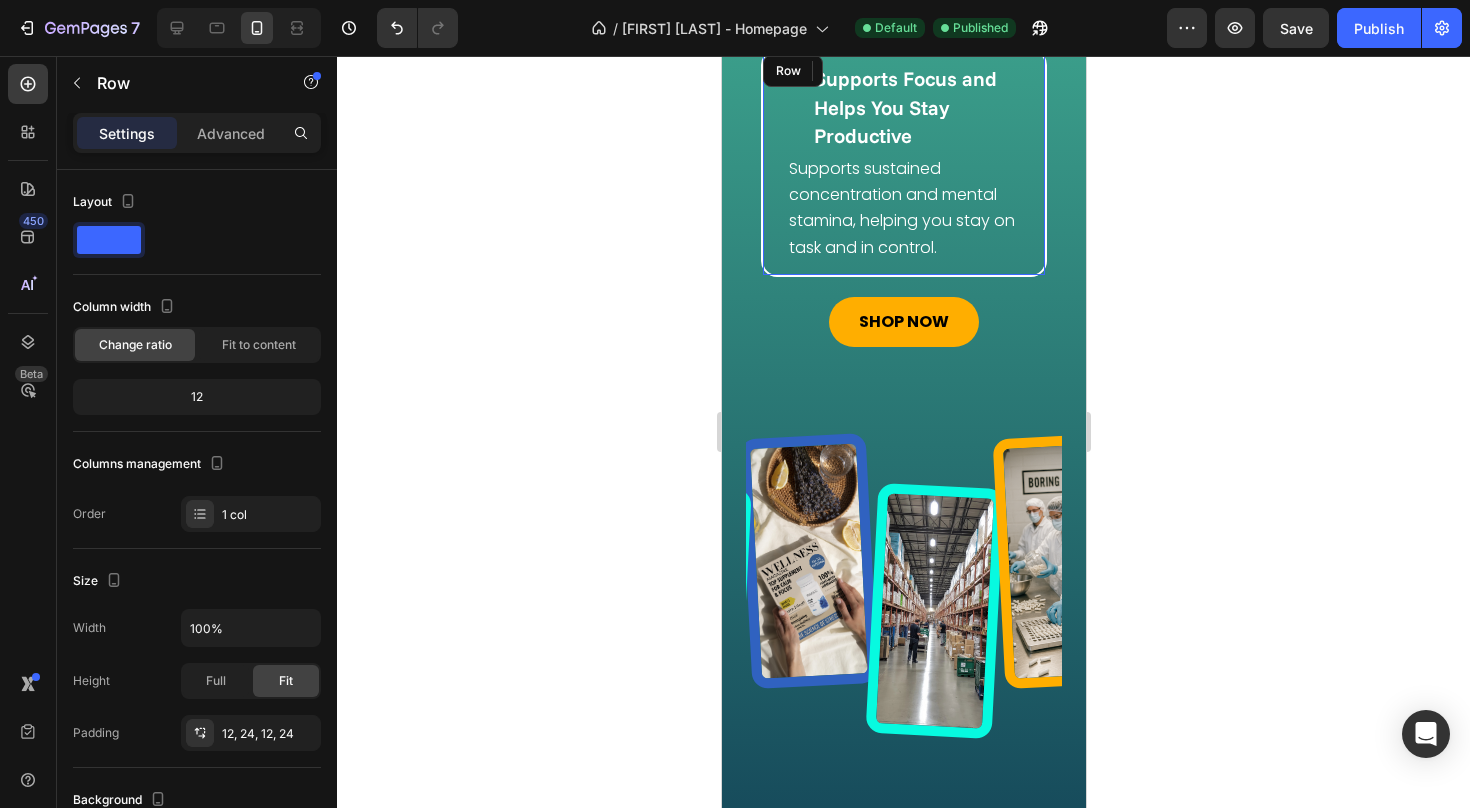 click on "Supports Focus and Helps You Stay Productive Item List Supports sustained concentration and mental stamina, helping you stay on task and in control. Text Block Row" at bounding box center (903, 162) 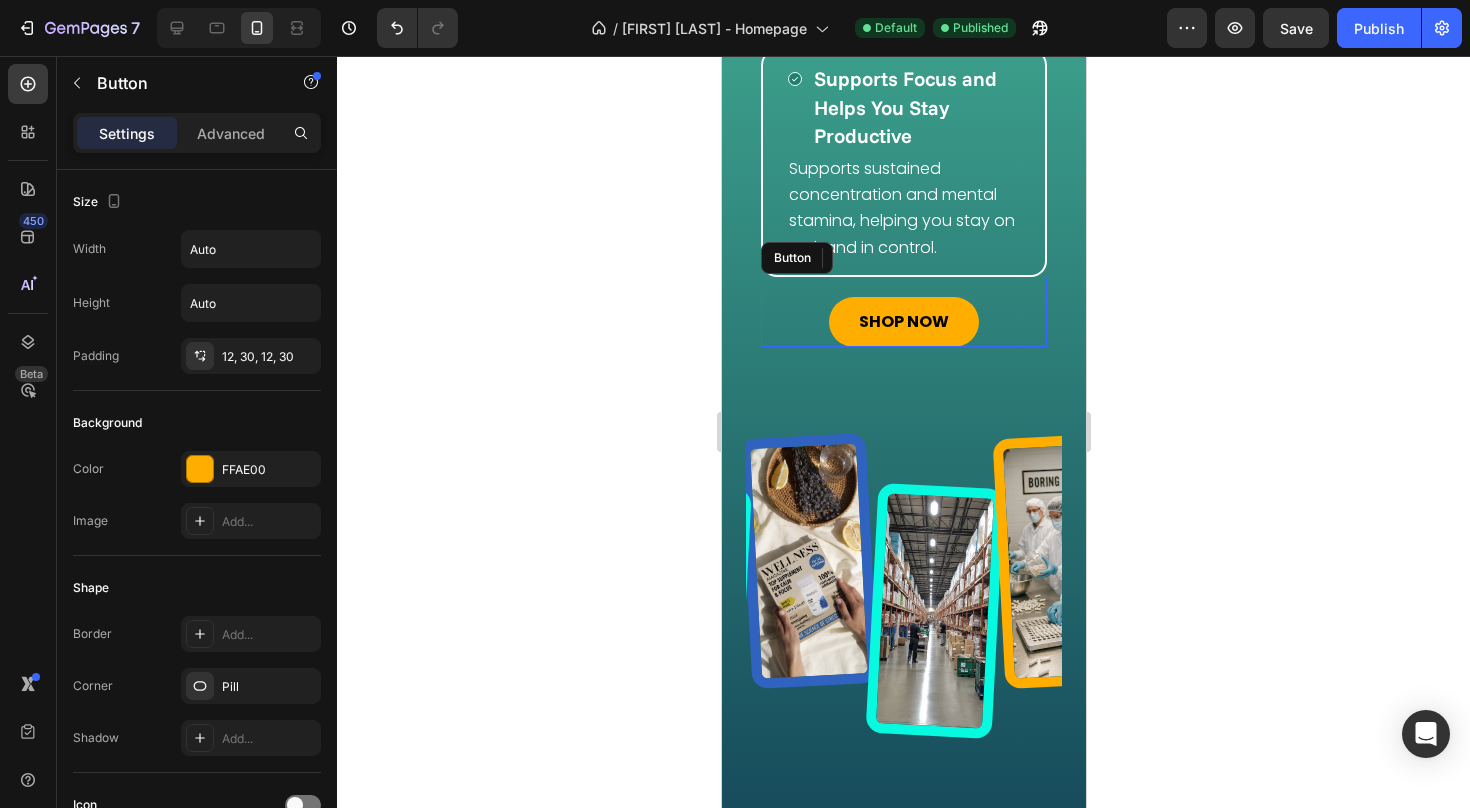 click on "SHOP NOW Button" at bounding box center (903, 312) 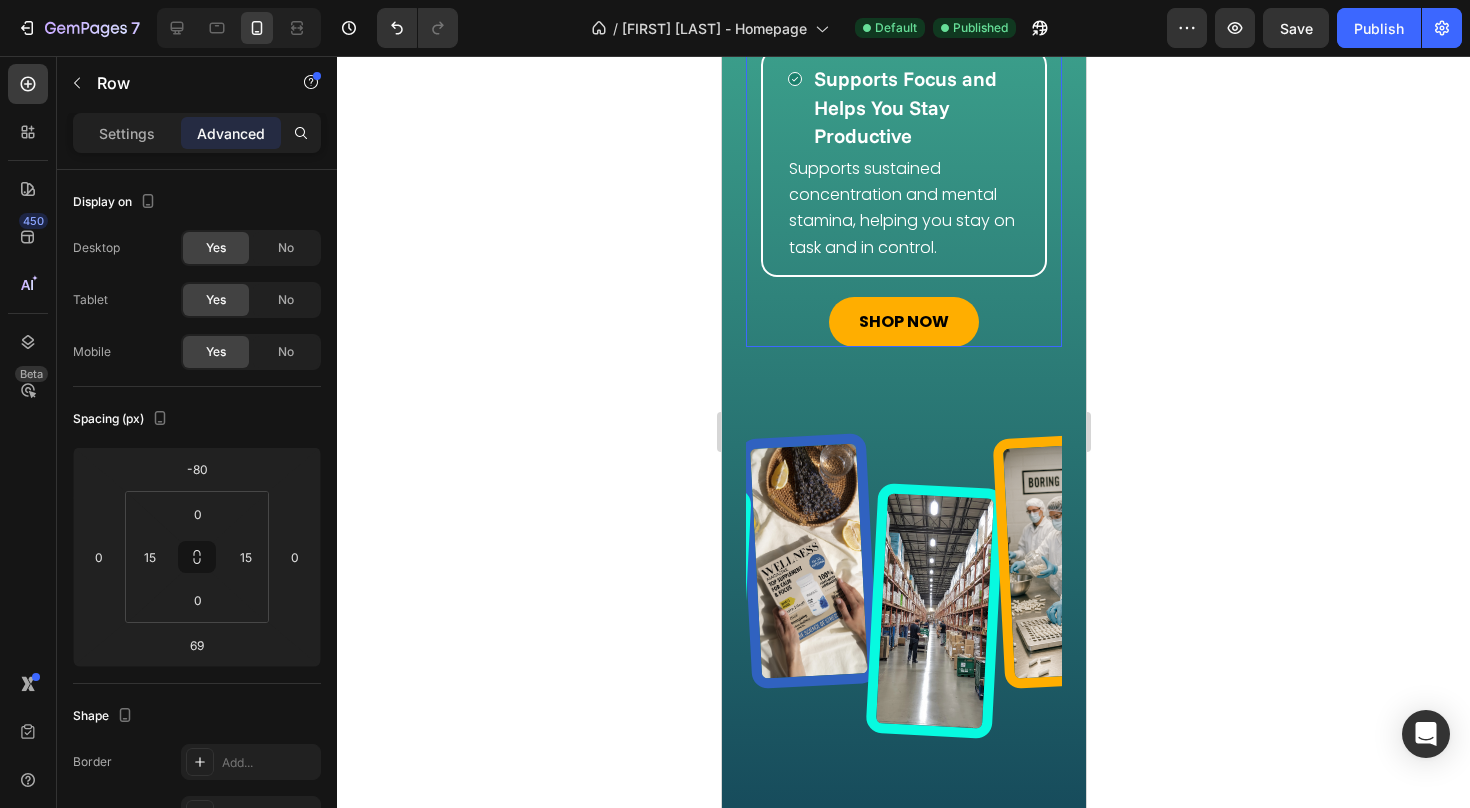 click on "Total  Energy. Heading Clean energy for better focus, faster thinking, and real results. Text Block
Steady Energy That Starts Fast and Stays With You Item List Clean, focused energy that comes on quickly and fades out smoothly without crashing. Text Block Row
Promotes Clear Thinking and Mental Sharpness Item List Designed to keep your thoughts sharp and your reactions quicker. Text Block Row
Energy That Keeps You Focused and Alert Item List Supports heightened alertness and clear thinking to help you during demanding situations. Text Block Row
Supports Focus and Helps You Stay Productive Item List Supports sustained concentration and mental stamina, helping you stay on task and in control. Text Block Row SHOP NOW Button   0 Row Image Row" at bounding box center (903, -399) 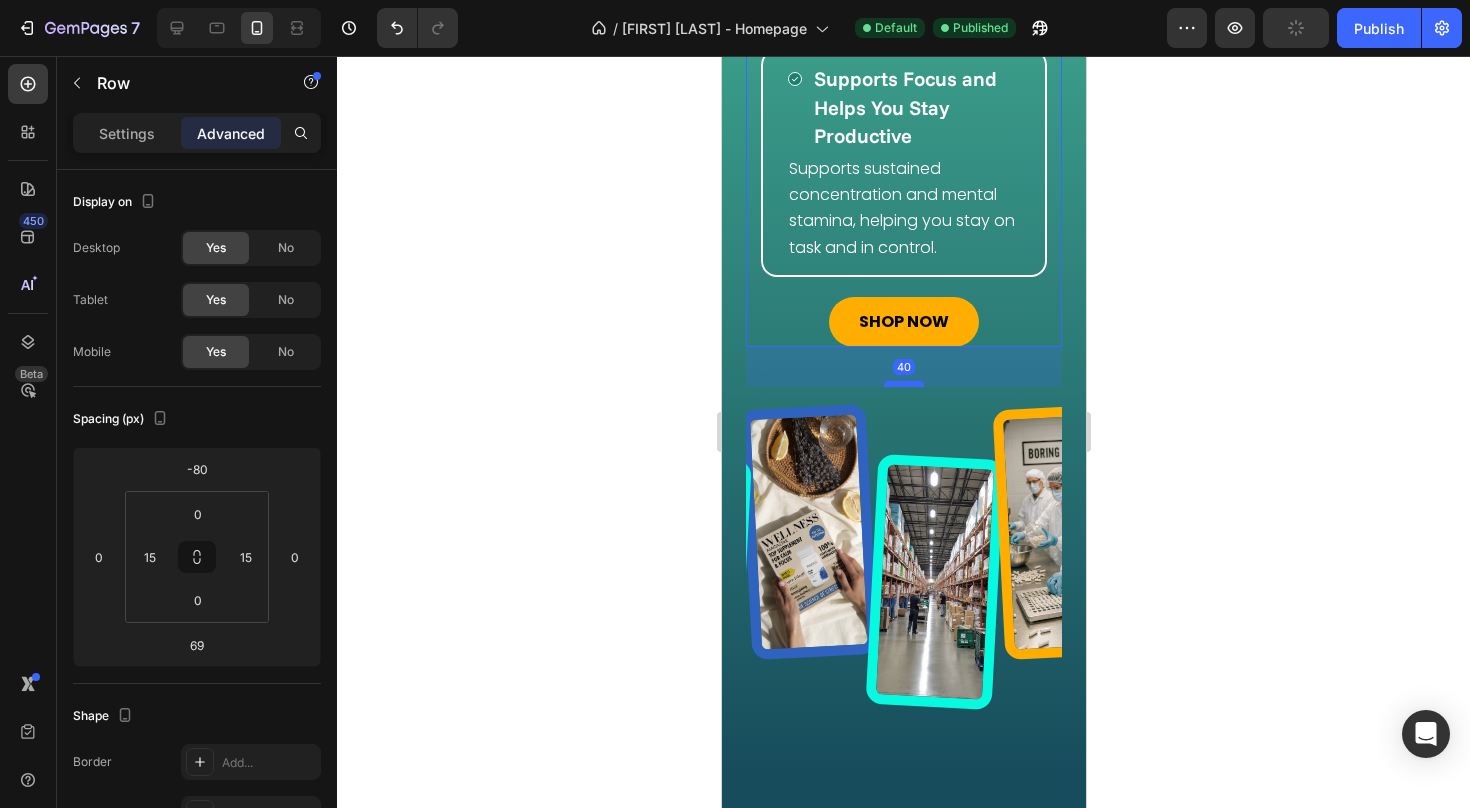 drag, startPoint x: 903, startPoint y: 408, endPoint x: 905, endPoint y: 379, distance: 29.068884 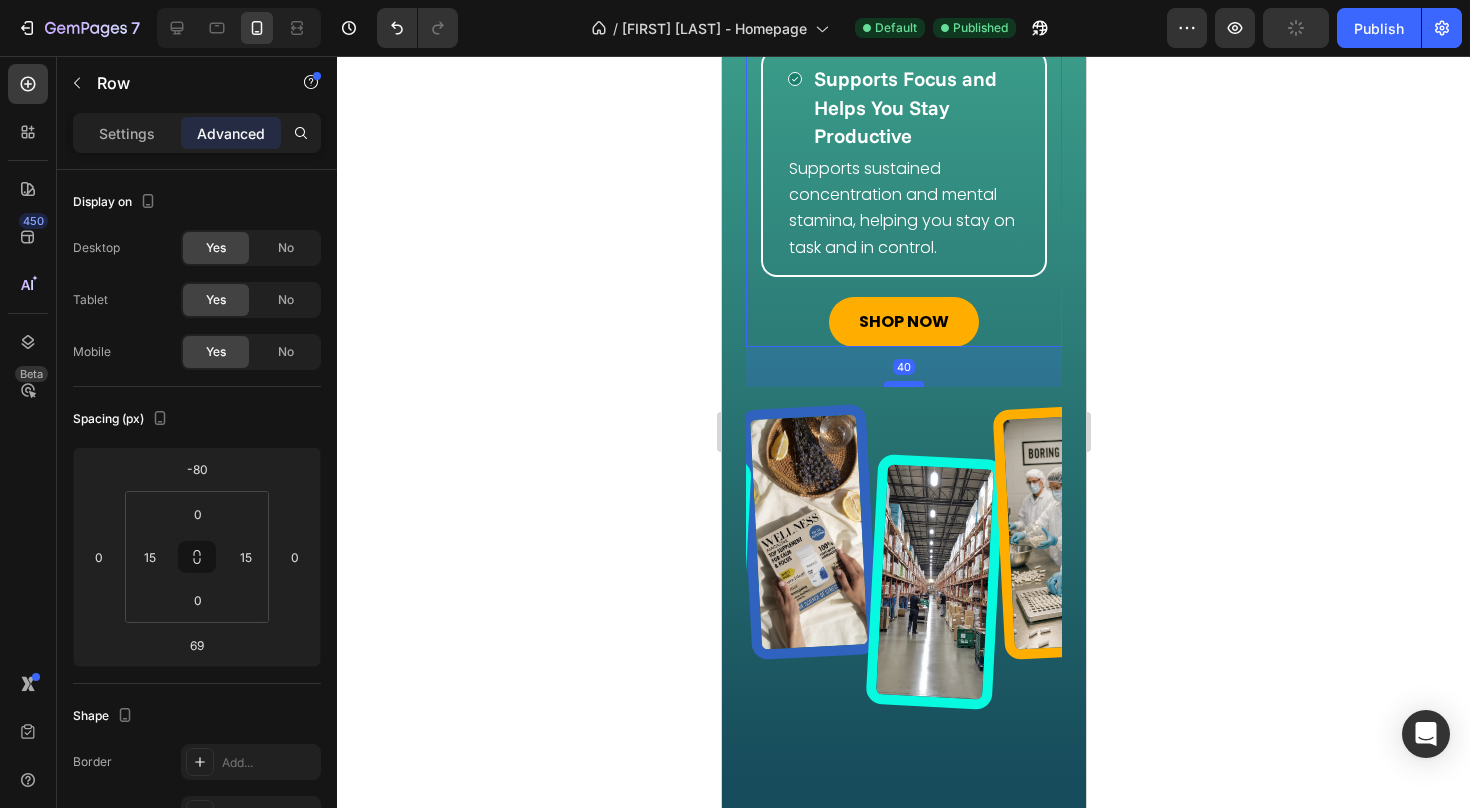 click at bounding box center (903, 384) 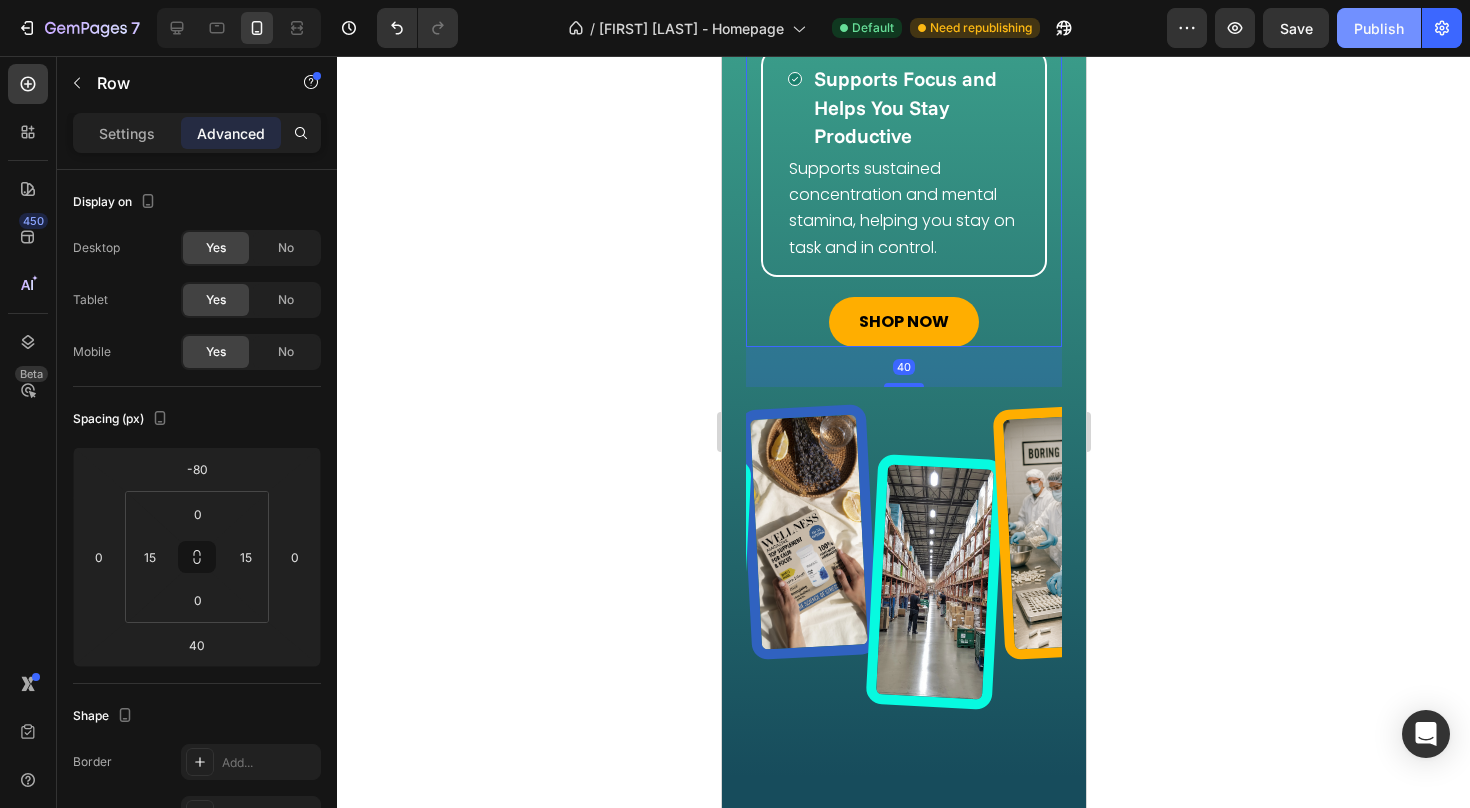 click on "Publish" at bounding box center (1379, 28) 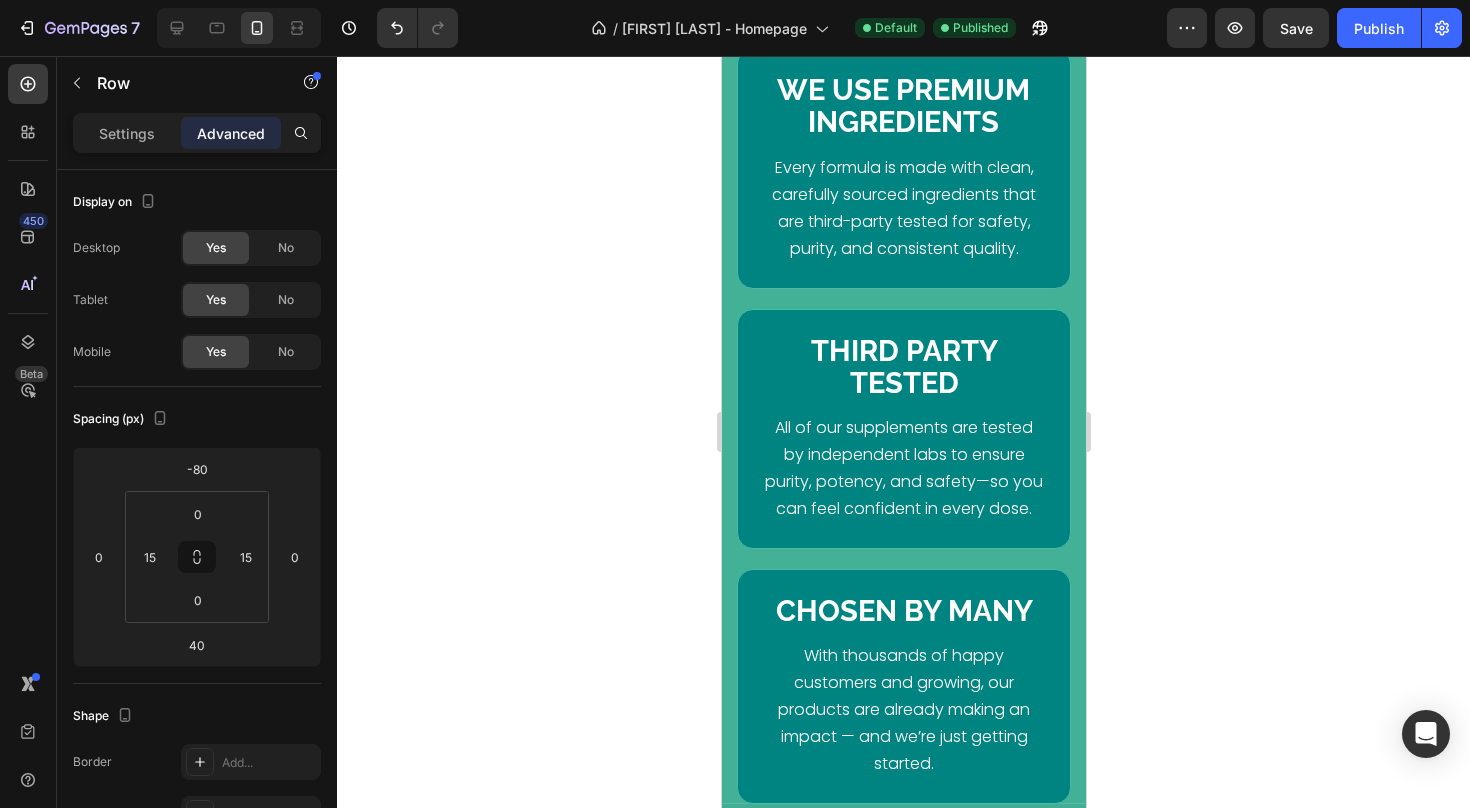 scroll, scrollTop: 6709, scrollLeft: 0, axis: vertical 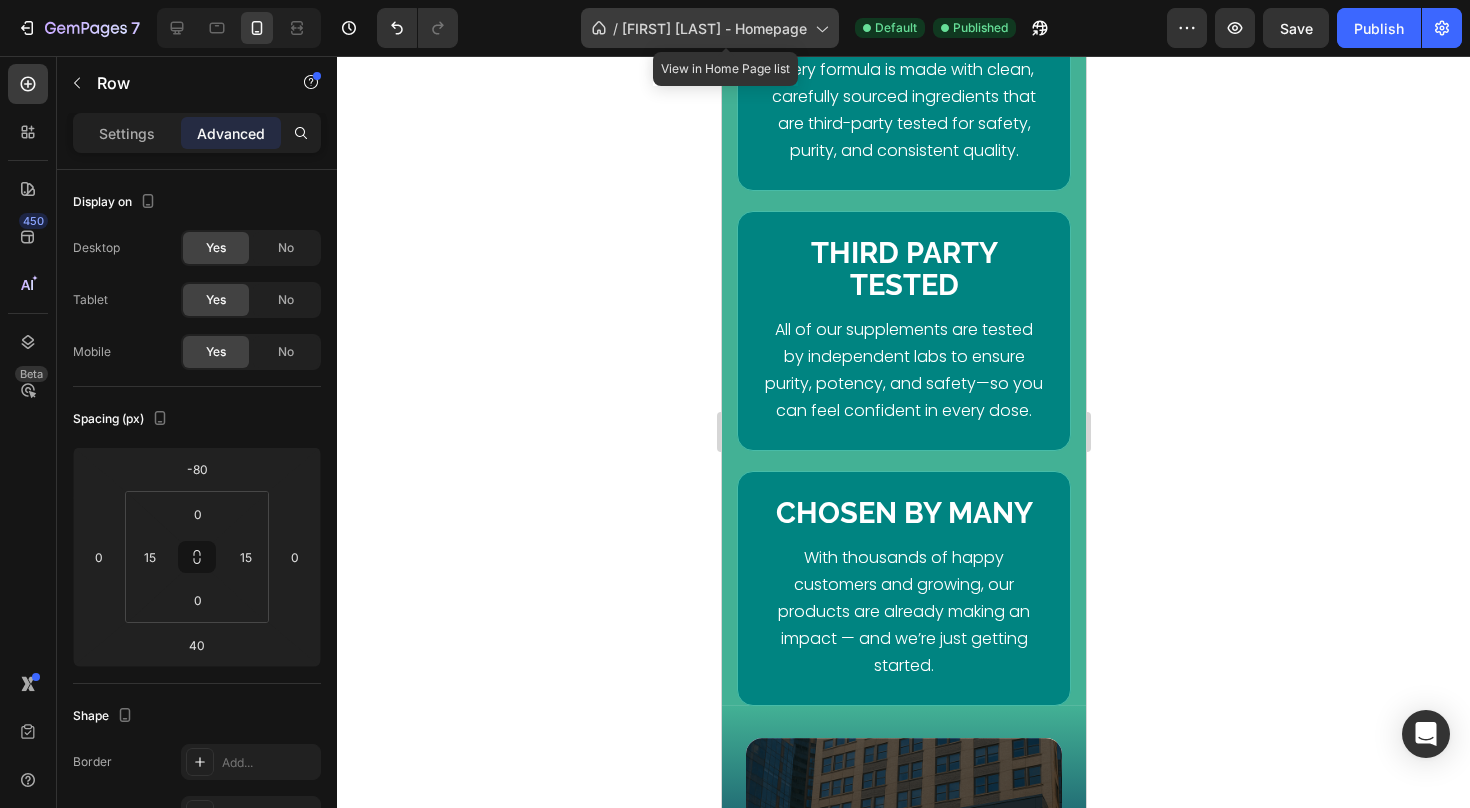 click on "[FIRST] [LAST] - Homepage" at bounding box center [714, 28] 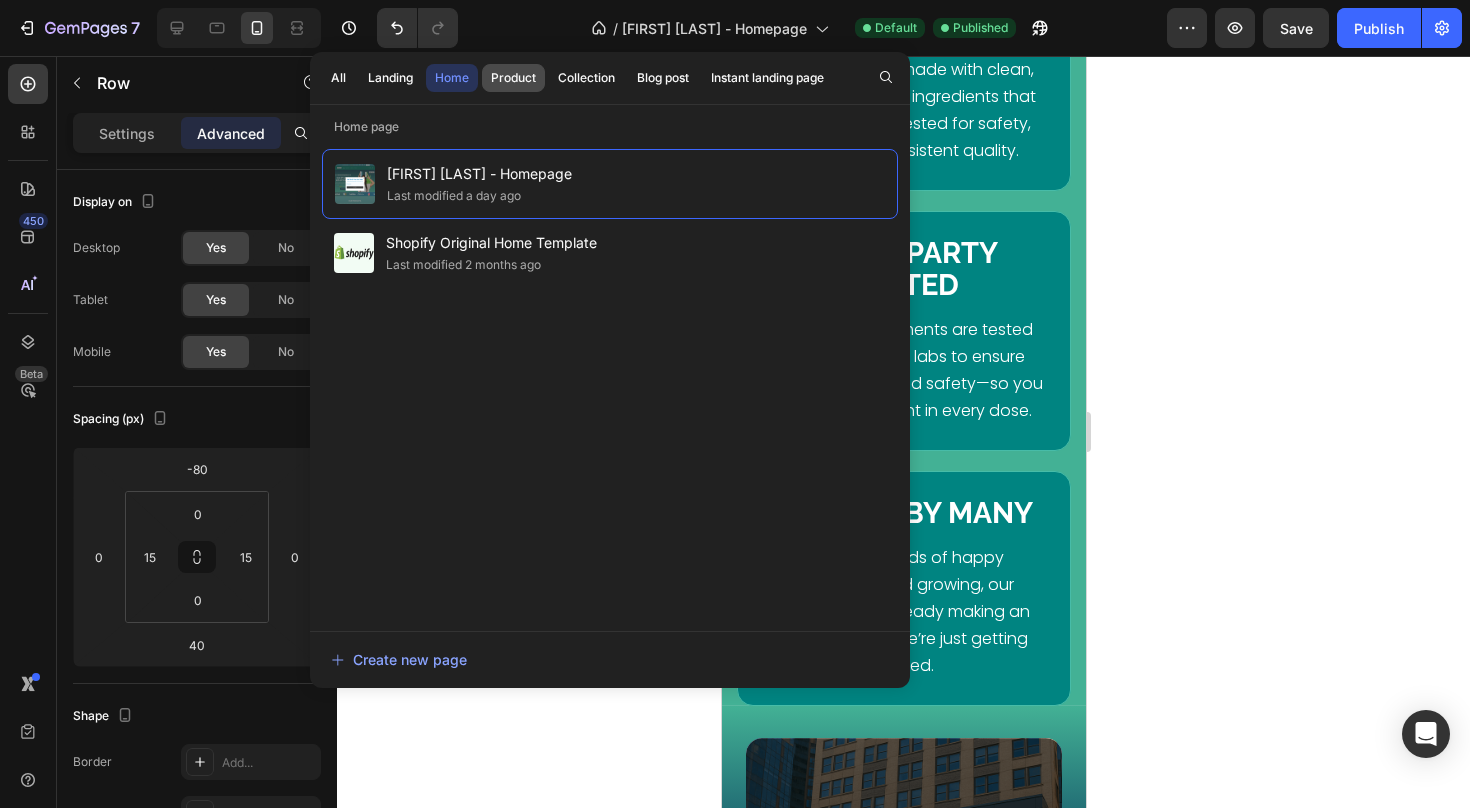 click on "Product" at bounding box center (513, 78) 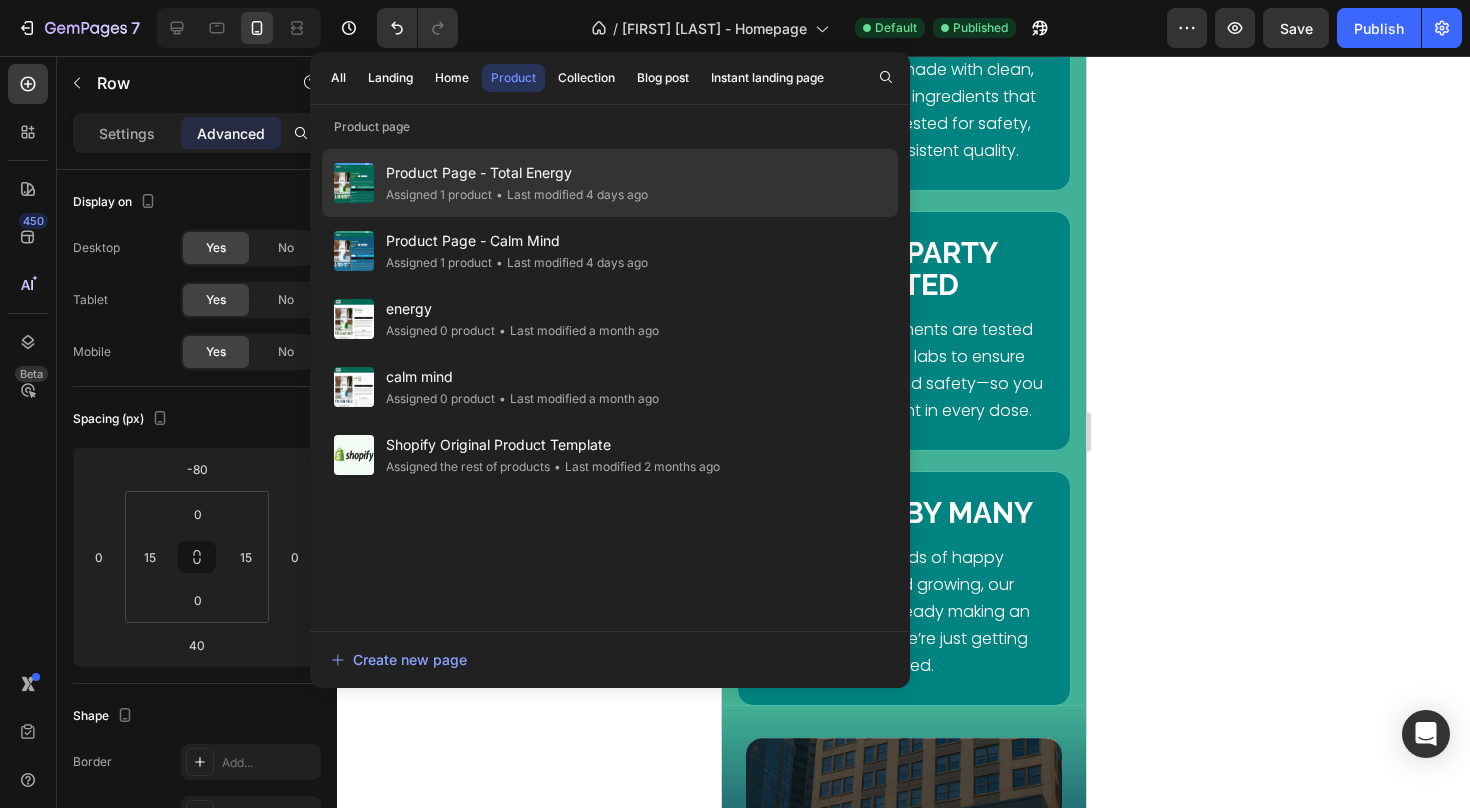 click on "• Last modified 4 days ago" 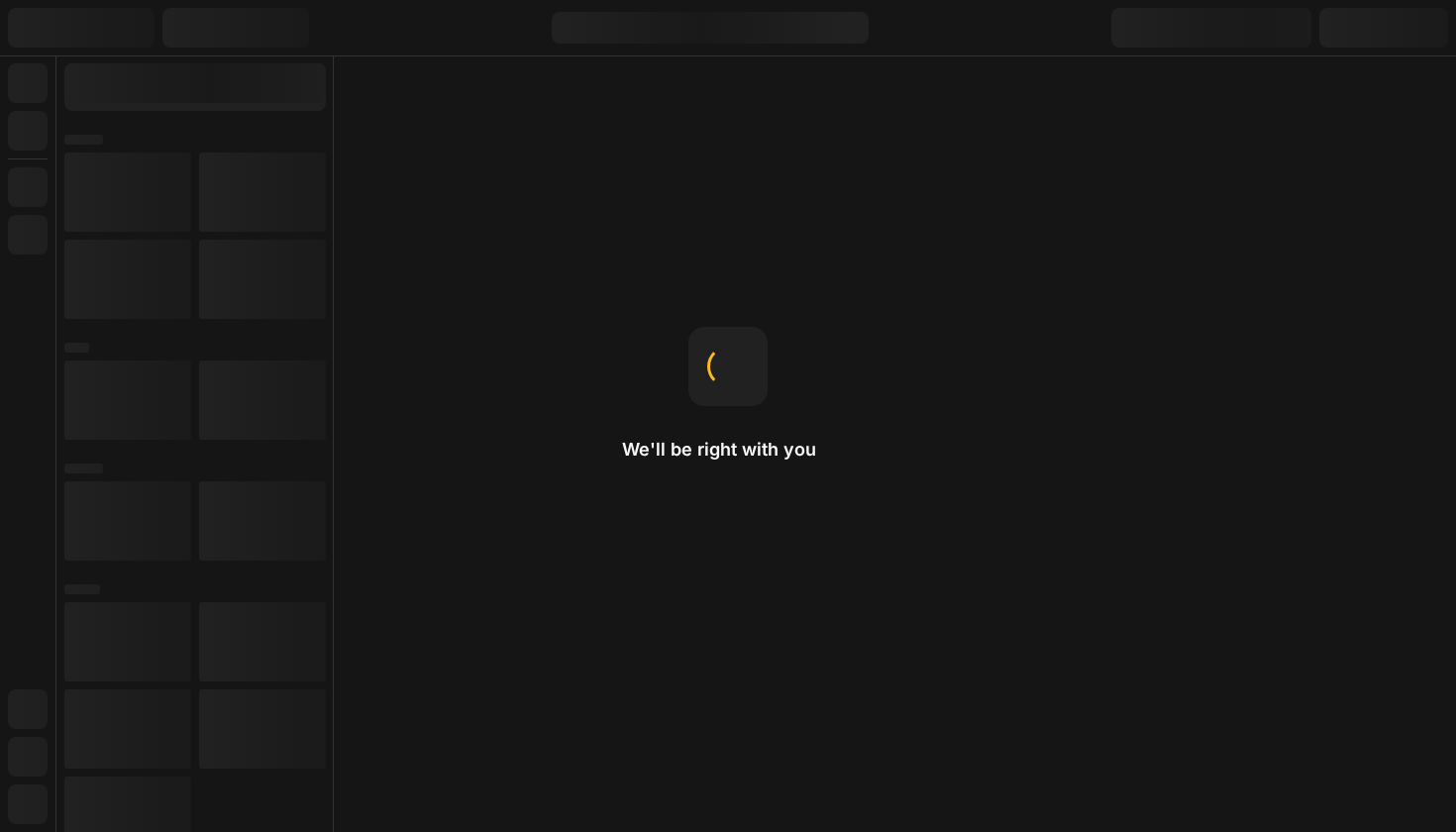 scroll, scrollTop: 0, scrollLeft: 0, axis: both 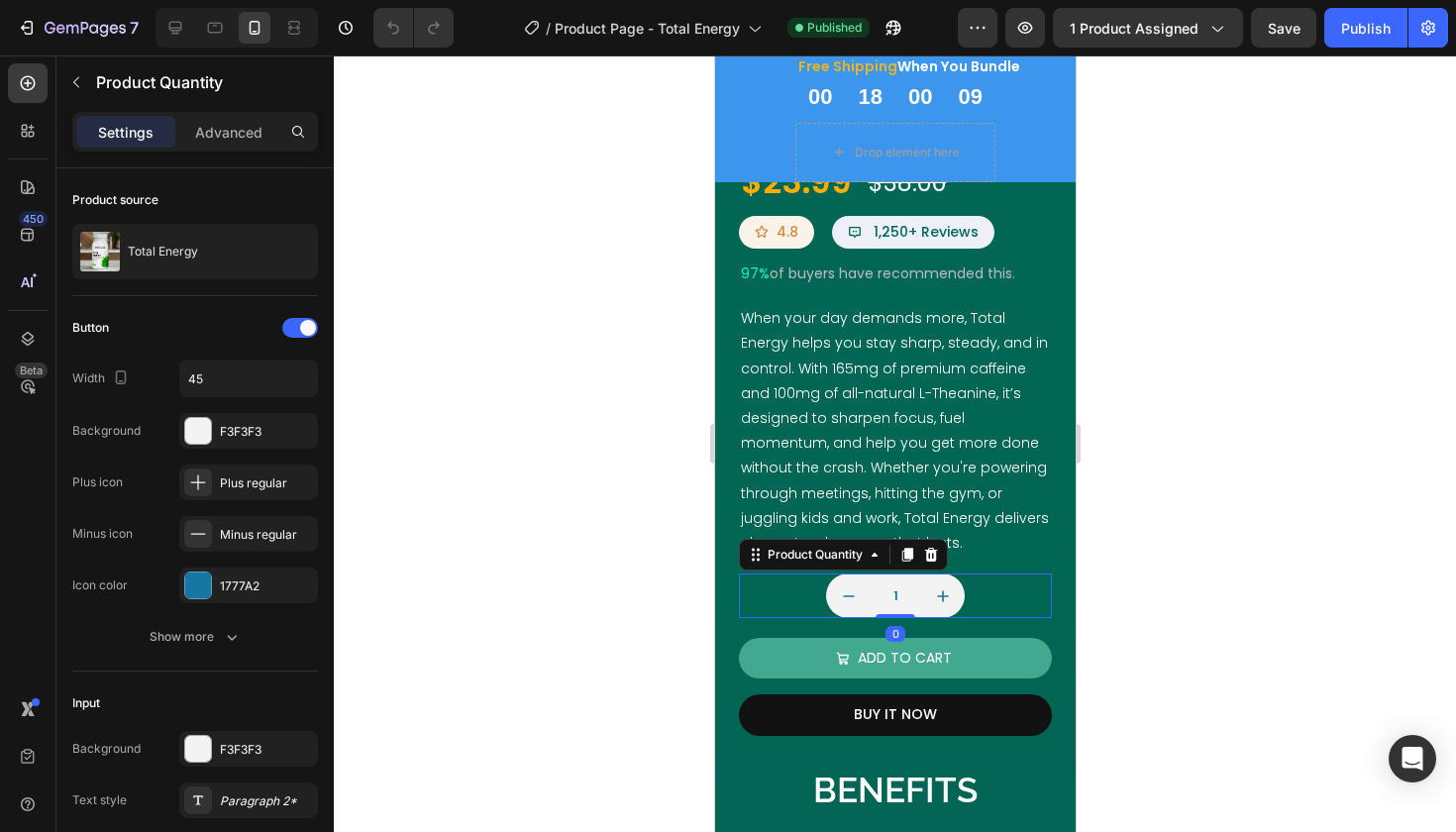 click on "1" at bounding box center (894, 595) 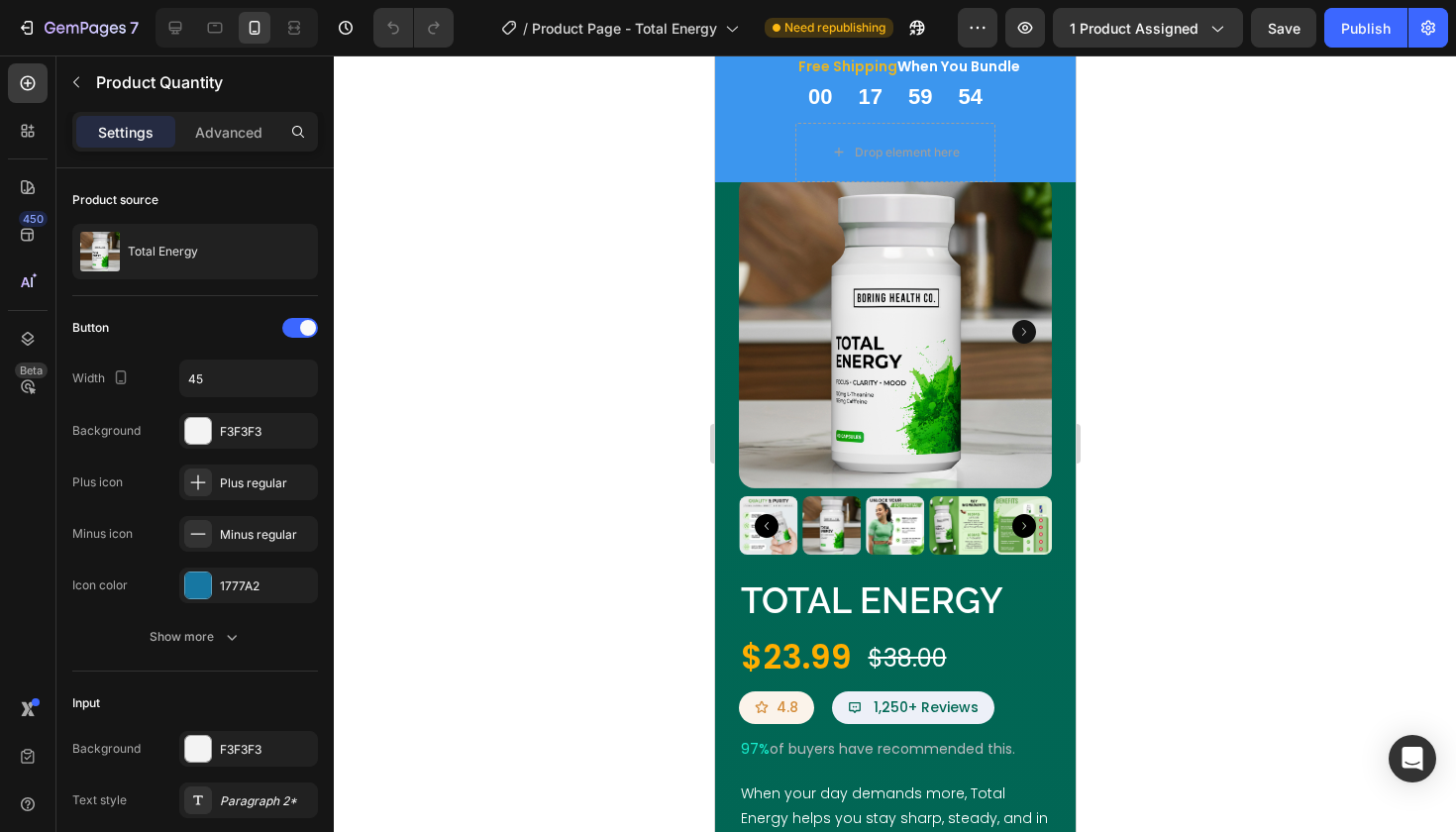 scroll, scrollTop: 0, scrollLeft: 0, axis: both 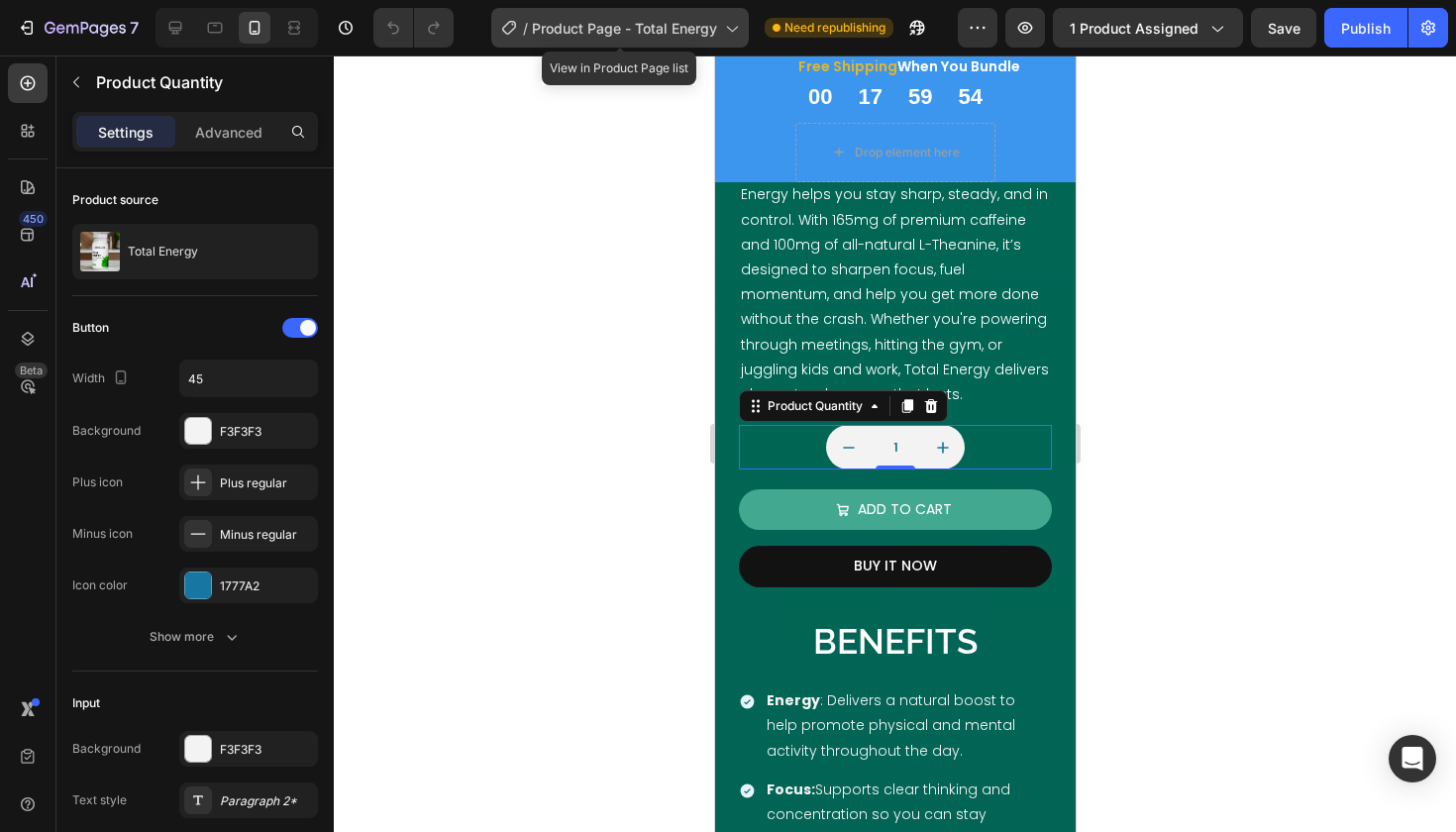 click on "Product Page - Total Energy" at bounding box center (624, 28) 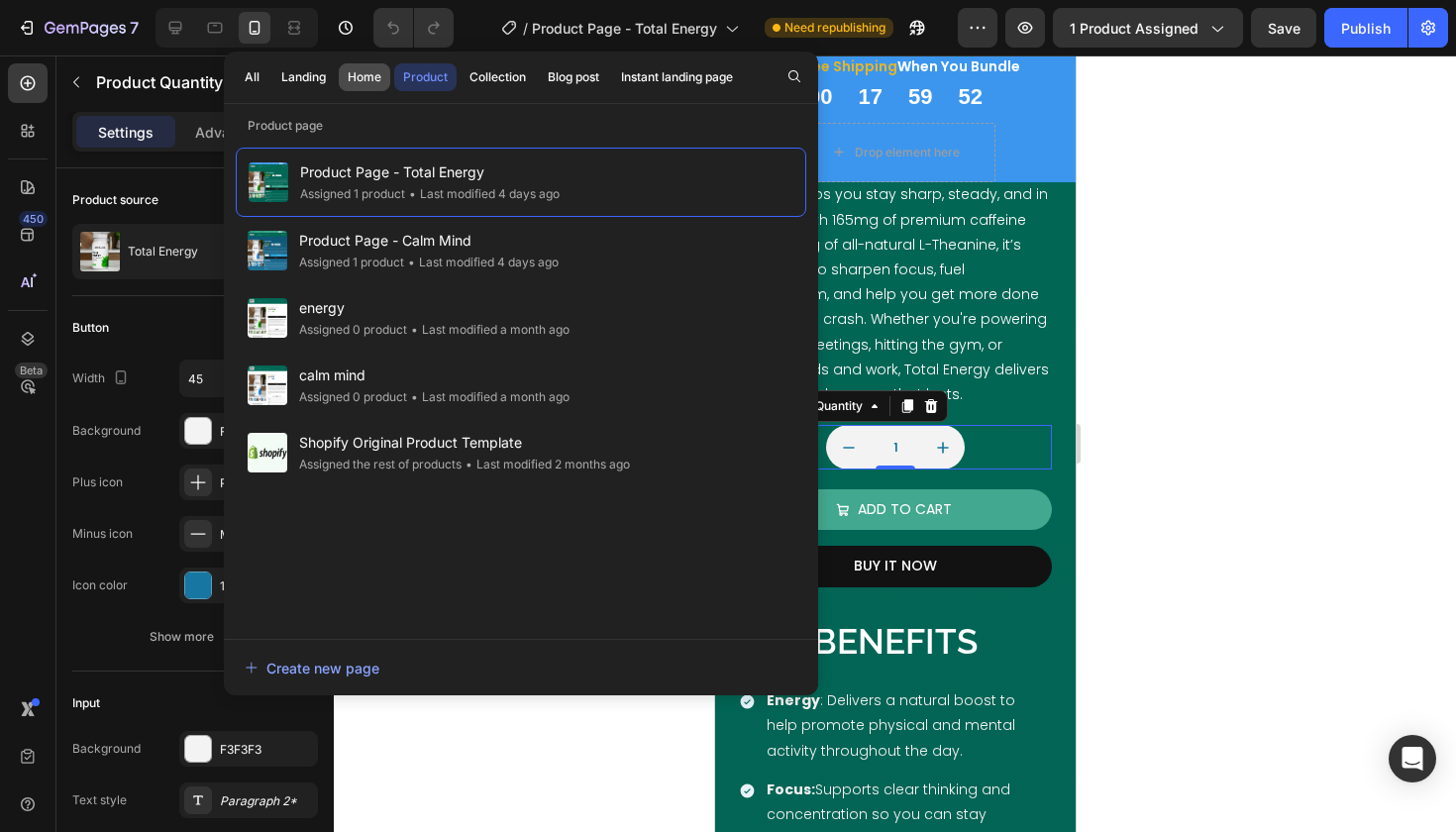 click on "Home" 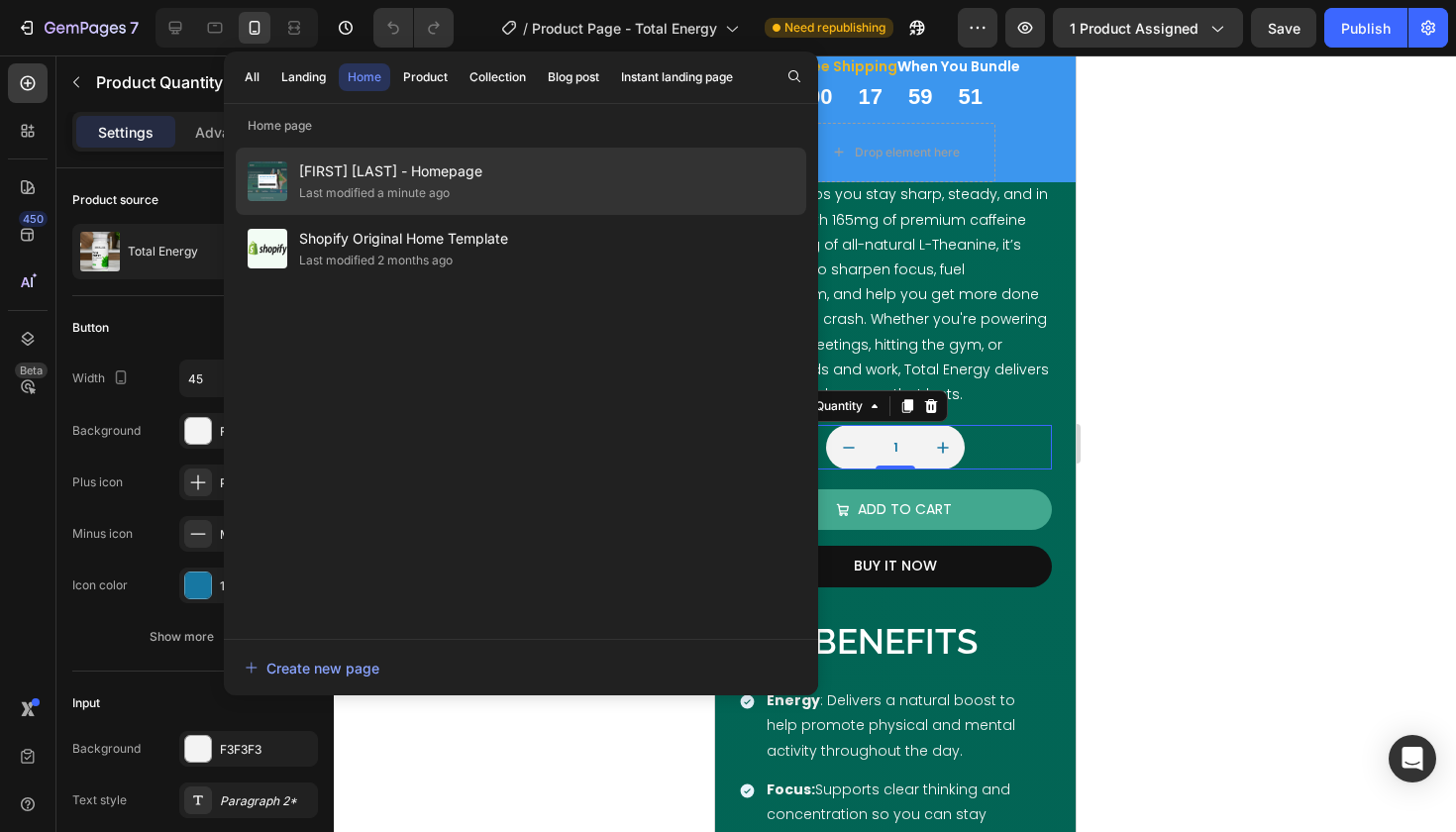 click on "Muhammad Shaarif - Homepage Last modified a minute ago" 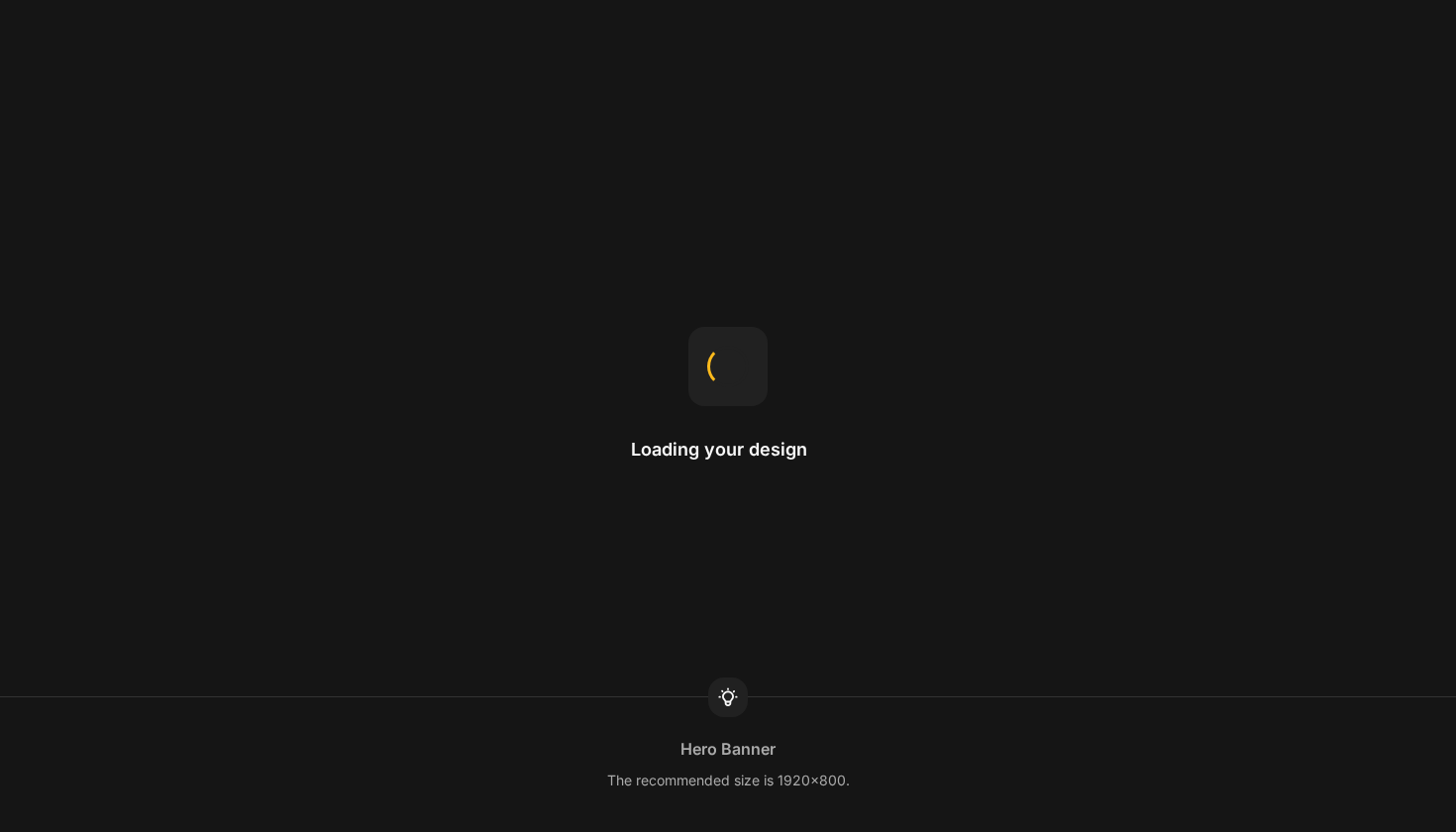 scroll, scrollTop: 0, scrollLeft: 0, axis: both 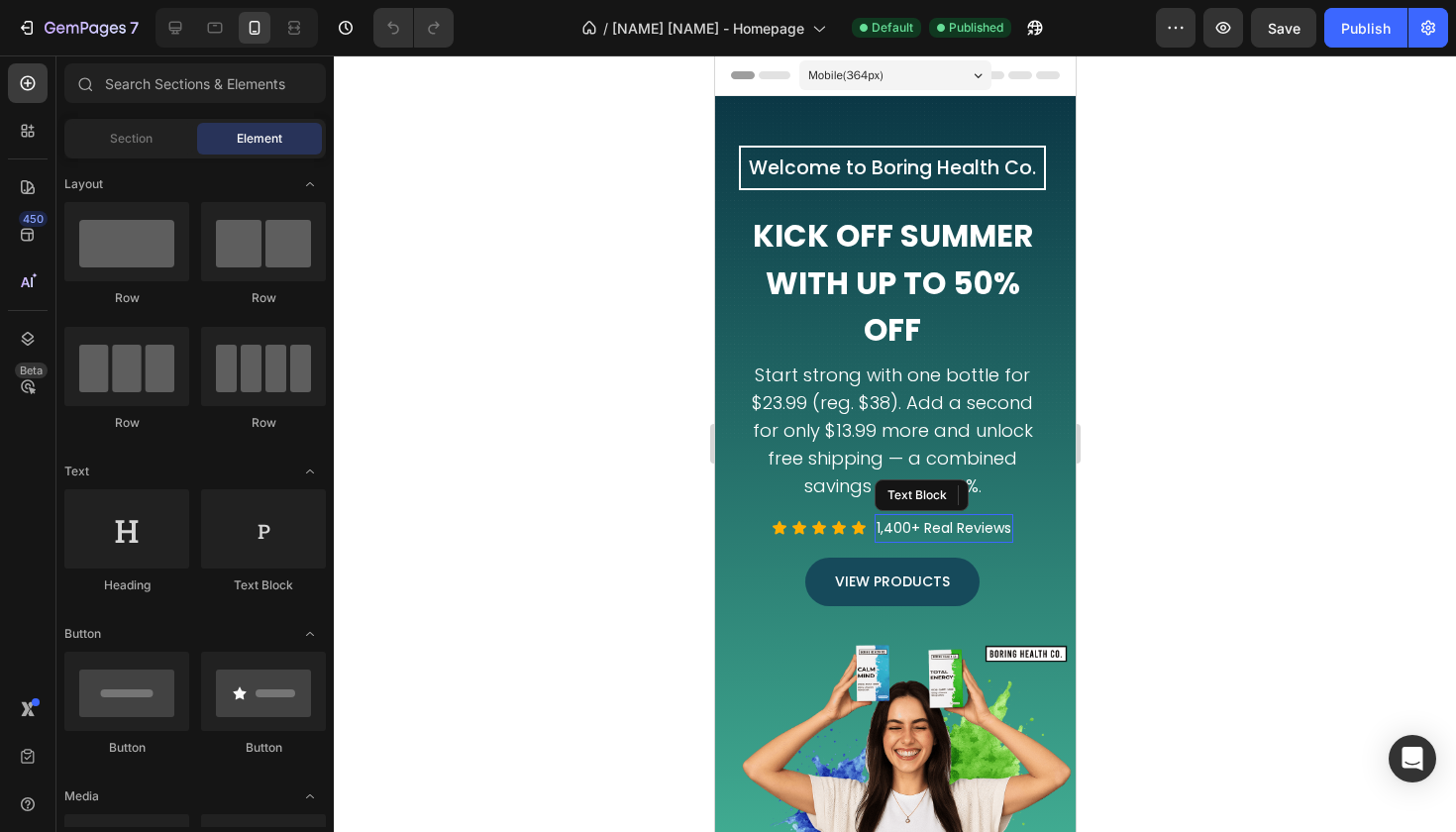 click on "1,400+ Real Reviews" at bounding box center [943, 528] 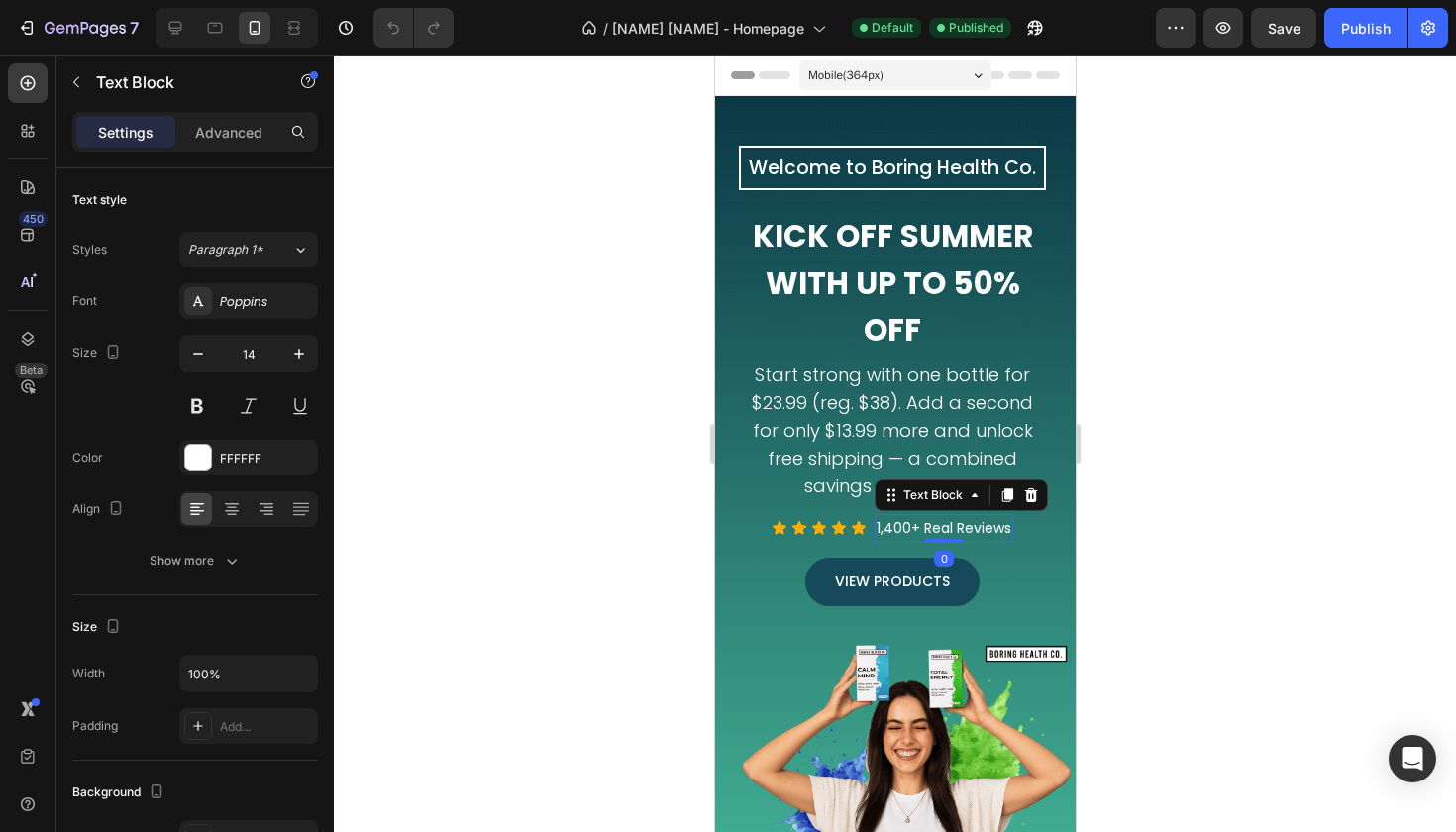 click on "1,400+ Real Reviews" at bounding box center (943, 528) 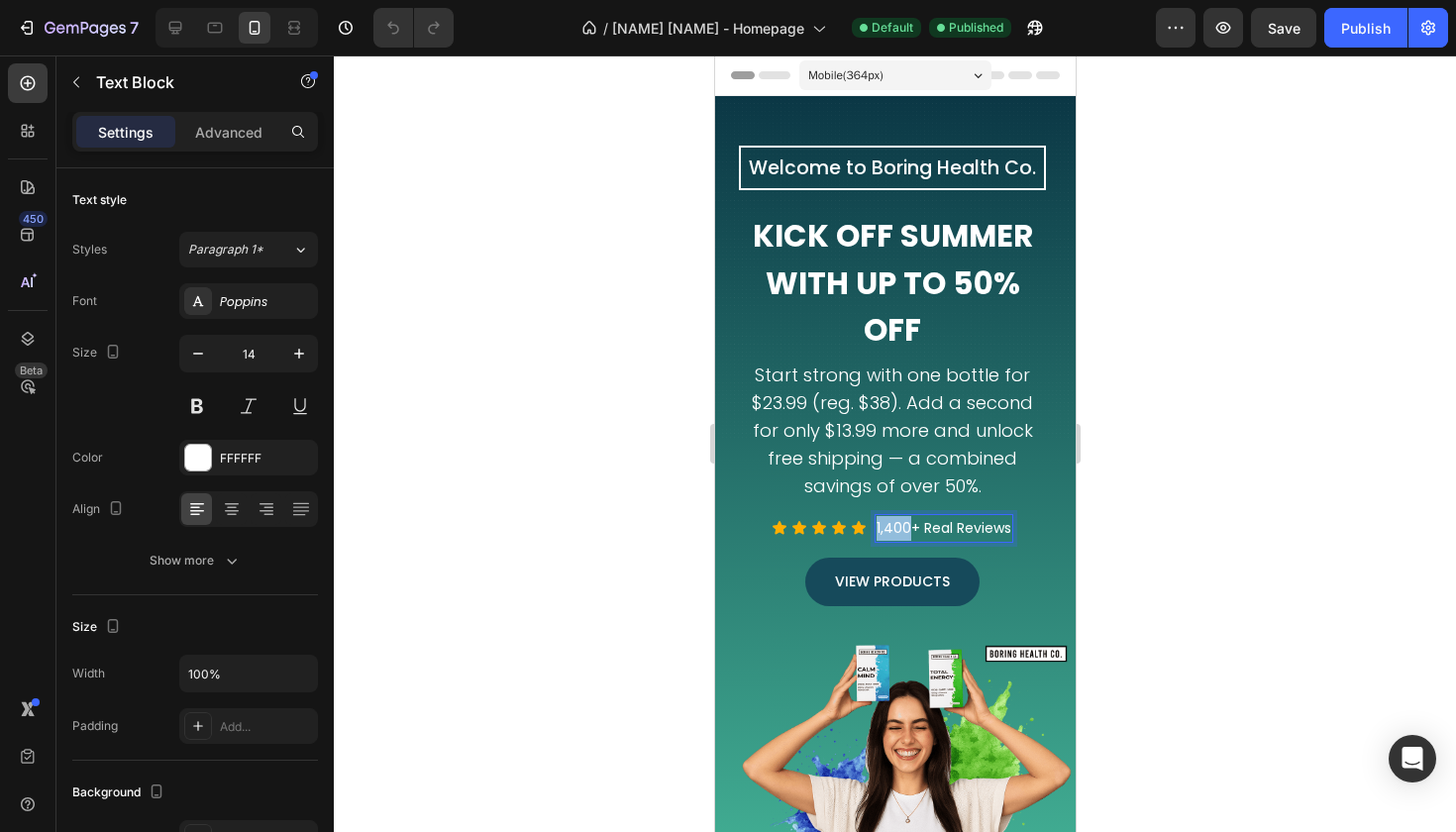 click on "1,400+ Real Reviews" at bounding box center (943, 528) 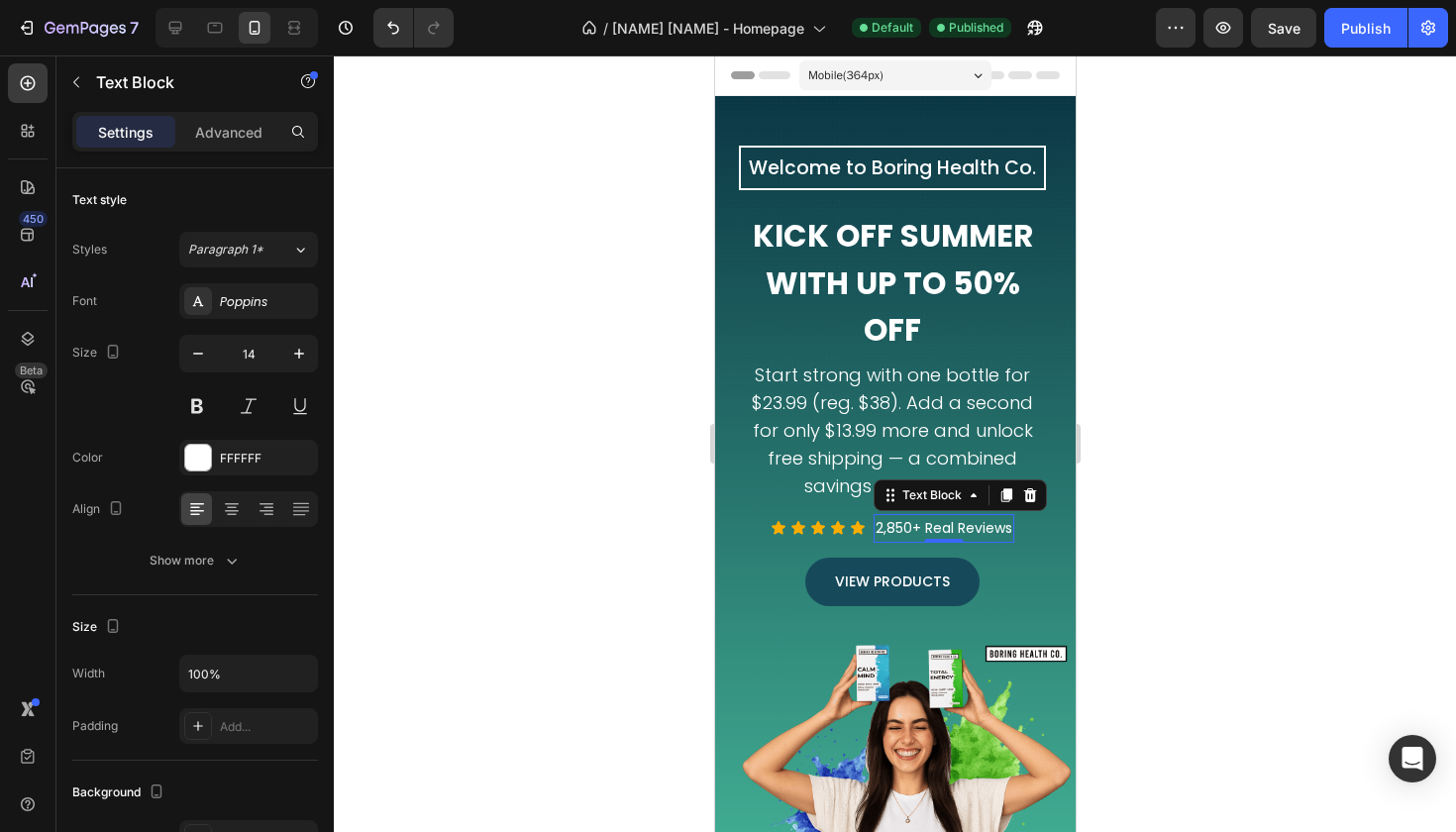 click 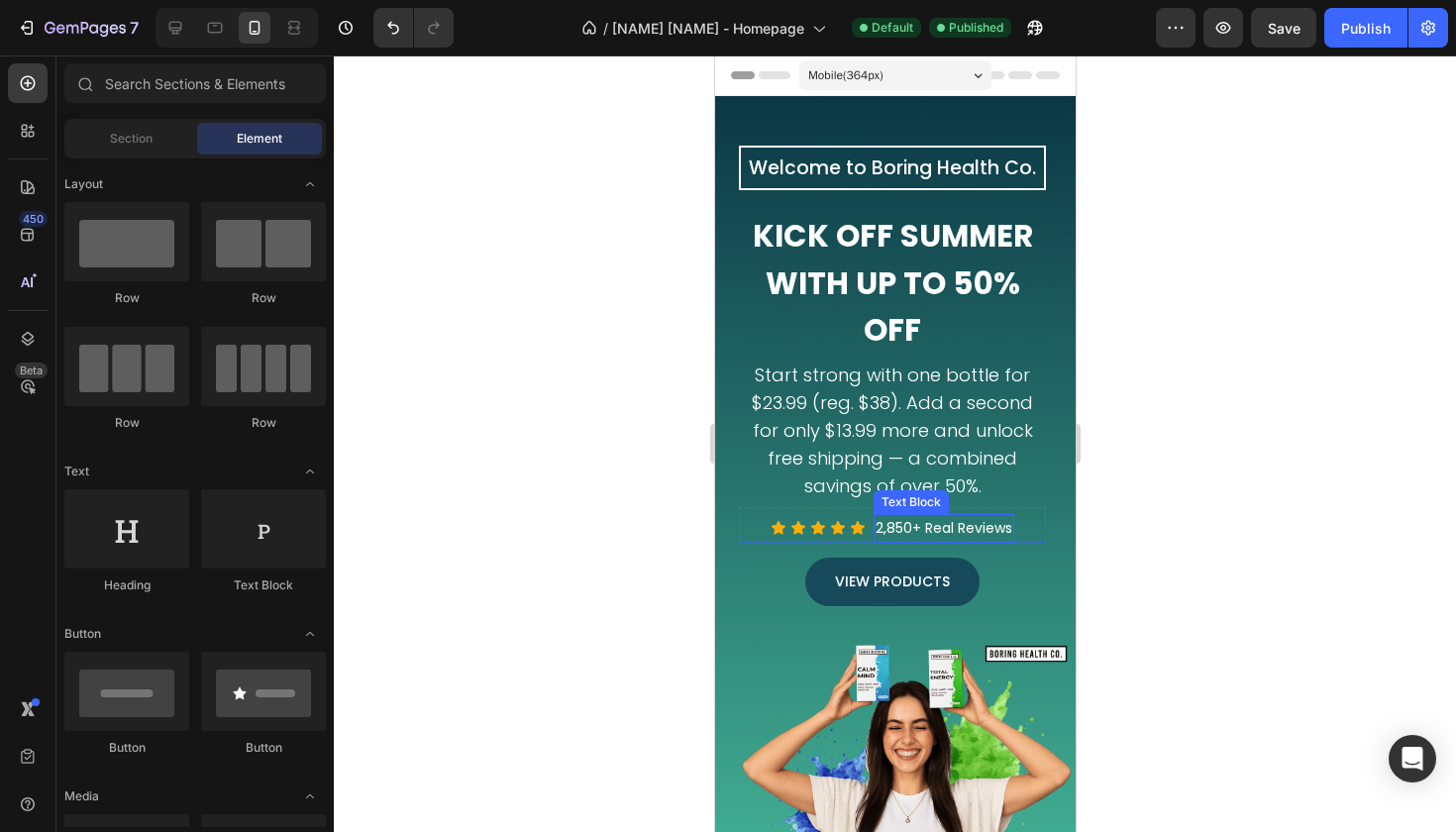 click on "2,850+ Real Reviews" at bounding box center (943, 528) 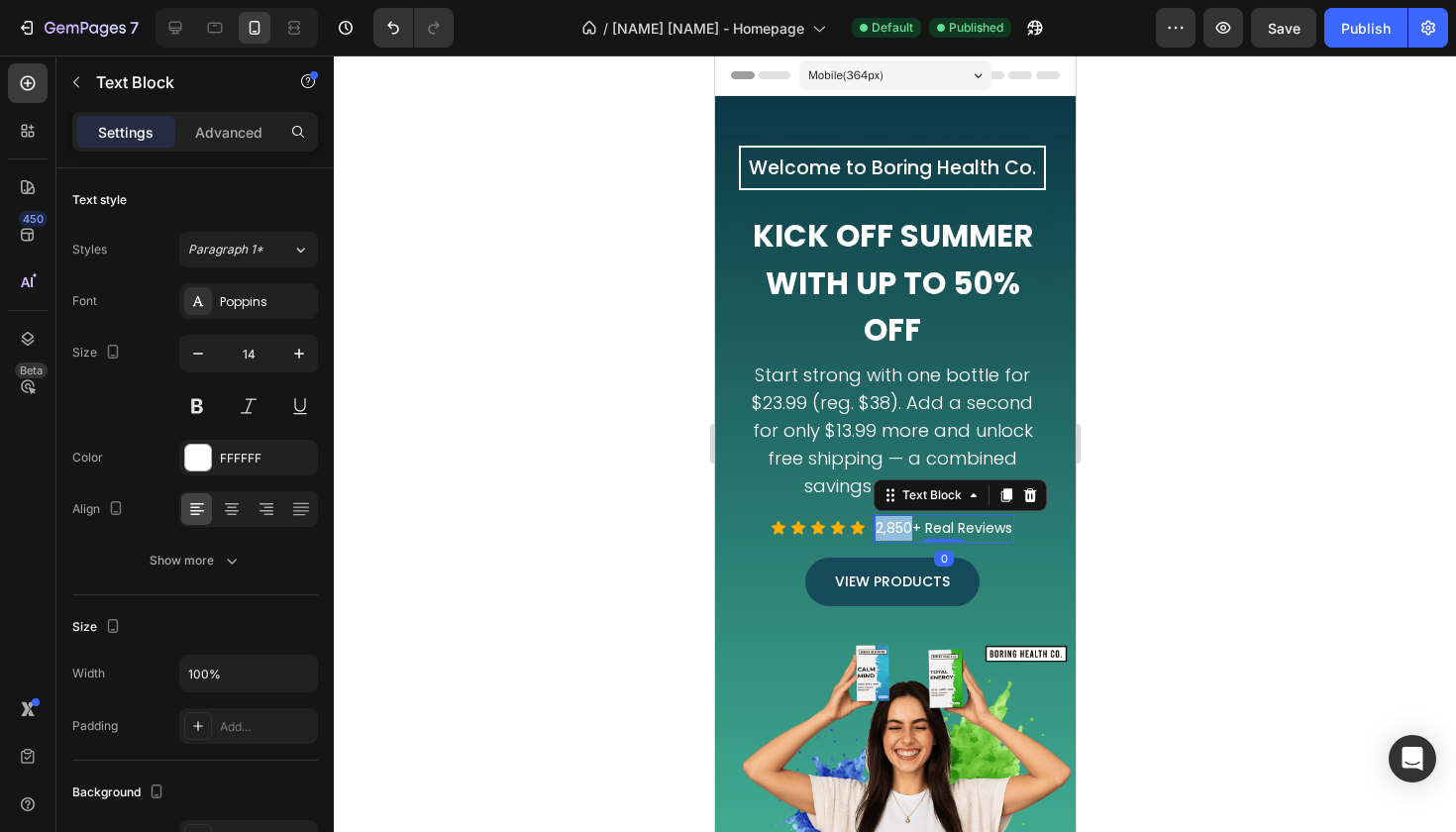 click on "2,850+ Real Reviews" at bounding box center (943, 528) 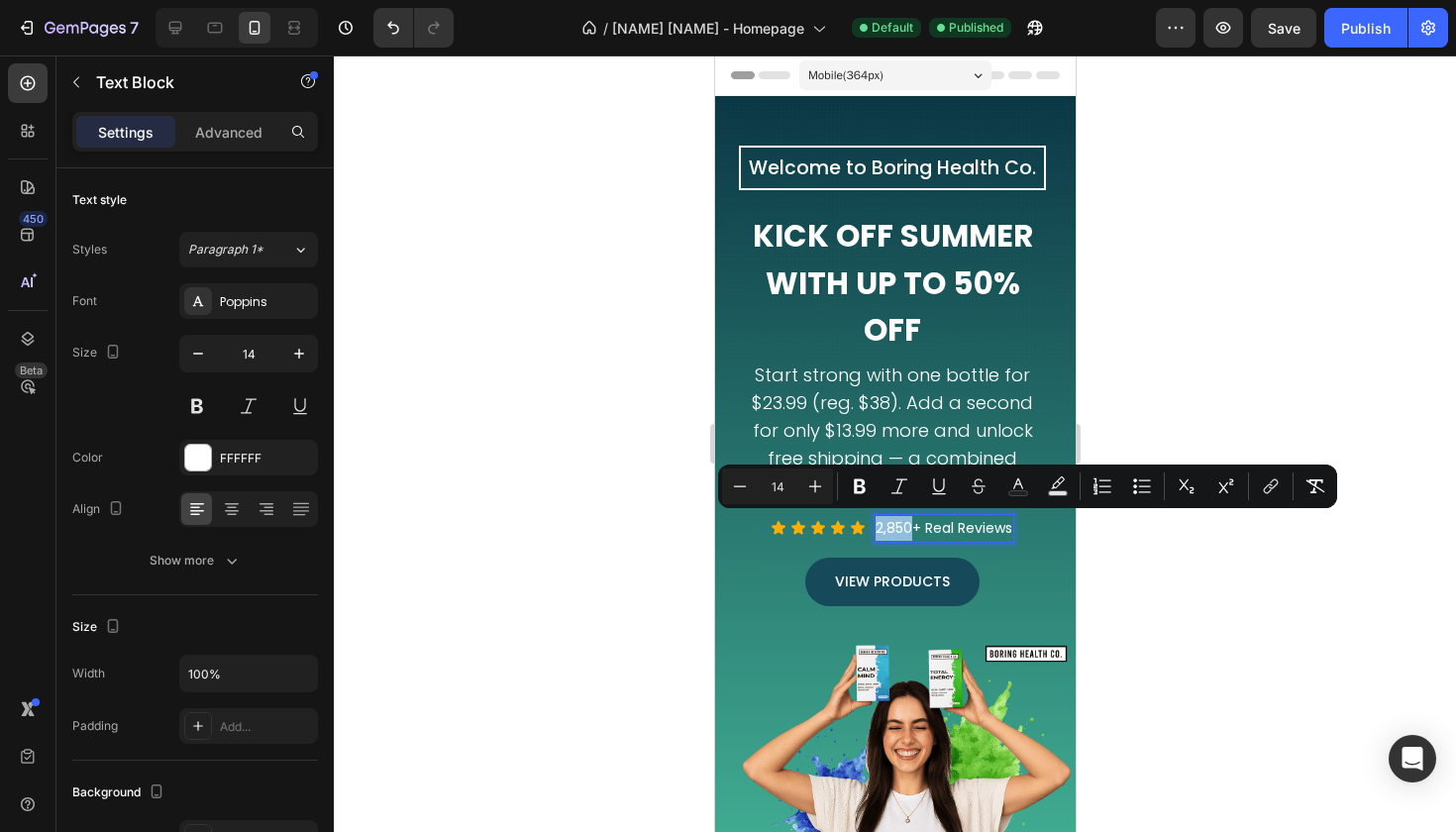 click on "2,850+ Real Reviews" at bounding box center (943, 528) 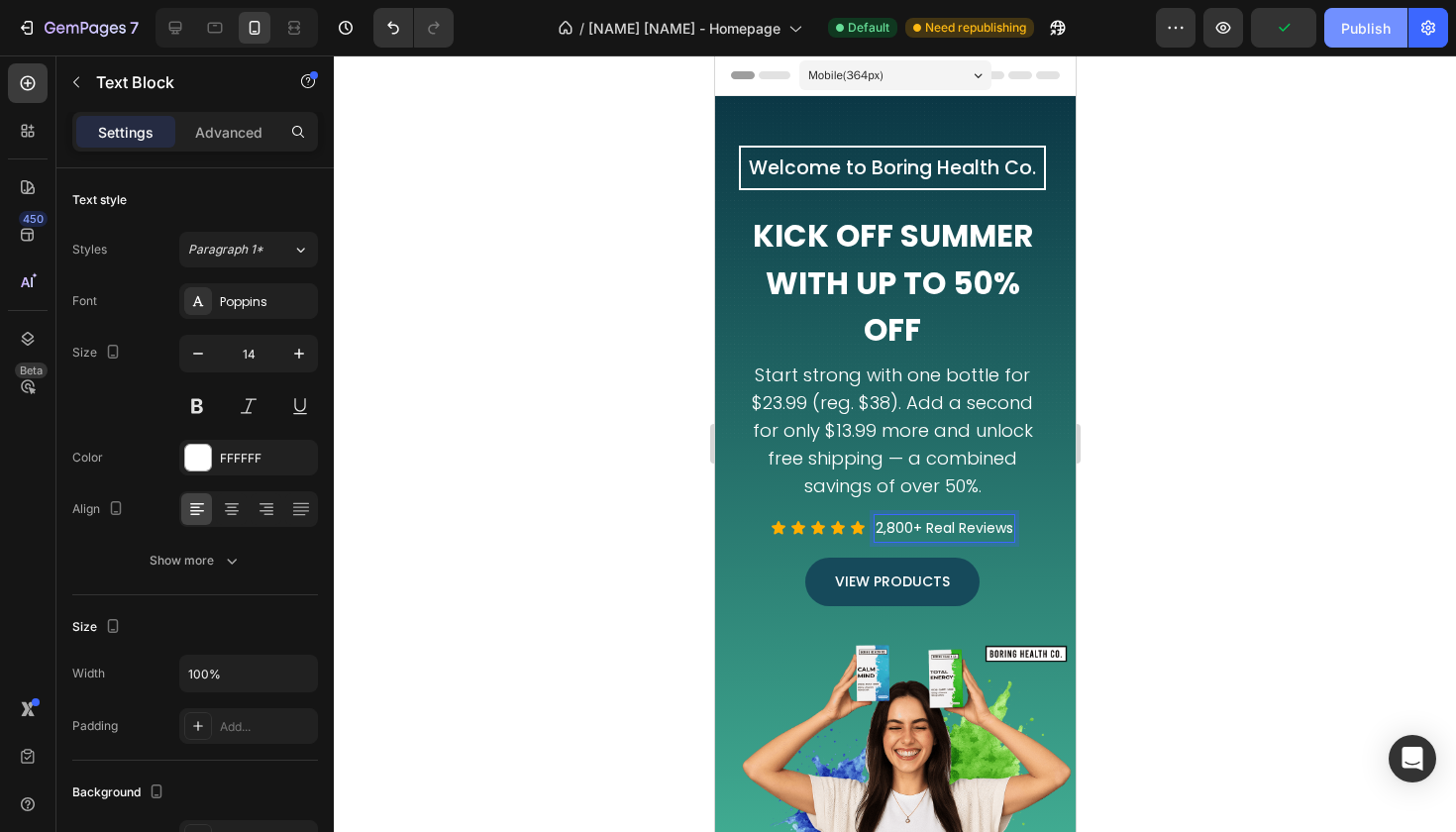 click on "Publish" at bounding box center [1366, 28] 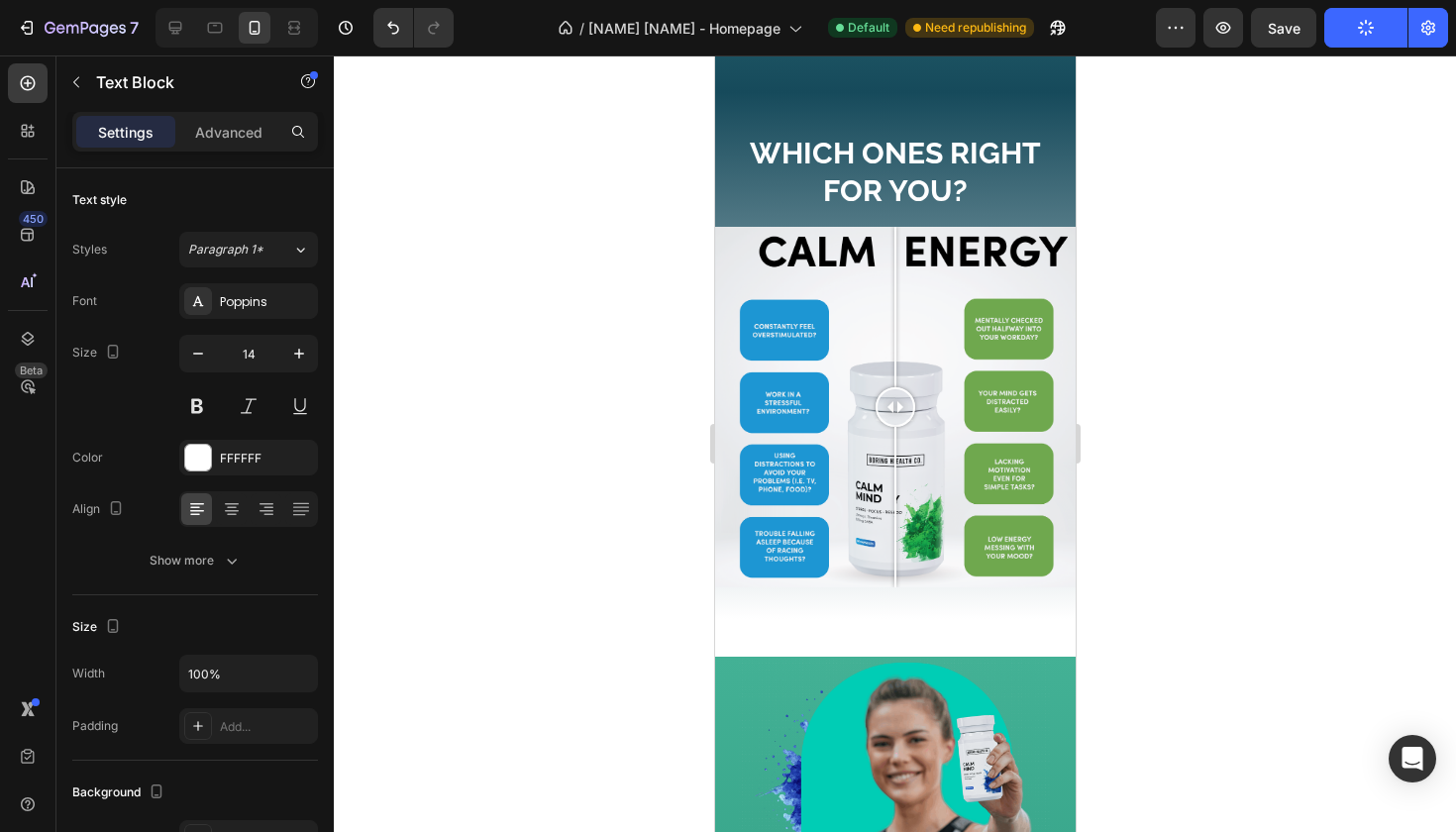 scroll, scrollTop: 1315, scrollLeft: 0, axis: vertical 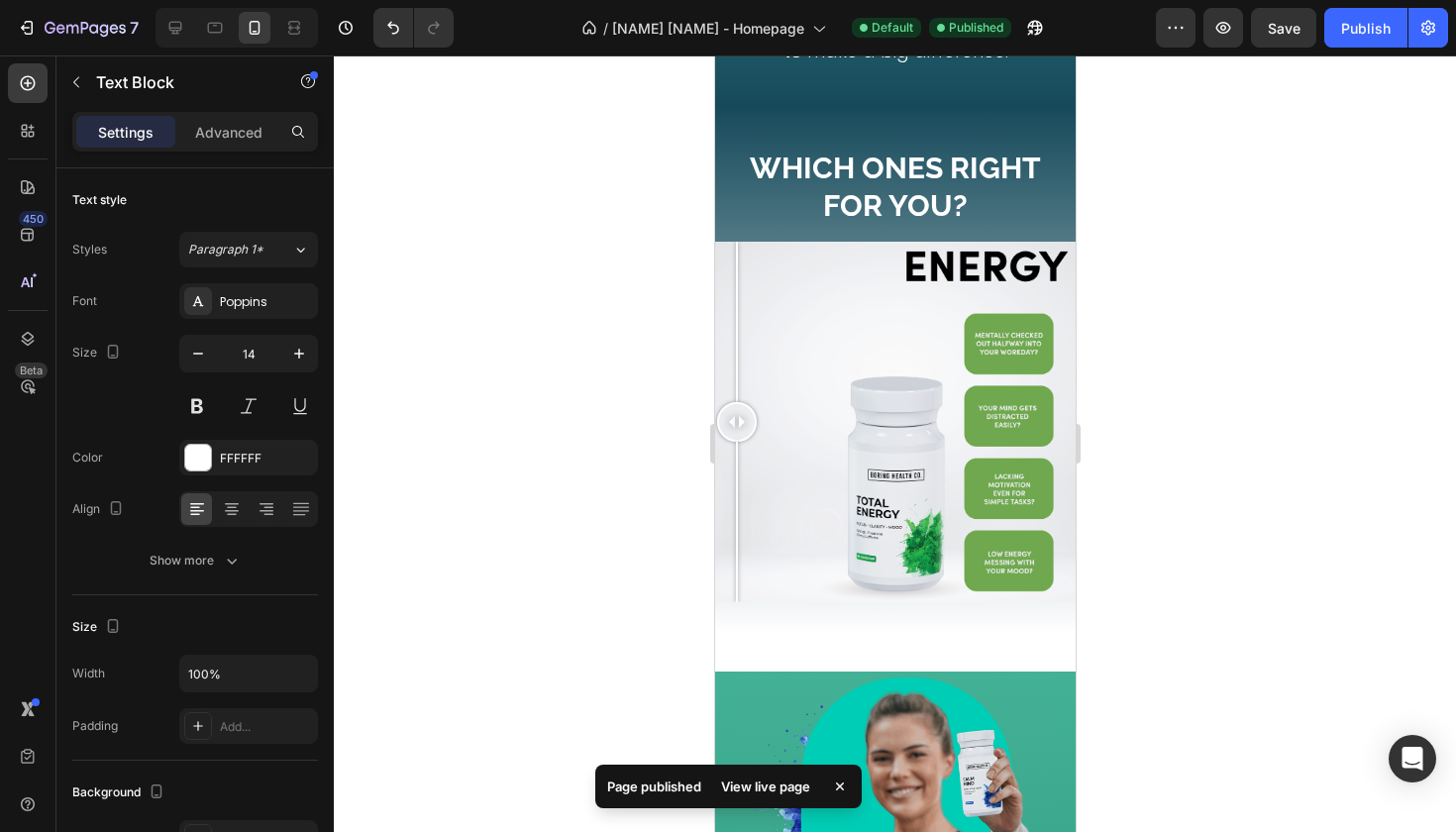 drag, startPoint x: 895, startPoint y: 428, endPoint x: 626, endPoint y: 410, distance: 269.60156 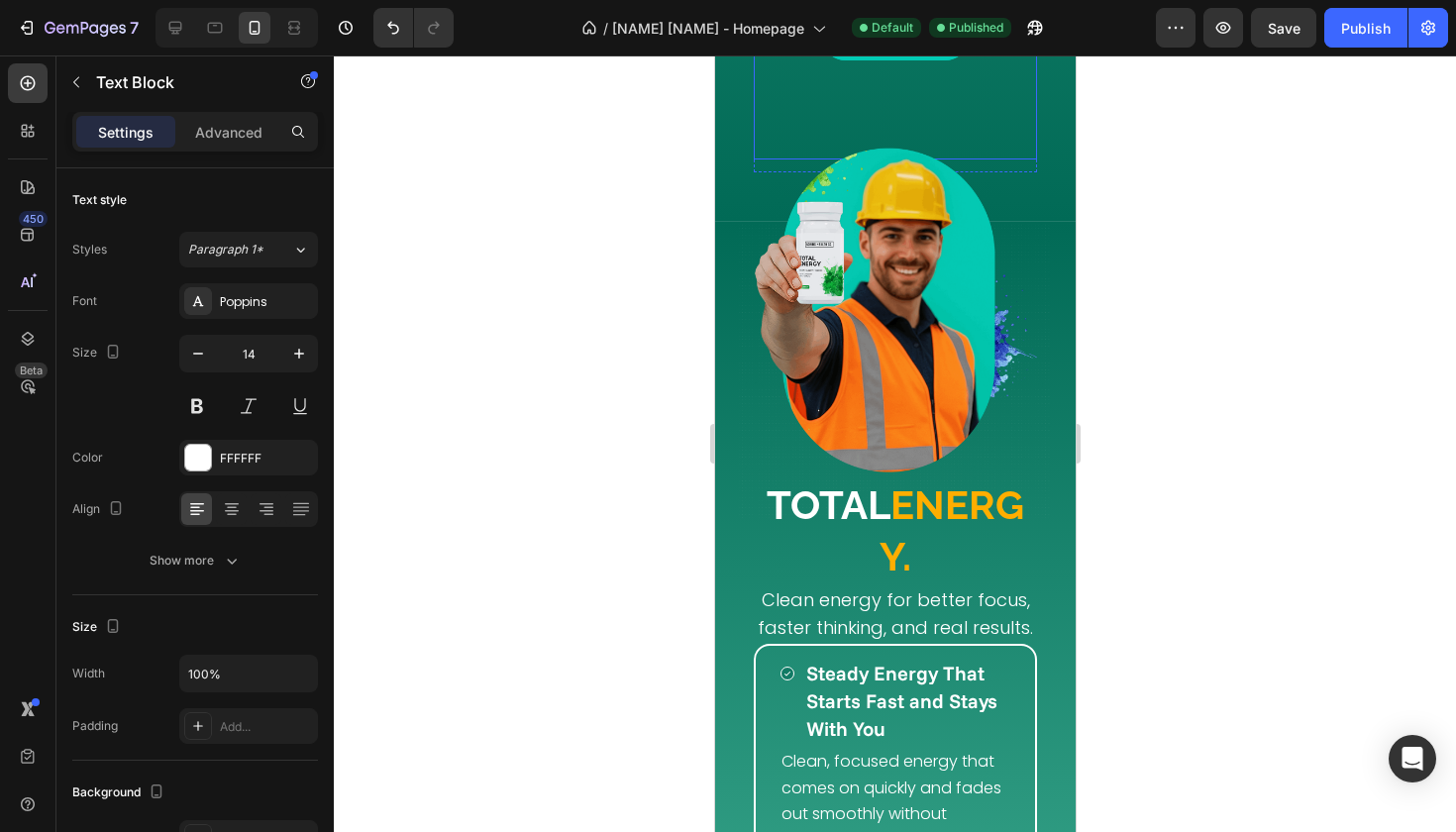 scroll, scrollTop: 3258, scrollLeft: 0, axis: vertical 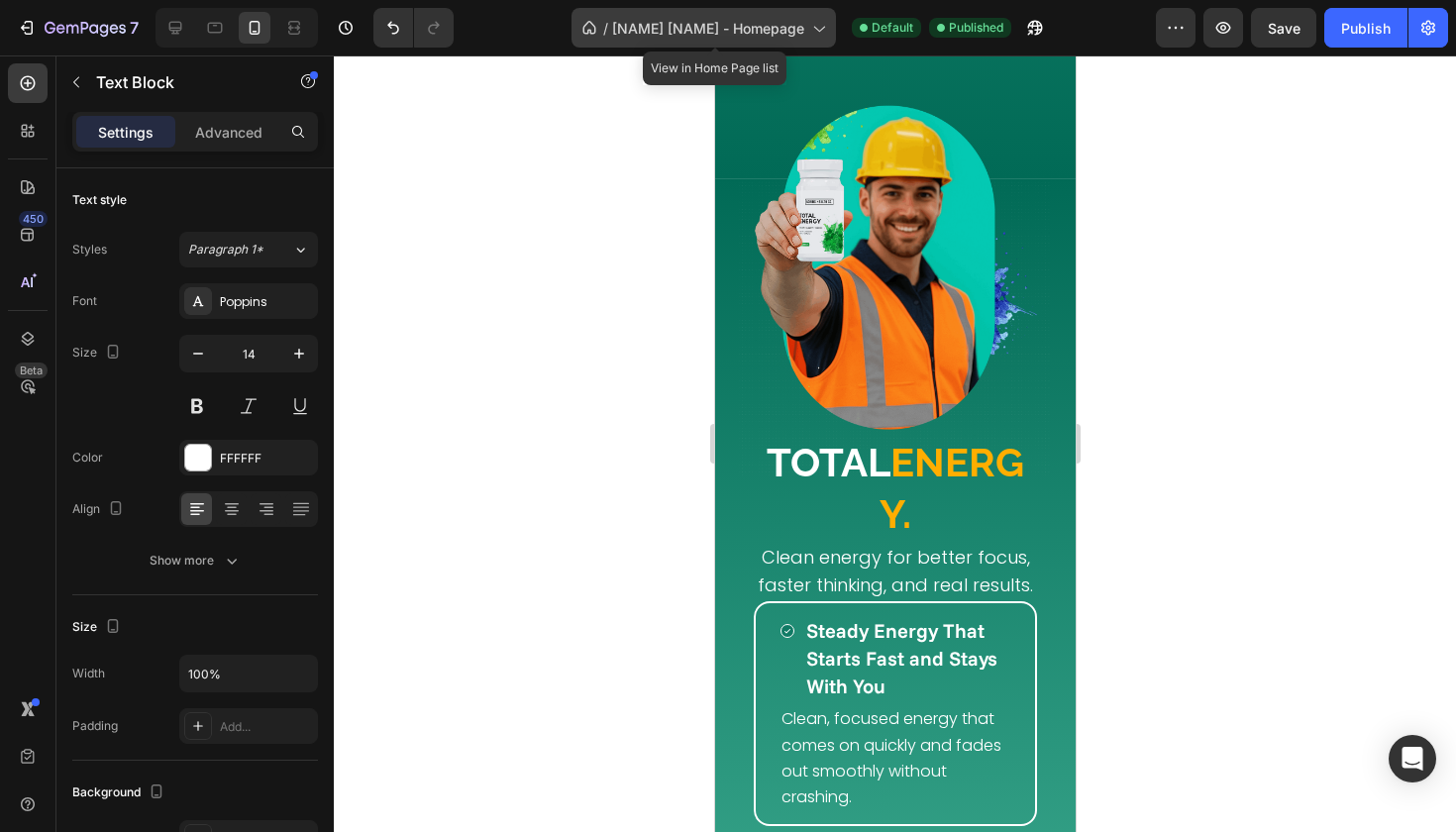 click on "/  Muhammad Shaarif - Homepage" 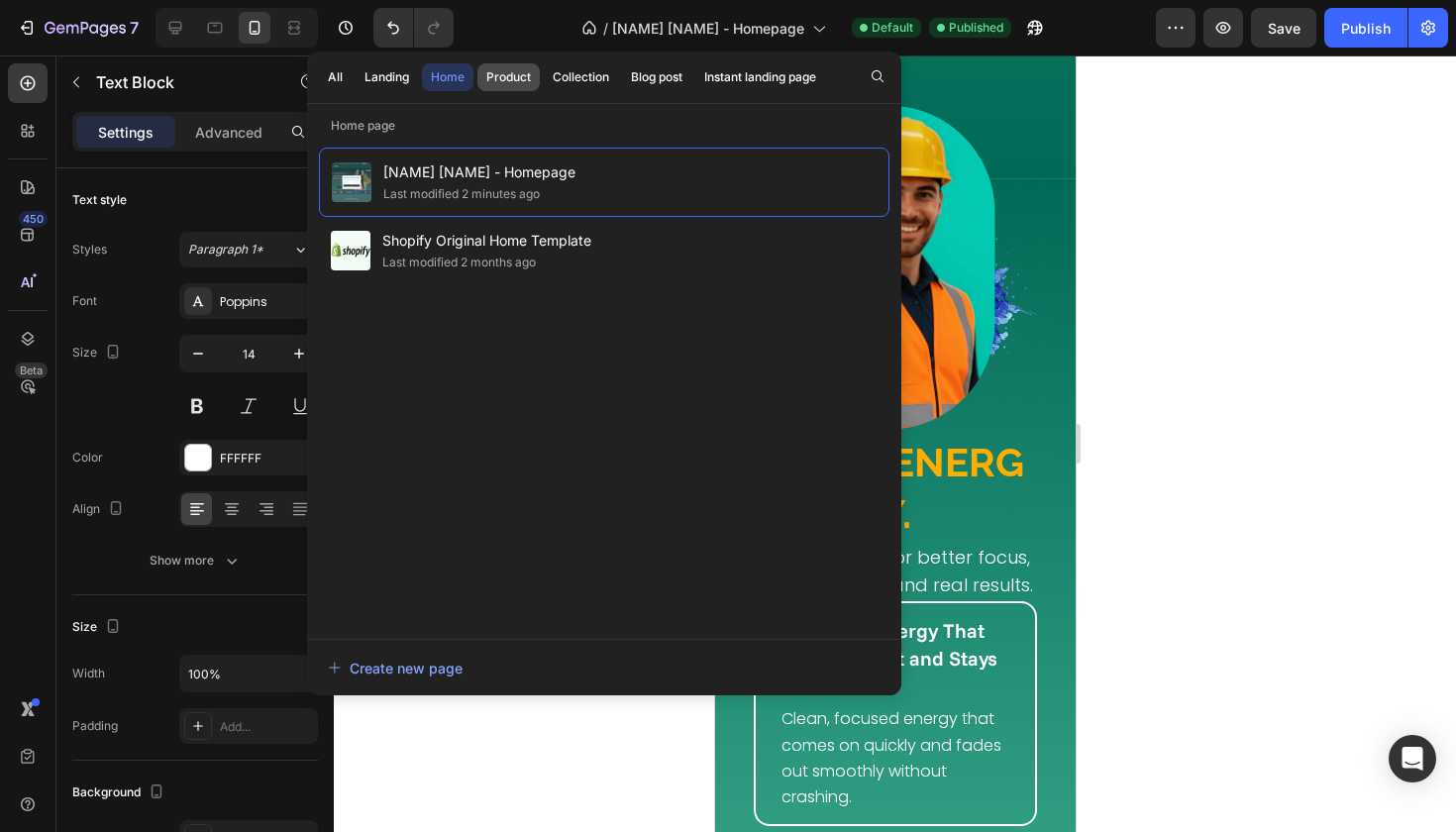 click on "Product" at bounding box center (508, 77) 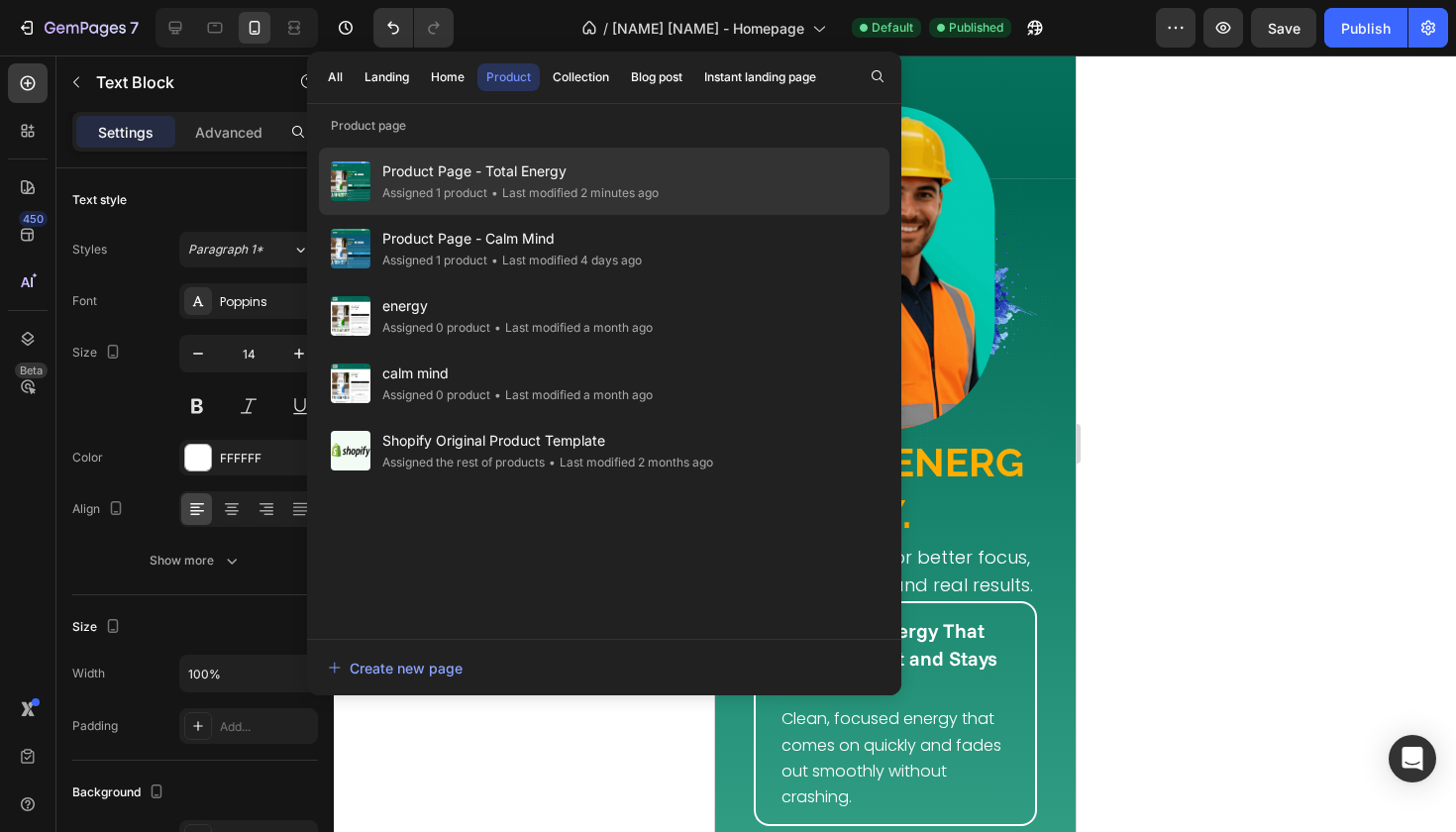 click on "Product Page - Total Energy" at bounding box center (520, 171) 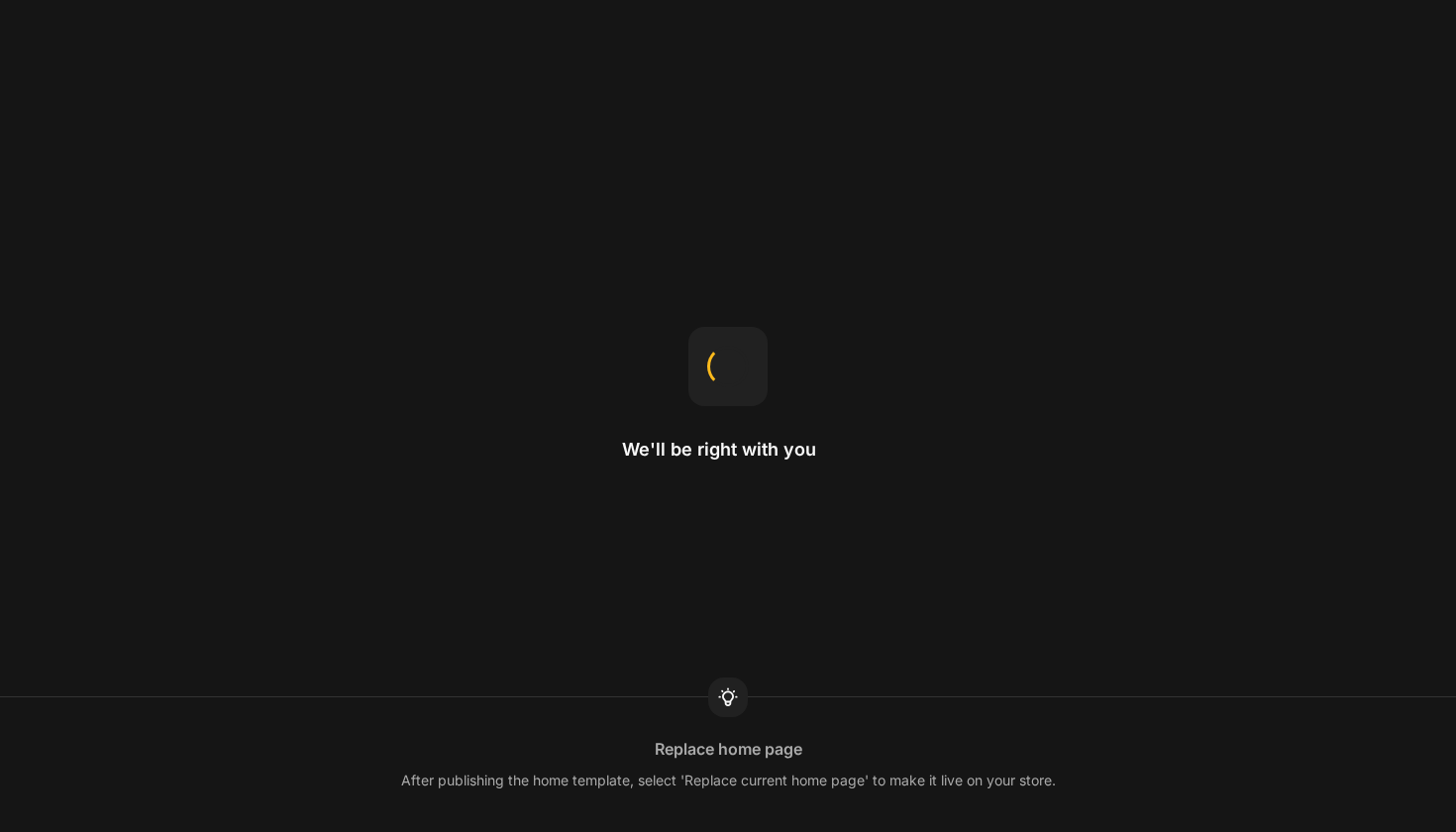 scroll, scrollTop: 0, scrollLeft: 0, axis: both 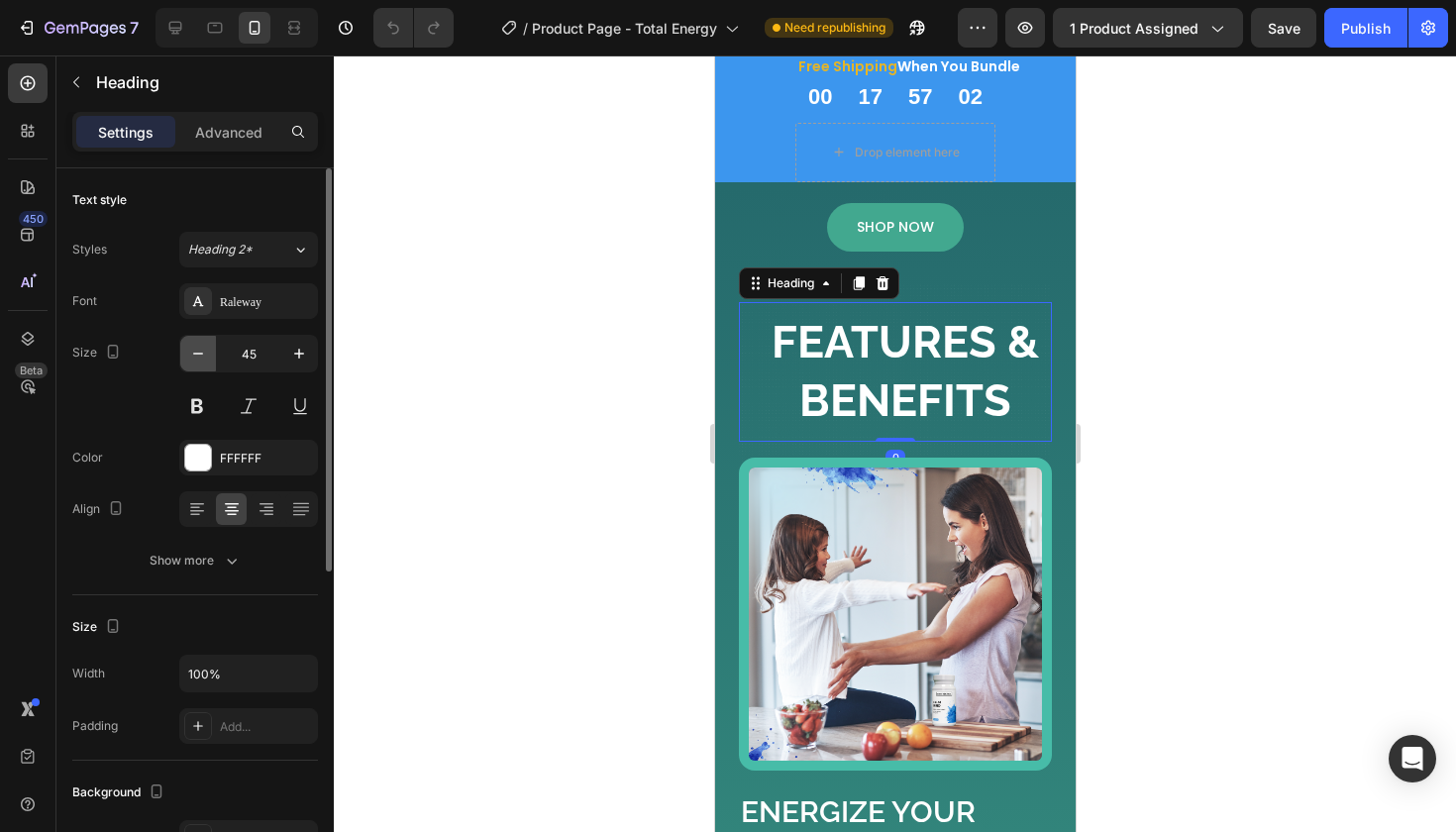 click 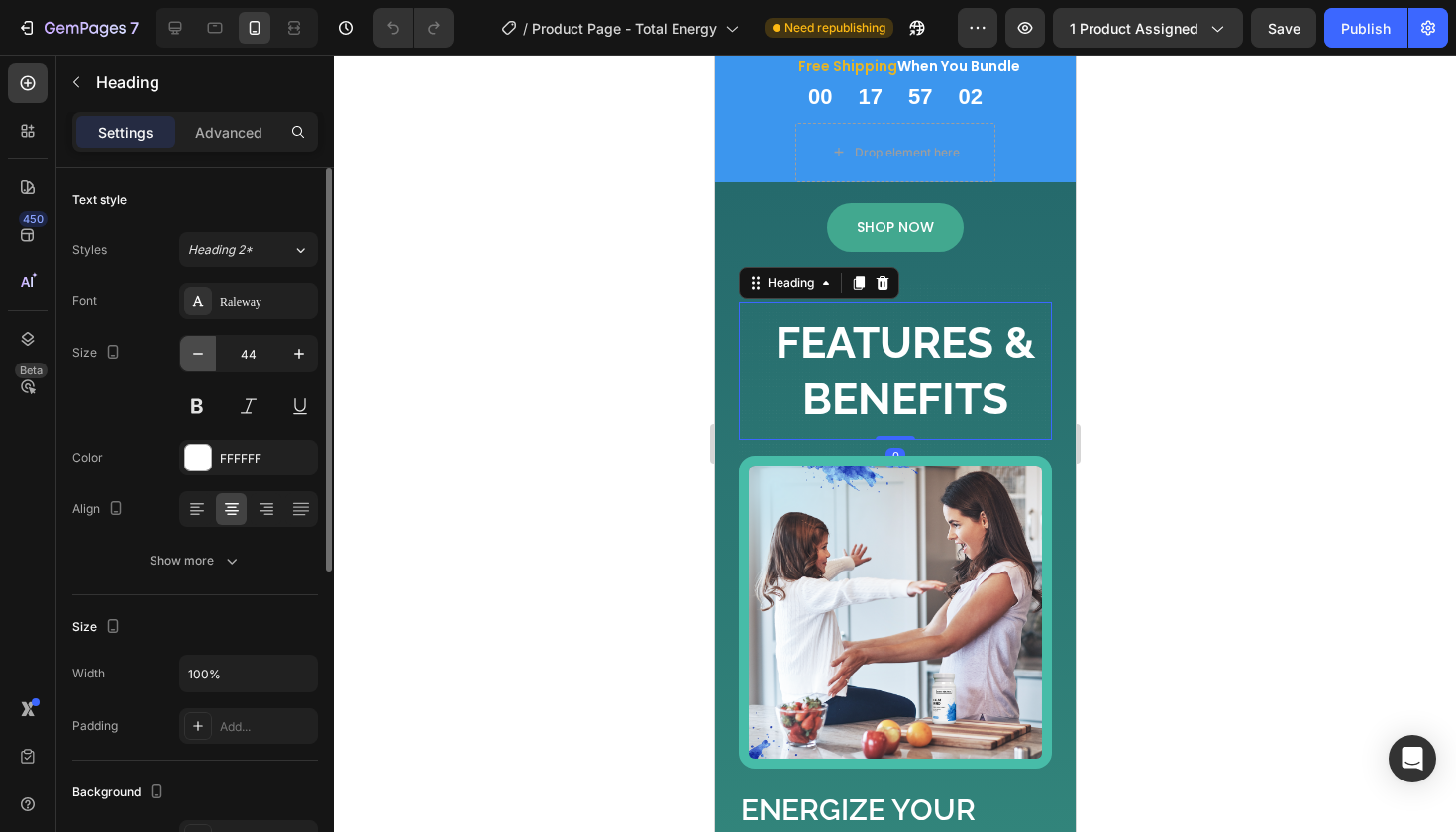 click 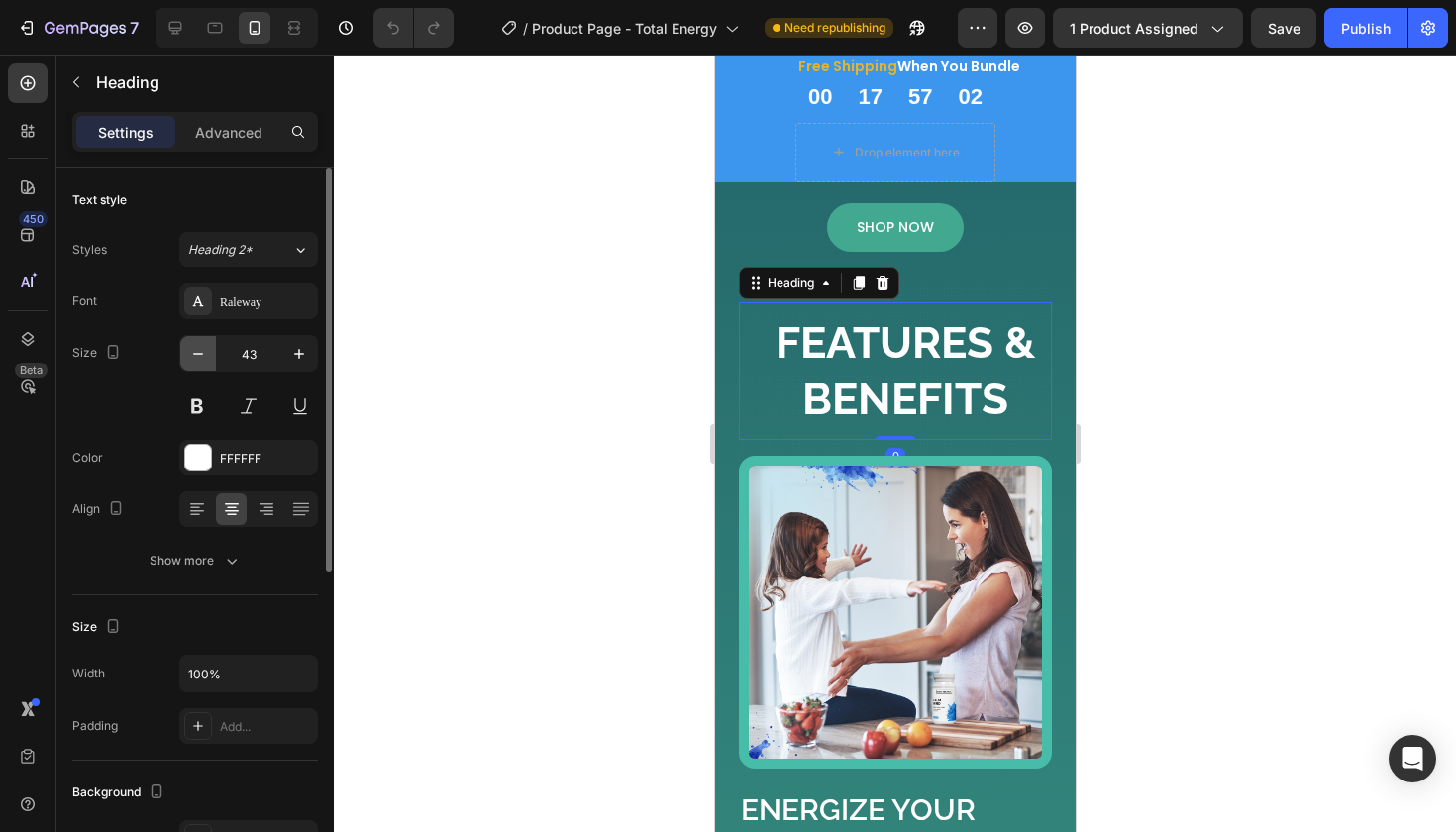 click 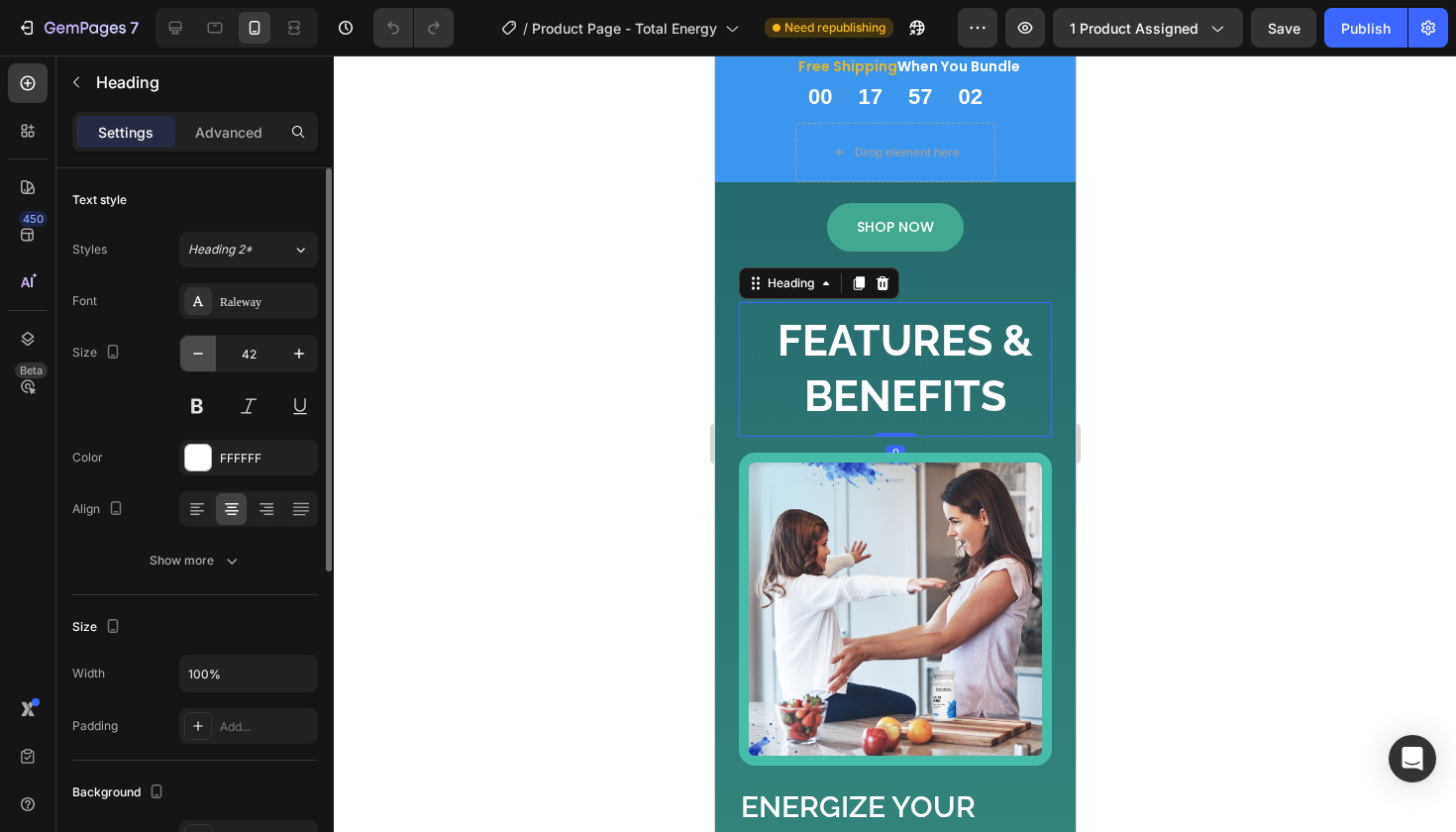 click 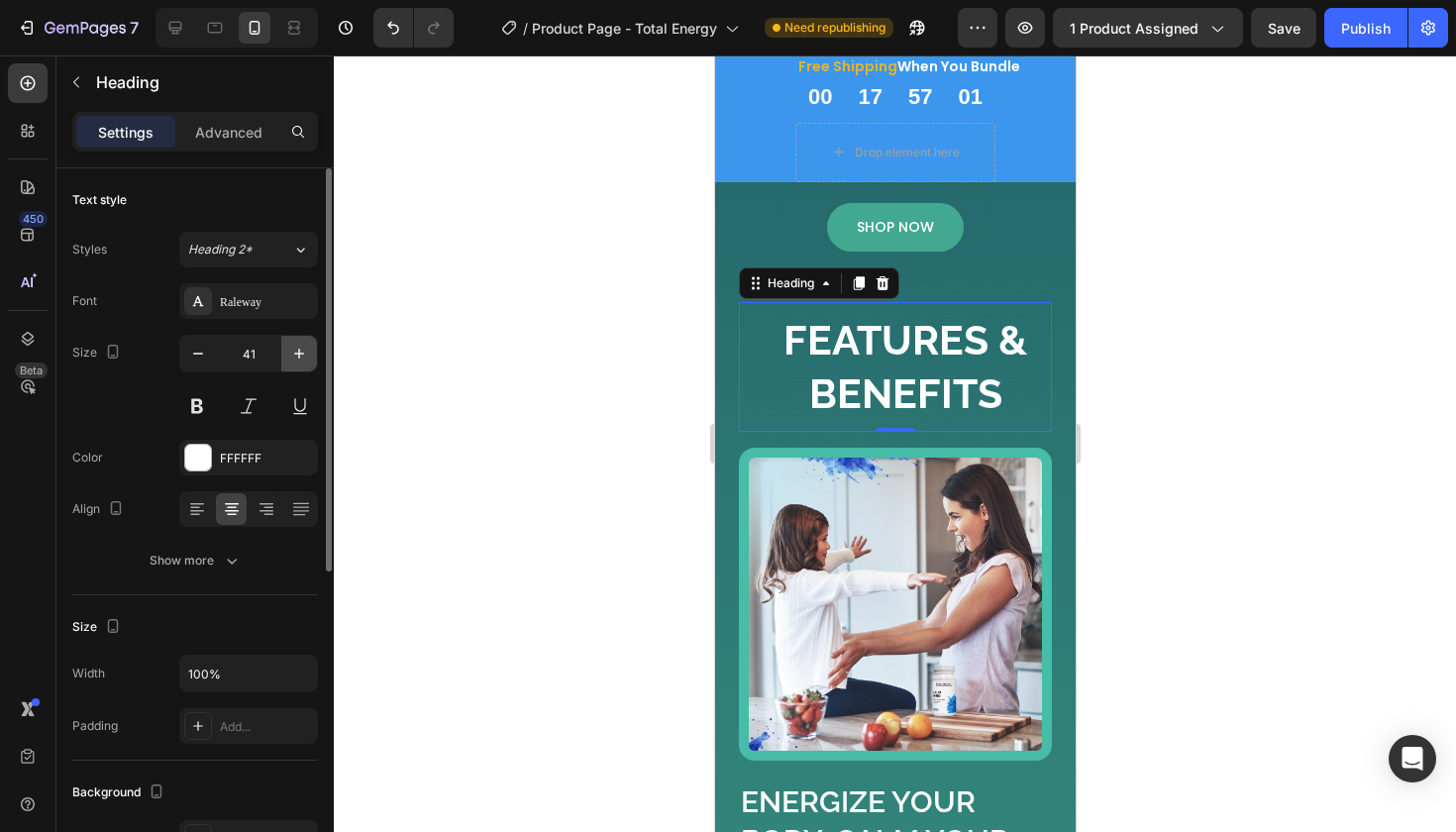 click 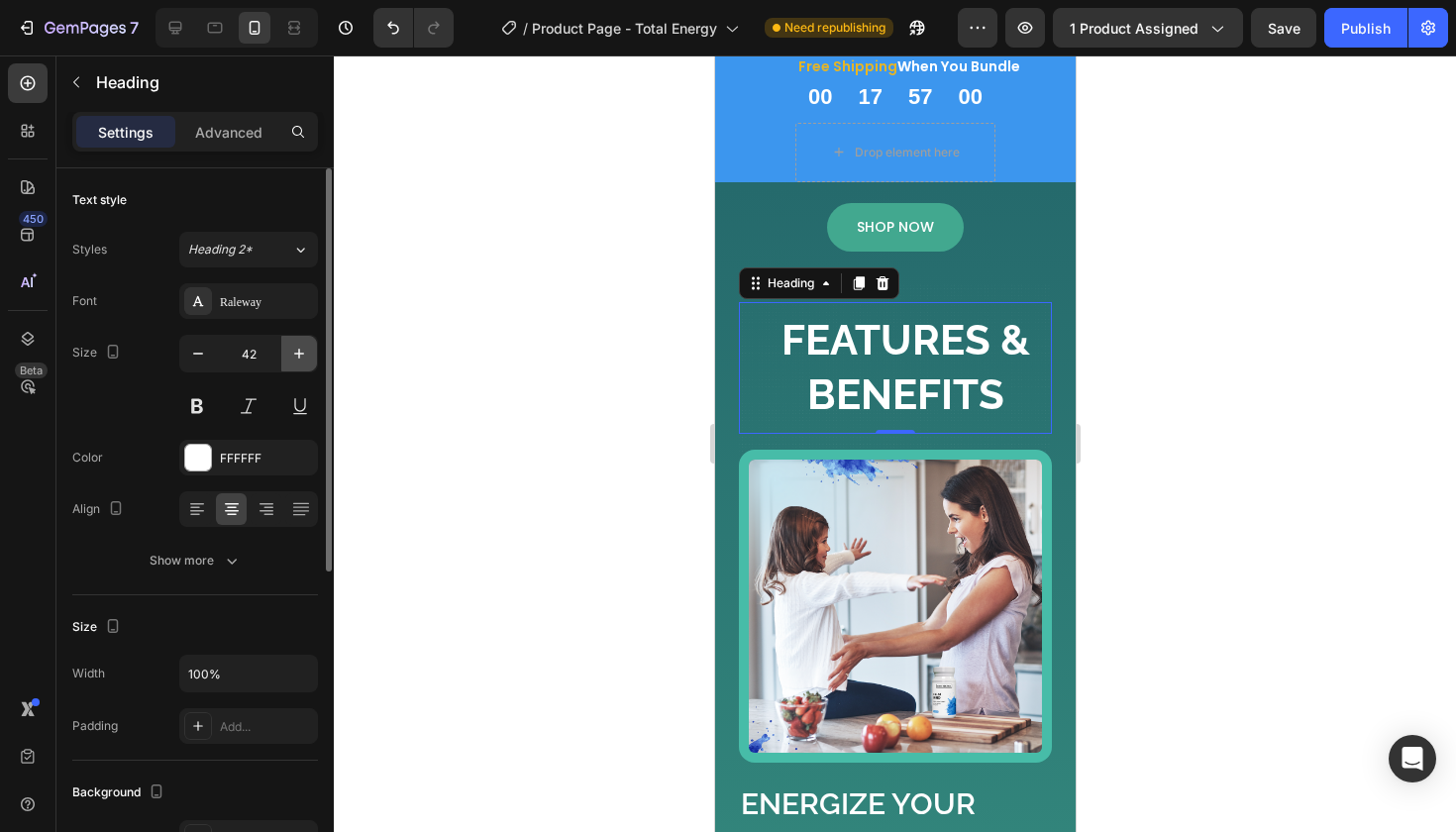 click 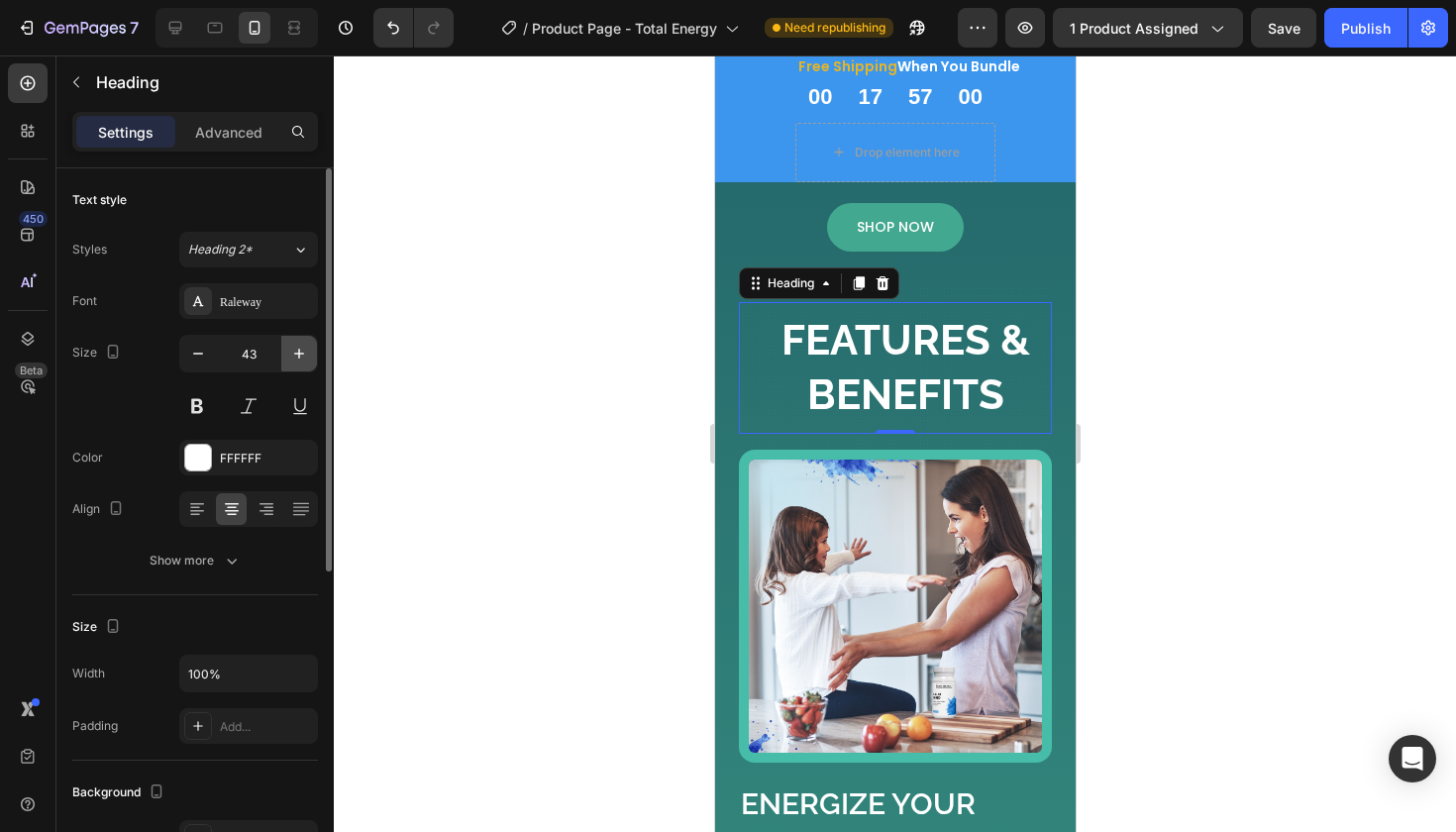 click 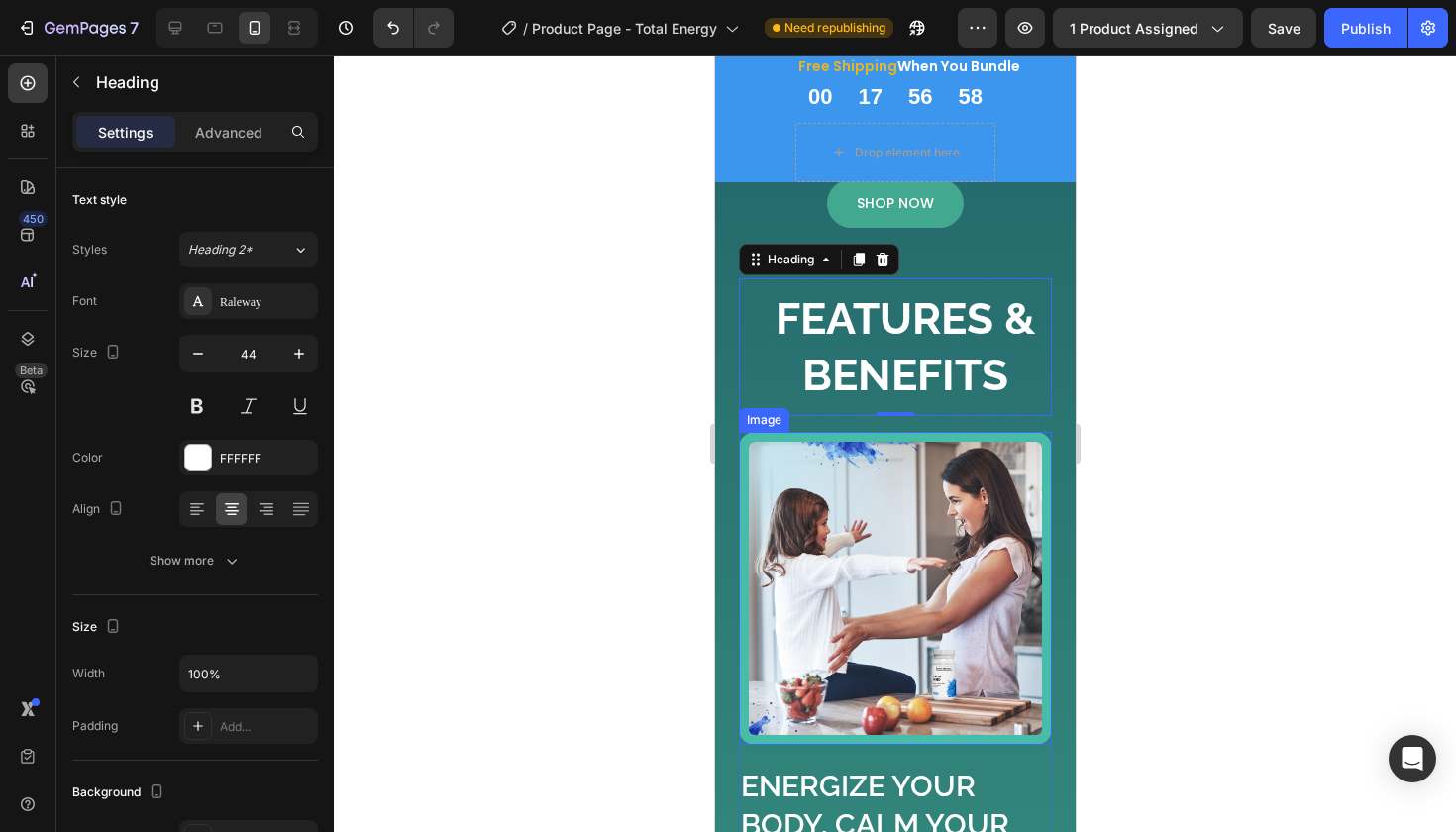 scroll, scrollTop: 3964, scrollLeft: 0, axis: vertical 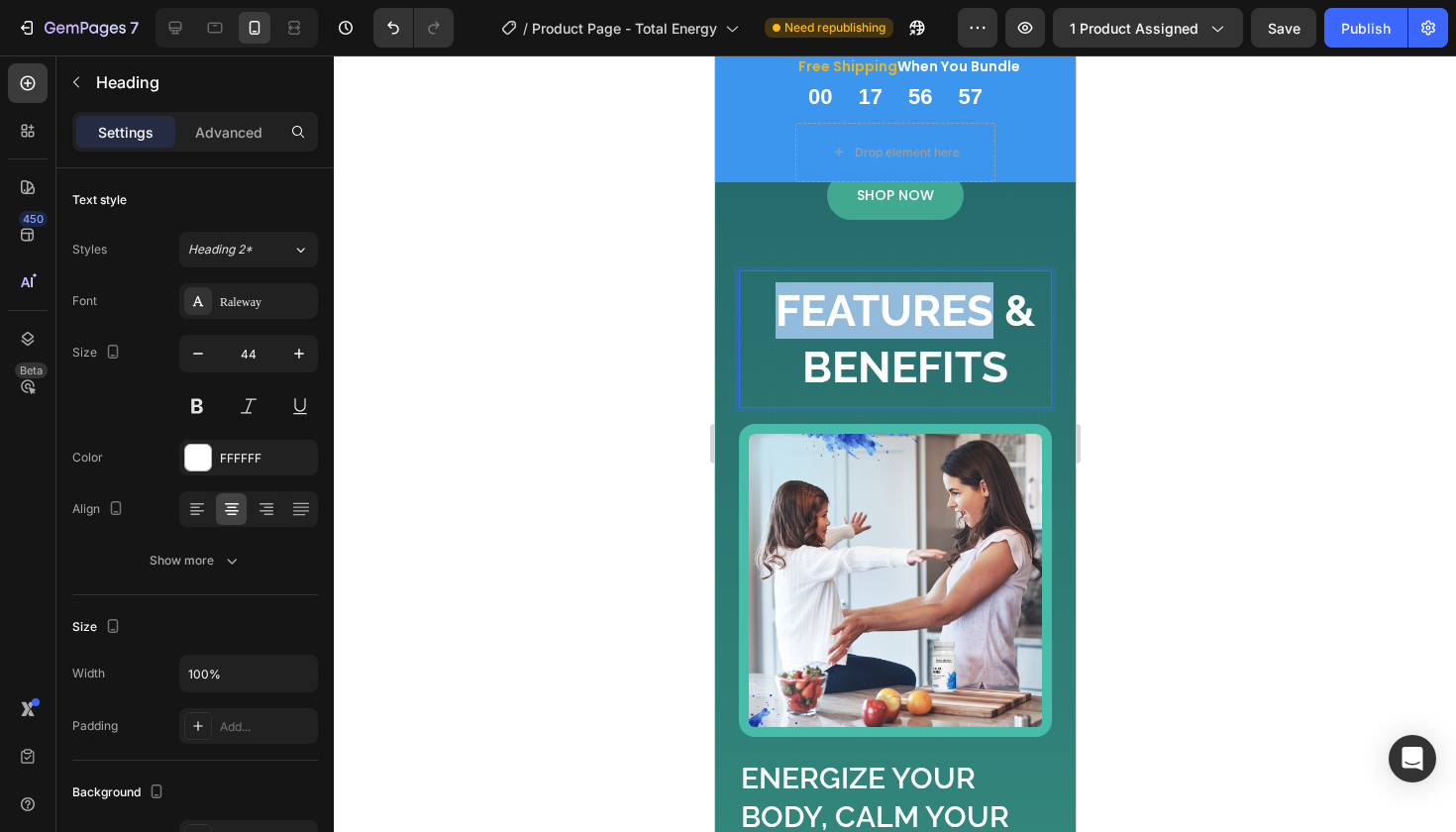 click on "Features & Benefits" at bounding box center [904, 339] 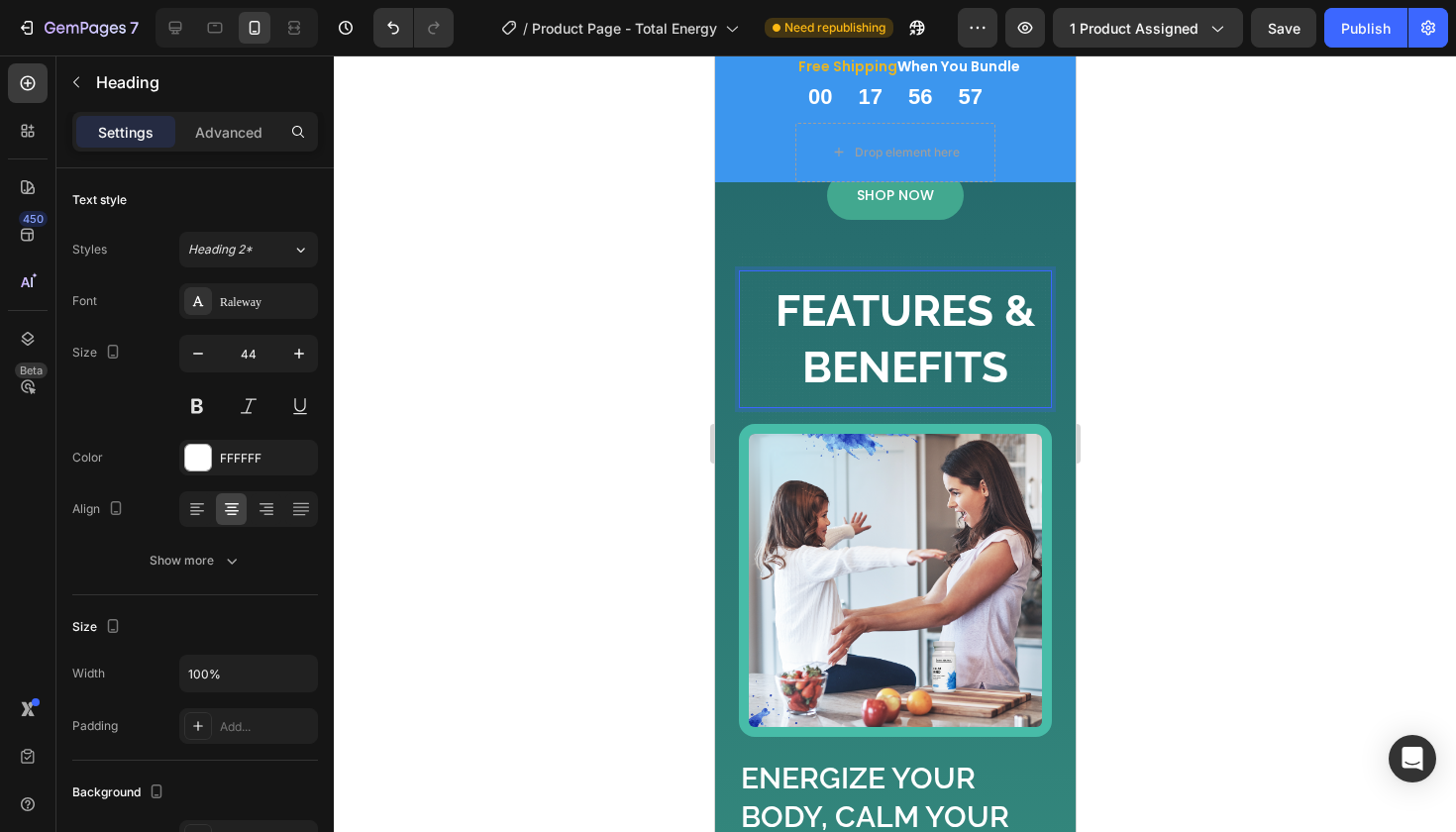 click on "Features & Benefits" at bounding box center (904, 339) 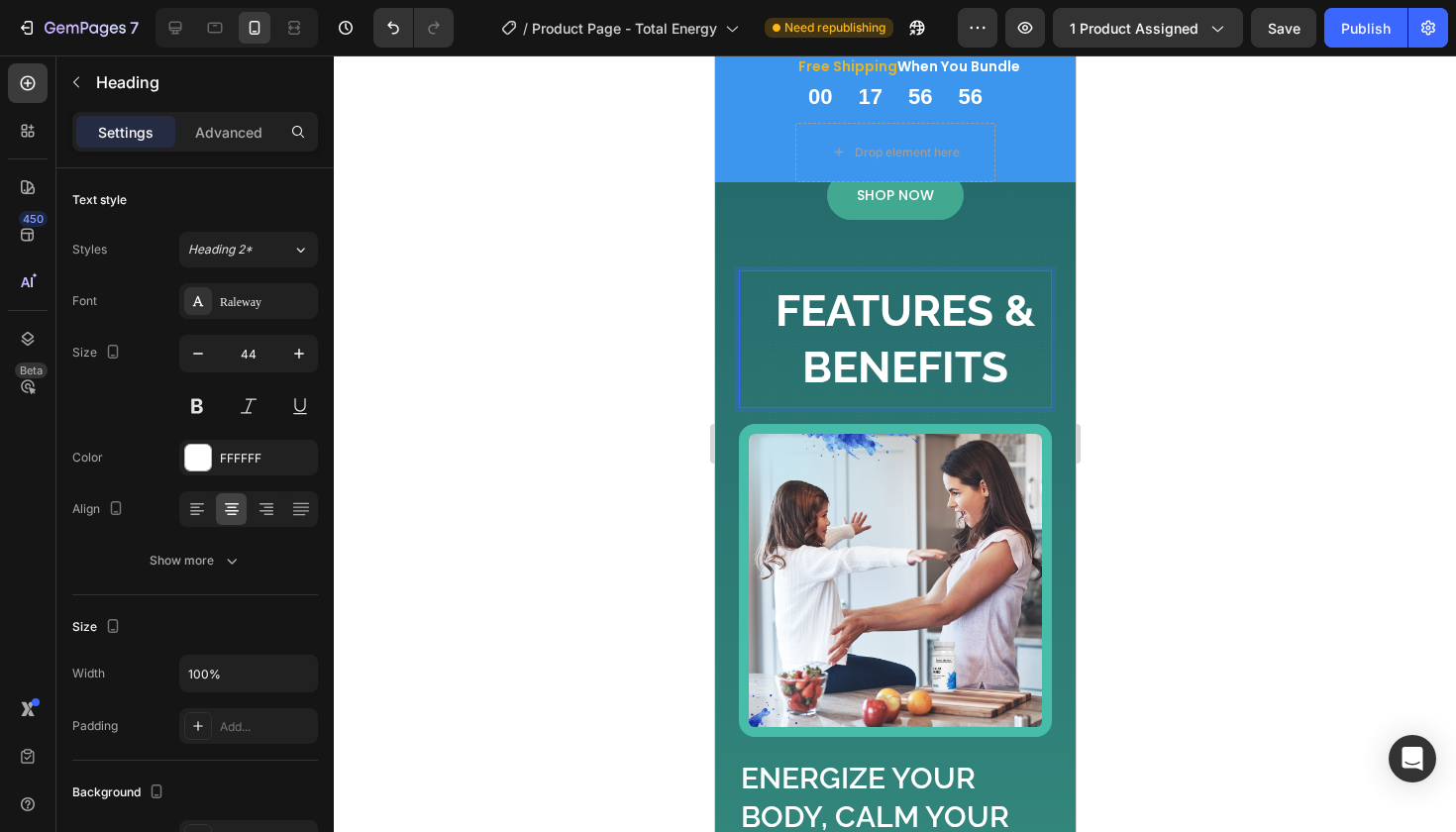 click on "Features & Benefits" at bounding box center (904, 339) 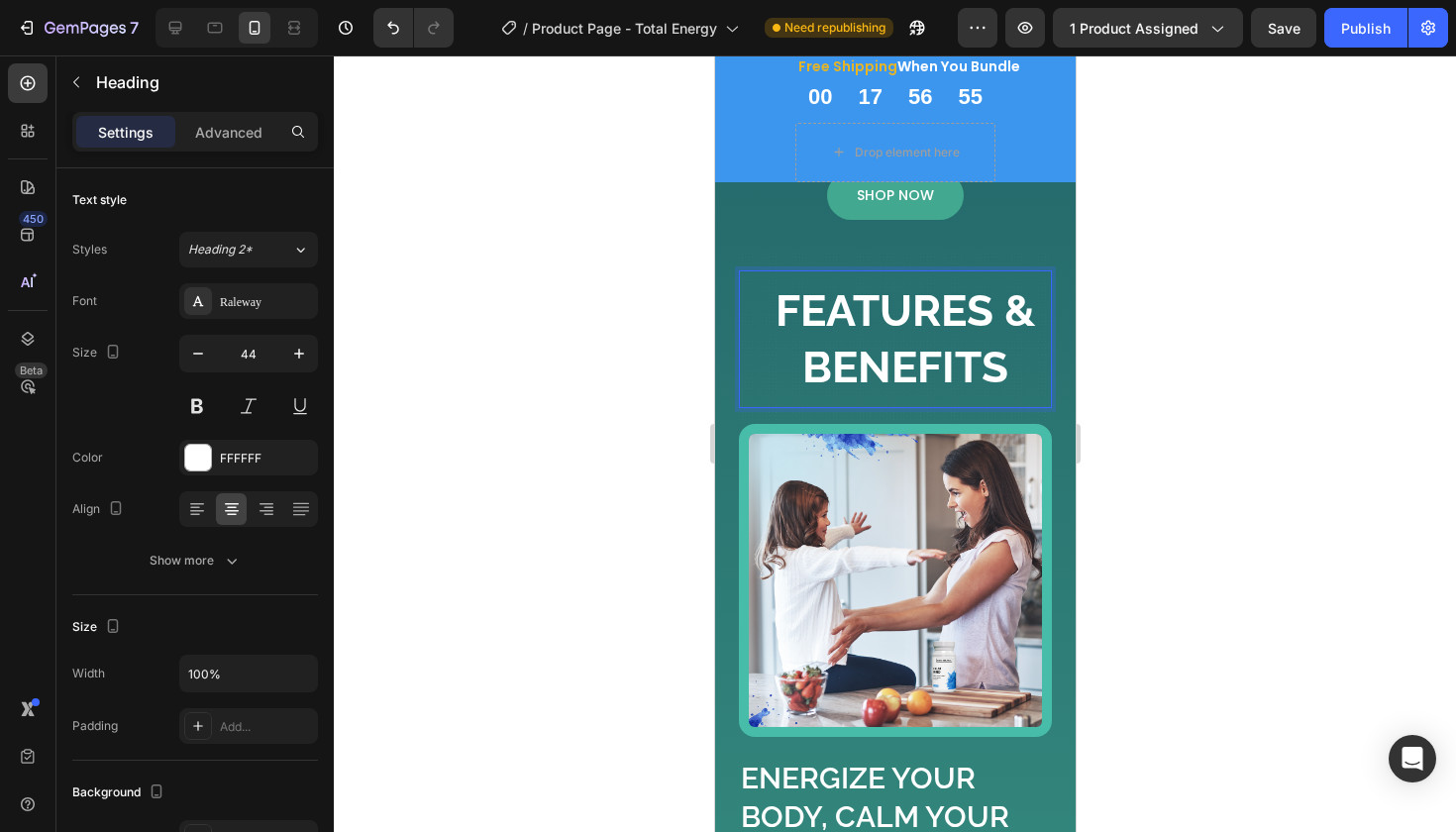 click on "Features & Benefits Heading   0" at bounding box center (894, 339) 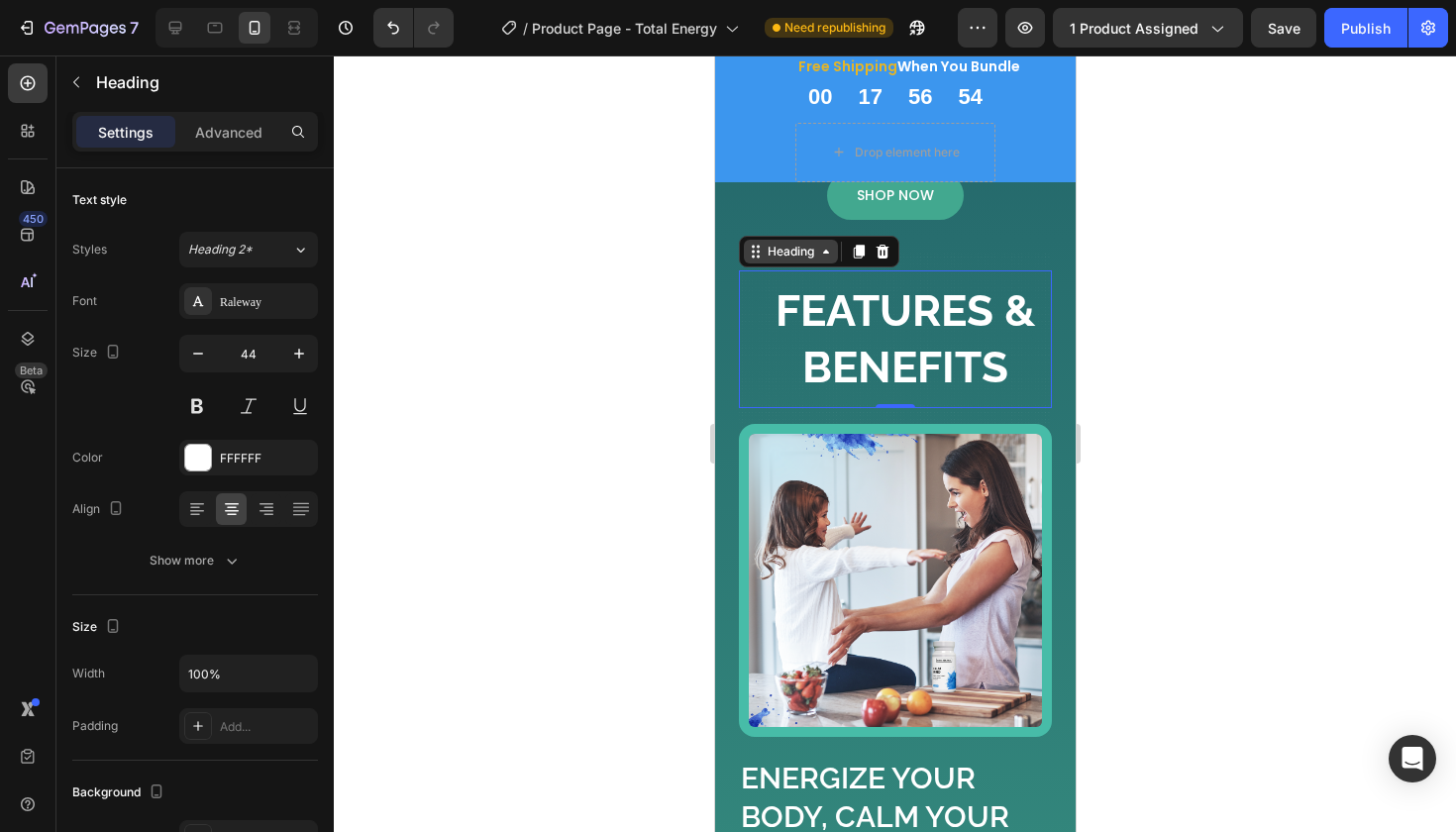 click on "Heading" at bounding box center (789, 252) 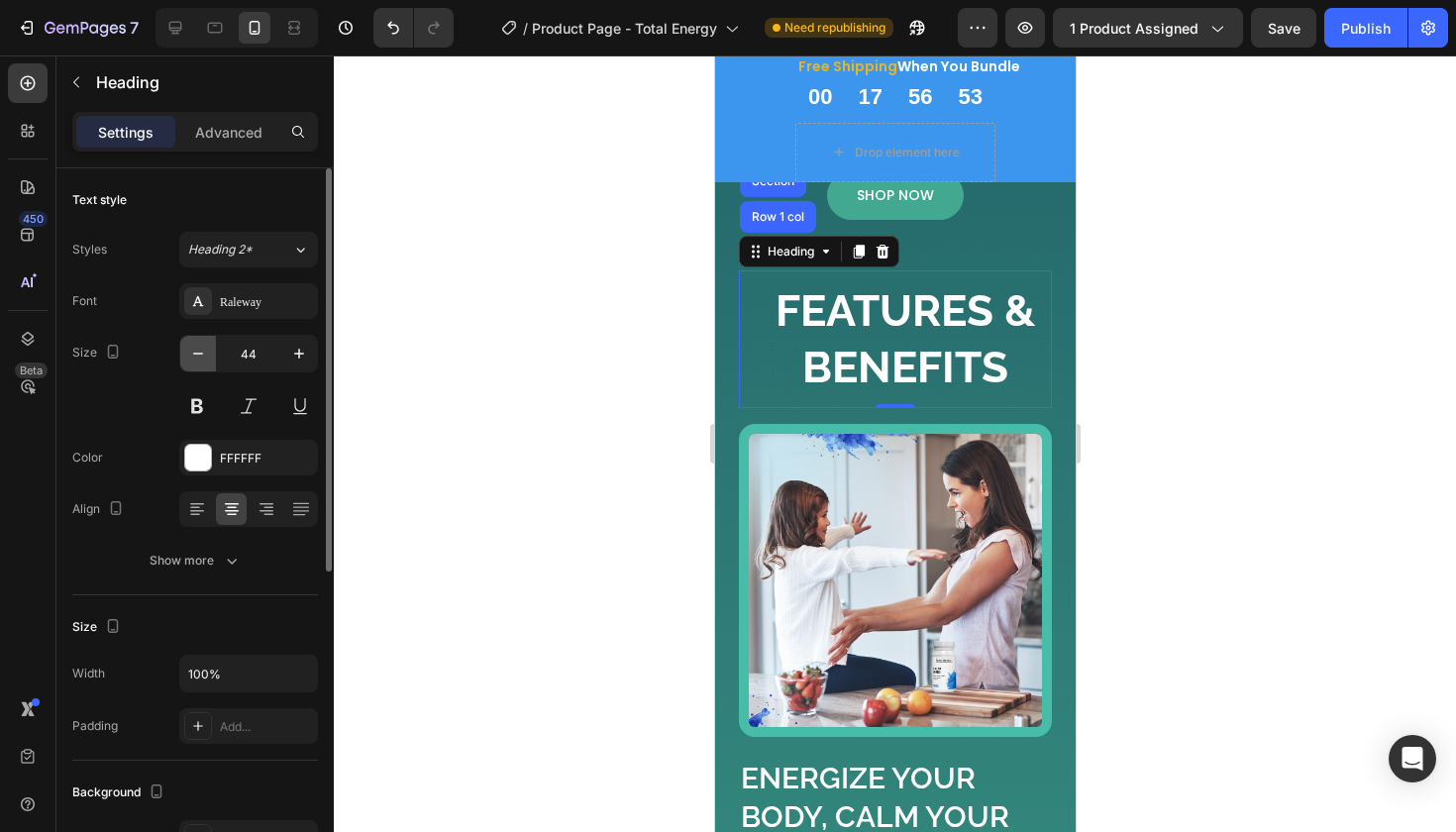 click 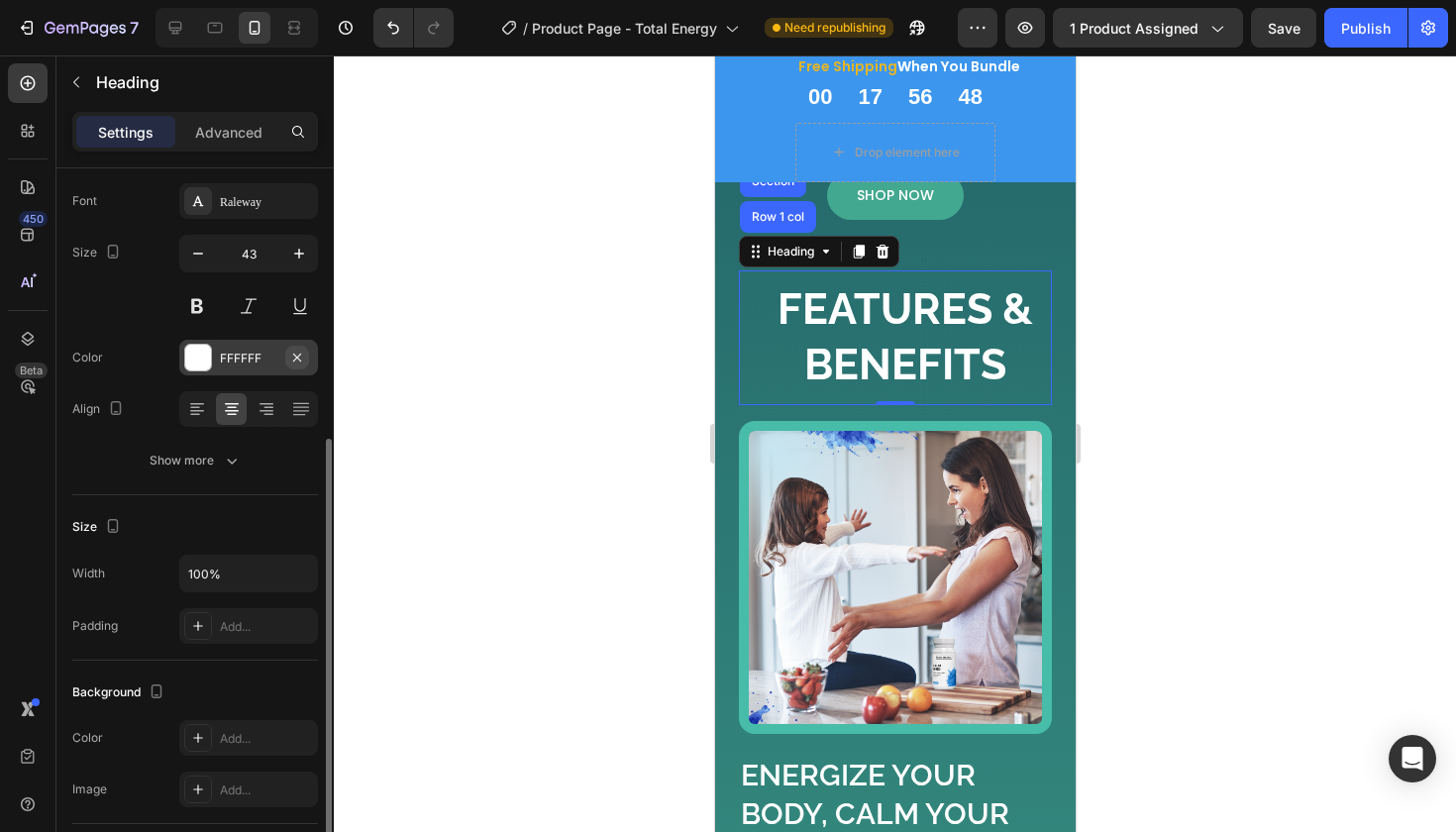 scroll, scrollTop: 0, scrollLeft: 0, axis: both 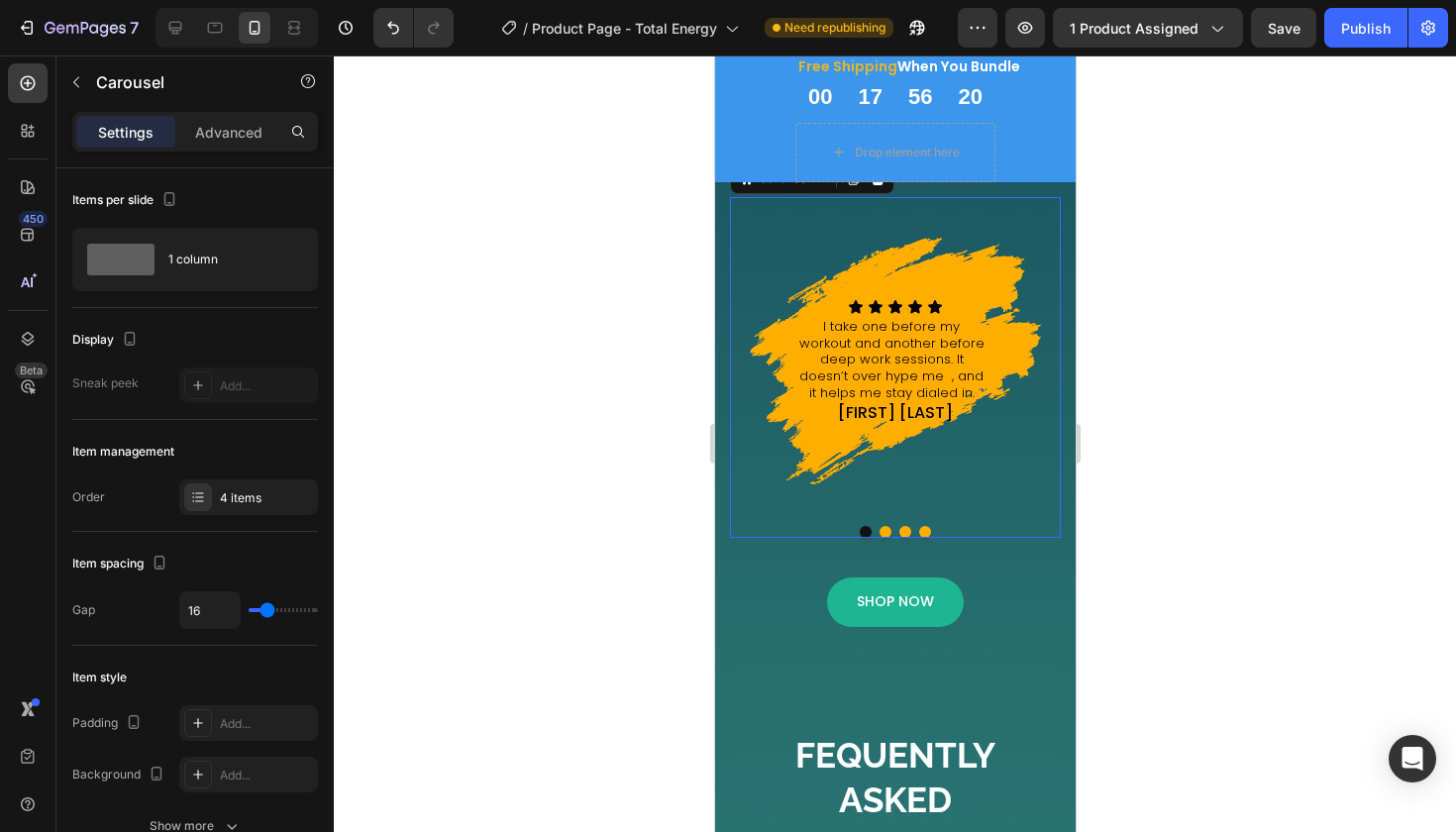click at bounding box center [884, 532] 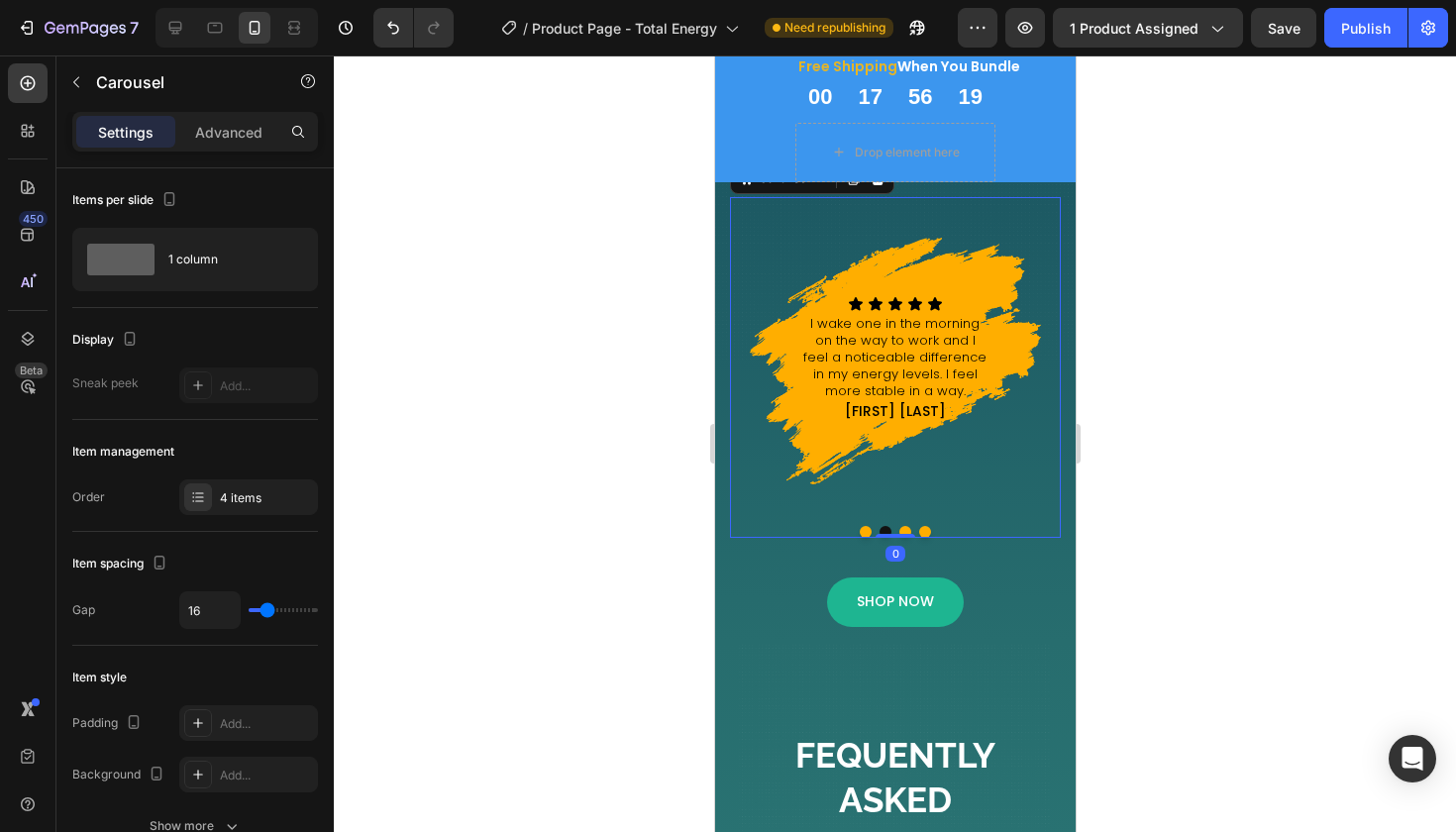 click at bounding box center (904, 532) 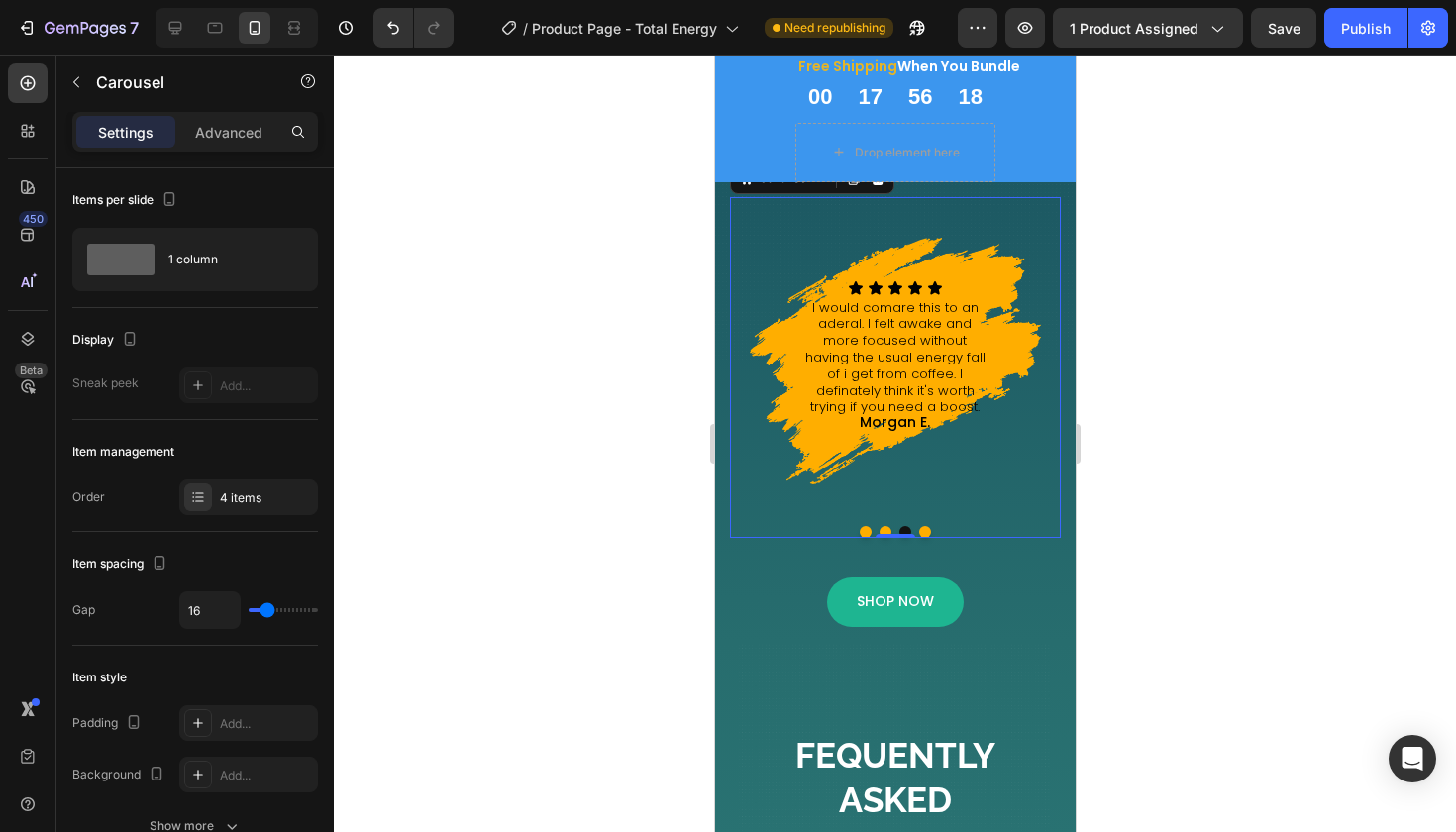 click at bounding box center [924, 532] 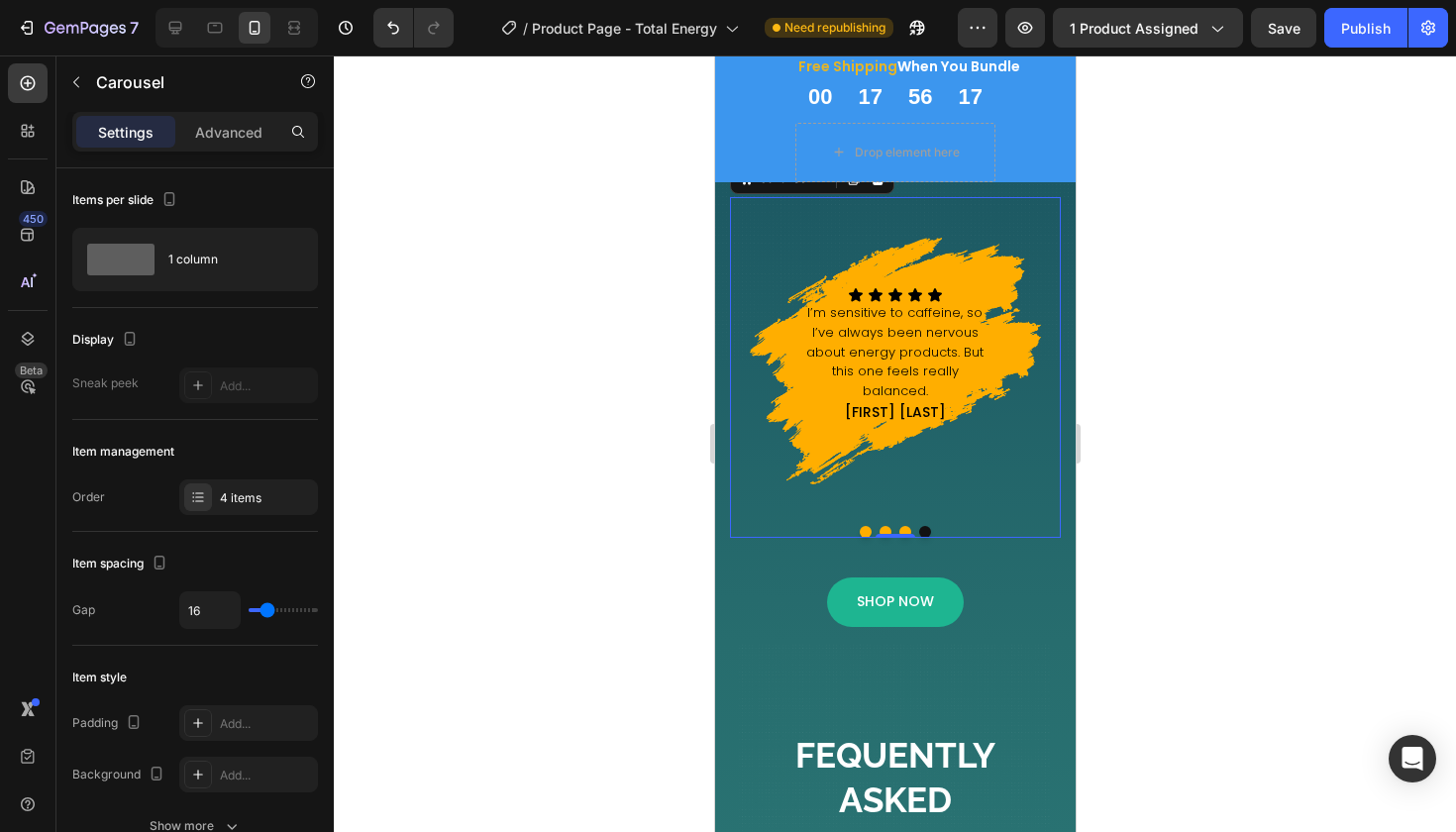 click at bounding box center [904, 532] 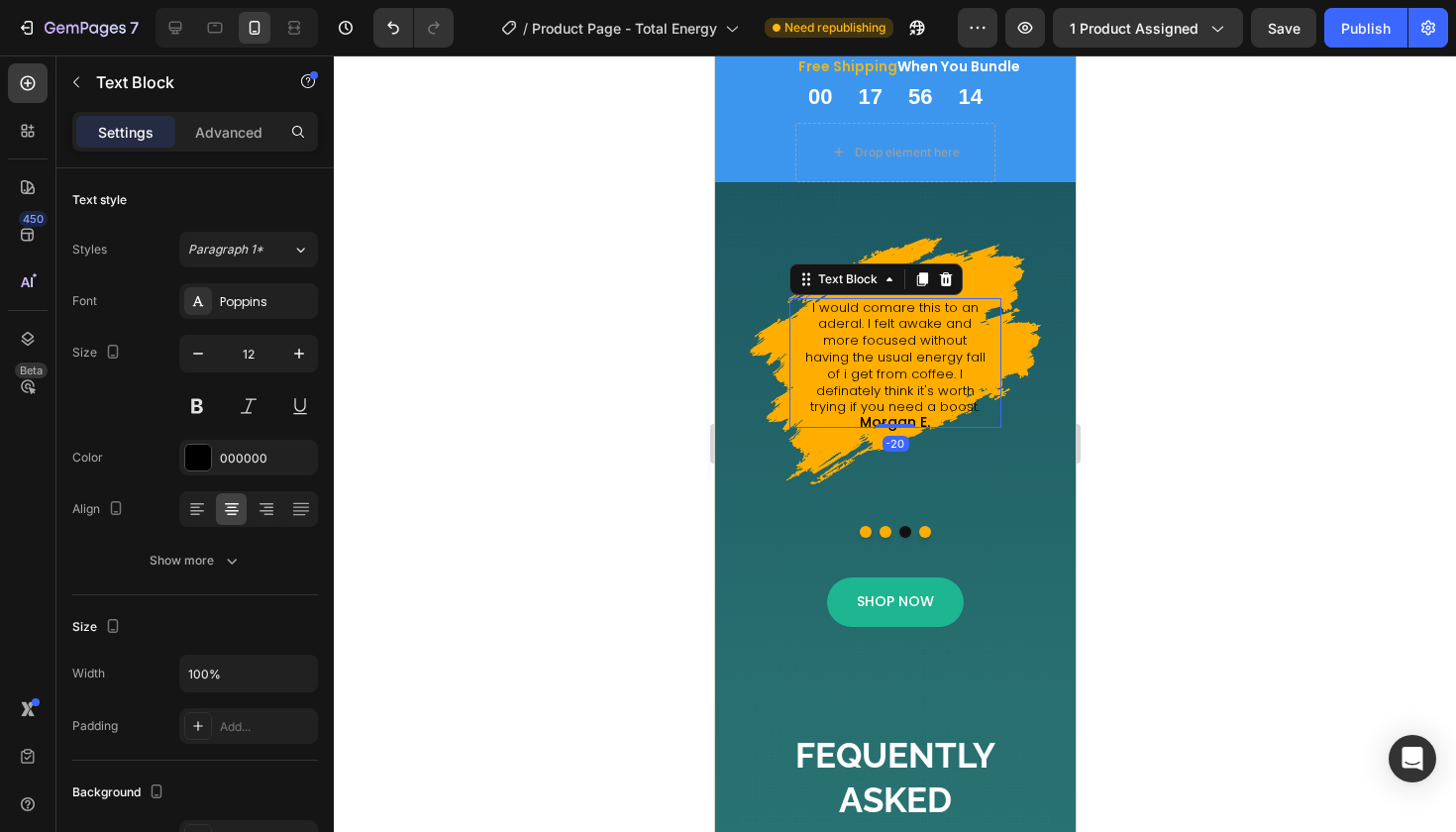 click on "I would comare this to an aderal. I felt awake and more focused without having the usual energy fall of i get from coffee. I definately think it's worth trying if you need a boost." at bounding box center [894, 359] 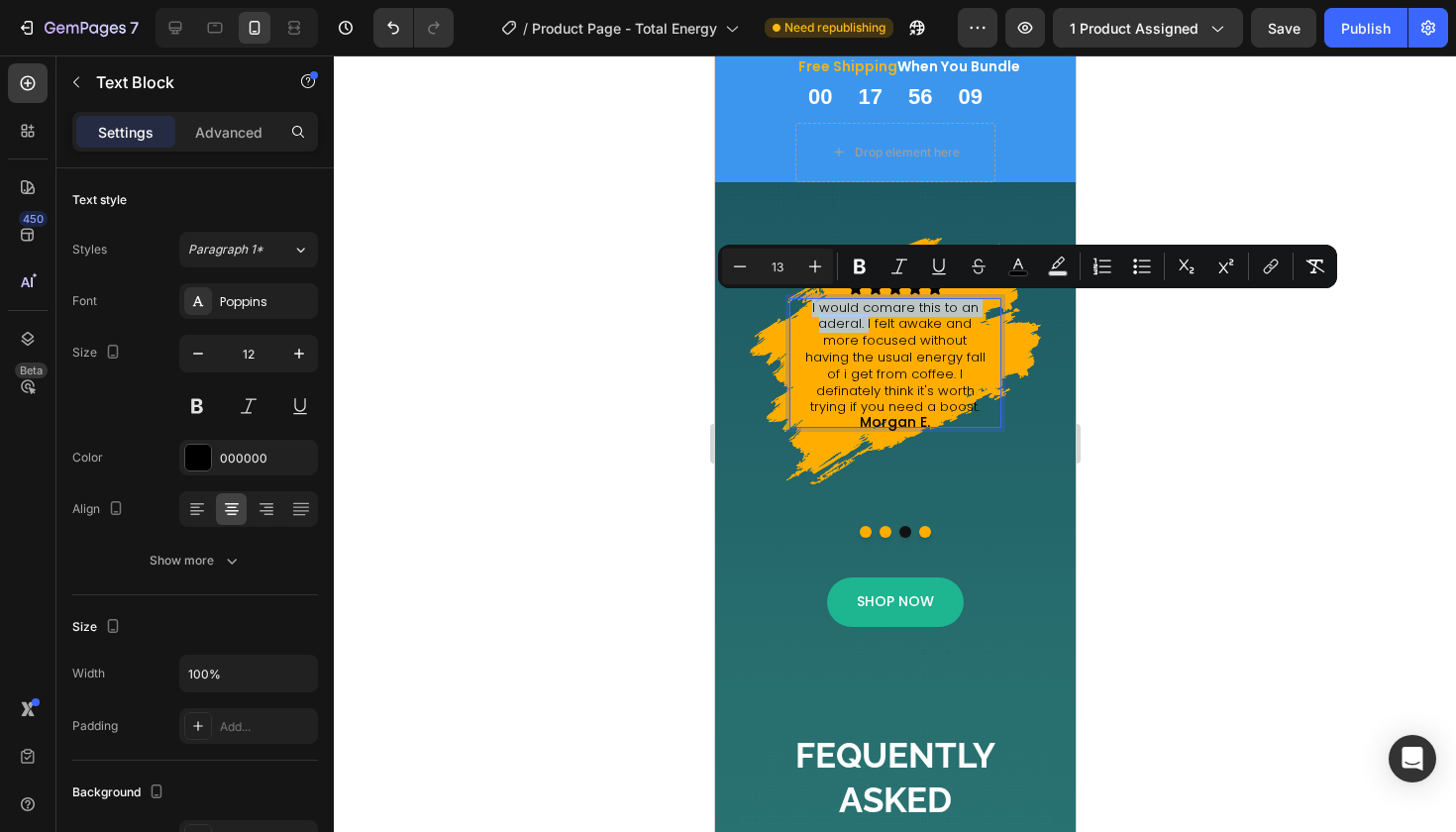 drag, startPoint x: 847, startPoint y: 325, endPoint x: 802, endPoint y: 298, distance: 52.478567 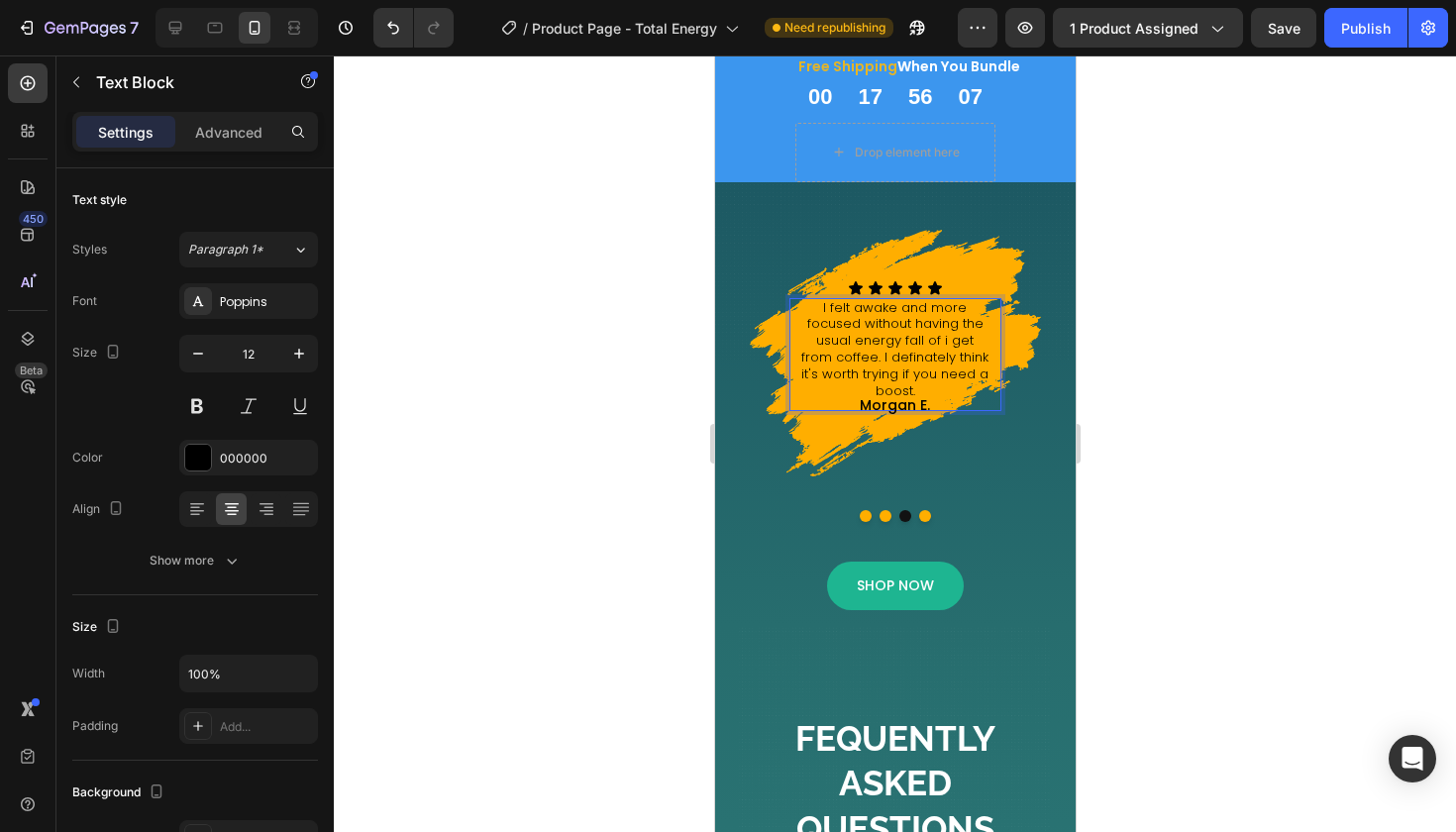 click on "I felt awake and more focused without having the usual energy fall of i get from coffee. I definately think it's worth trying if you need a boost." at bounding box center [893, 349] 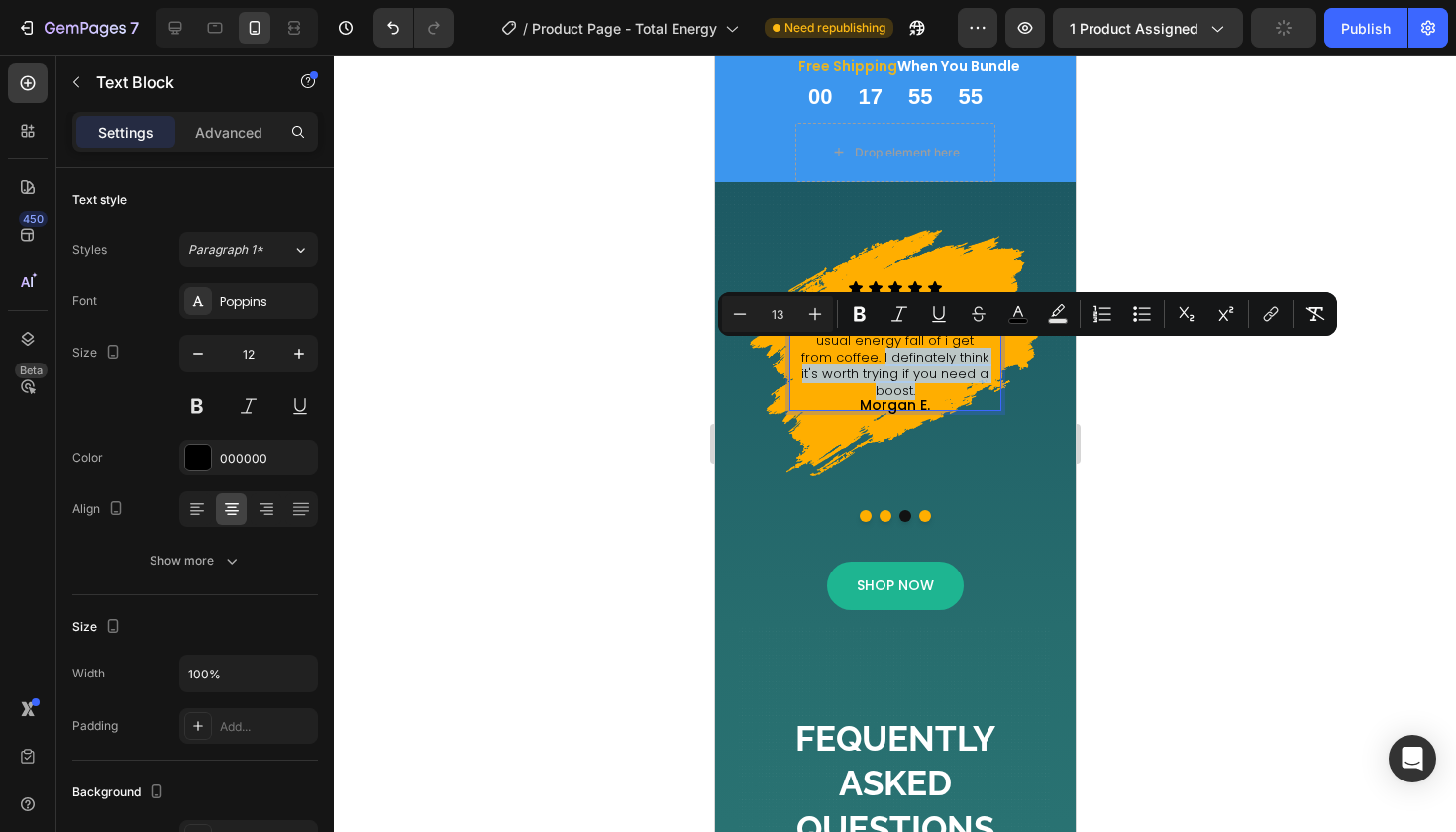 drag, startPoint x: 853, startPoint y: 357, endPoint x: 940, endPoint y: 385, distance: 91.39475 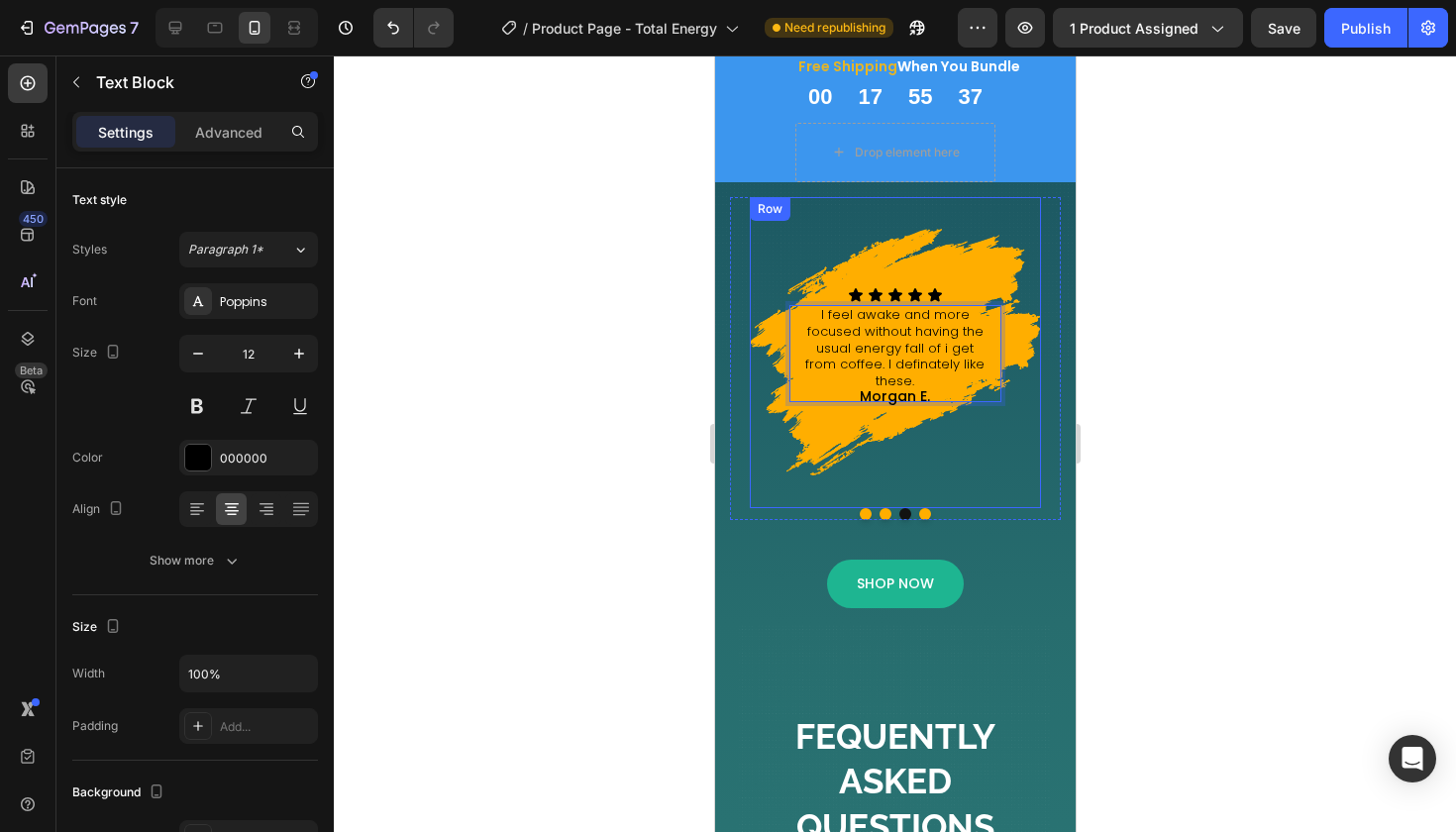 click on "Icon Icon Icon Icon Icon Icon List I feel awake and more focused without having the usual energy fall of i get from coffee. I definately like these.  Text Block   -20 Morgan E. Text Block Row" at bounding box center [894, 353] 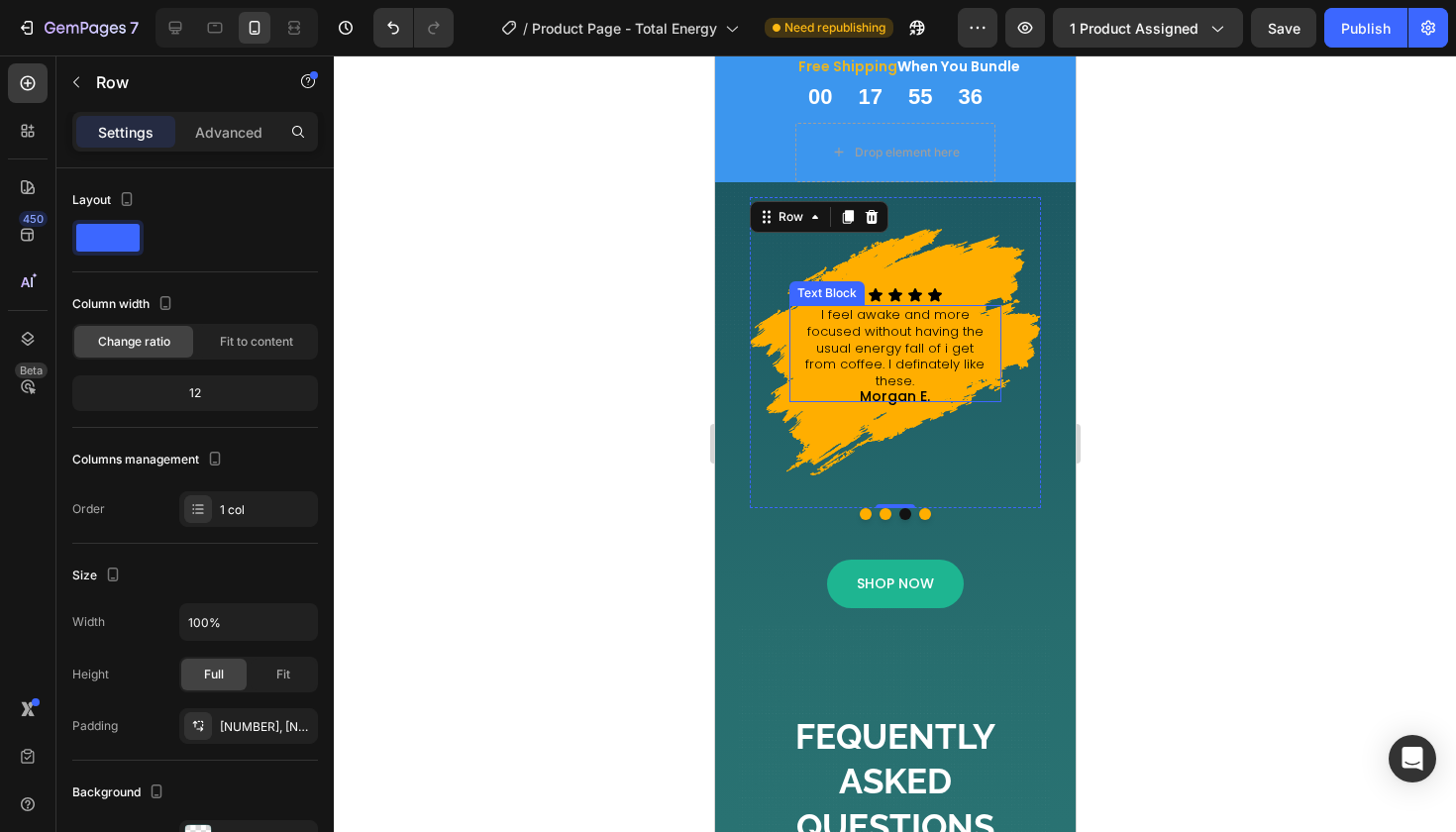 click on "I feel awake and more focused without having the usual energy fall of i get from coffee. I definately like these." at bounding box center (894, 349) 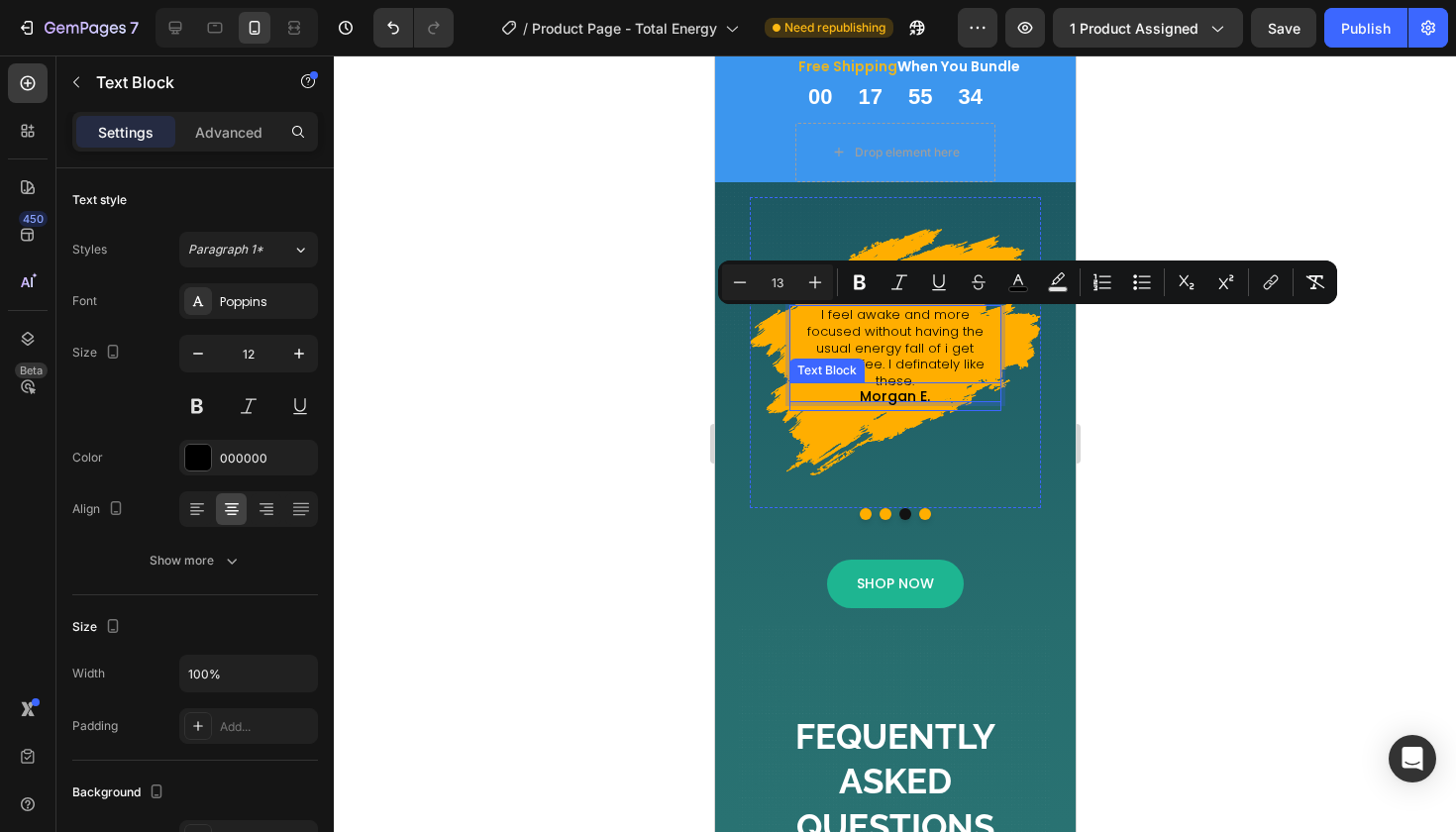 drag, startPoint x: 822, startPoint y: 319, endPoint x: 991, endPoint y: 373, distance: 177.4176 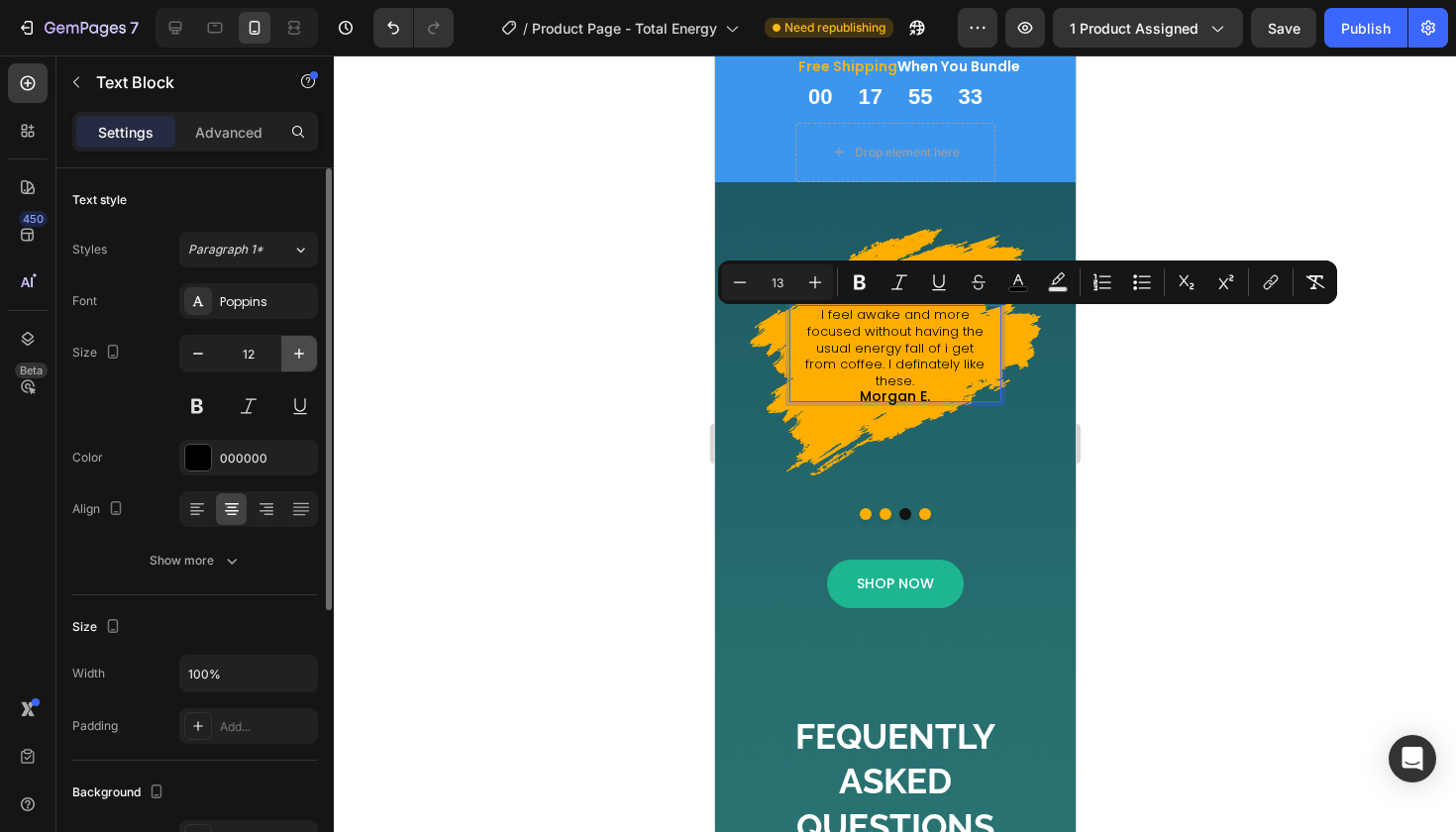 click at bounding box center [299, 354] 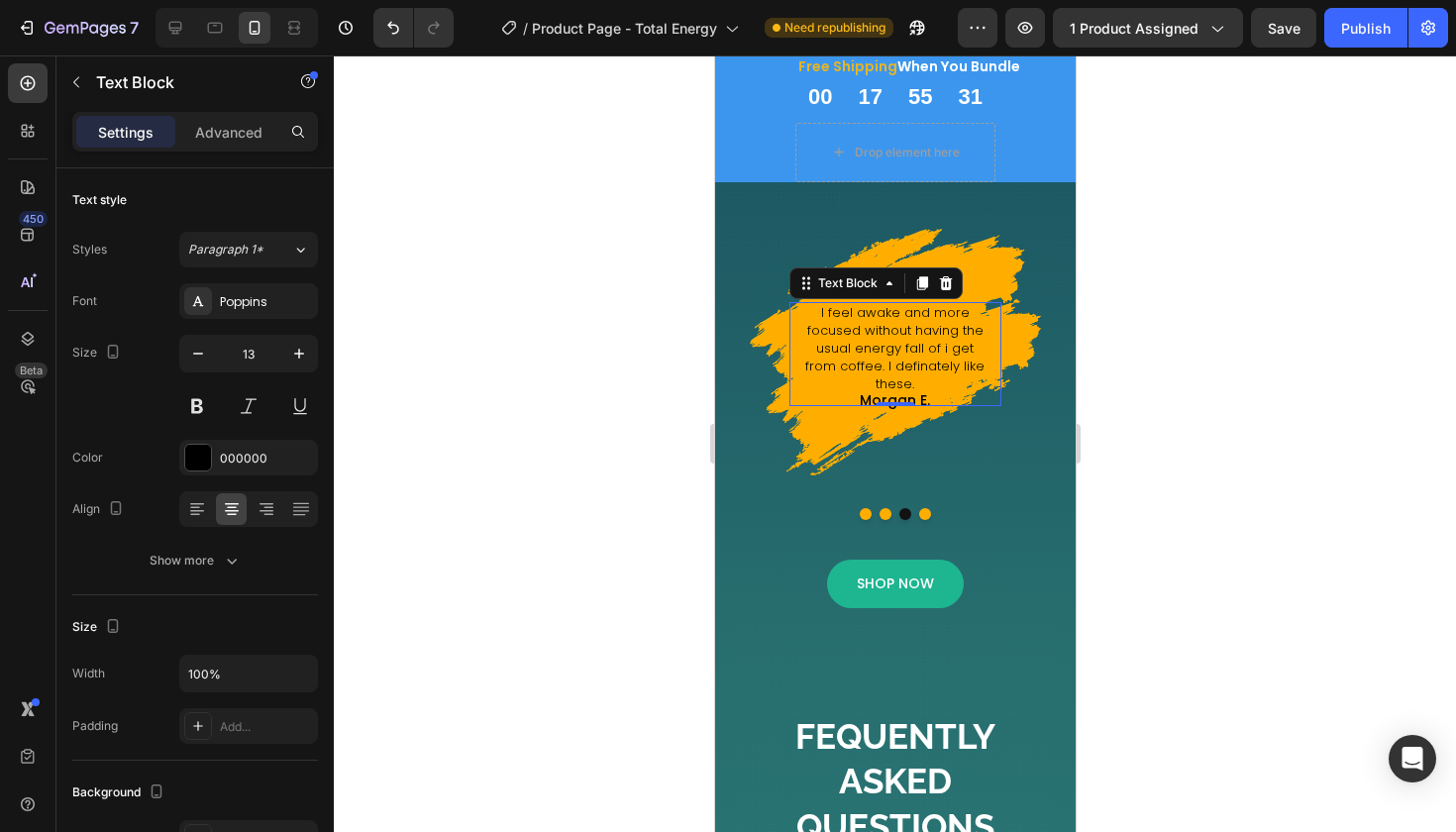 click 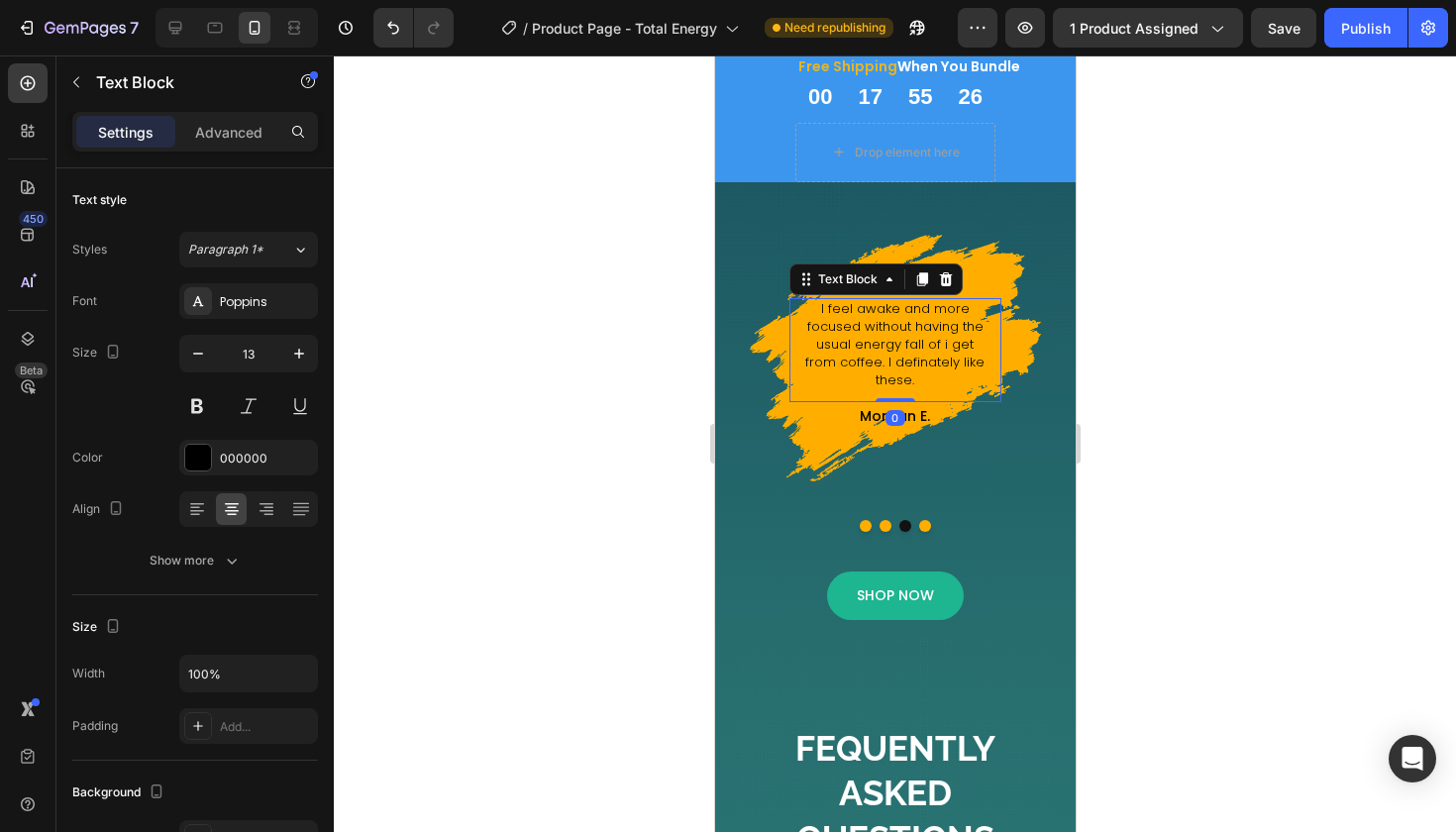 drag, startPoint x: 903, startPoint y: 387, endPoint x: 903, endPoint y: 371, distance: 16 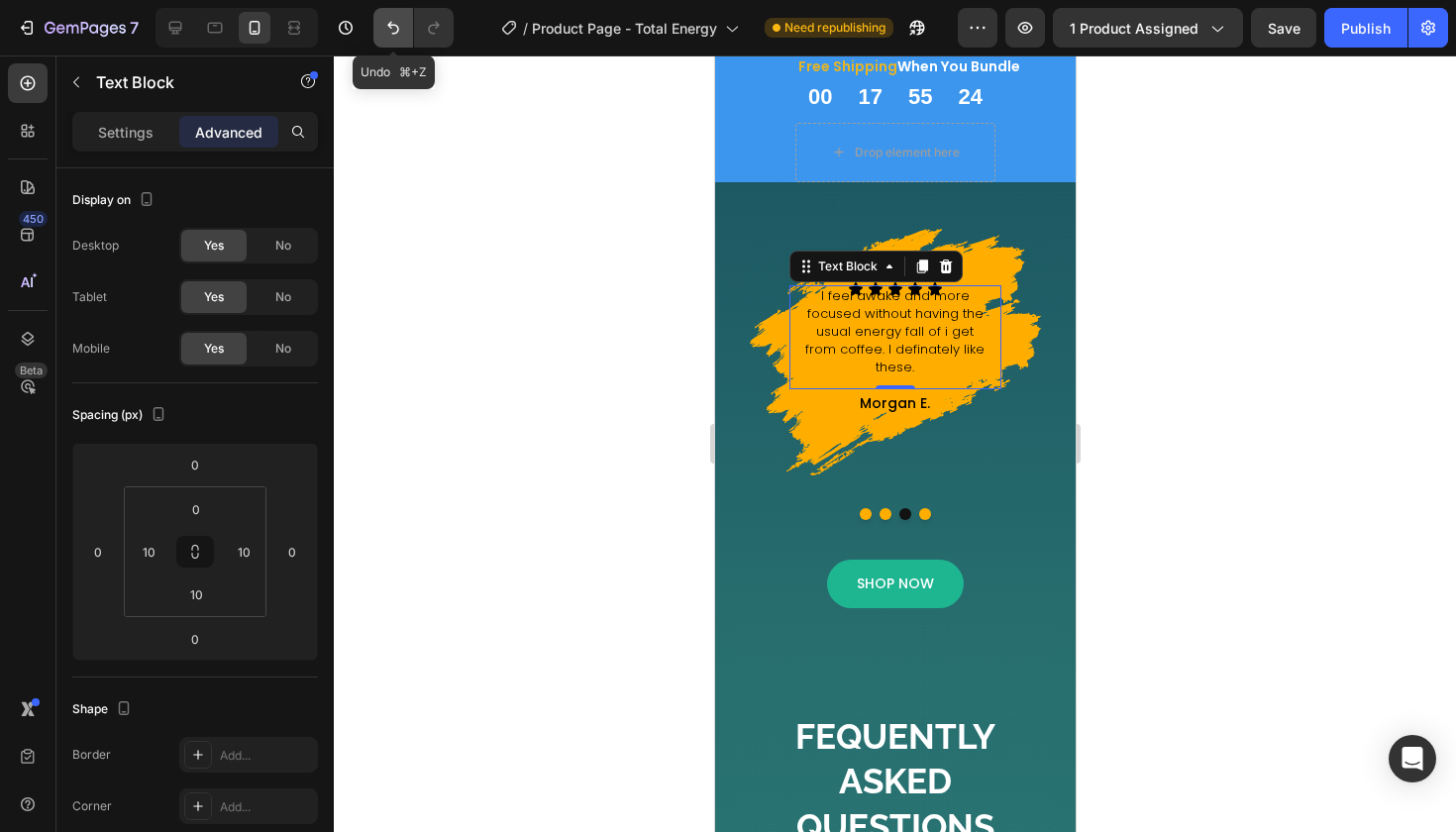 click 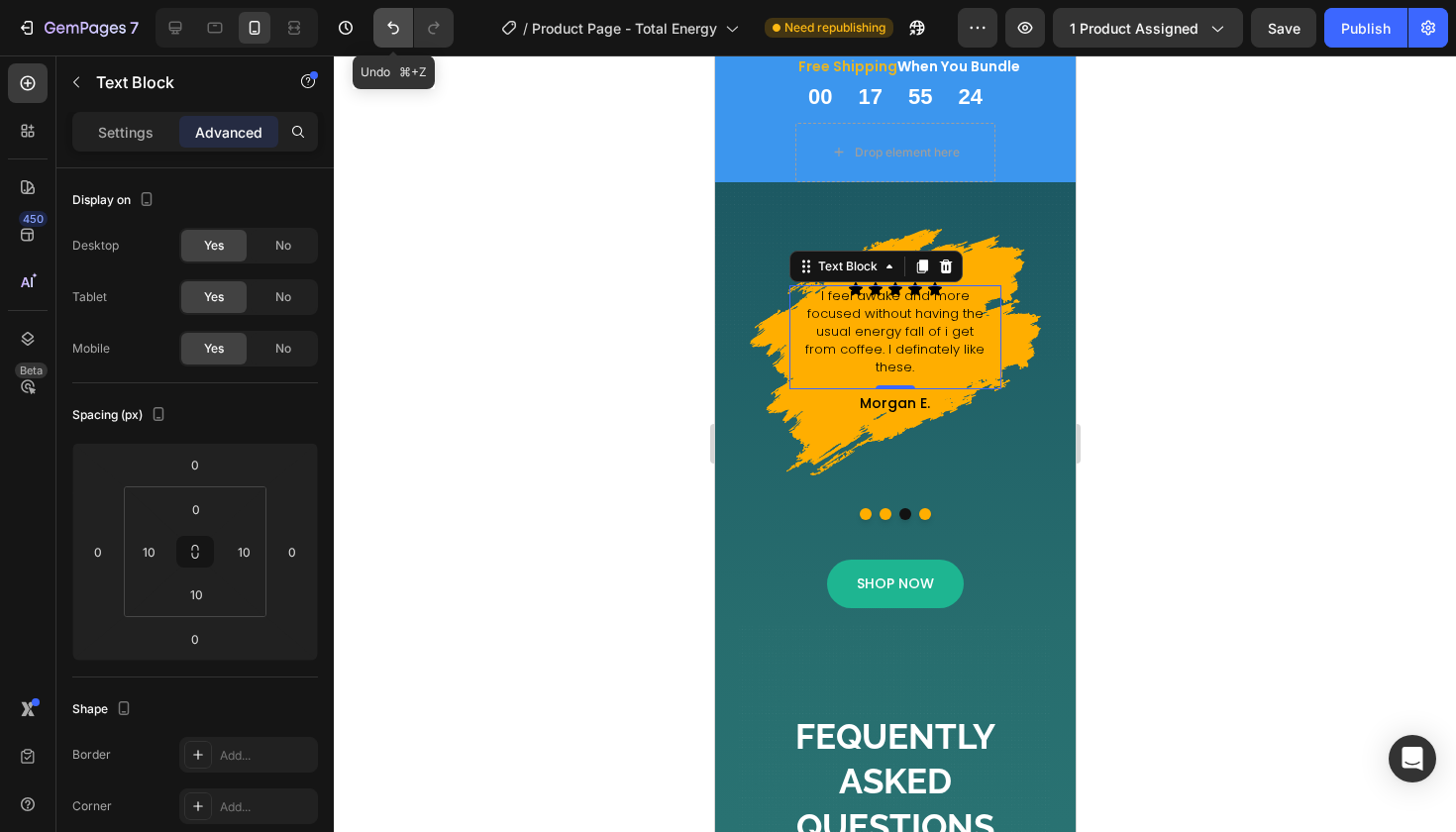 type on "-20" 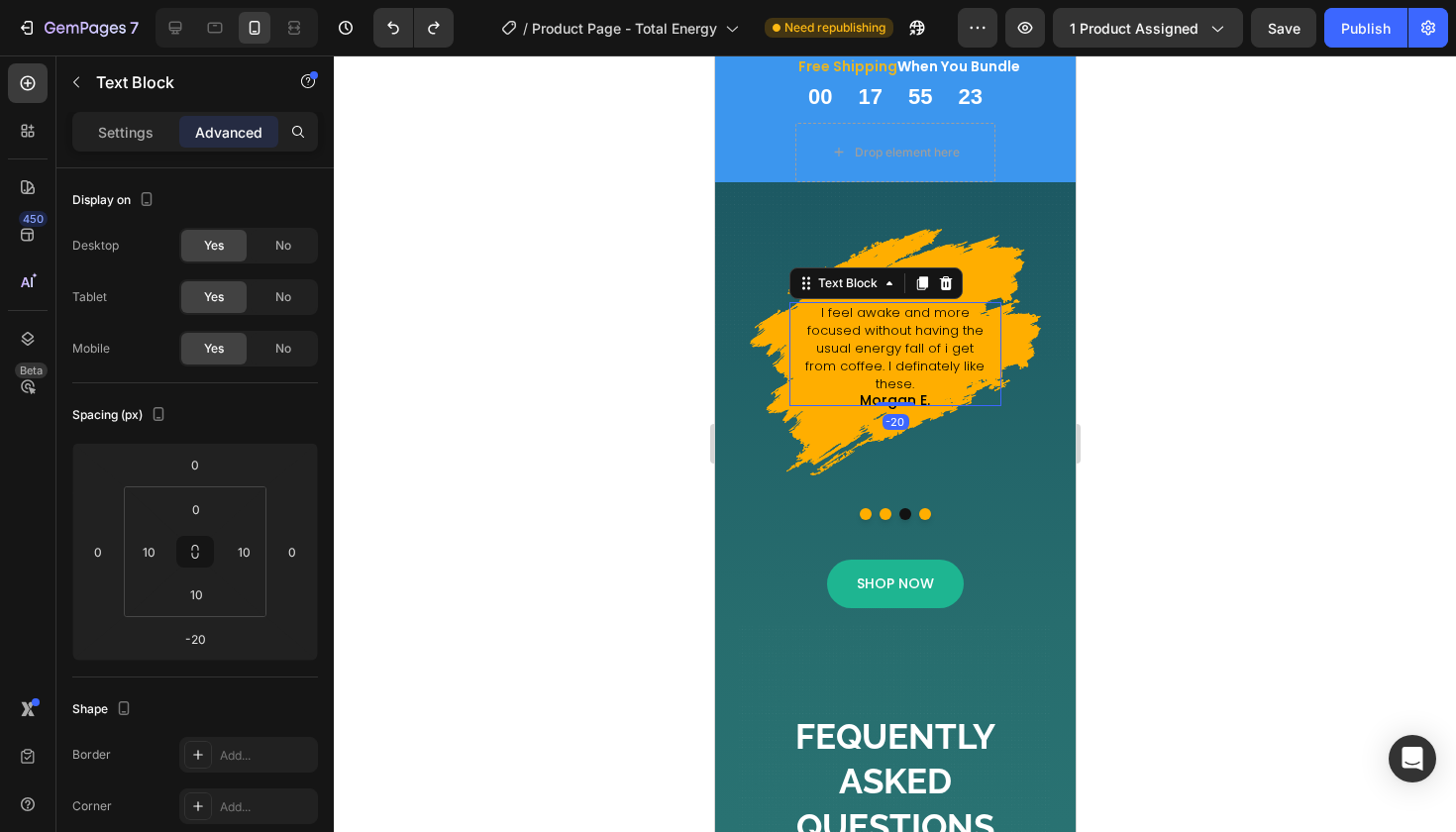 click 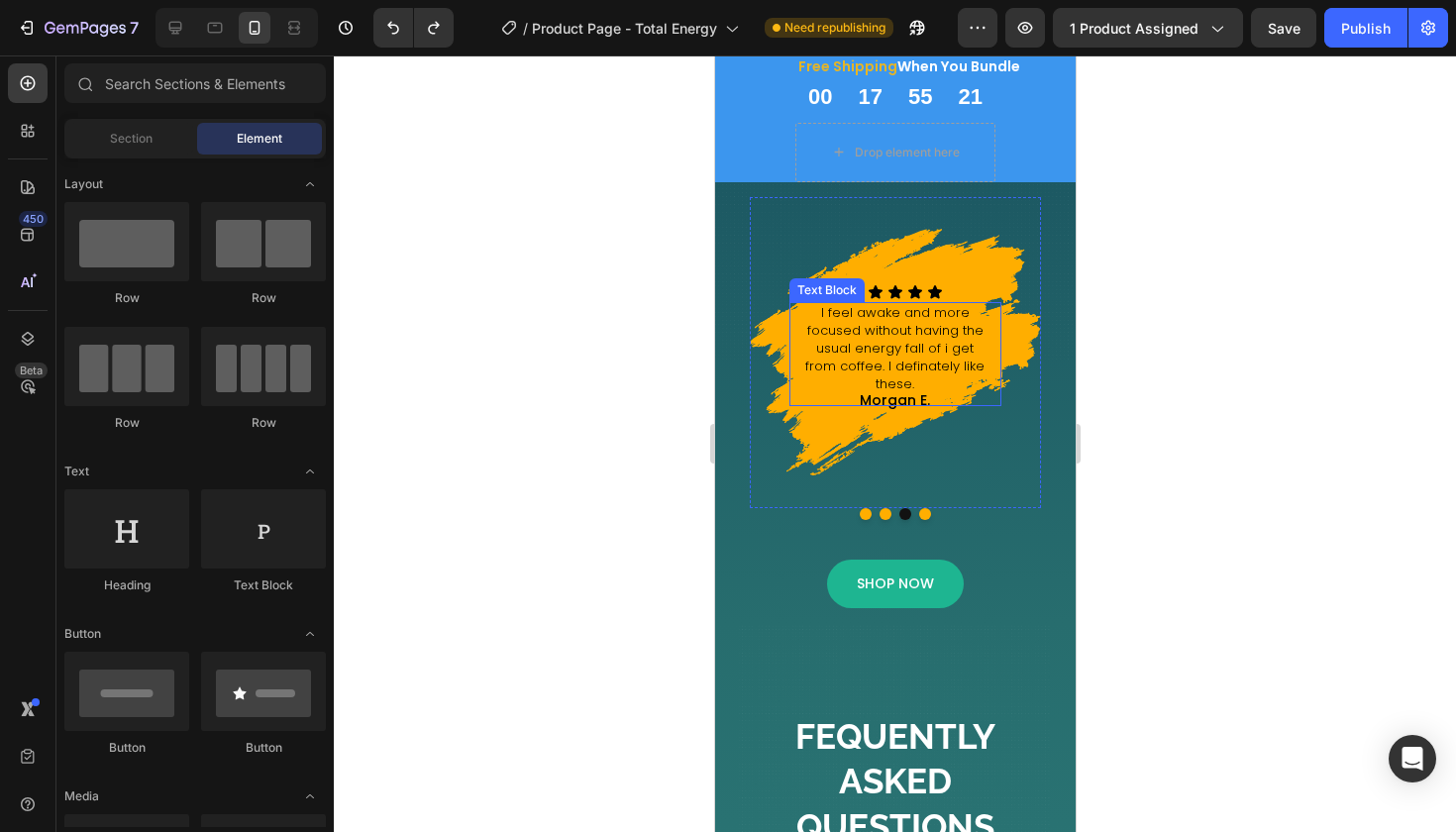 click on "I feel awake and more focused without having the usual energy fall of i get from coffee. I definately like these." at bounding box center (893, 349) 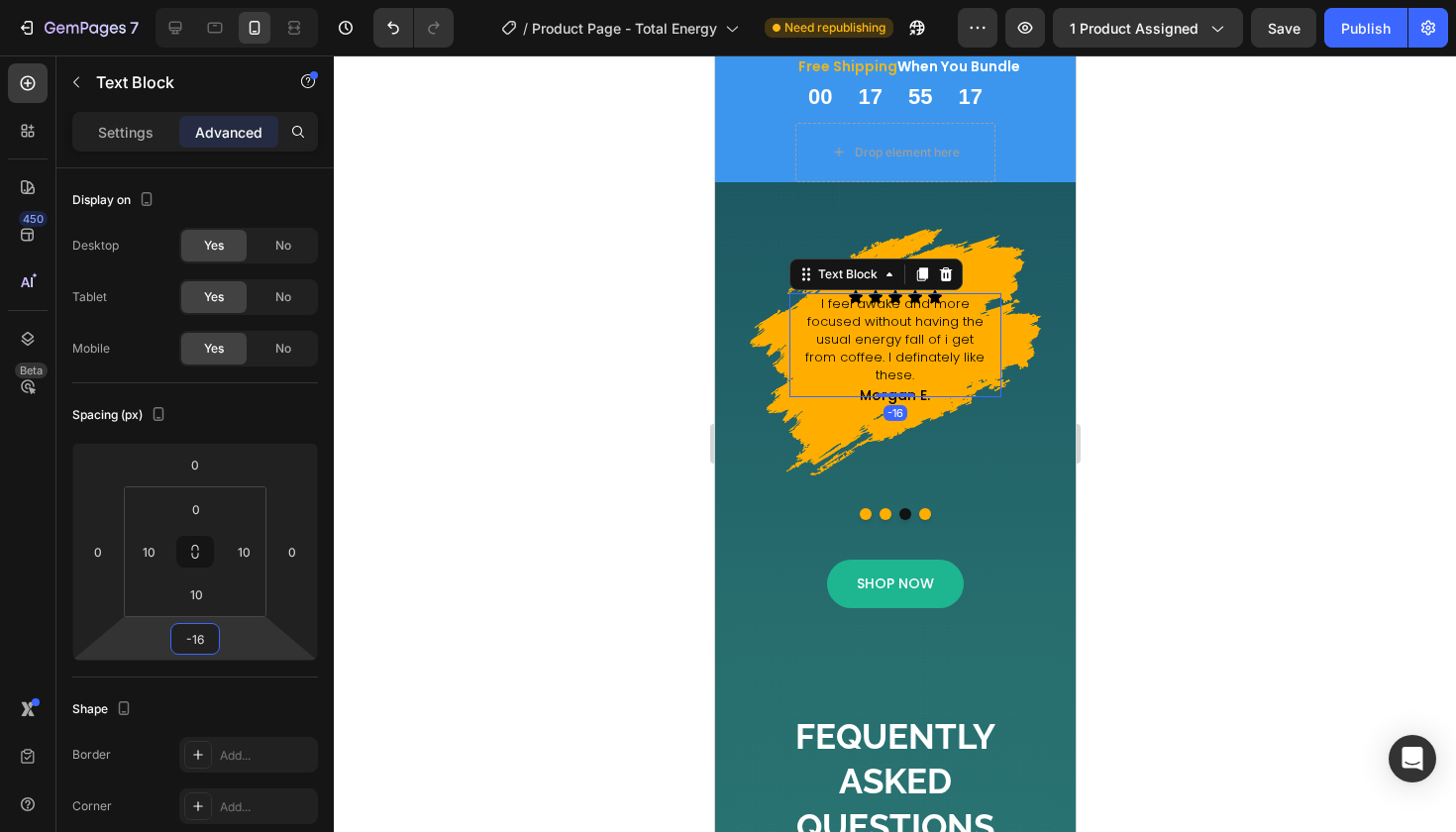 type on "-18" 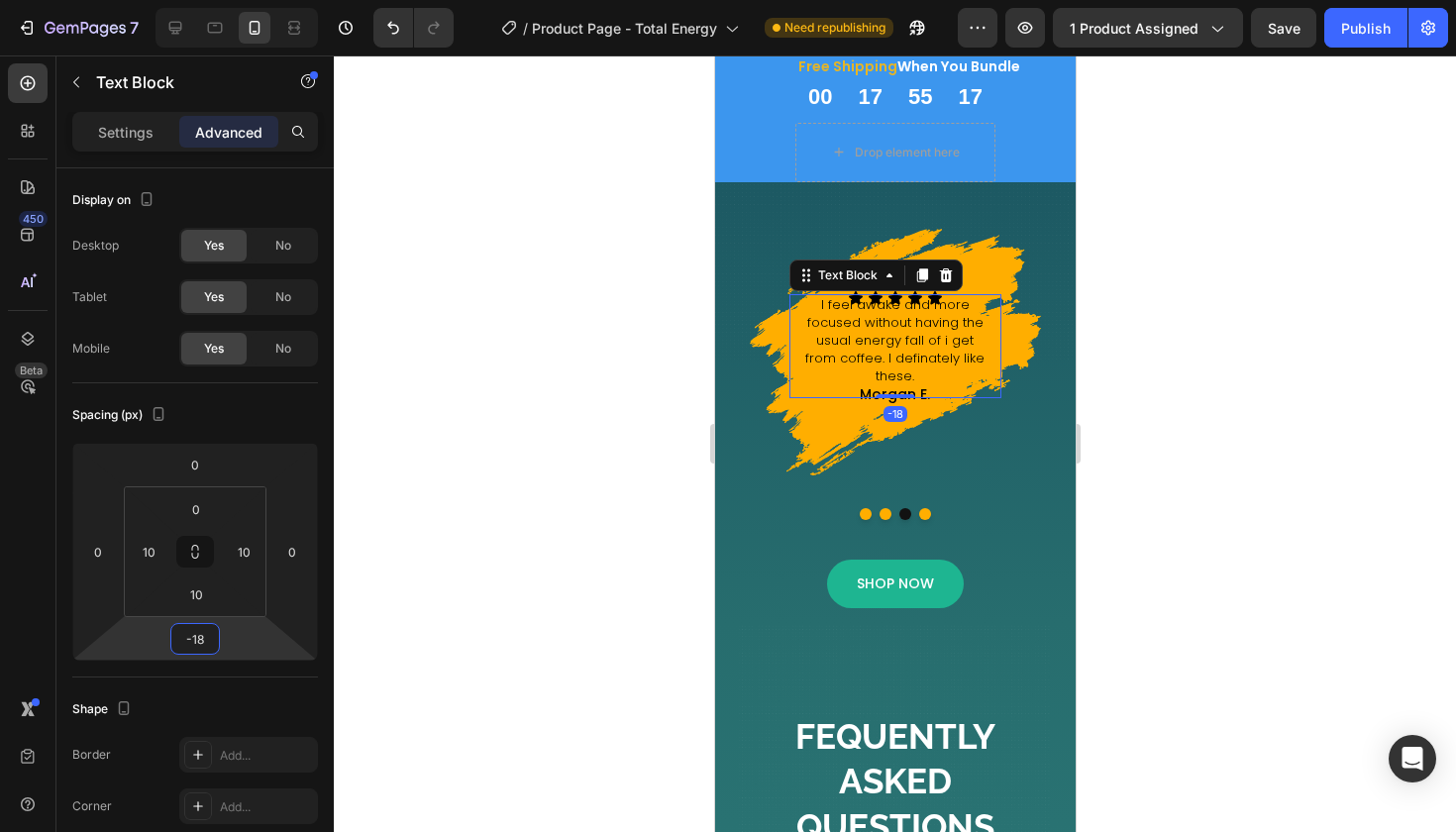 click on "7  Version history  /  Product Page - Total Energy Need republishing Preview 1 product assigned  Save   Publish  450 Beta Sections(18) Elements(84) Section Element Hero Section Product Detail Brands Trusted Badges Guarantee Product Breakdown How to use Testimonials Compare Bundle FAQs Social Proof Brand Story Product List Collection Blog List Contact Sticky Add to Cart Custom Footer Browse Library 450 Layout
Row
Row
Row
Row Text
Heading
Text Block Button
Button
Button Media
Image
Image Video" at bounding box center [728, 0] 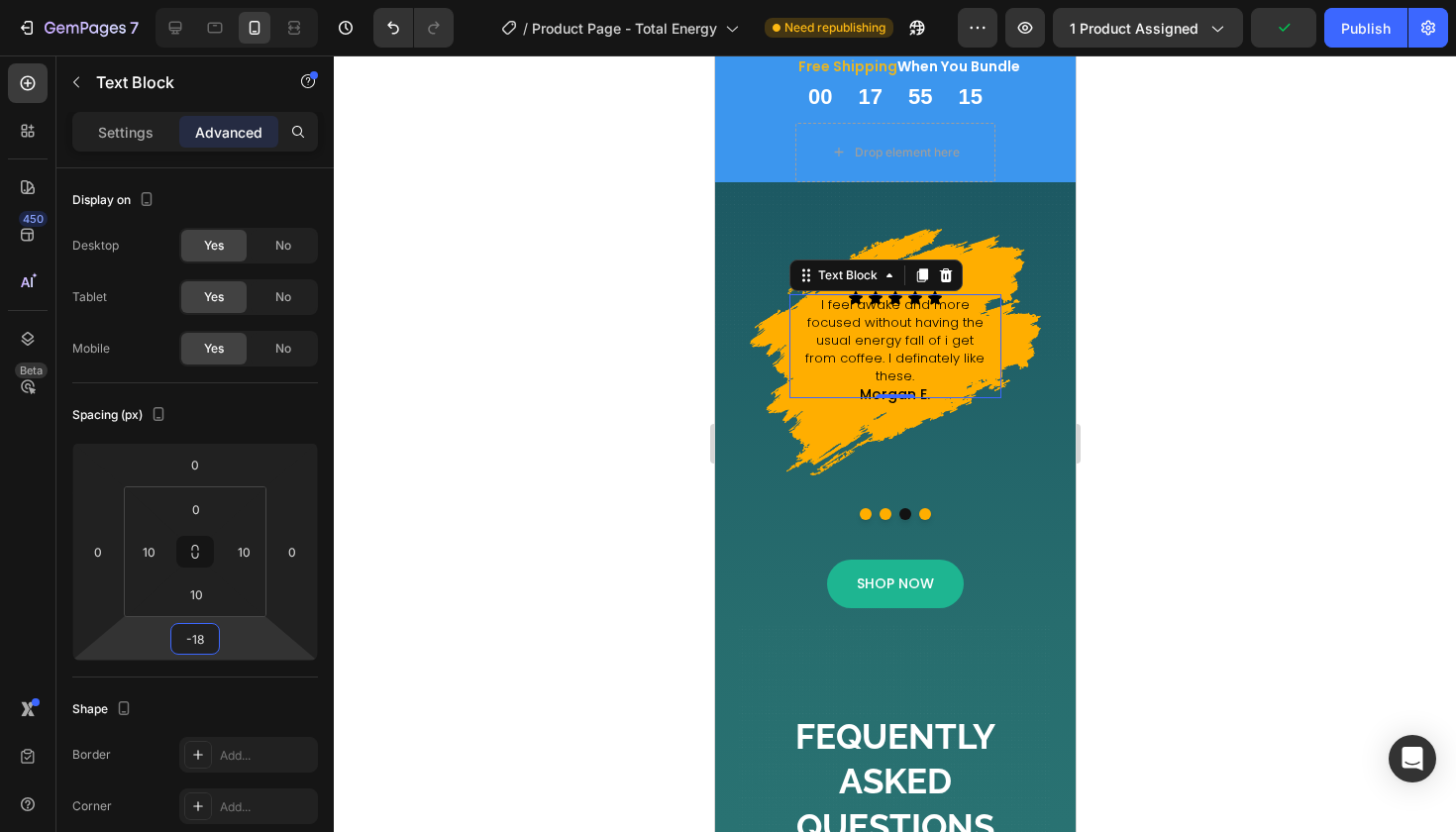 click 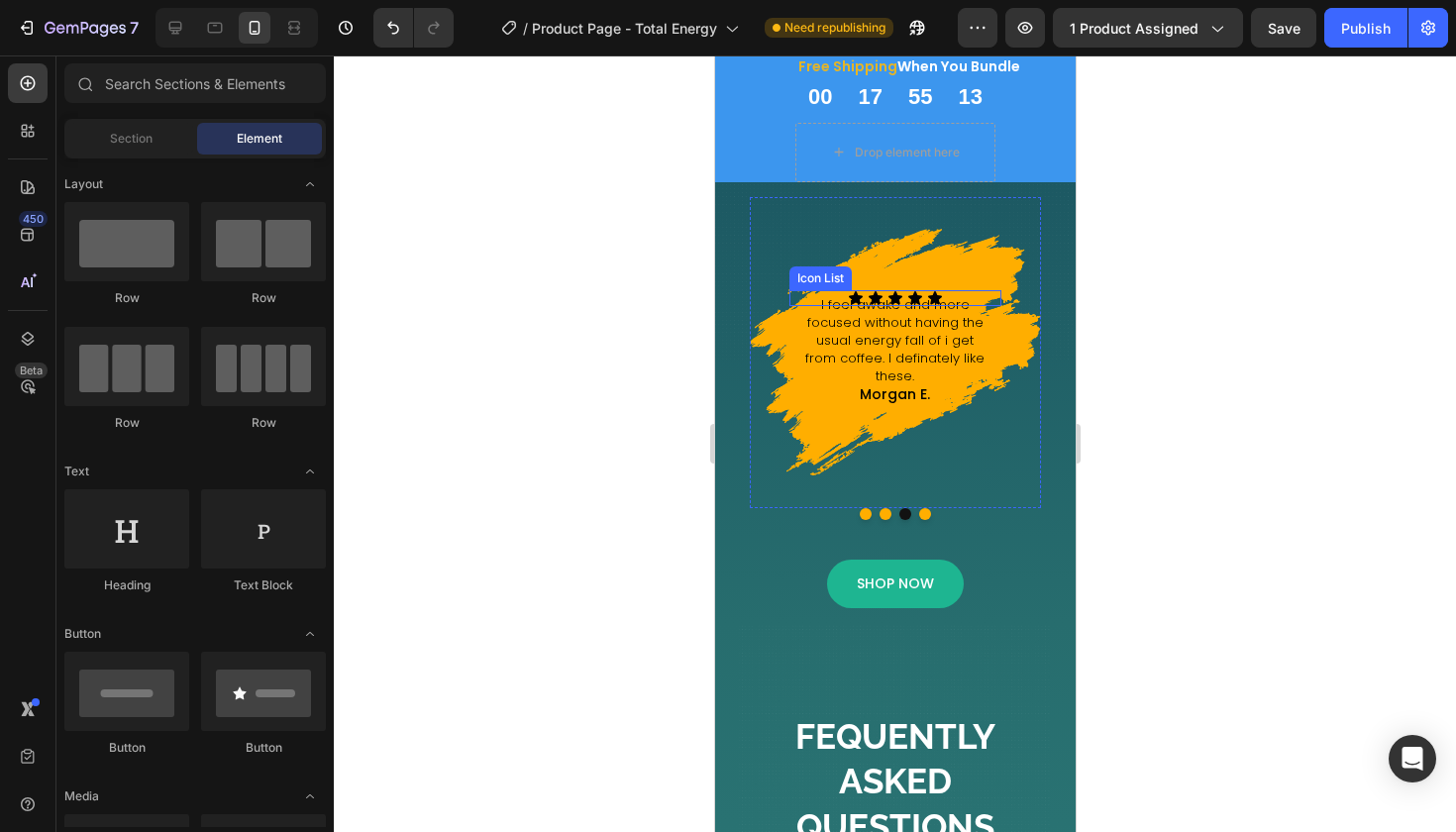 click on "Icon Icon Icon Icon Icon" at bounding box center (894, 298) 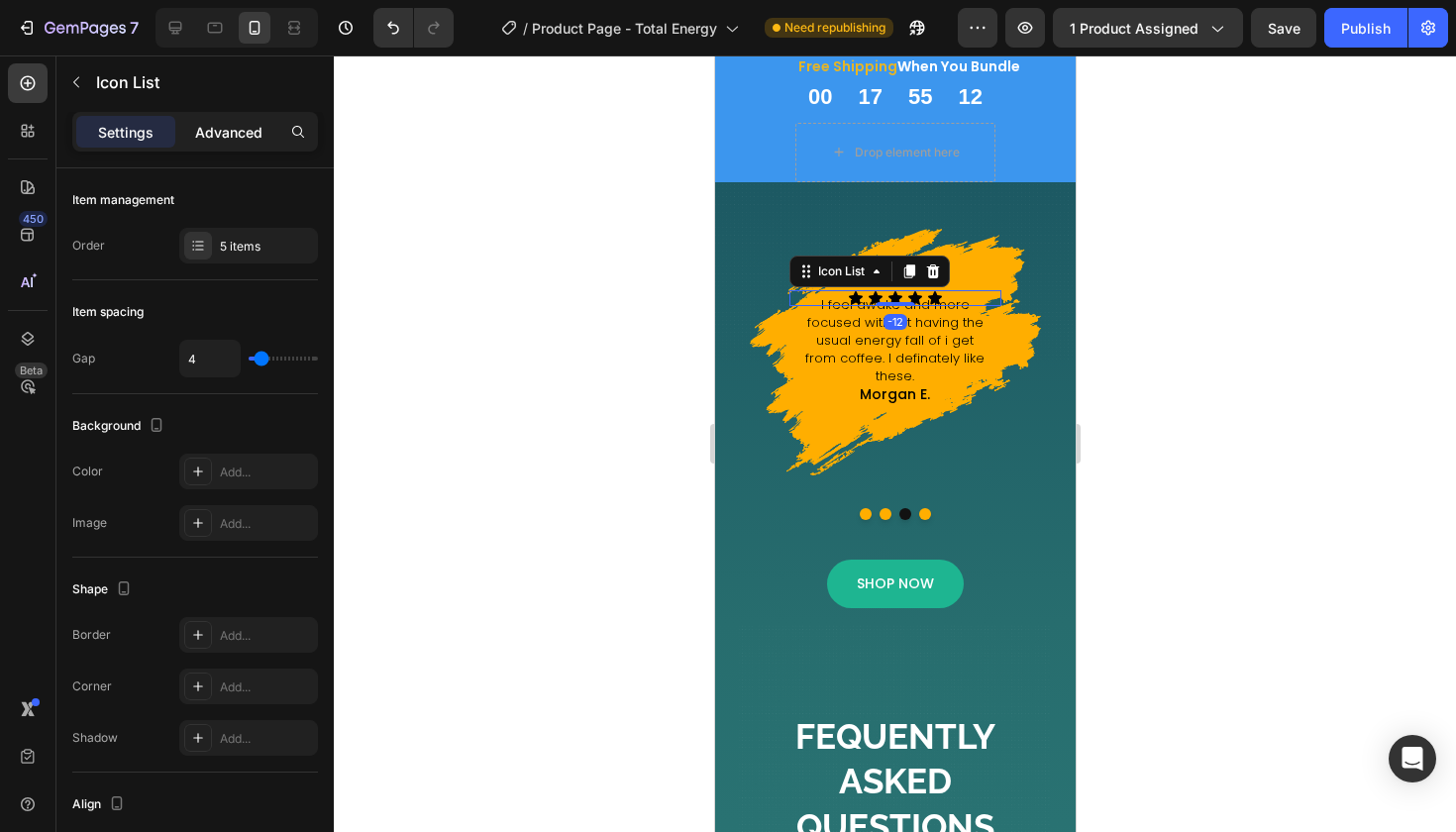 click on "Advanced" 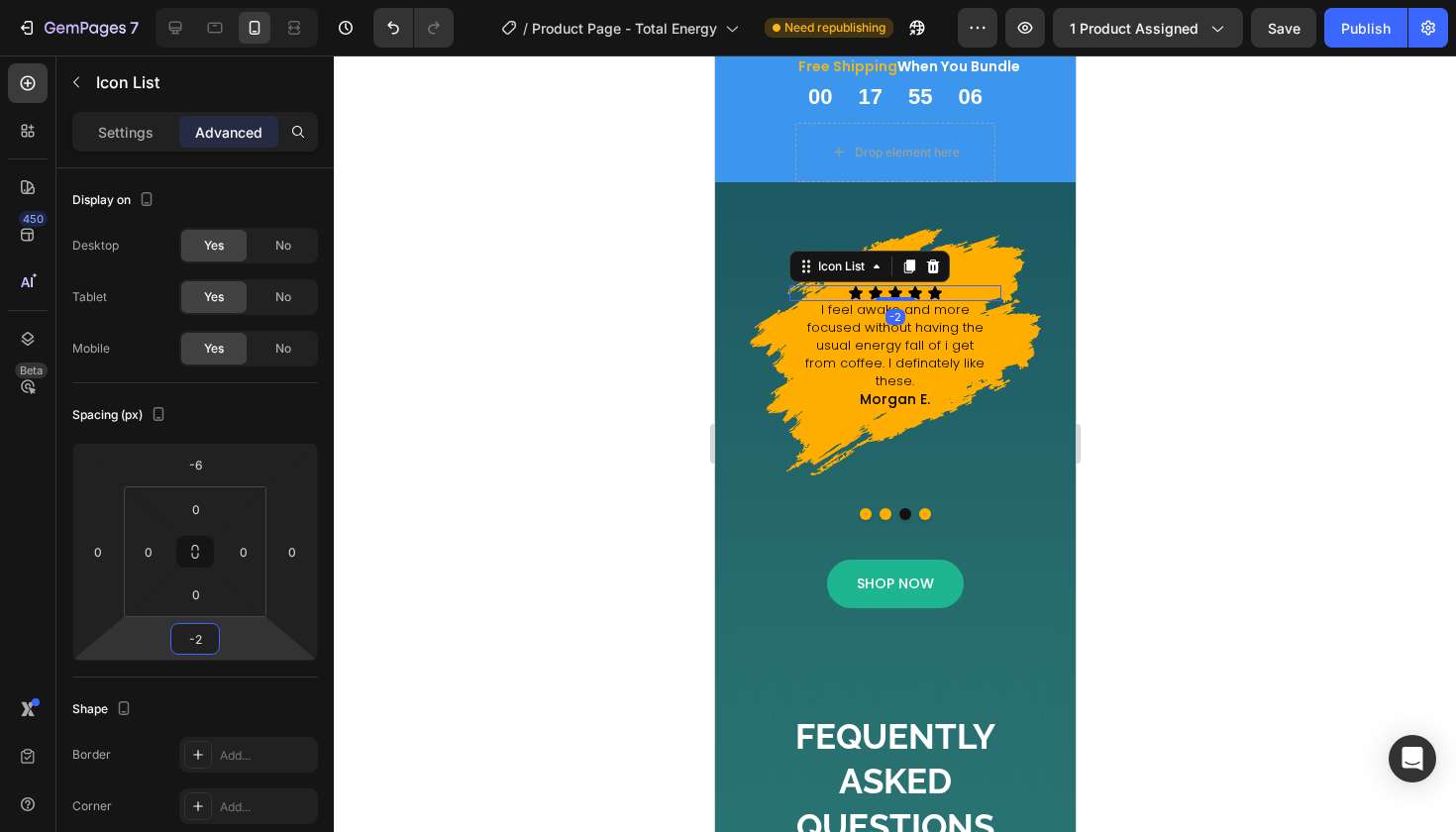 type on "0" 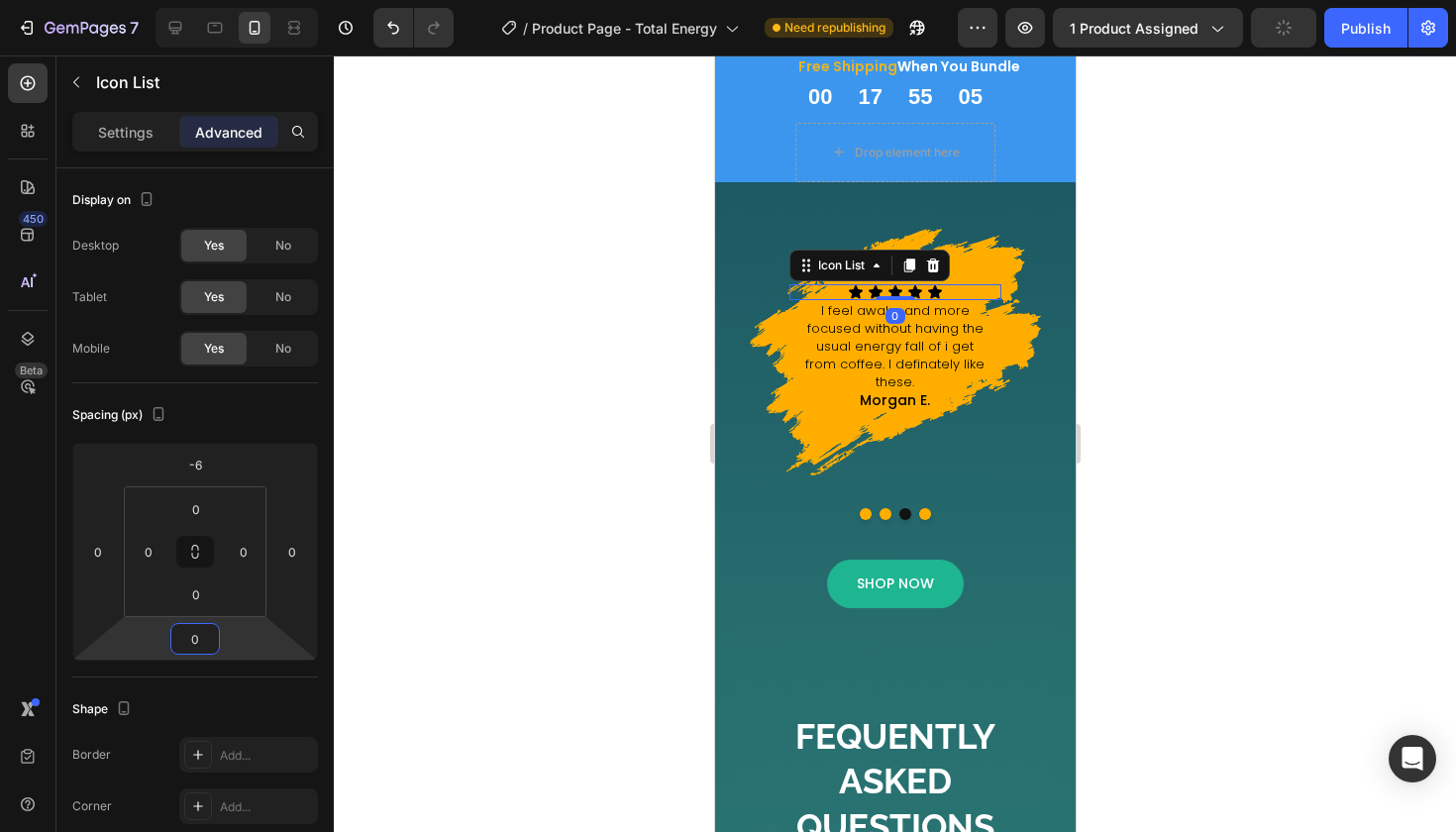 click on "7  Version history  /  Product Page - Total Energy Need republishing Preview 1 product assigned  Publish  450 Beta Sections(18) Elements(84) Section Element Hero Section Product Detail Brands Trusted Badges Guarantee Product Breakdown How to use Testimonials Compare Bundle FAQs Social Proof Brand Story Product List Collection Blog List Contact Sticky Add to Cart Custom Footer Browse Library 450 Layout
Row
Row
Row
Row Text
Heading
Text Block Button
Button
Button Media
Image
Image" at bounding box center (728, 0) 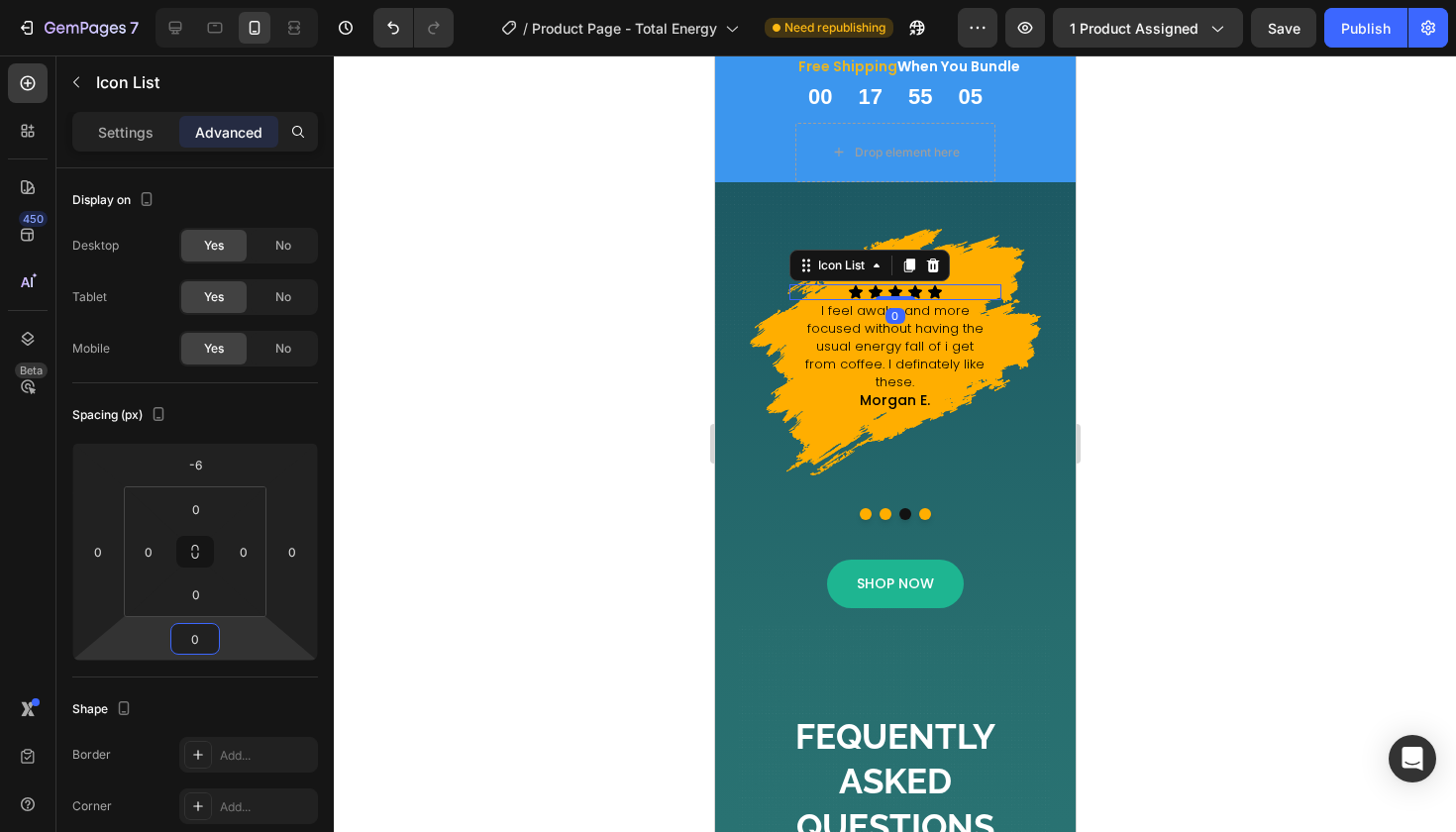 click 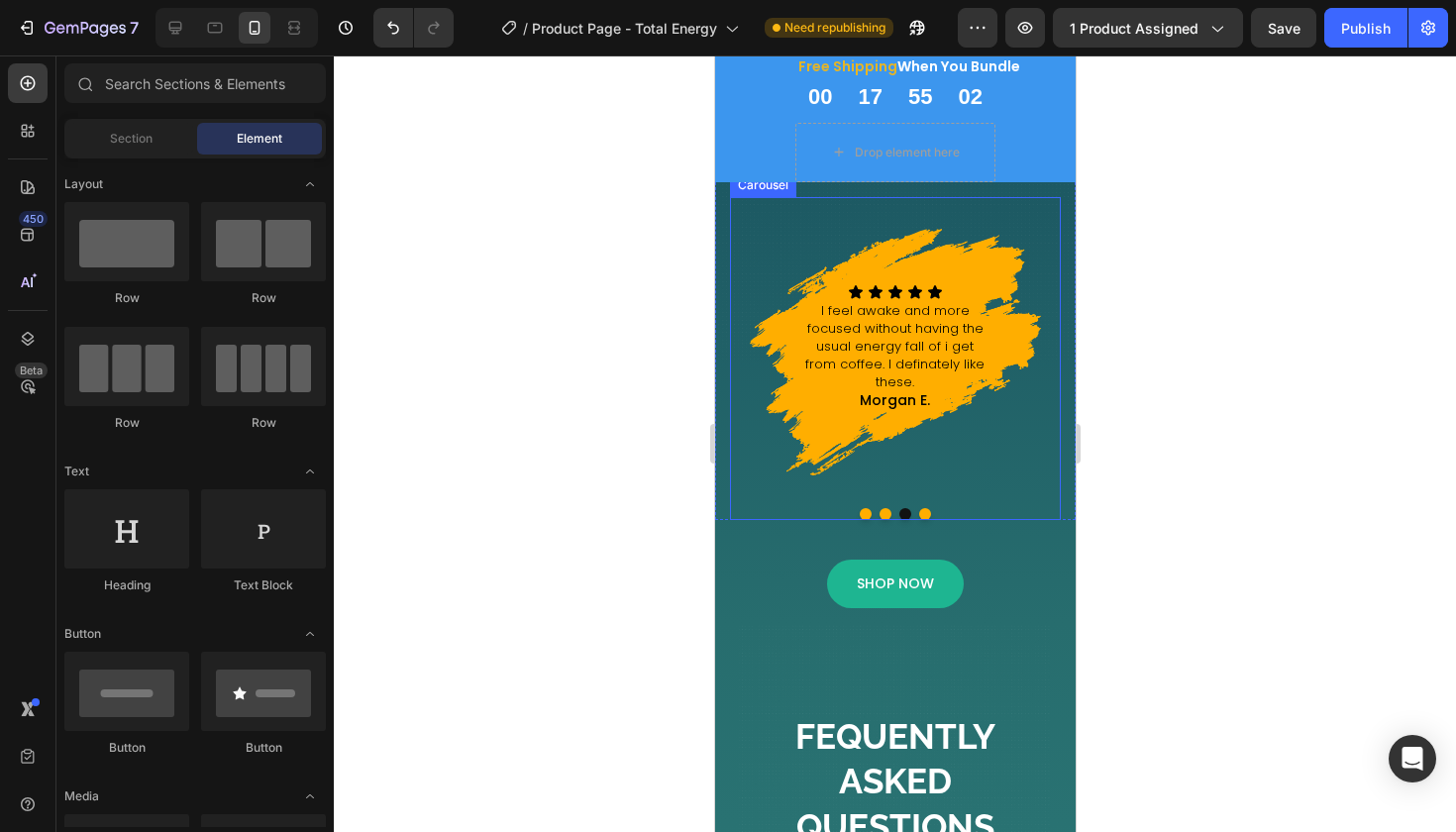 click at bounding box center [894, 514] 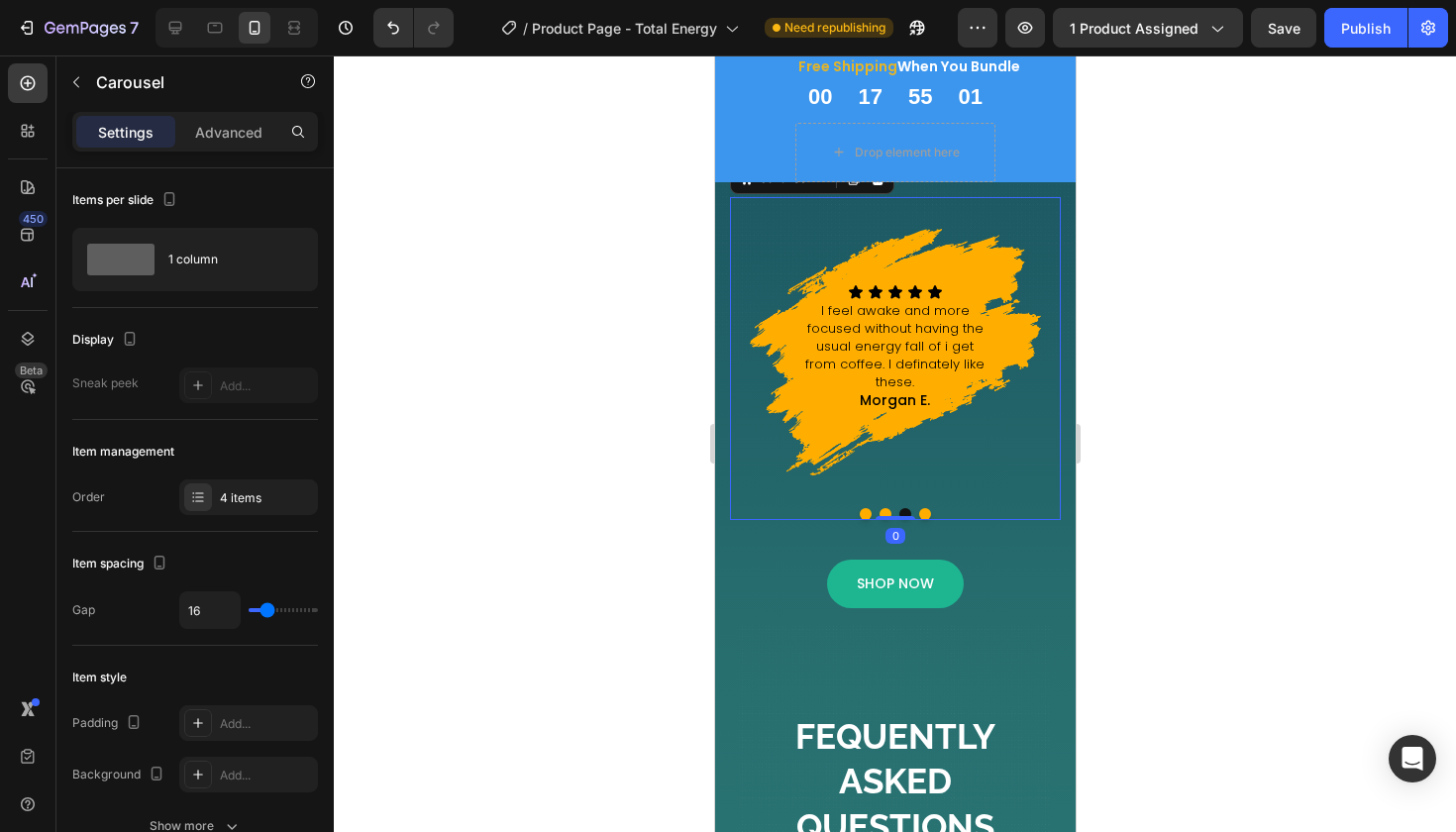 click at bounding box center [924, 514] 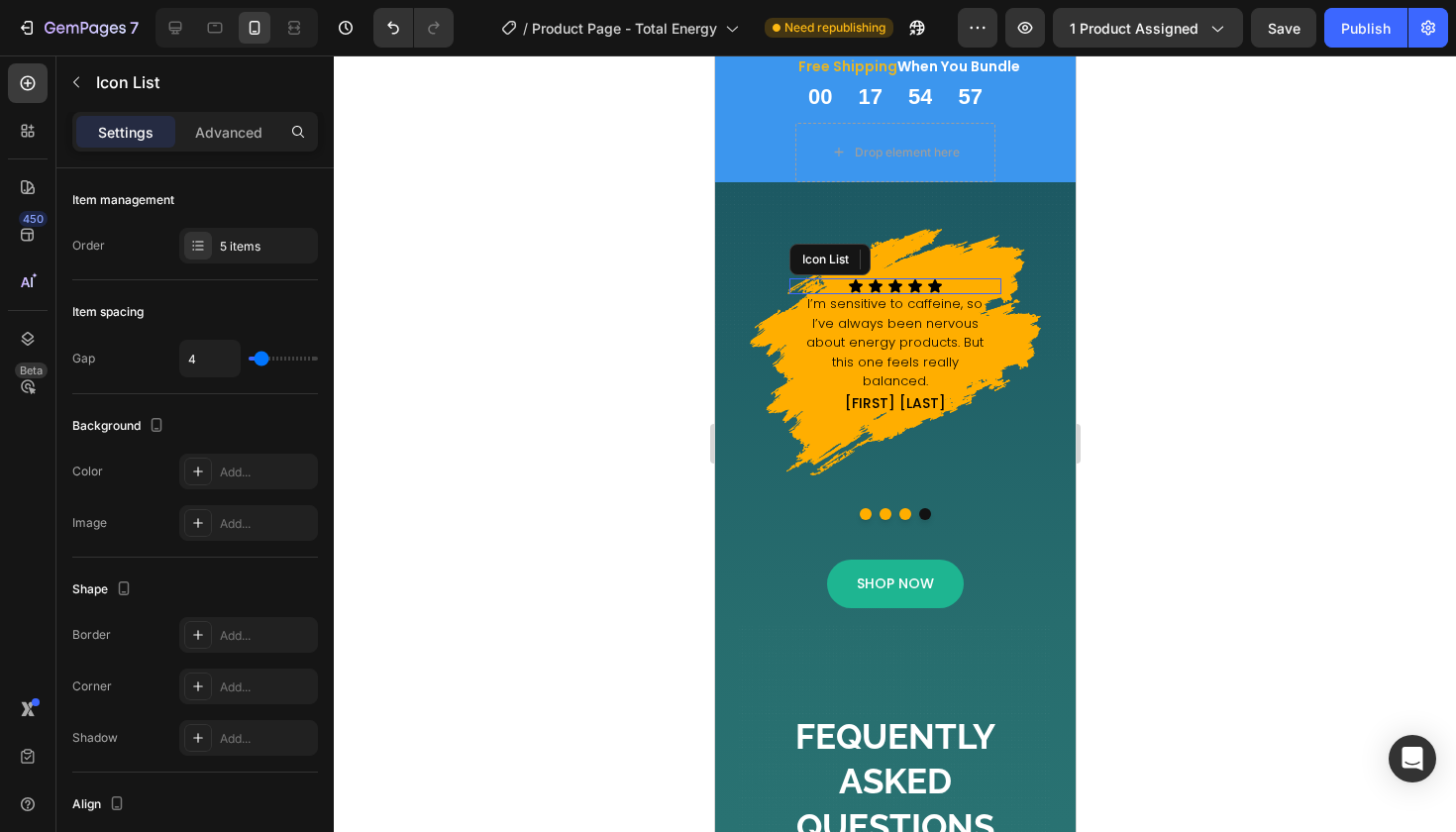 click on "Icon Icon Icon Icon Icon" at bounding box center [894, 286] 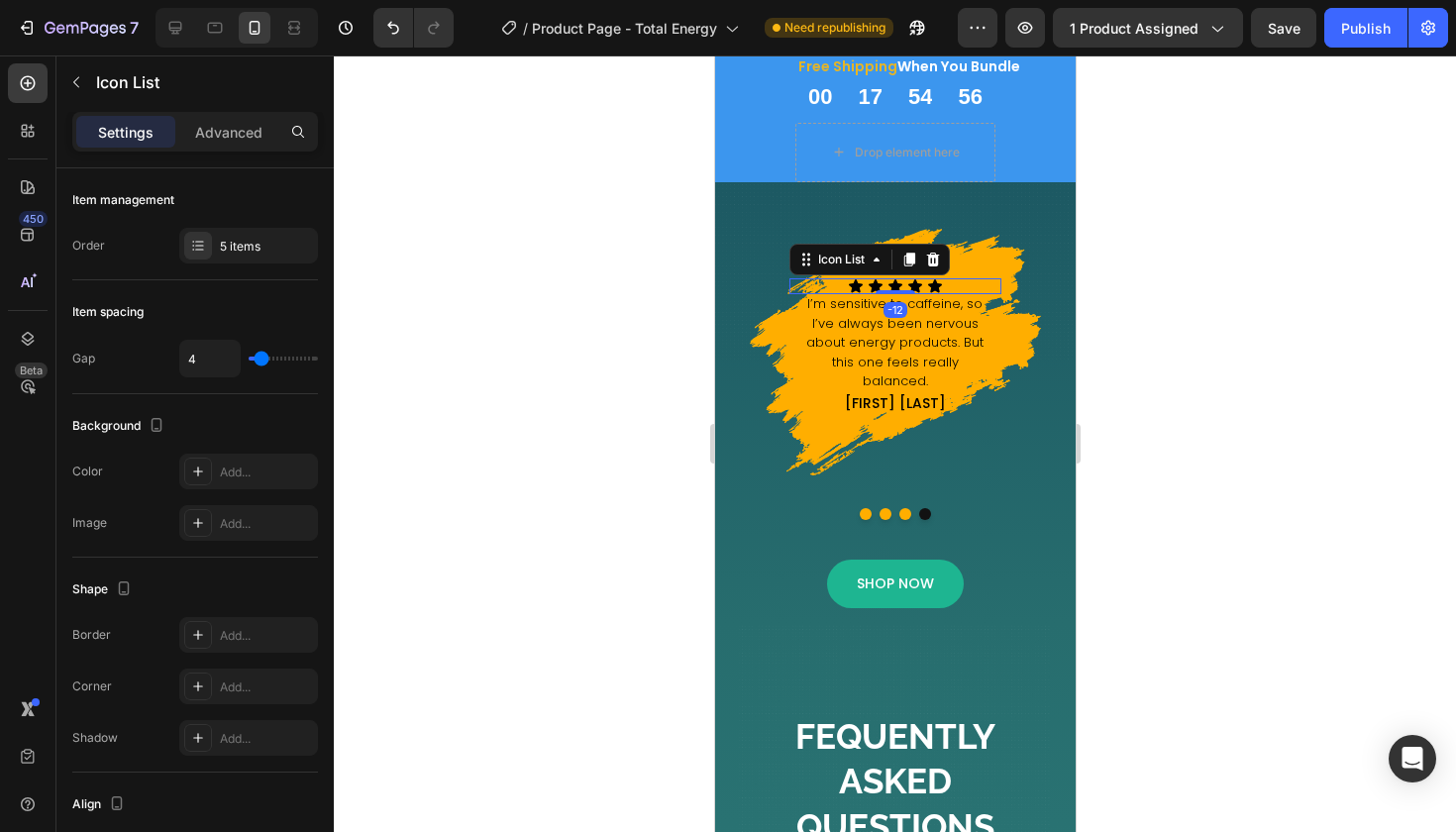 click on "Icon List" 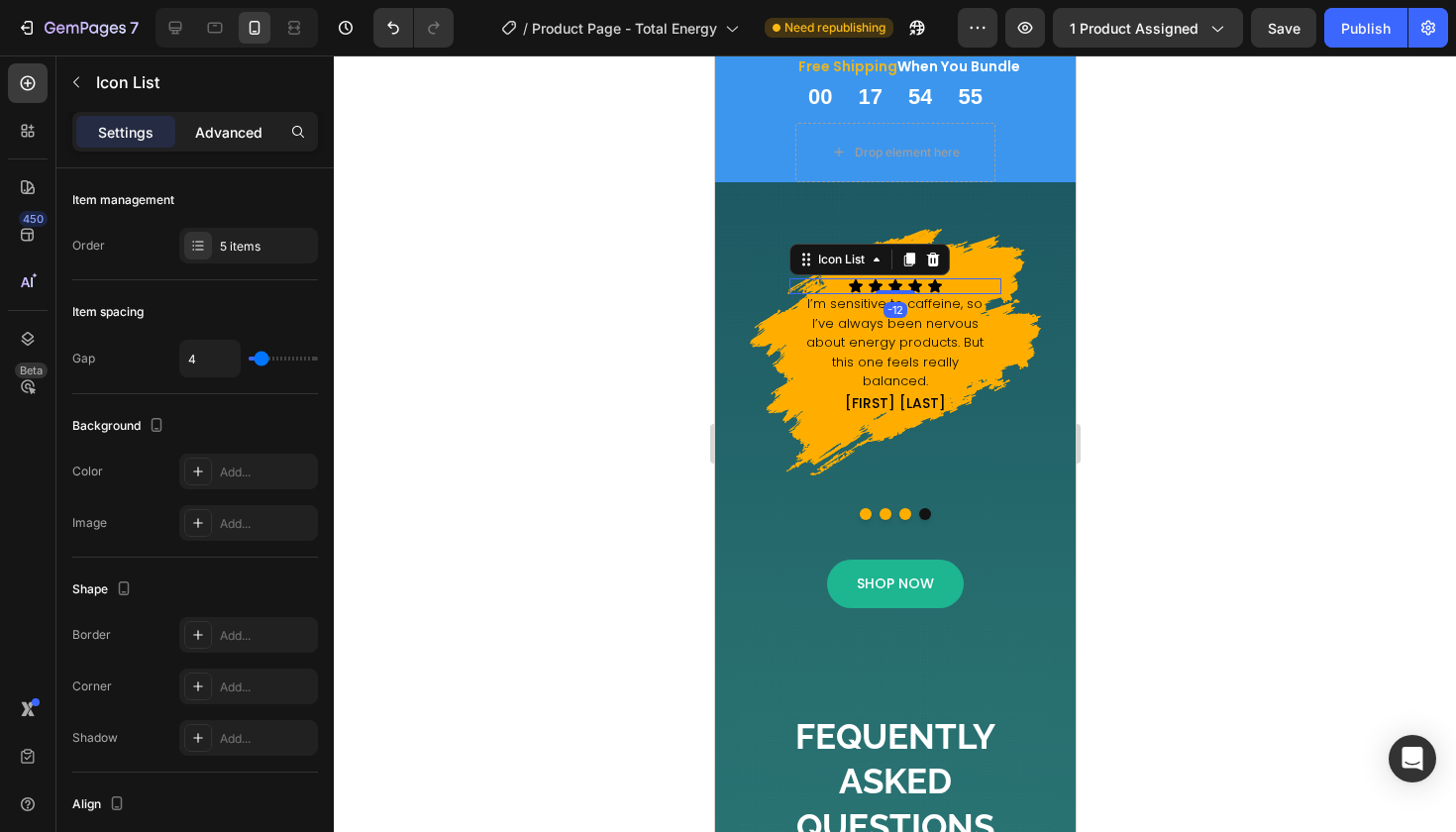 click on "Advanced" at bounding box center (229, 132) 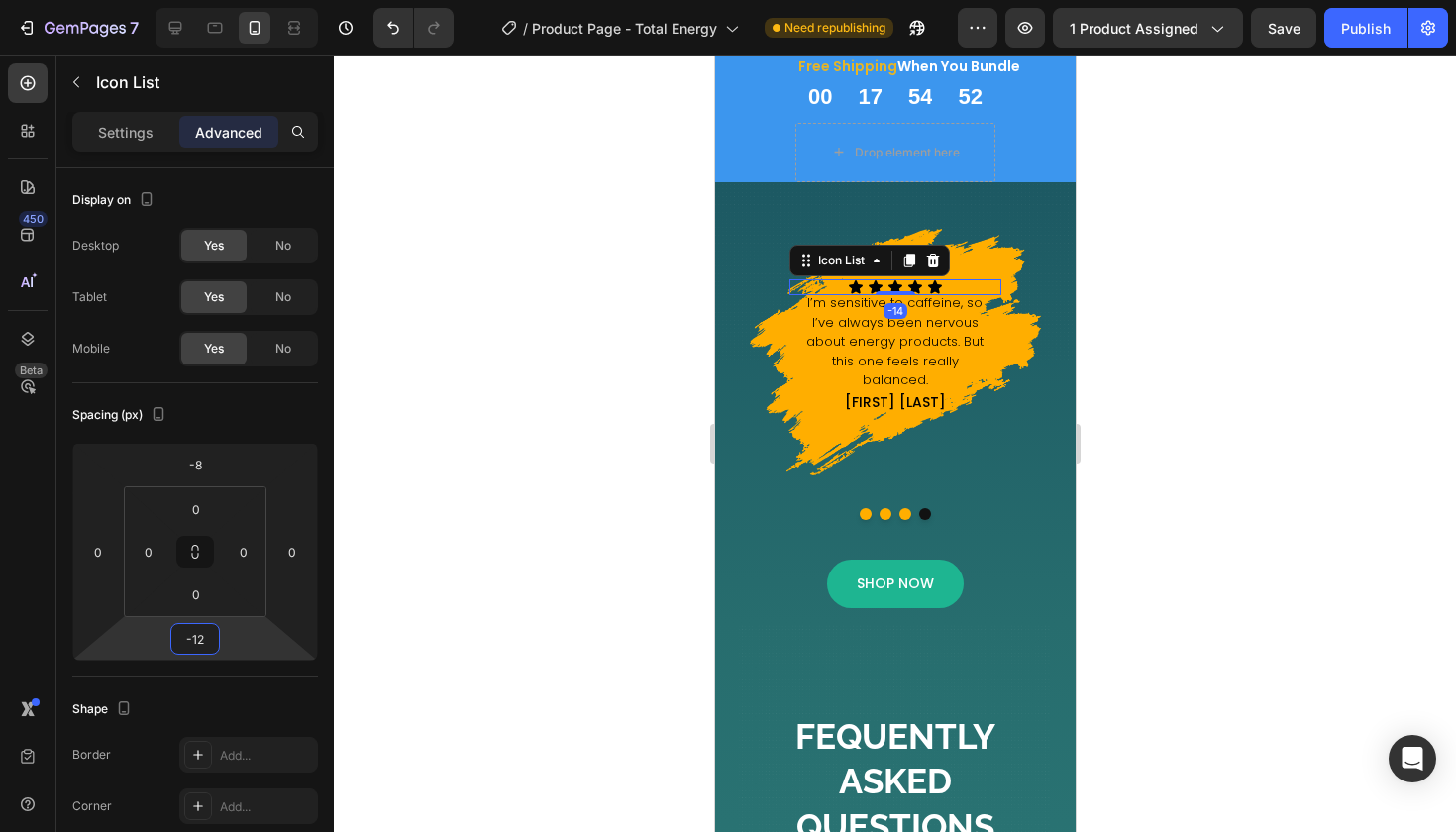 type on "-10" 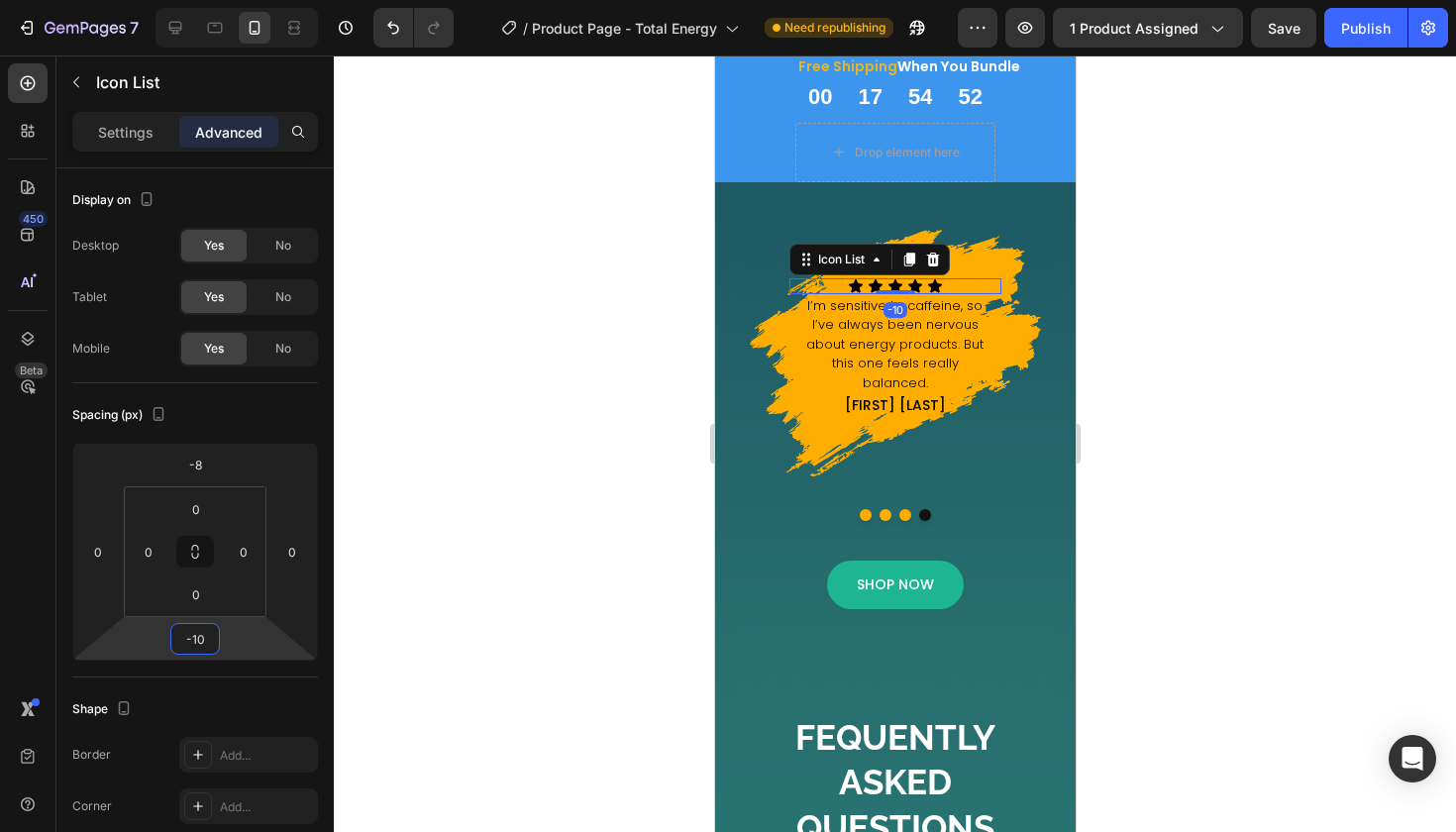 click on "7  Version history  /  Product Page - Total Energy Need republishing Preview 1 product assigned  Save   Publish  450 Beta Sections(18) Elements(84) Section Element Hero Section Product Detail Brands Trusted Badges Guarantee Product Breakdown How to use Testimonials Compare Bundle FAQs Social Proof Brand Story Product List Collection Blog List Contact Sticky Add to Cart Custom Footer Browse Library 450 Layout
Row
Row
Row
Row Text
Heading
Text Block Button
Button
Button Media
Image
Image Video" at bounding box center (728, 0) 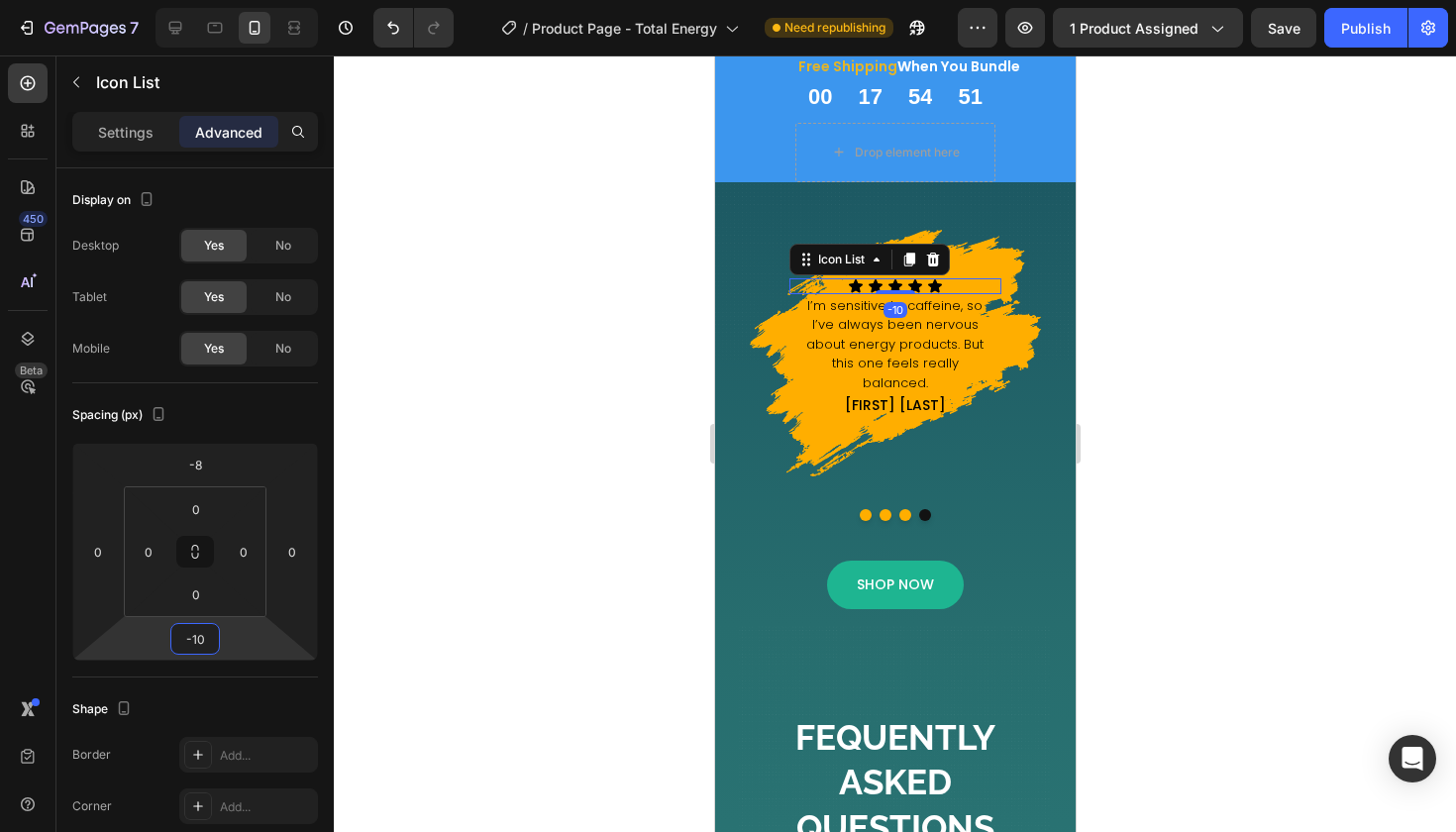 click 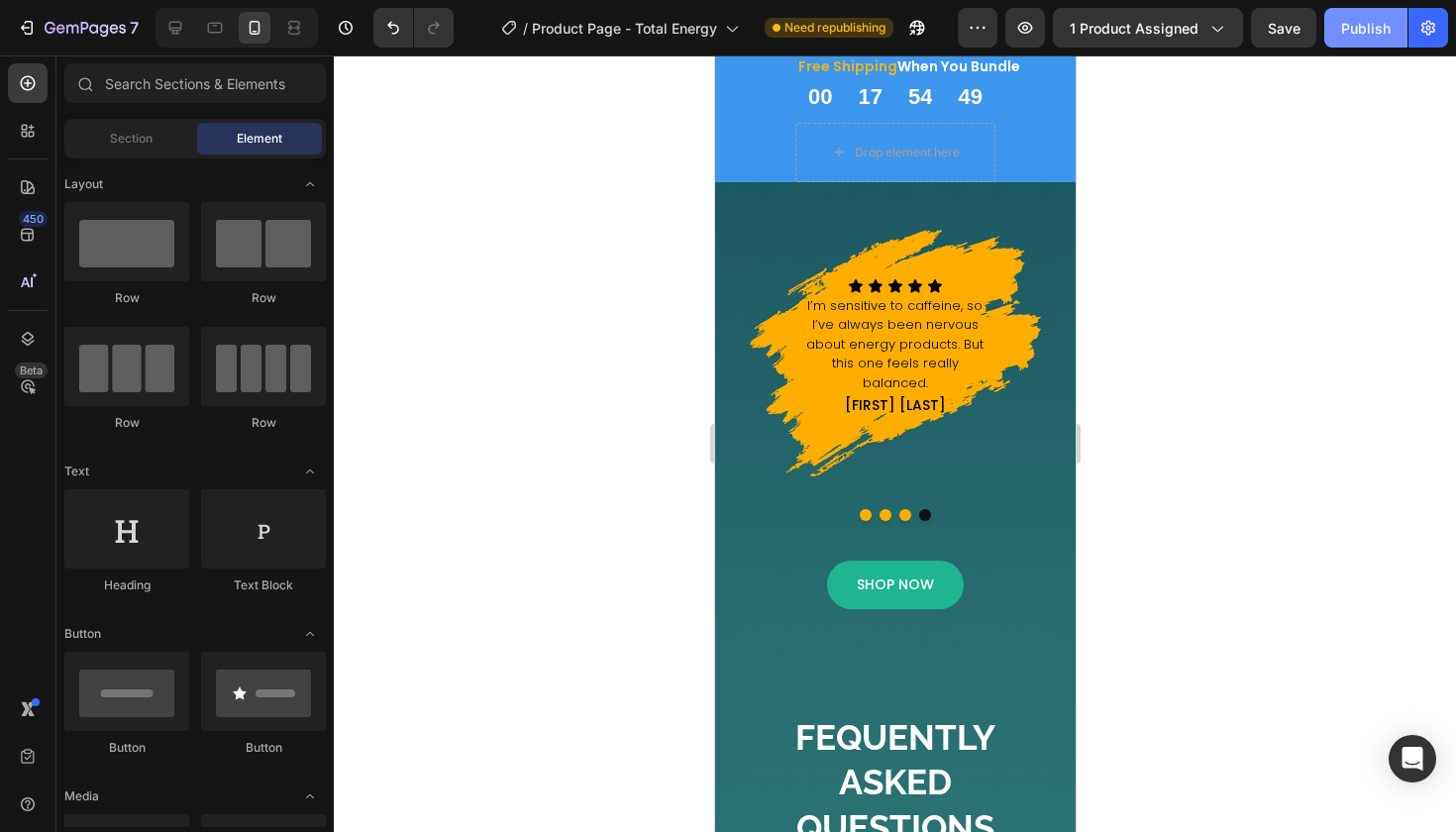 click on "Publish" at bounding box center (1366, 28) 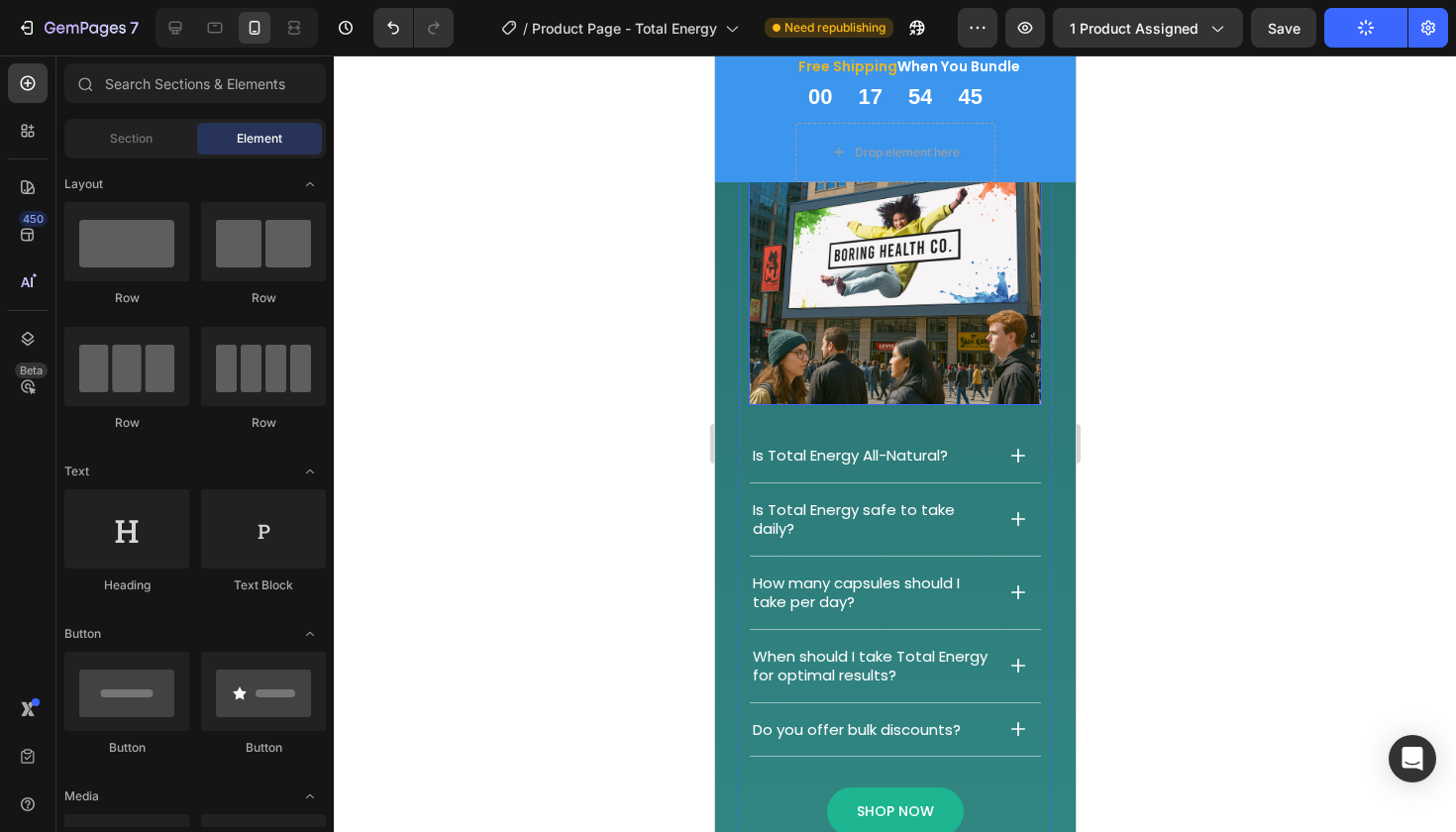 scroll, scrollTop: 7395, scrollLeft: 0, axis: vertical 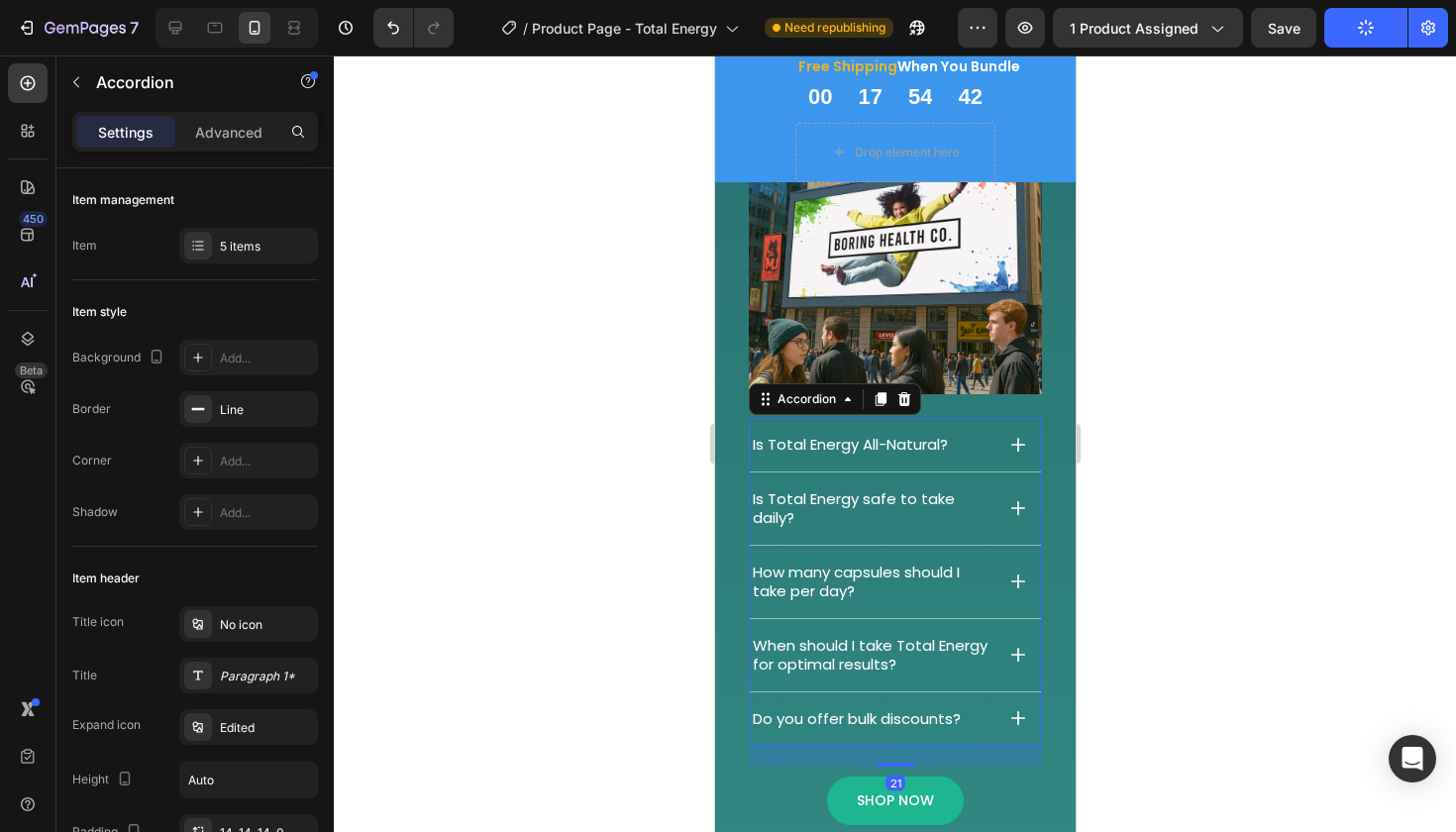 click on "Do you offer bulk discounts?" at bounding box center [856, 719] 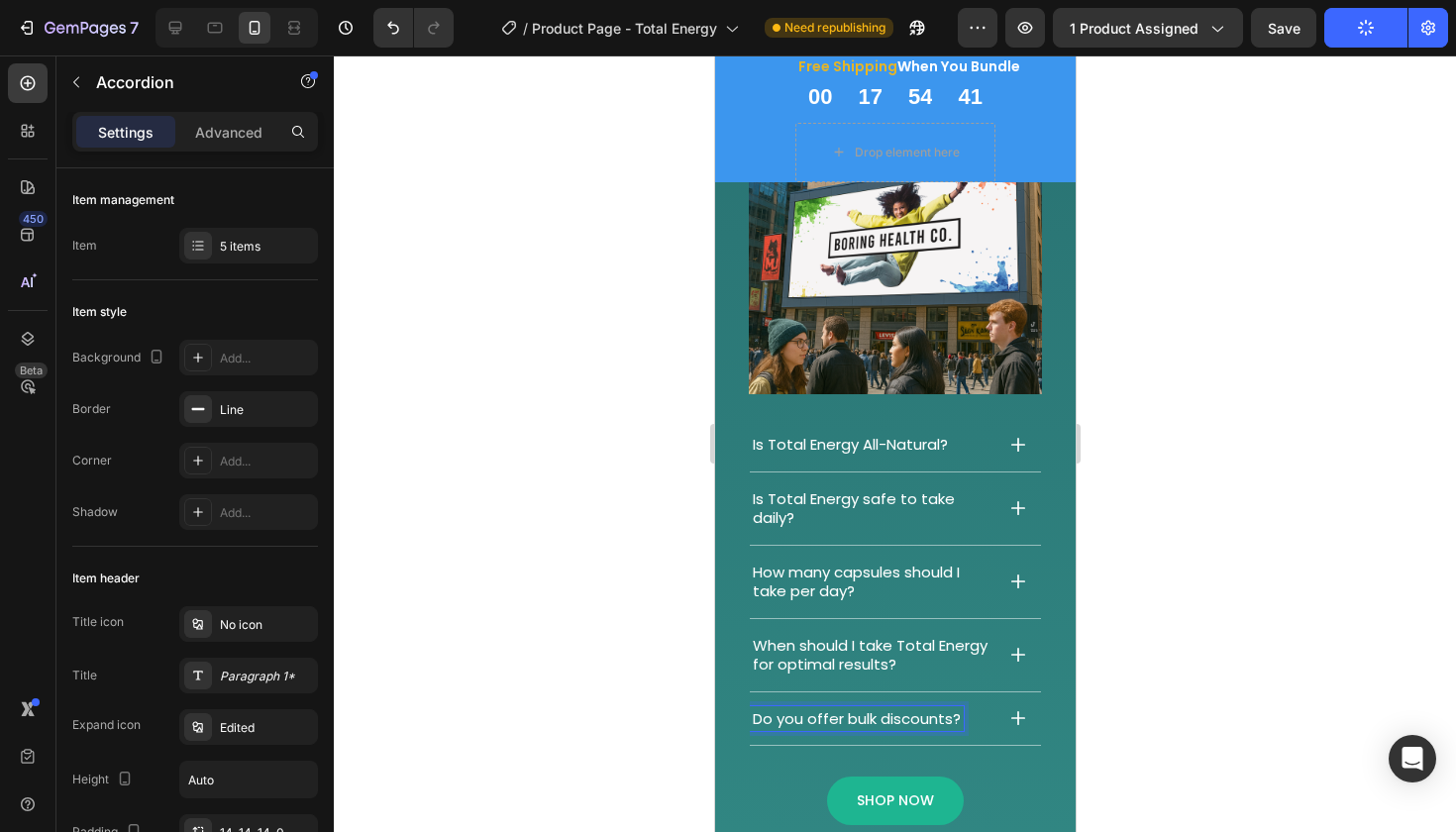click 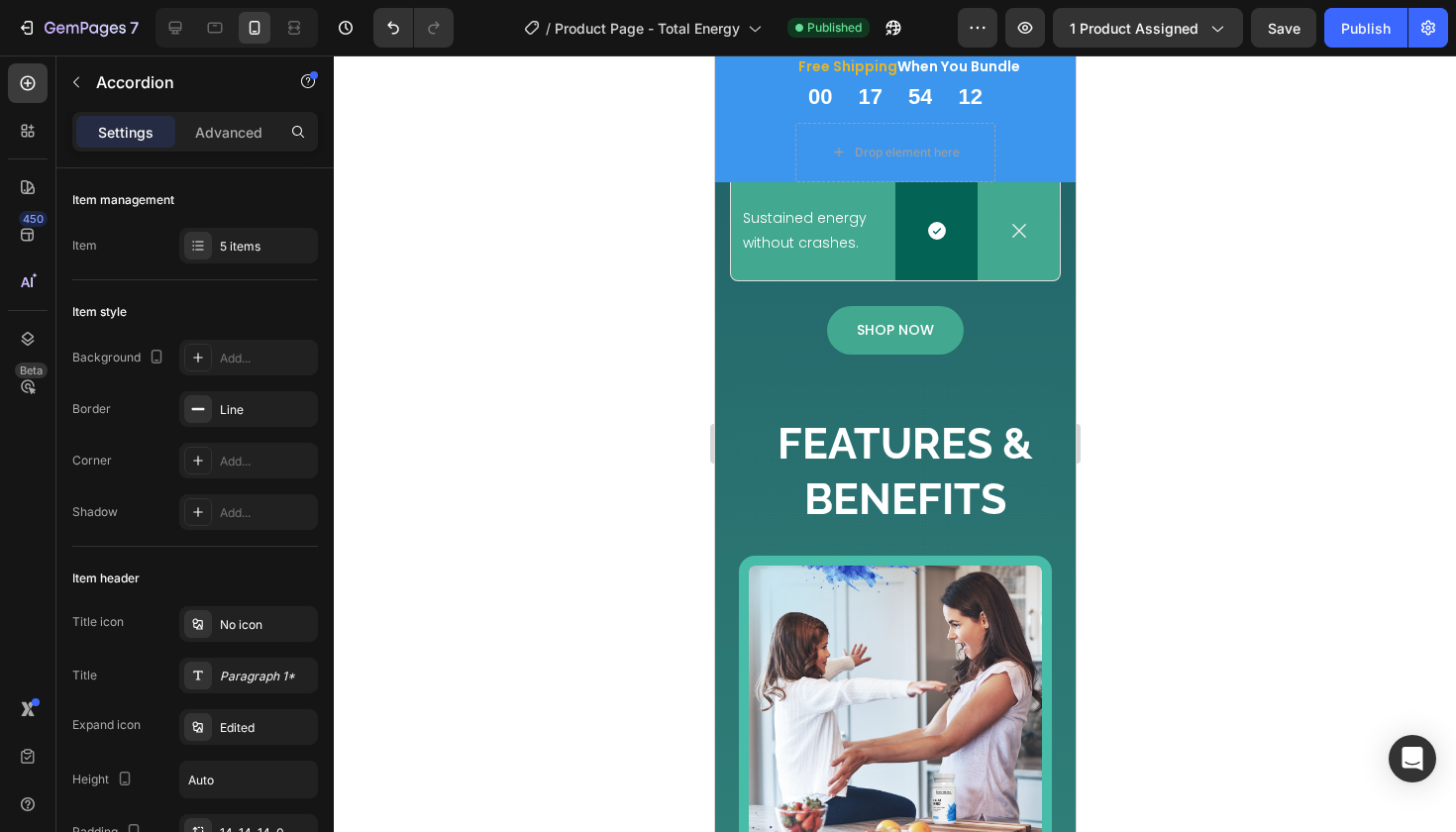 scroll, scrollTop: 3854, scrollLeft: 0, axis: vertical 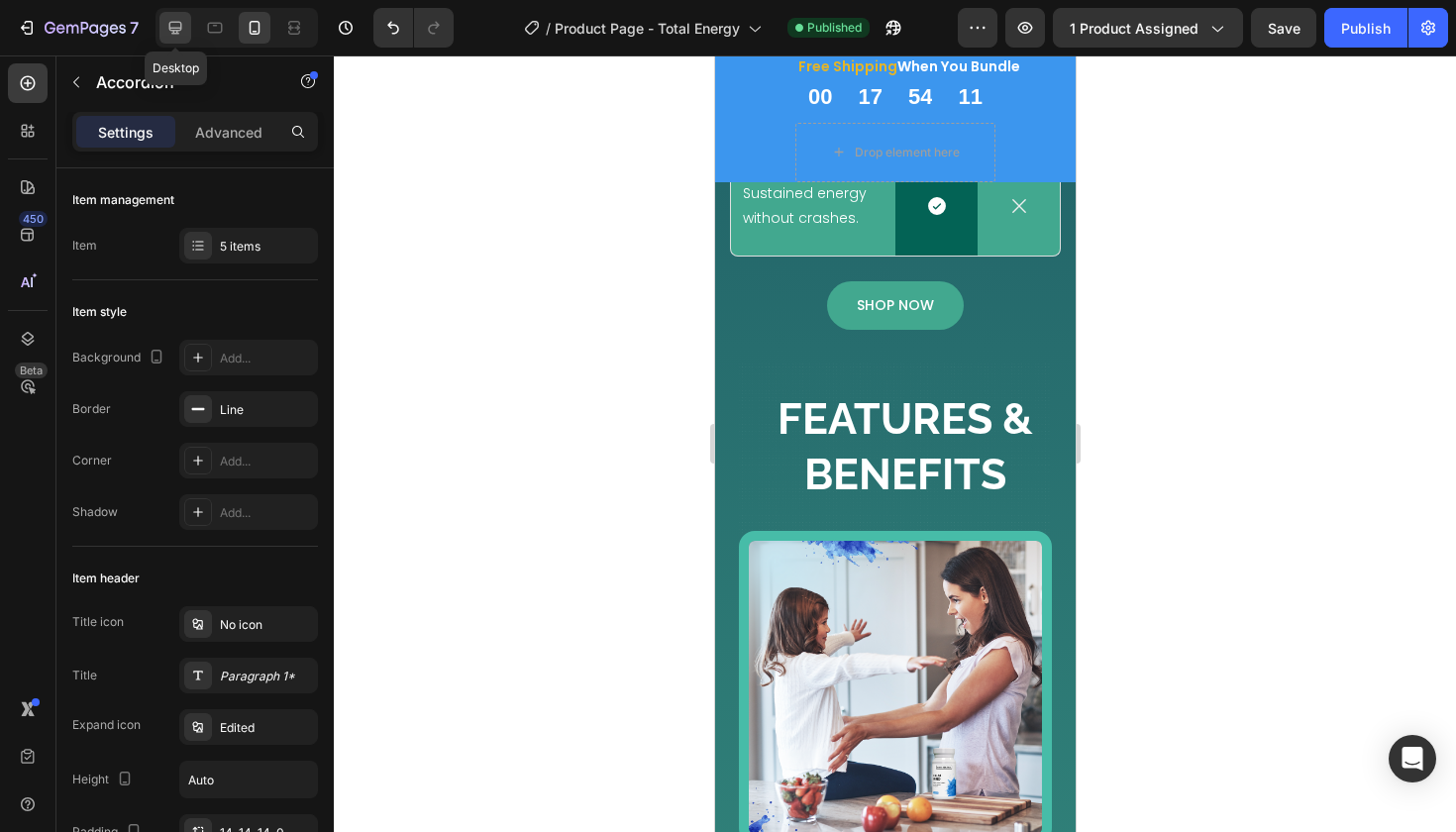 click 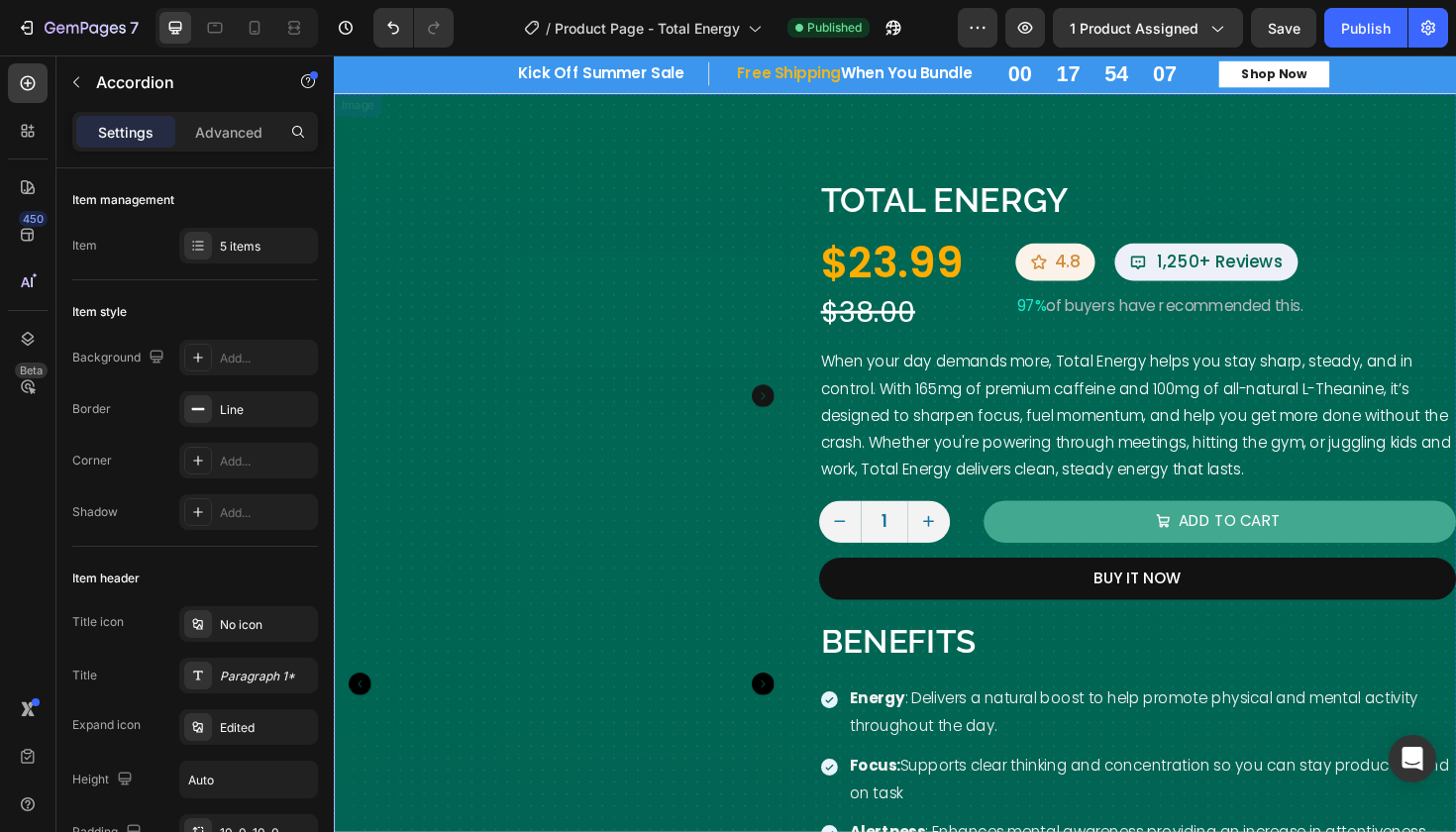 scroll, scrollTop: 0, scrollLeft: 0, axis: both 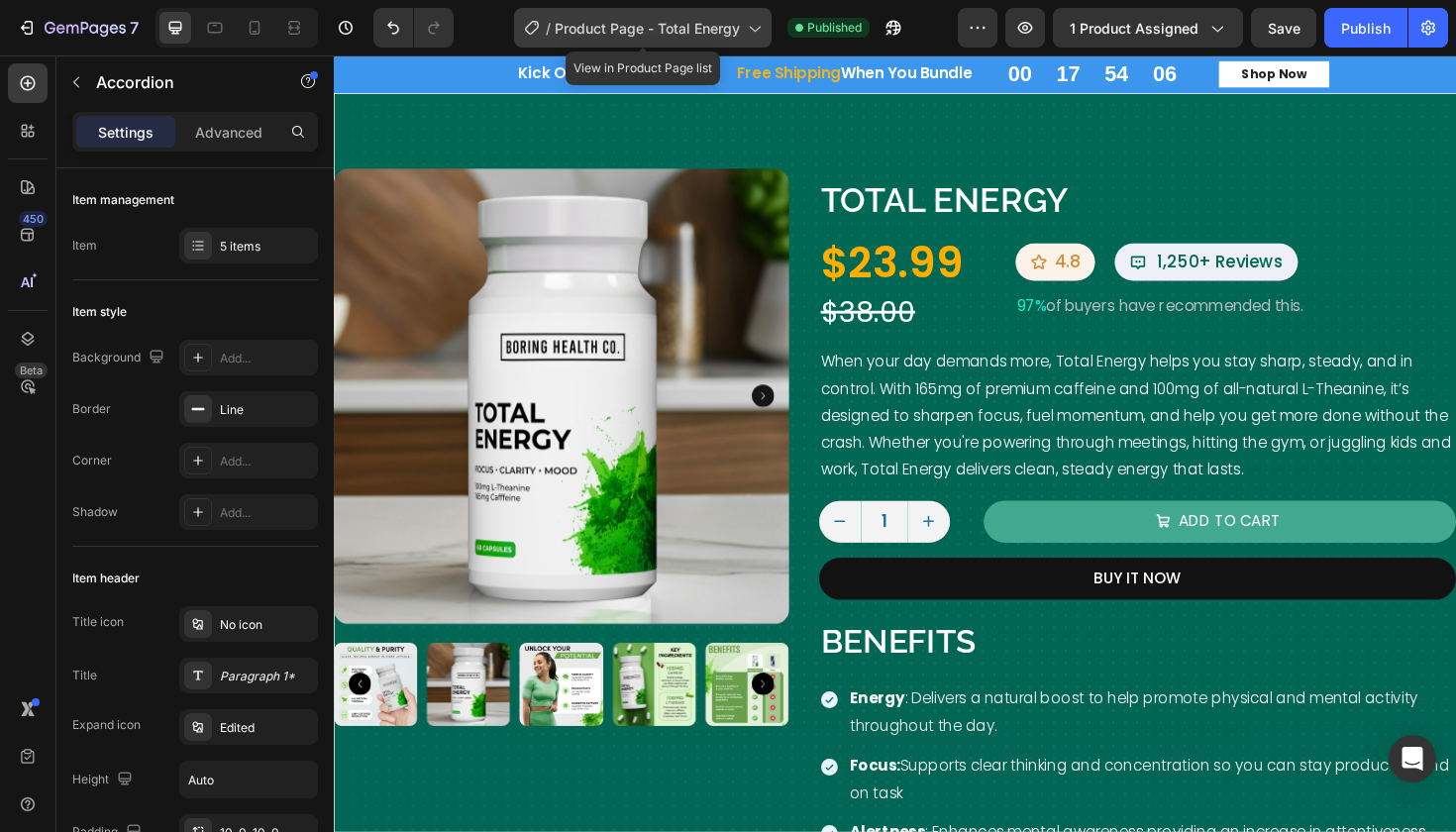 click on "/  Product Page - Total Energy" 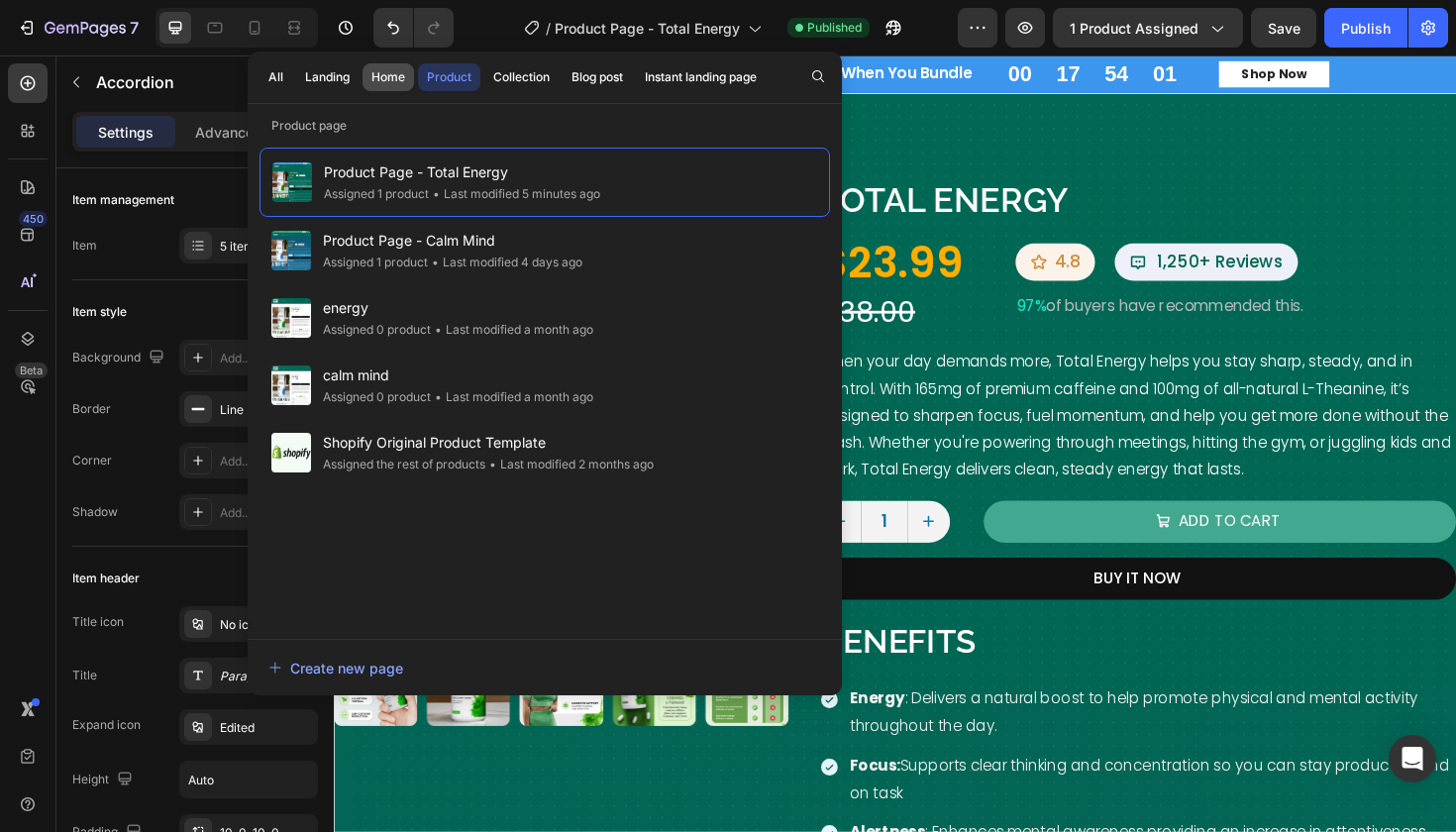 click on "Home" at bounding box center [388, 77] 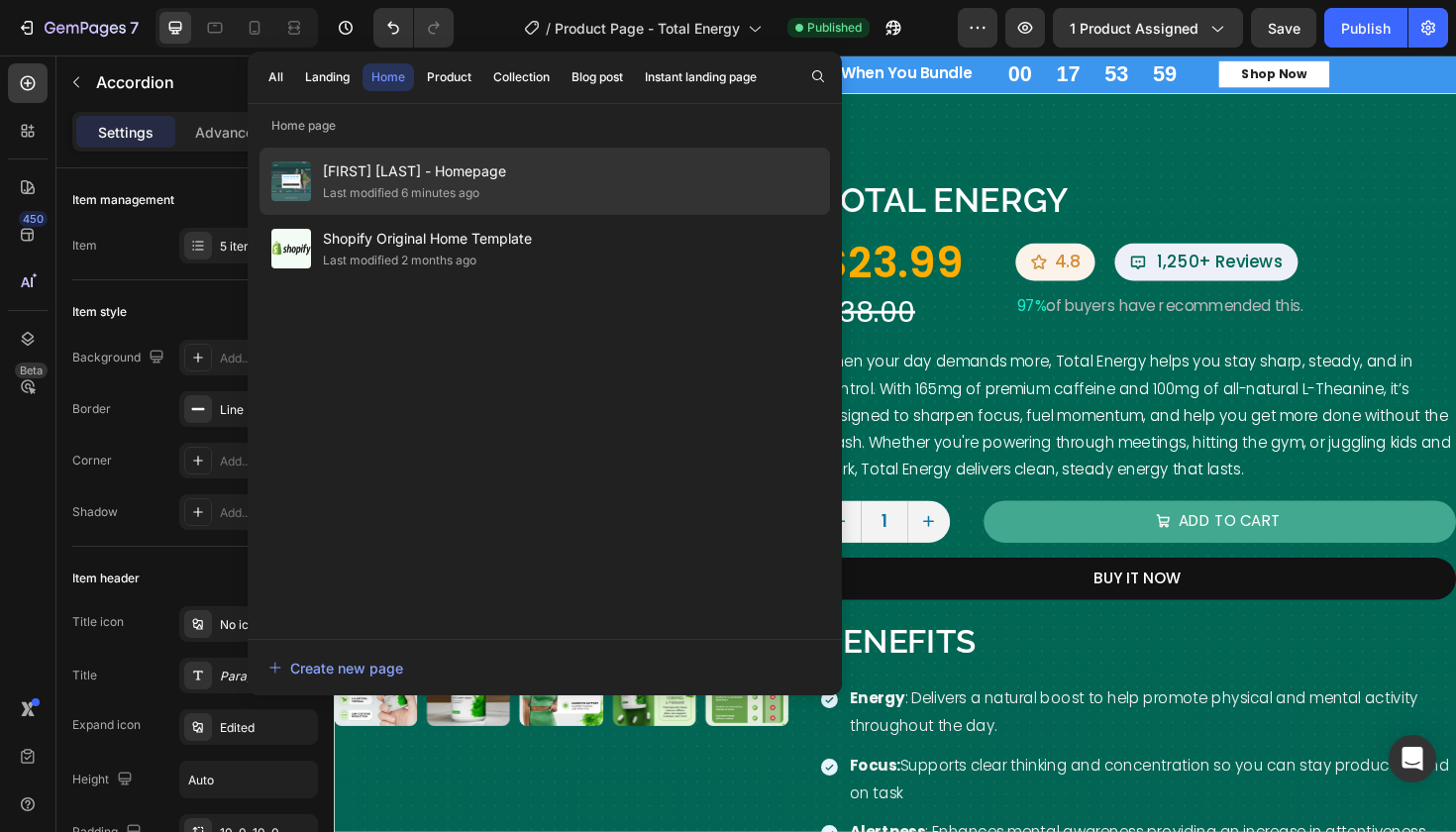 click on "[FIRST] [LAST] - Homepage" at bounding box center (414, 171) 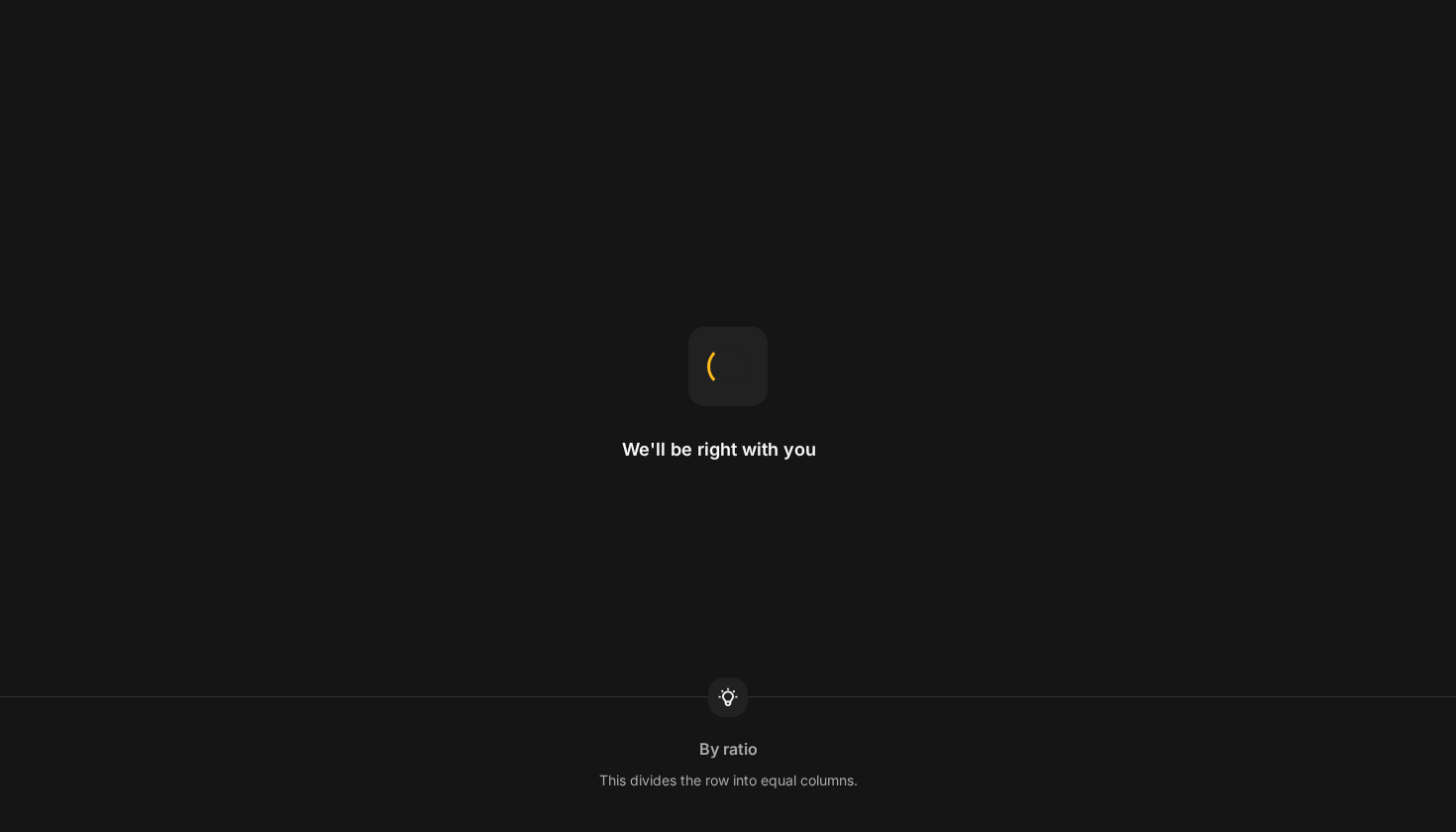 scroll, scrollTop: 0, scrollLeft: 0, axis: both 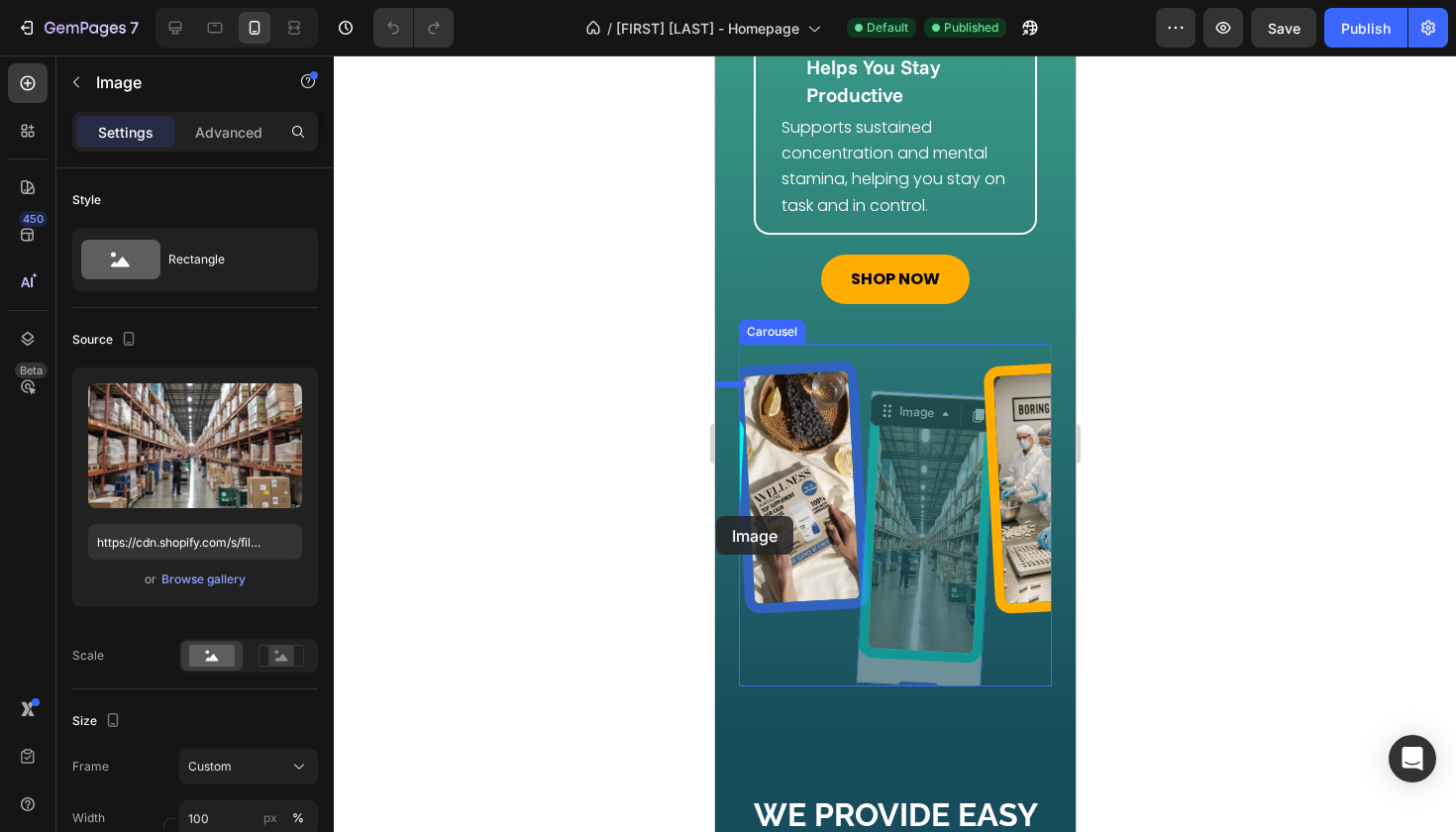 drag, startPoint x: 954, startPoint y: 506, endPoint x: 713, endPoint y: 518, distance: 241.29857 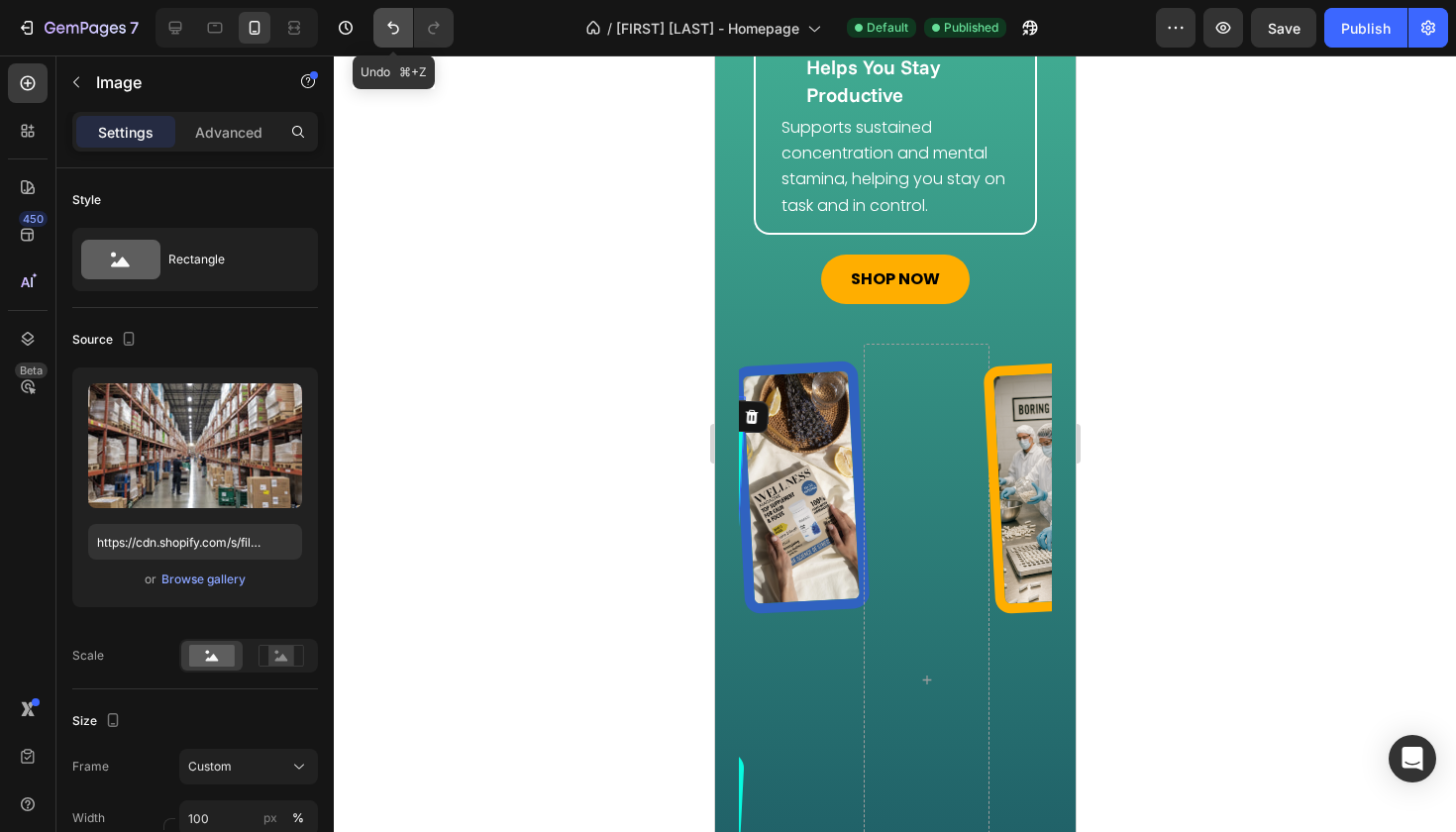 click 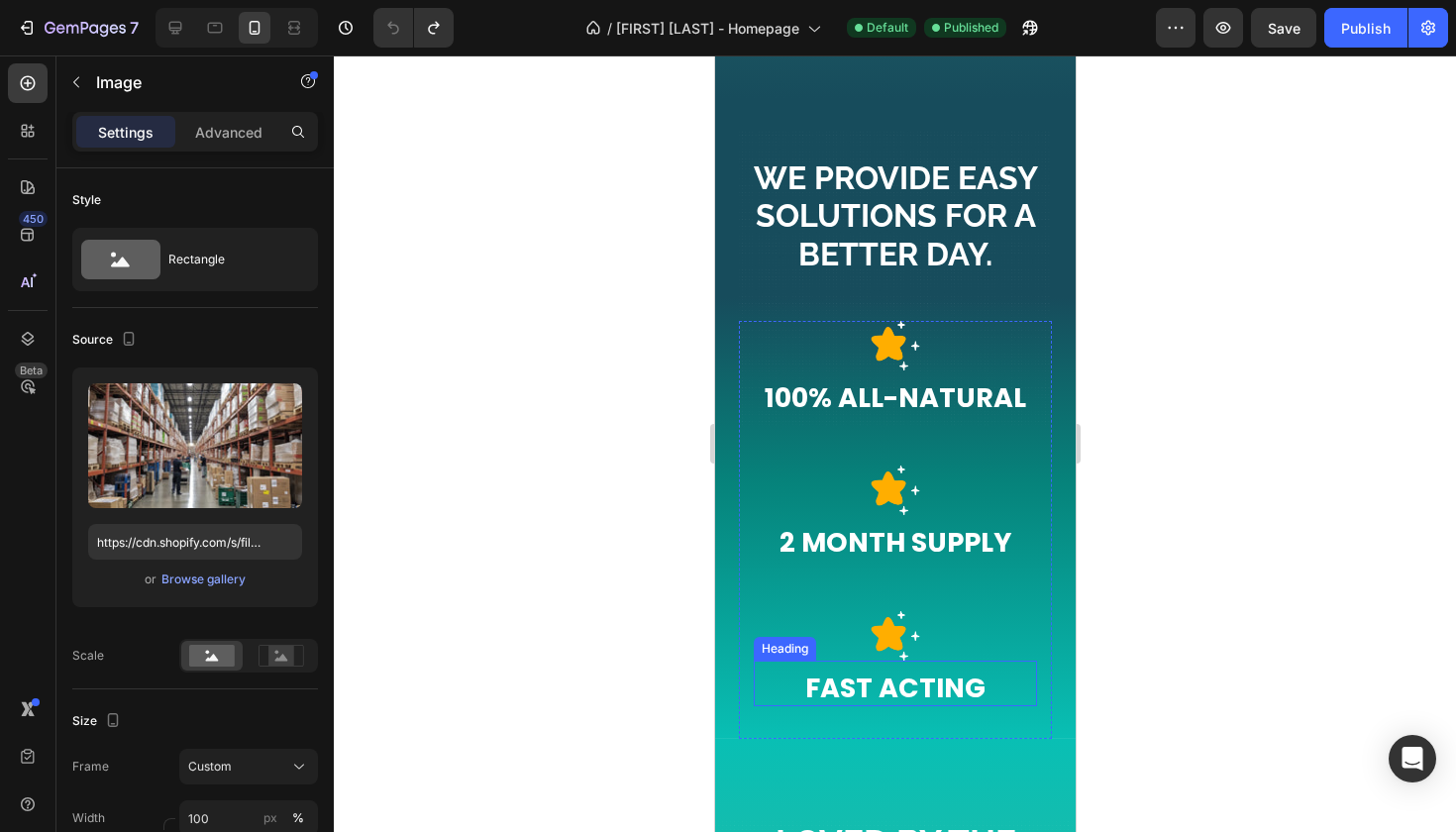 scroll, scrollTop: 5124, scrollLeft: 0, axis: vertical 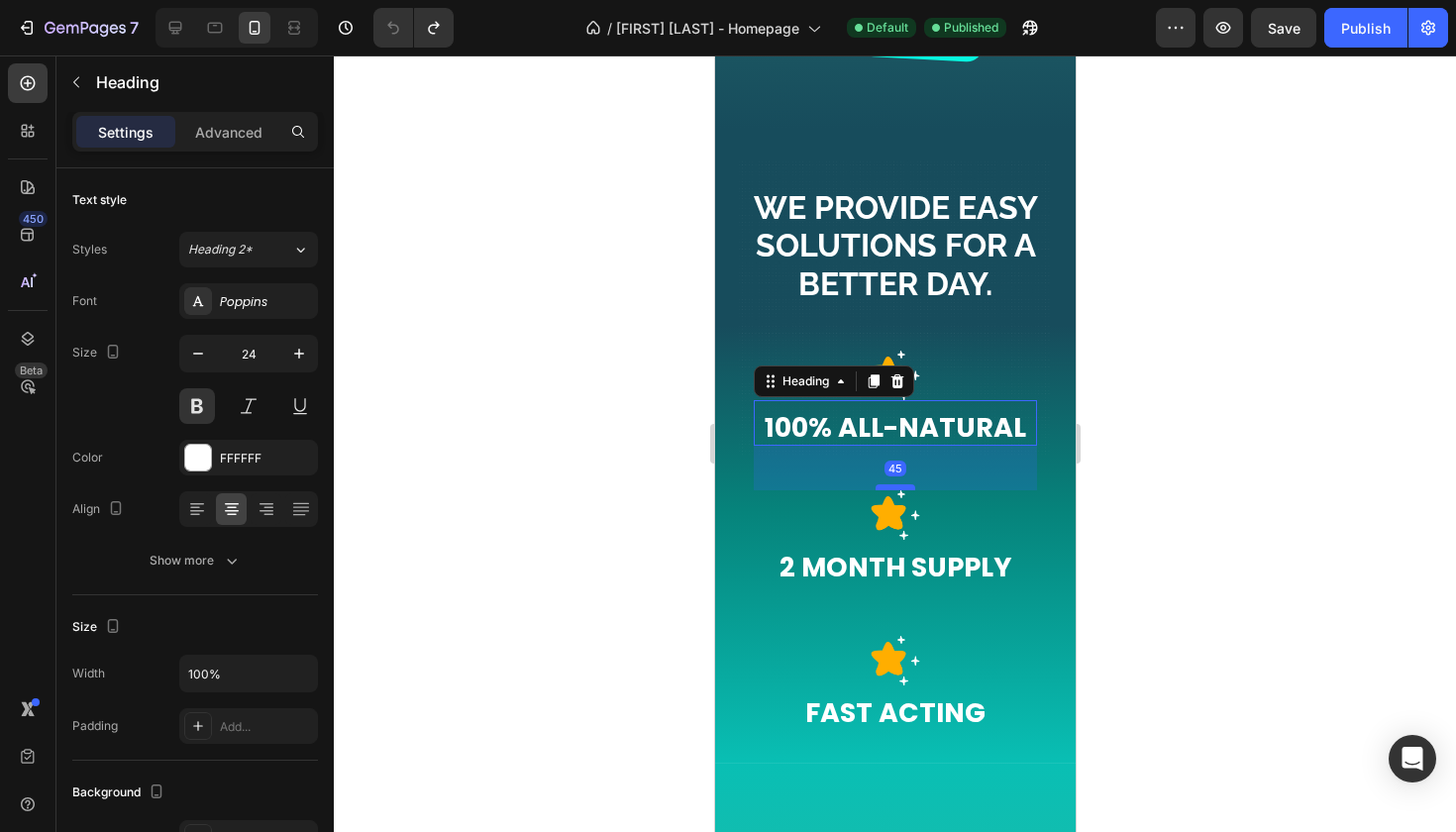 click at bounding box center [894, 487] 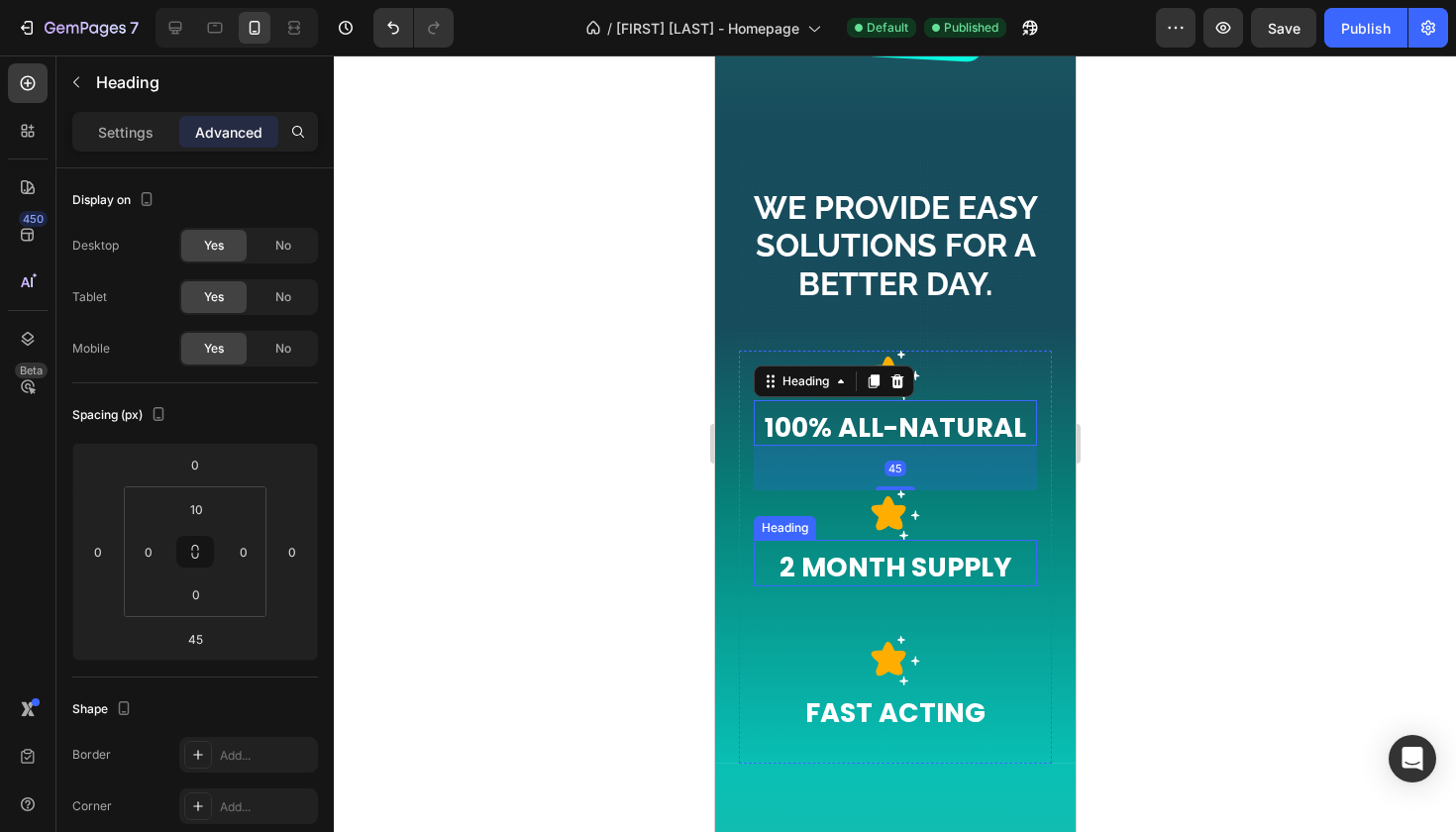 click on "2 Month Supply" at bounding box center (894, 567) 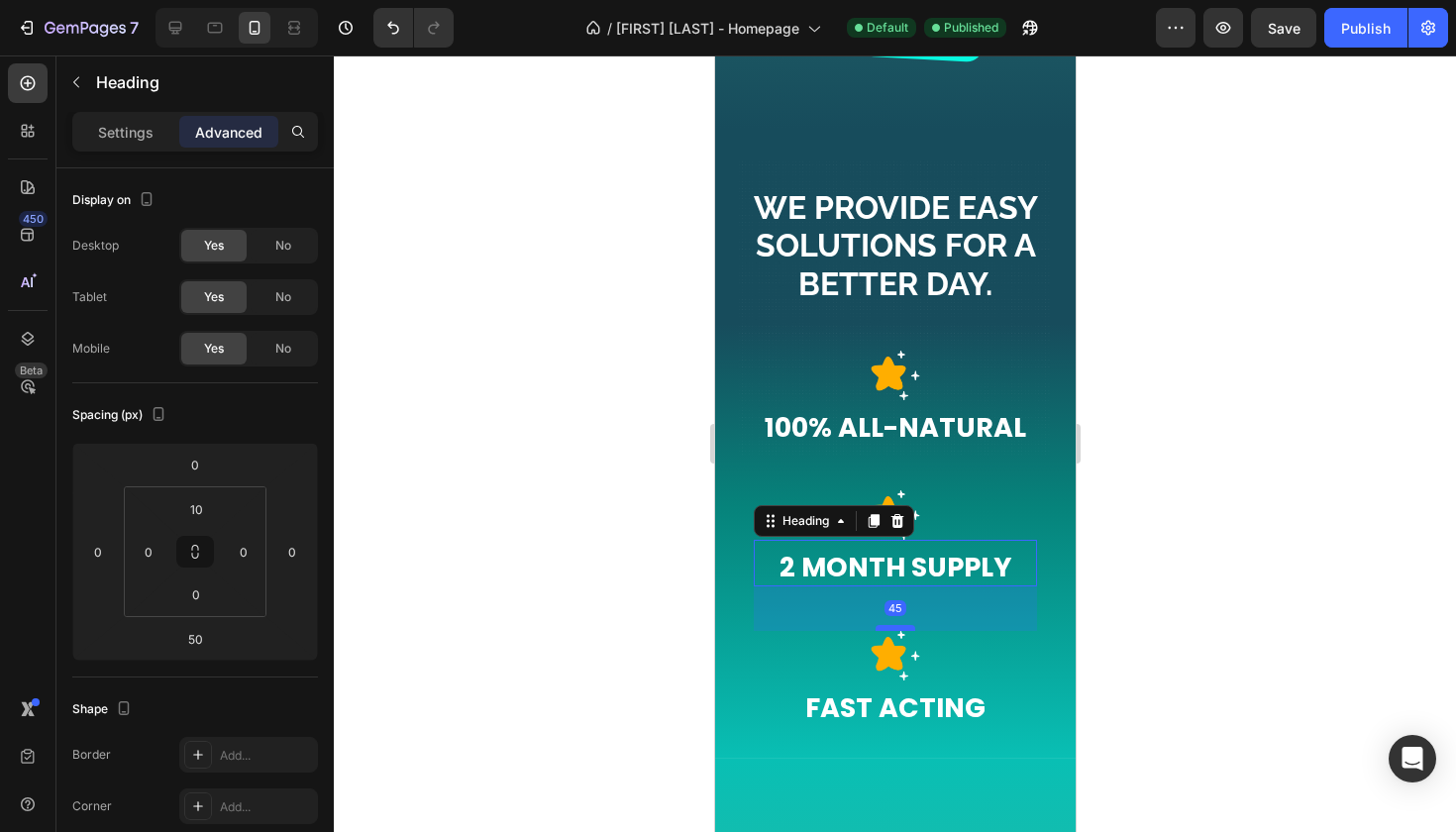 click at bounding box center (894, 628) 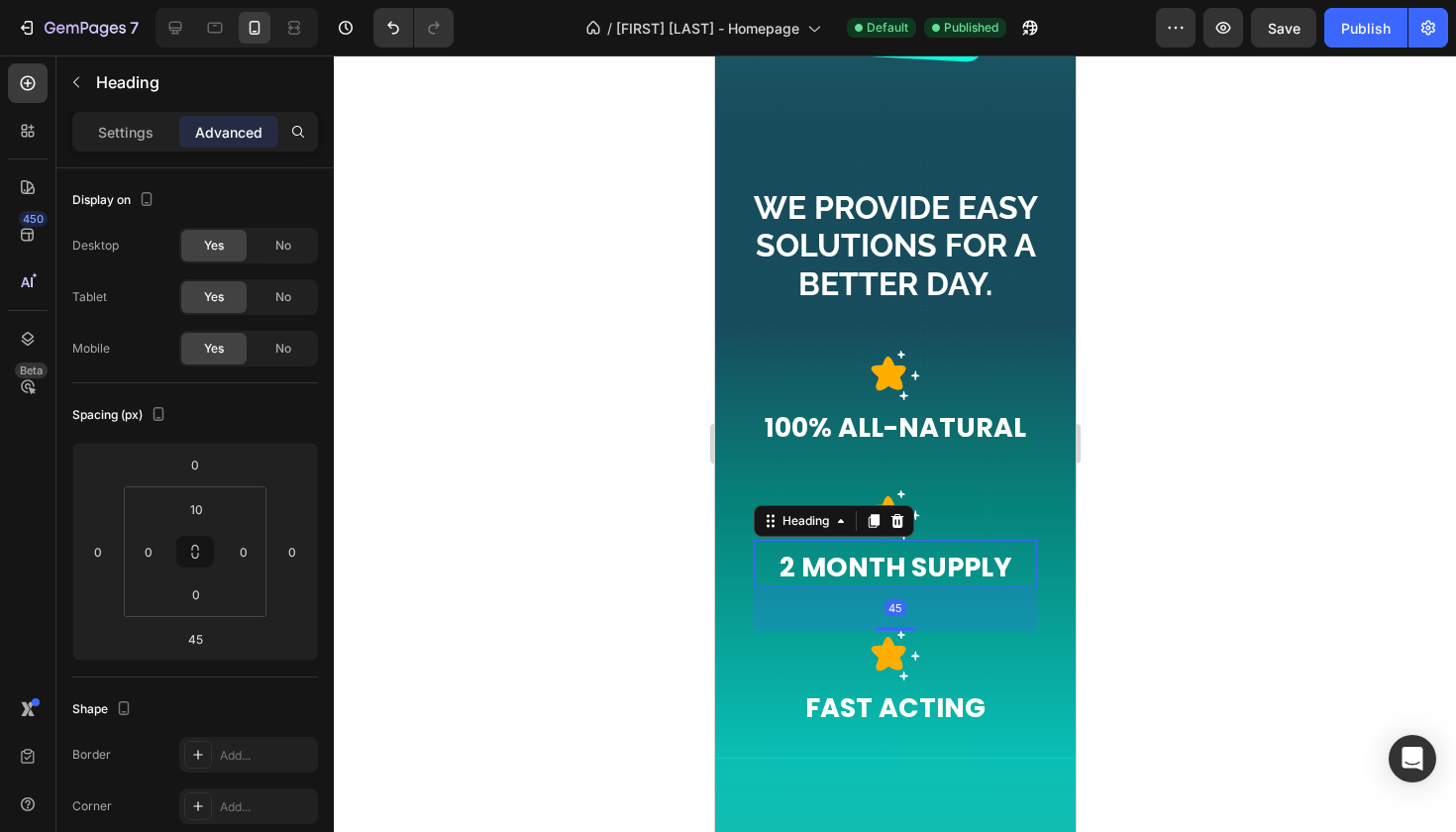 click 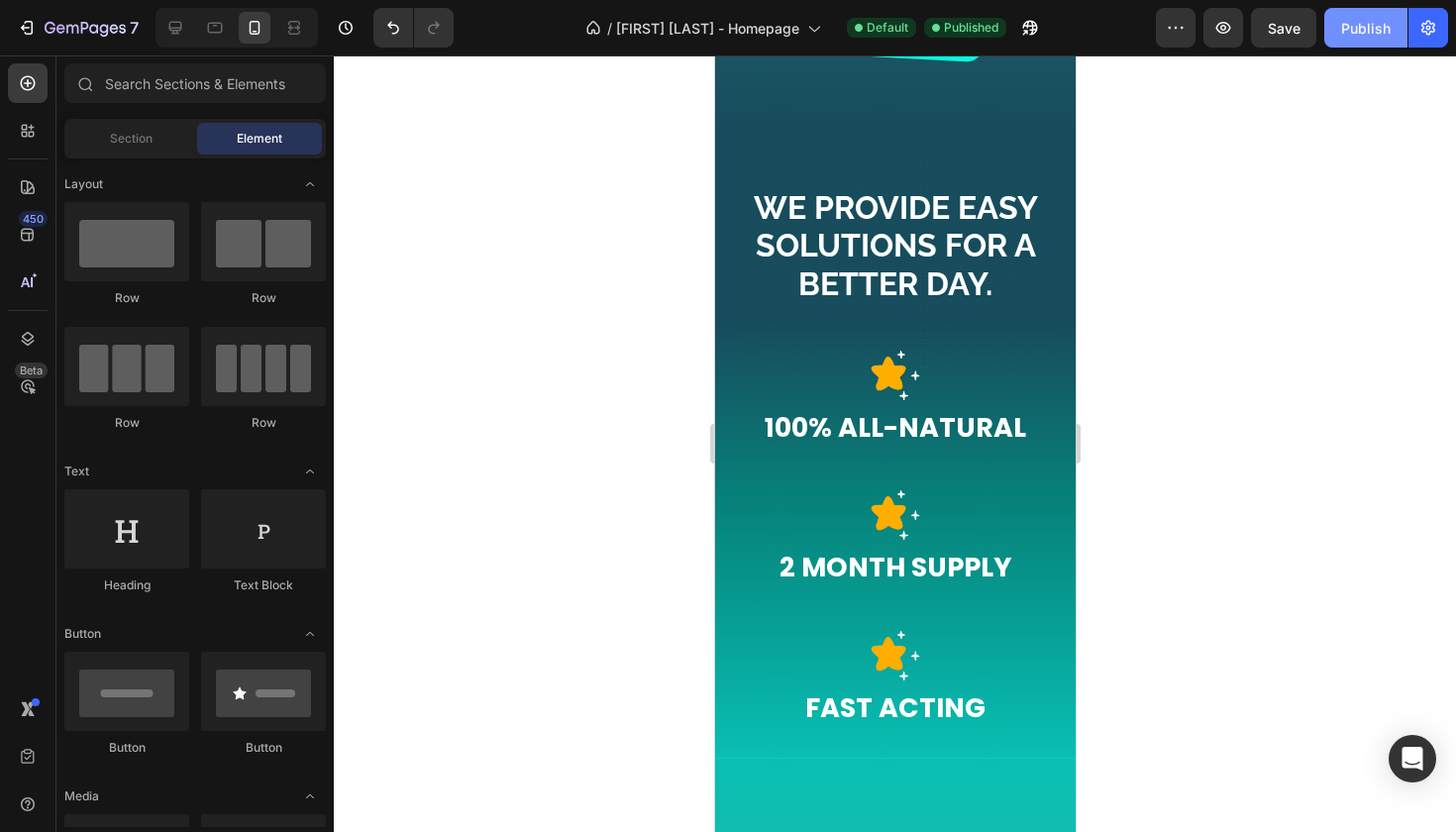 click on "Publish" at bounding box center [1366, 28] 